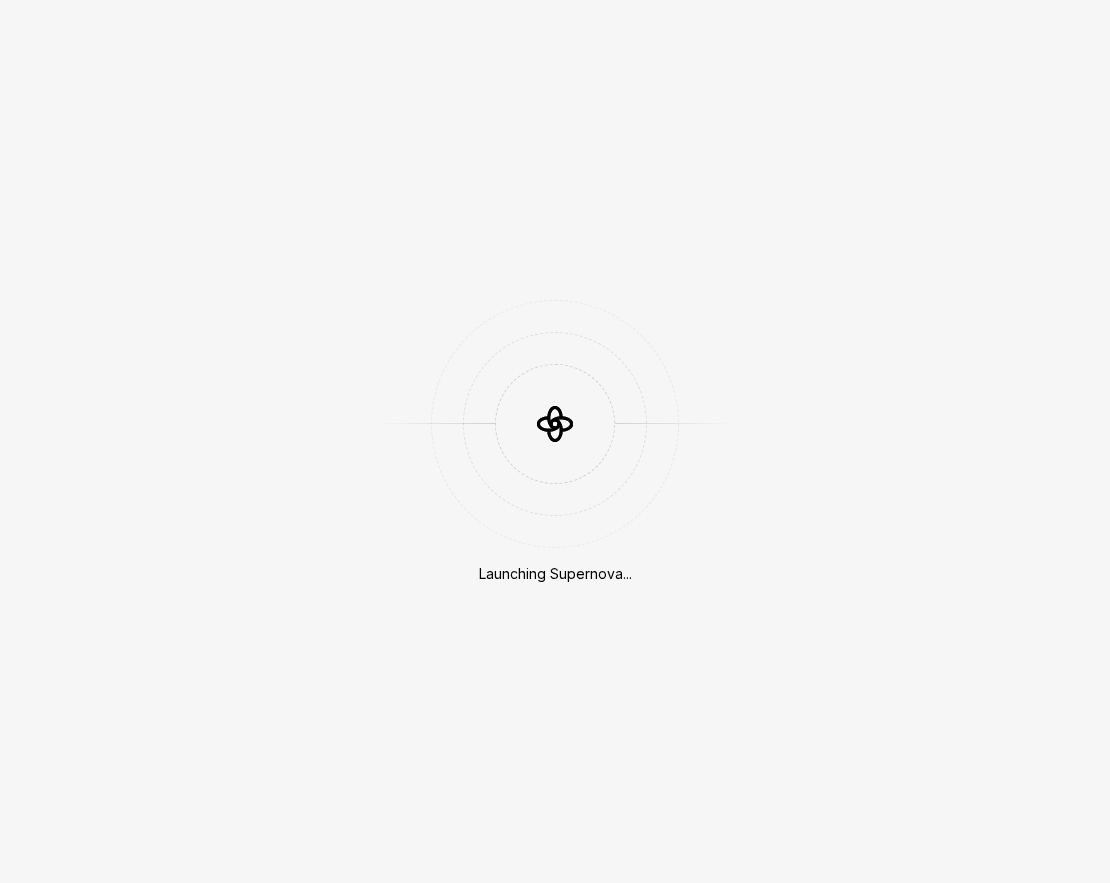 scroll, scrollTop: 0, scrollLeft: 0, axis: both 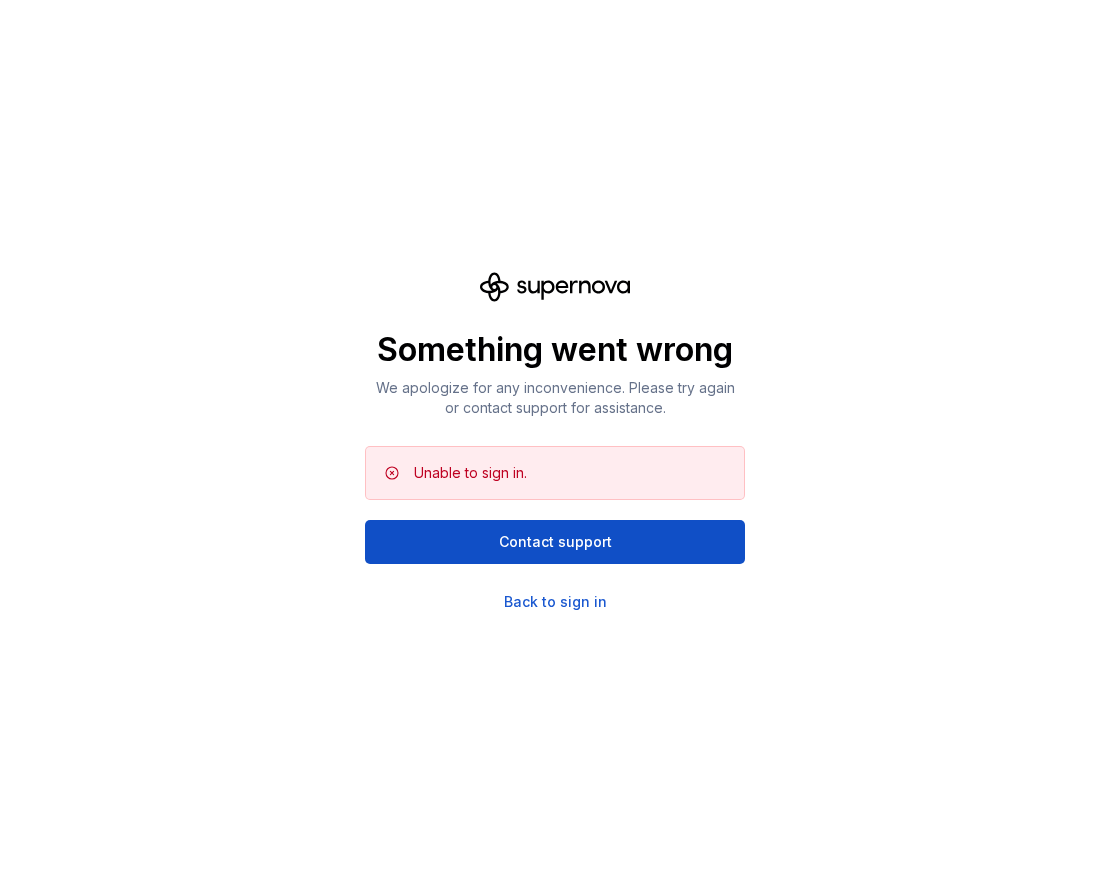 click on "Contact support" at bounding box center [555, 542] 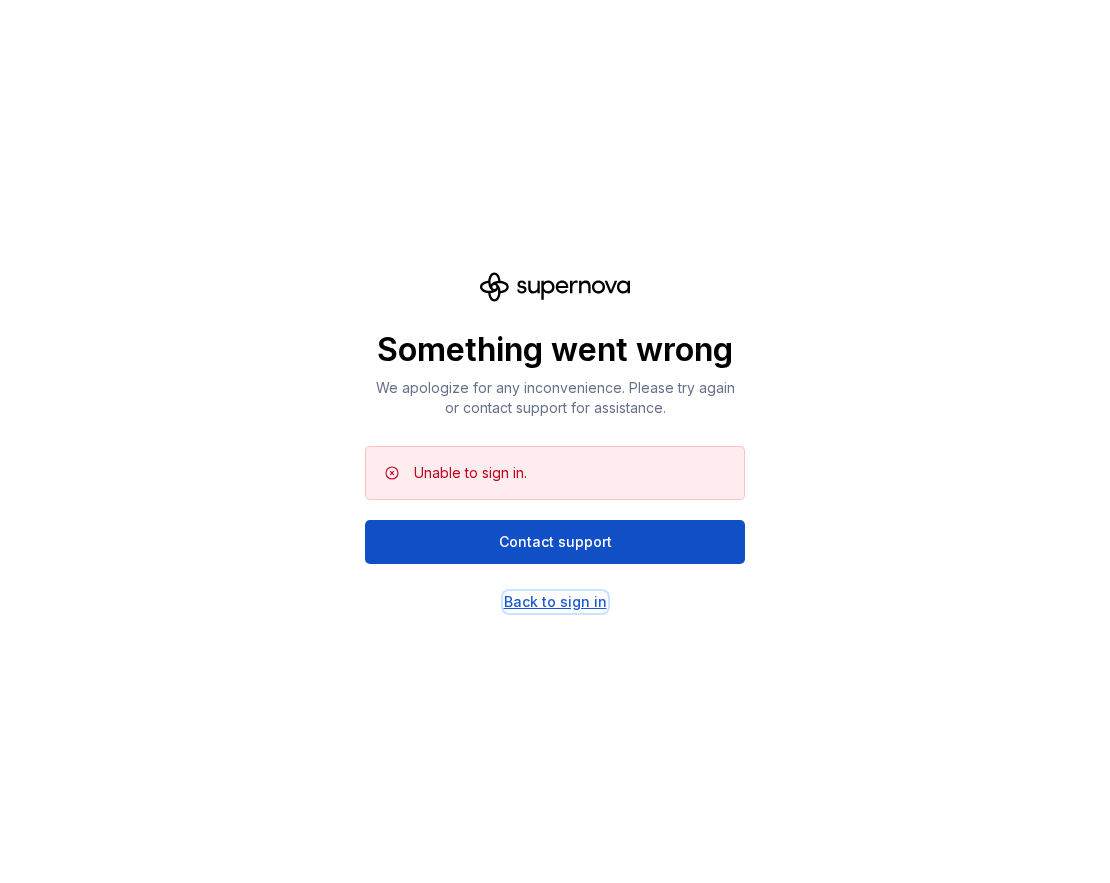 click on "Back to sign in" at bounding box center (555, 602) 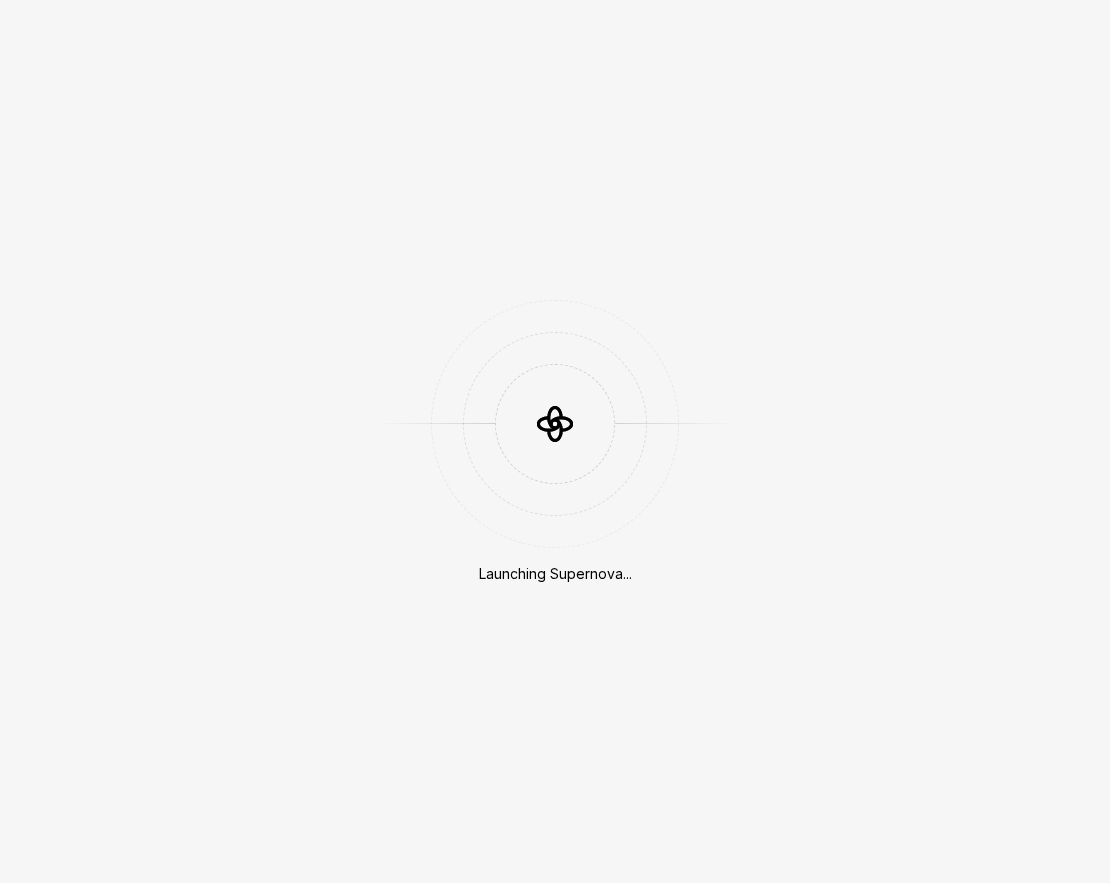 scroll, scrollTop: 0, scrollLeft: 0, axis: both 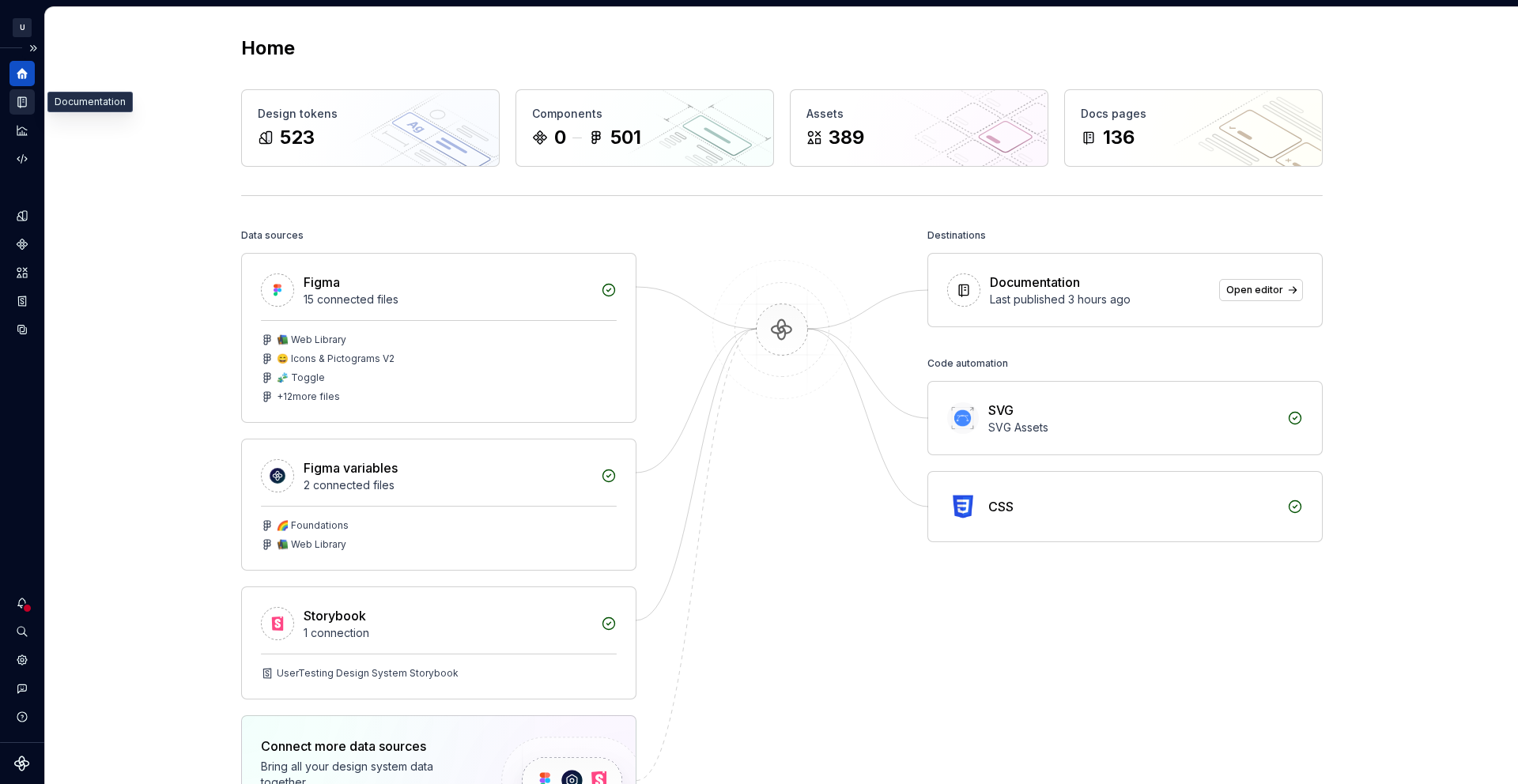 click at bounding box center [22, 102] 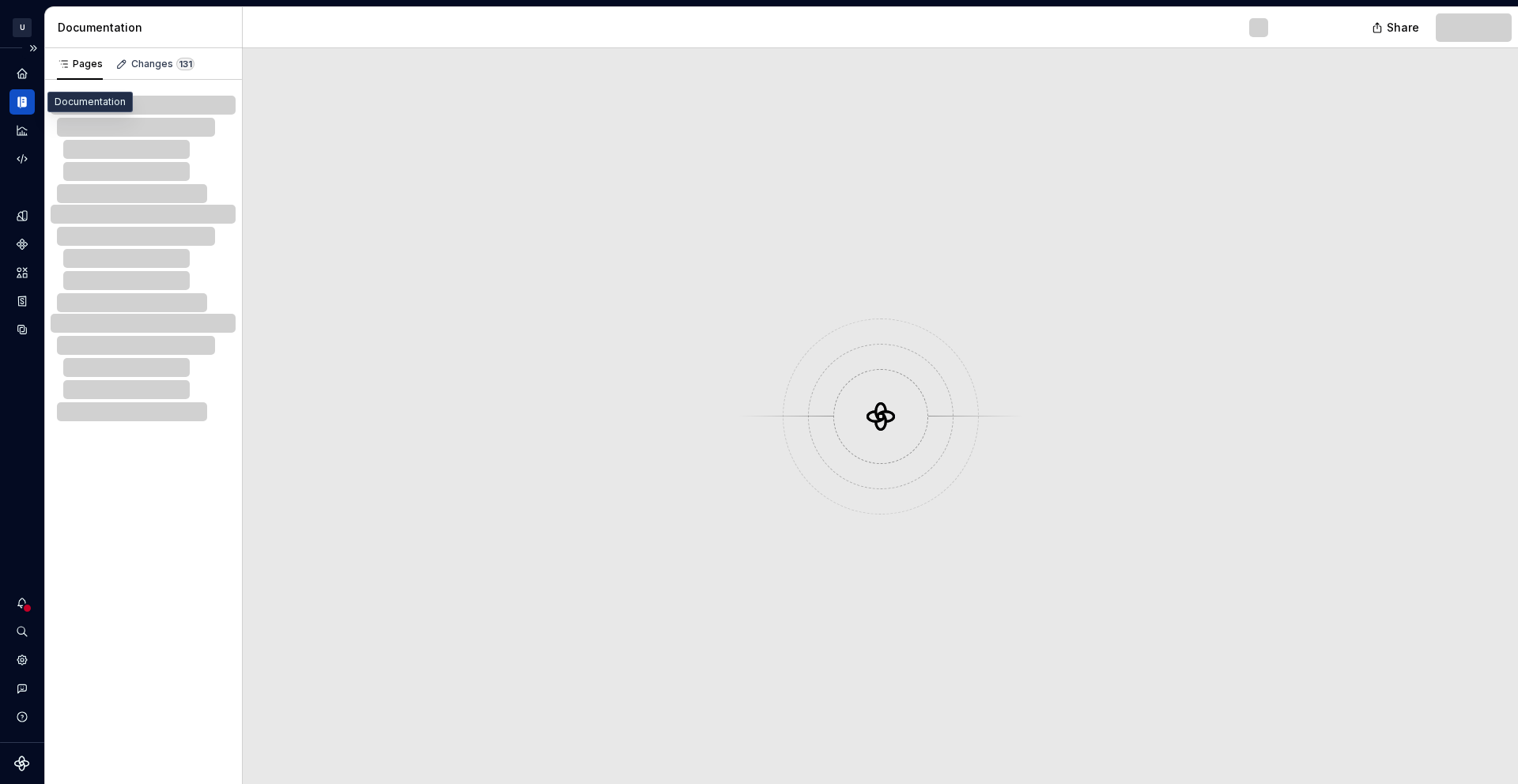 click 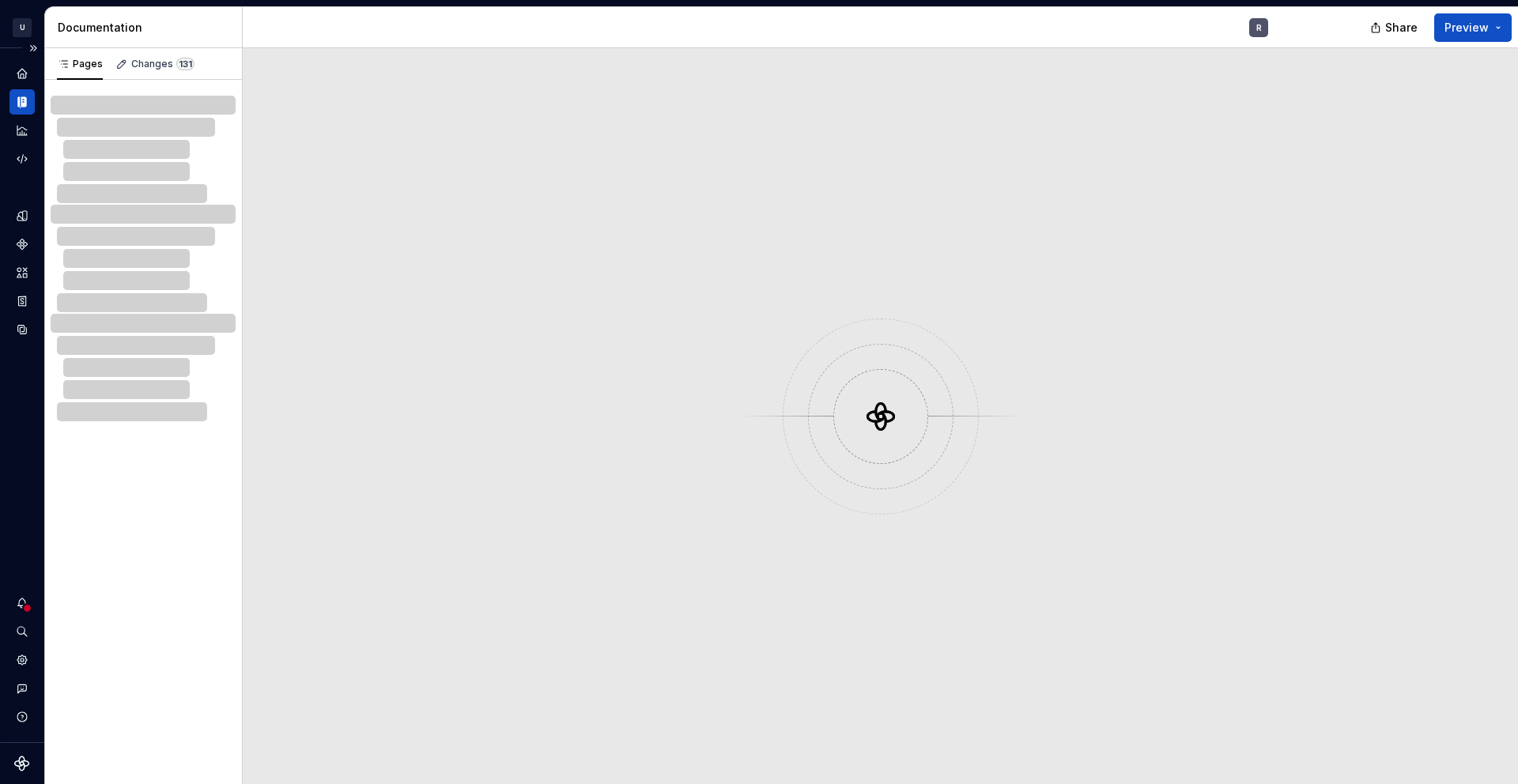 click 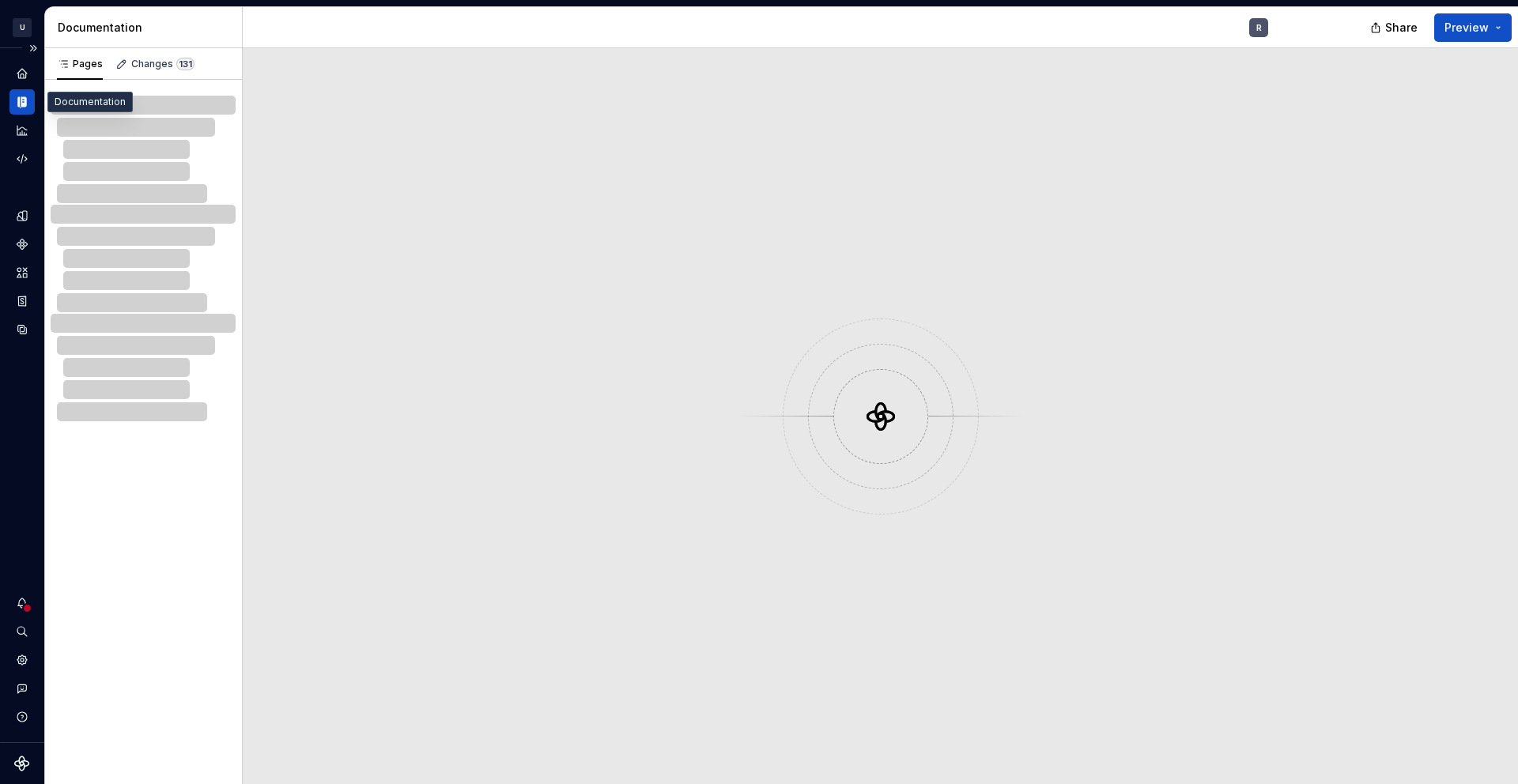 click 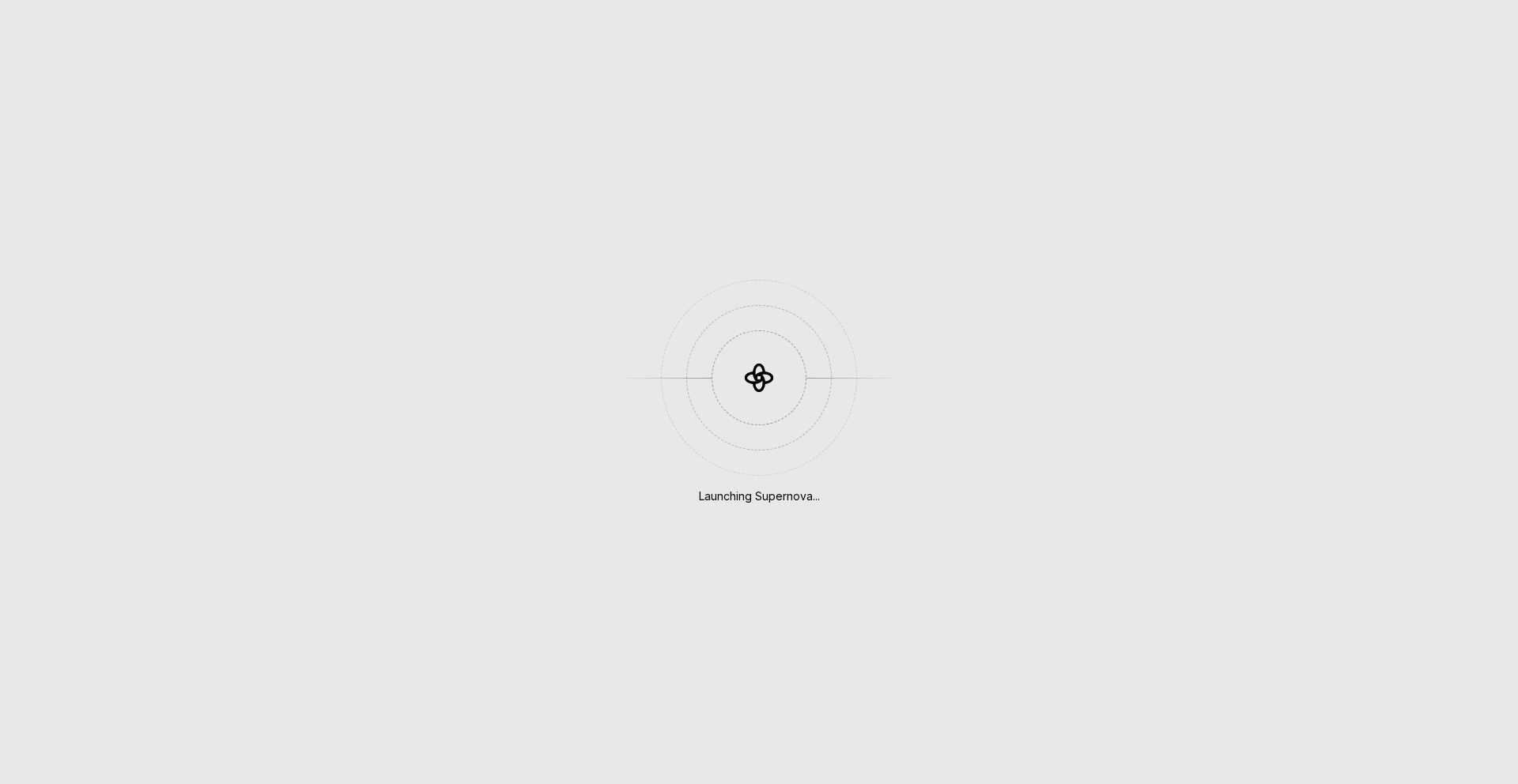 scroll, scrollTop: 0, scrollLeft: 0, axis: both 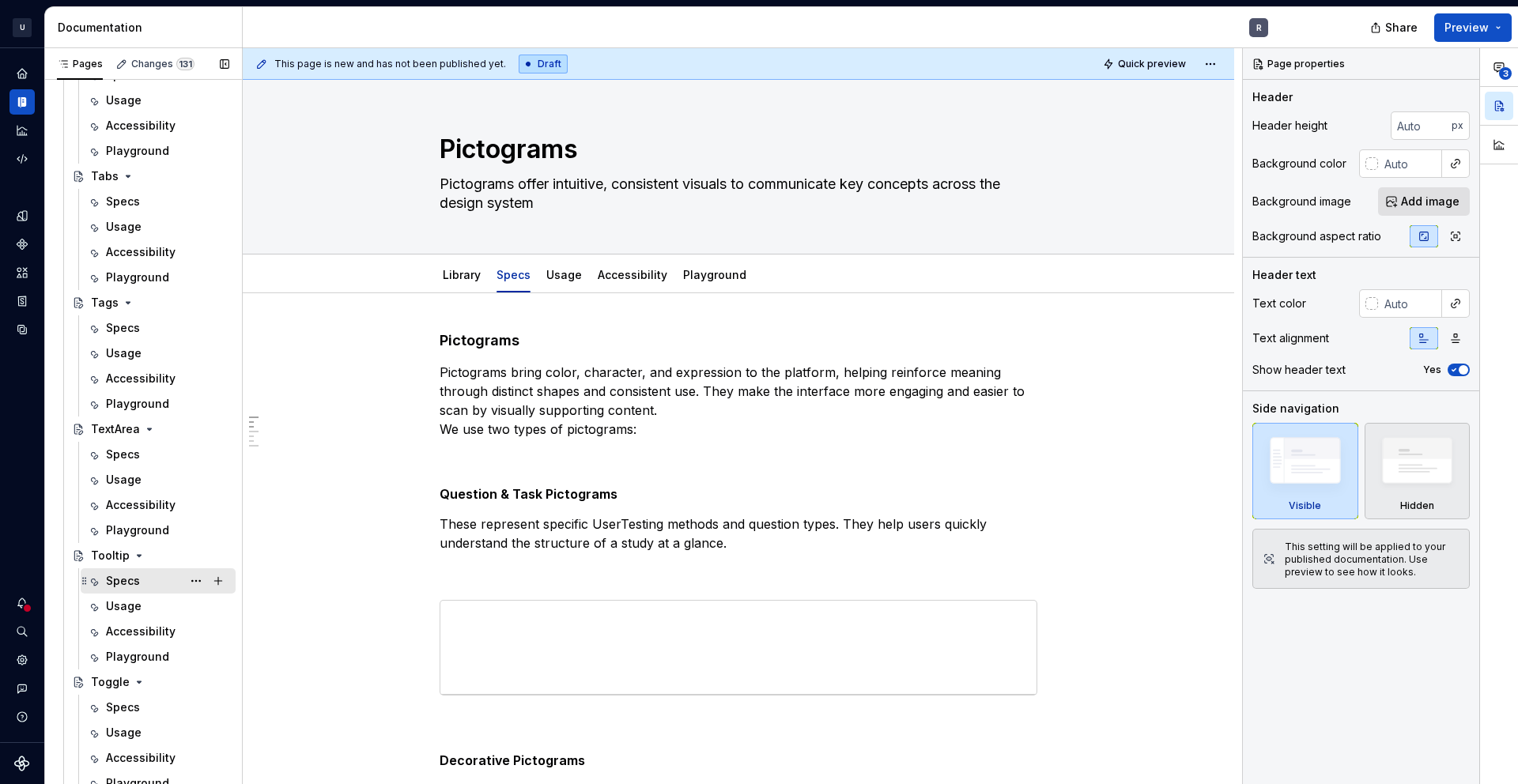 click on "Specs" at bounding box center [123, 581] 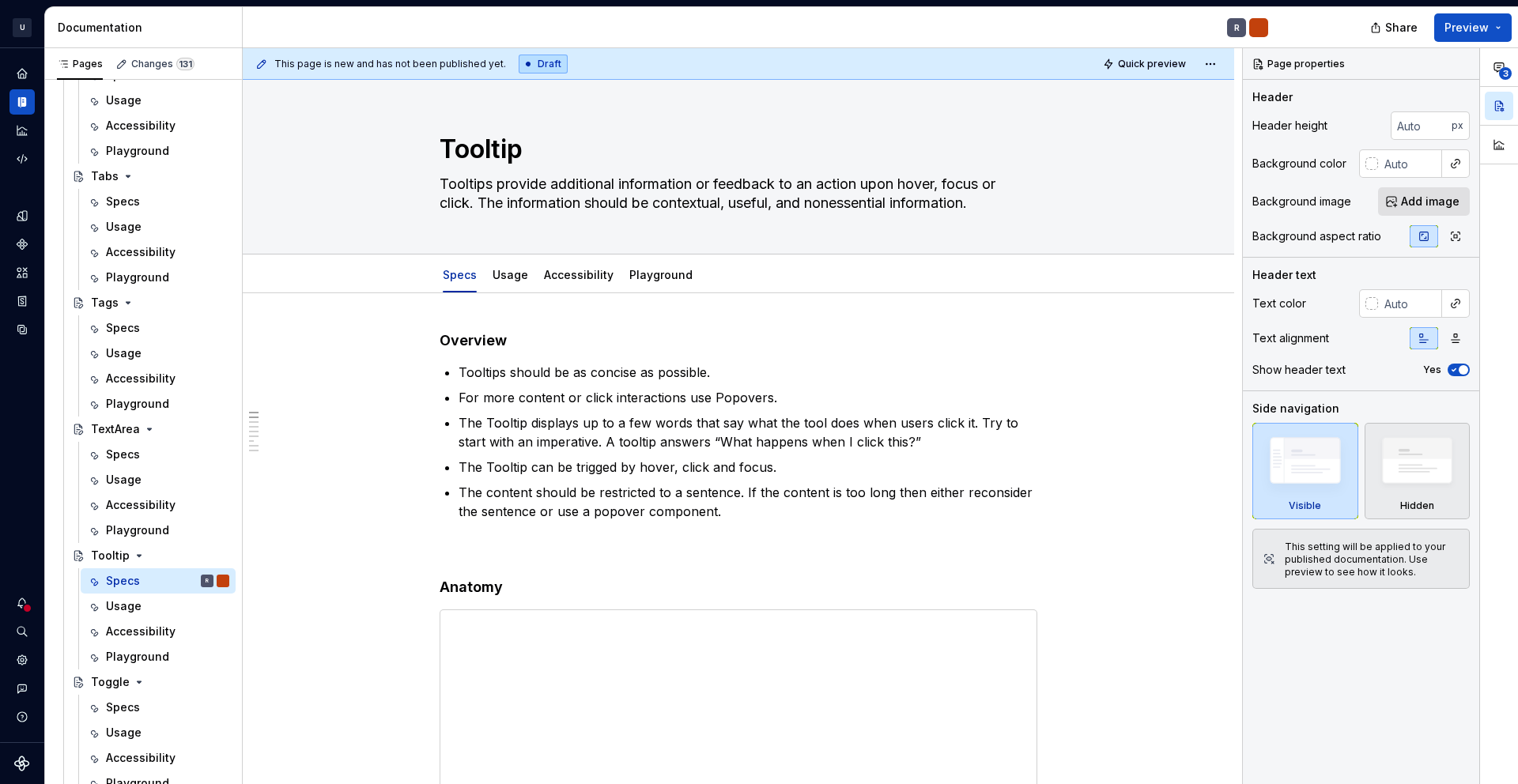 click at bounding box center (1259, 28) 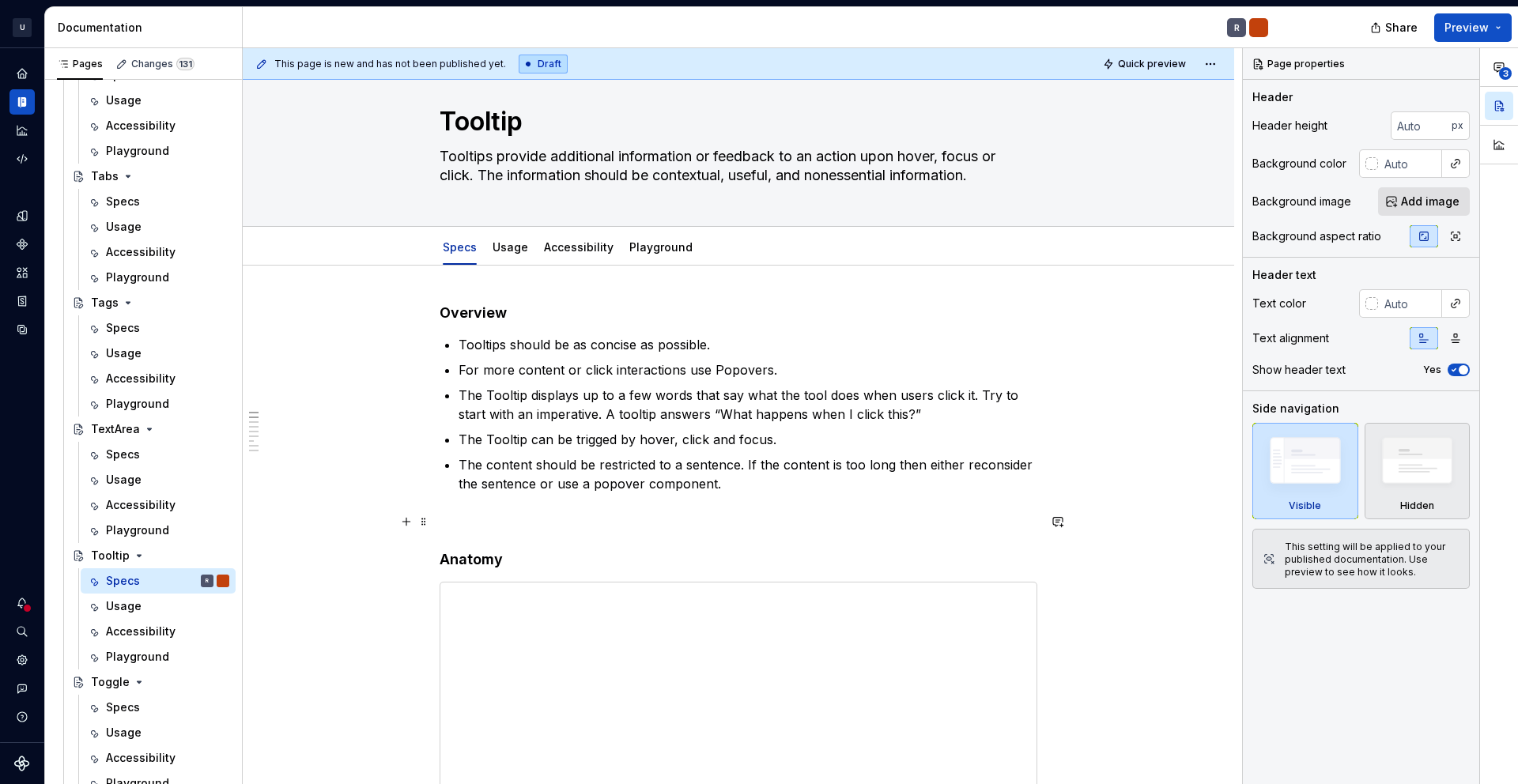 scroll, scrollTop: 25, scrollLeft: 0, axis: vertical 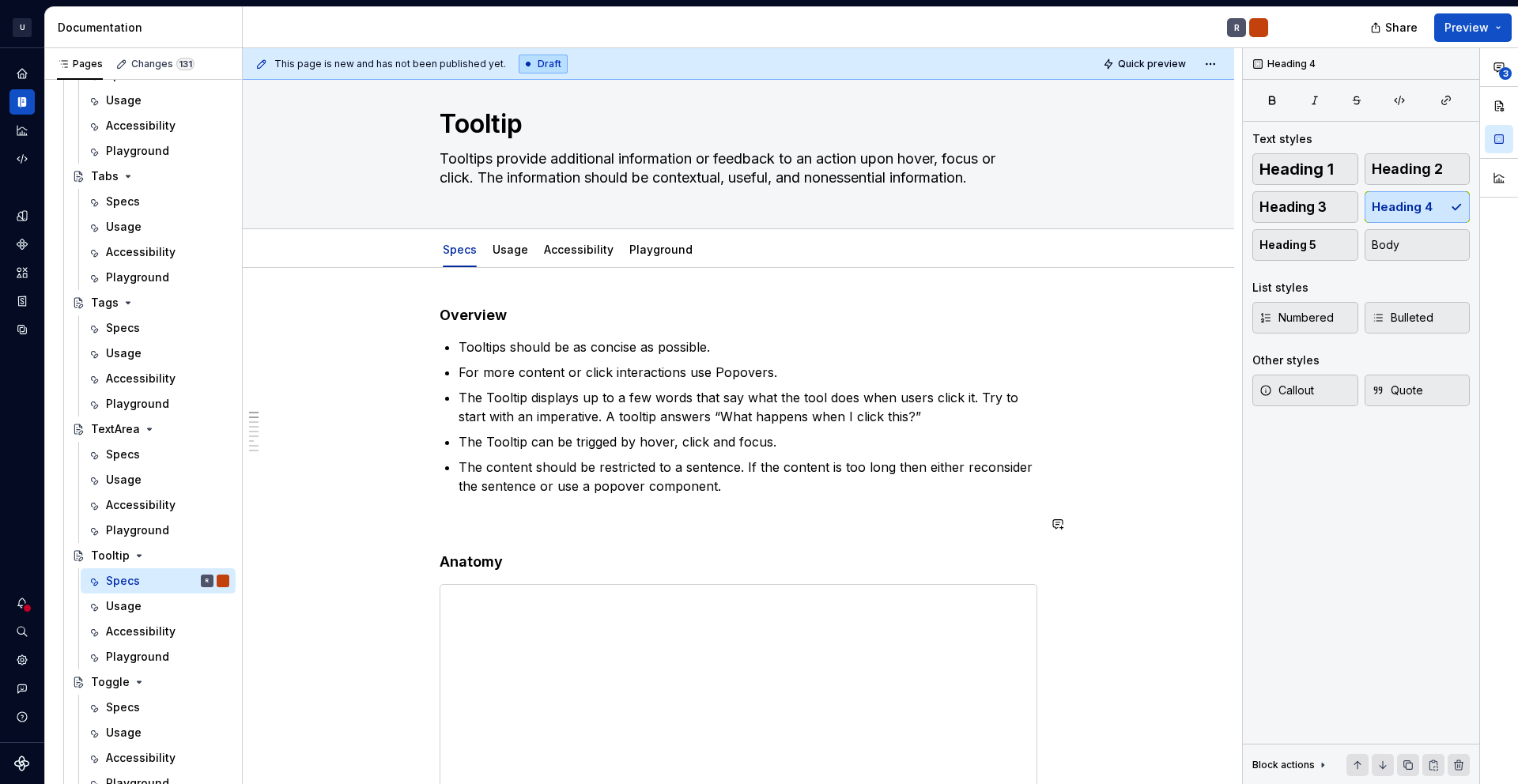 type on "*" 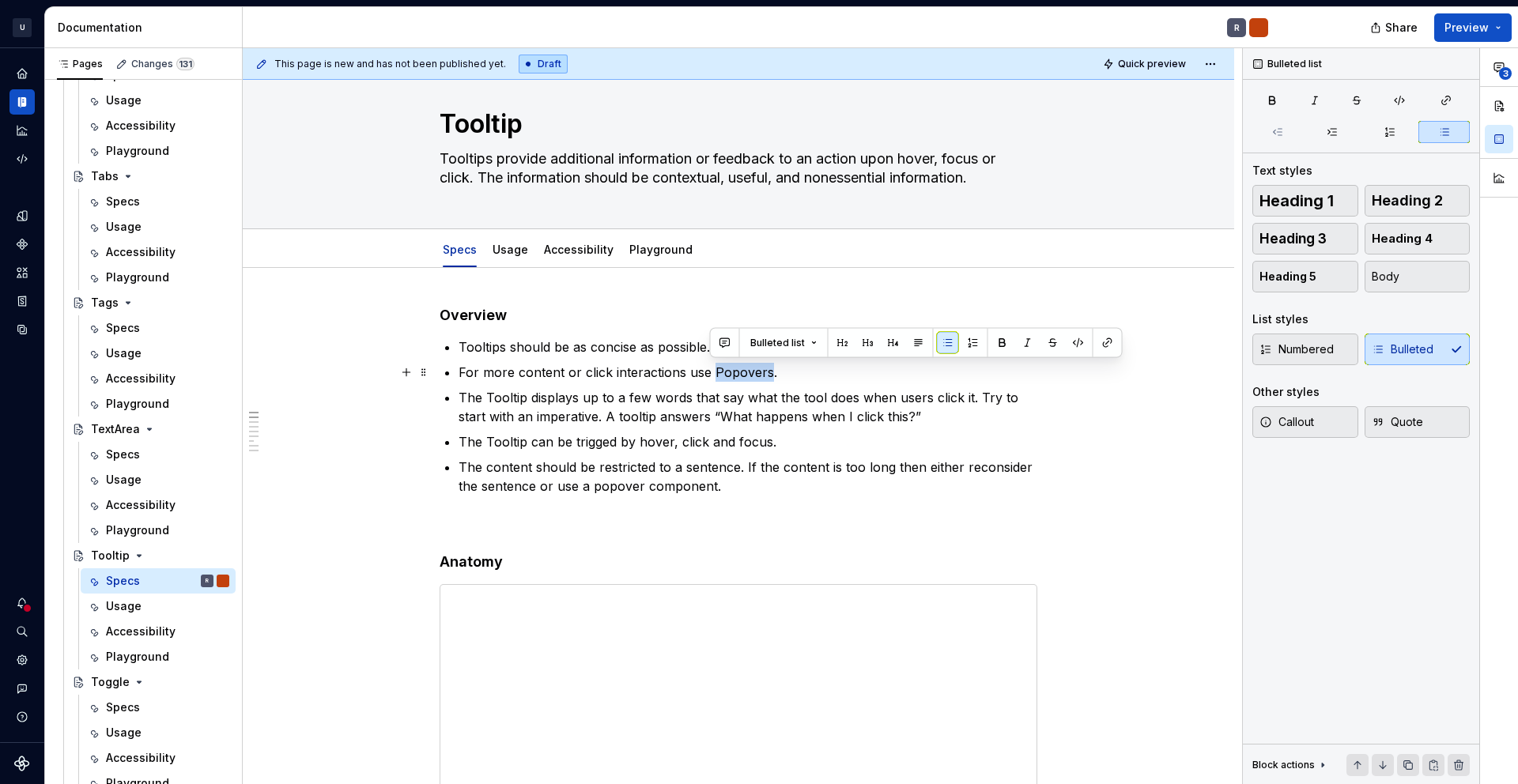 drag, startPoint x: 711, startPoint y: 372, endPoint x: 764, endPoint y: 371, distance: 53.00943 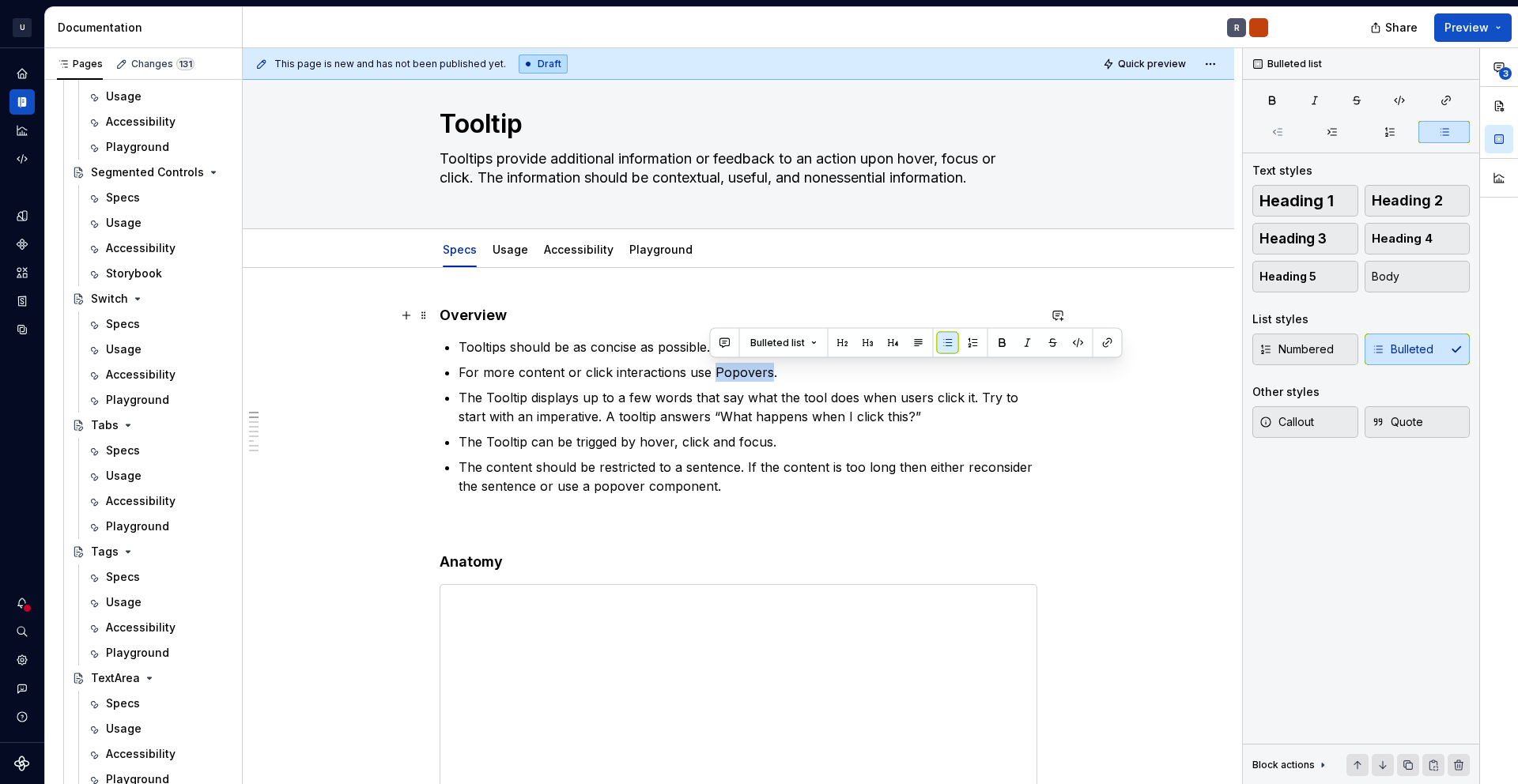 scroll, scrollTop: 3198, scrollLeft: 0, axis: vertical 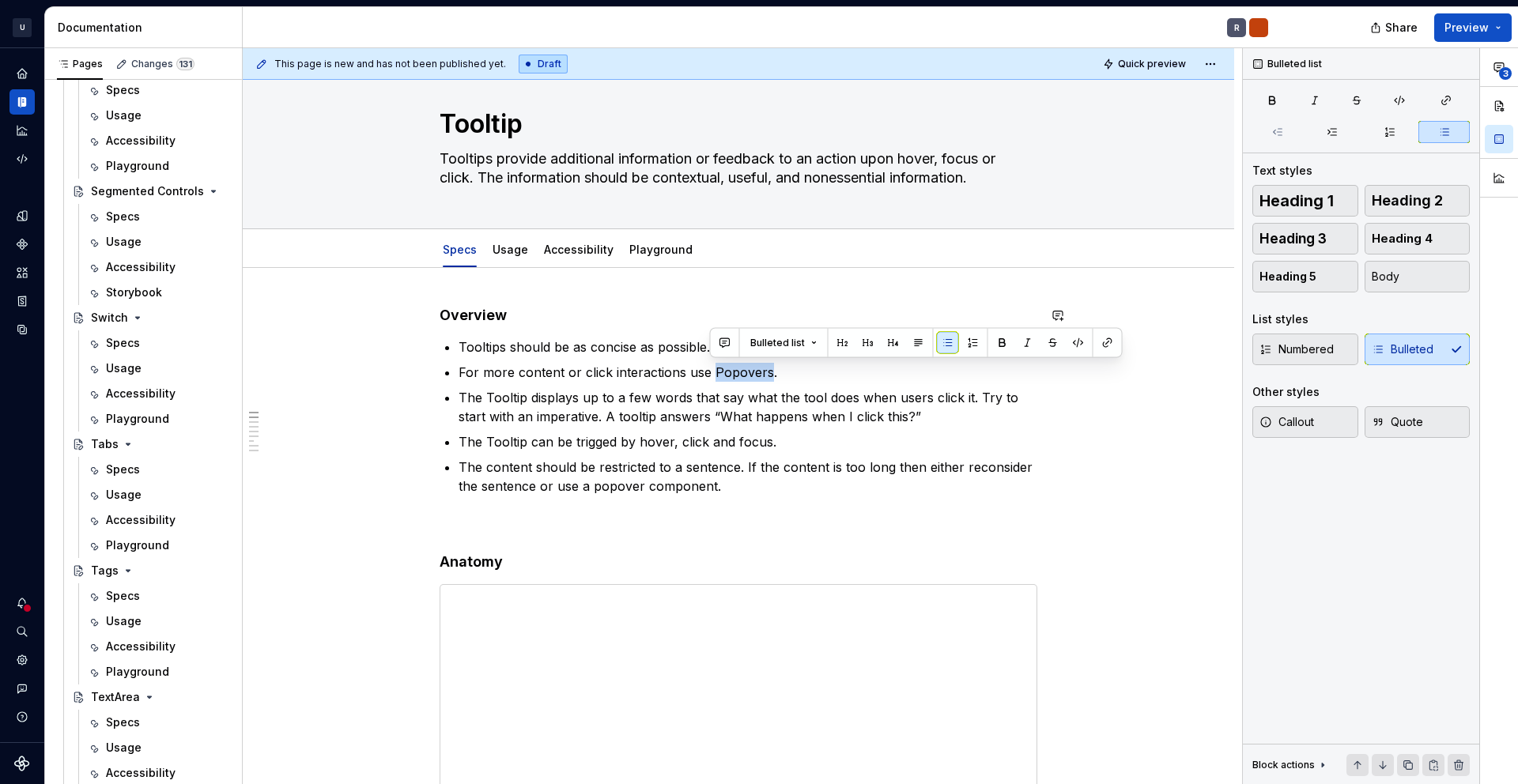 click on "Bulleted list" at bounding box center (916, 343) 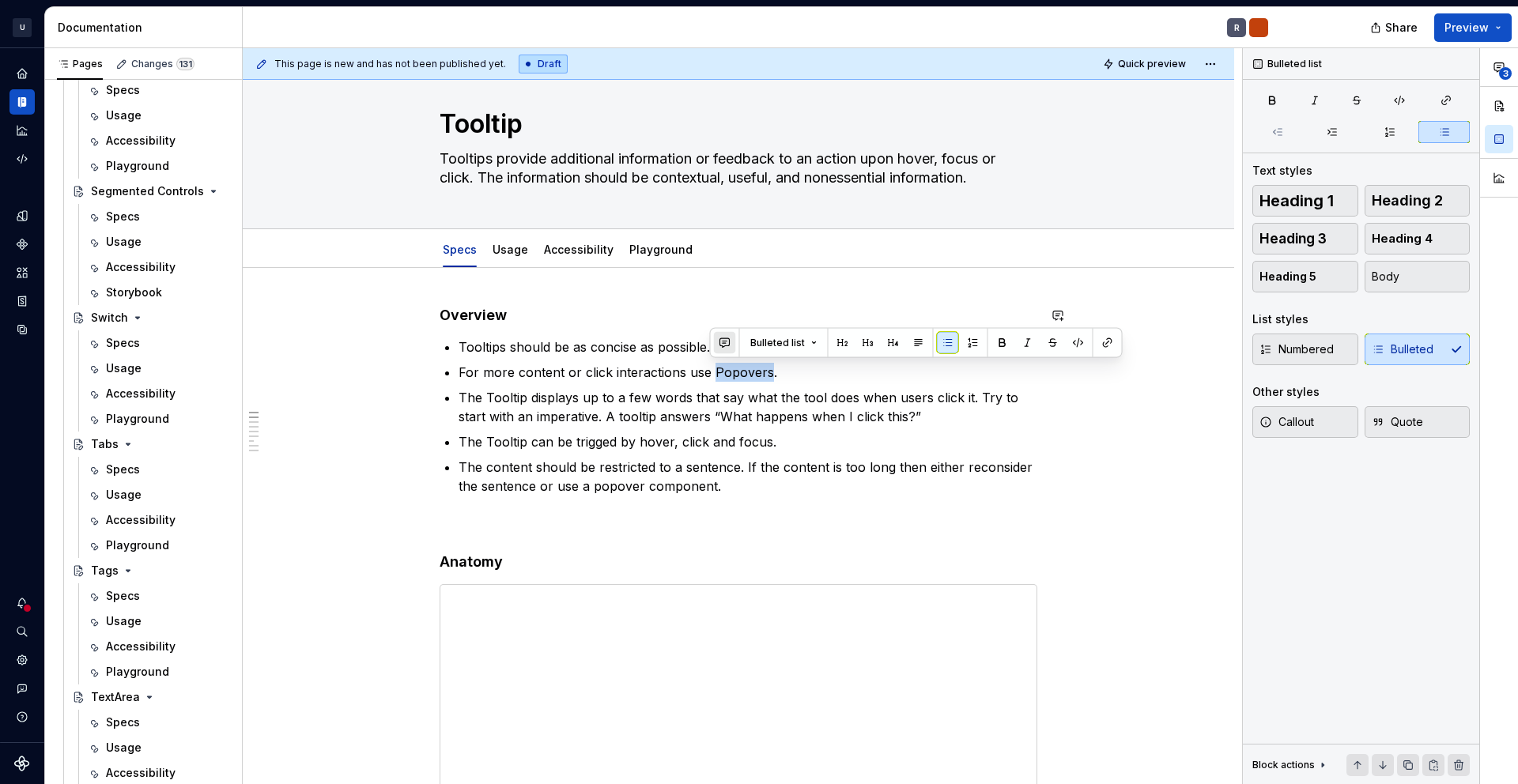 click at bounding box center (725, 343) 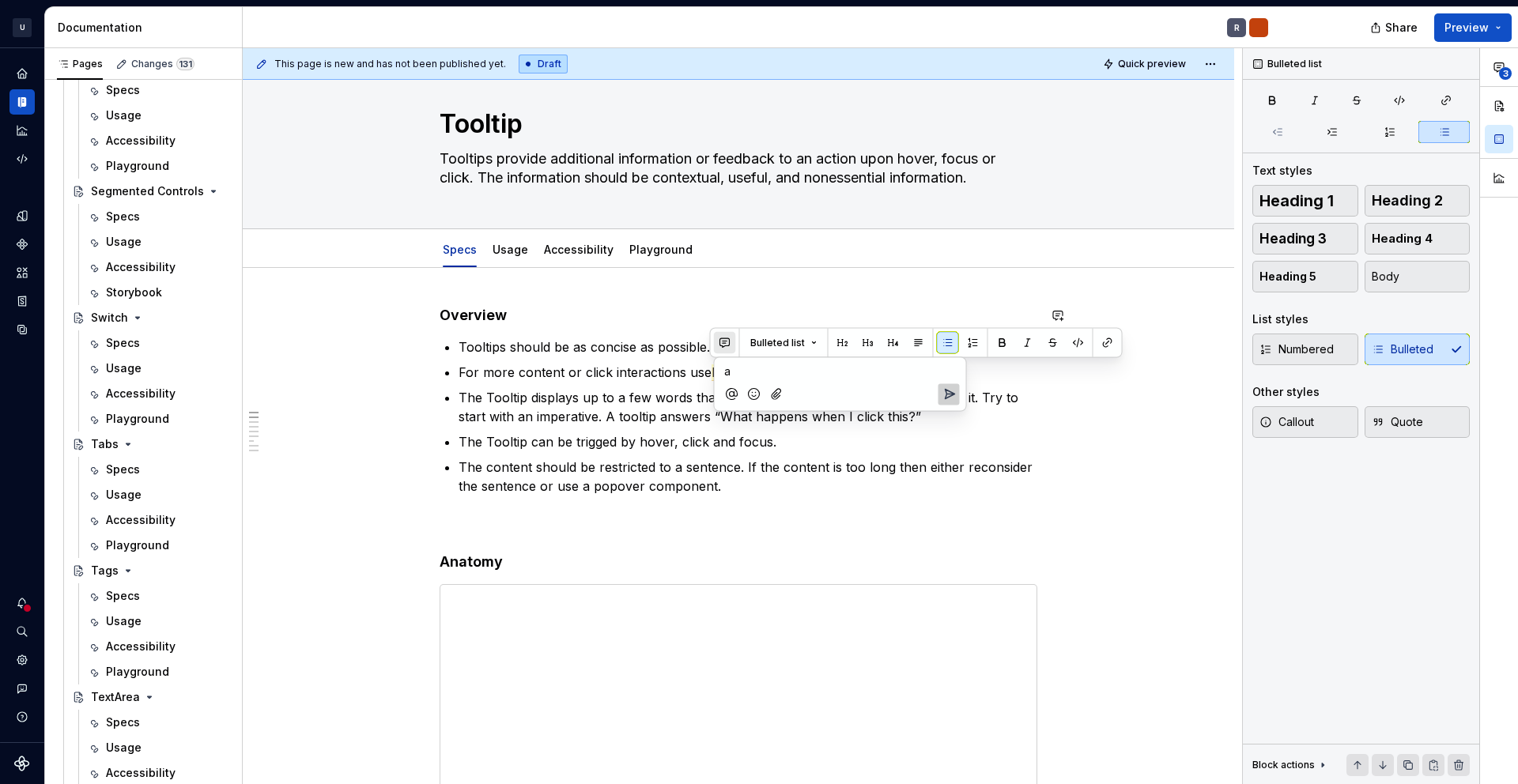 type 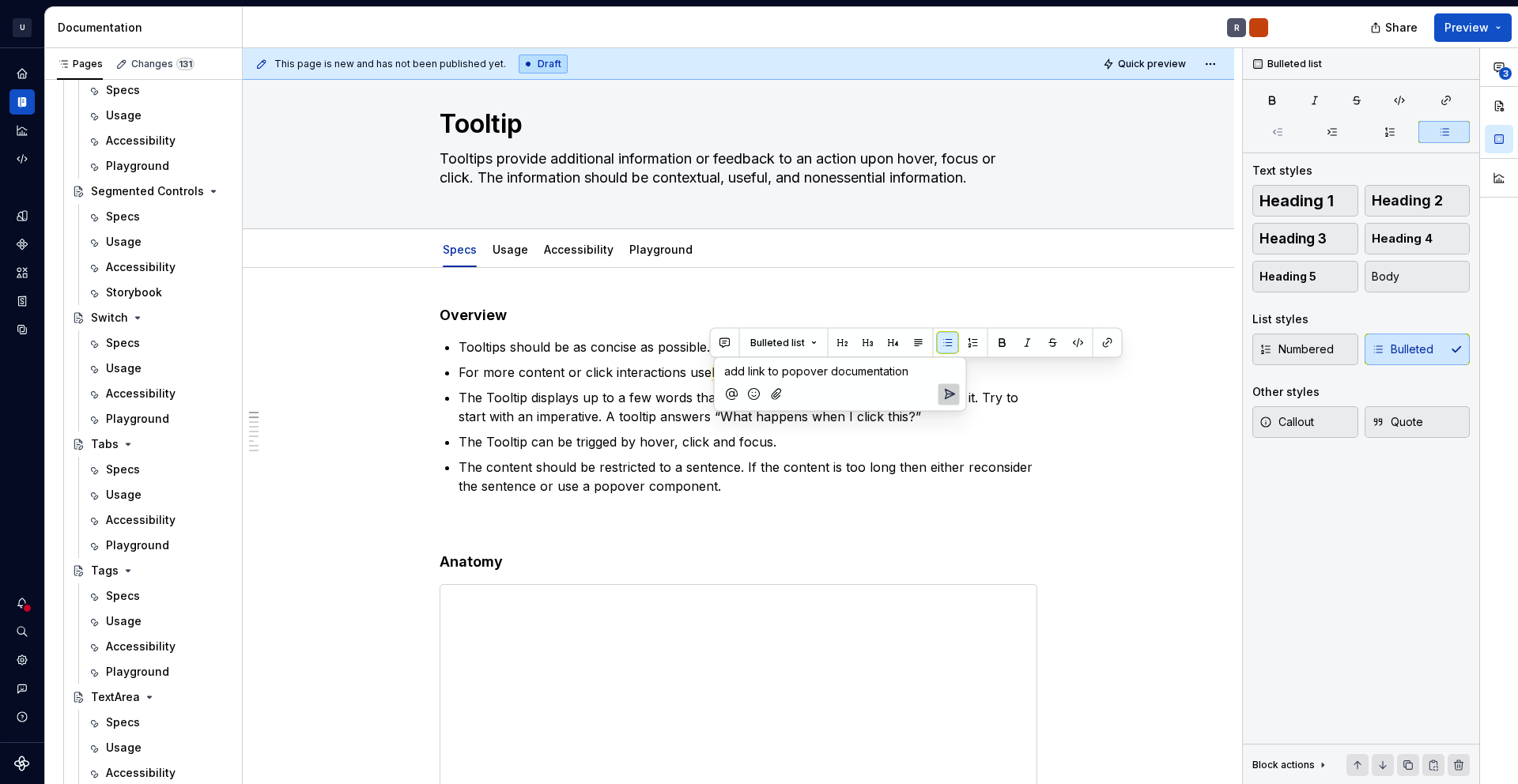 click 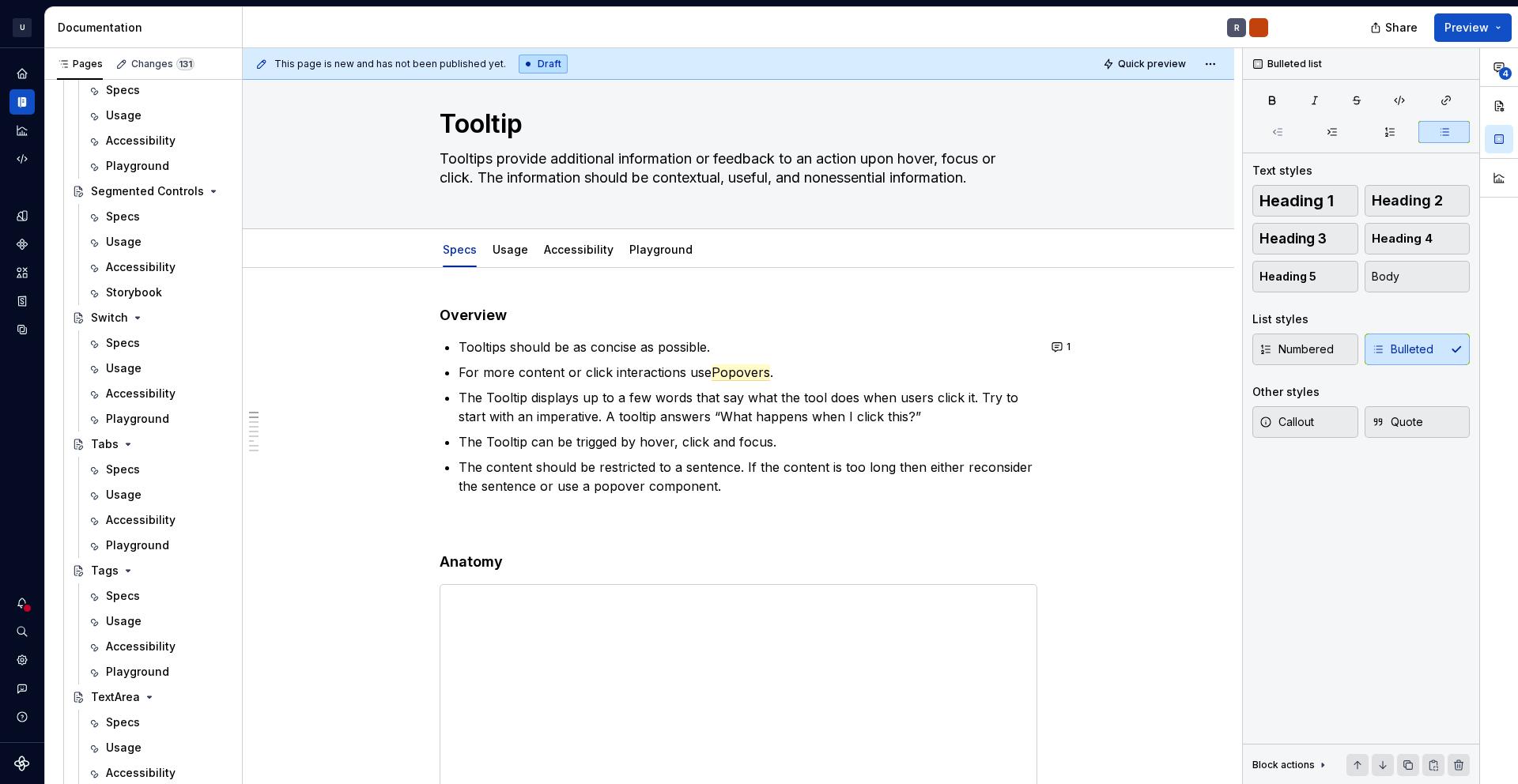 click on "Overview Tooltips should be as concise as possible. For more content or click interactions use  Popovers . The Tooltip displays up to a few words that say what the tool does when users click it. Try to start with an imperative. A tooltip answers “What happens when I click this?” The Tooltip can be trigged by hover, click and focus. The content should be restricted to a sentence. If the content is too long then either reconsider the sentence or use a popover component. Anatomy Text Container Arrow Optional: Keyboard shortcut Width and hight Tooltip max-width is 192px. The hight of the Tooltip grows with the content. Arrow orientation The container of the tooltip may be aligned to  left ,  center  or  right  to keep the container from bleeding off the page or covering important information. Tooltips use specific directions and may be positioned  right ,  left ,  bottom , or  top Hover over the buttons below to see the tooltips orientations: Placement Behavior  Hover Keyboard shortcut Figma component" at bounding box center (738, 2371) 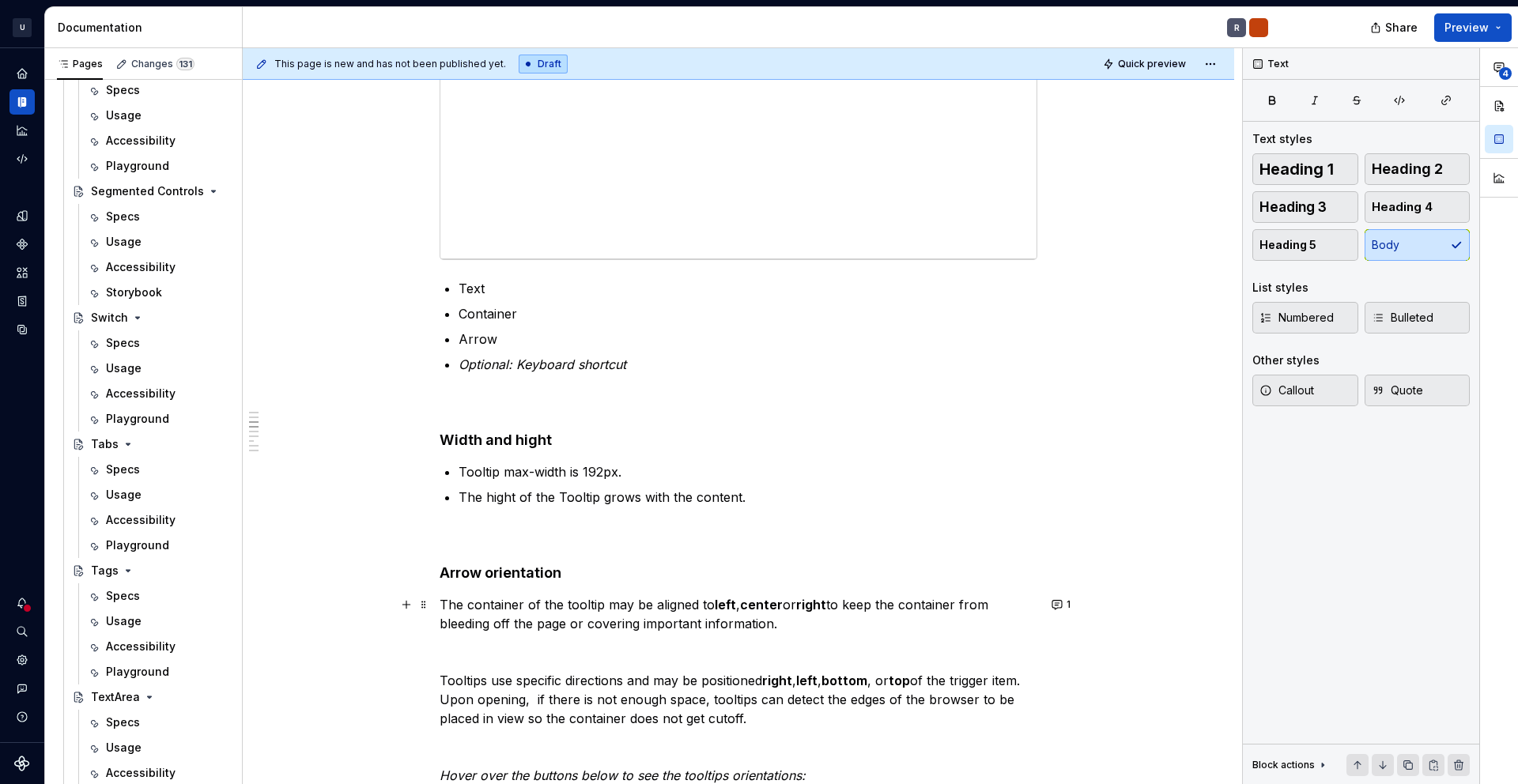 scroll, scrollTop: 635, scrollLeft: 0, axis: vertical 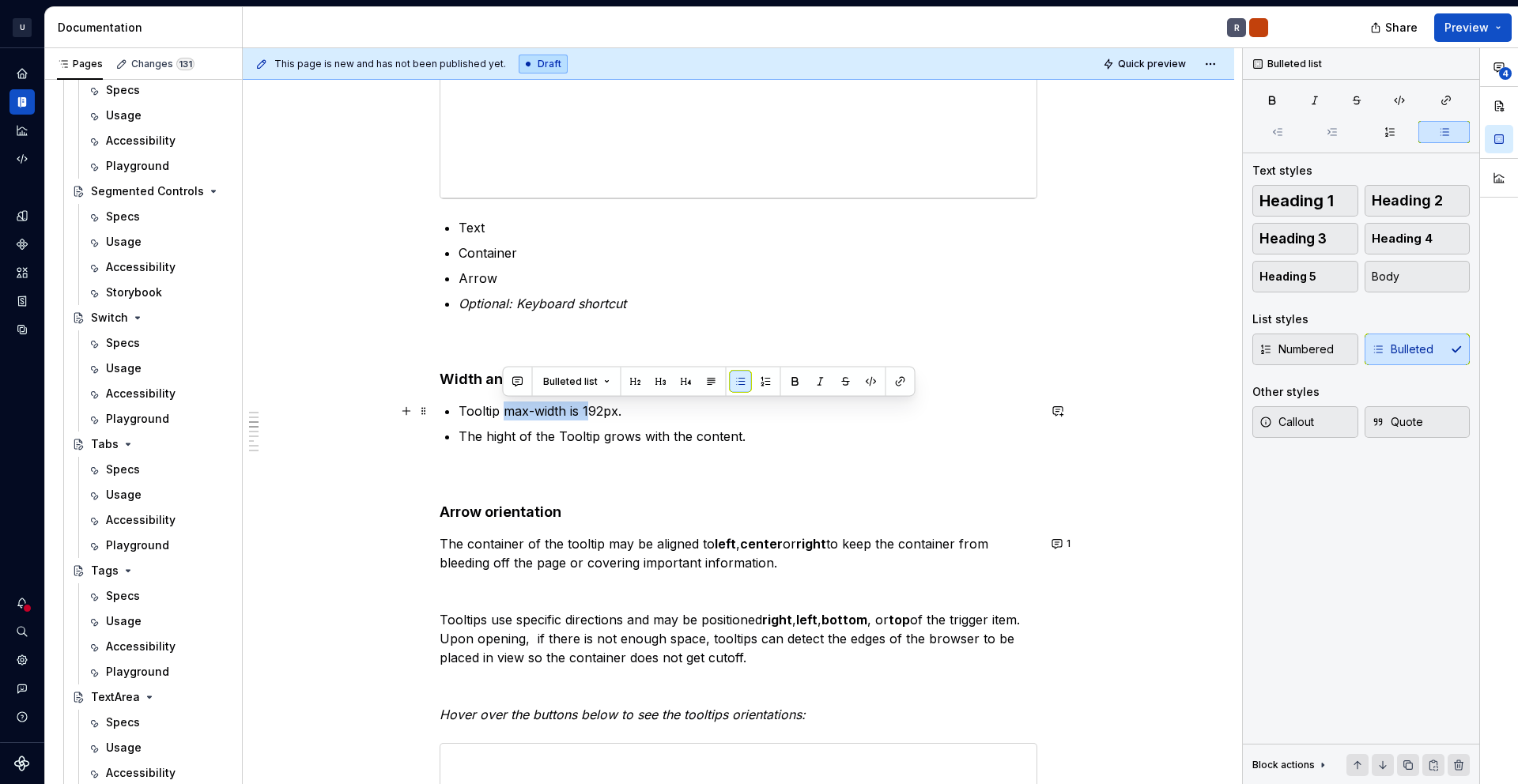 drag, startPoint x: 507, startPoint y: 409, endPoint x: 591, endPoint y: 409, distance: 84 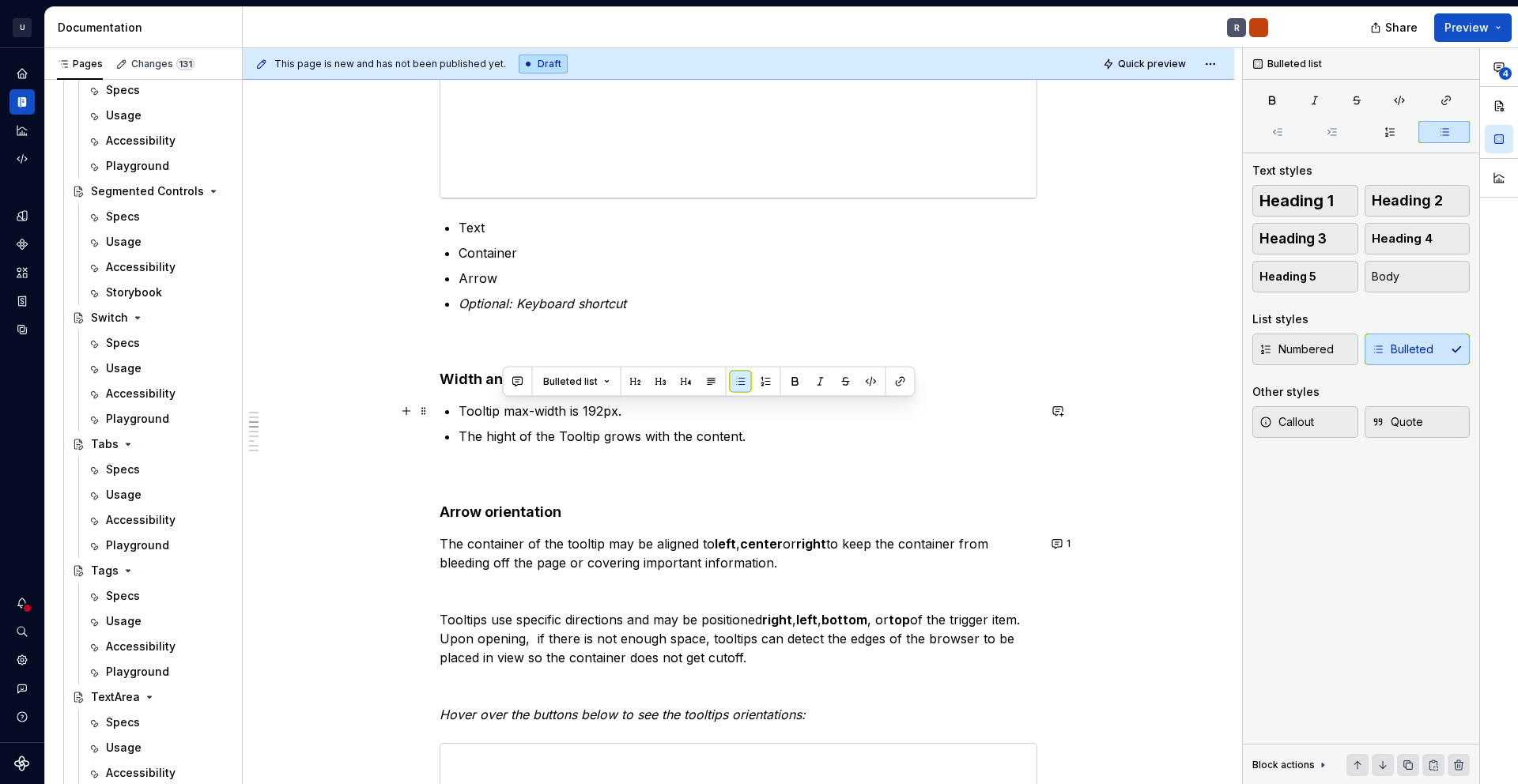 click on "Tooltip max-width is 192px." at bounding box center (748, 411) 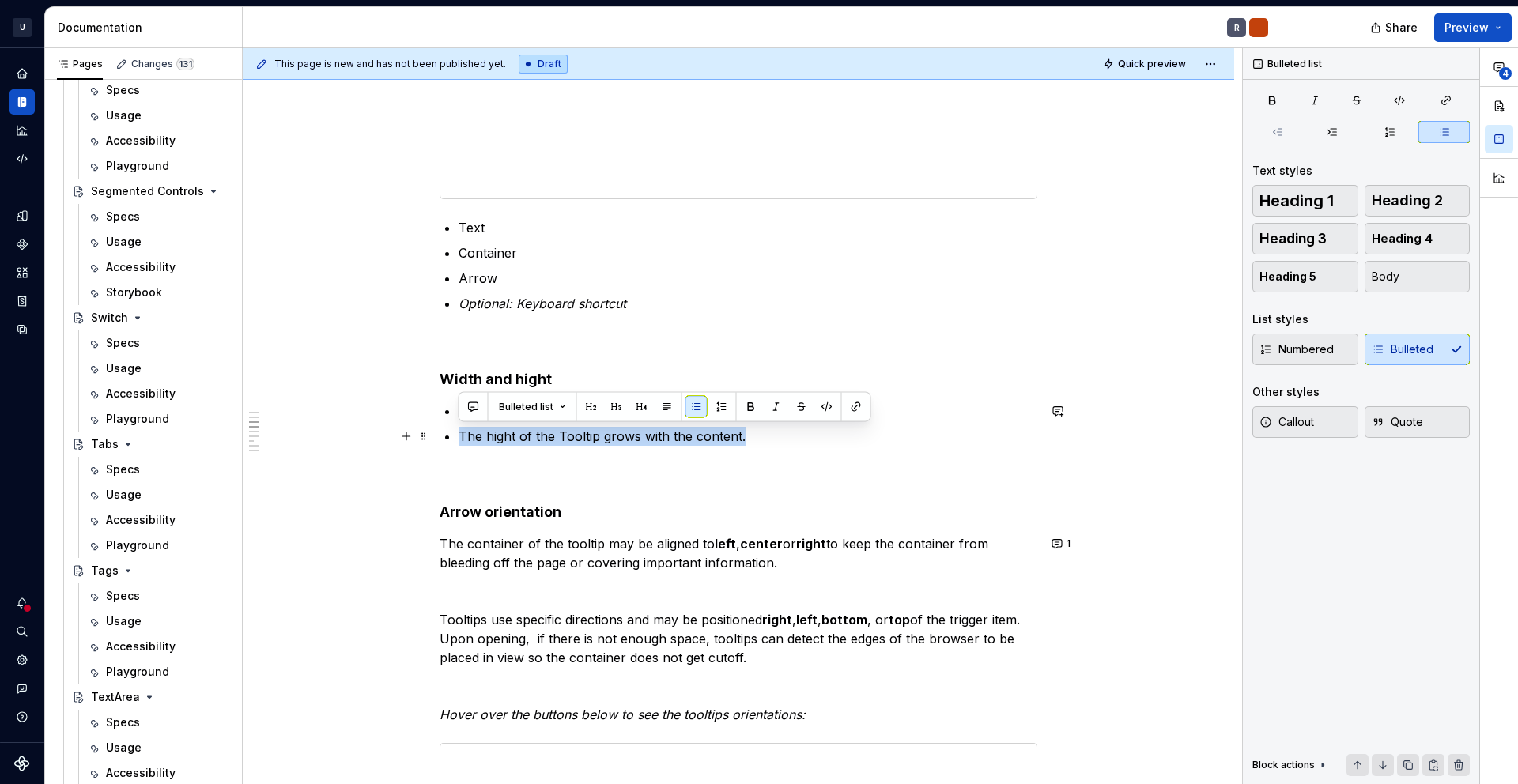 drag, startPoint x: 459, startPoint y: 437, endPoint x: 753, endPoint y: 436, distance: 294.0017 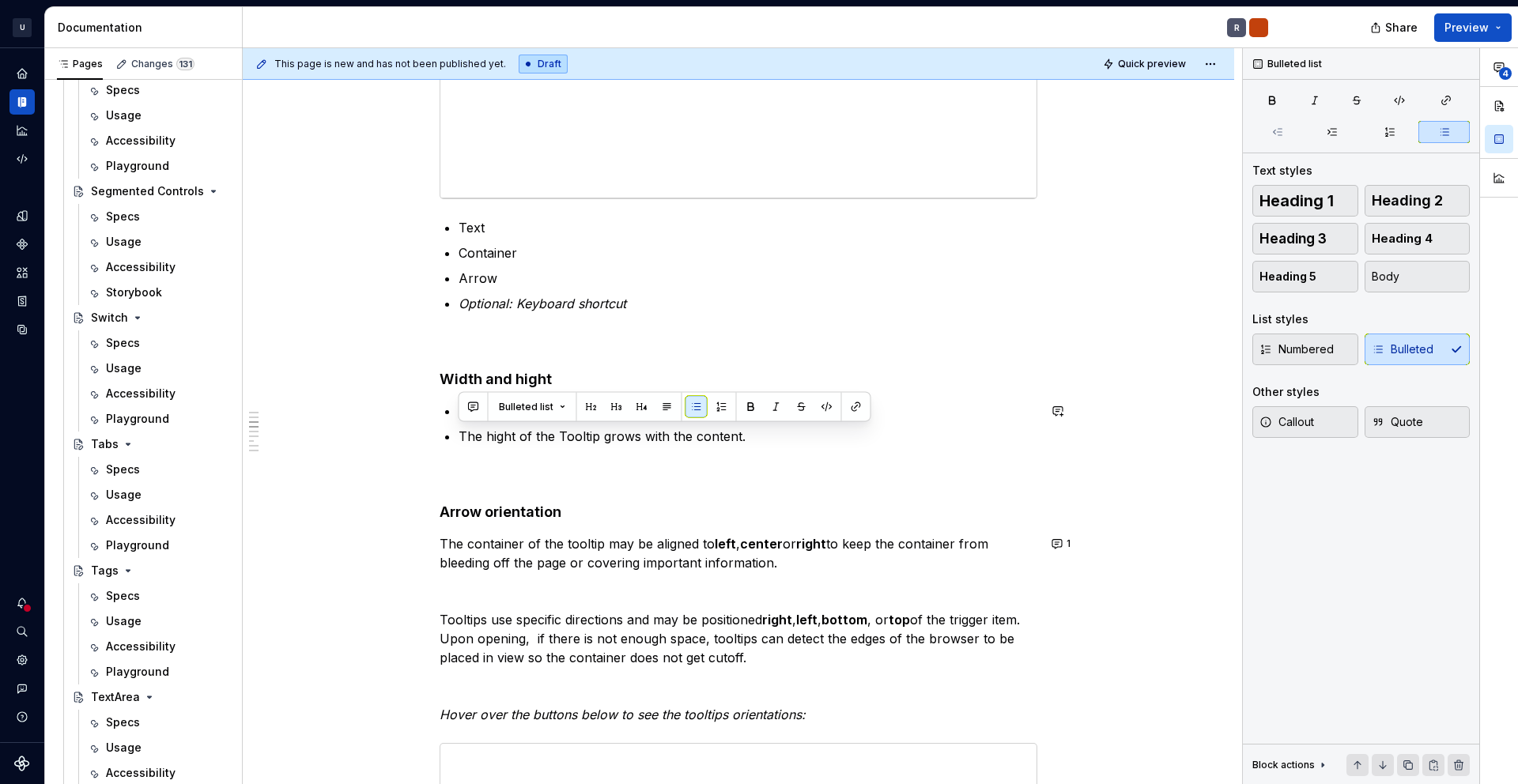 click on "Overview Tooltips should be as concise as possible. For more content or click interactions use  Popovers . The Tooltip displays up to a few words that say what the tool does when users click it. Try to start with an imperative. A tooltip answers “What happens when I click this?” The Tooltip can be trigged by hover, click and focus. The content should be restricted to a sentence. If the content is too long then either reconsider the sentence or use a popover component. Anatomy Text Container Arrow Optional: Keyboard shortcut Width and hight Tooltip max-width is 192px. The hight of the Tooltip grows with the content. Arrow orientation The container of the tooltip may be aligned to  left ,  center  or  right  to keep the container from bleeding off the page or covering important information. Tooltips use specific directions and may be positioned  right ,  left ,  bottom , or  top Hover over the buttons below to see the tooltips orientations: Placement Behavior  Hover Keyboard shortcut Figma component" at bounding box center [738, 1653] 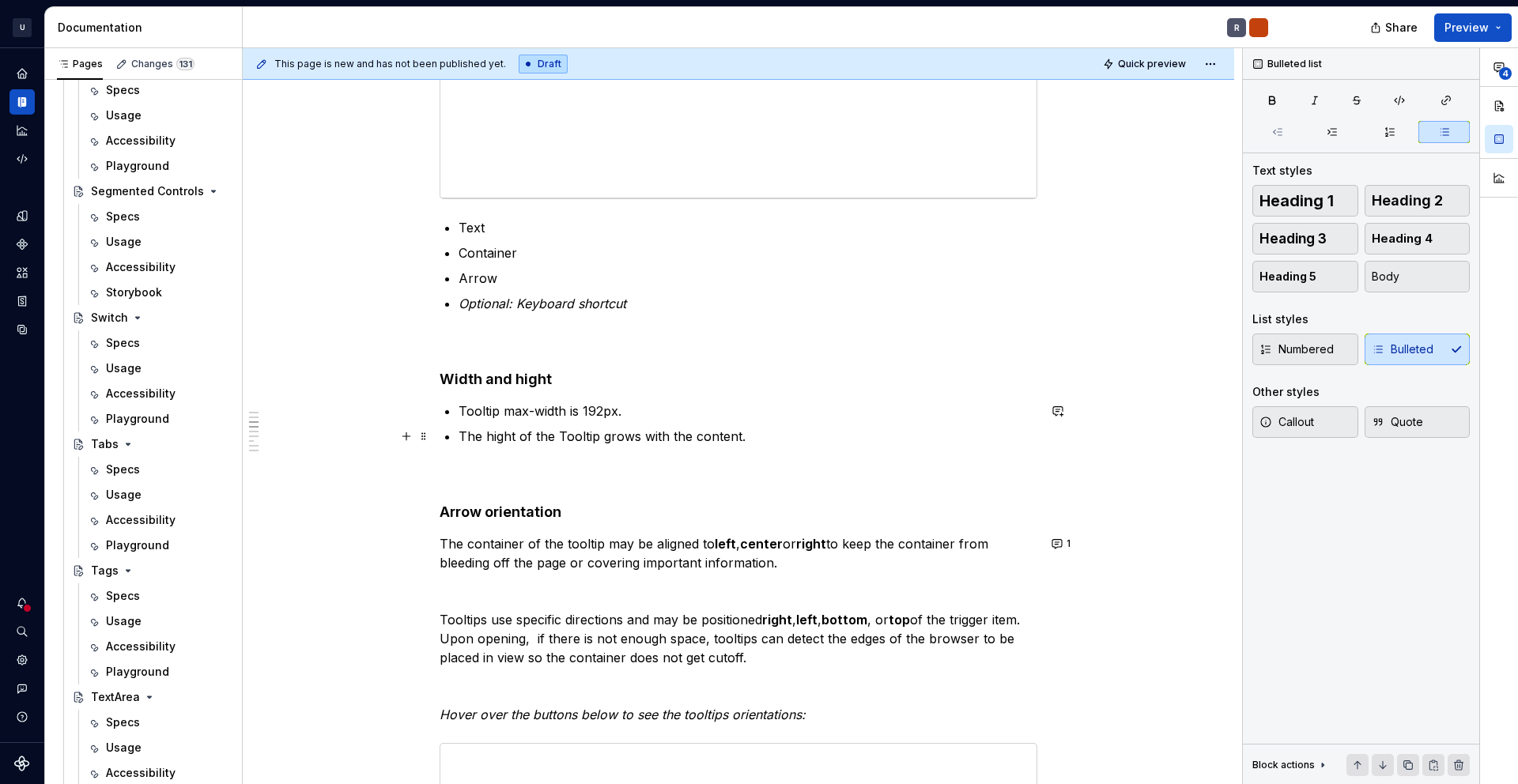click on "Tooltip max-width is 192px. The hight of the Tooltip grows with the content." at bounding box center [748, 424] 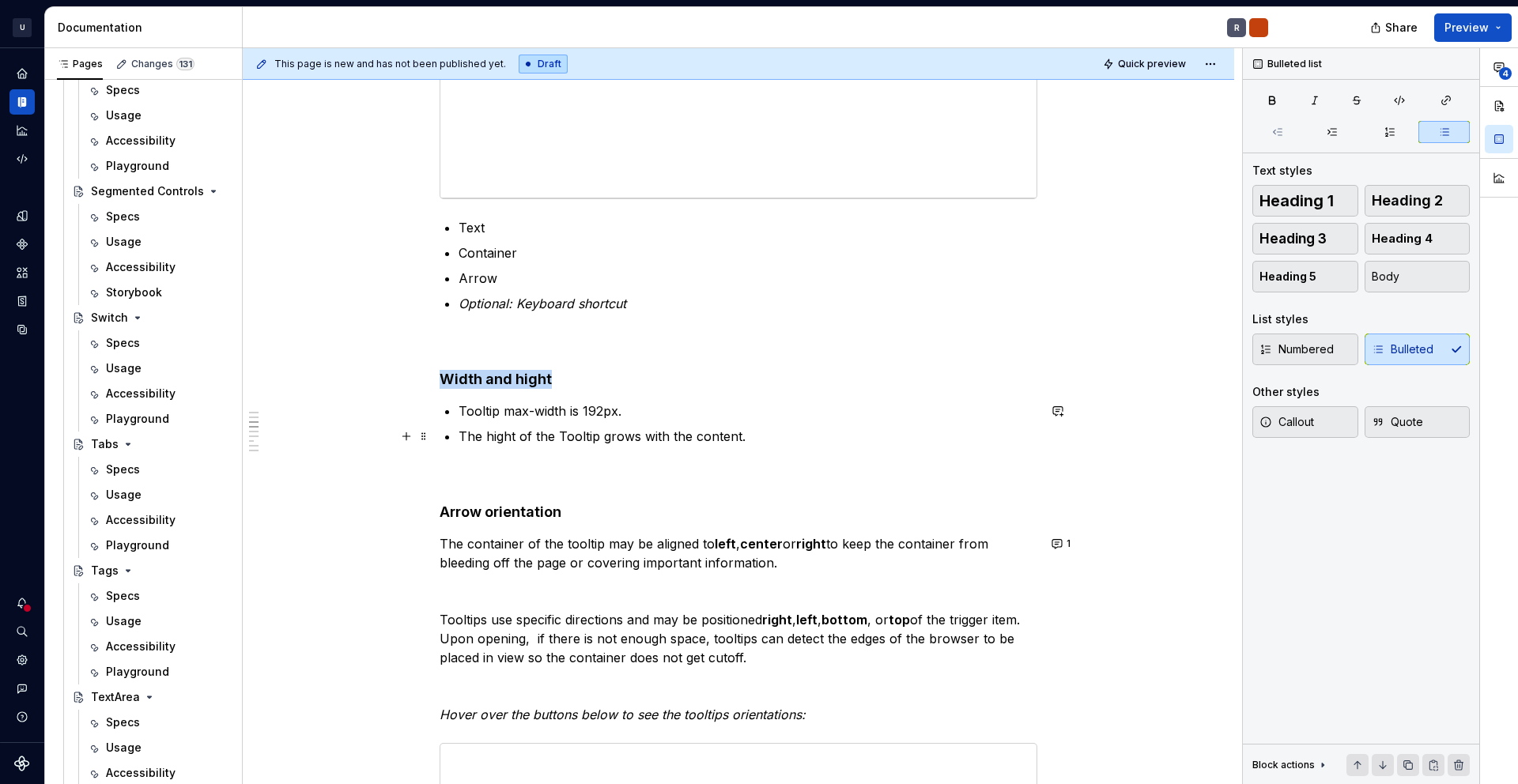 click on "Tooltip max-width is 192px. The hight of the Tooltip grows with the content." at bounding box center [748, 424] 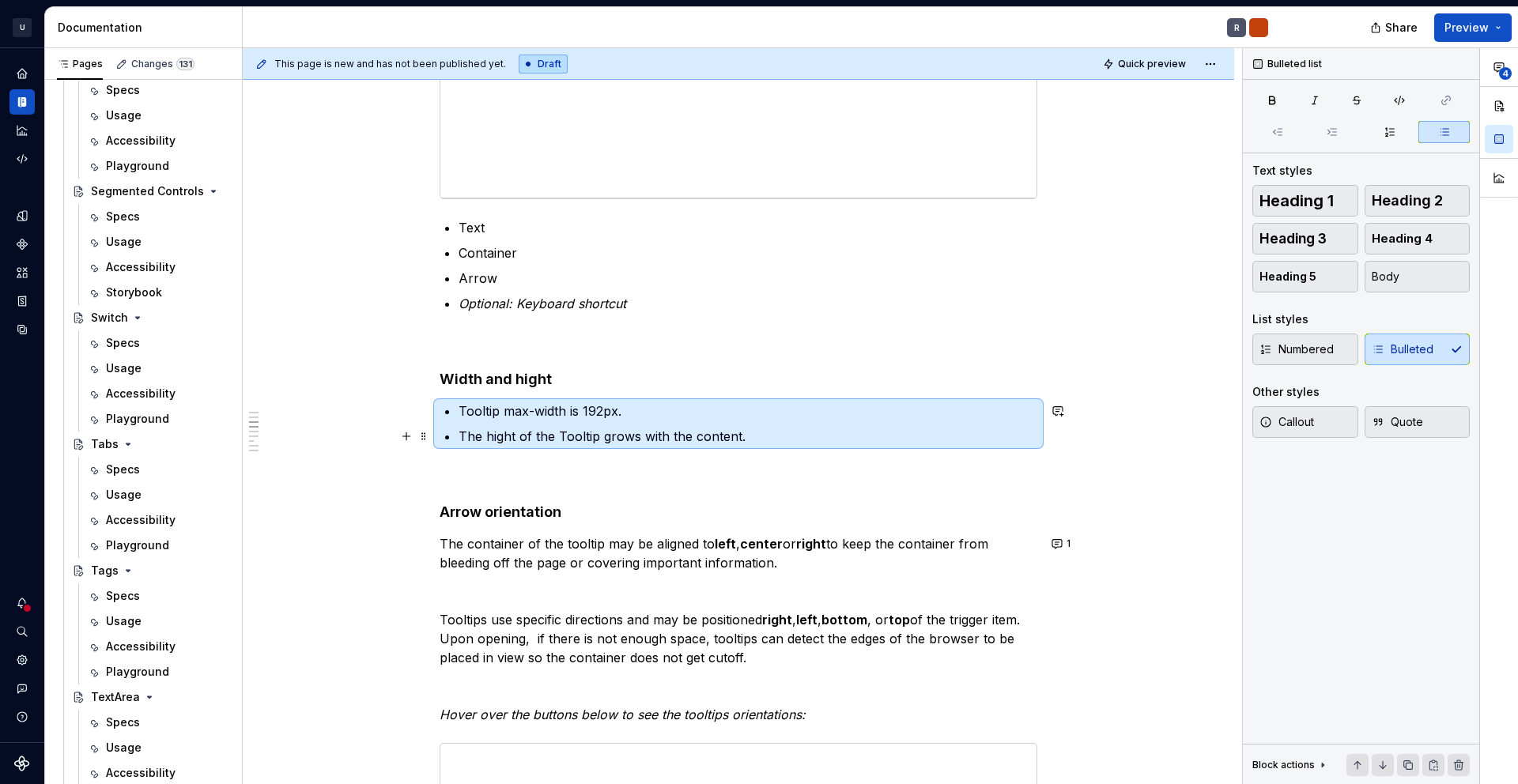 click on "The hight of the Tooltip grows with the content." at bounding box center [748, 436] 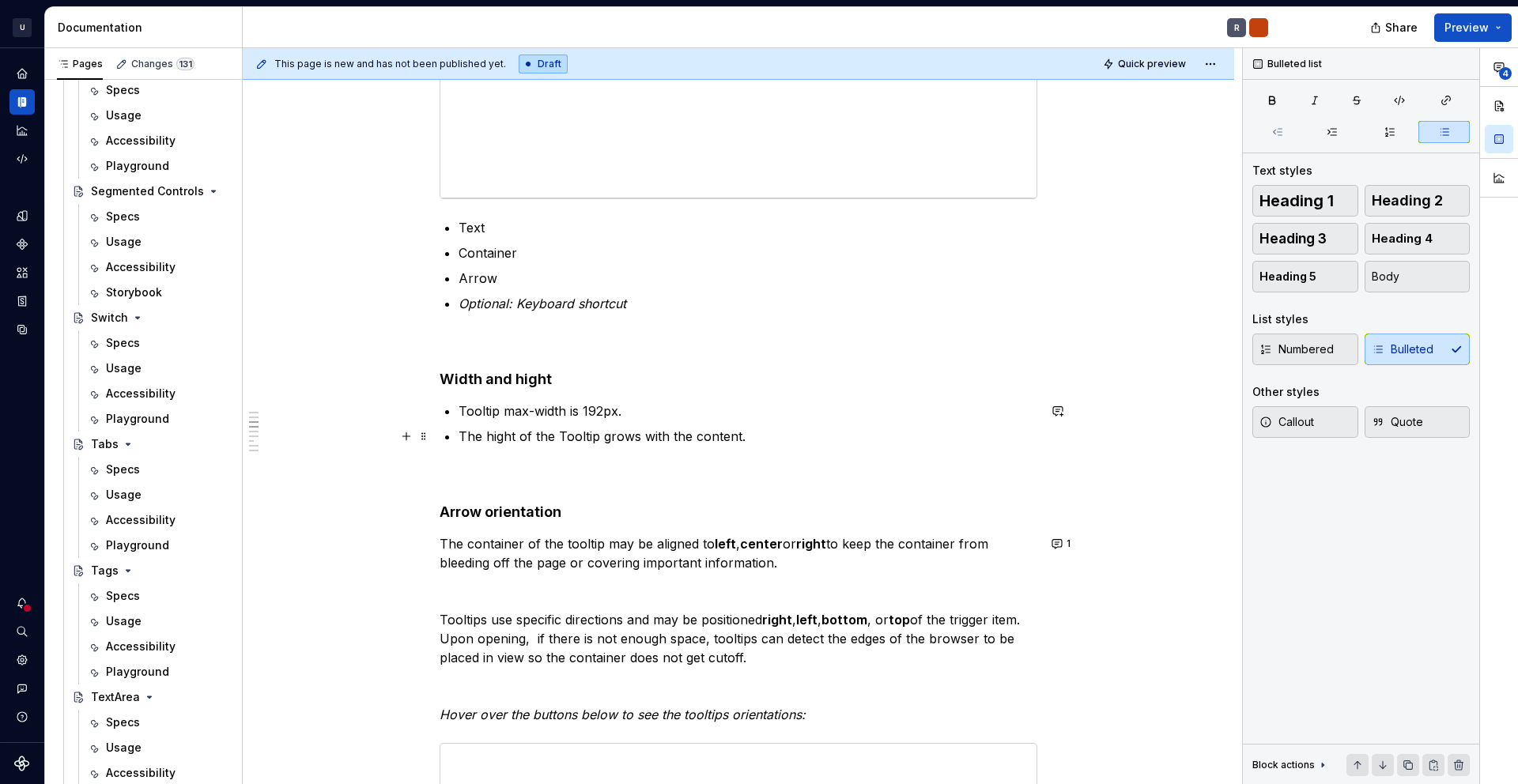 click on "The hight of the Tooltip grows with the content." at bounding box center [748, 436] 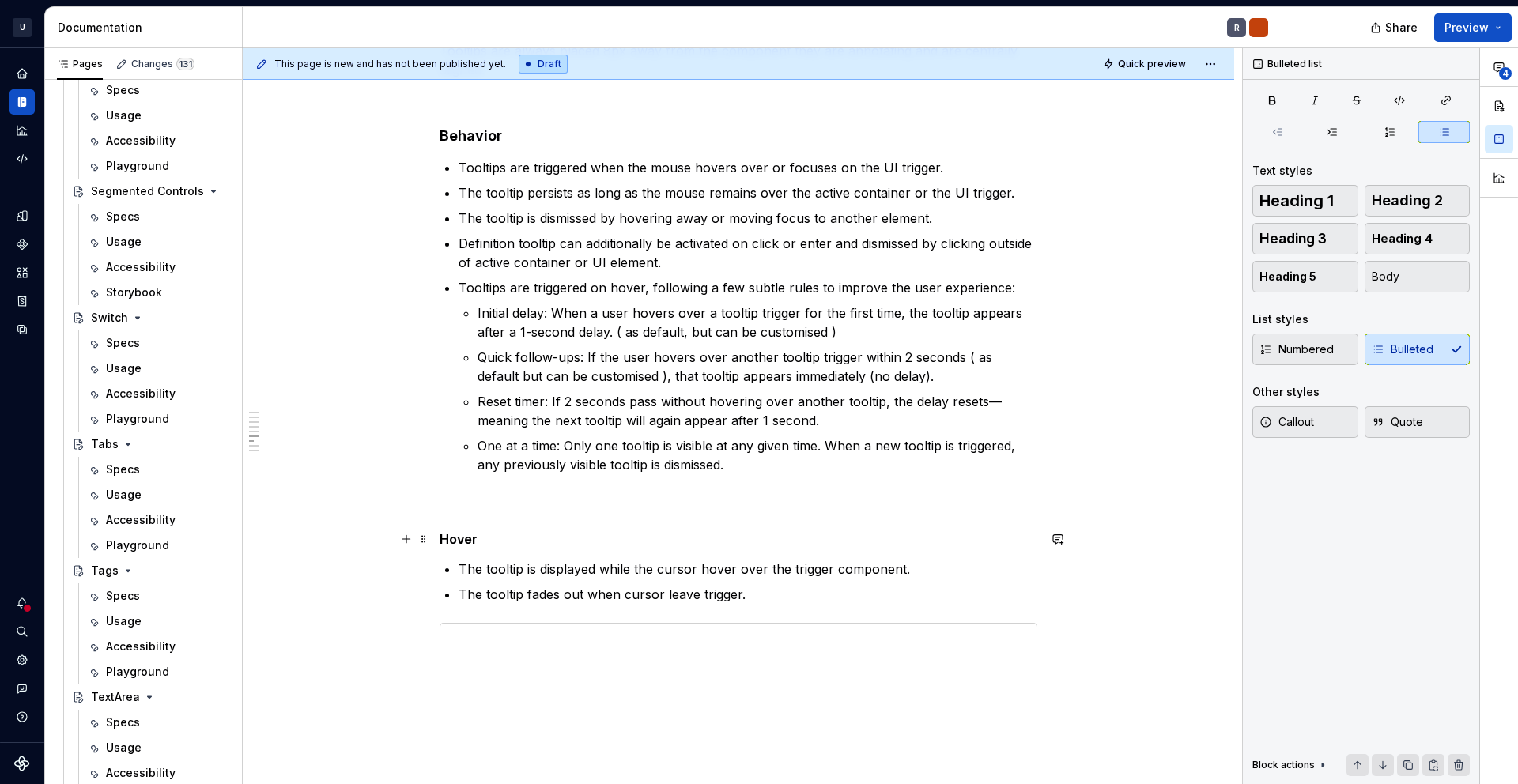scroll, scrollTop: 1778, scrollLeft: 0, axis: vertical 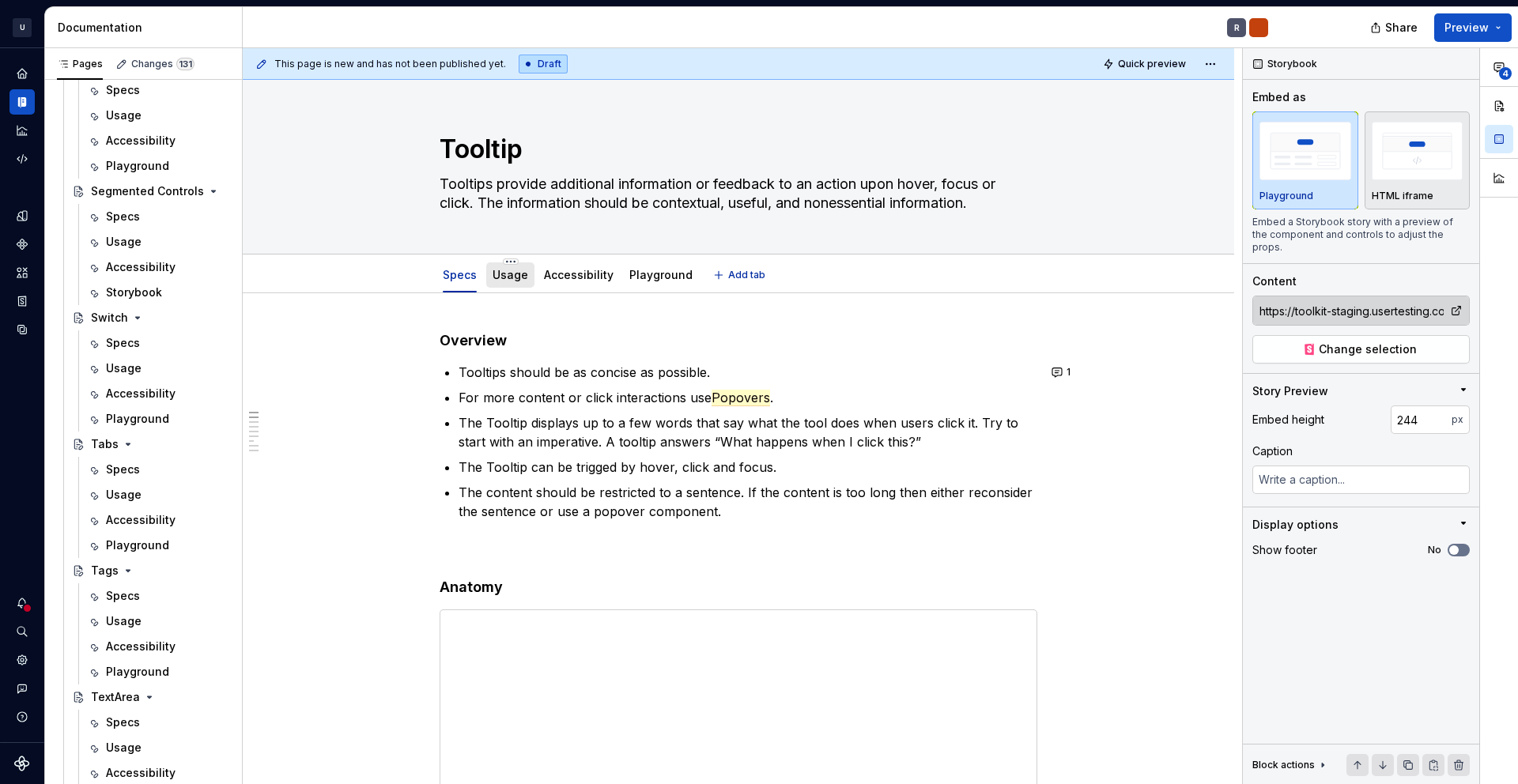 click on "Usage" at bounding box center (510, 274) 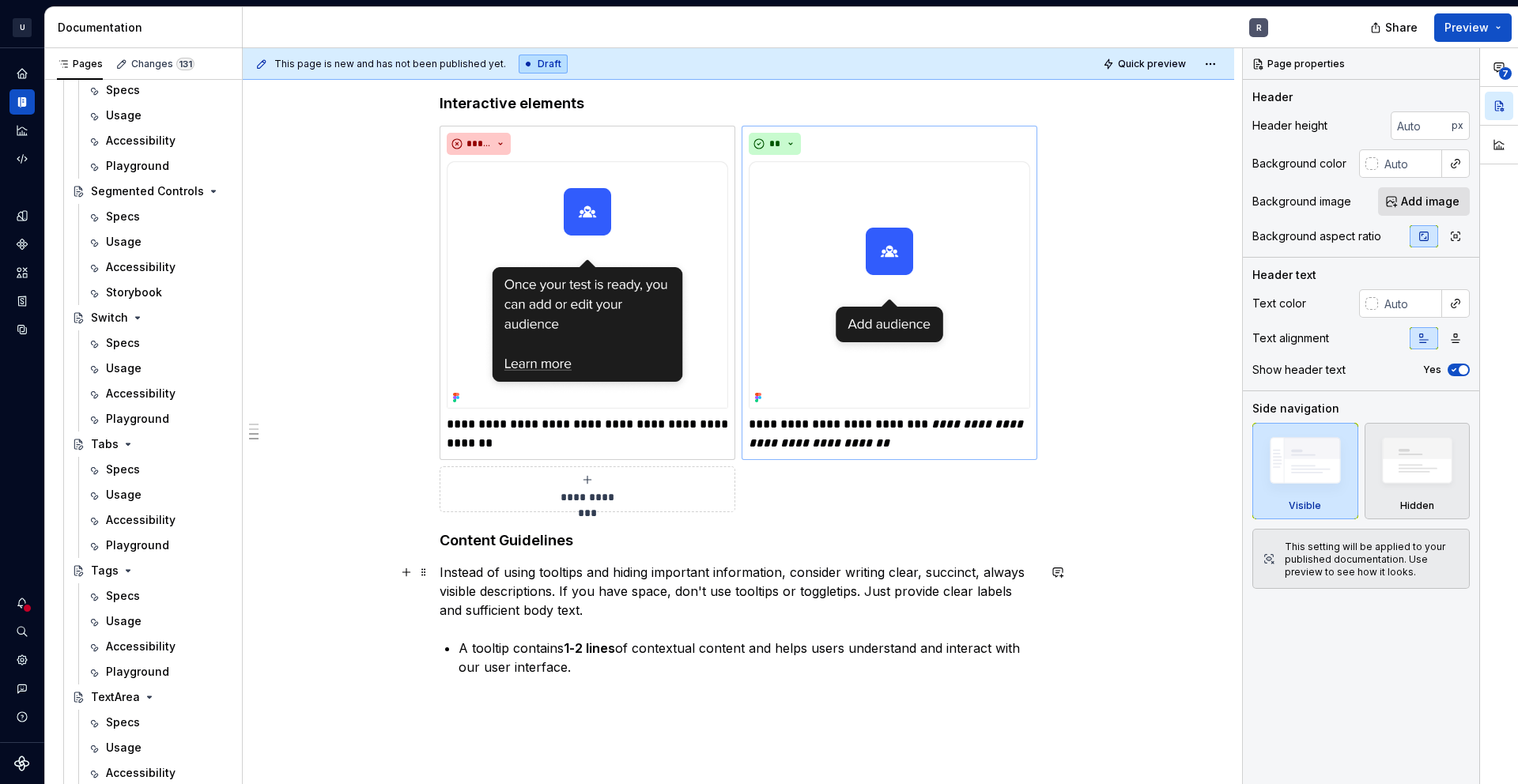 scroll, scrollTop: 1422, scrollLeft: 0, axis: vertical 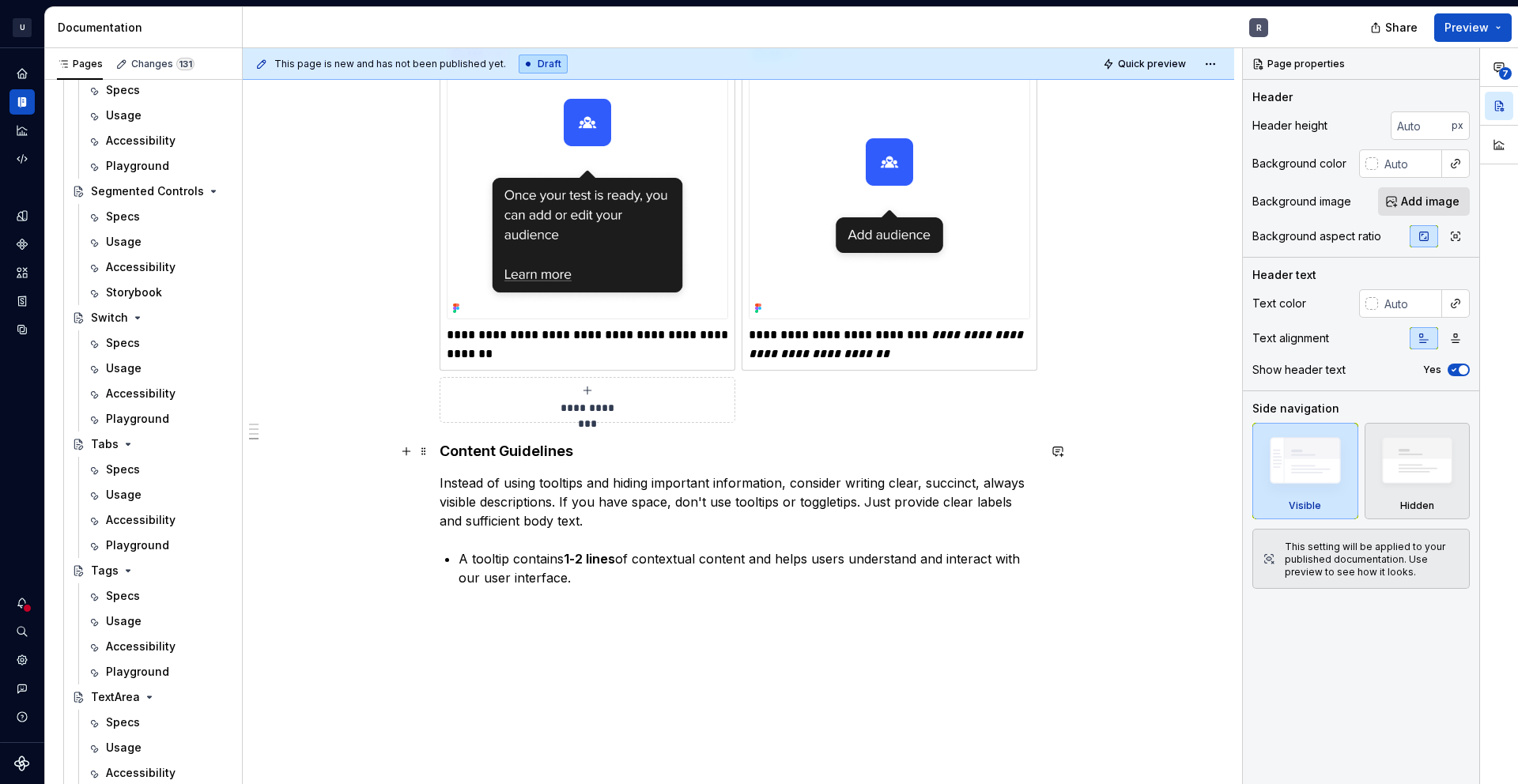 click on "Content Guidelines" at bounding box center [738, 451] 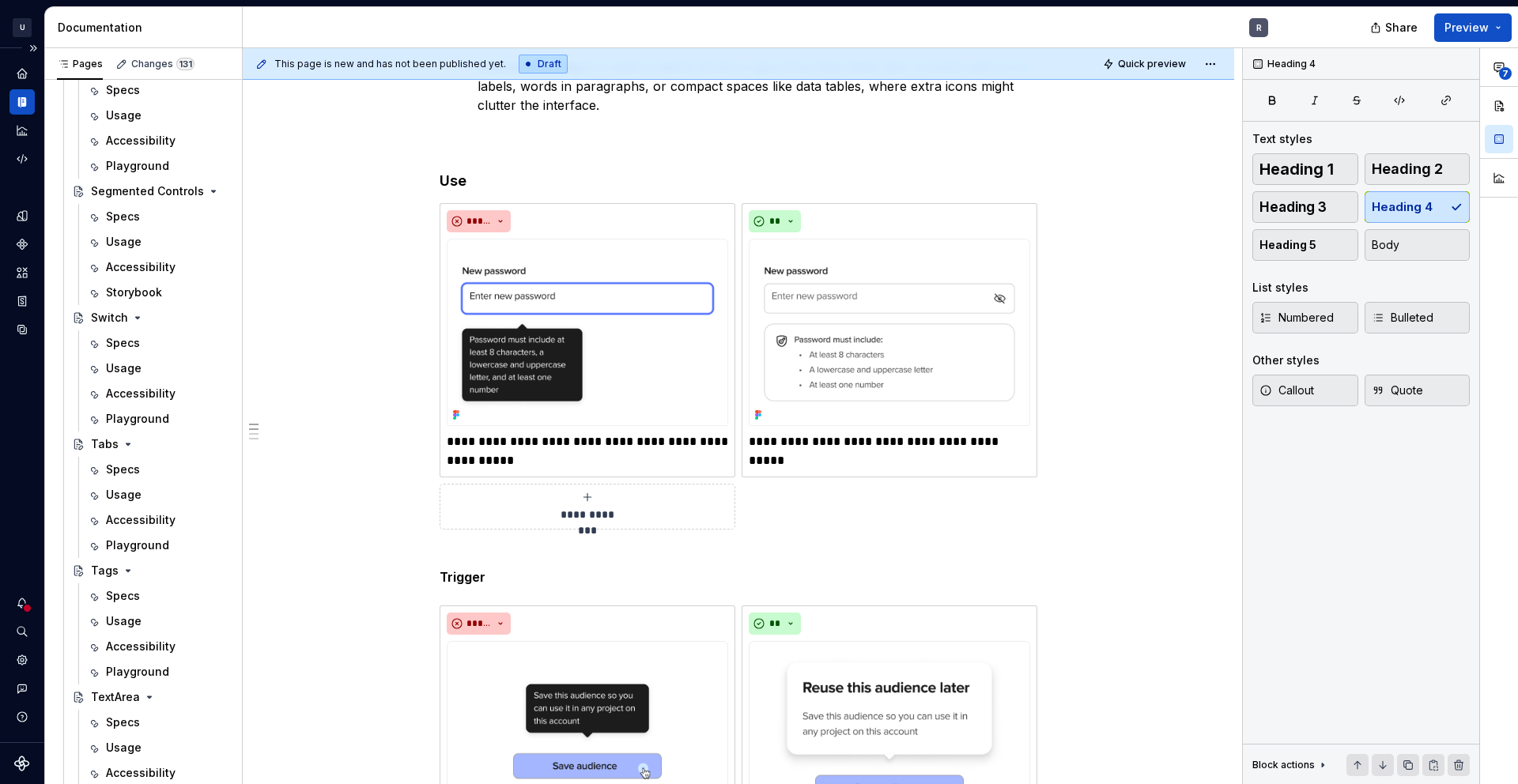 scroll, scrollTop: 0, scrollLeft: 0, axis: both 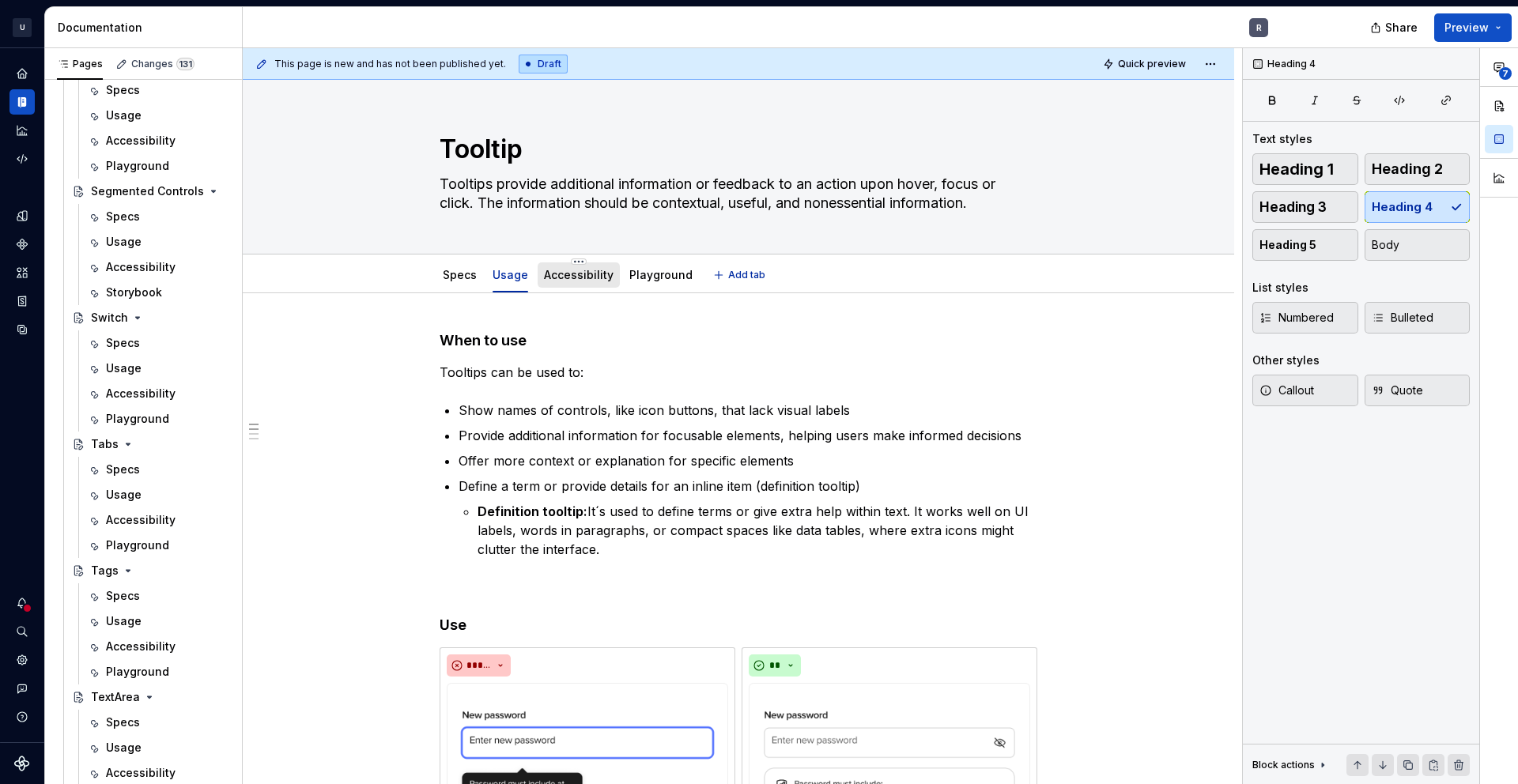 click on "Accessibility" at bounding box center [579, 275] 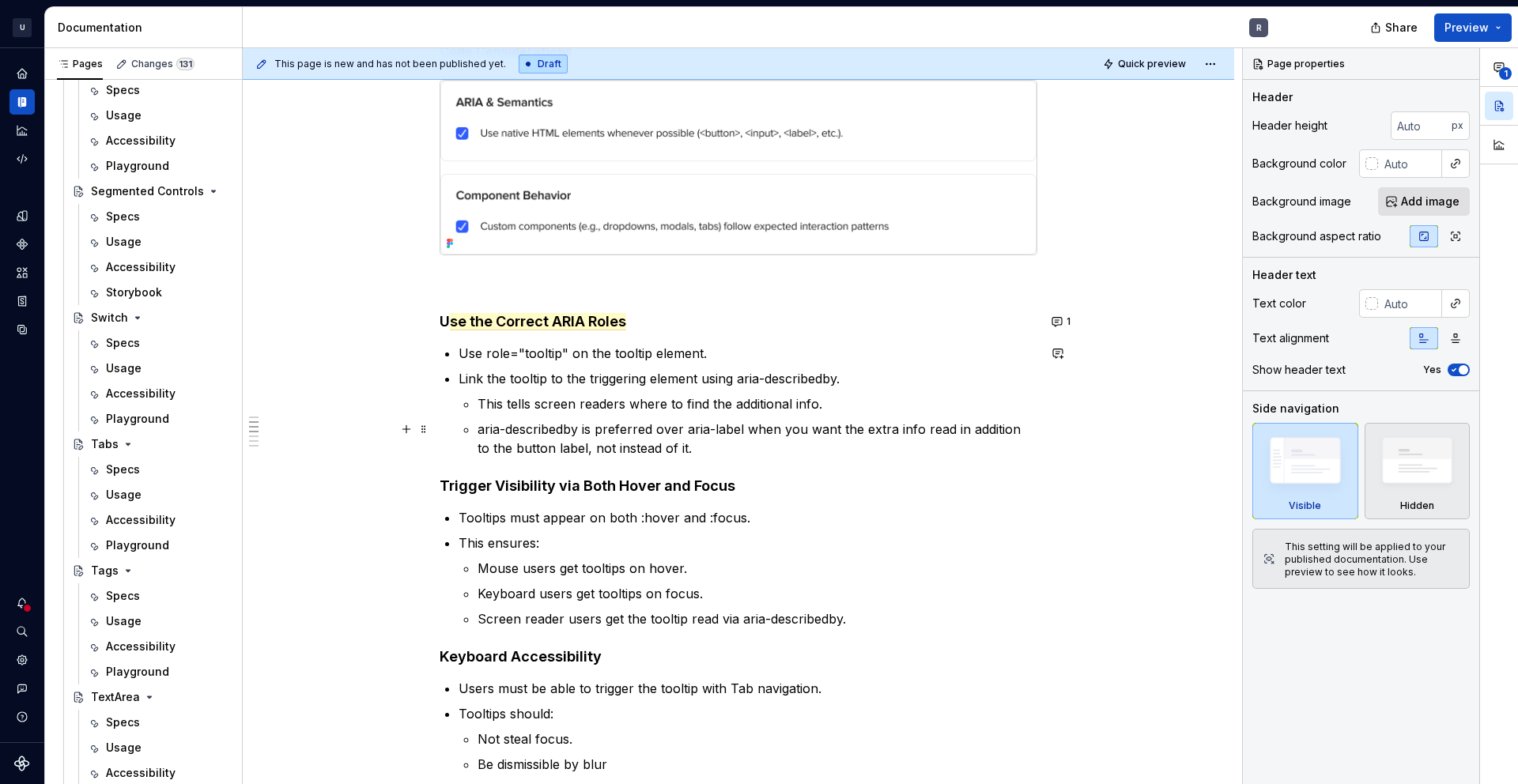 scroll, scrollTop: 971, scrollLeft: 0, axis: vertical 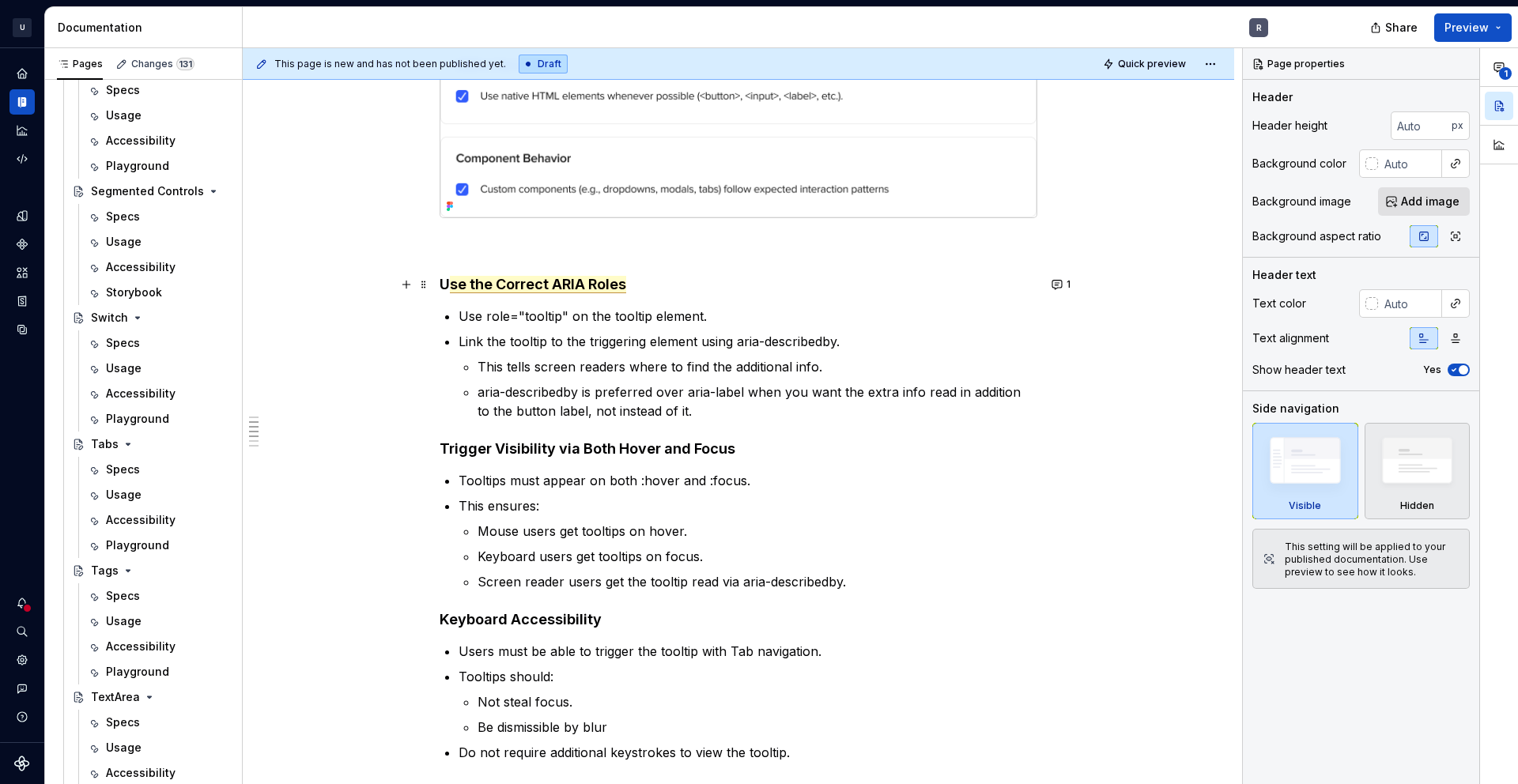 click on "se the Correct ARIA Roles" at bounding box center (538, 285) 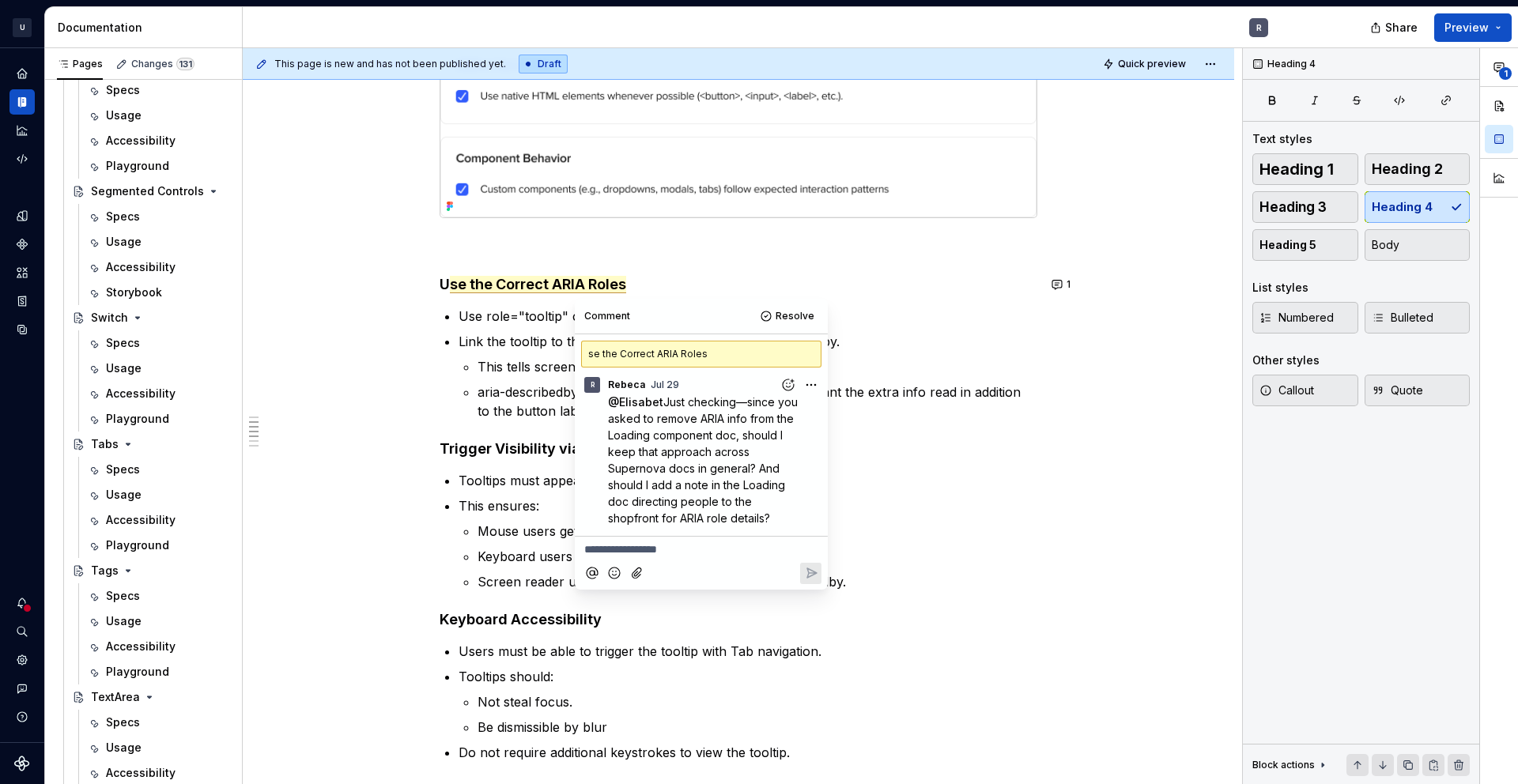 click on "Tooltips must appear on both :hover and :focus." at bounding box center (748, 481) 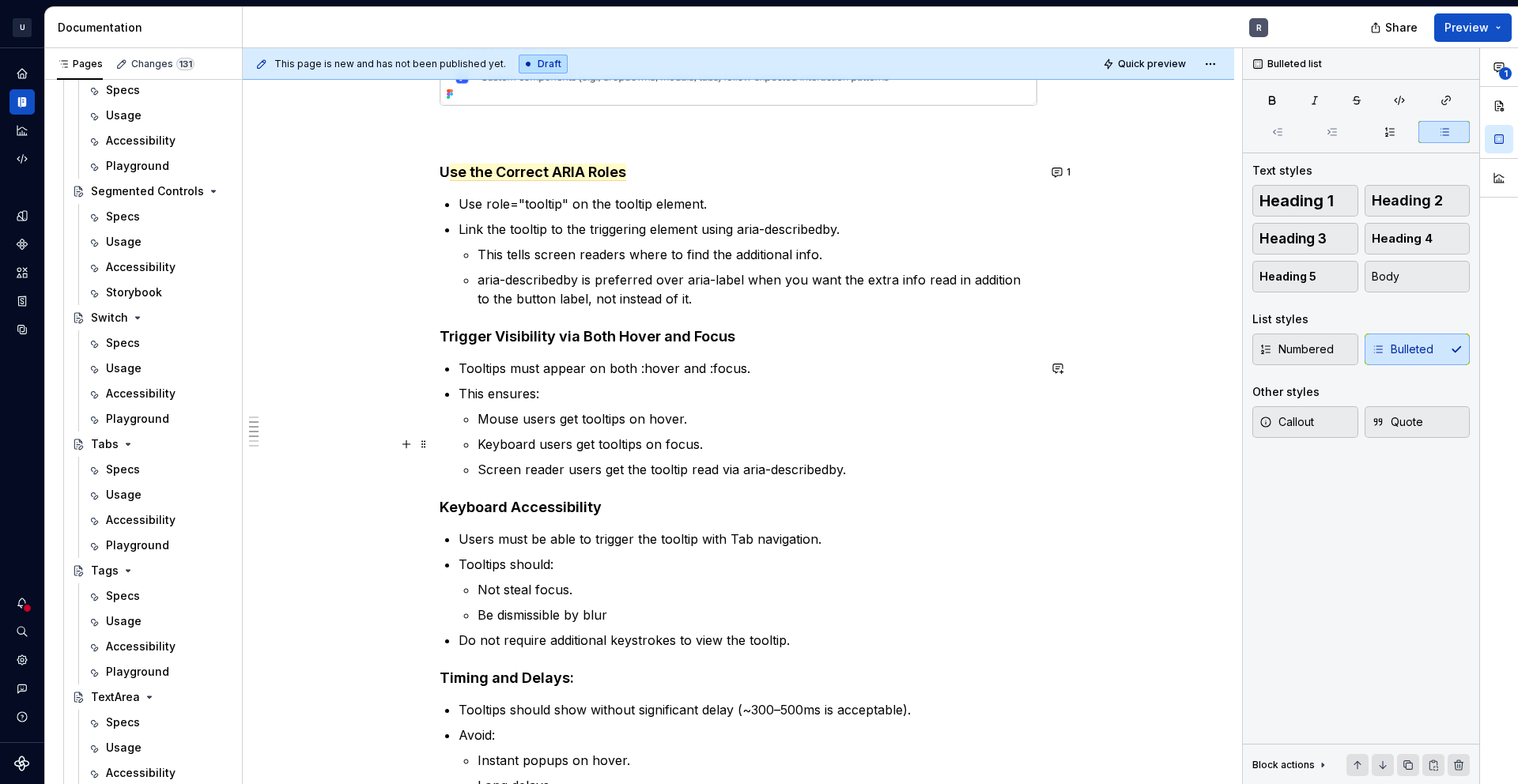 scroll, scrollTop: 1140, scrollLeft: 0, axis: vertical 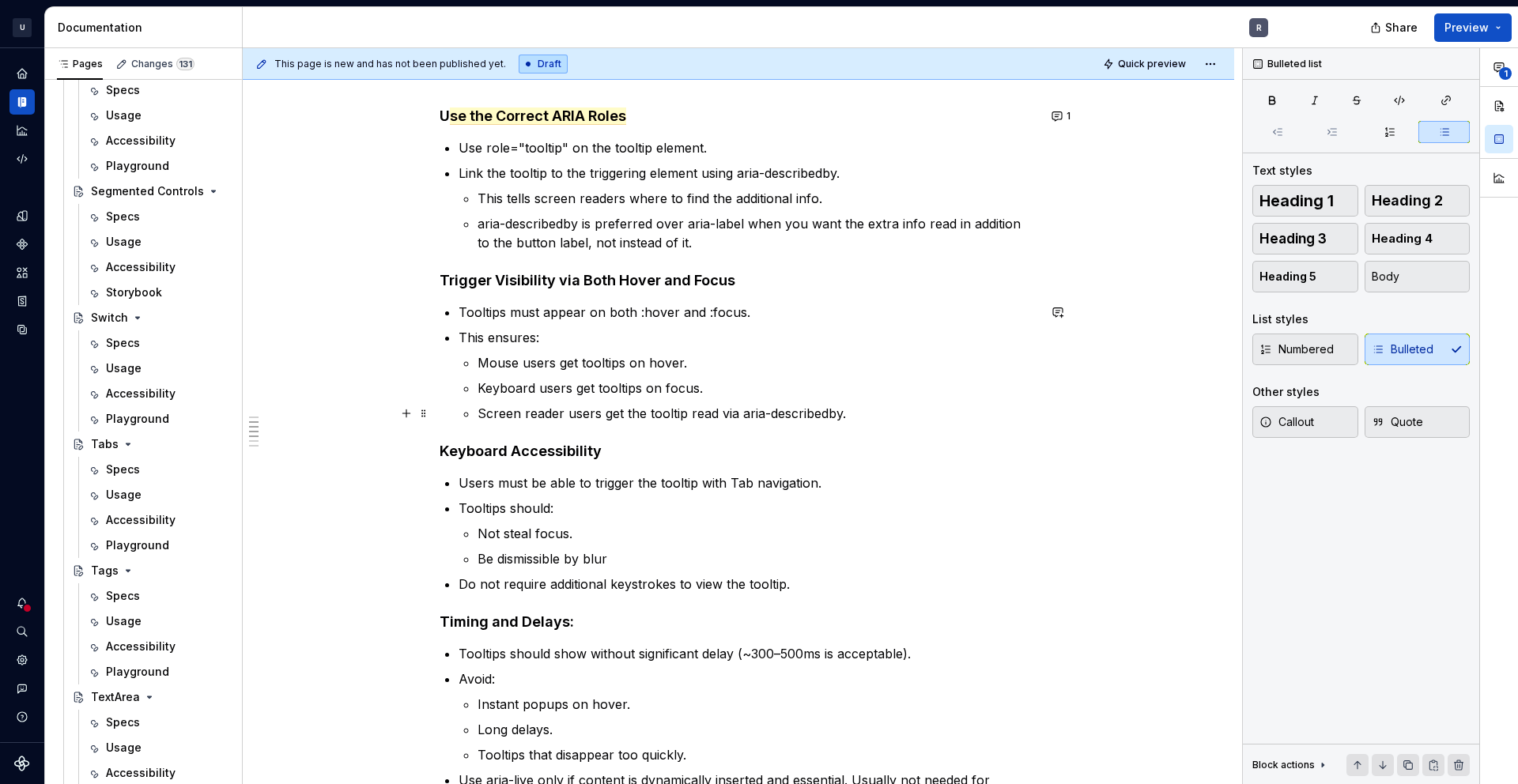 click on "Screen reader users get the tooltip read via aria-describedby." at bounding box center [757, 413] 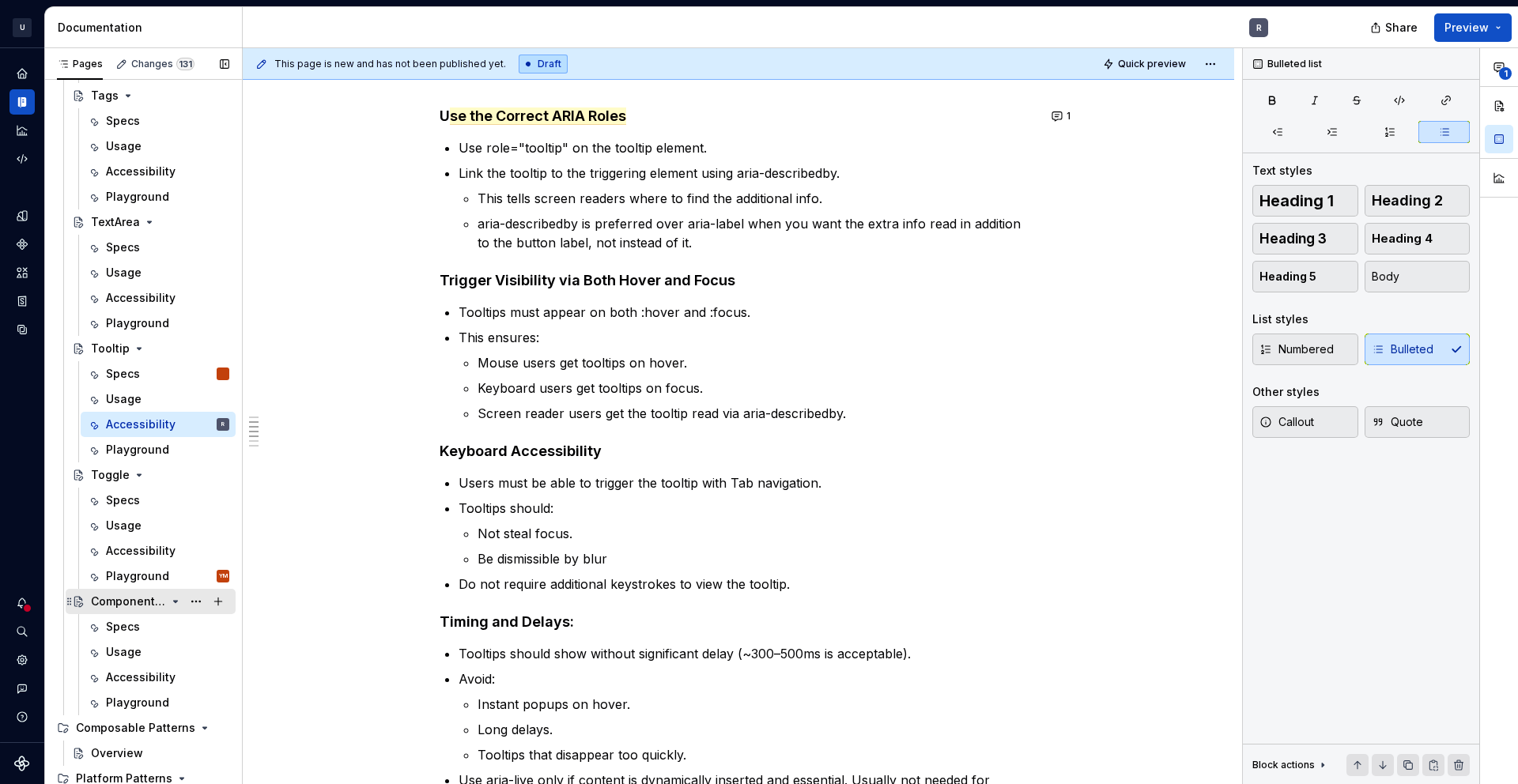 scroll, scrollTop: 3674, scrollLeft: 0, axis: vertical 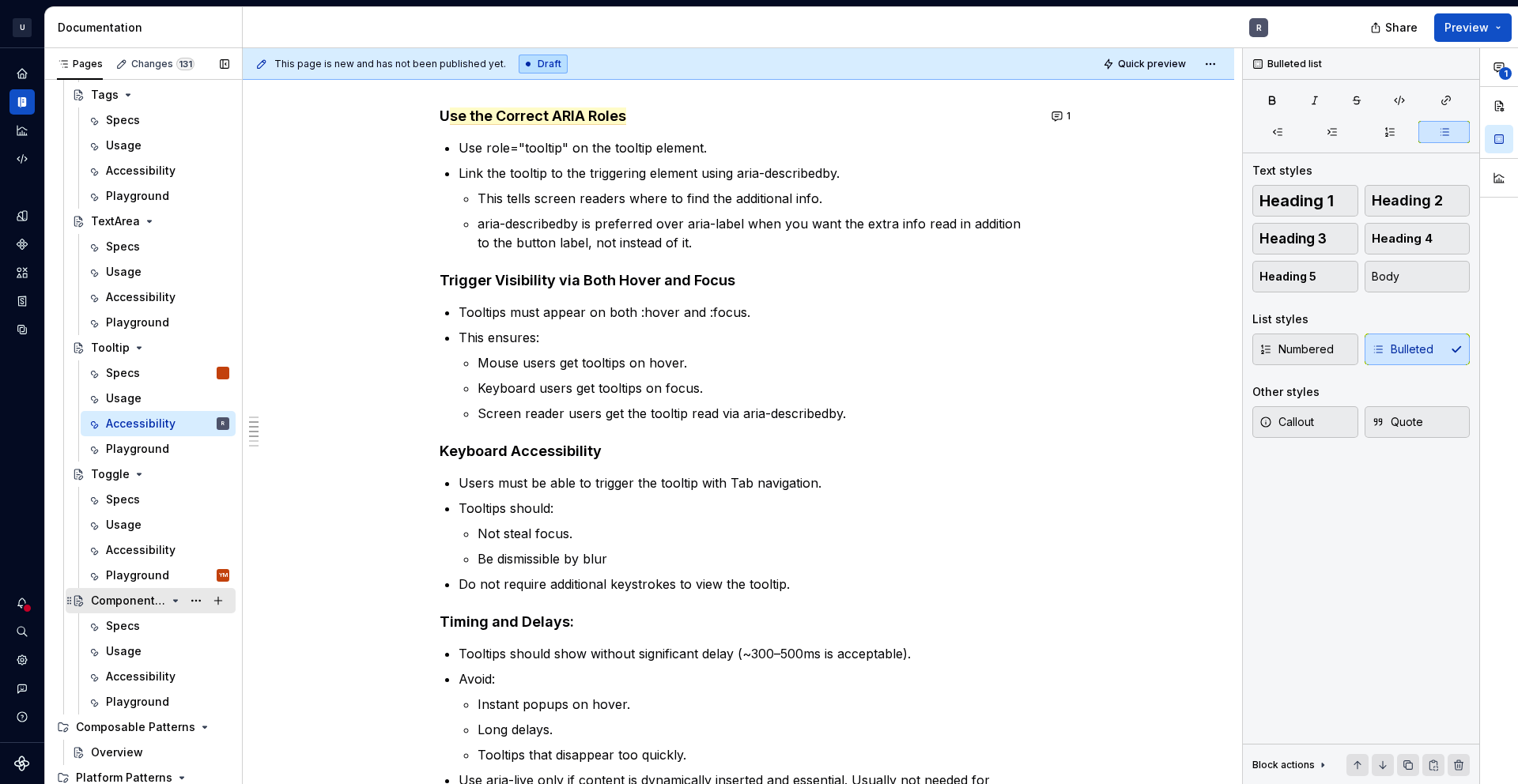 click on "Component Template" at bounding box center [128, 601] 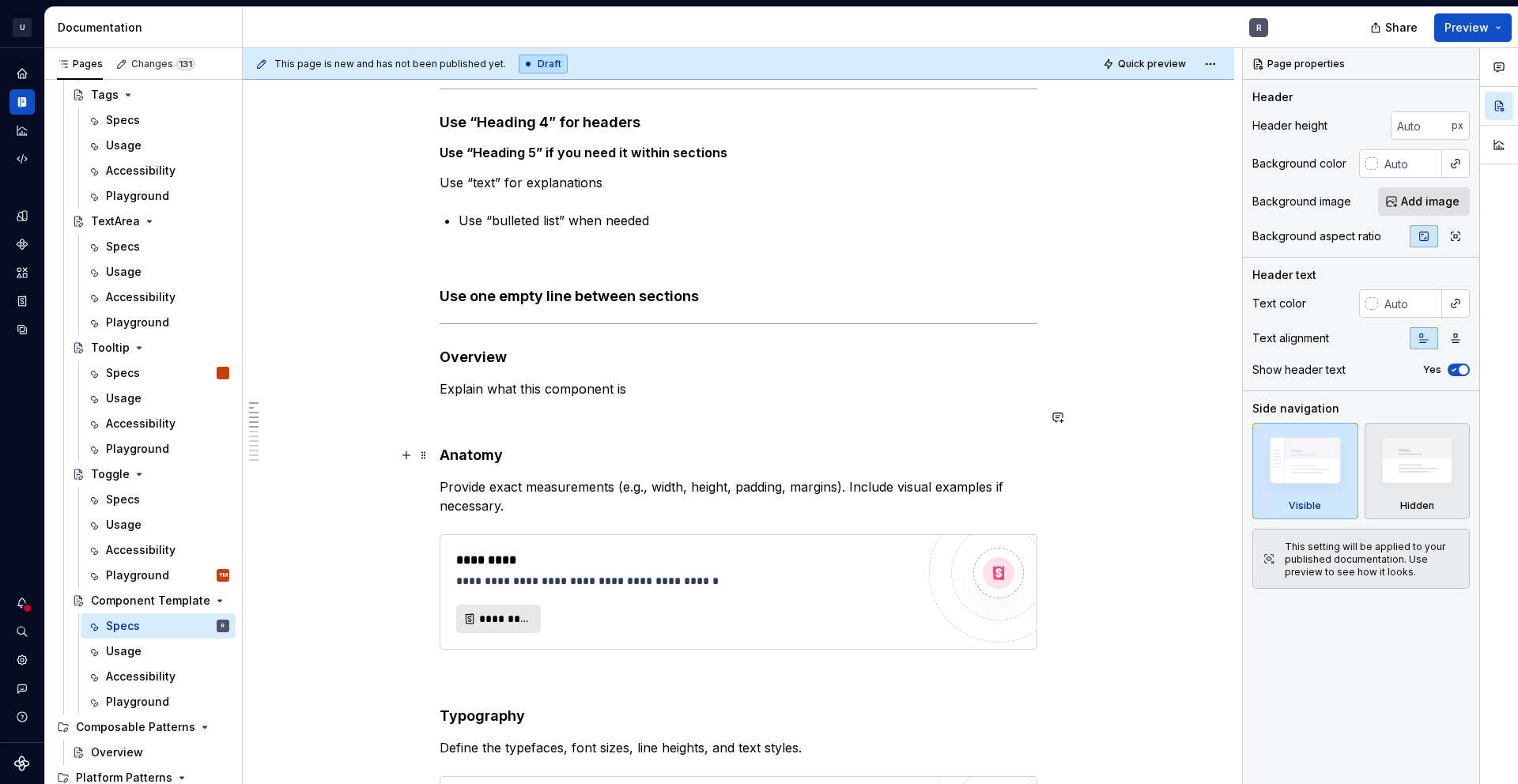 scroll, scrollTop: 400, scrollLeft: 0, axis: vertical 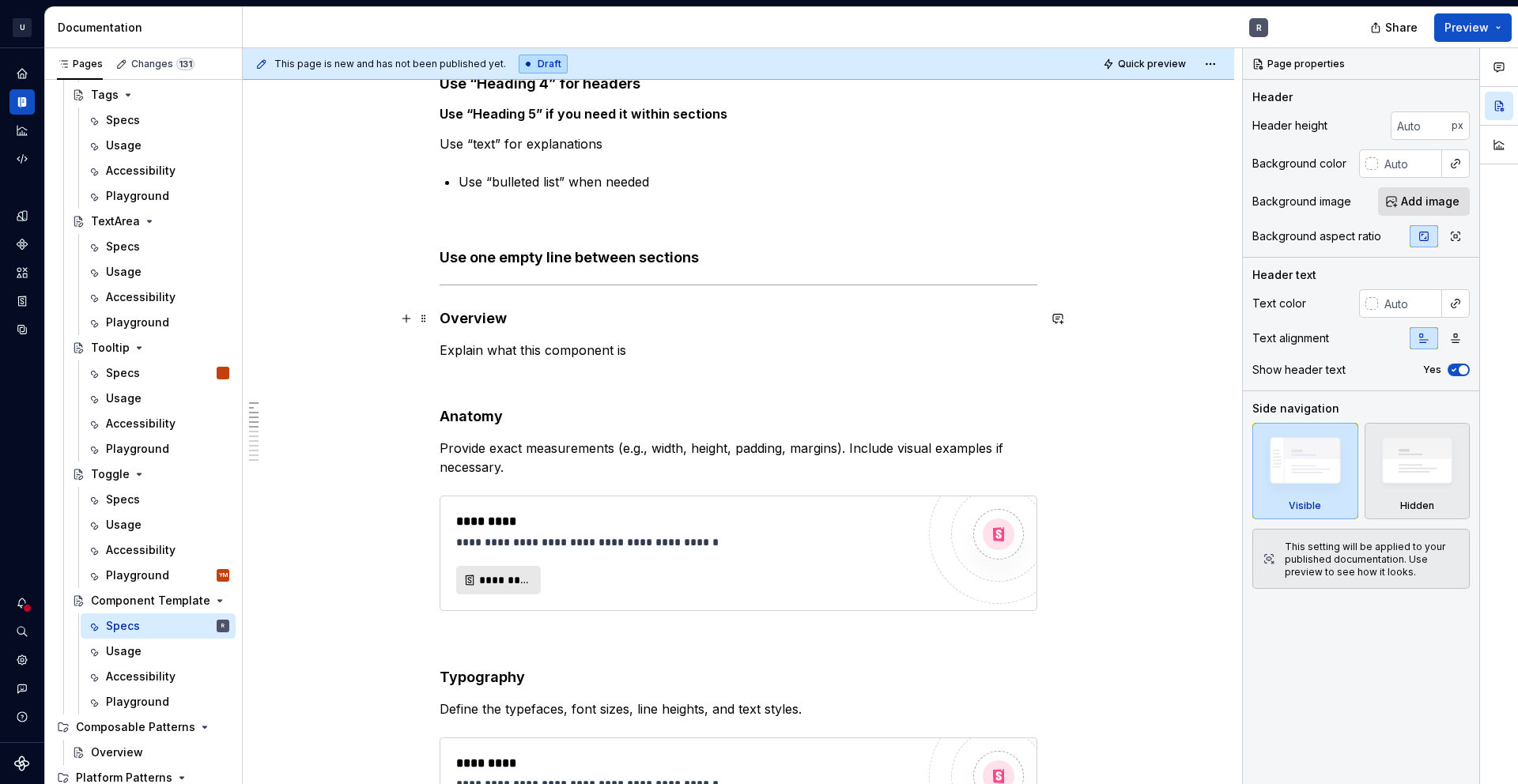 click on "Overview" at bounding box center (738, 318) 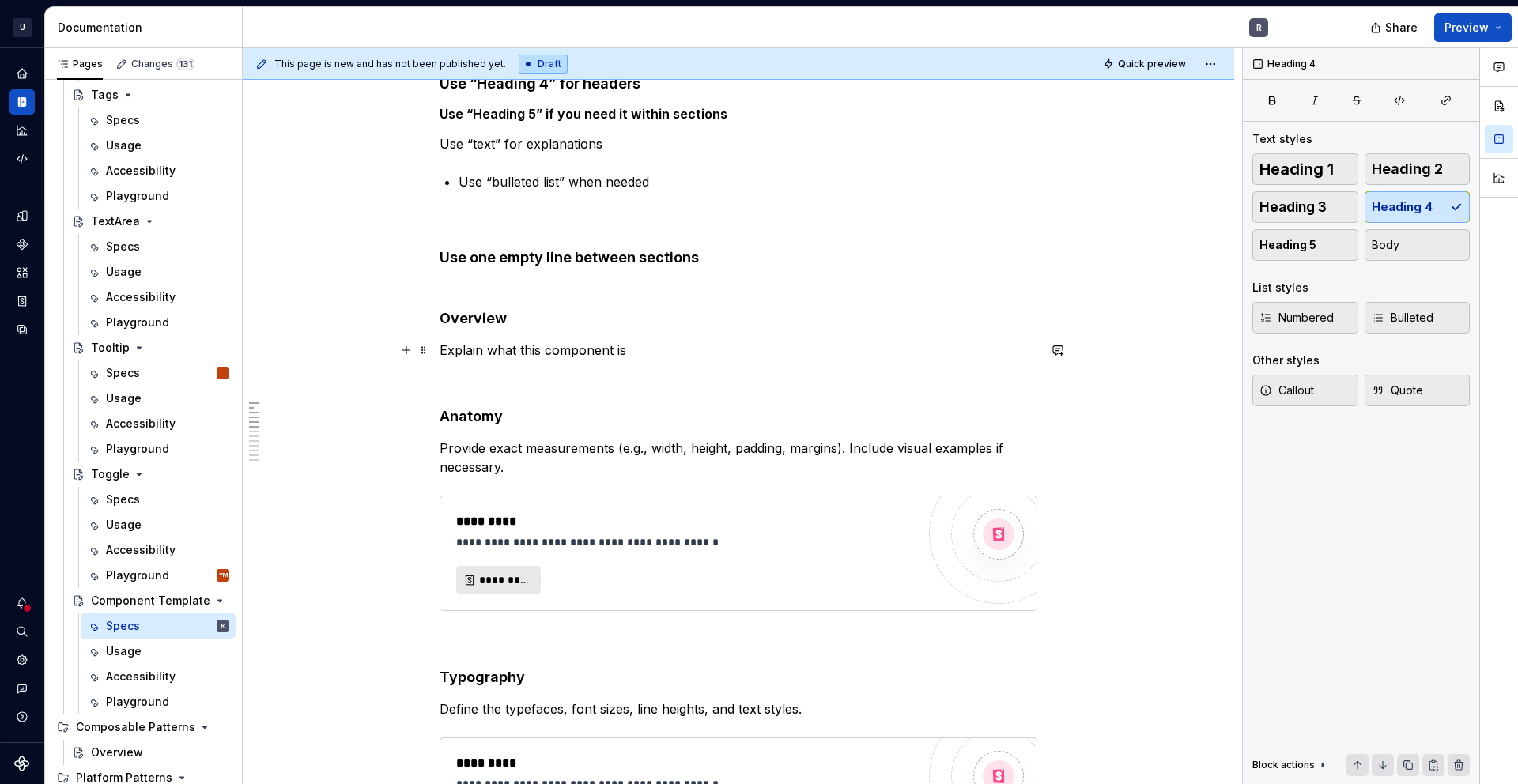 click on "Explain what this component is" at bounding box center (738, 350) 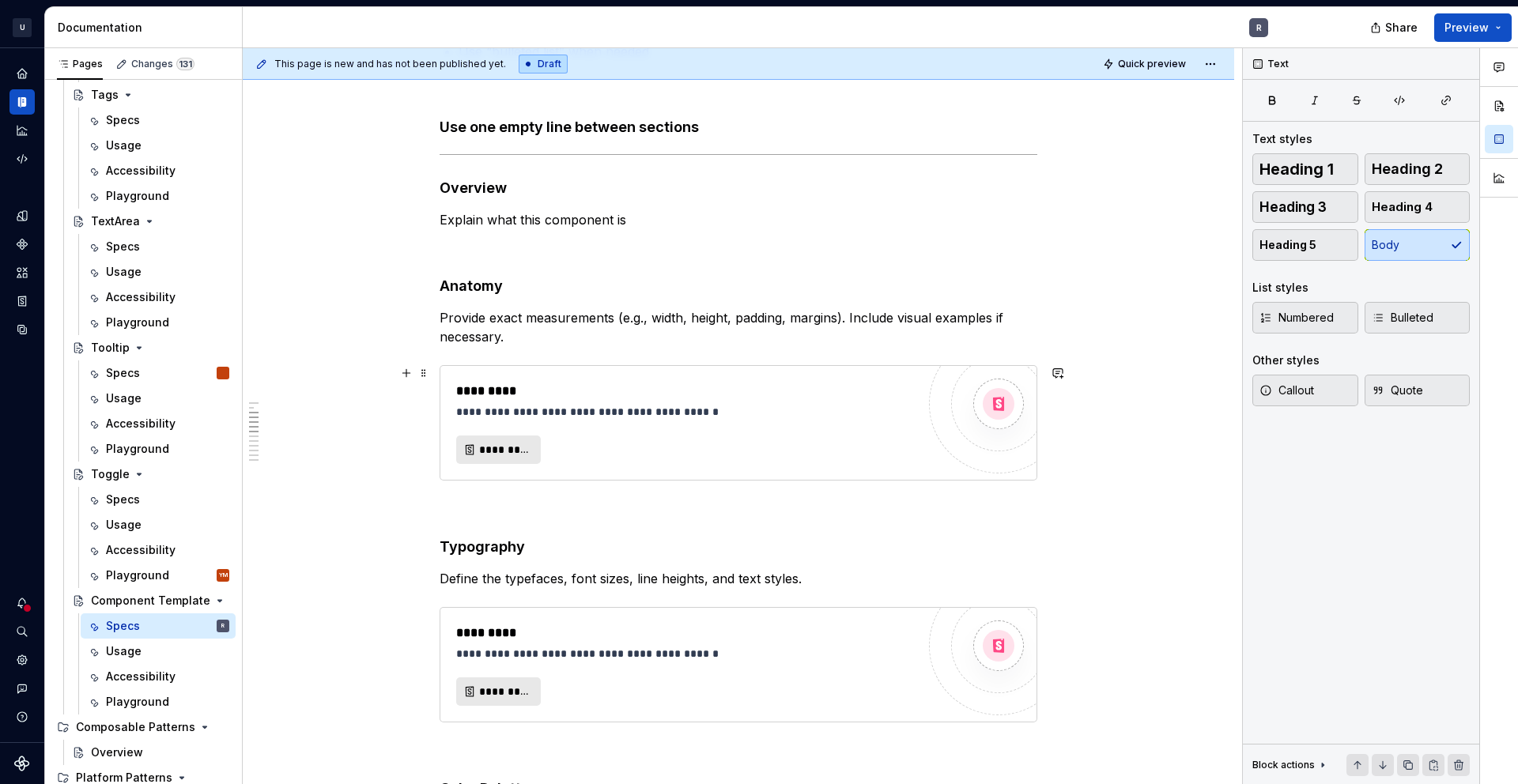 scroll, scrollTop: 695, scrollLeft: 0, axis: vertical 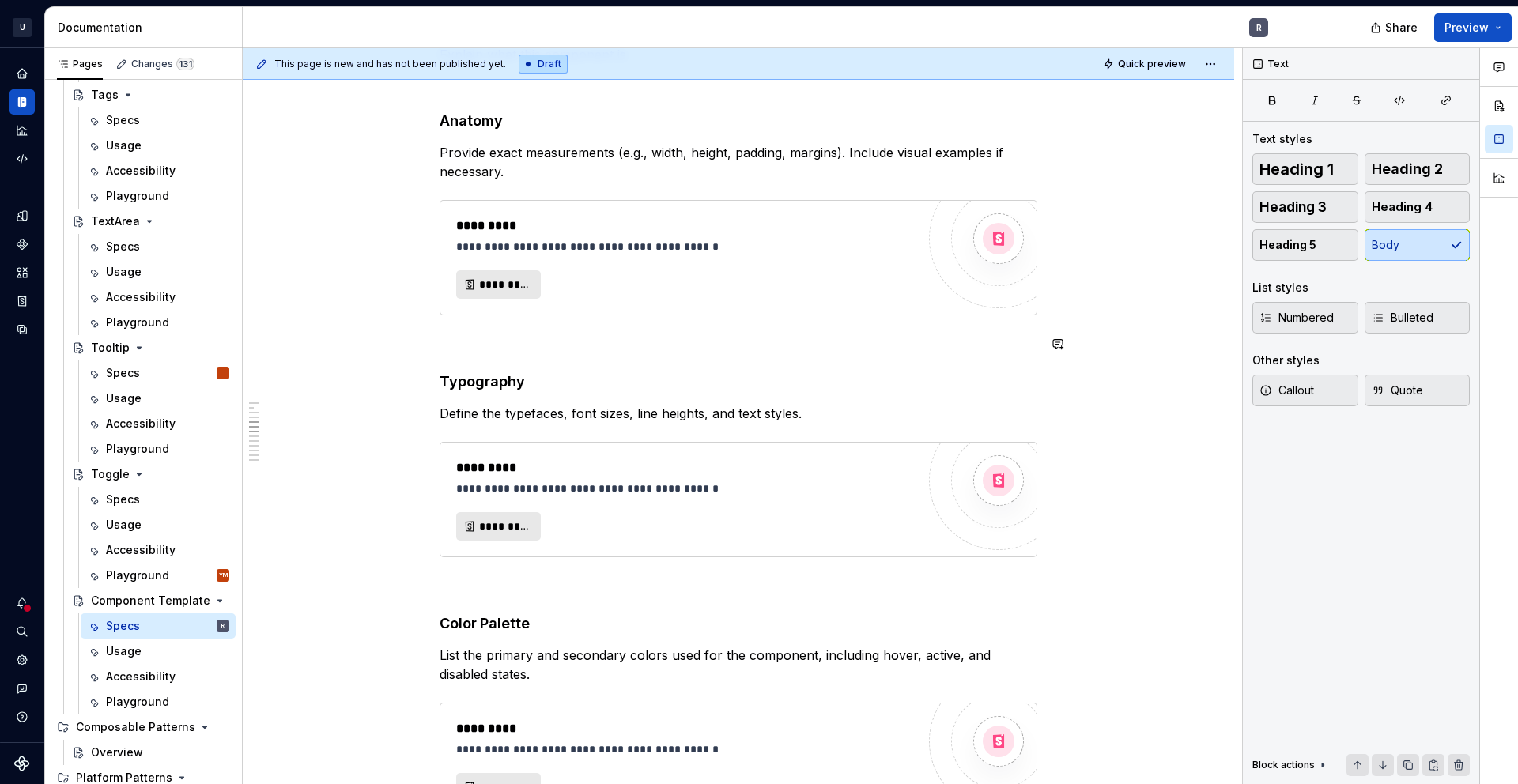 drag, startPoint x: 552, startPoint y: 353, endPoint x: 542, endPoint y: 354, distance: 10.049876 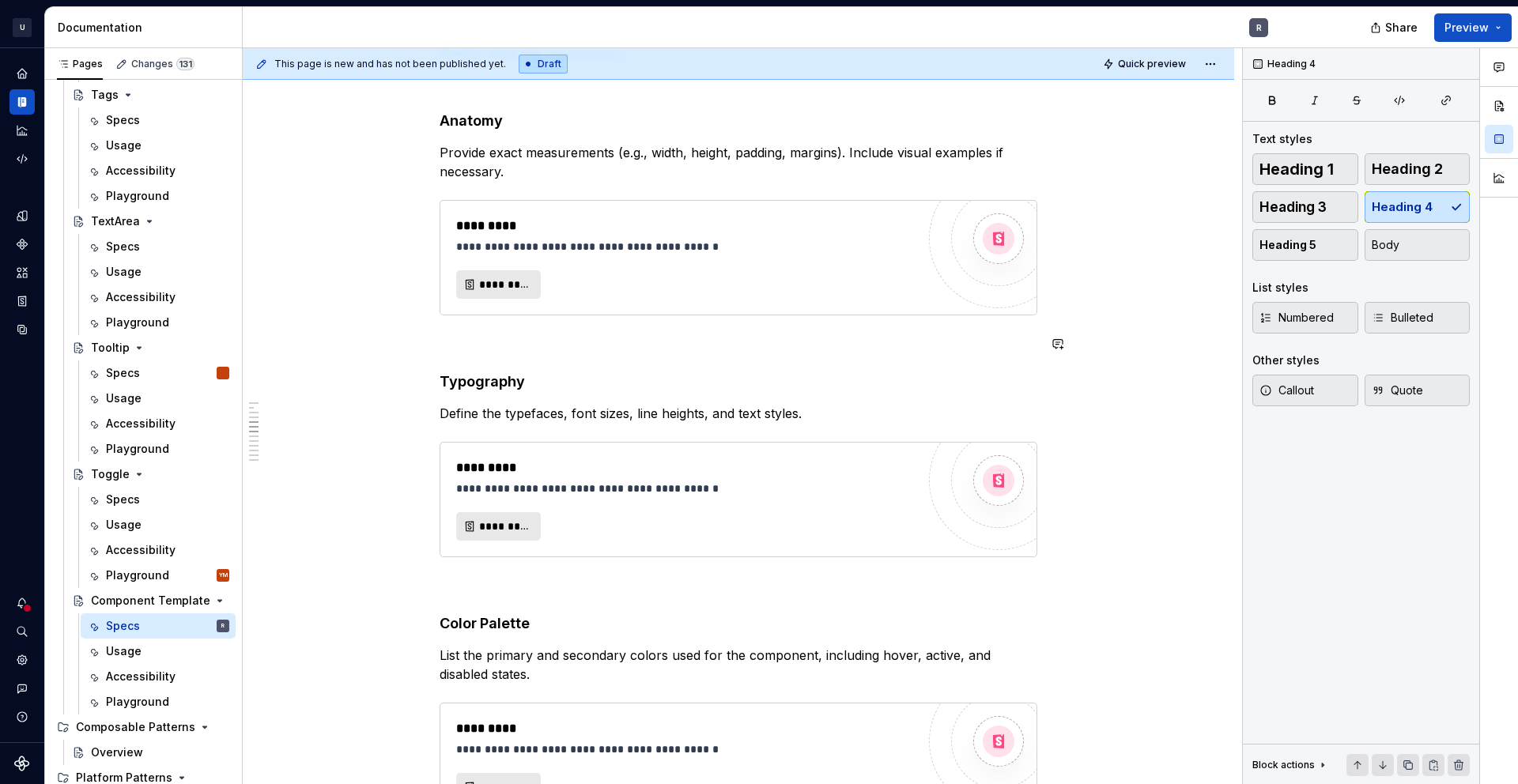 click at bounding box center [738, 344] 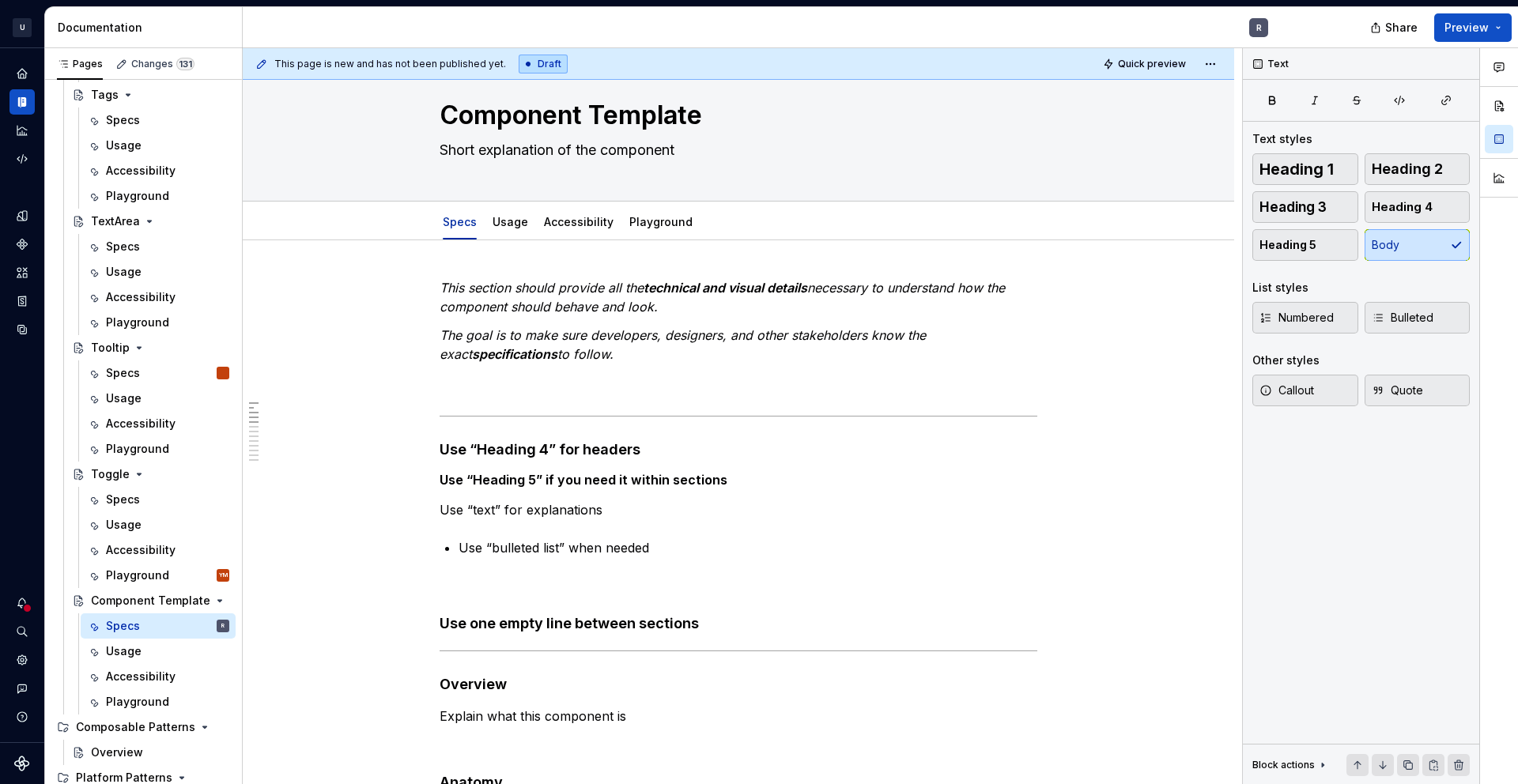 scroll, scrollTop: 36, scrollLeft: 0, axis: vertical 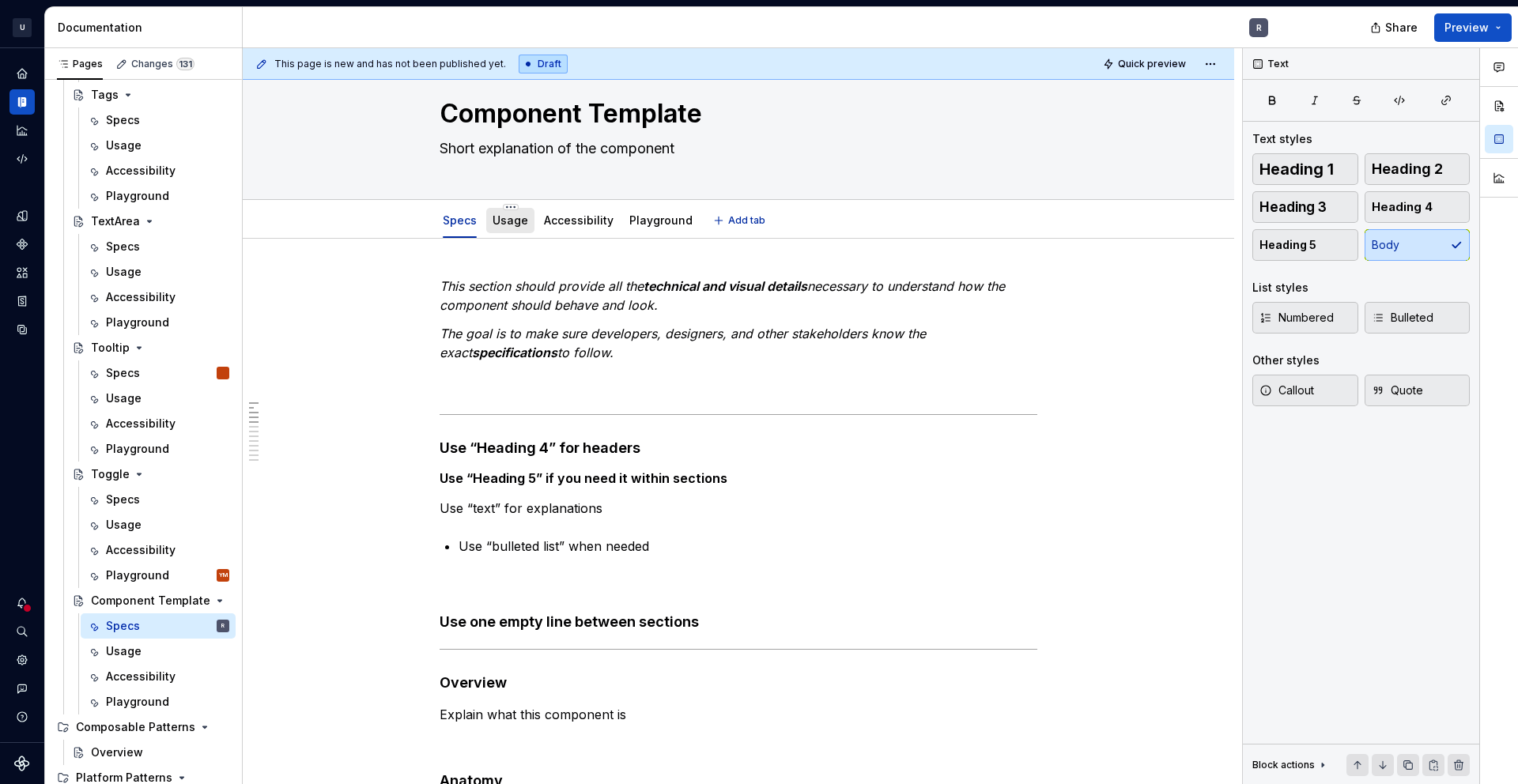 click on "Usage" at bounding box center [510, 220] 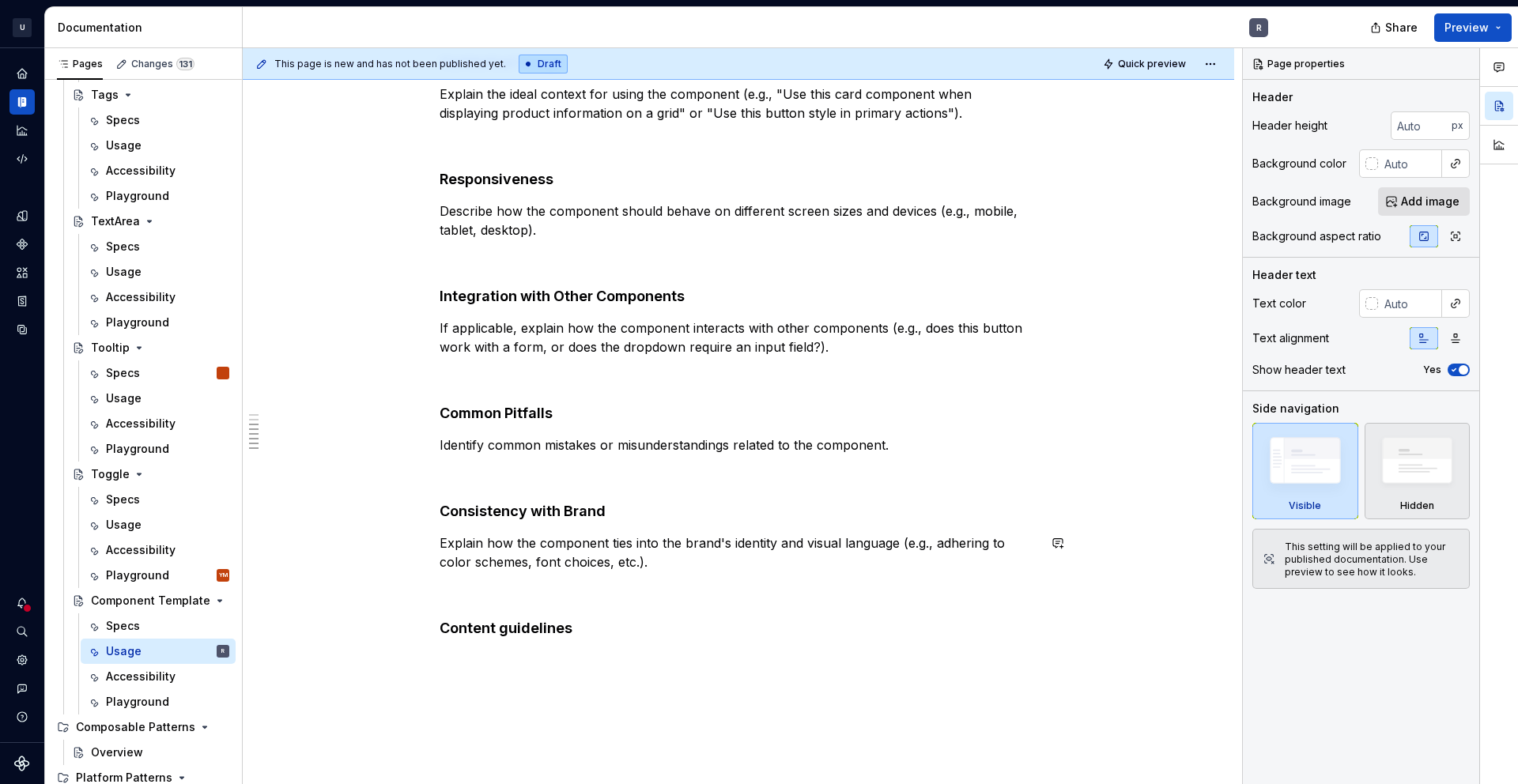 scroll, scrollTop: 794, scrollLeft: 0, axis: vertical 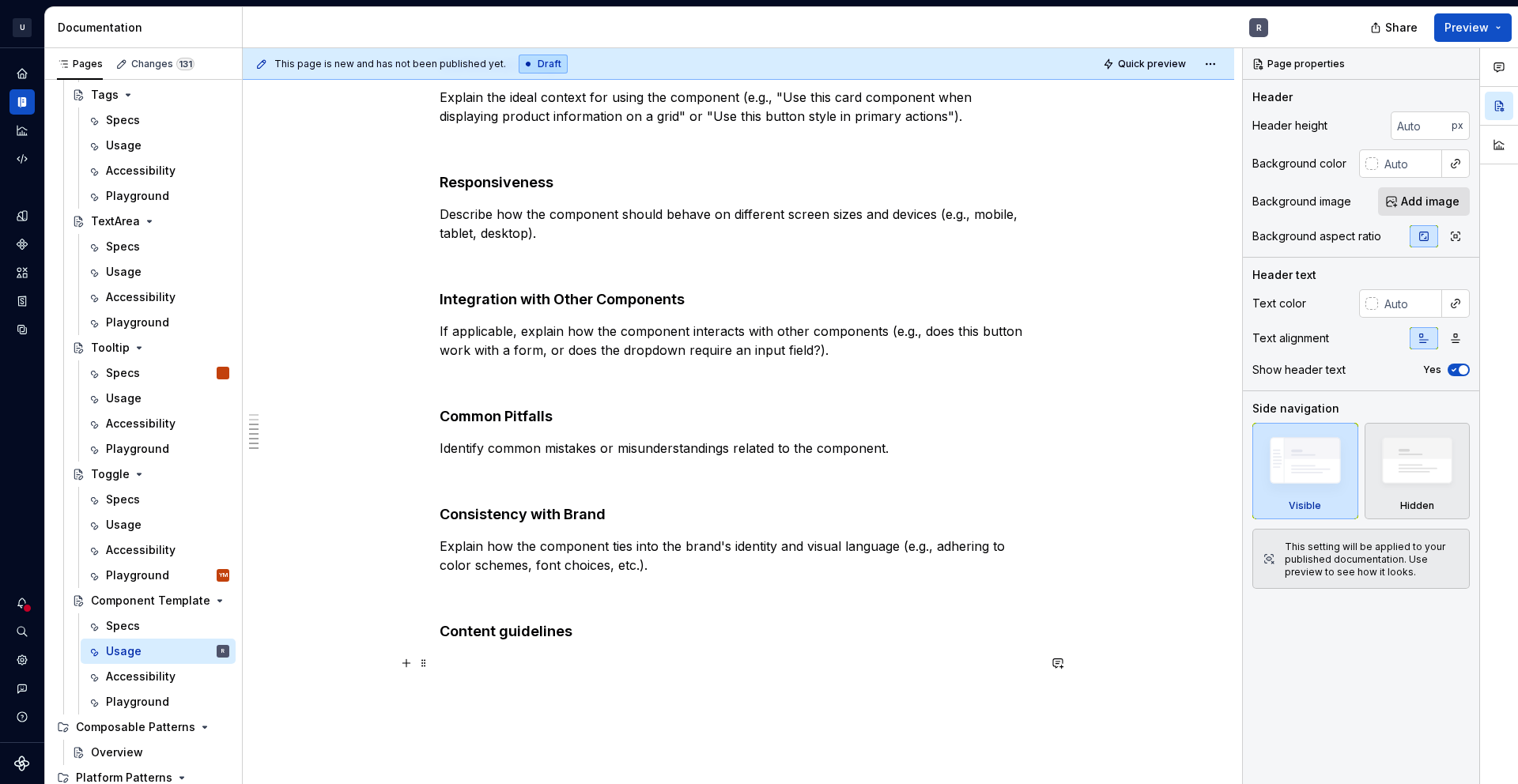 click at bounding box center (738, 663) 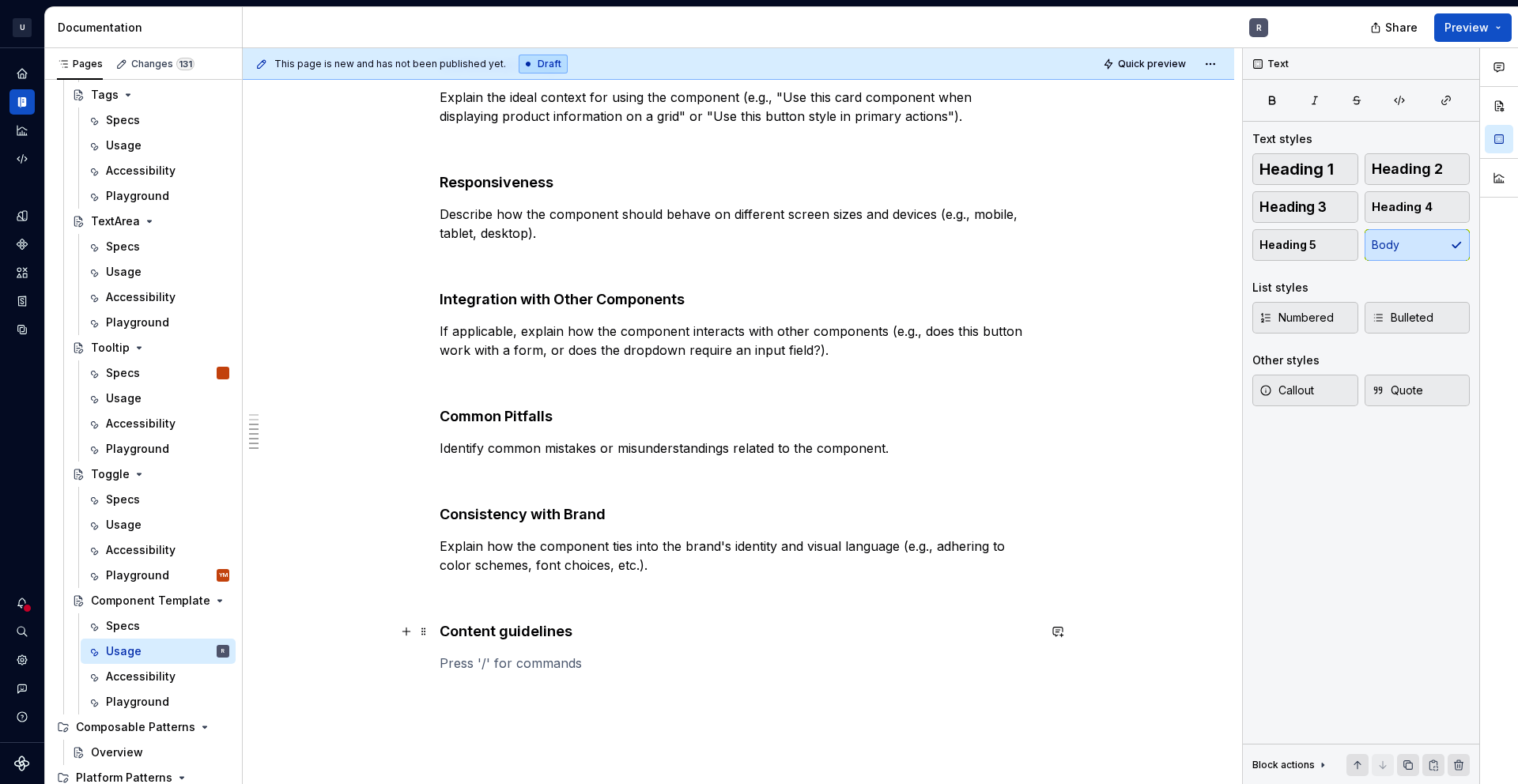 click on "Content guidelines" at bounding box center (738, 631) 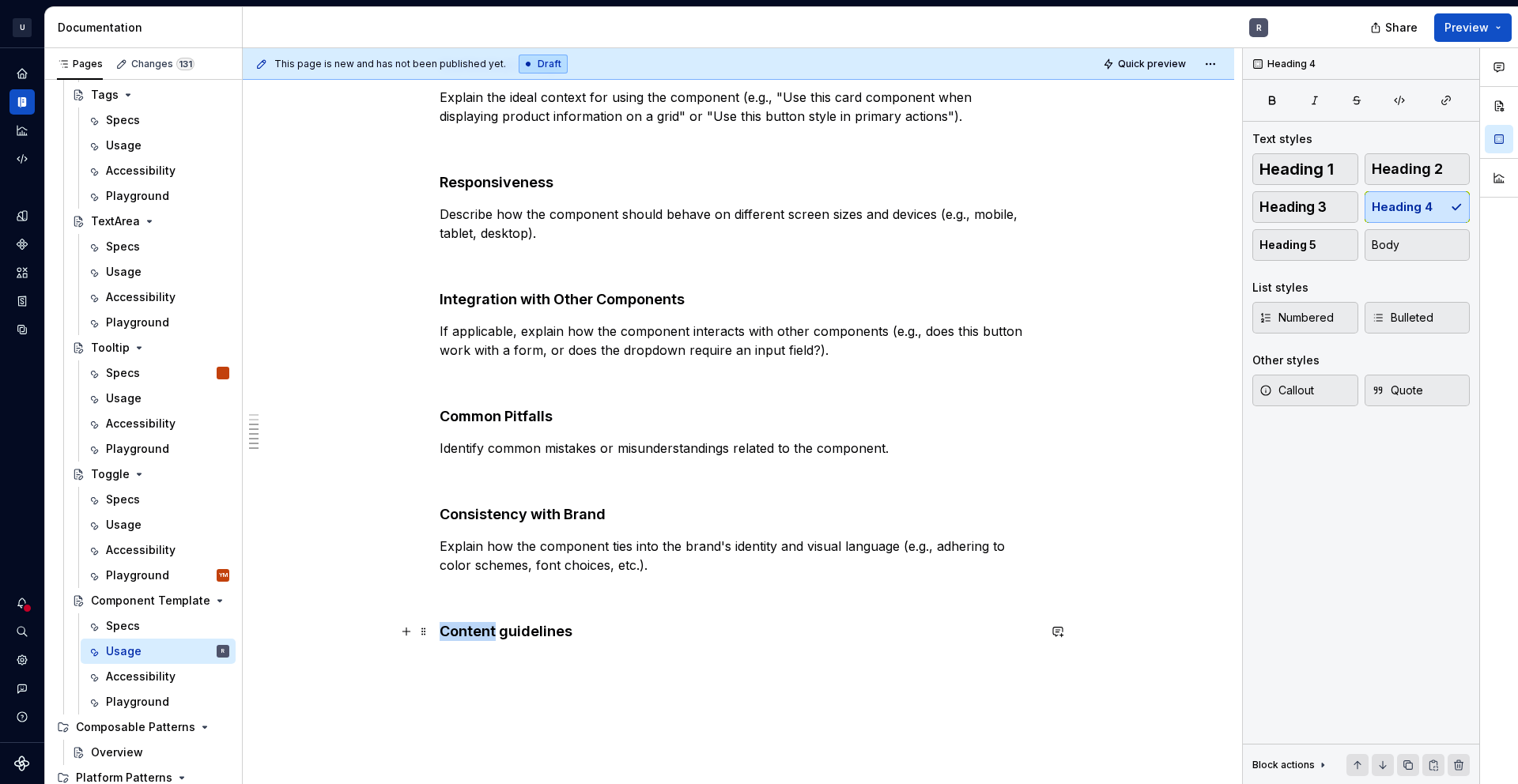 click on "Content guidelines" at bounding box center [738, 631] 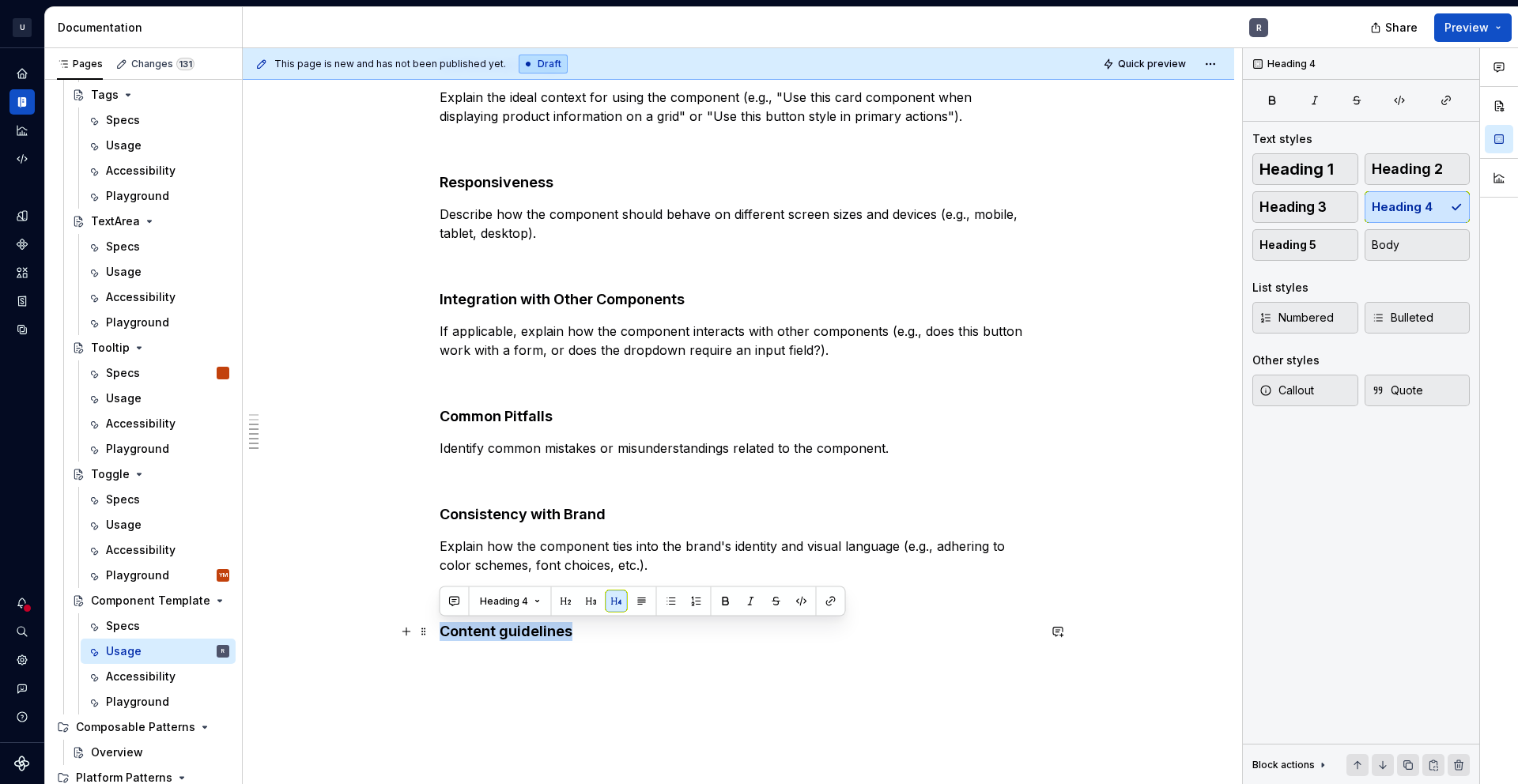 click on "Content guidelines" at bounding box center (738, 631) 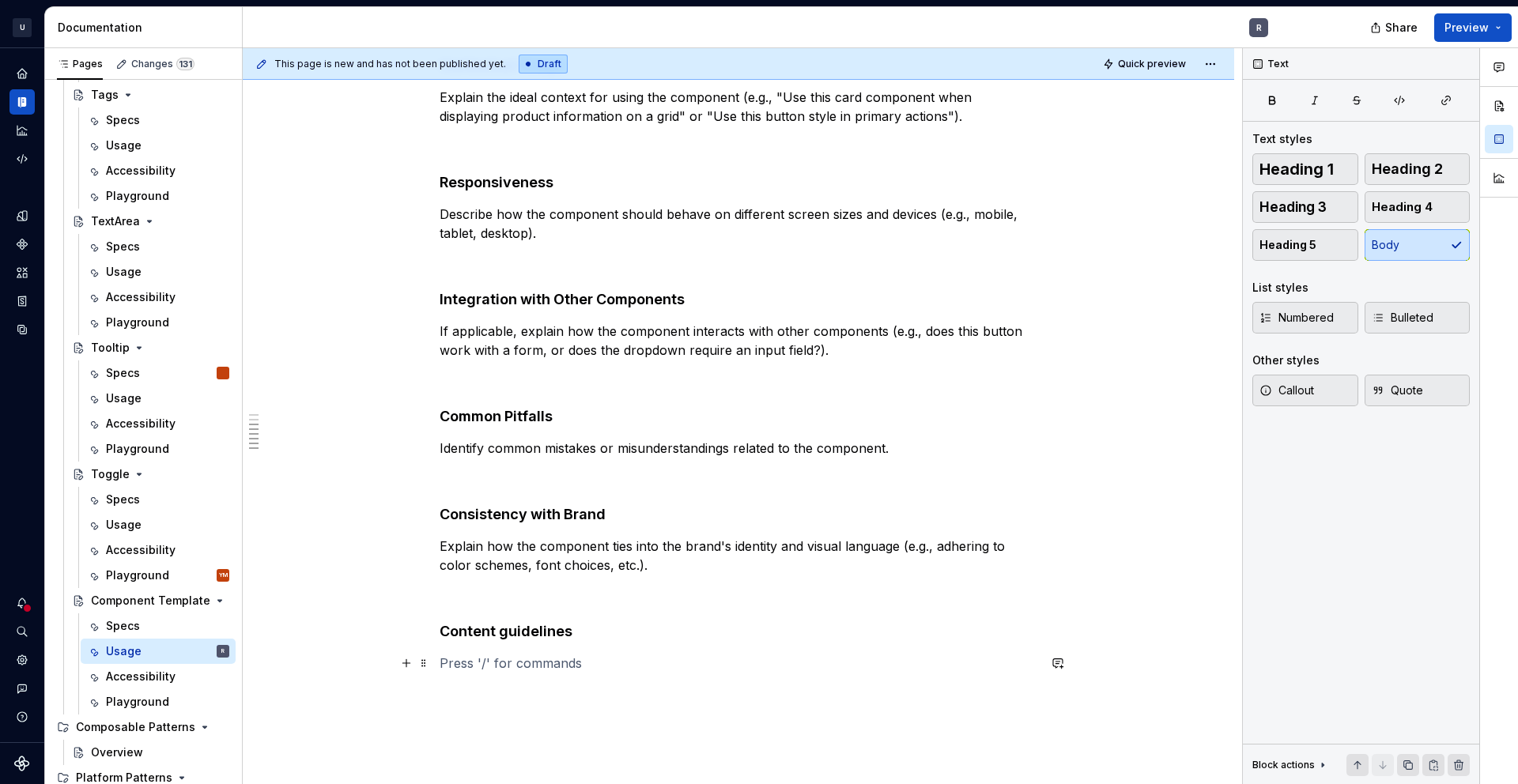 drag, startPoint x: 545, startPoint y: 660, endPoint x: 545, endPoint y: 645, distance: 15 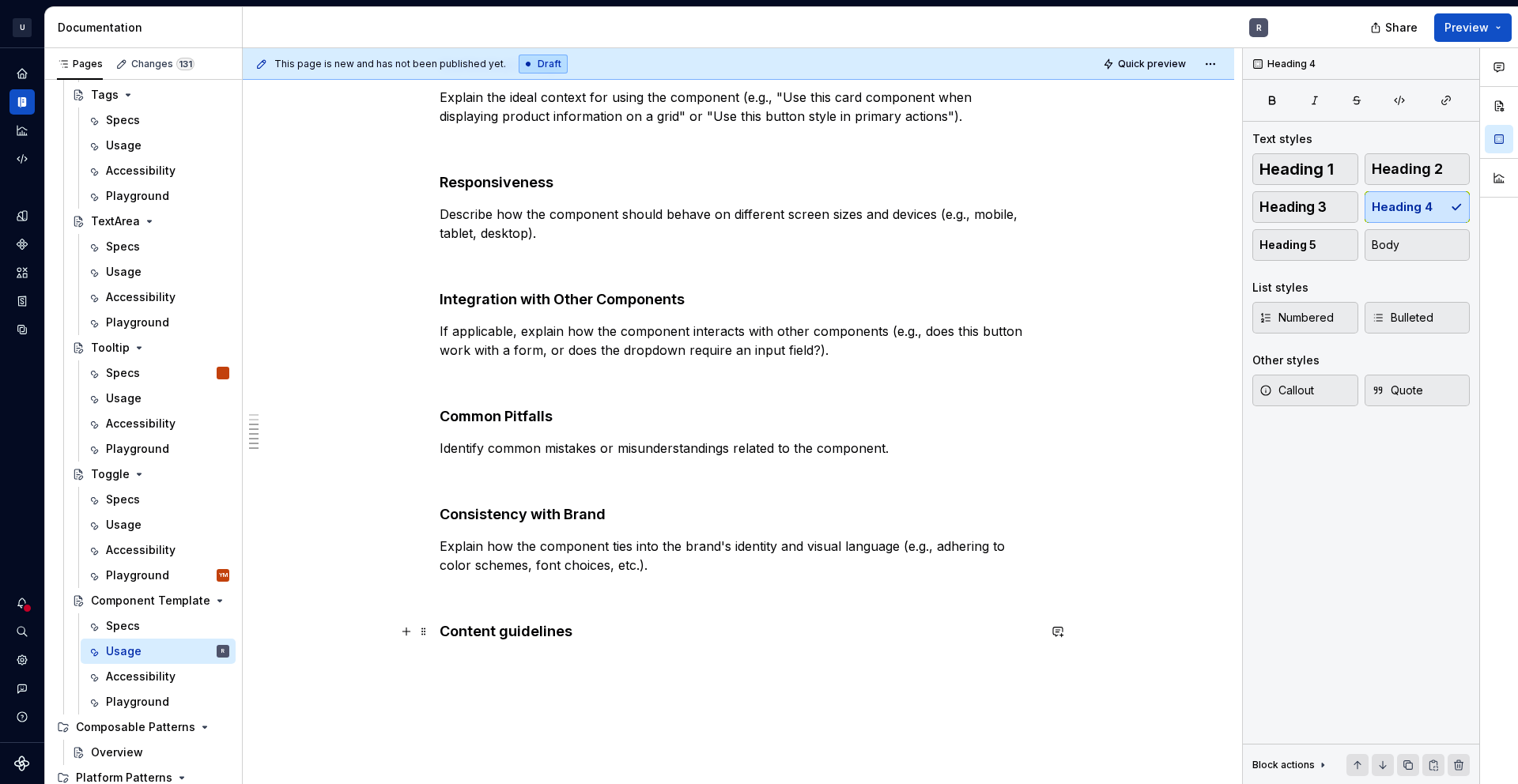 click on "Content guidelines" at bounding box center [738, 631] 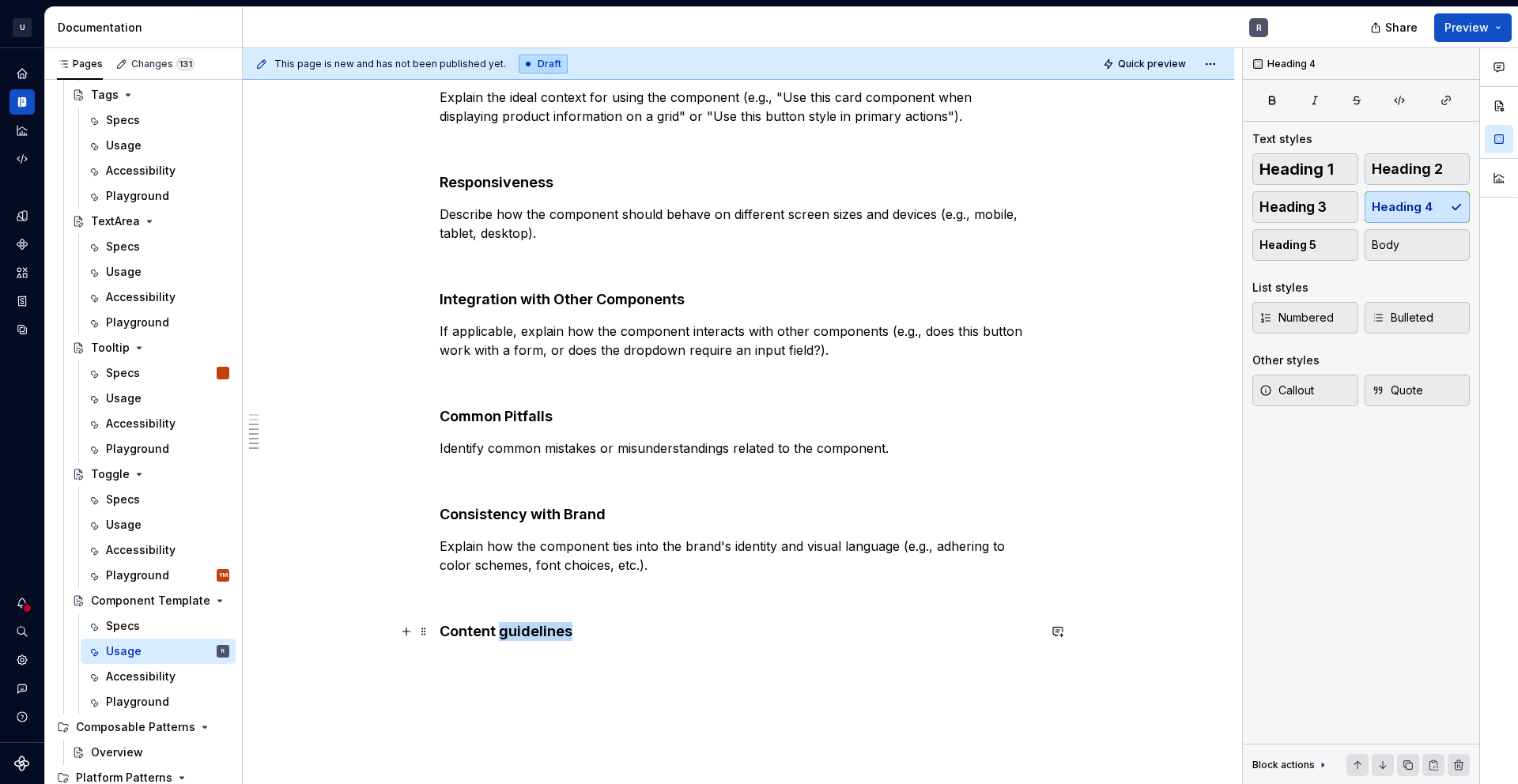 click on "Content guidelines" at bounding box center (738, 631) 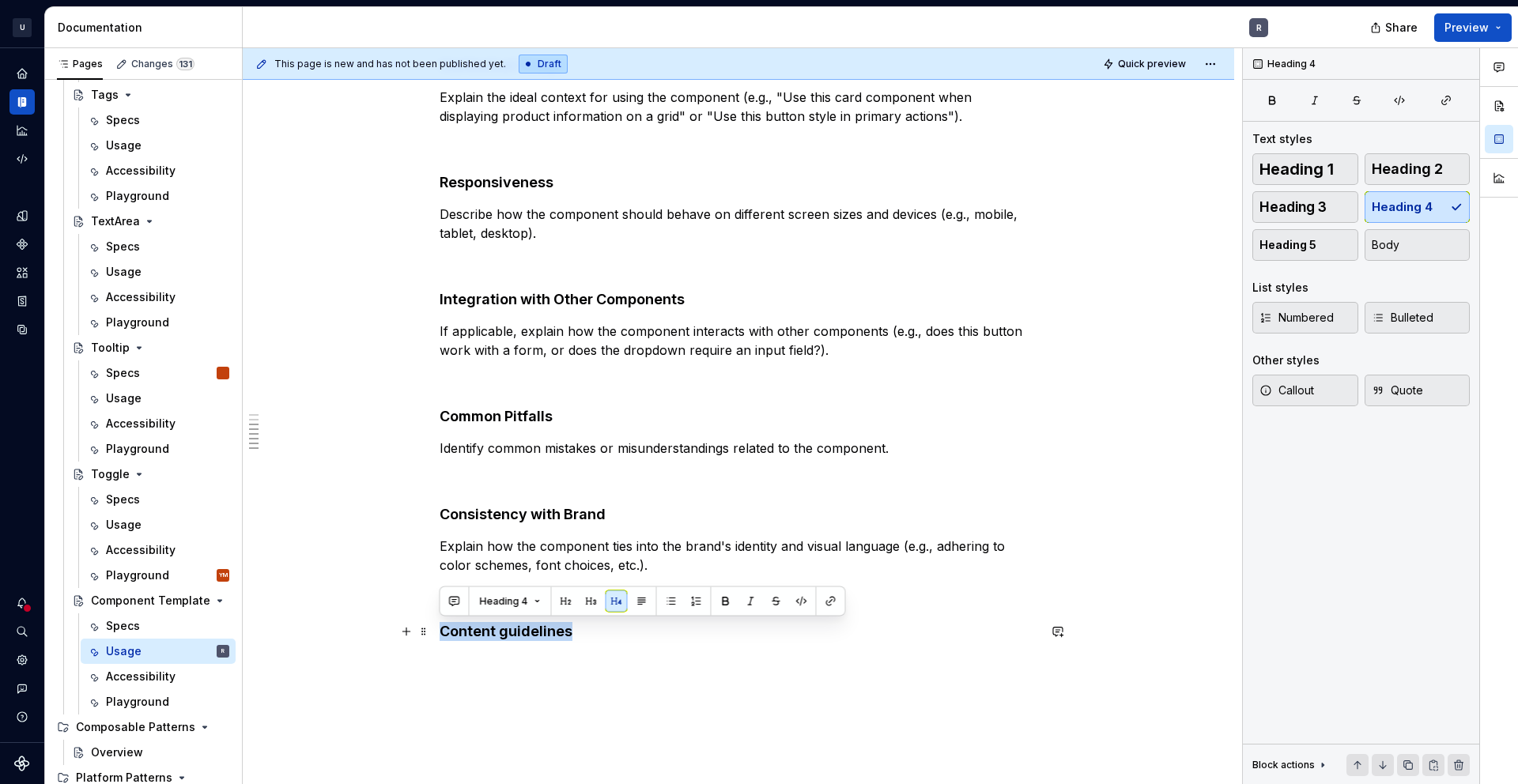 click on "Content guidelines" at bounding box center (738, 631) 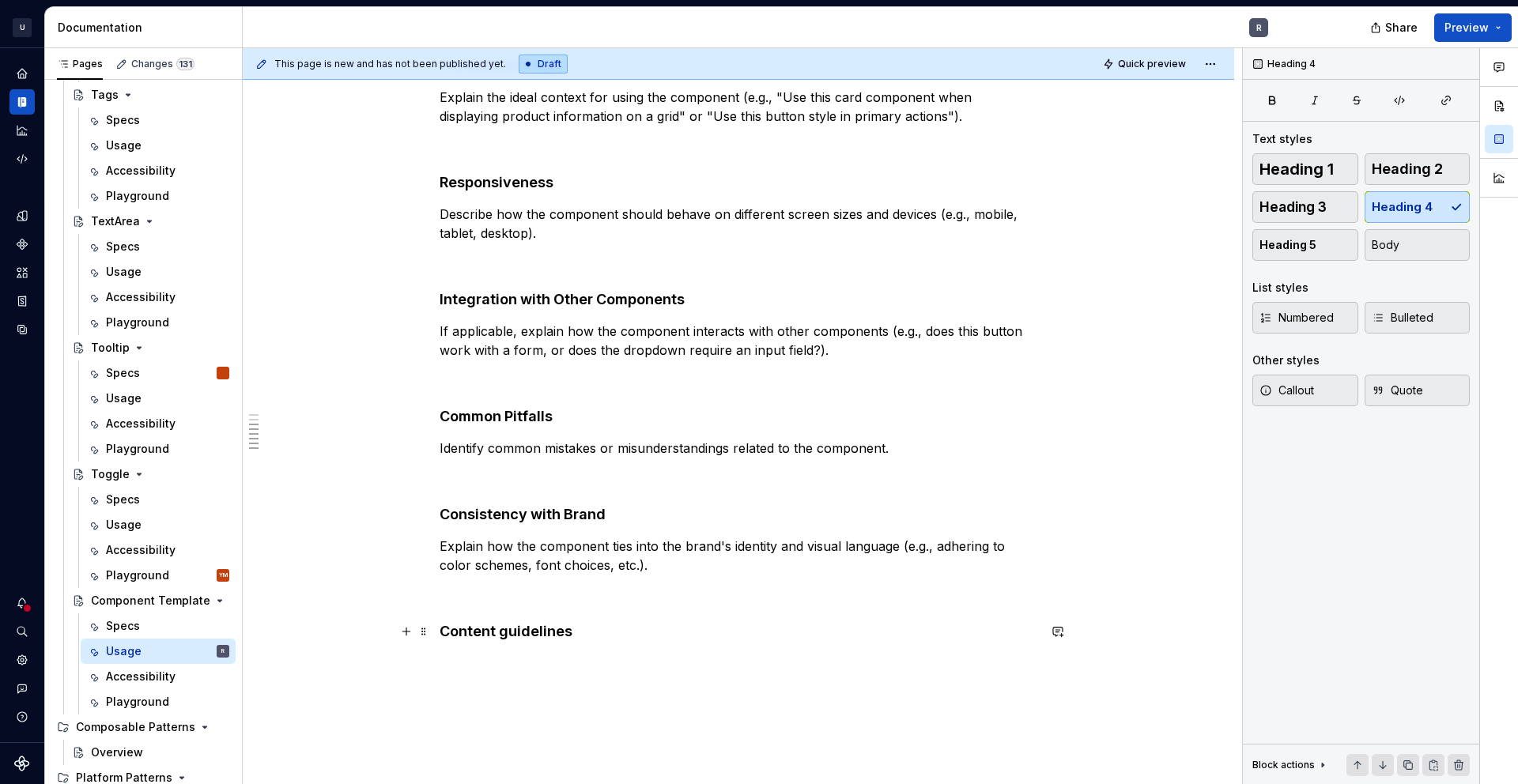 click on "Content guidelines" at bounding box center [738, 631] 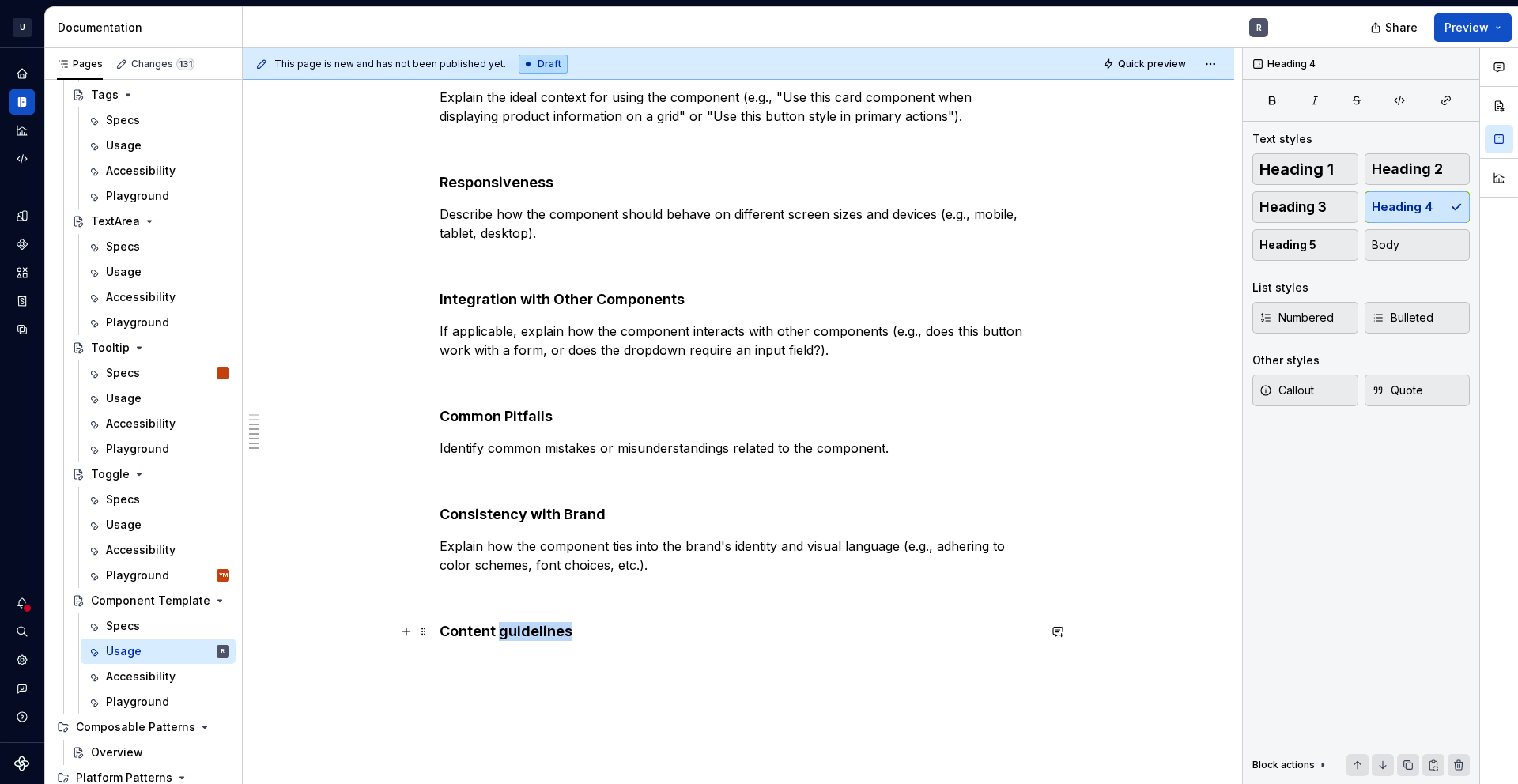 click on "Content guidelines" at bounding box center (738, 631) 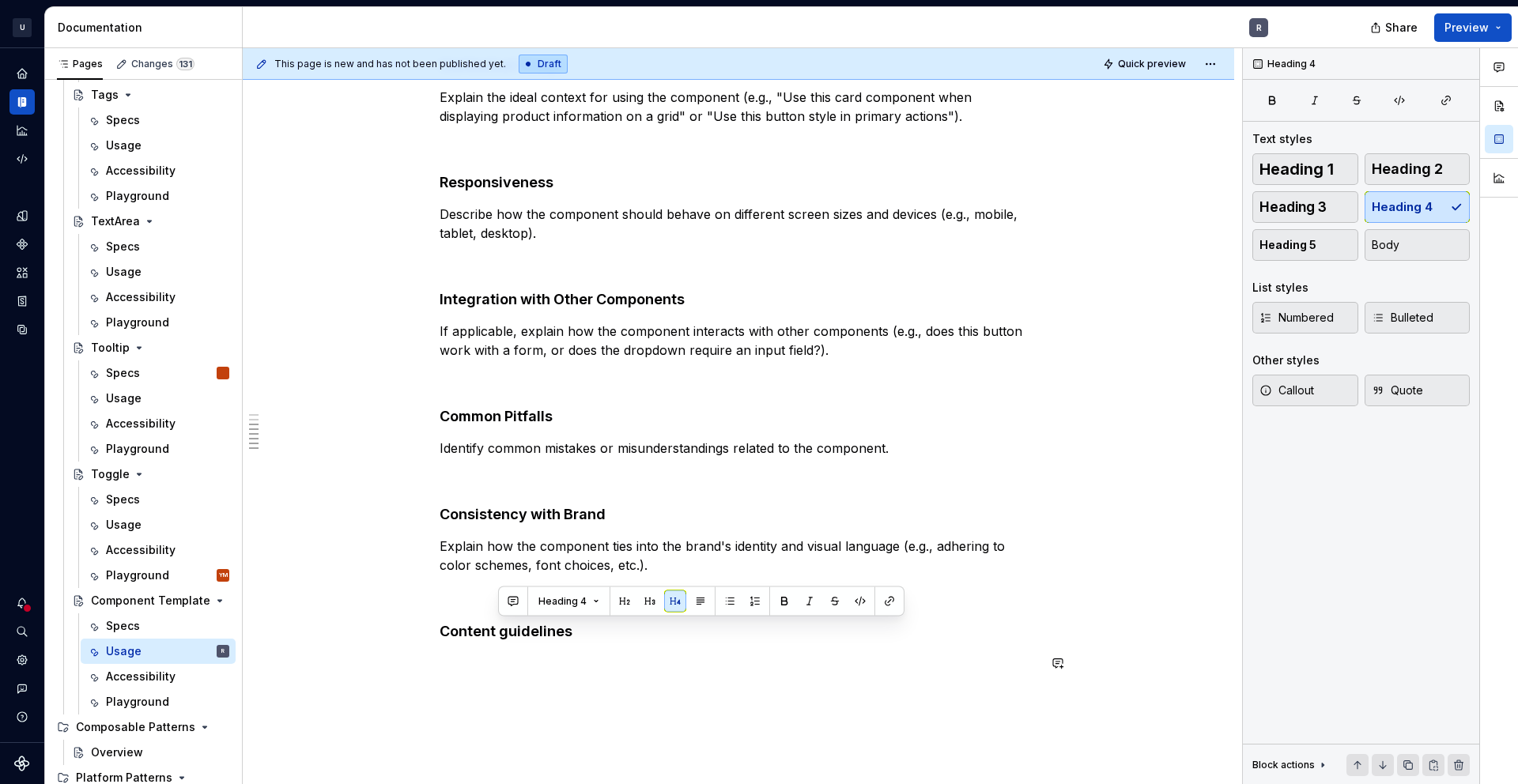 click on "**********" at bounding box center [738, 95] 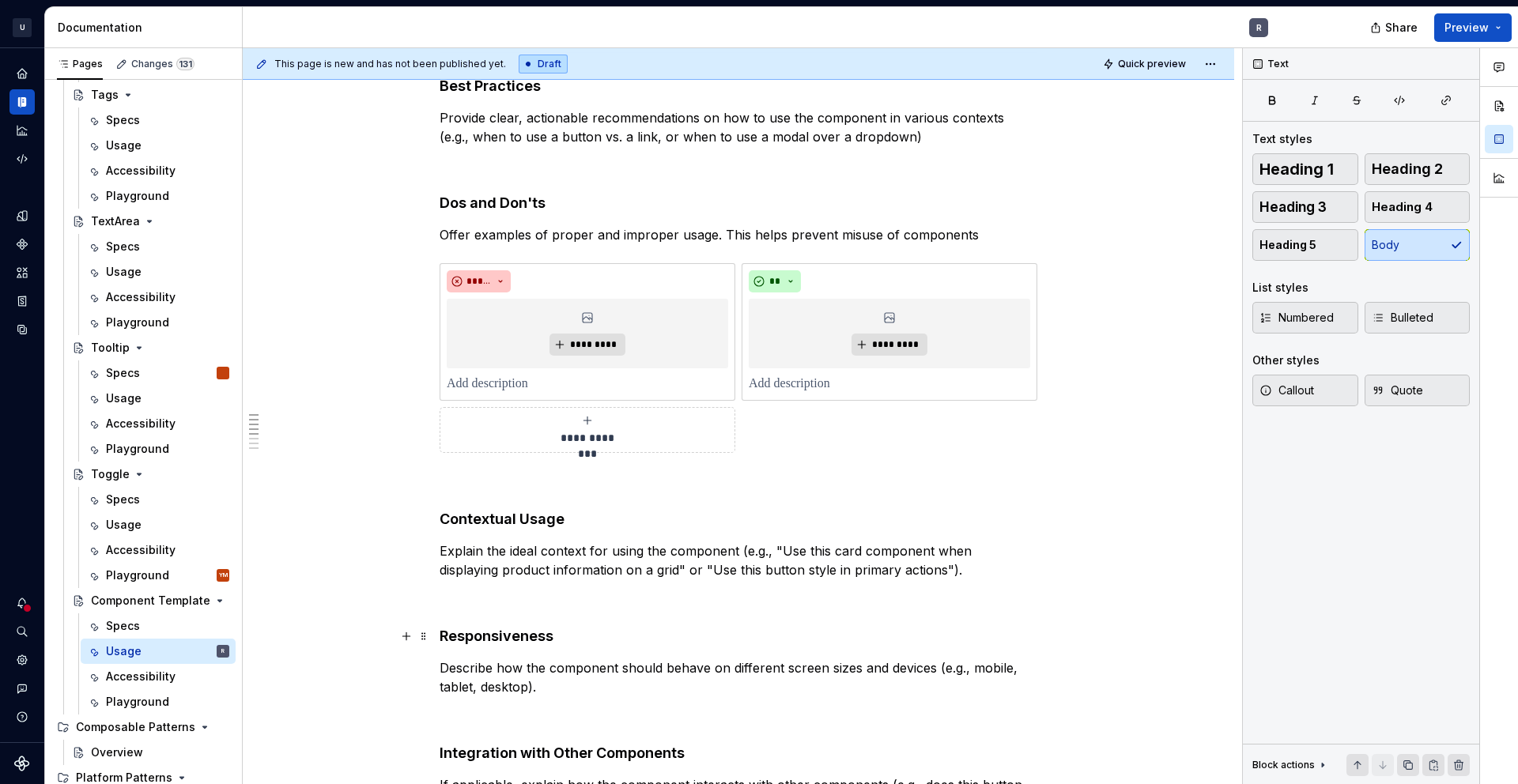 scroll, scrollTop: 0, scrollLeft: 0, axis: both 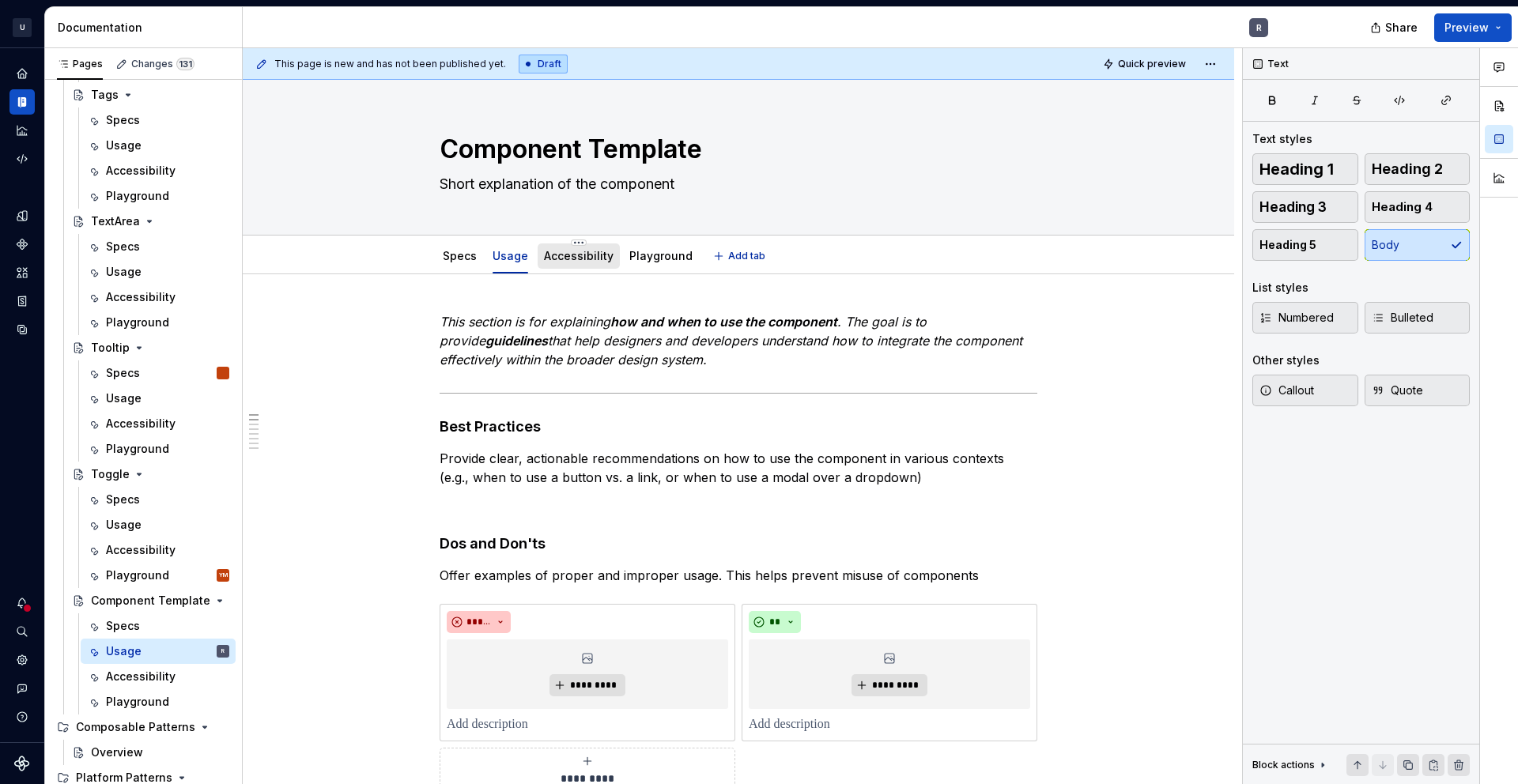 click on "Accessibility" at bounding box center [579, 255] 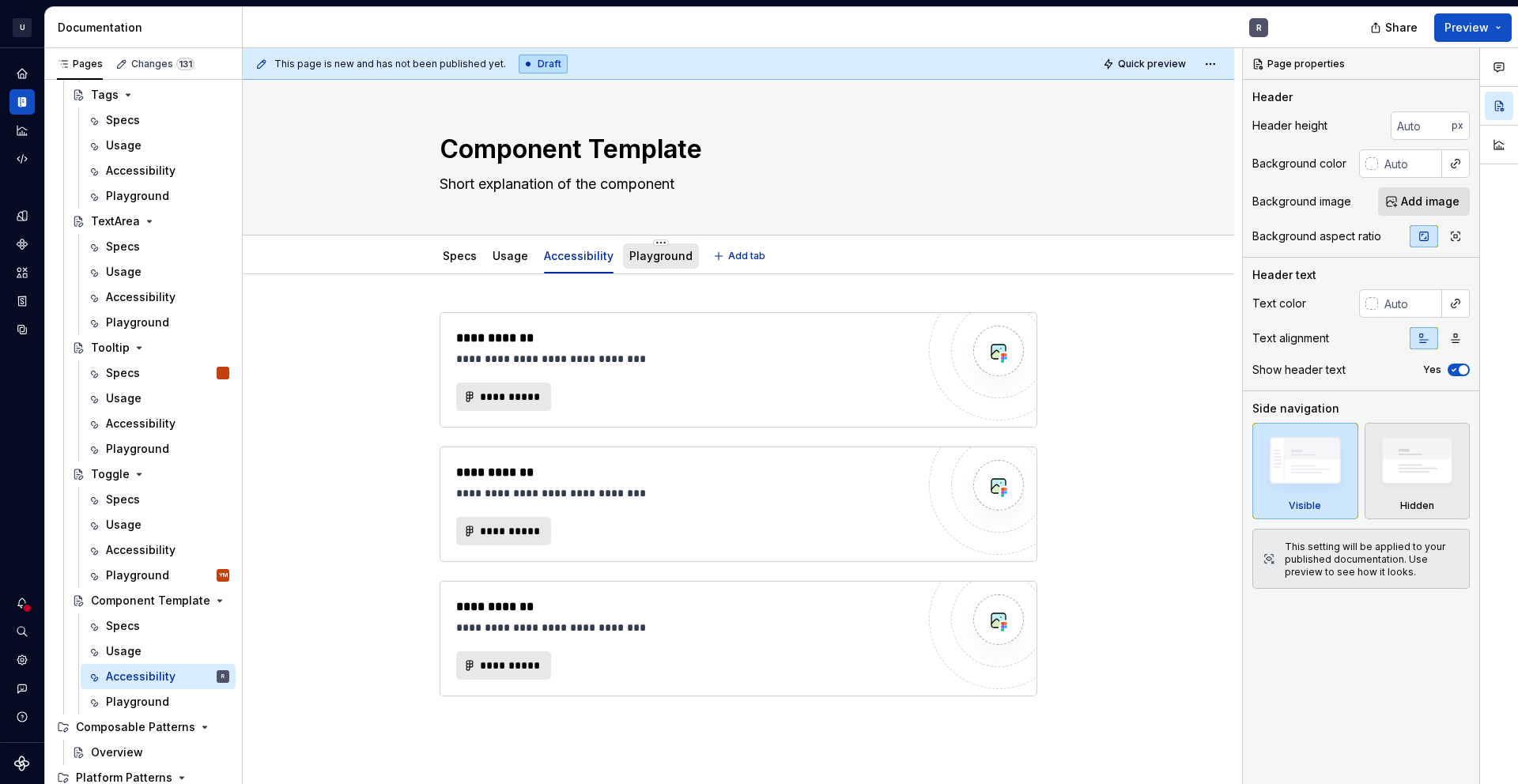click on "Playground" at bounding box center (661, 255) 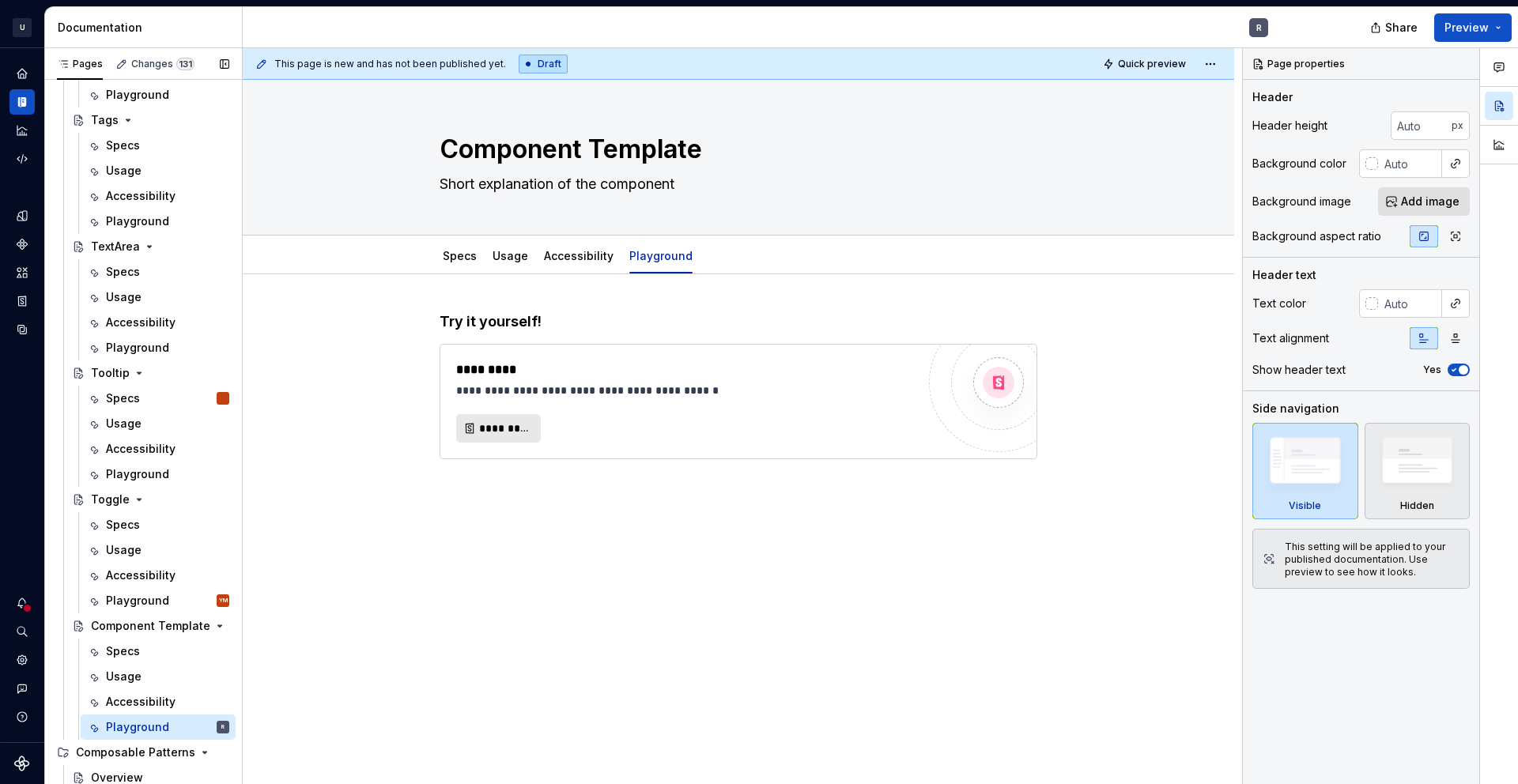 scroll, scrollTop: 3646, scrollLeft: 0, axis: vertical 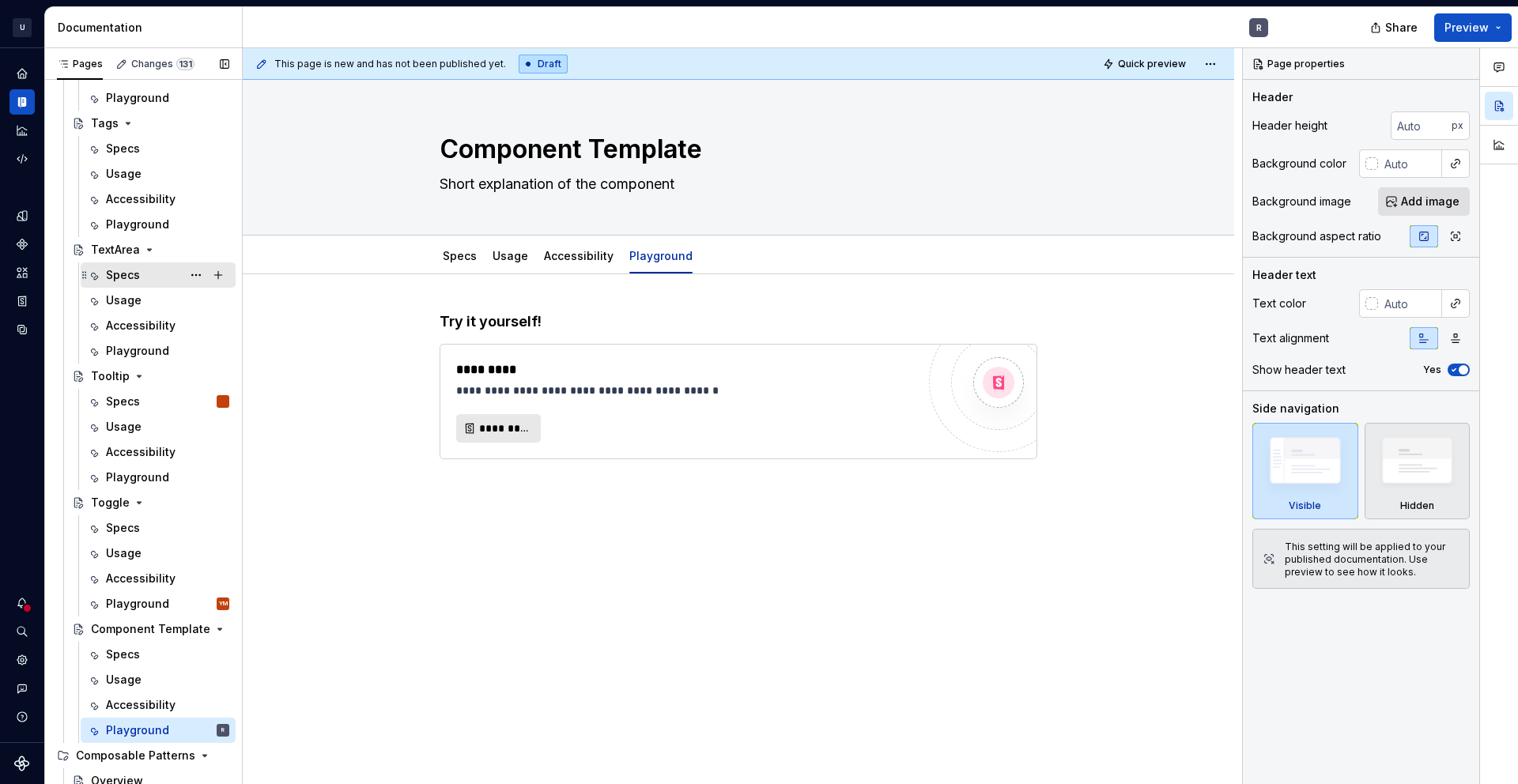 click on "Specs" at bounding box center (123, 275) 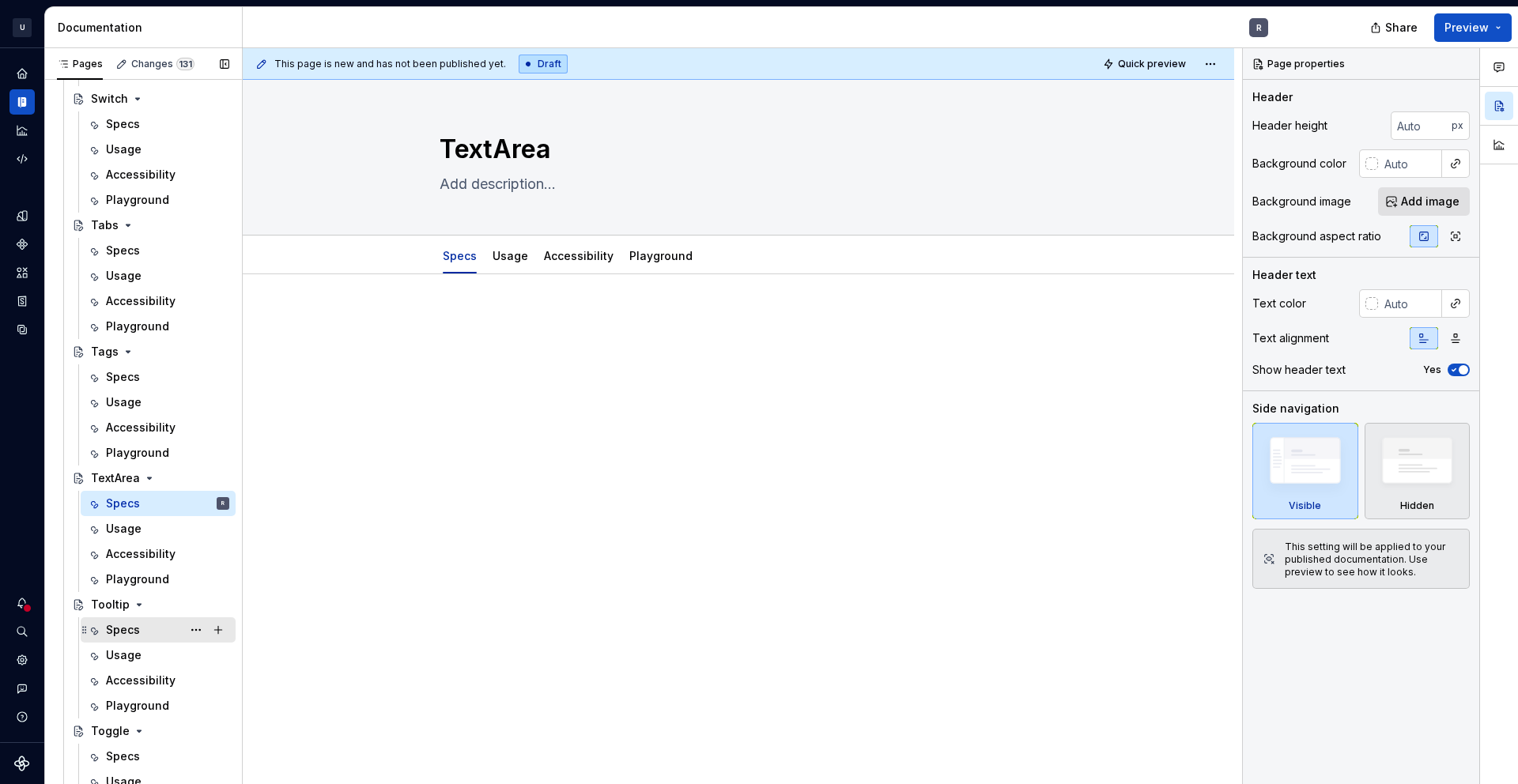scroll, scrollTop: 3752, scrollLeft: 0, axis: vertical 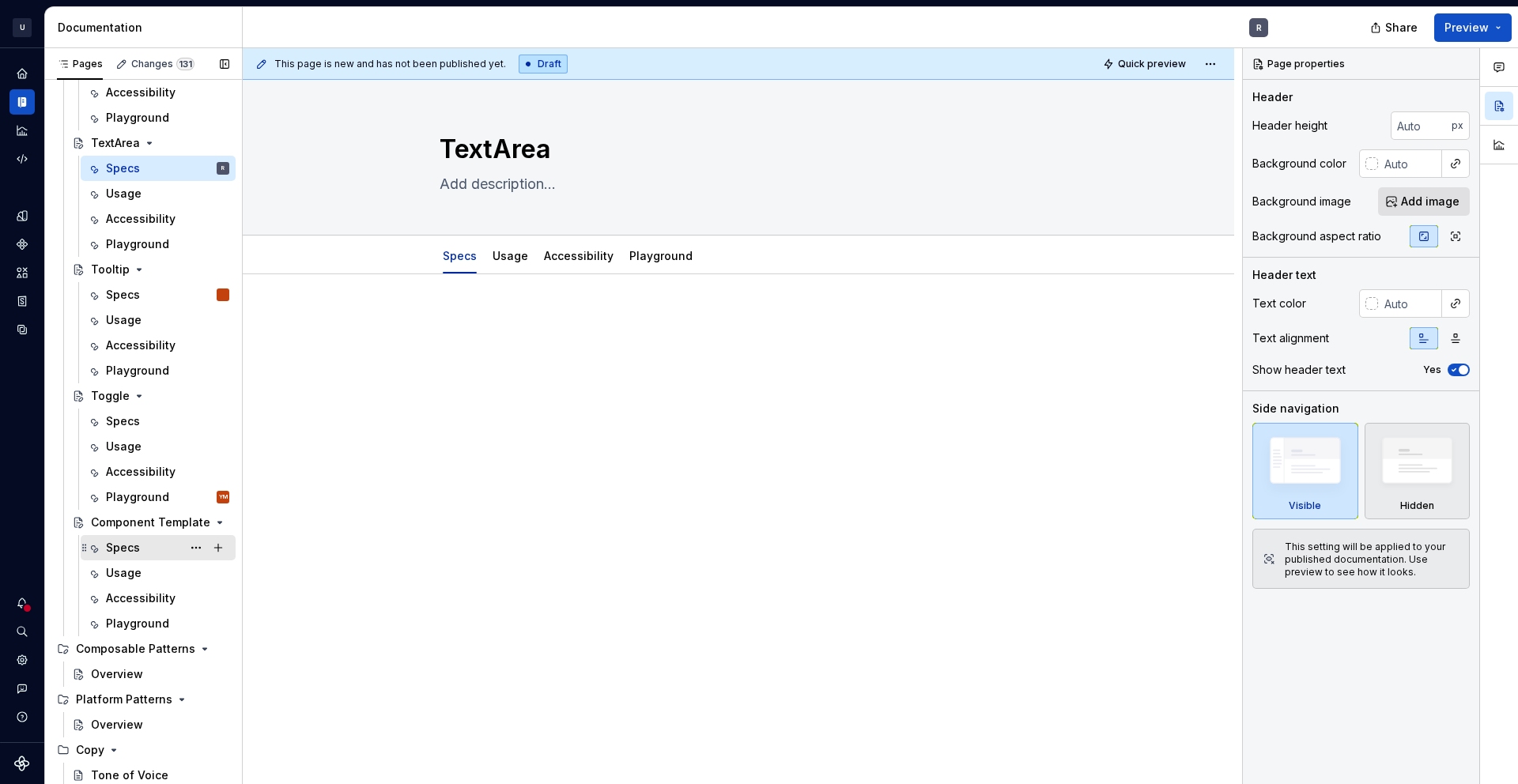 click on "Specs" at bounding box center [123, 548] 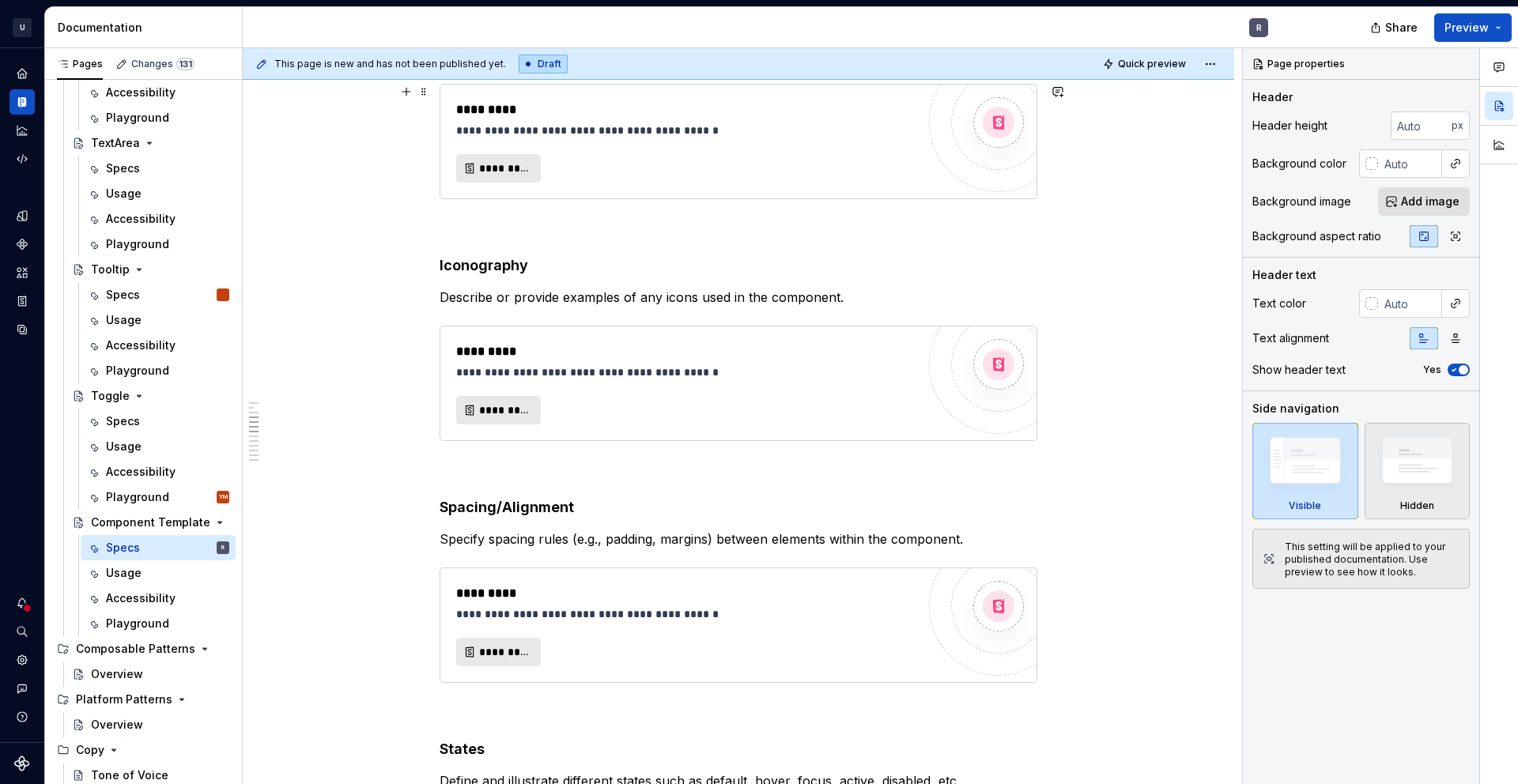 scroll, scrollTop: 2481, scrollLeft: 0, axis: vertical 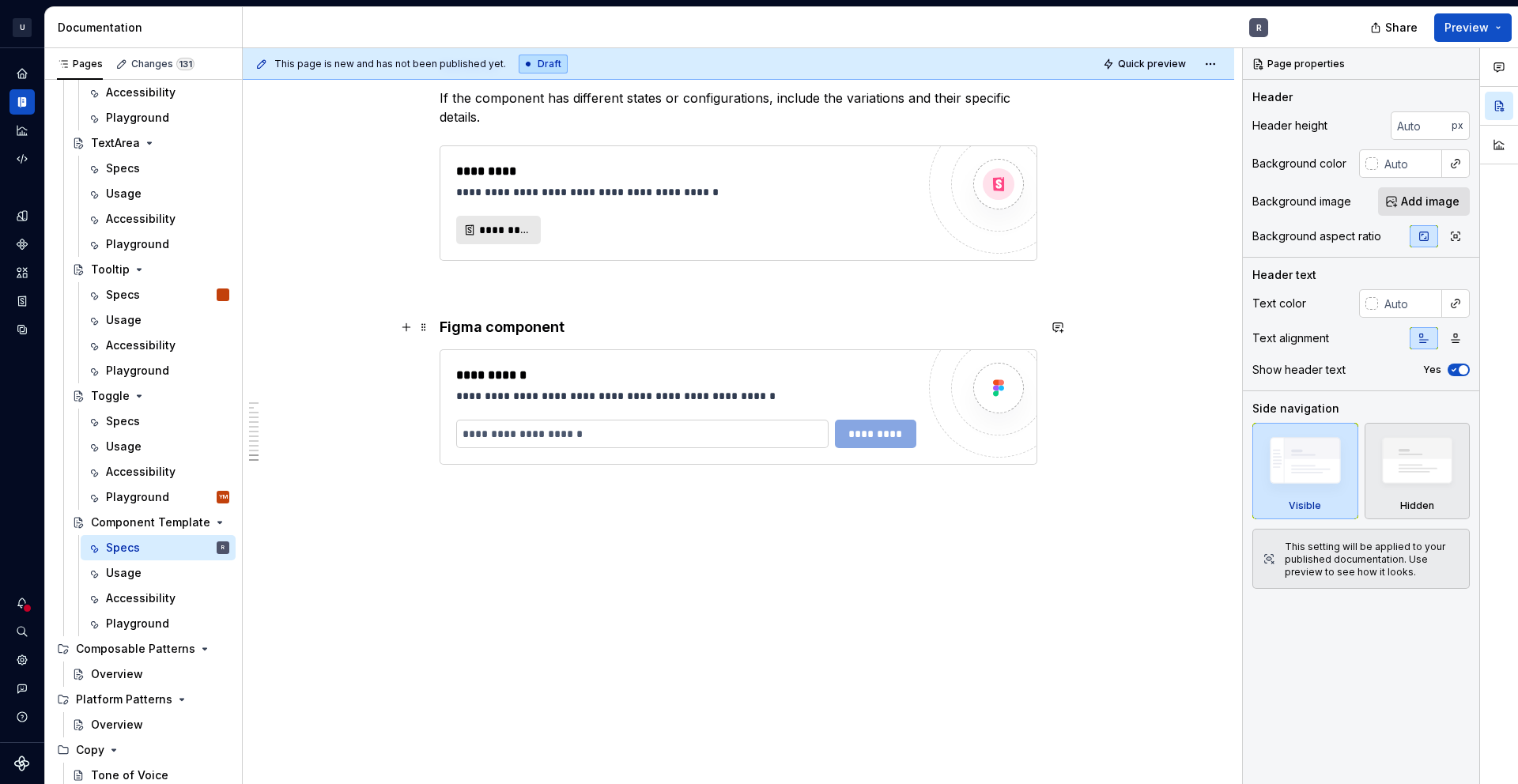 click on "Figma component" at bounding box center [738, 327] 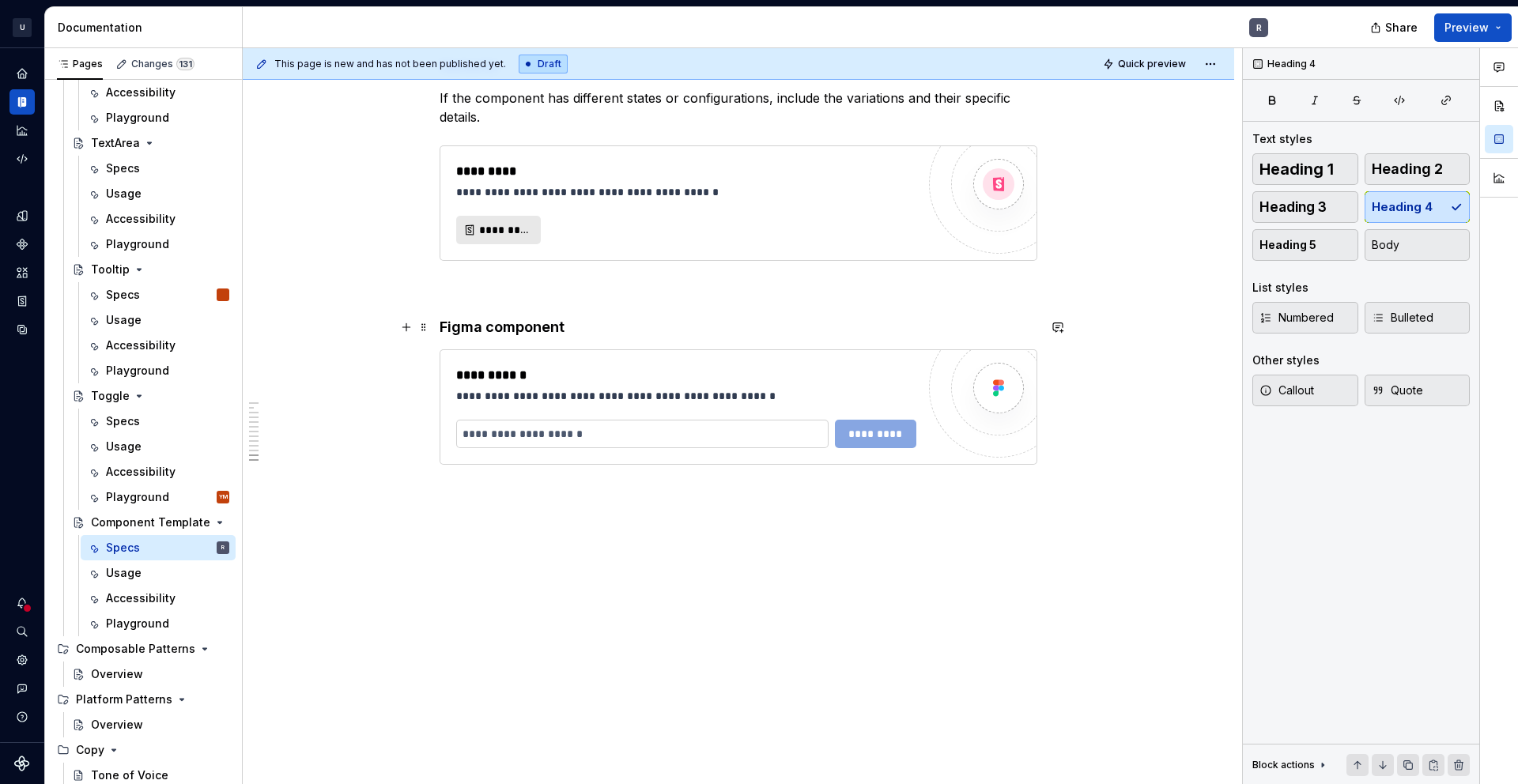 click on "Figma component" at bounding box center (738, 327) 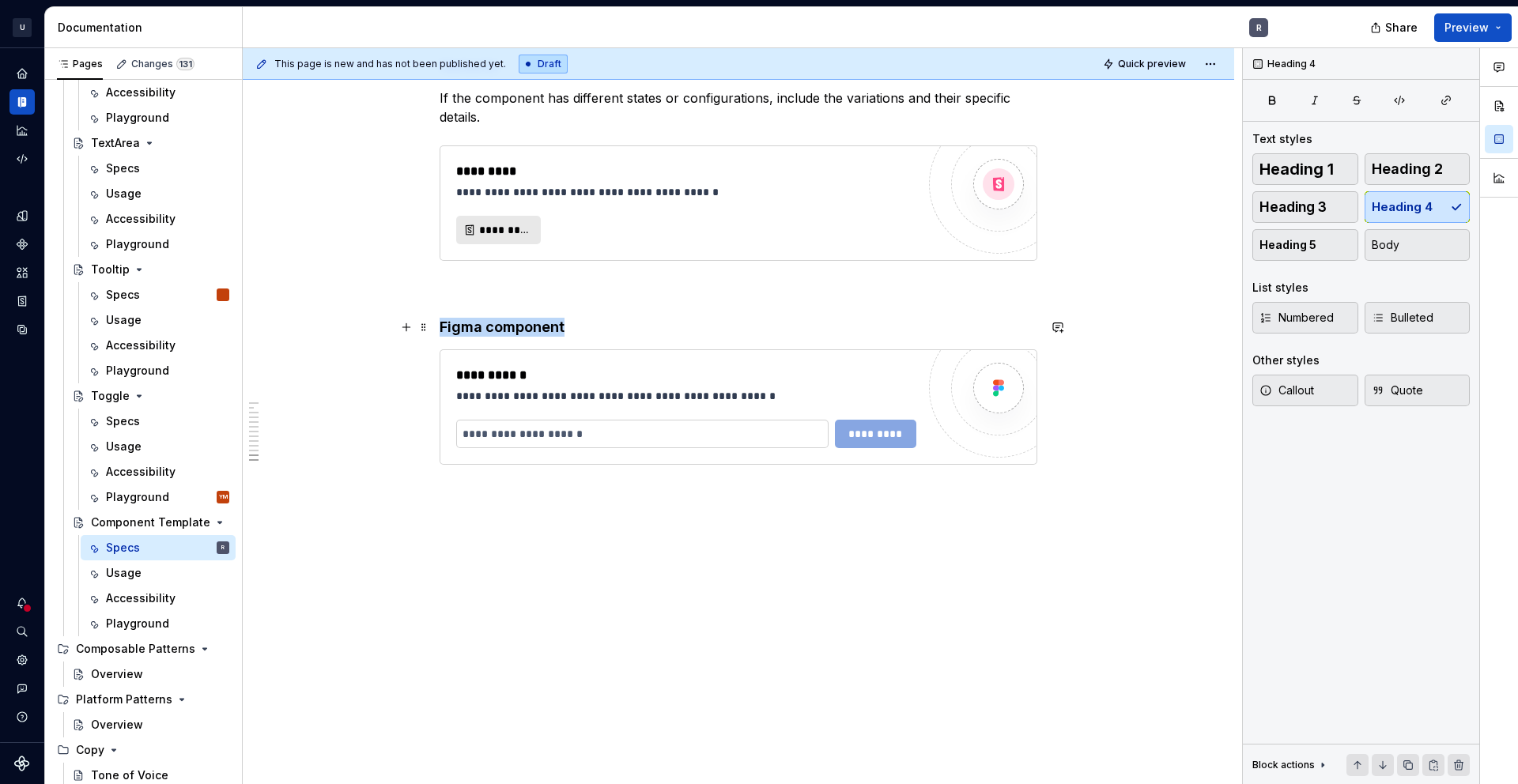 click on "Figma component" at bounding box center [738, 327] 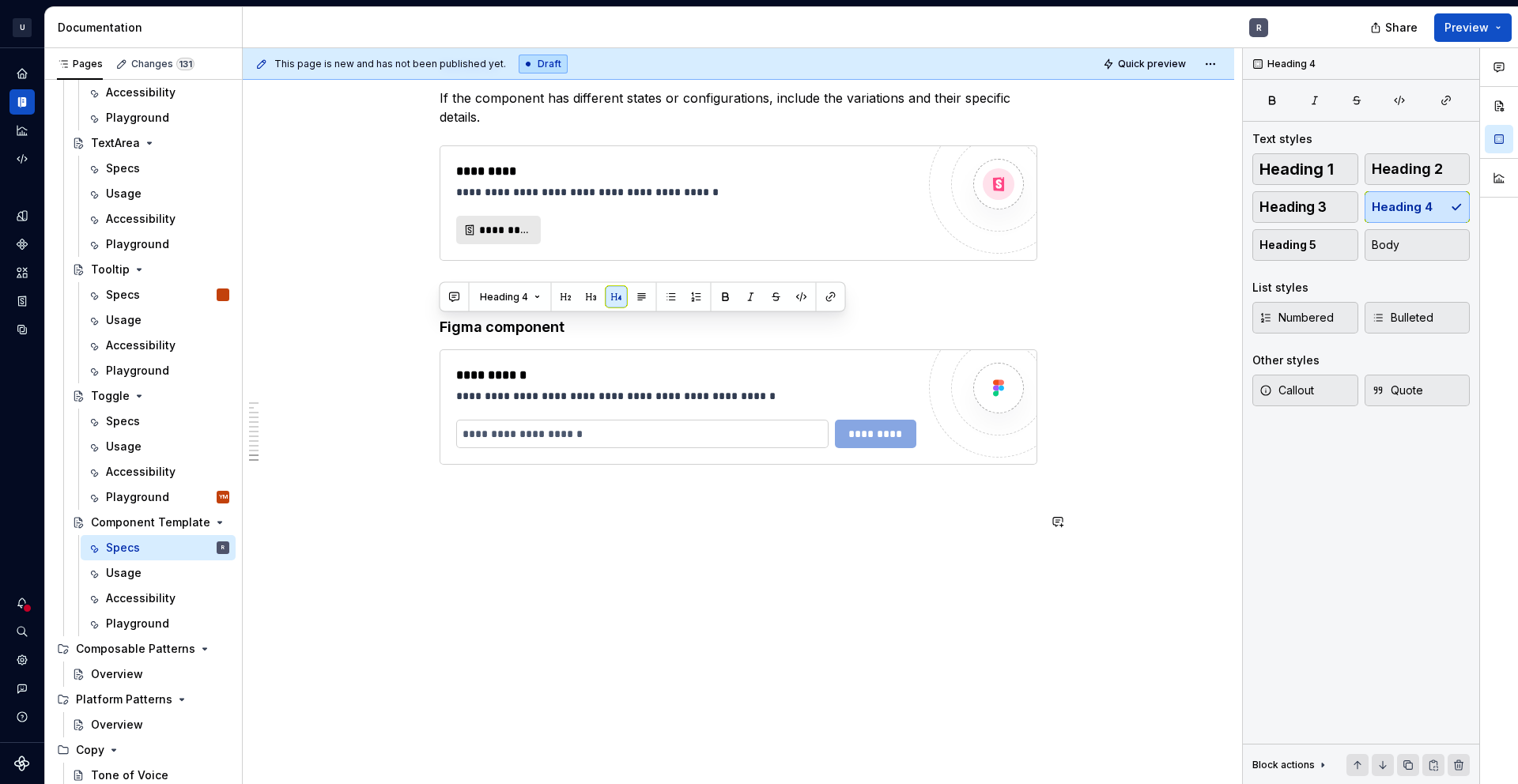 click on "**********" at bounding box center (738, -809) 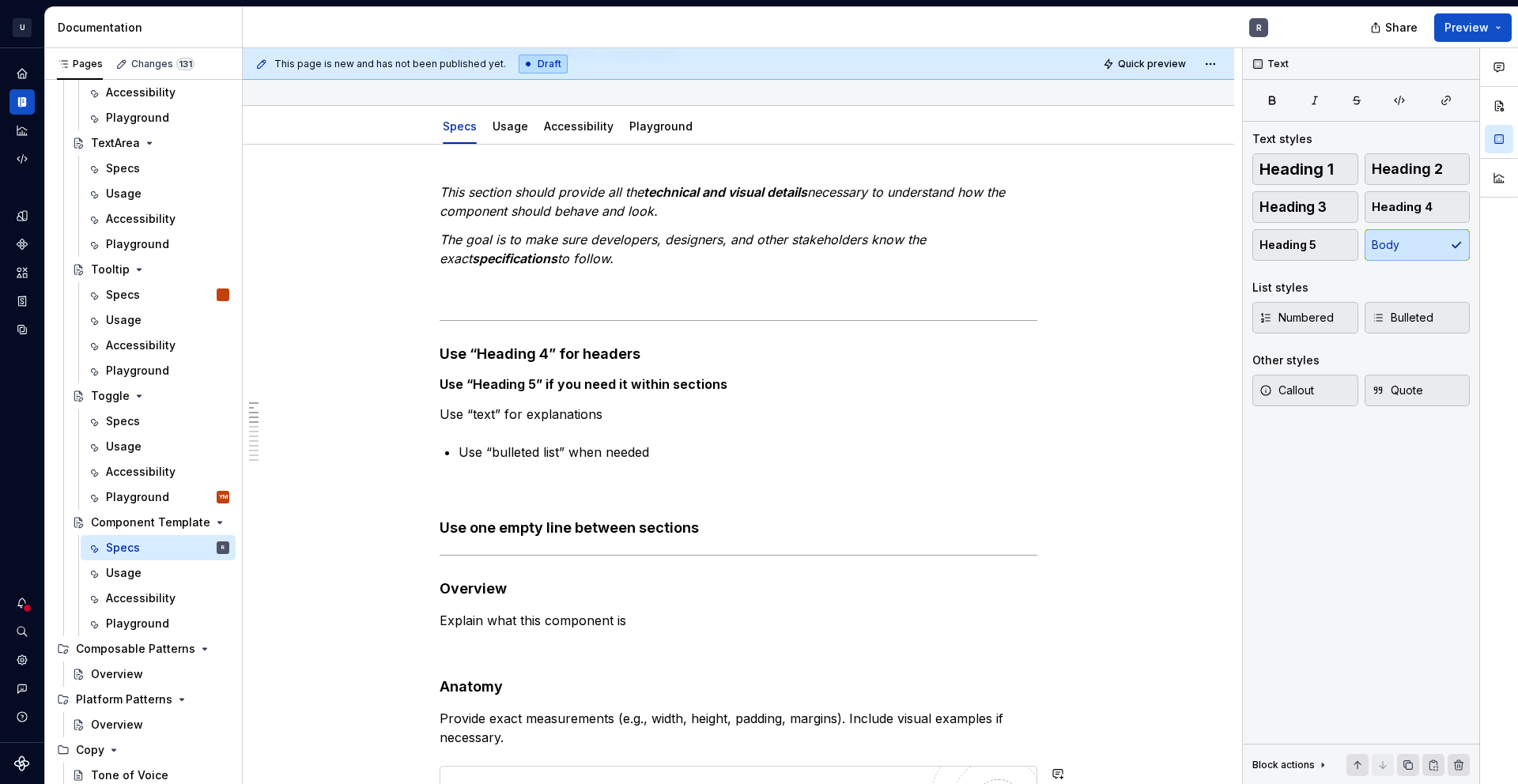 scroll, scrollTop: 91, scrollLeft: 0, axis: vertical 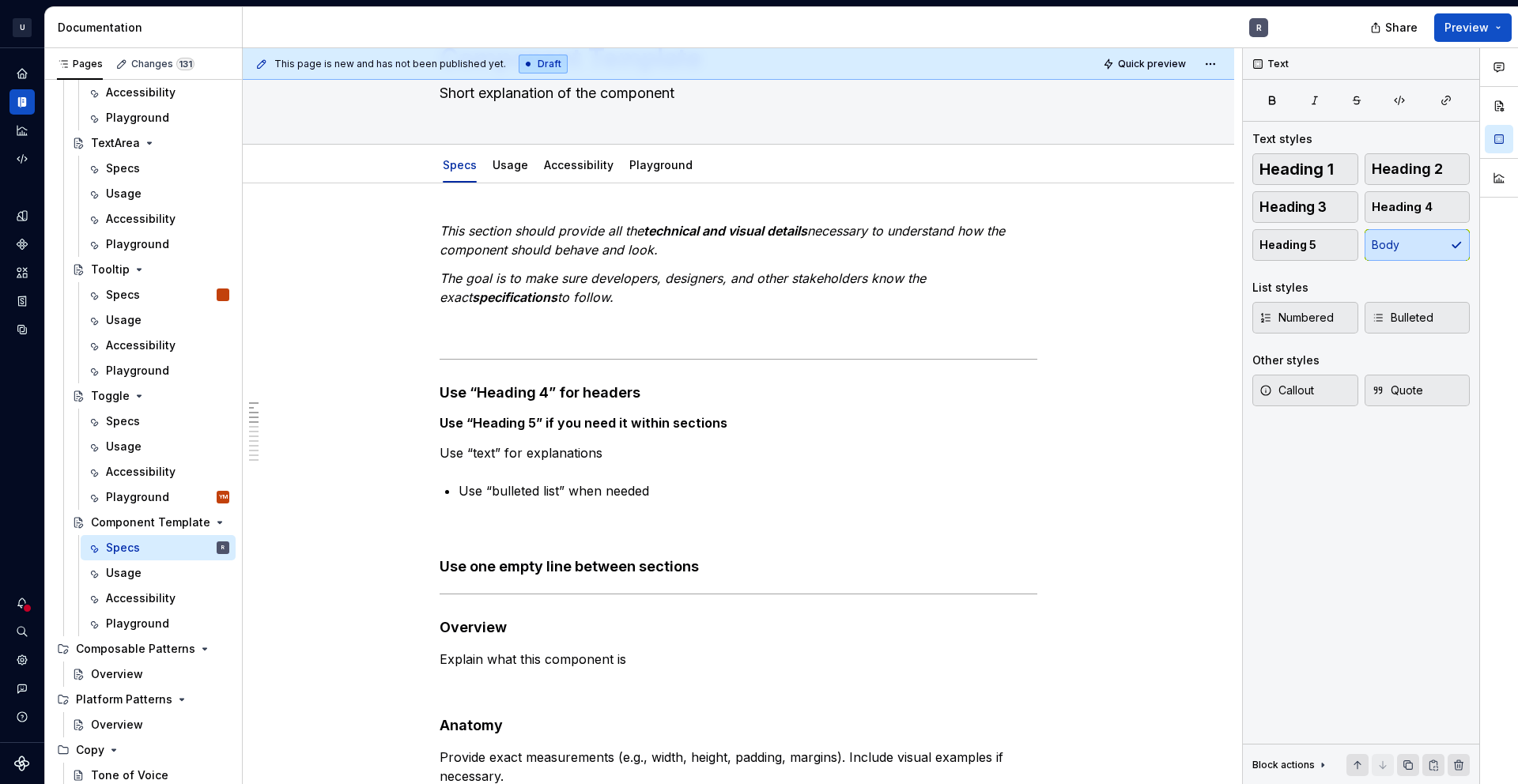 type on "*" 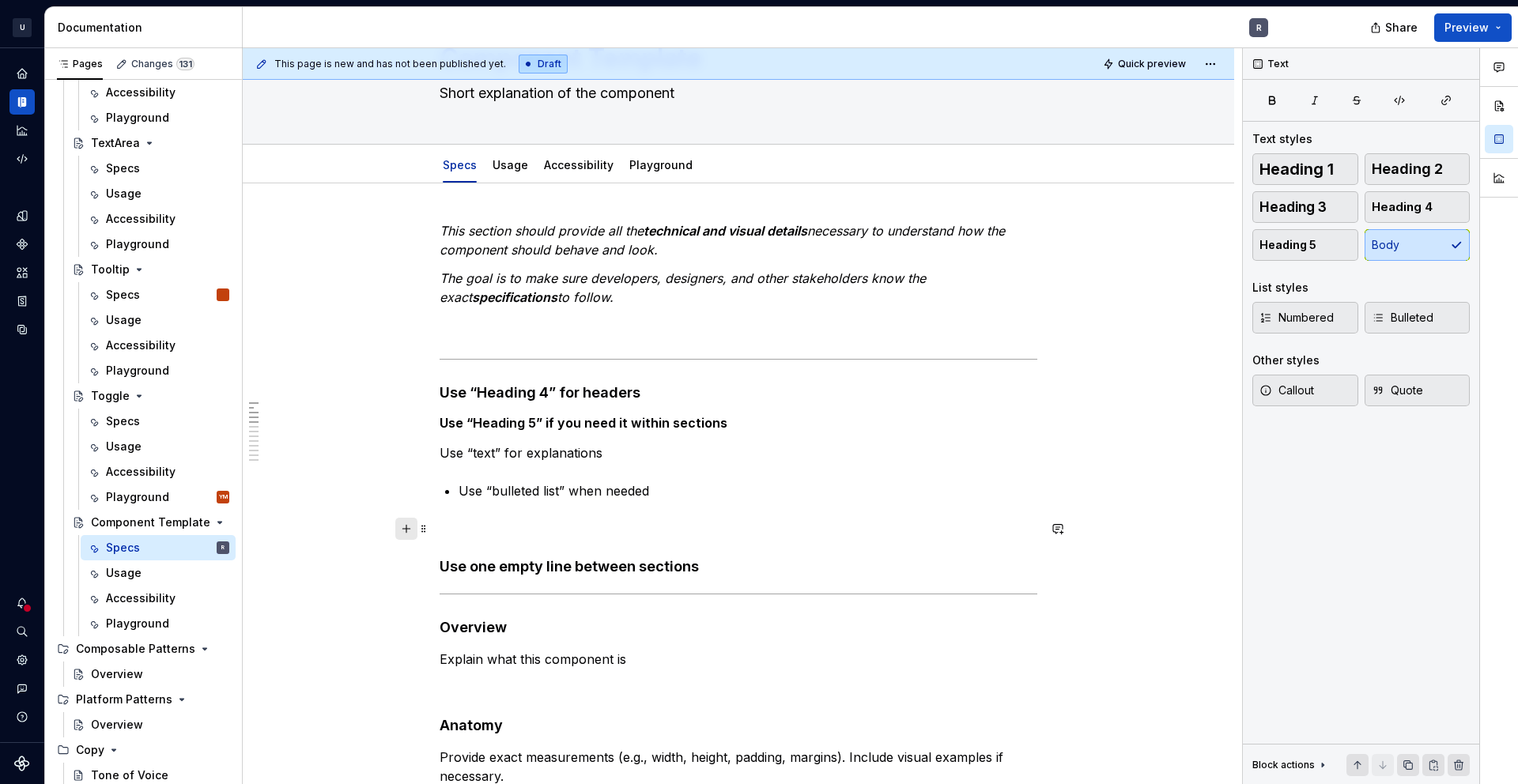 click at bounding box center (406, 529) 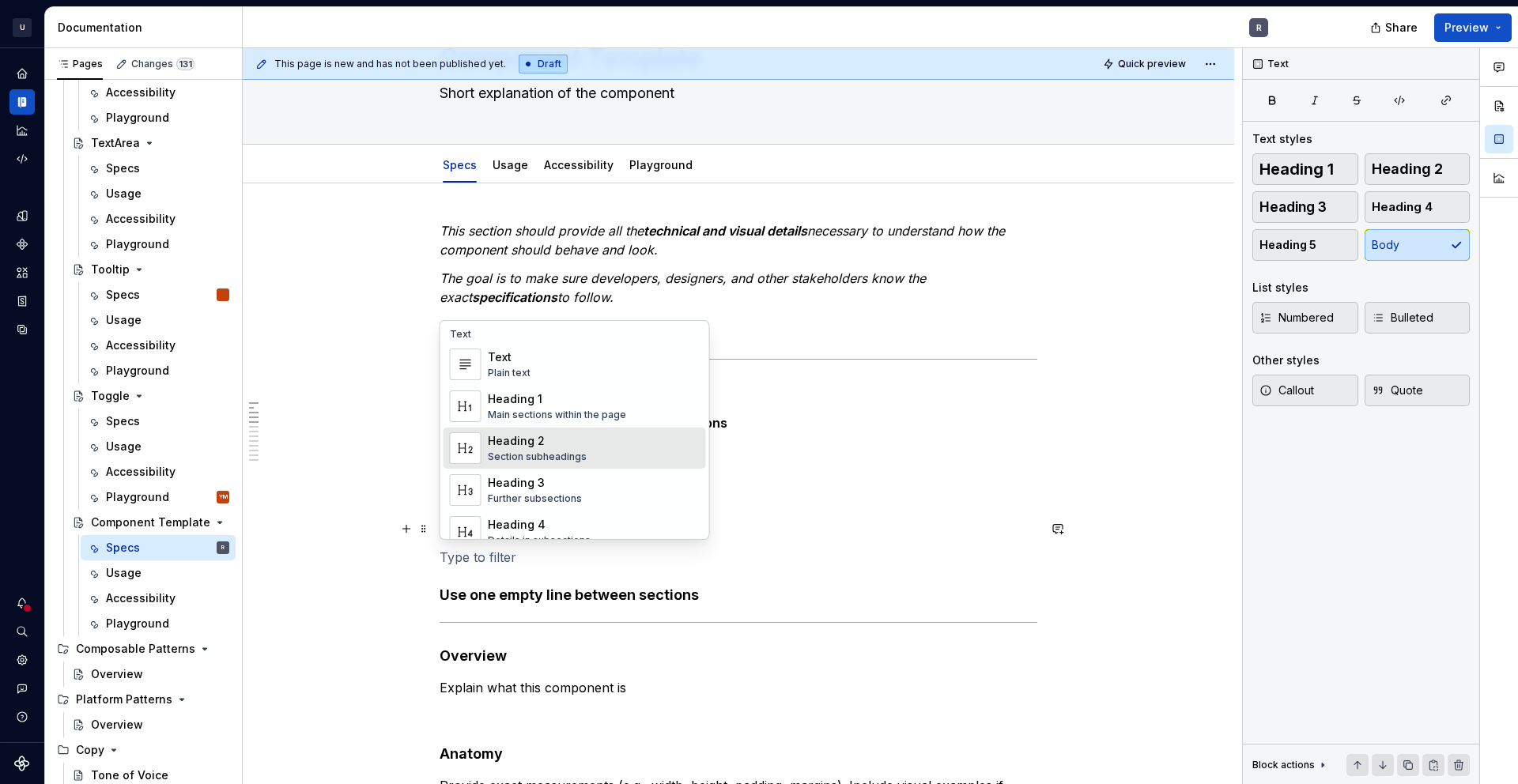 scroll, scrollTop: 3, scrollLeft: 0, axis: vertical 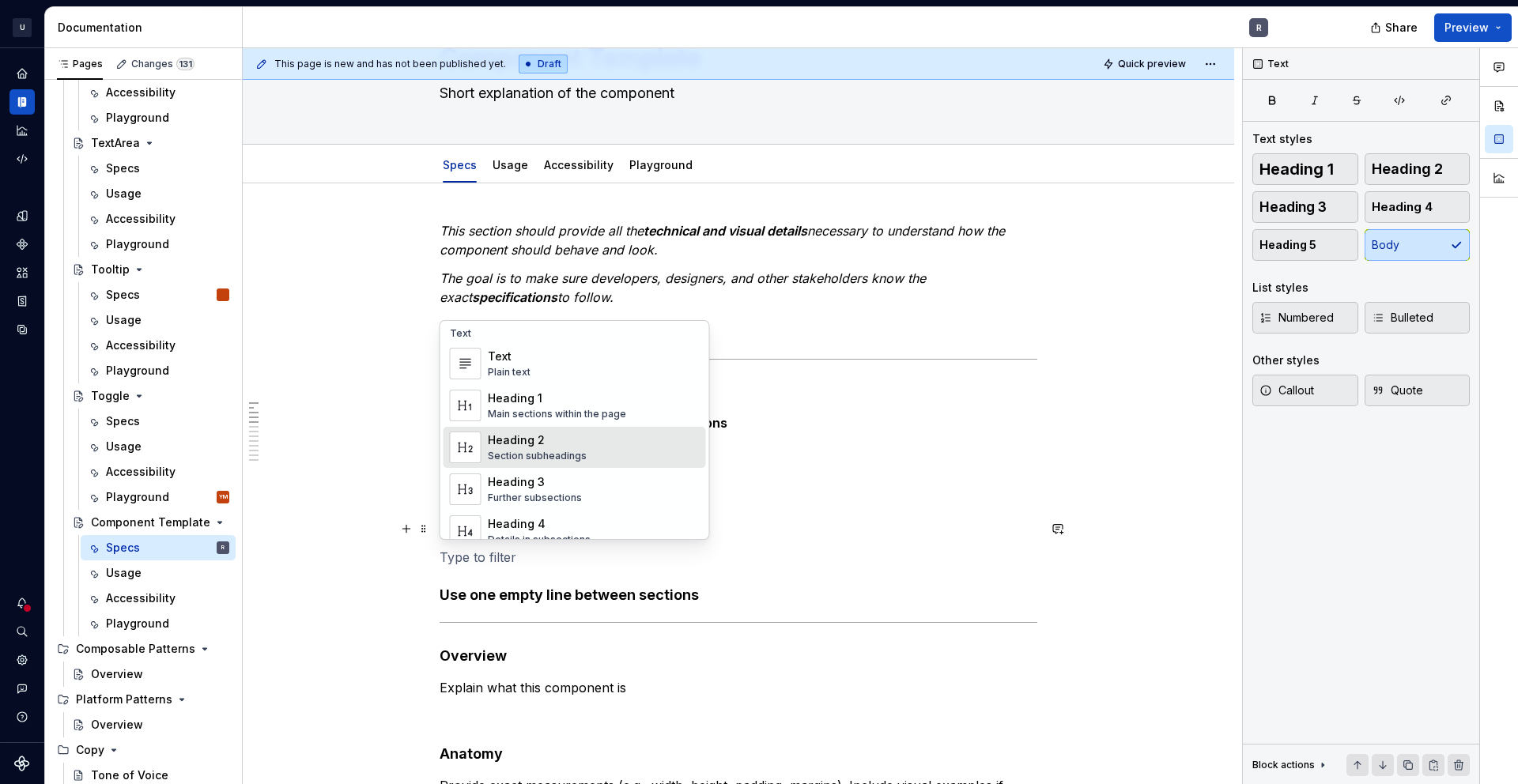 type 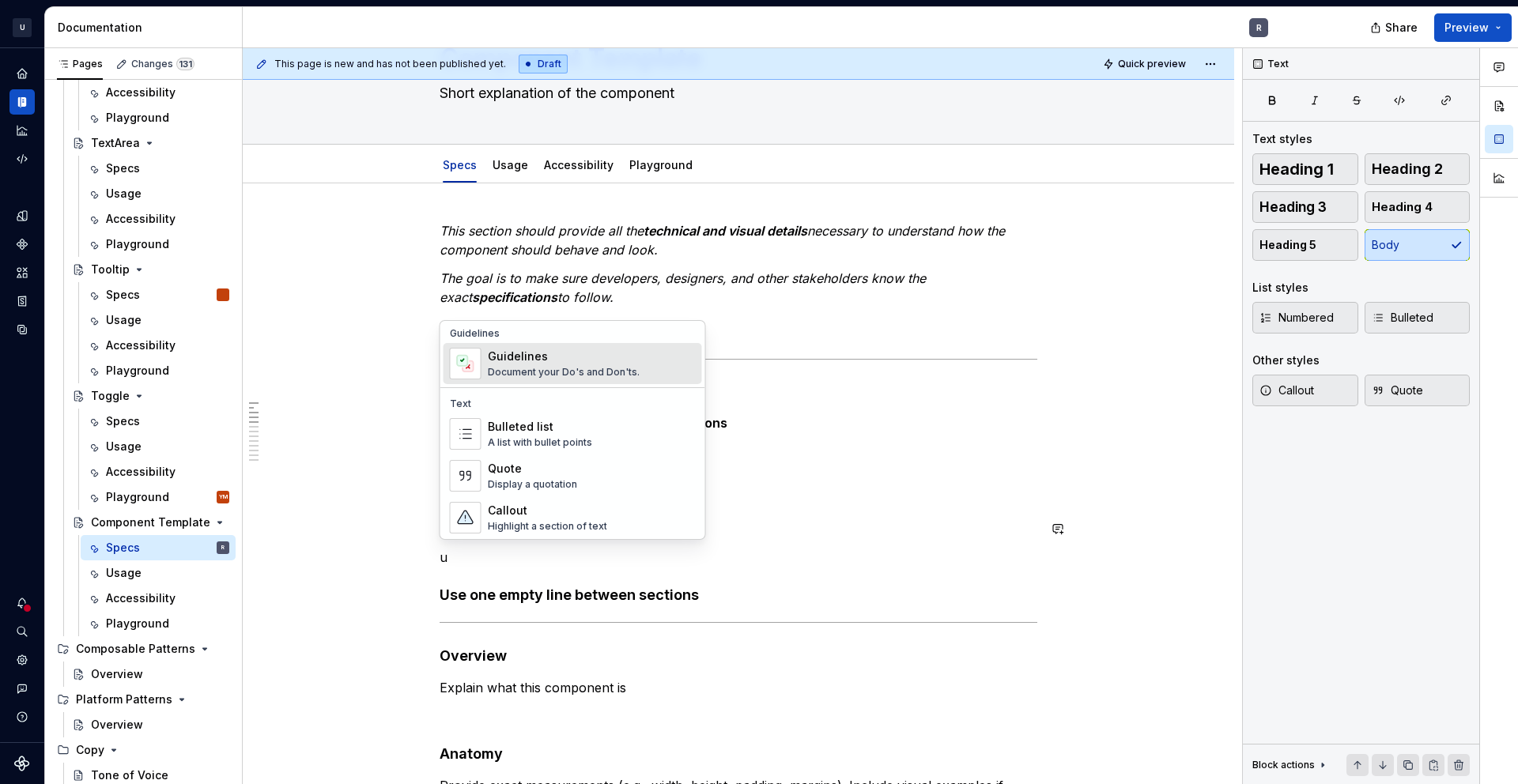 scroll, scrollTop: 0, scrollLeft: 0, axis: both 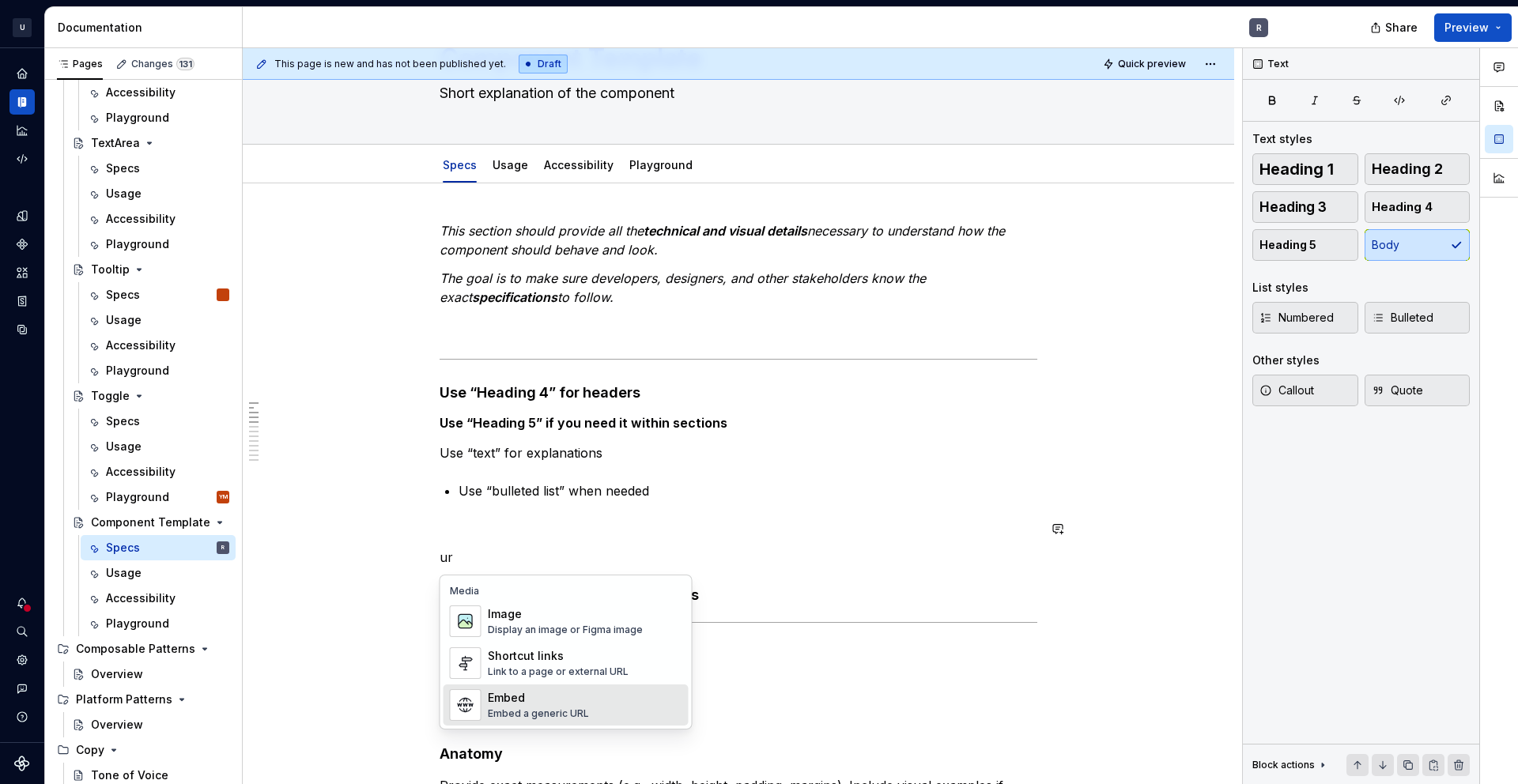 click on "Embed a generic URL" at bounding box center (538, 714) 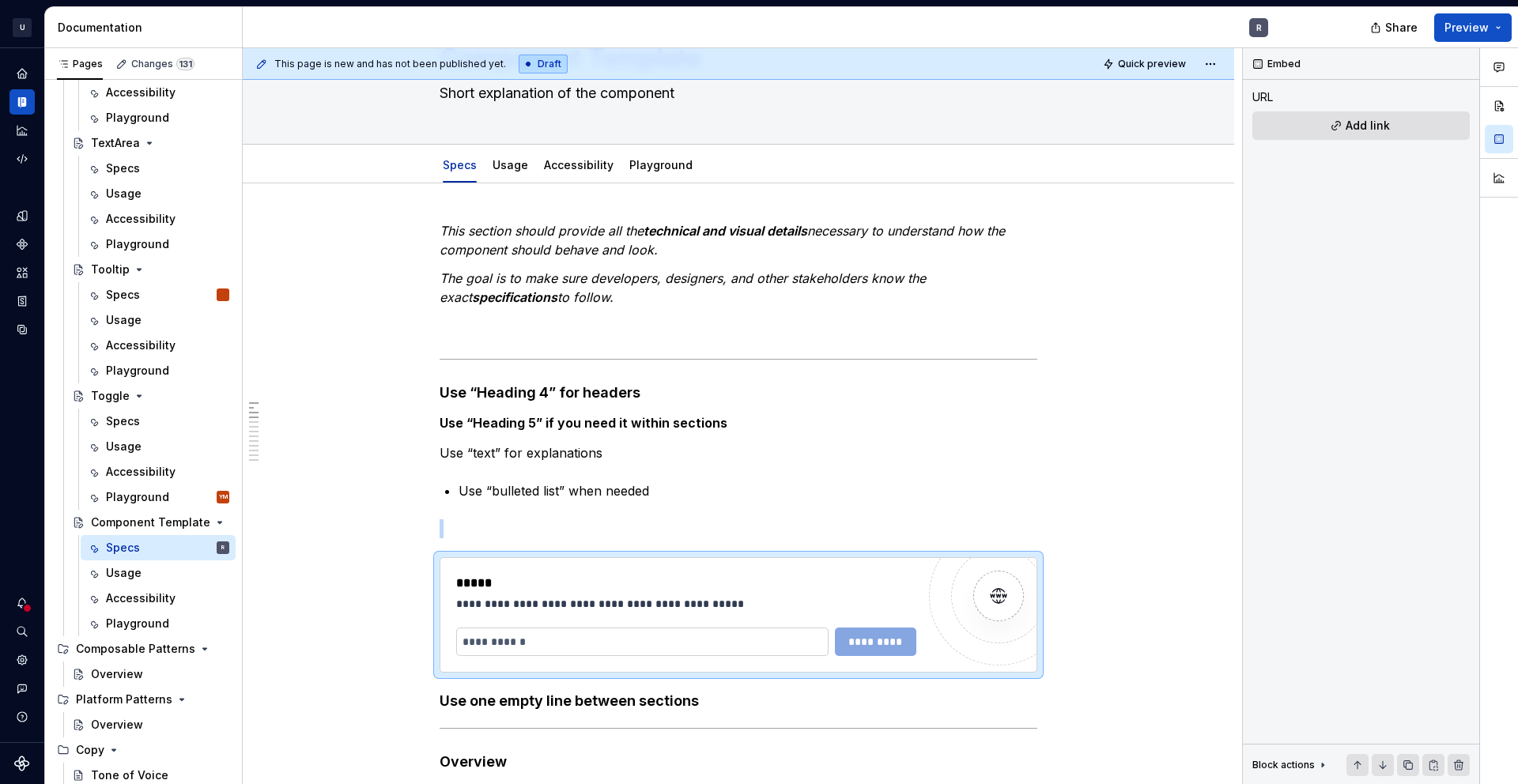 type on "*" 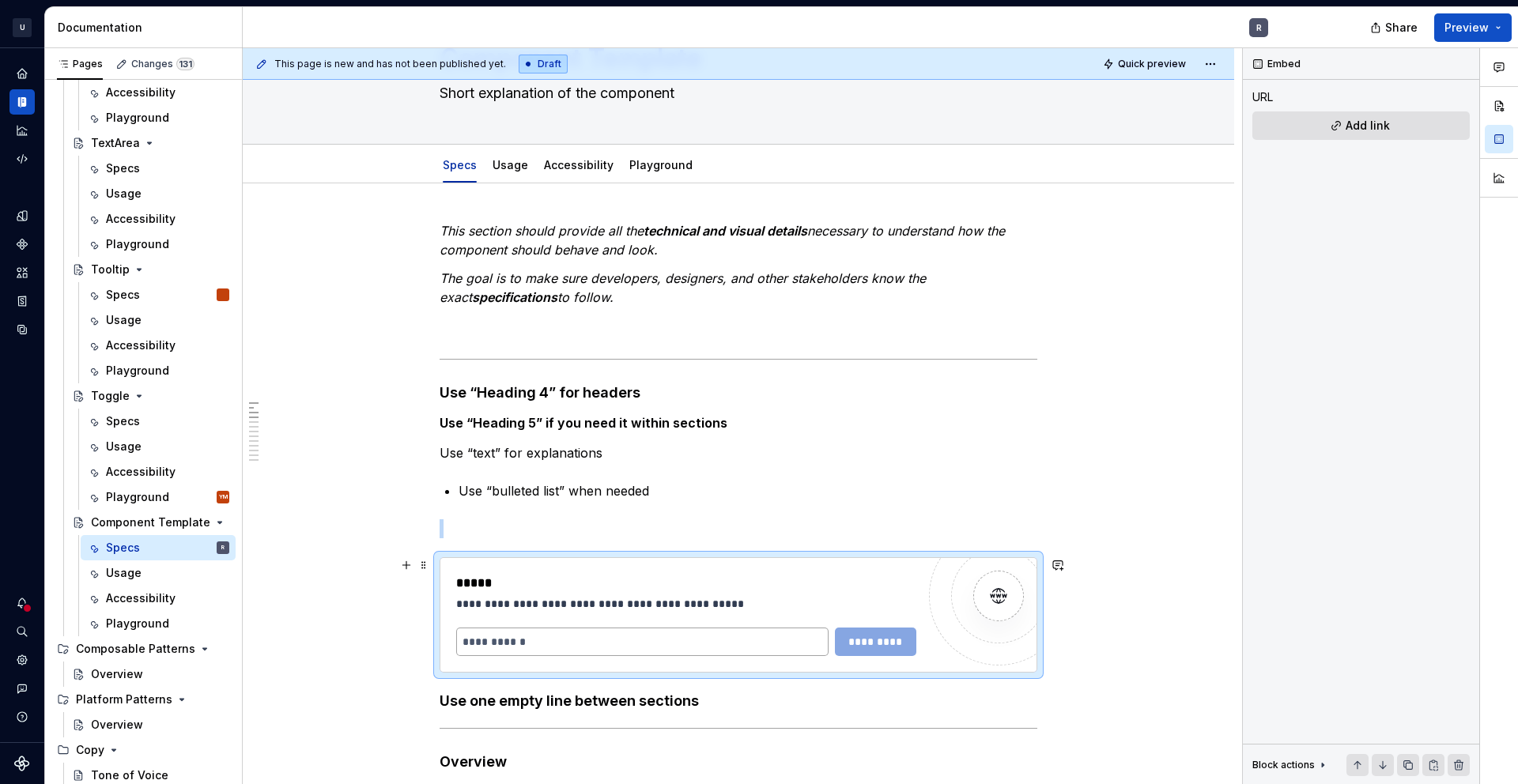 click at bounding box center (642, 642) 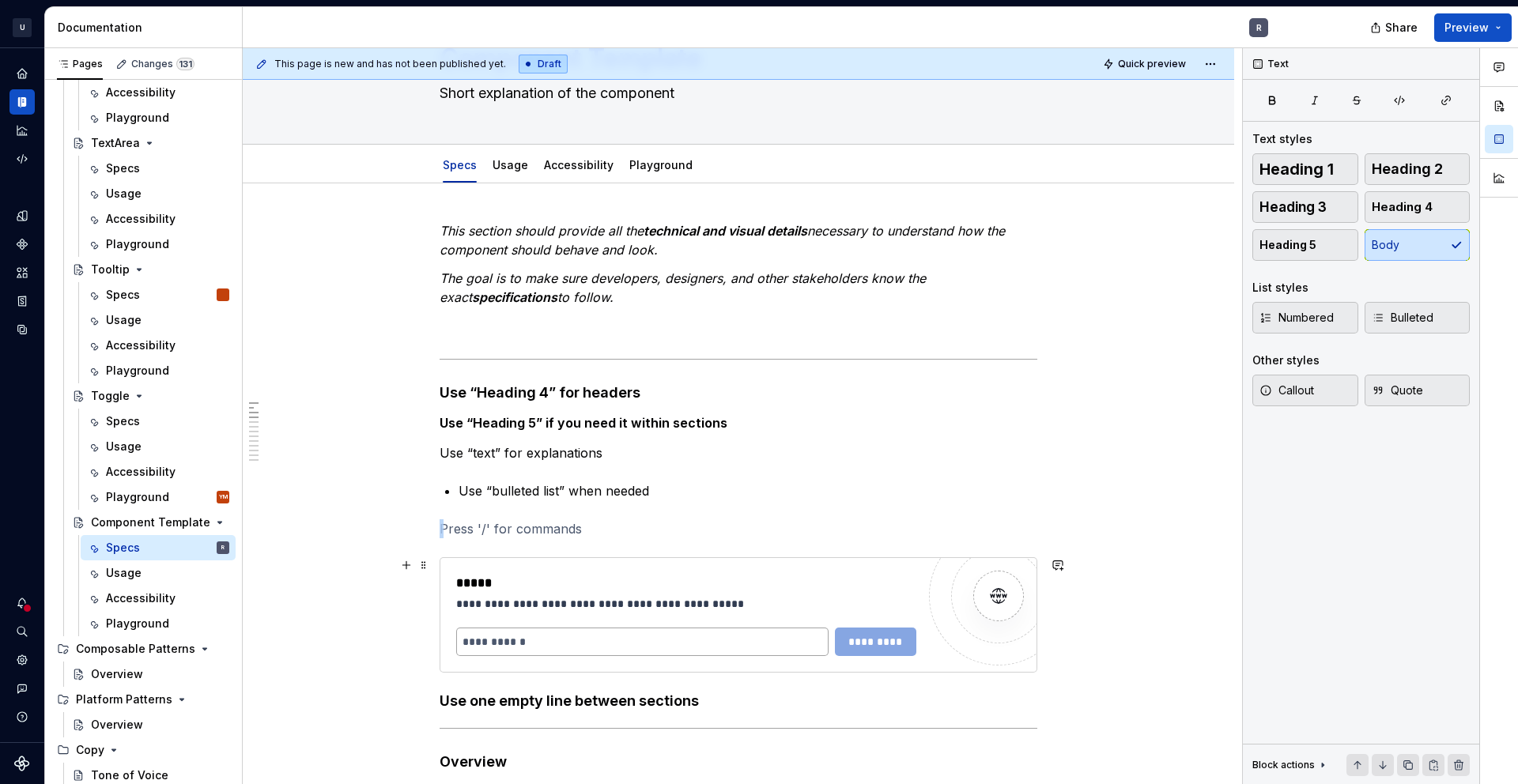 click at bounding box center [642, 642] 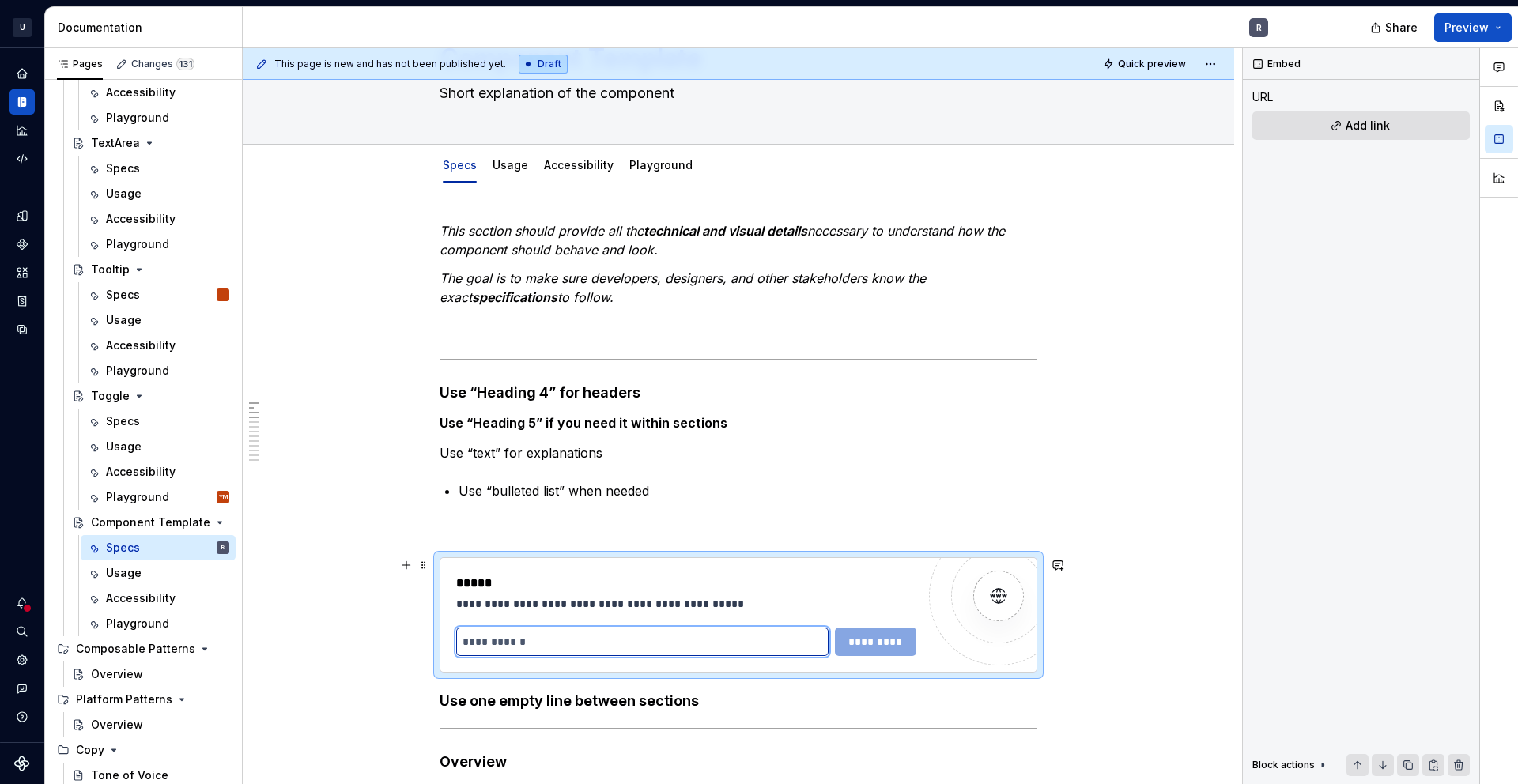 paste on "**********" 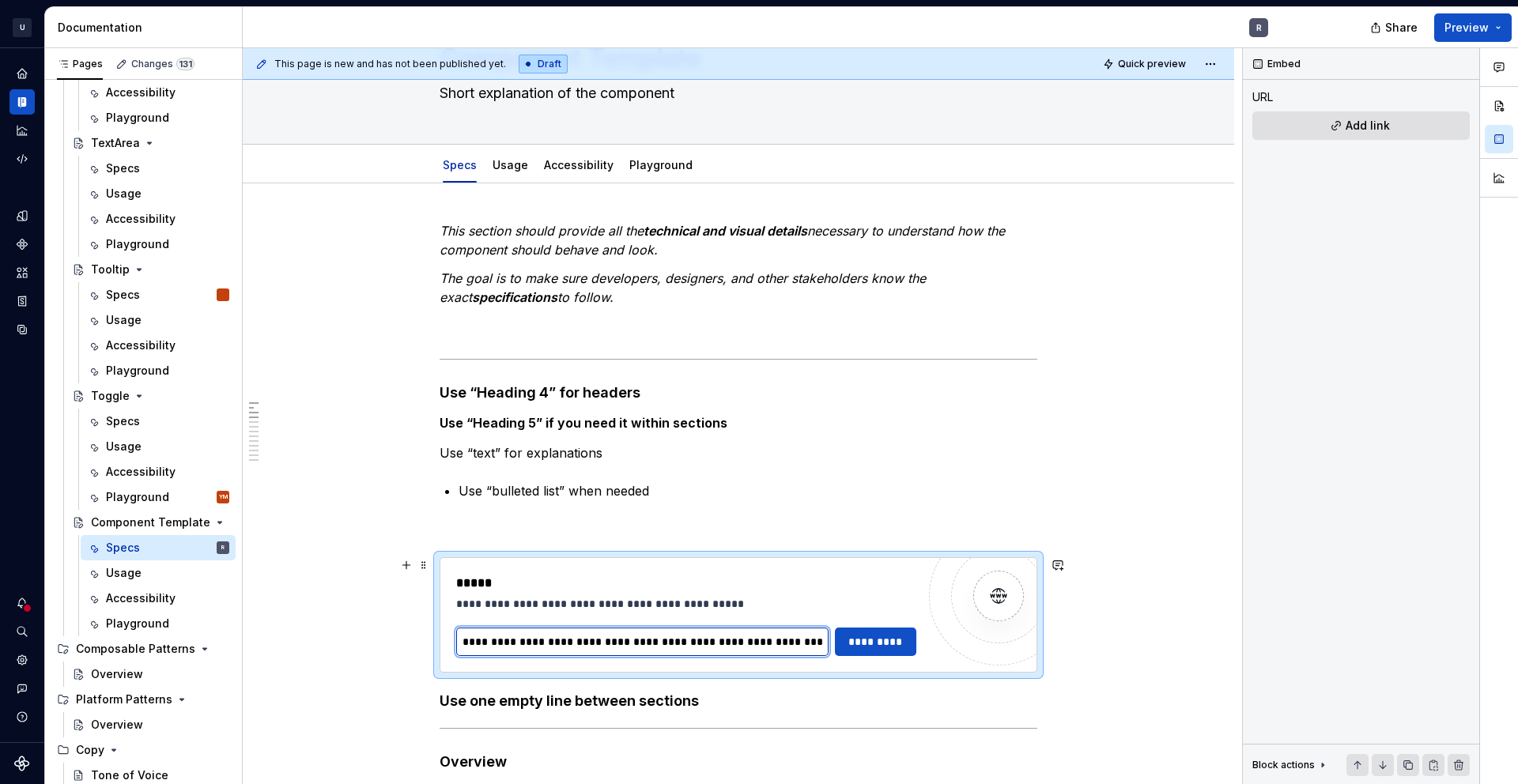 scroll, scrollTop: 0, scrollLeft: 38, axis: horizontal 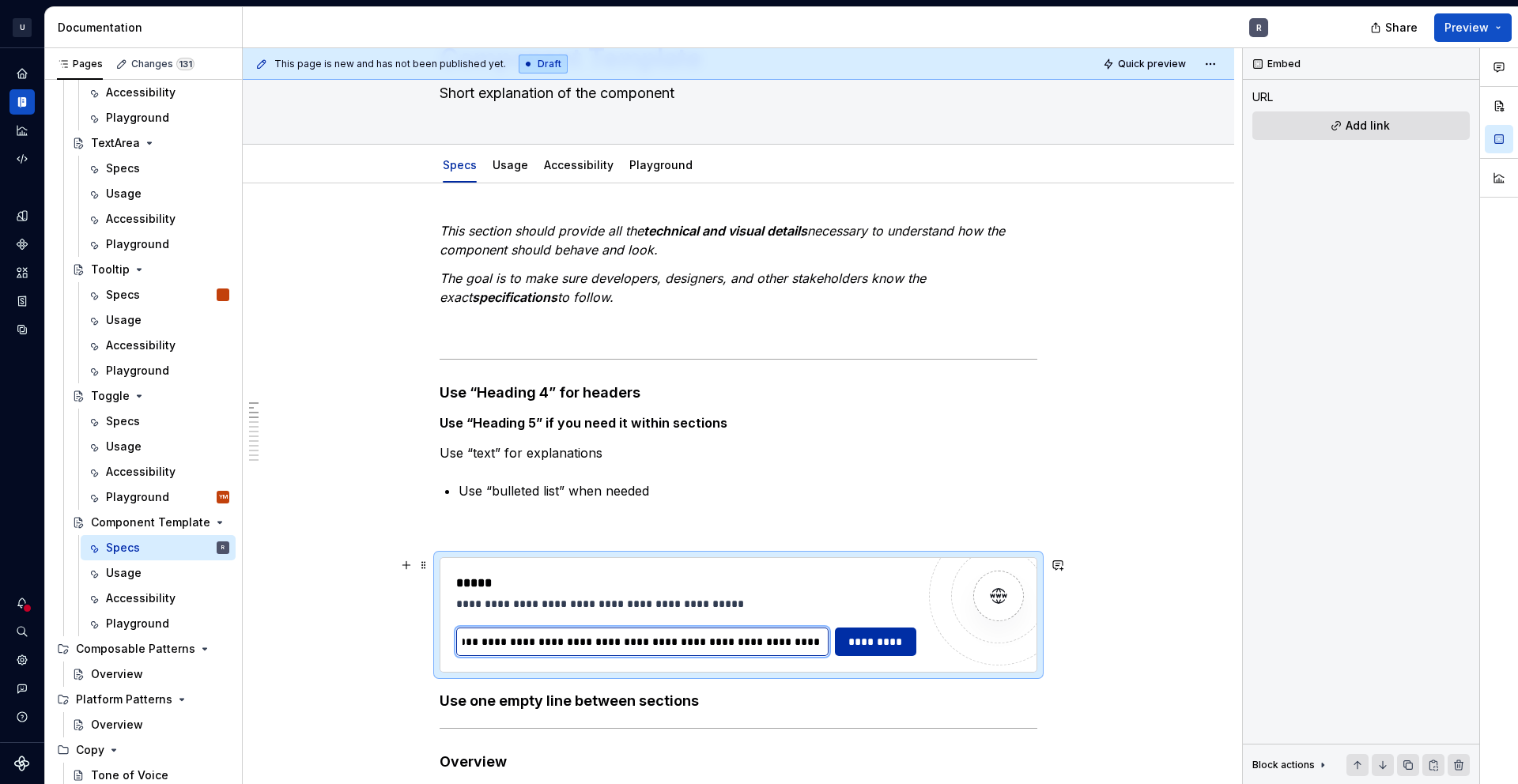 type on "**********" 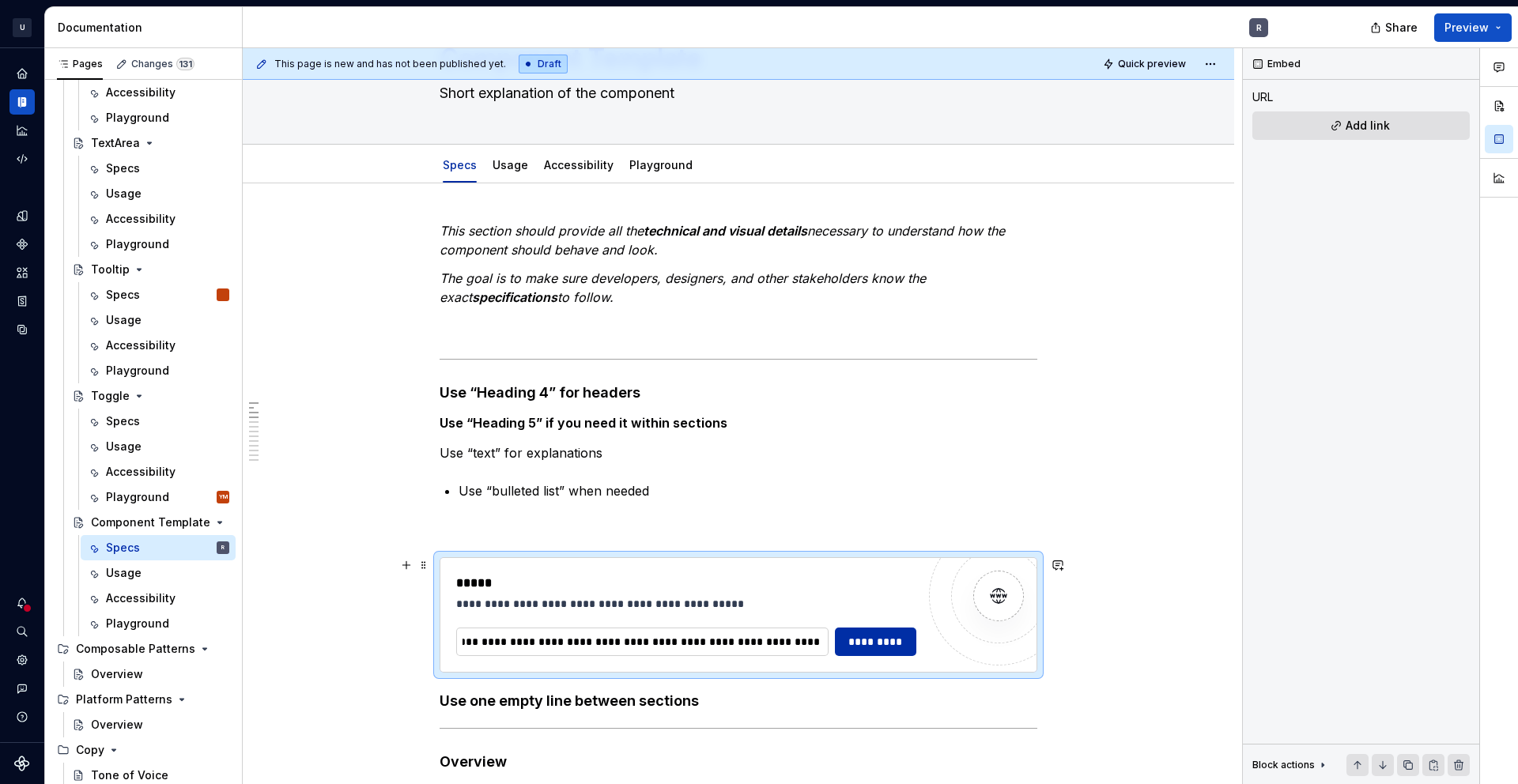 click on "*********" at bounding box center [875, 642] 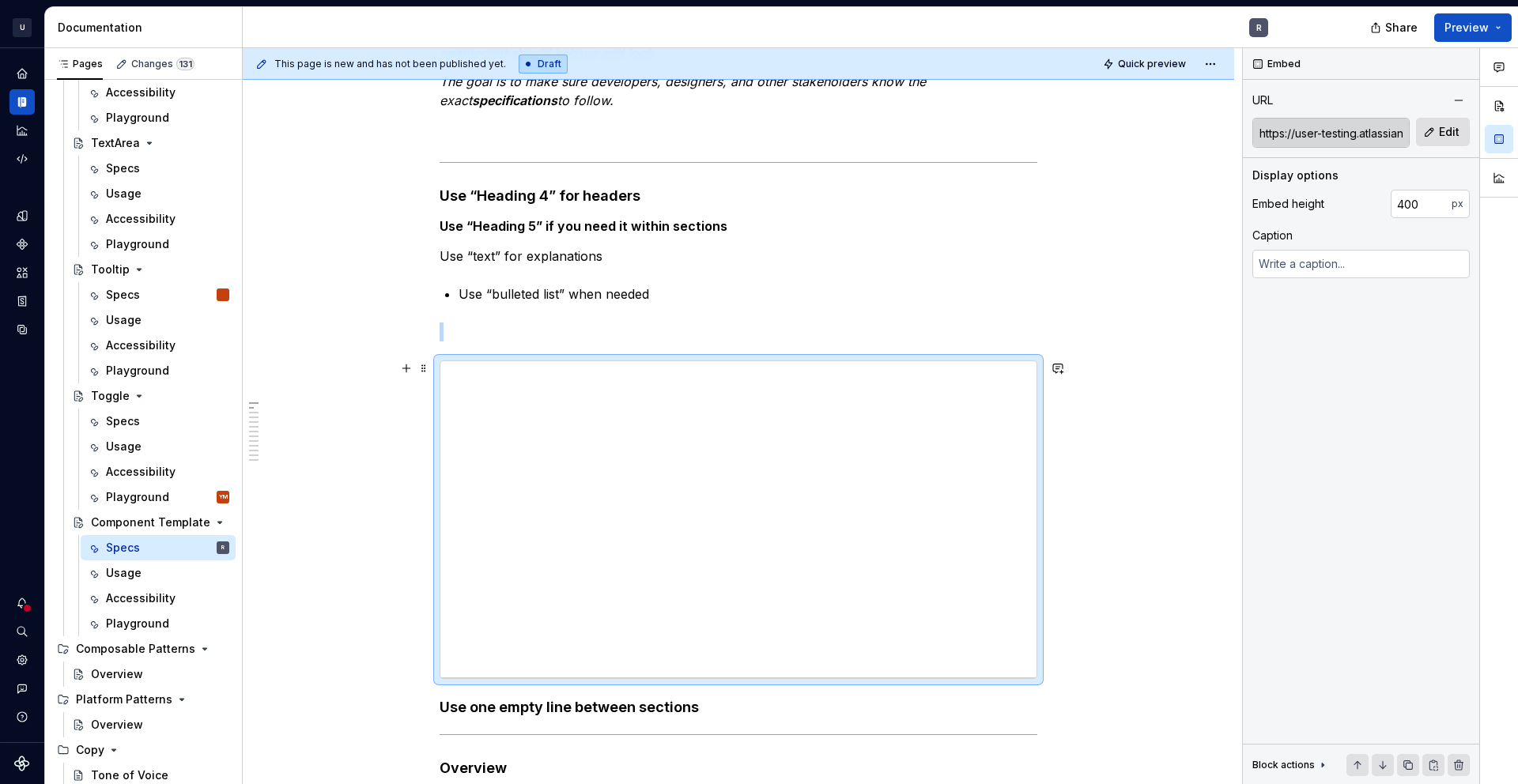 scroll, scrollTop: 288, scrollLeft: 0, axis: vertical 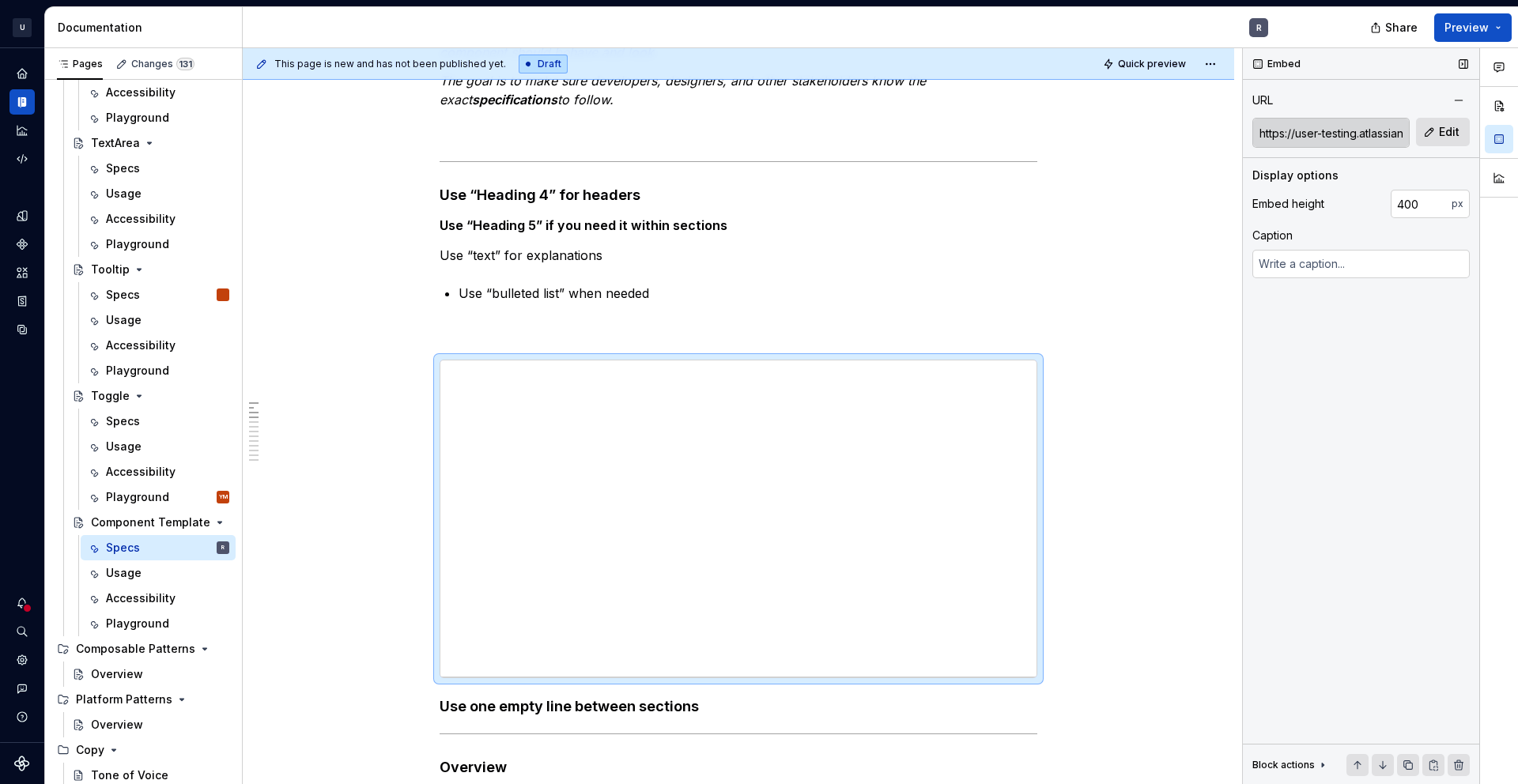 click on "https://user-testing.atlassian.net/wiki/spaces/MYUT/overview?mode=global Edit" at bounding box center (1361, 133) 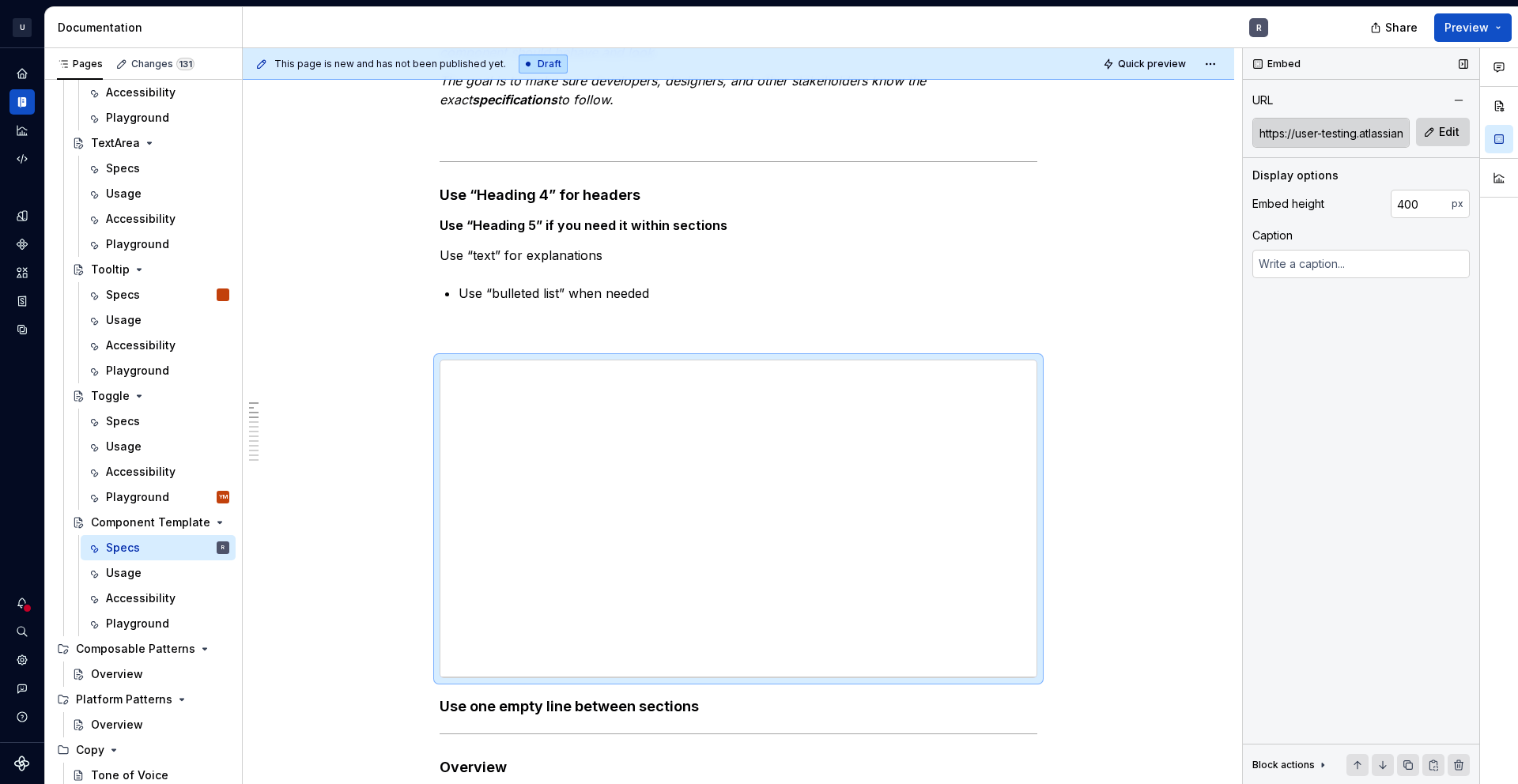 click on "Edit" at bounding box center (1443, 132) 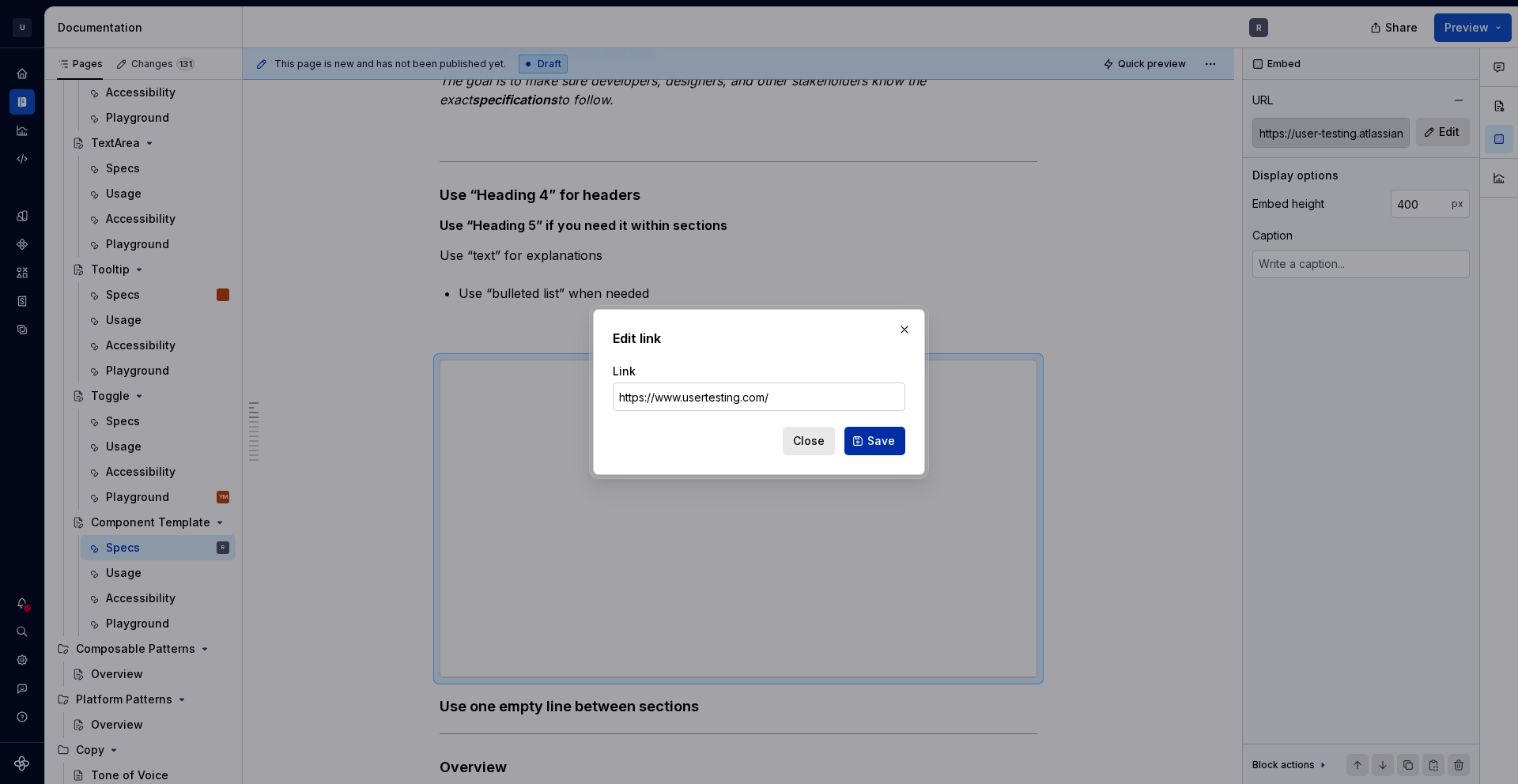 type on "https://www.usertesting.com/" 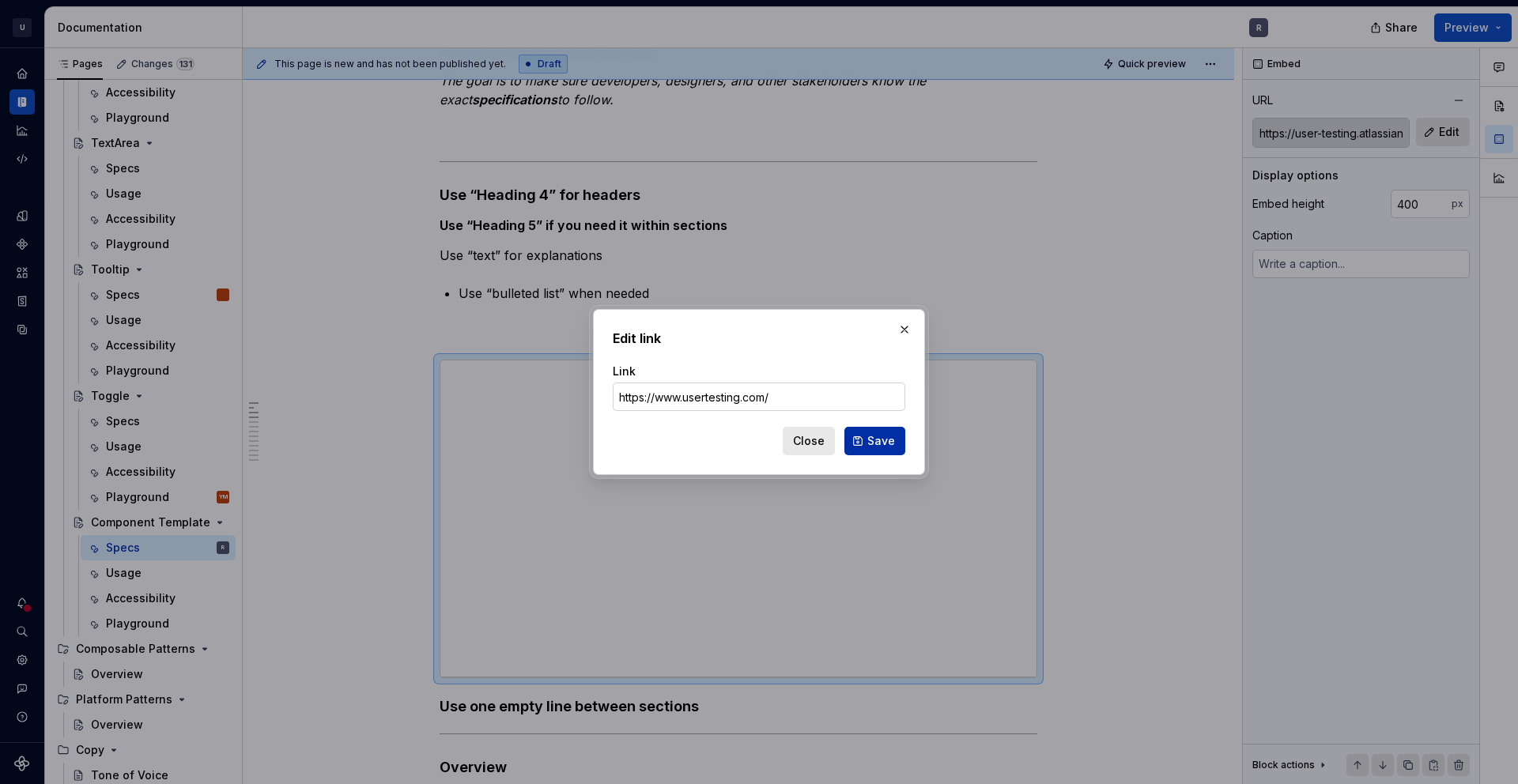 type on "*" 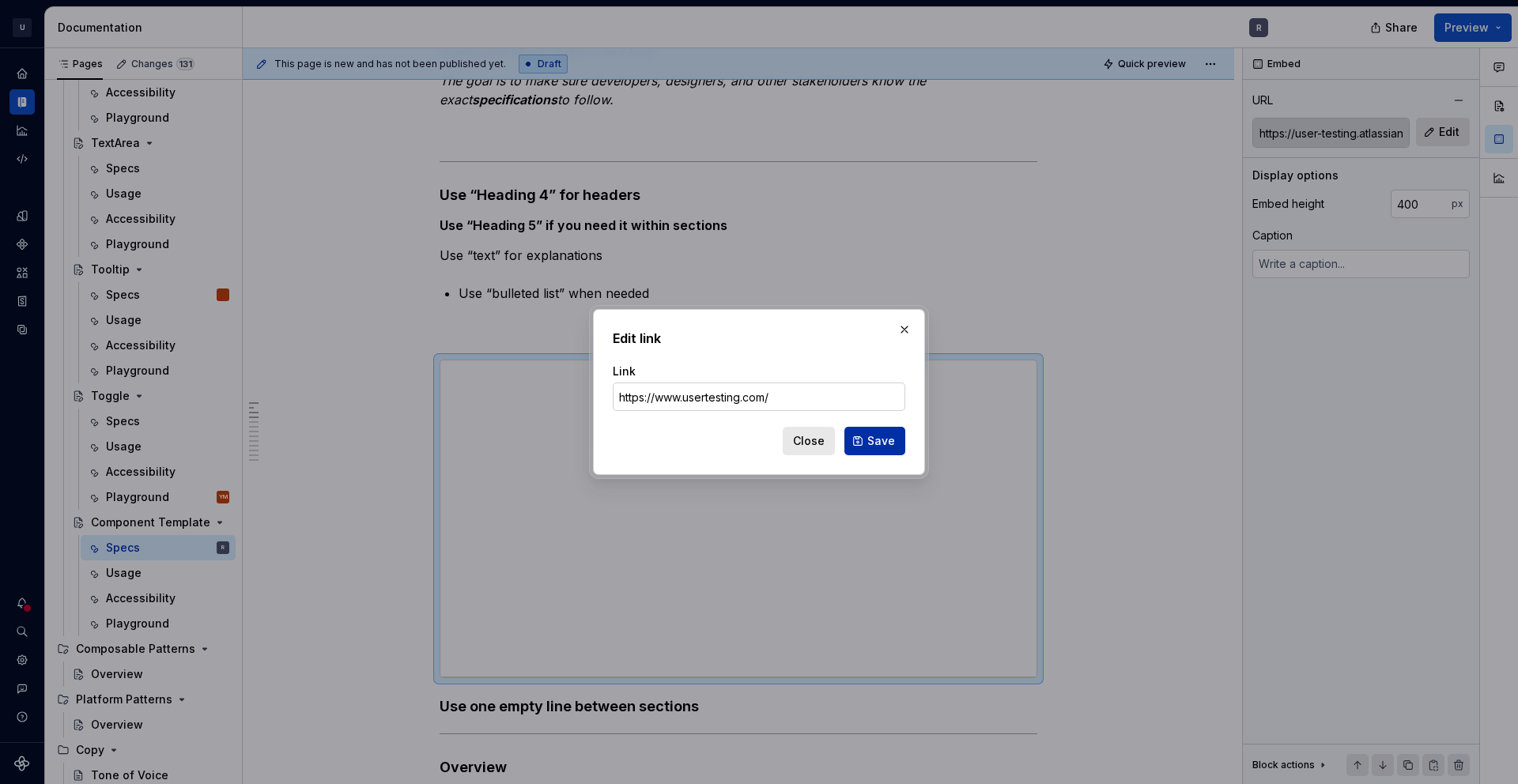 type on "https://www.usertesting.com/" 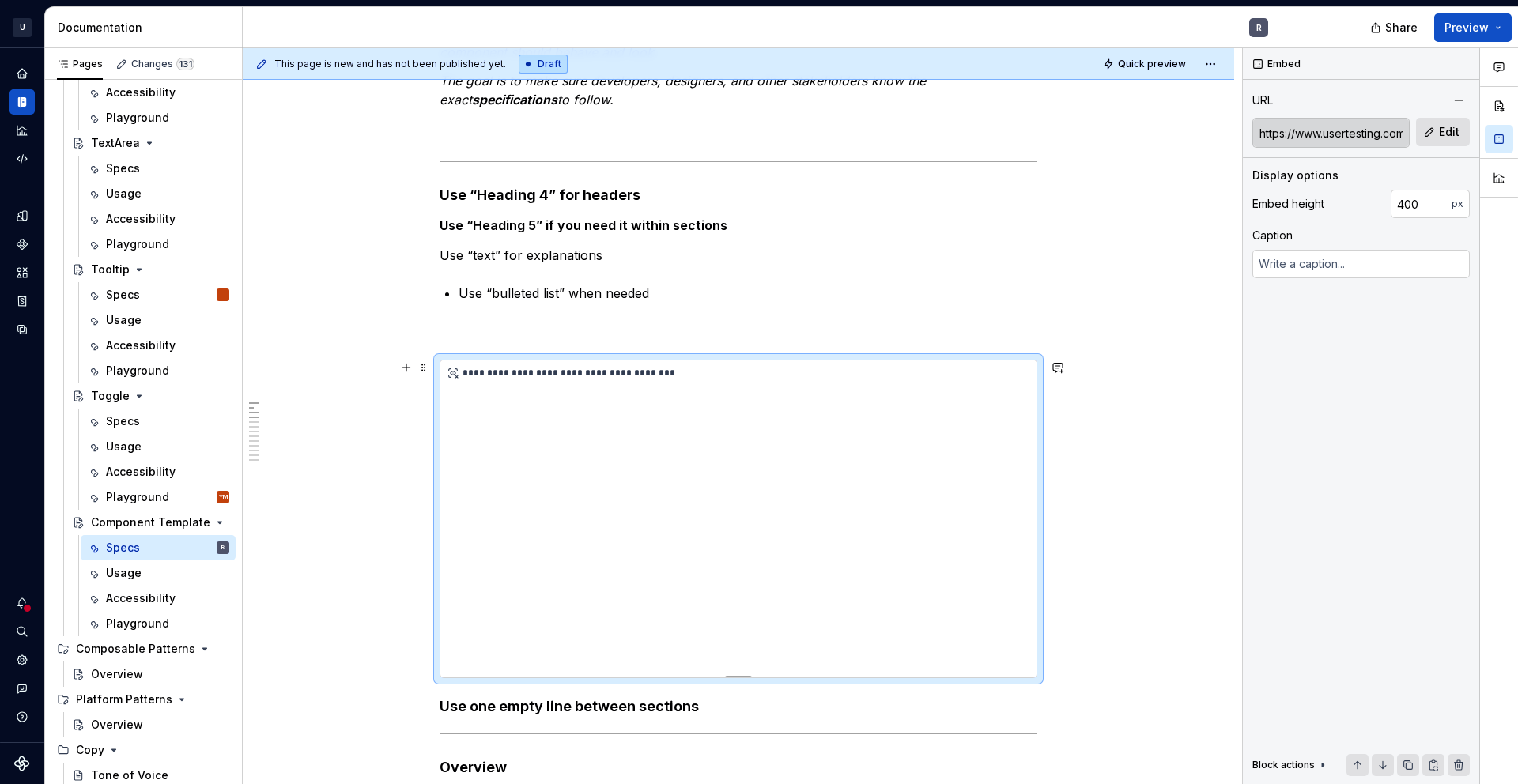 click on "**********" at bounding box center (738, 518) 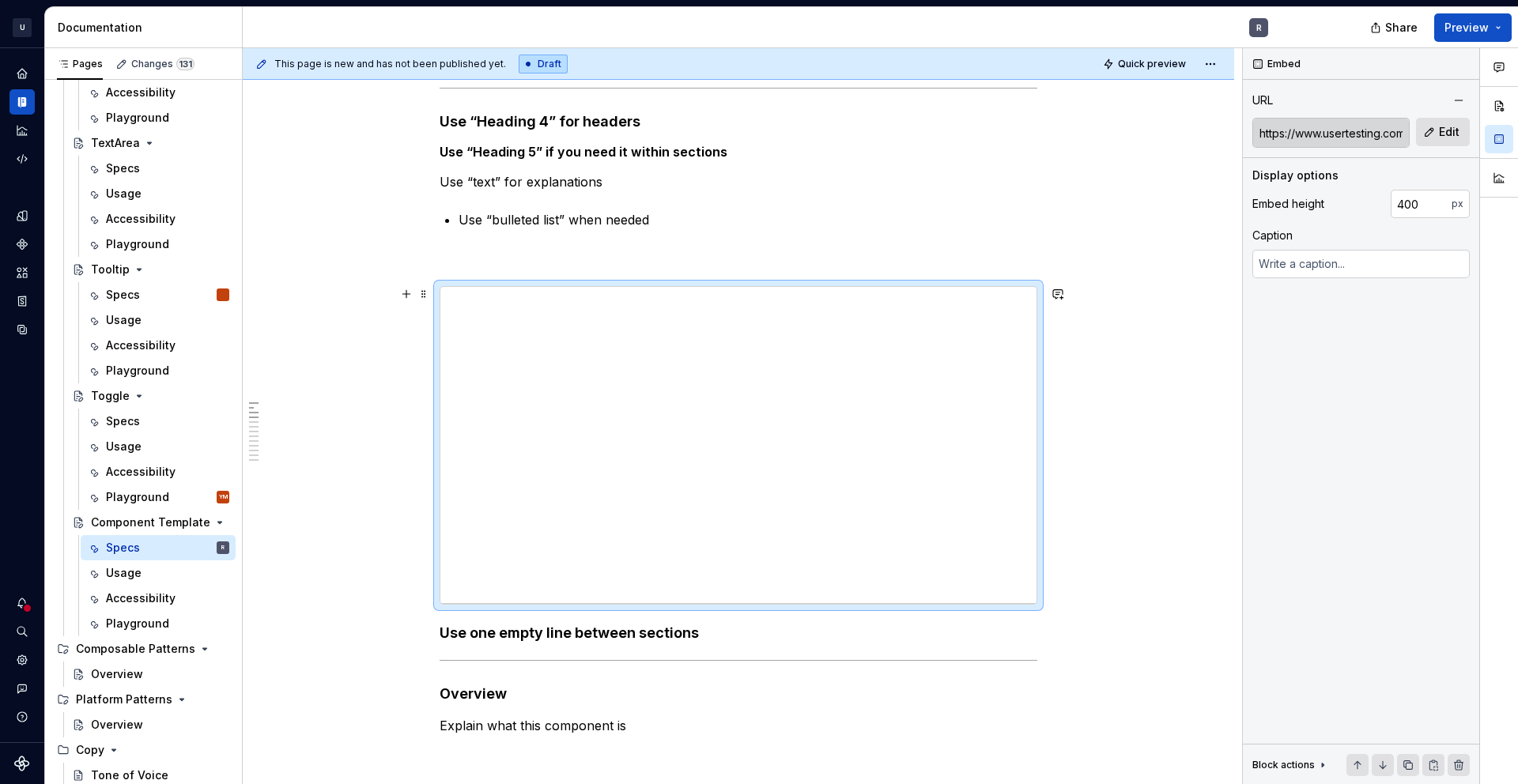 scroll, scrollTop: 364, scrollLeft: 0, axis: vertical 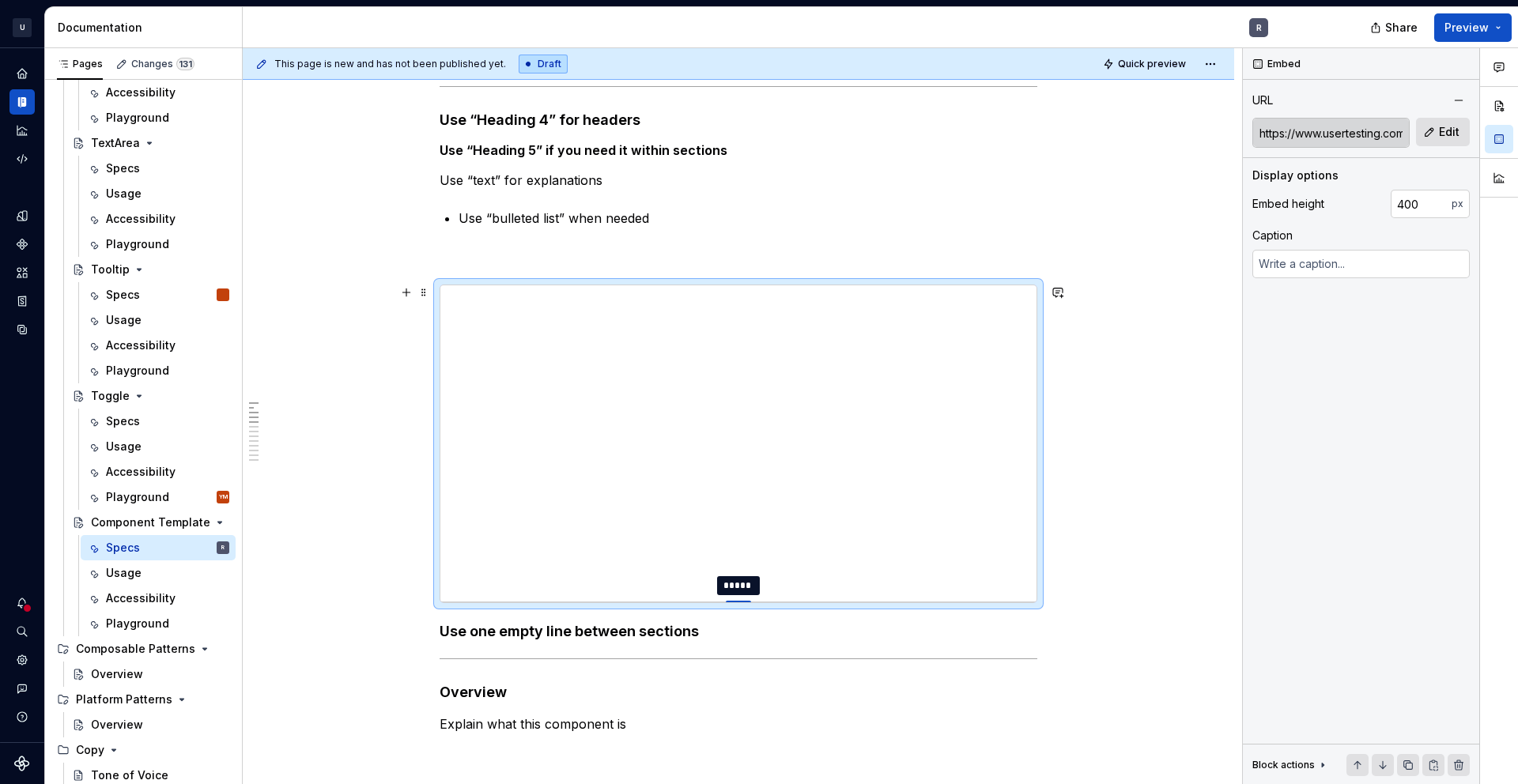 type on "*" 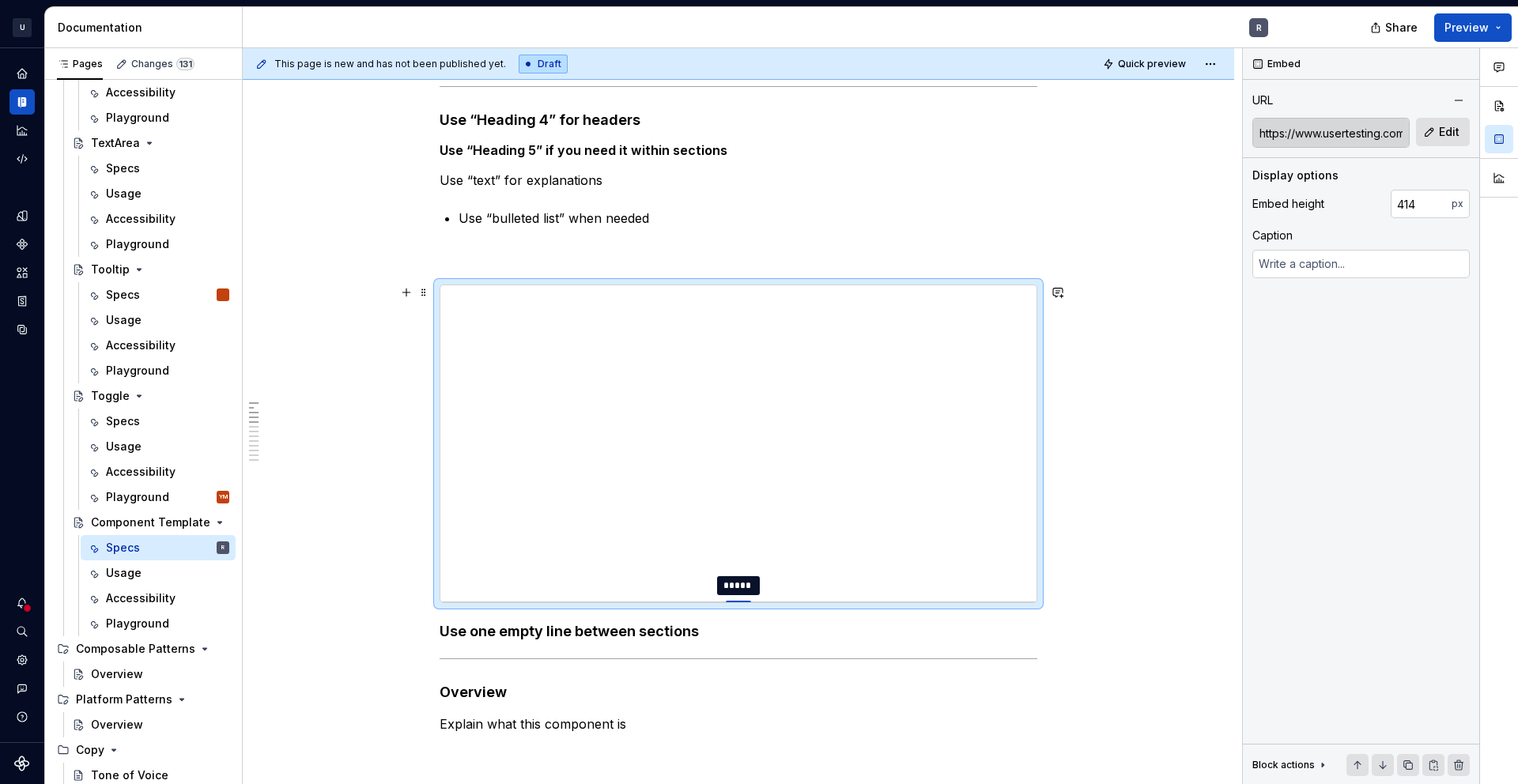 type on "*" 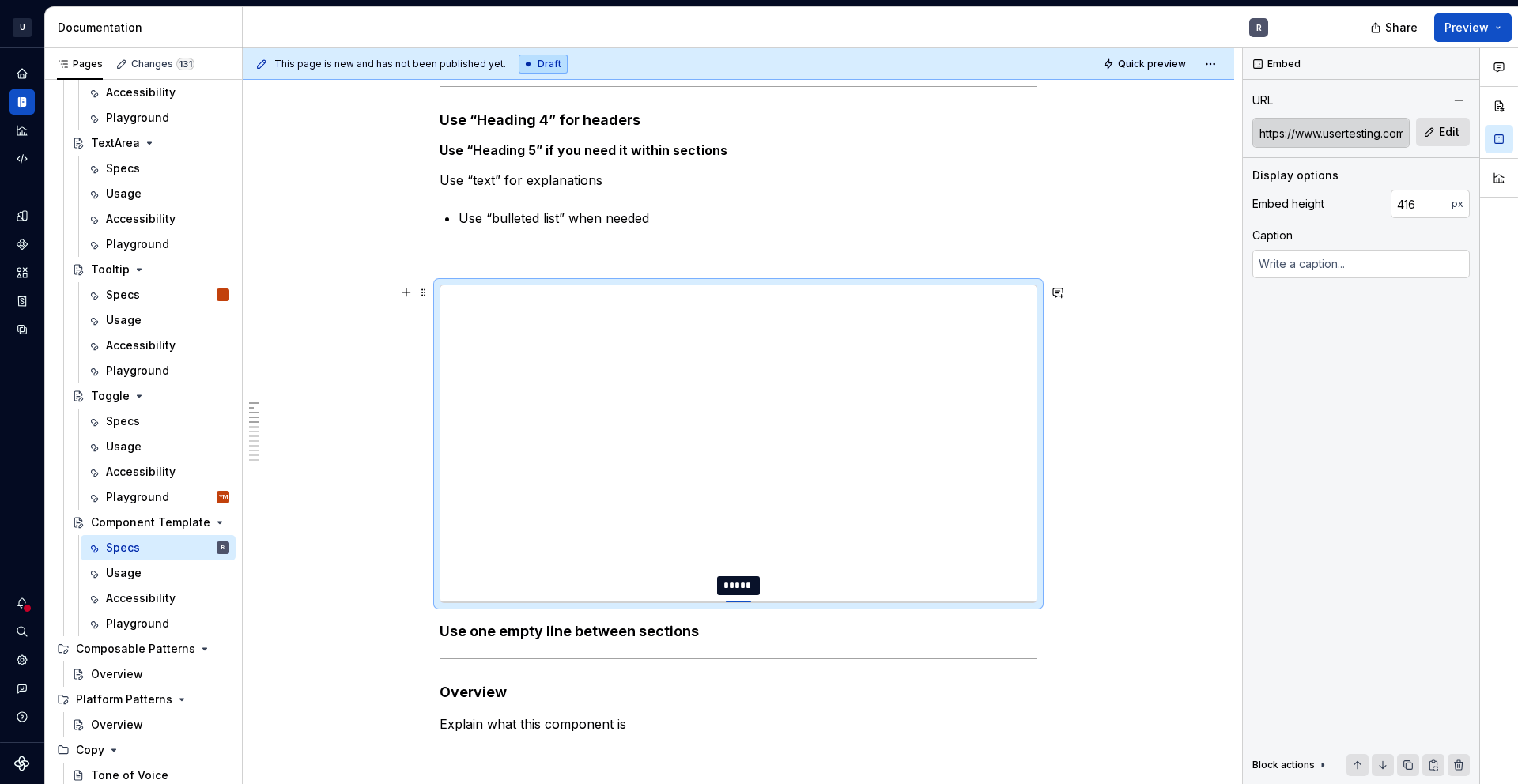 type on "*" 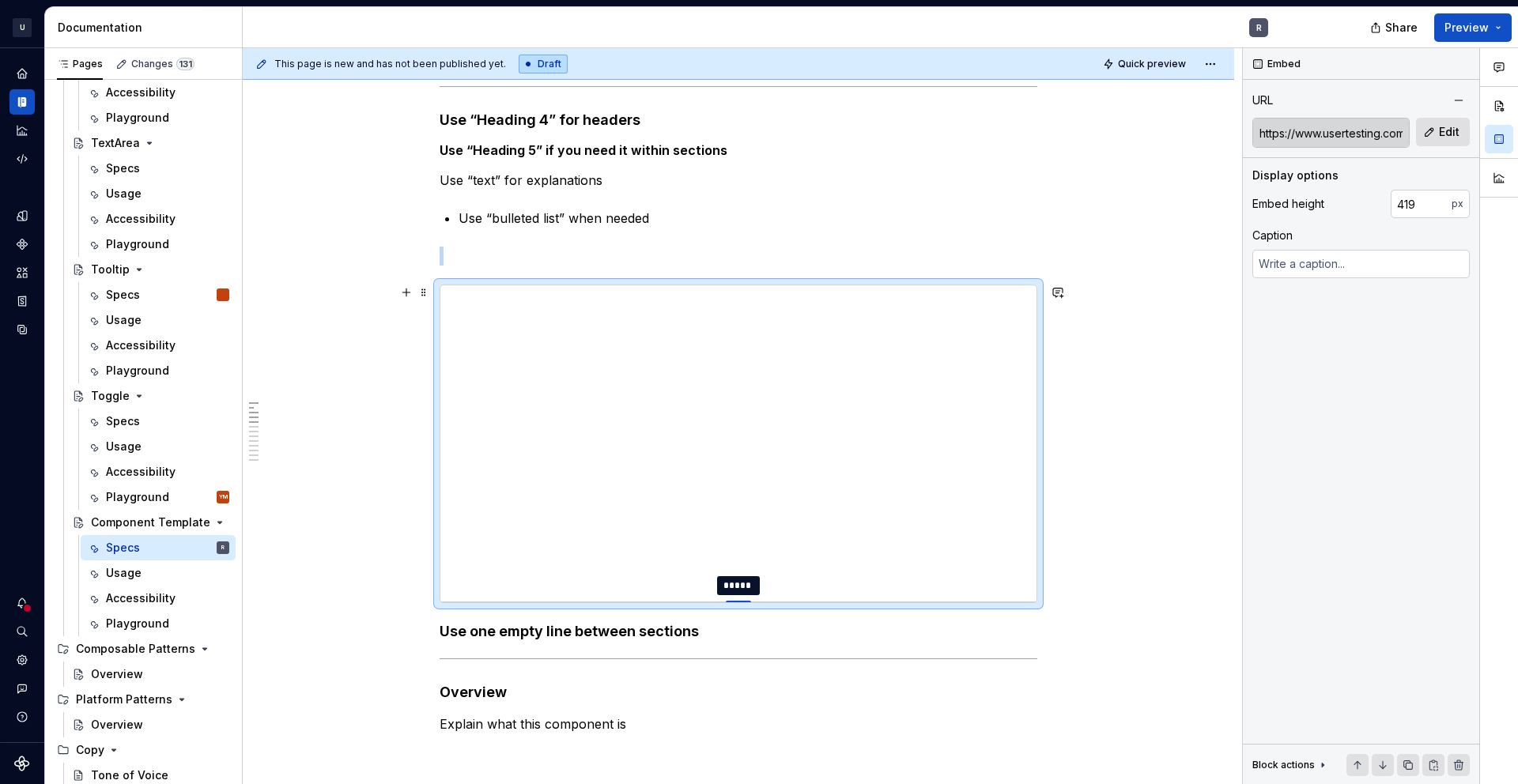 type on "*" 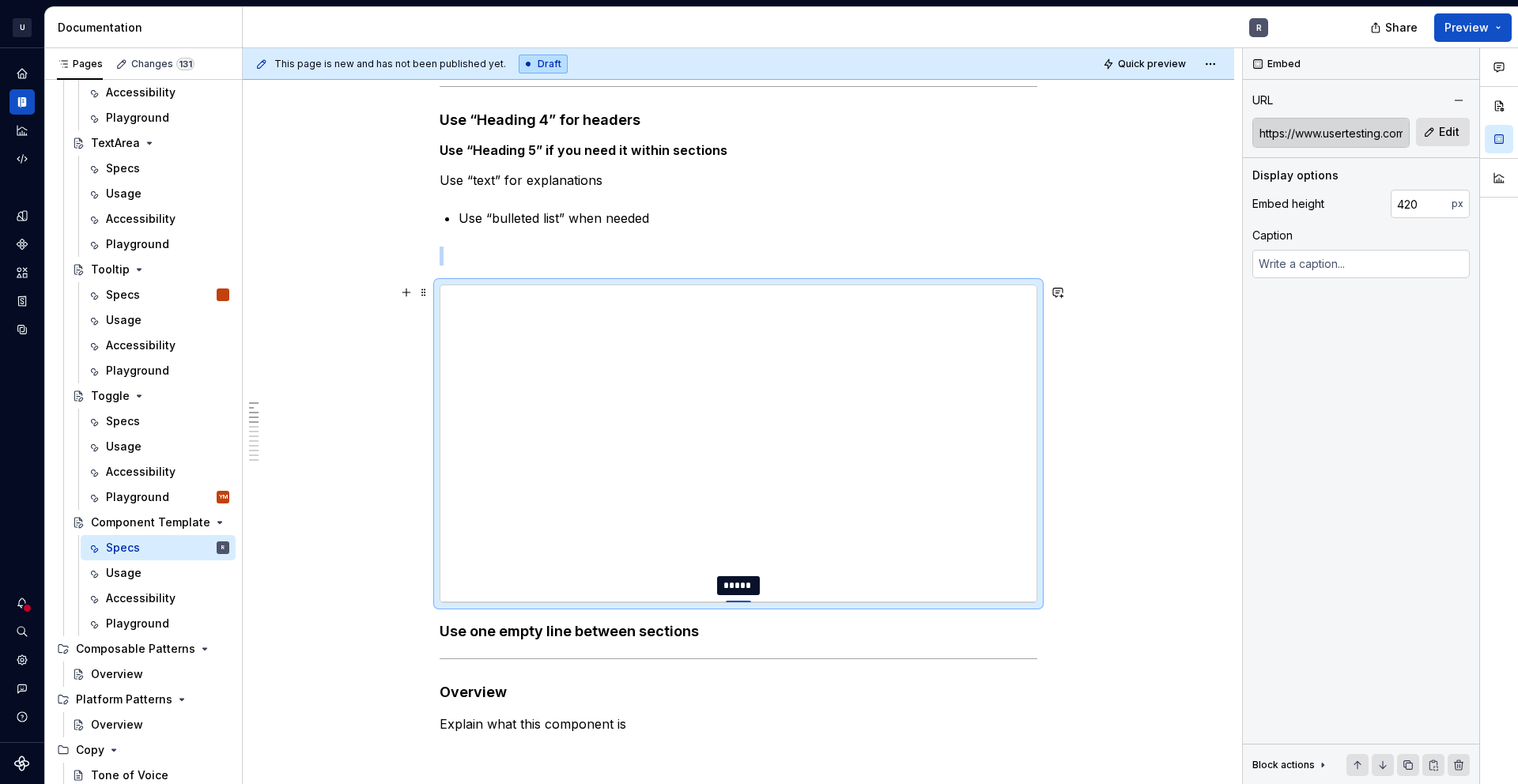 type on "*" 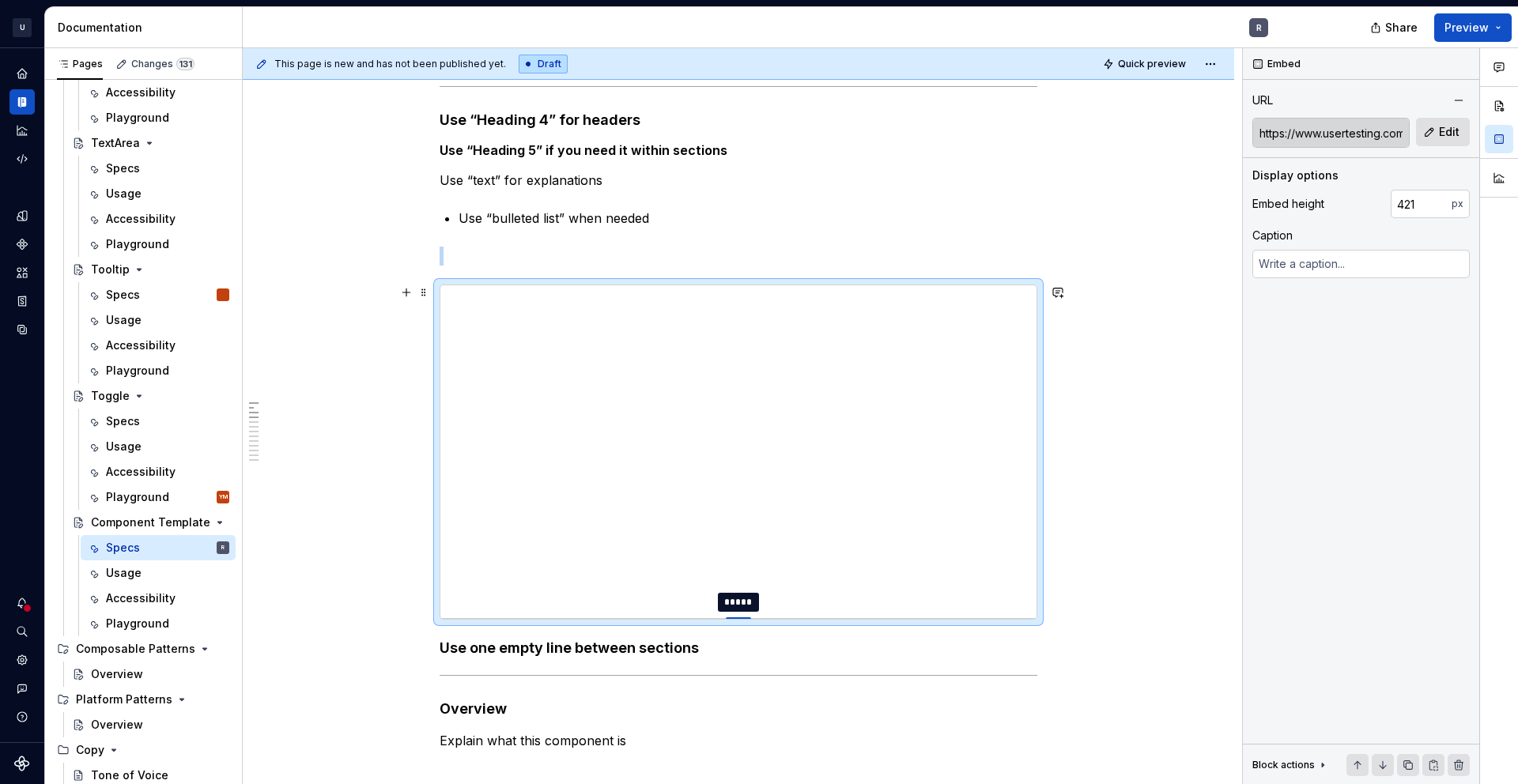 type on "*" 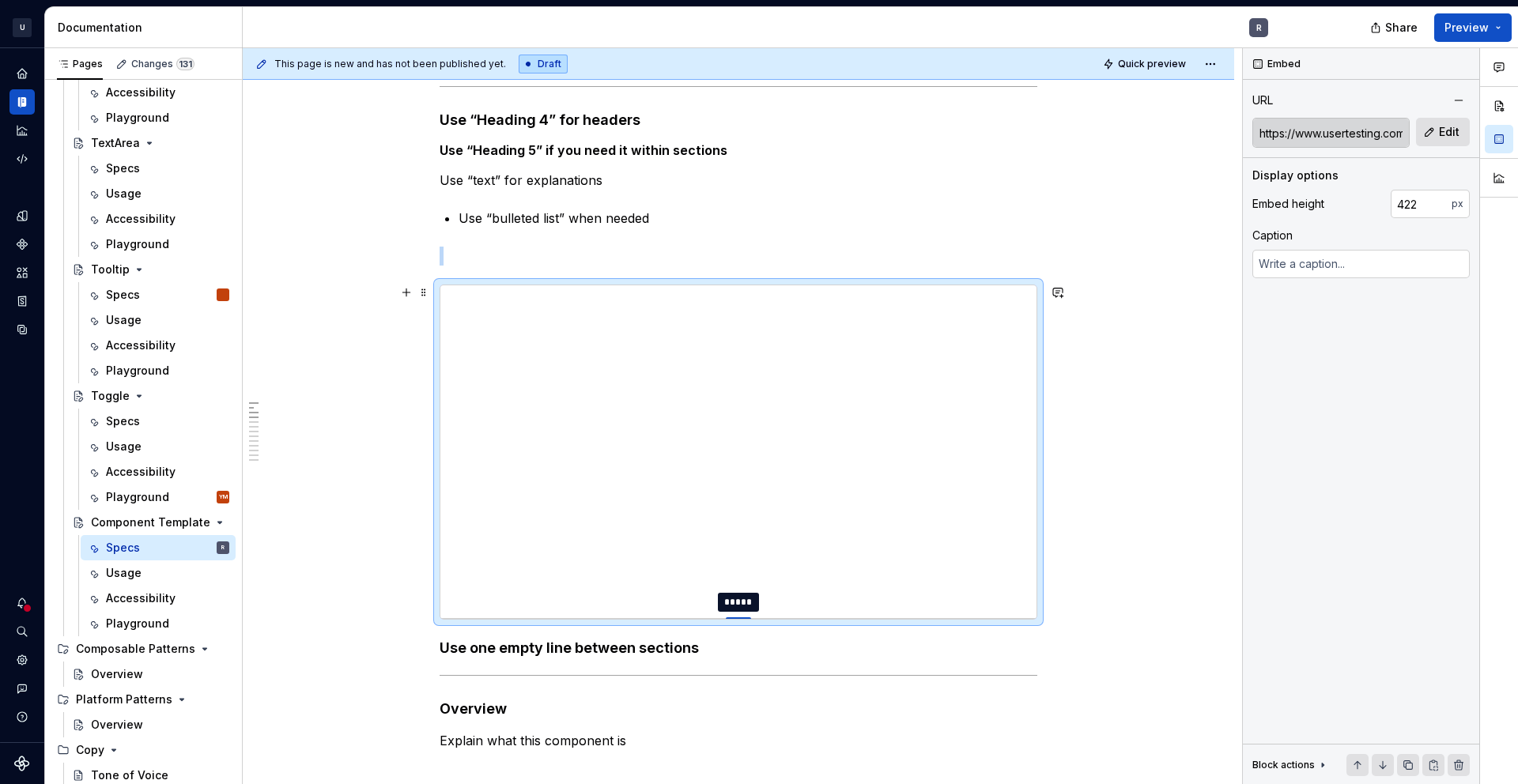type on "*" 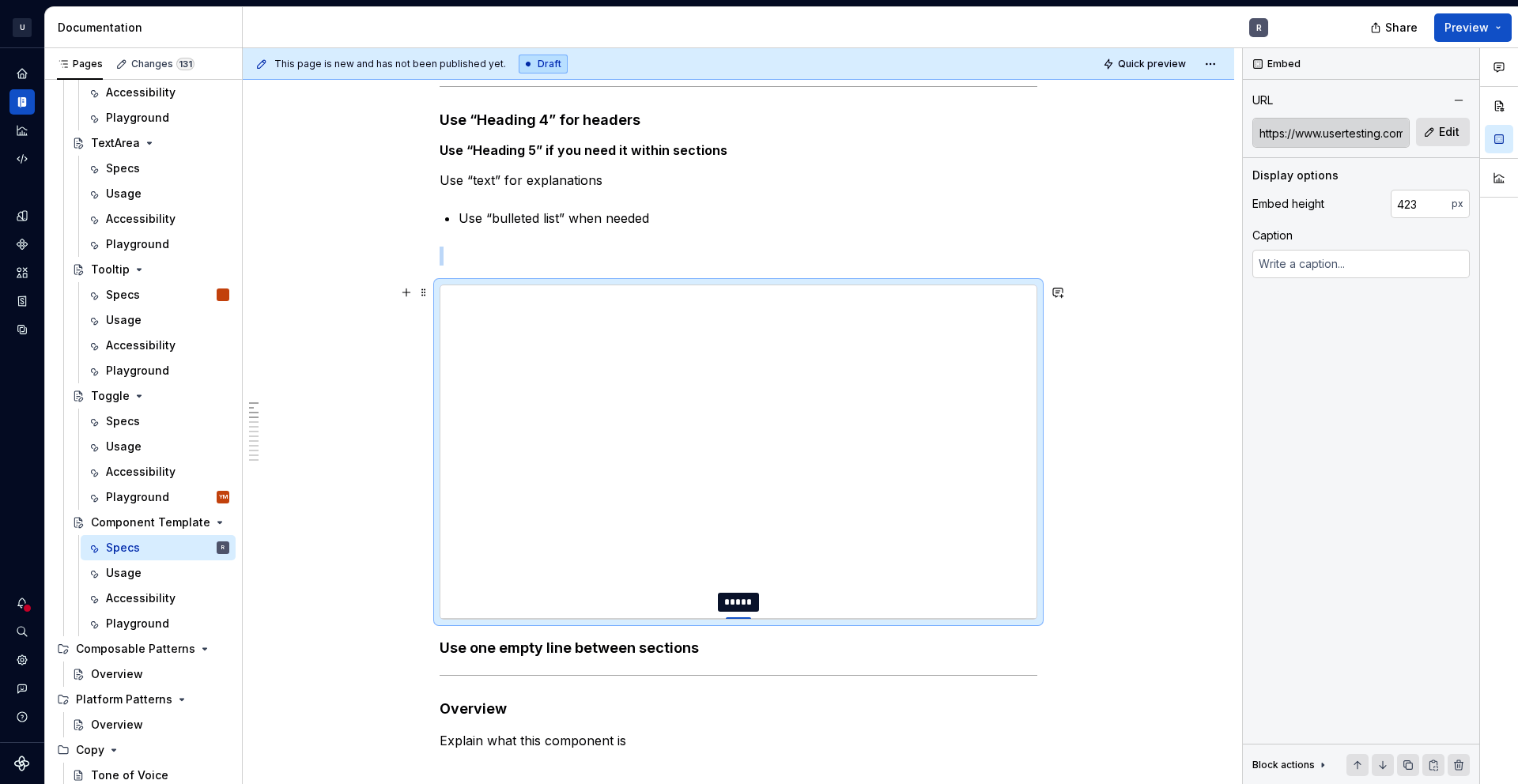 type on "*" 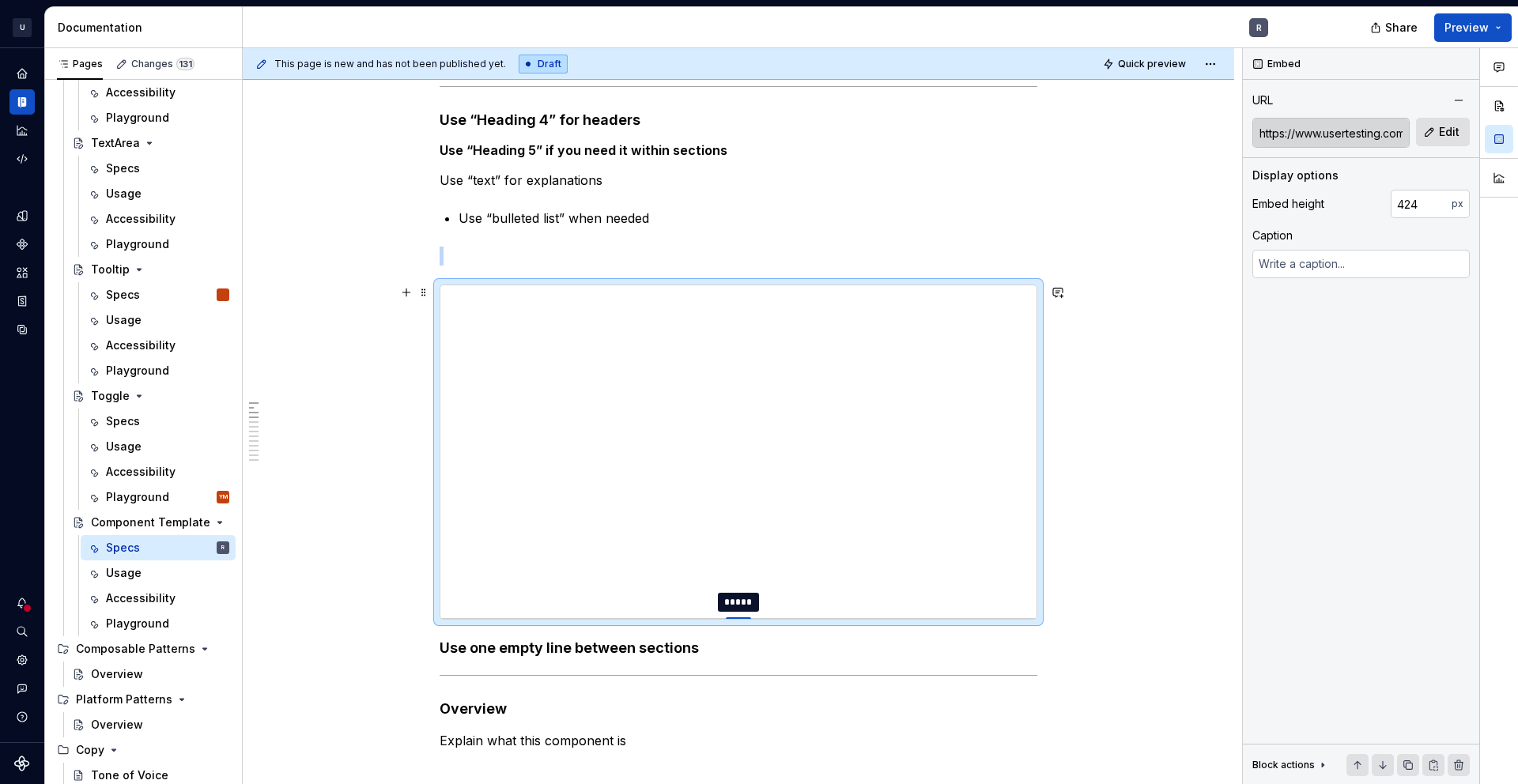 type on "*" 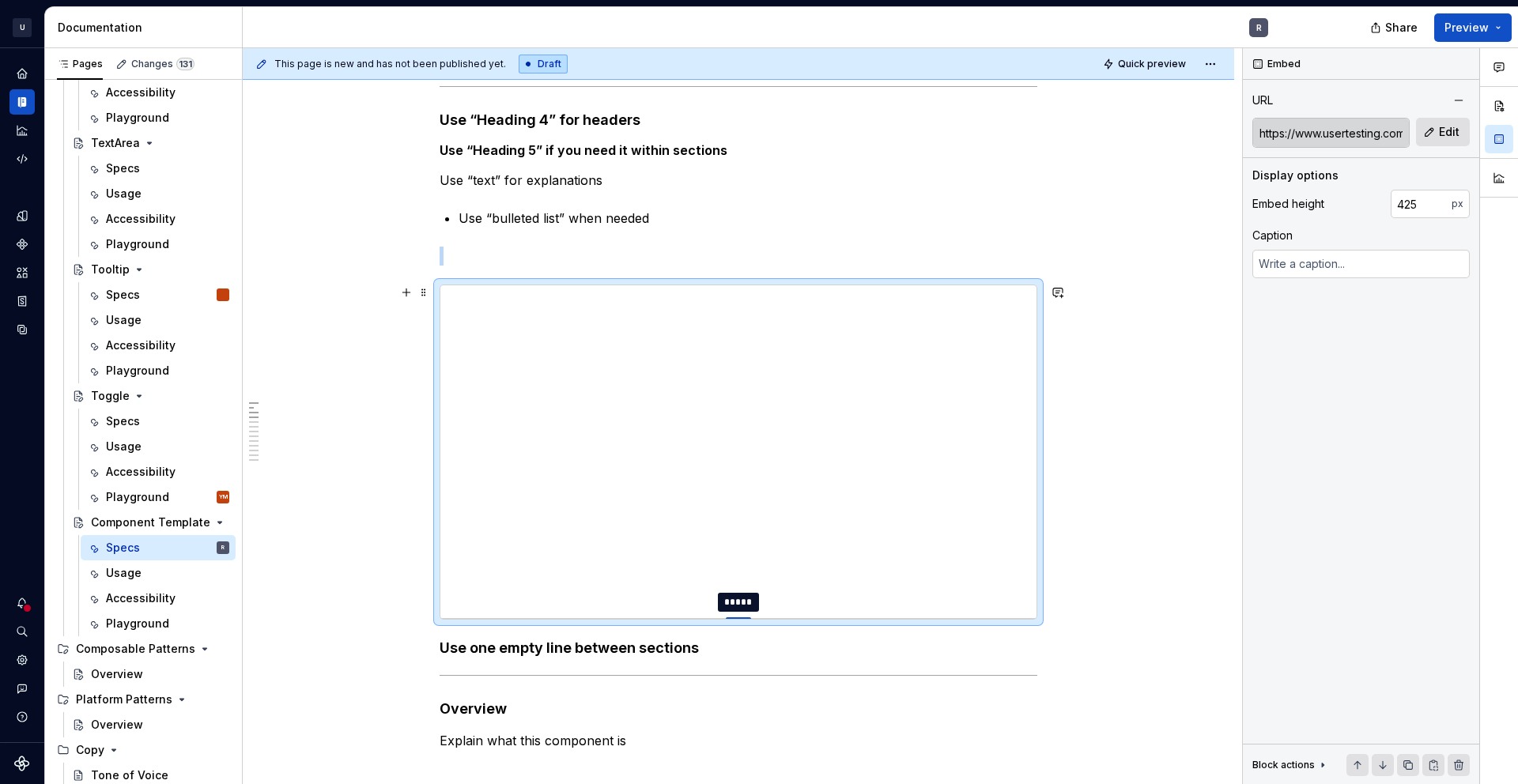 type on "*" 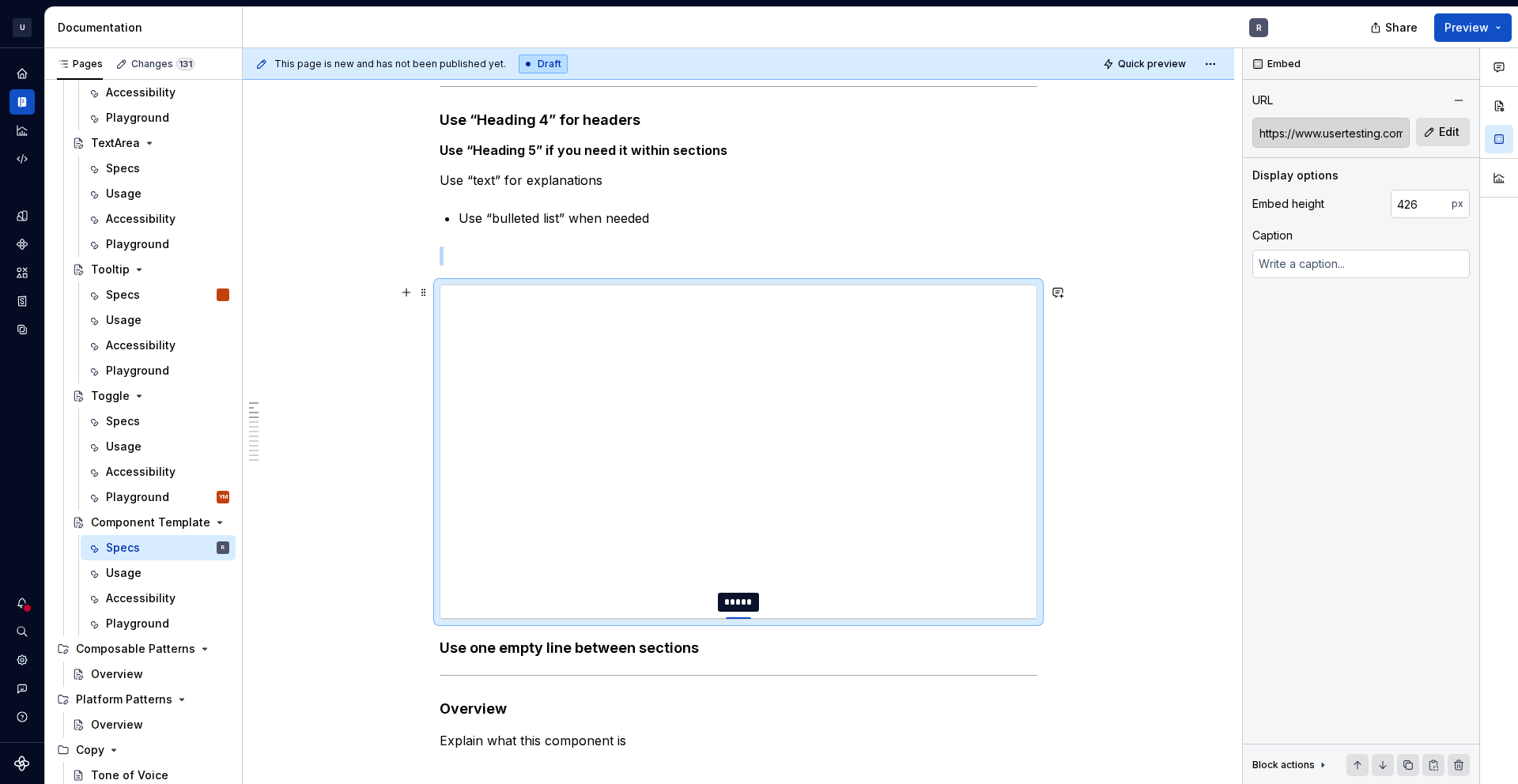 type on "*" 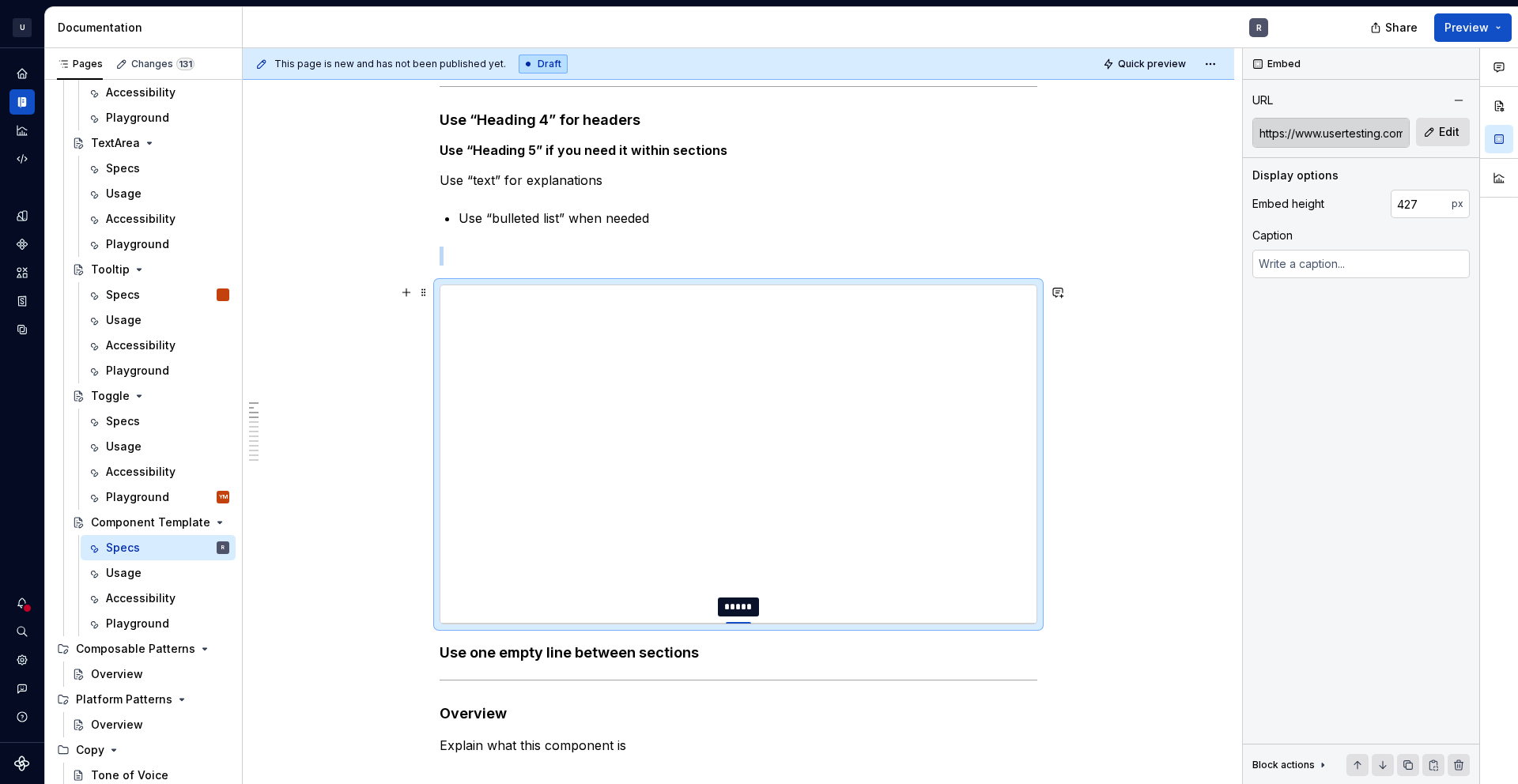 type on "*" 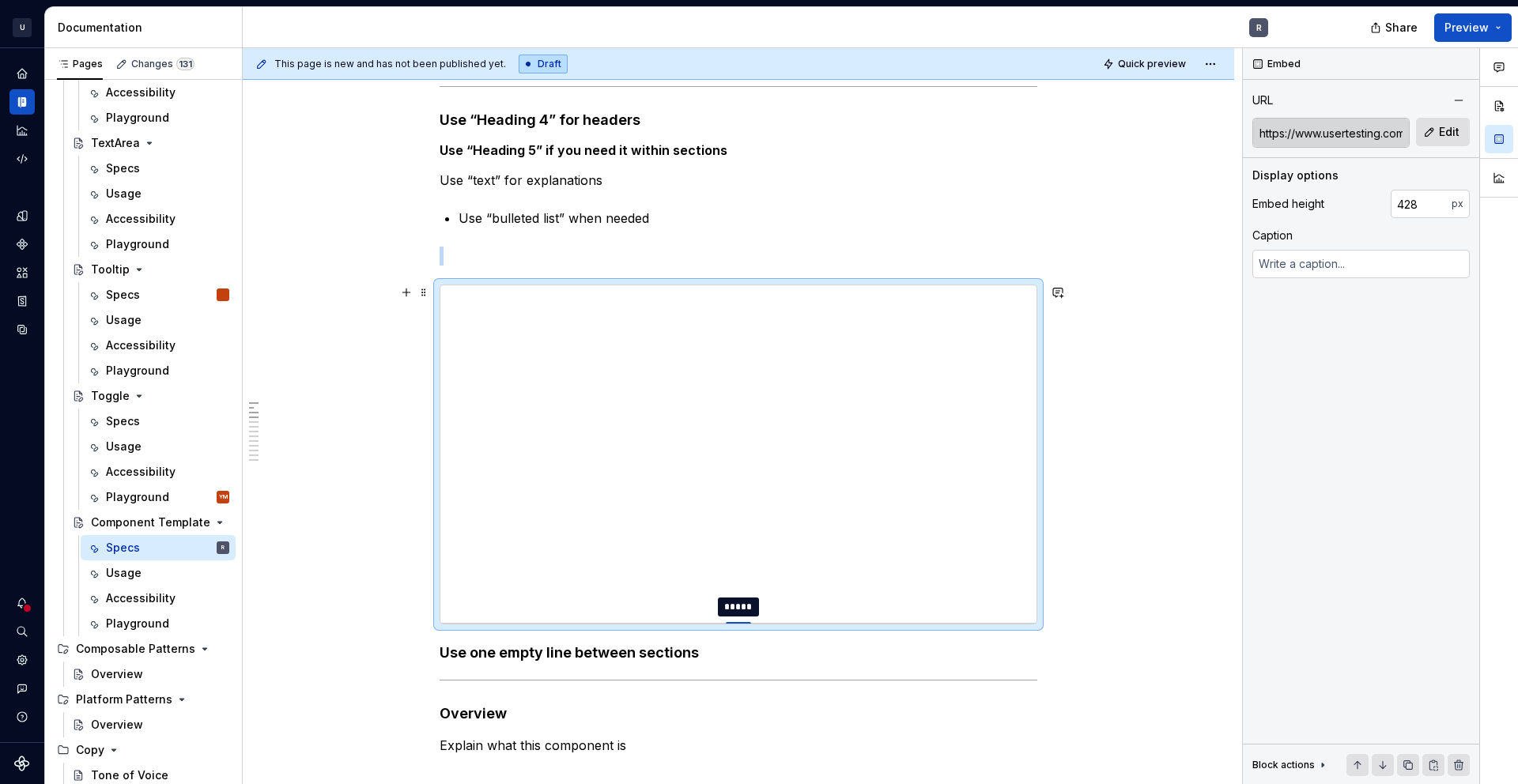 type on "*" 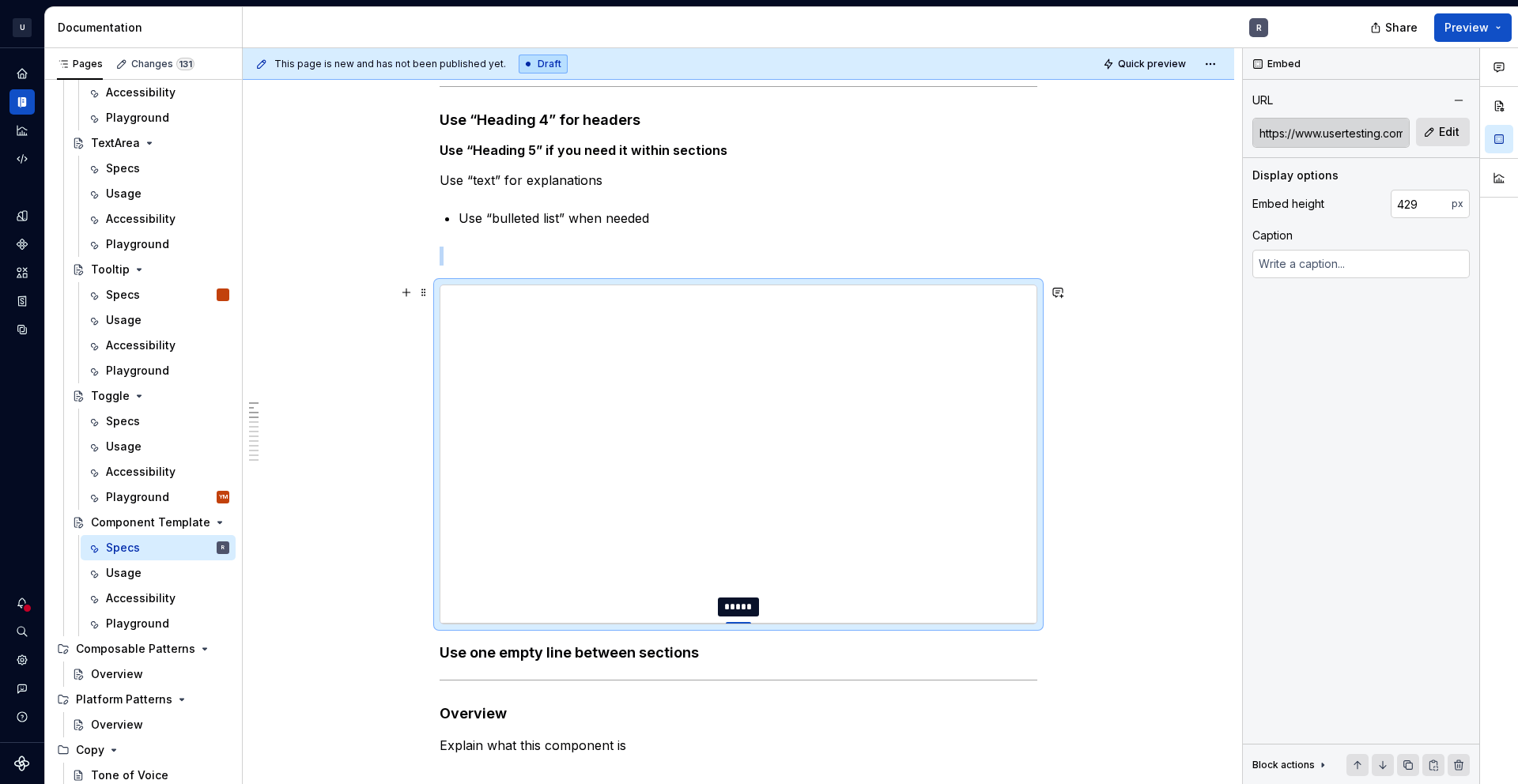 type on "*" 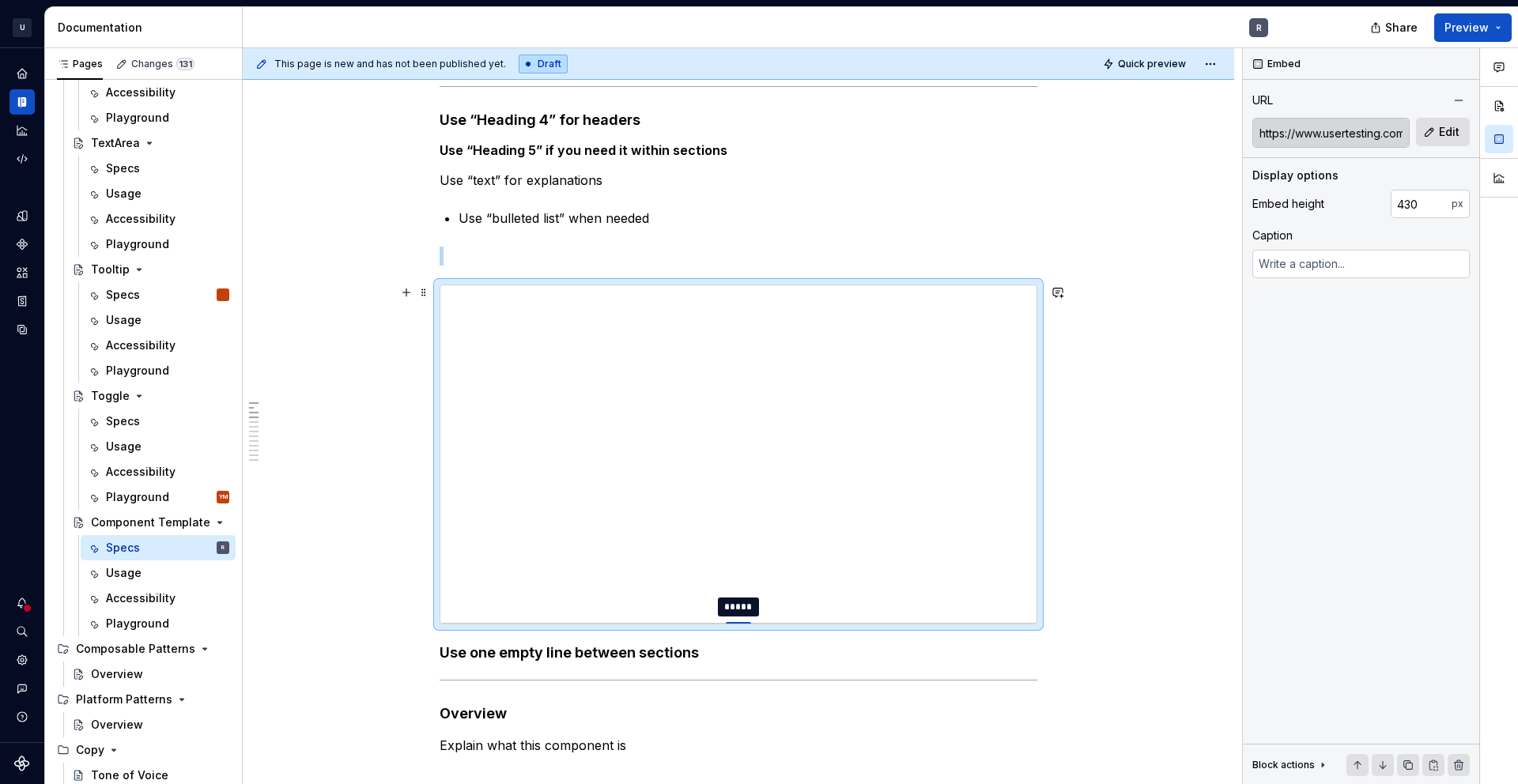 type on "*" 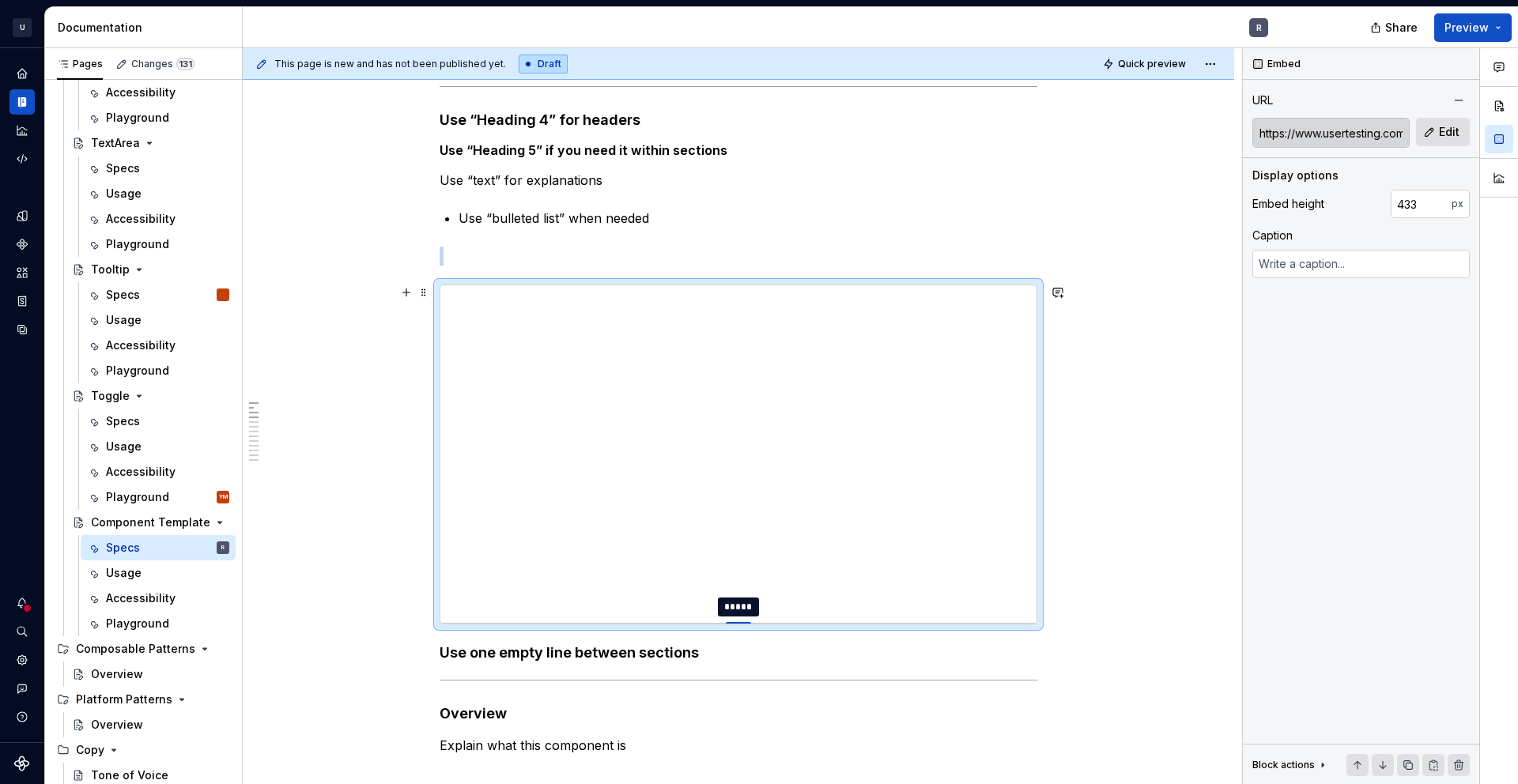 type on "*" 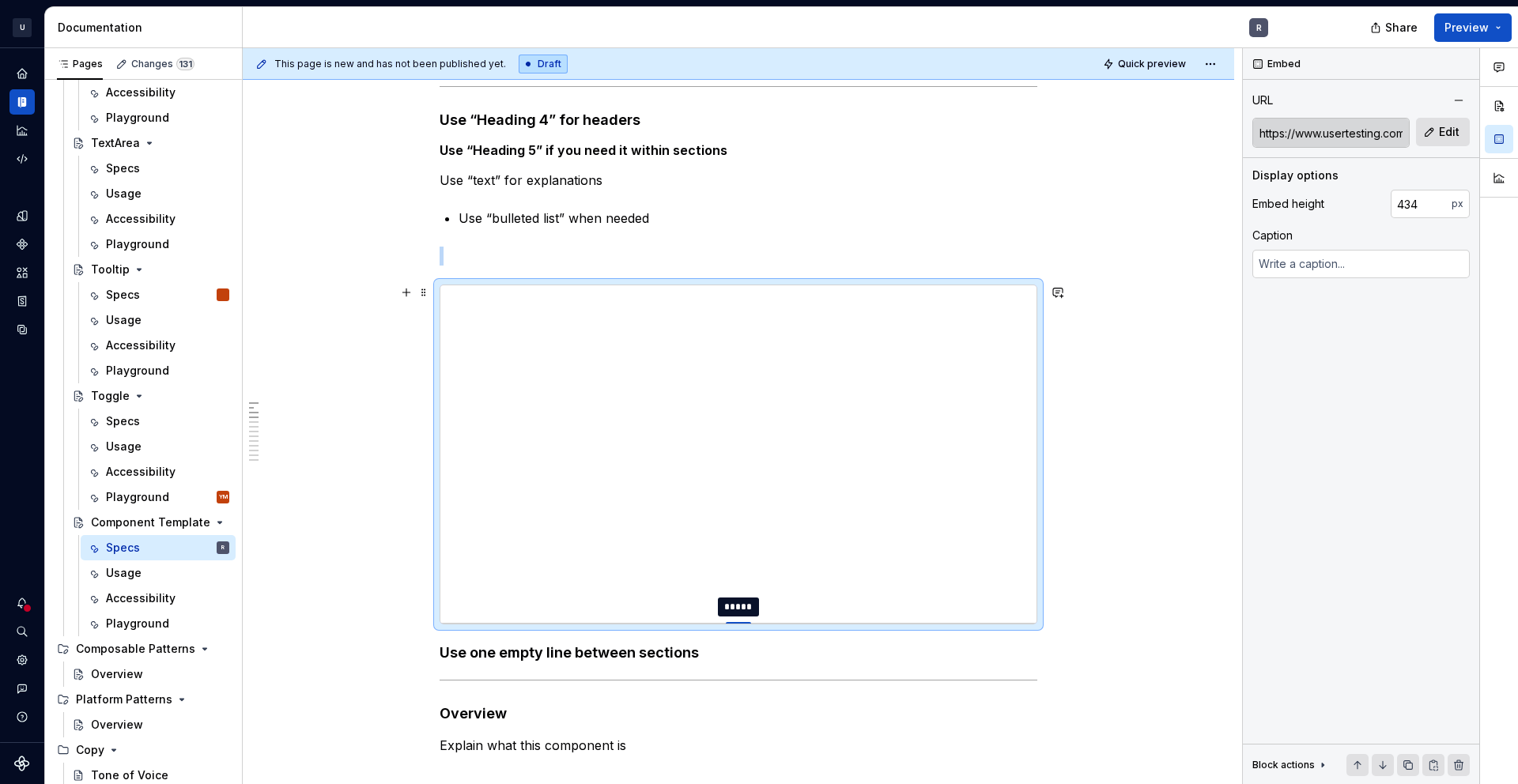 type on "*" 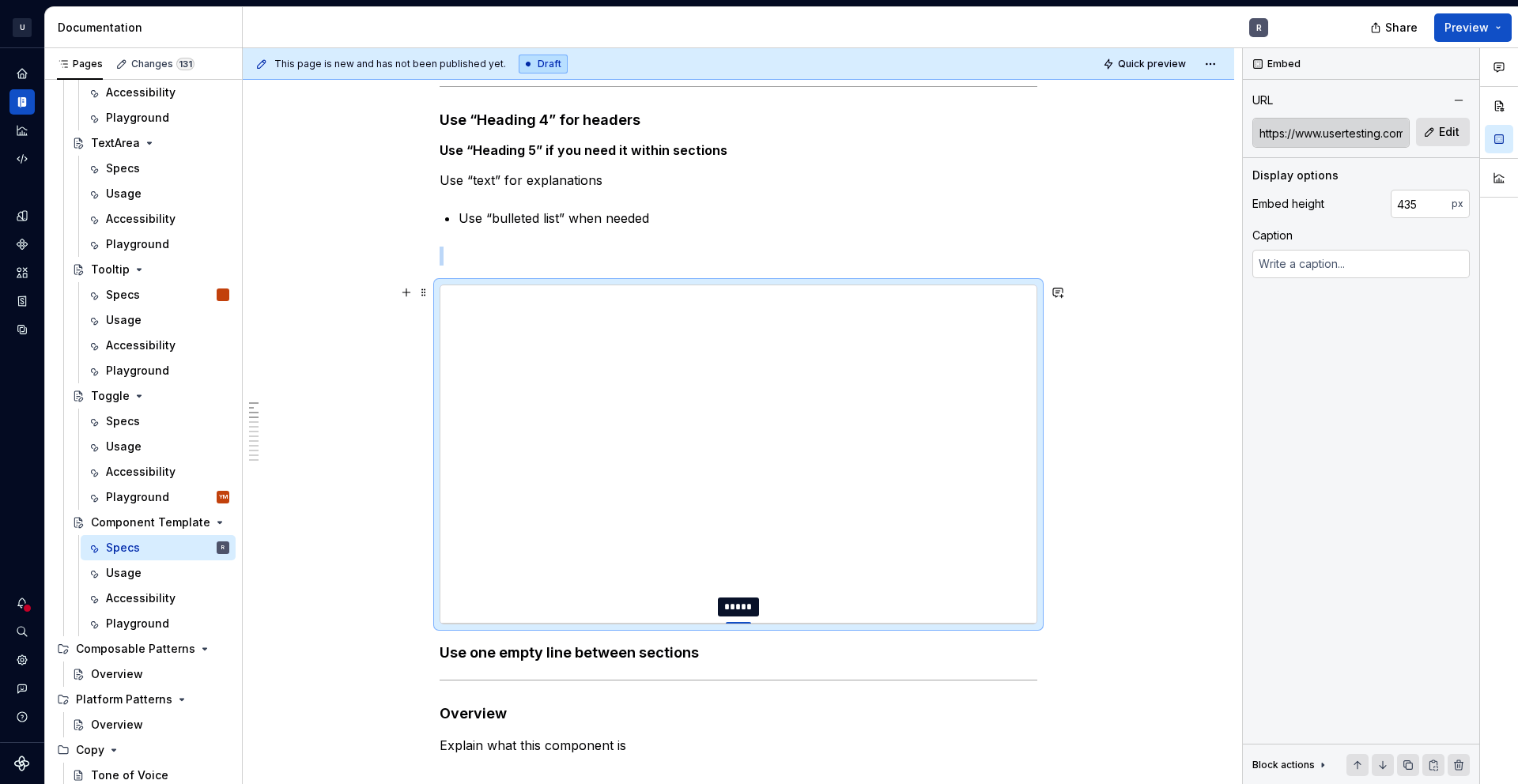 type on "*" 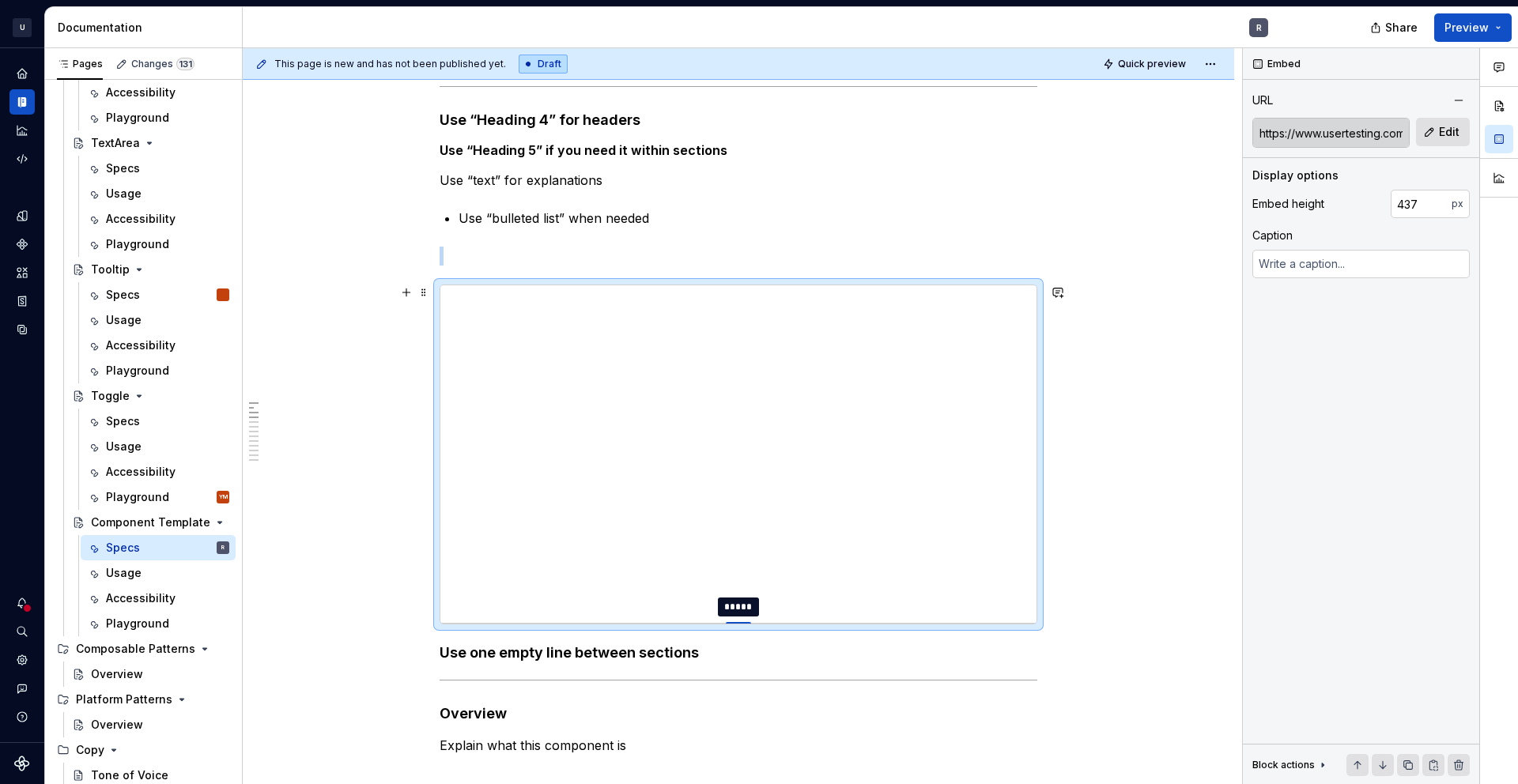 type on "*" 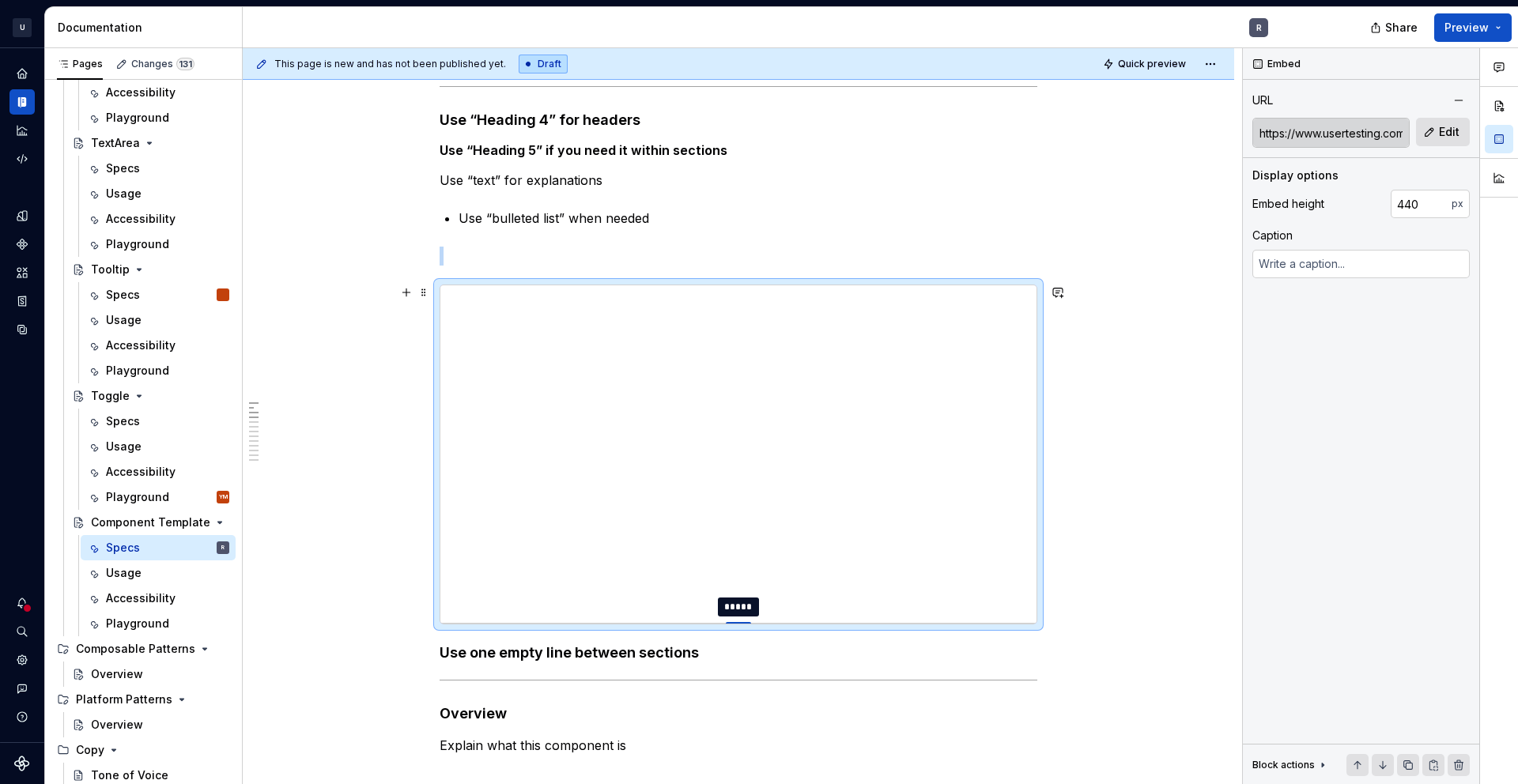 type on "*" 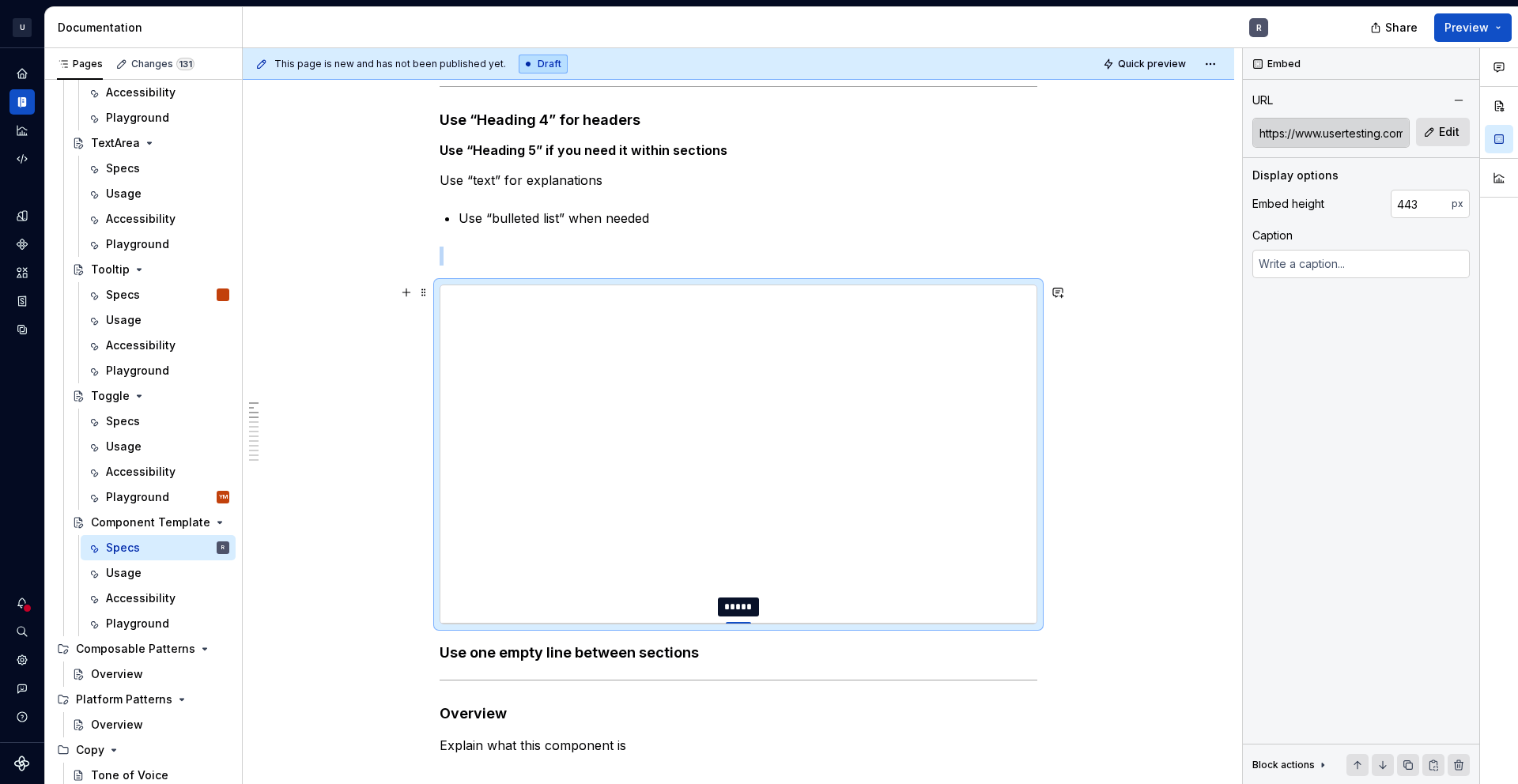 type on "*" 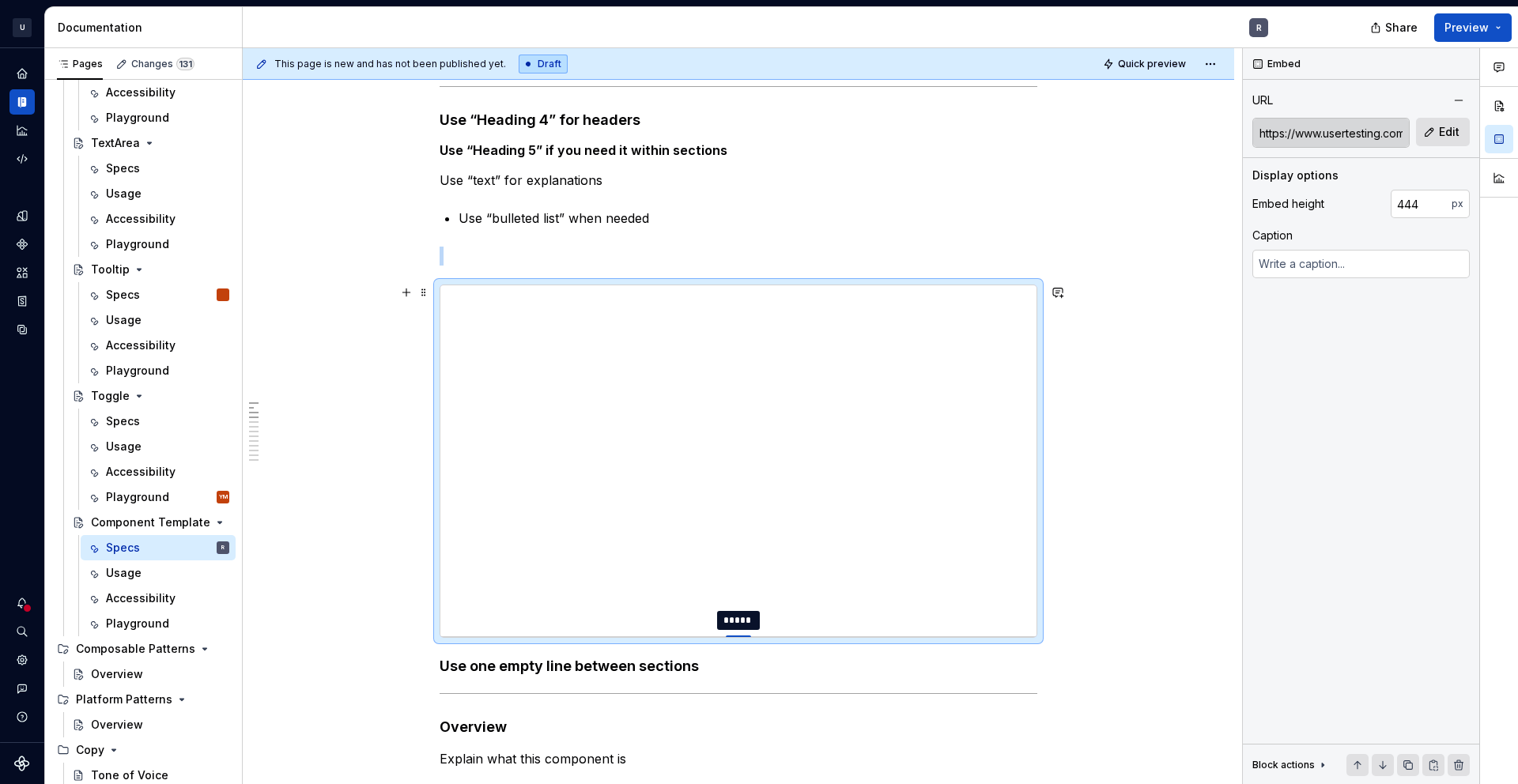 type on "*" 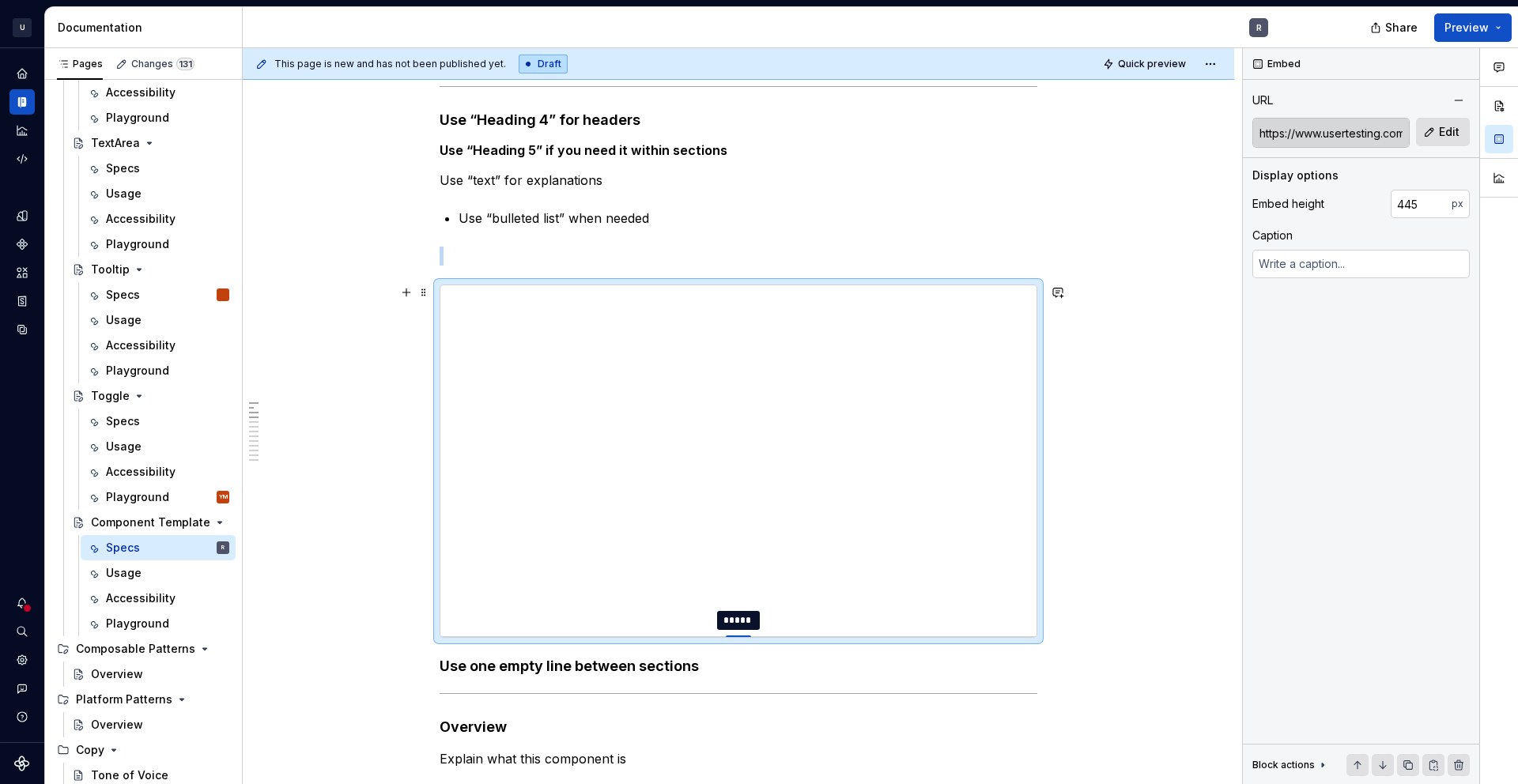 type on "*" 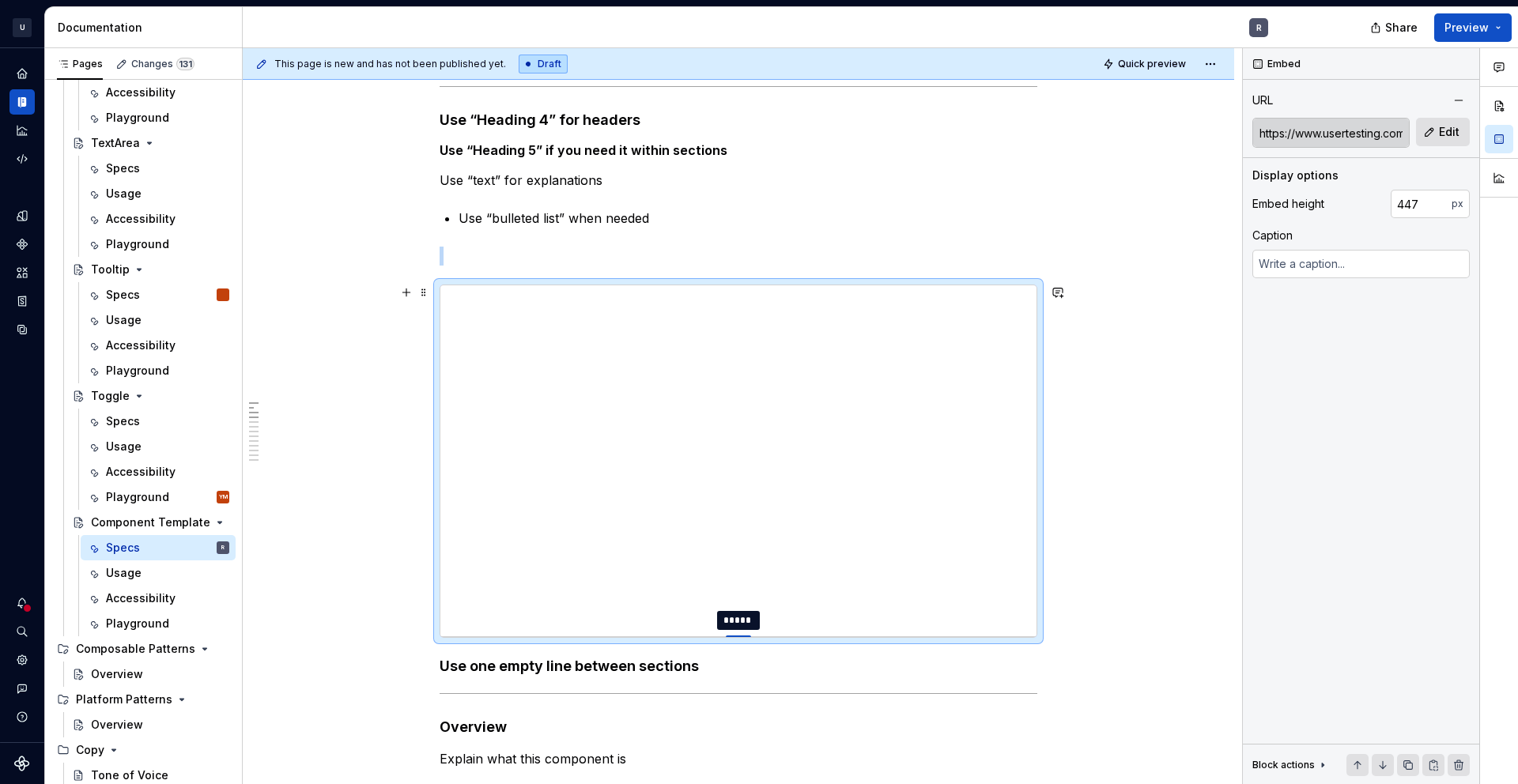 type on "*" 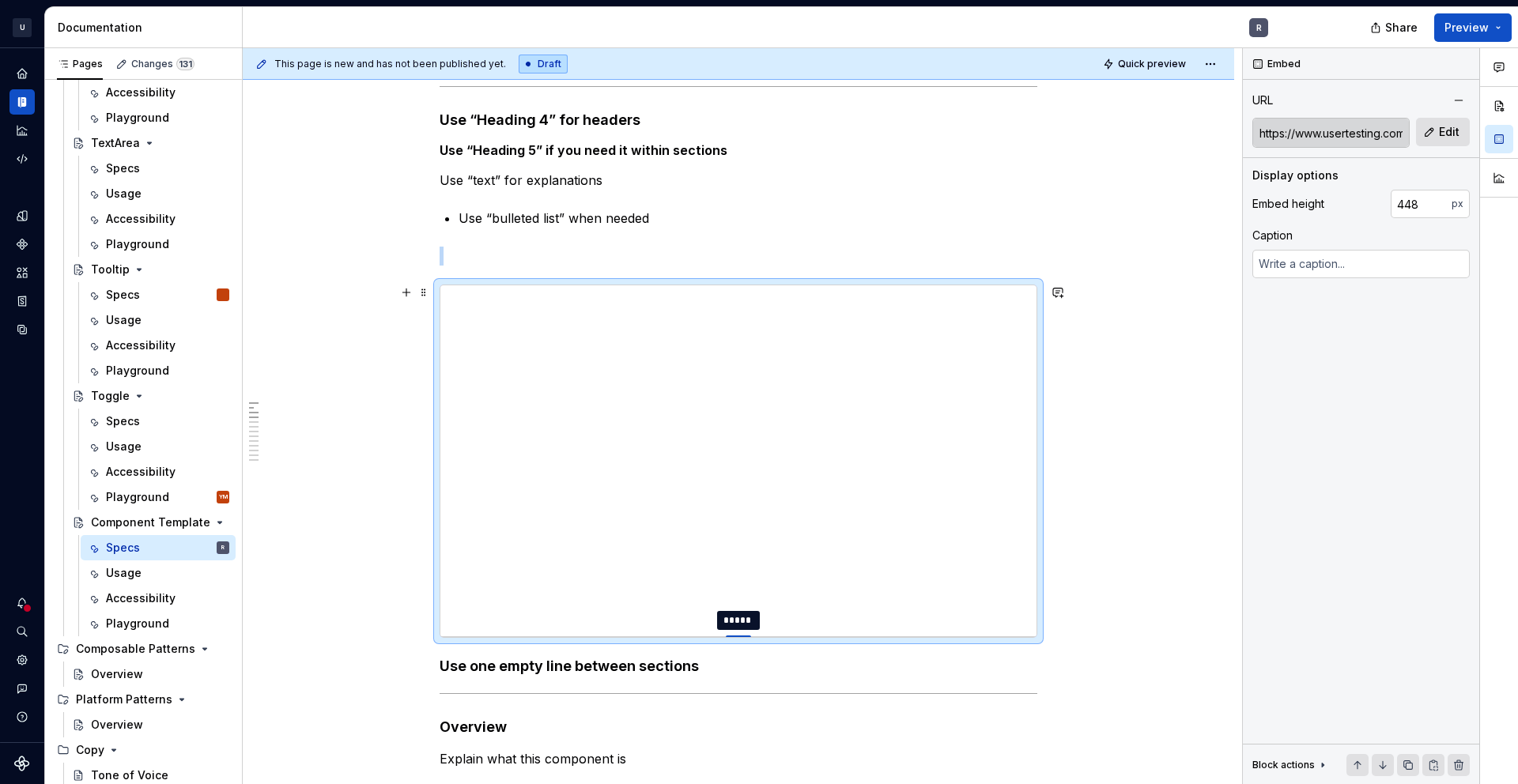 type on "*" 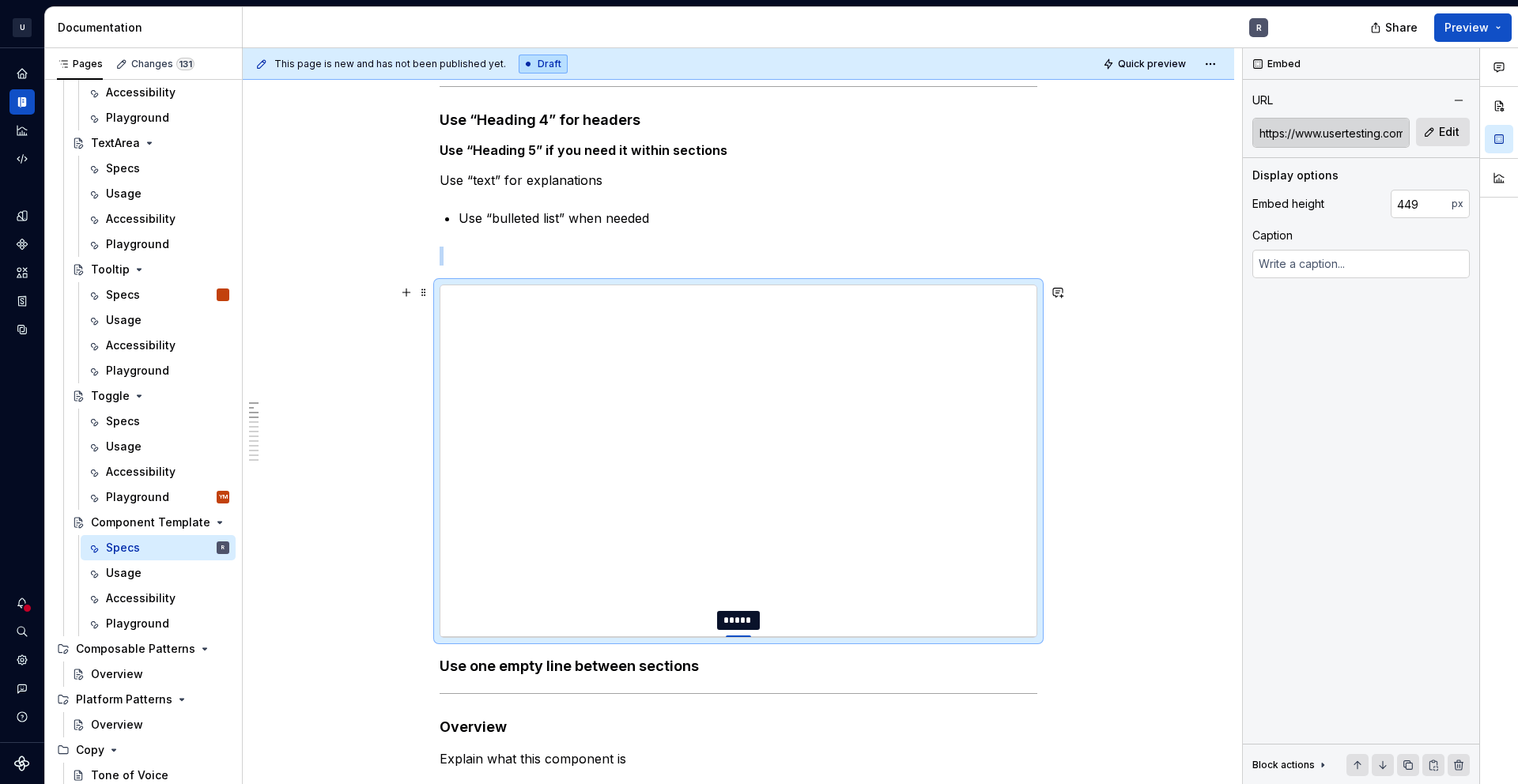 type on "*" 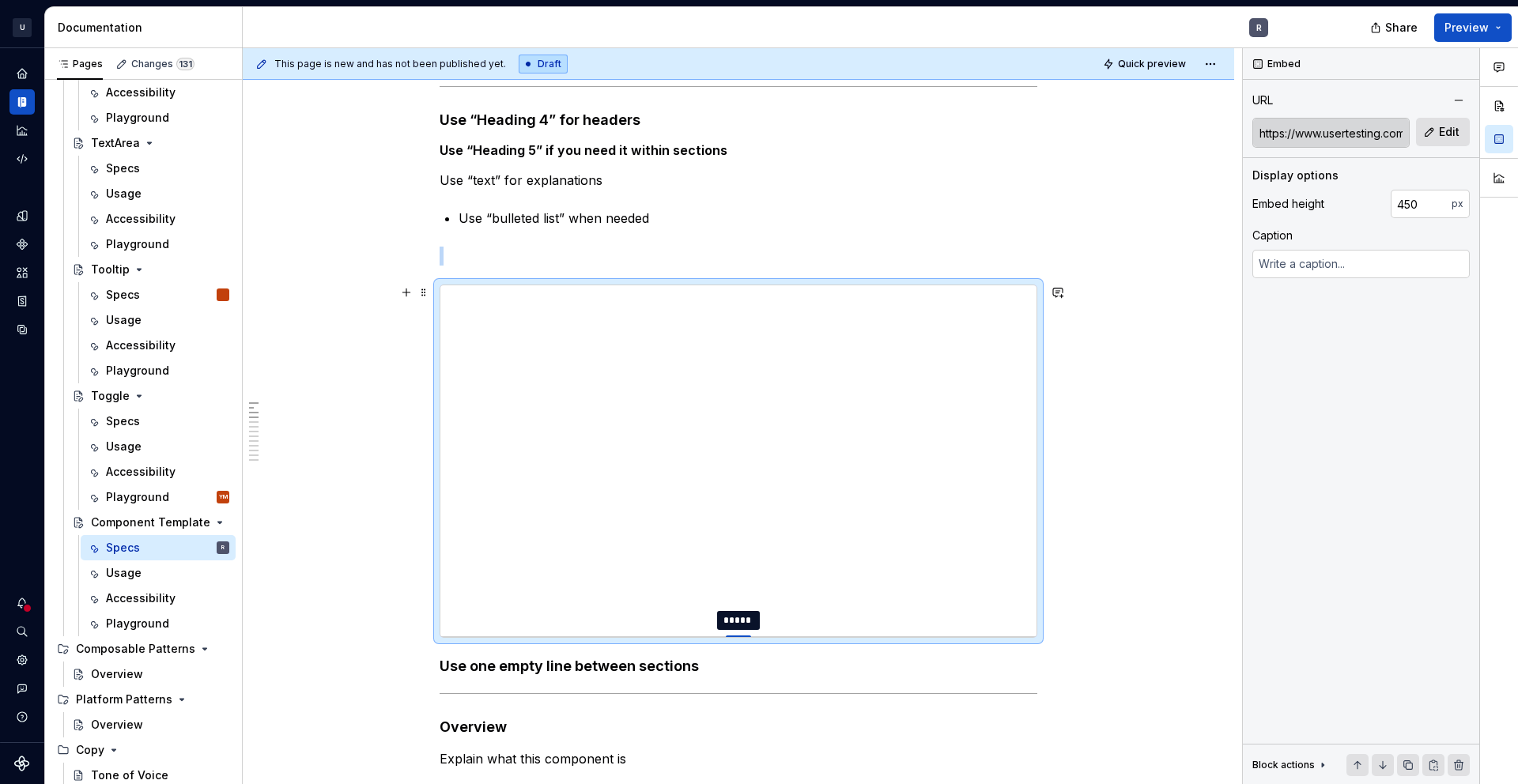 type on "*" 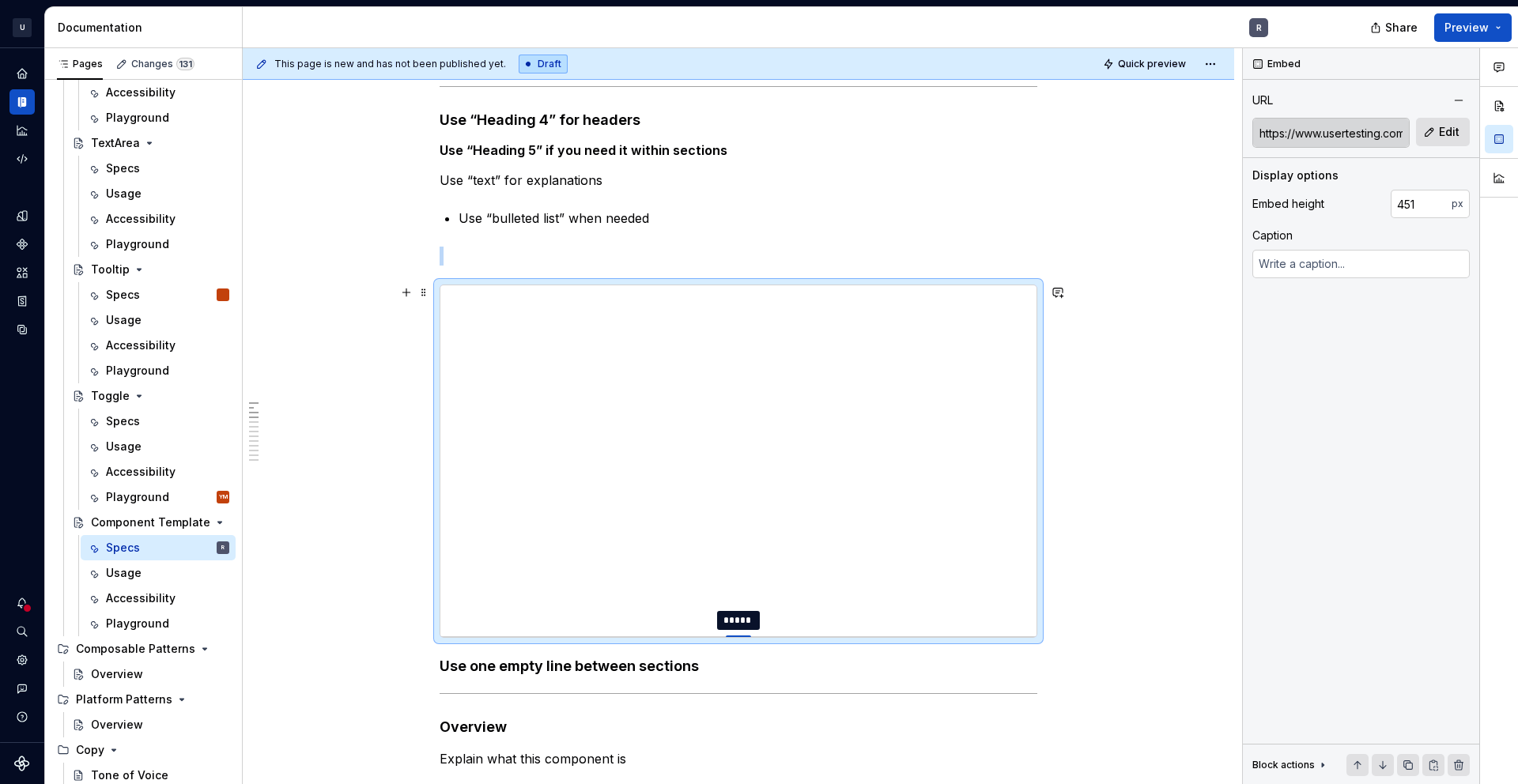 type on "*" 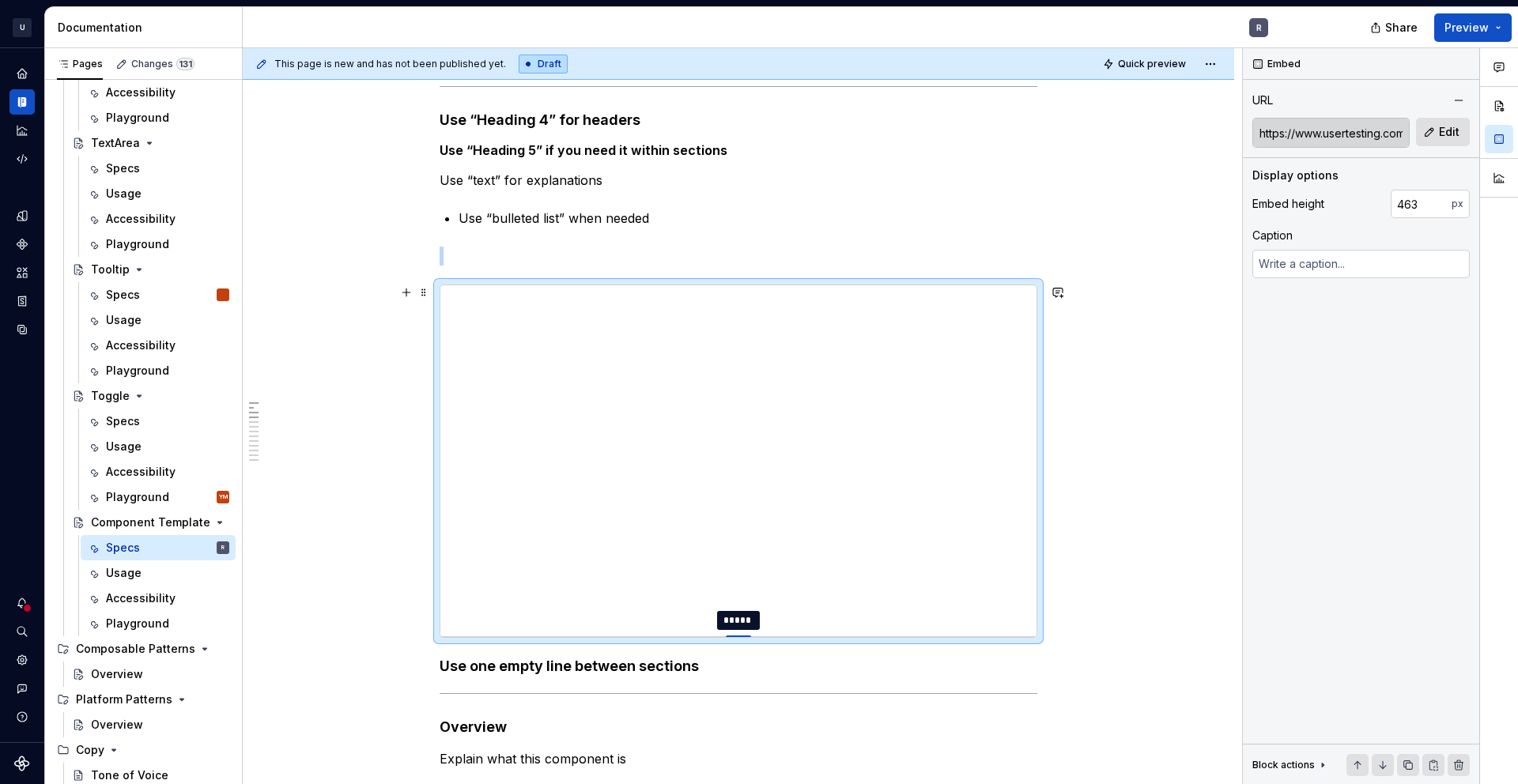 type on "*" 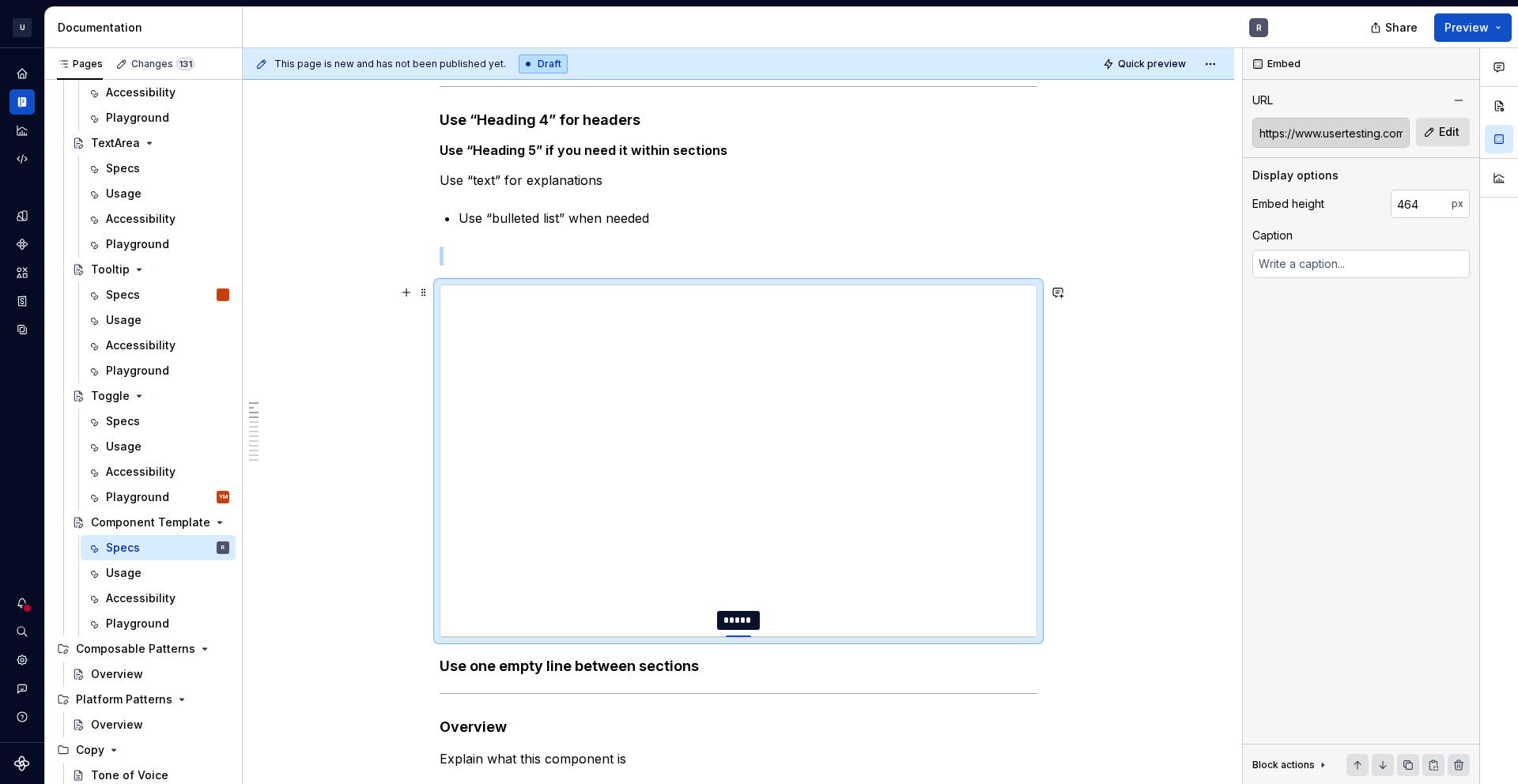type on "*" 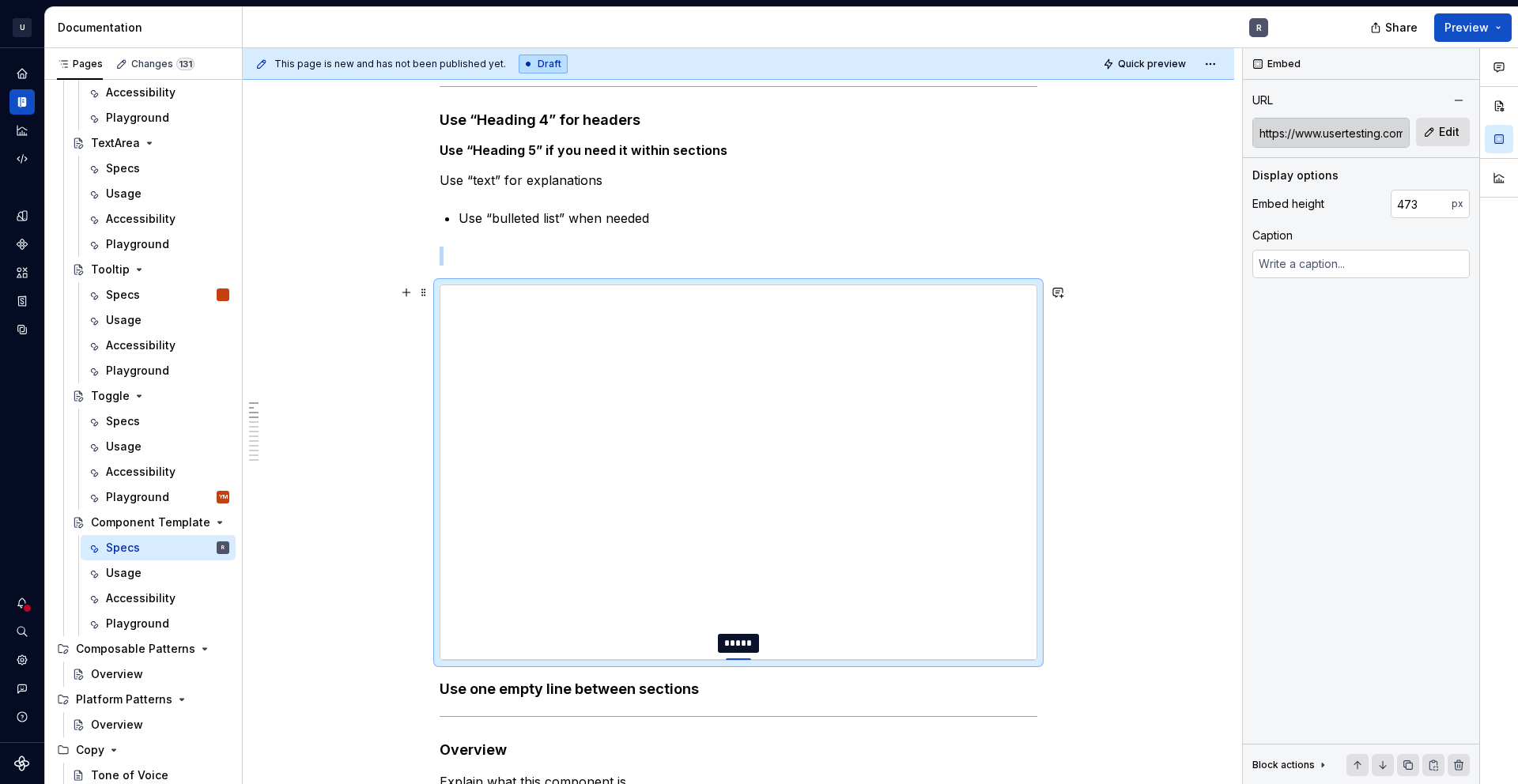 type on "*" 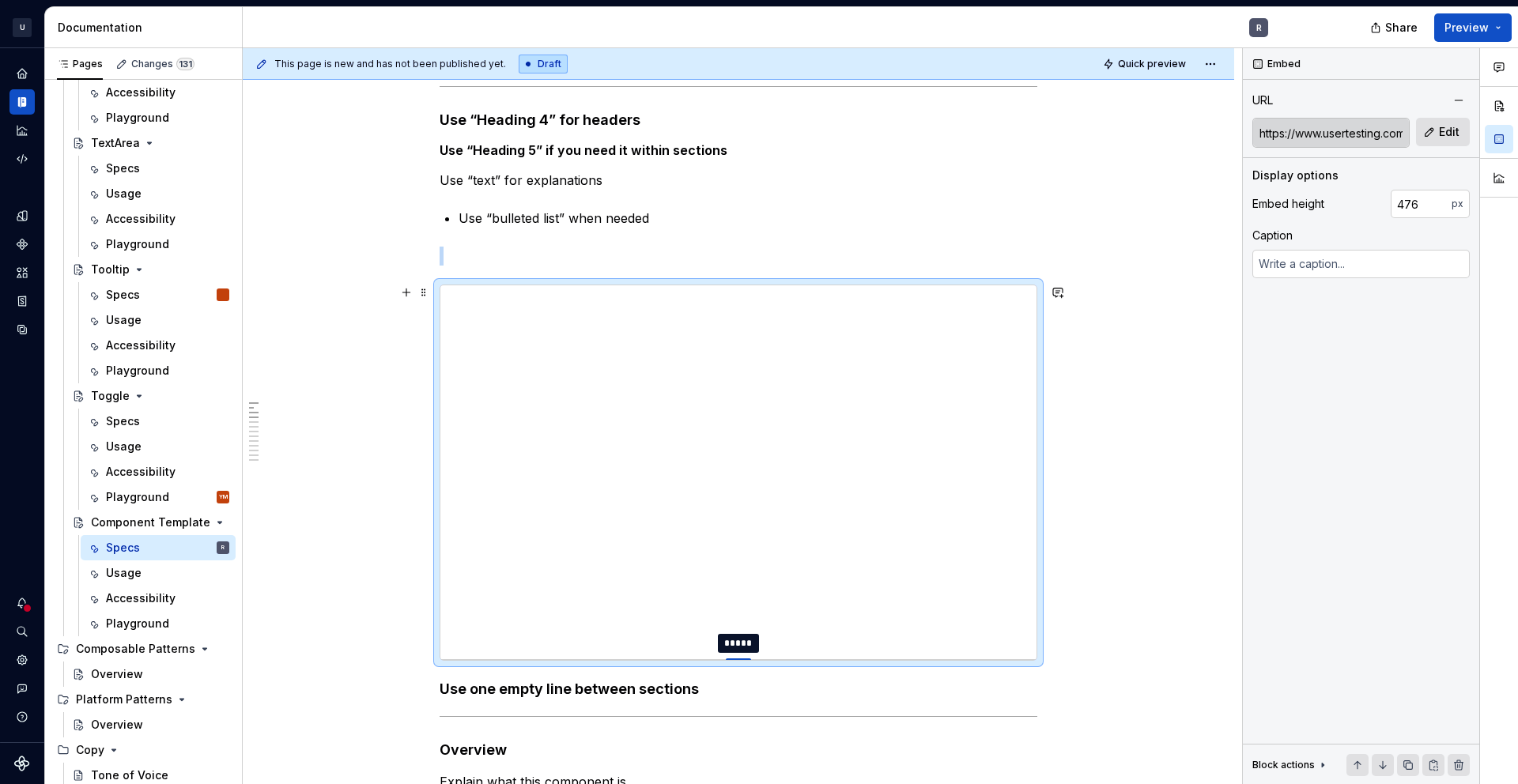 type on "*" 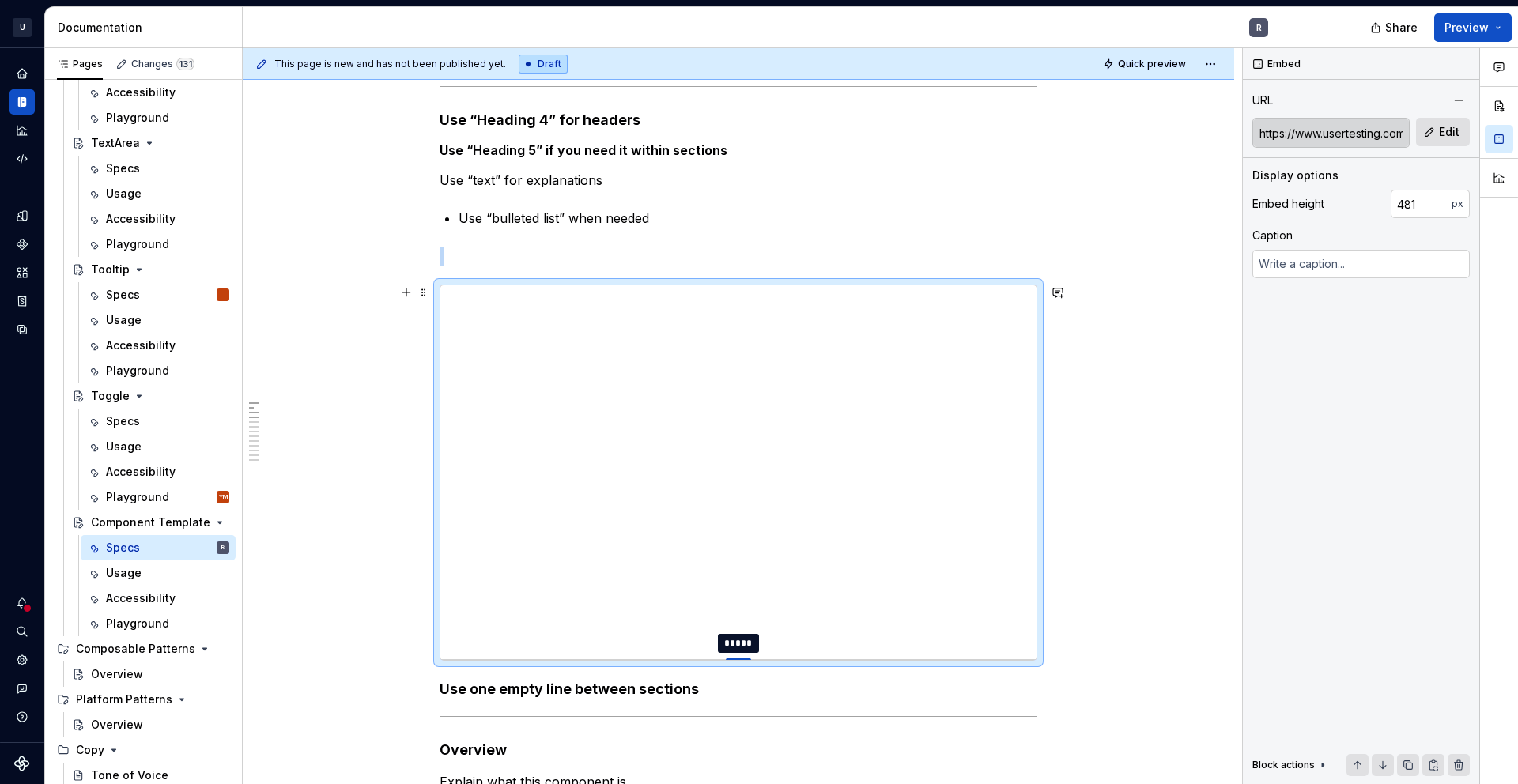 type on "*" 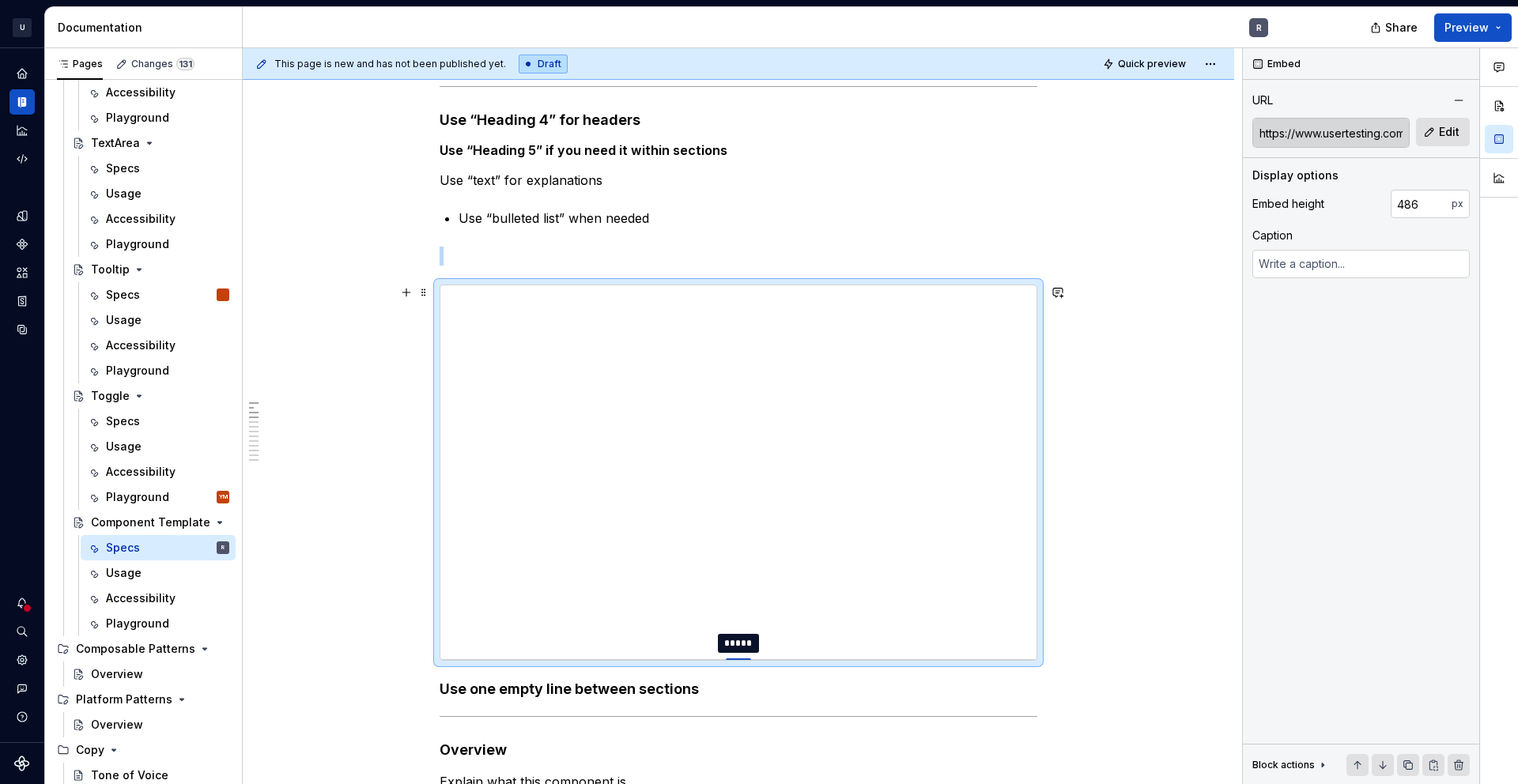 type on "*" 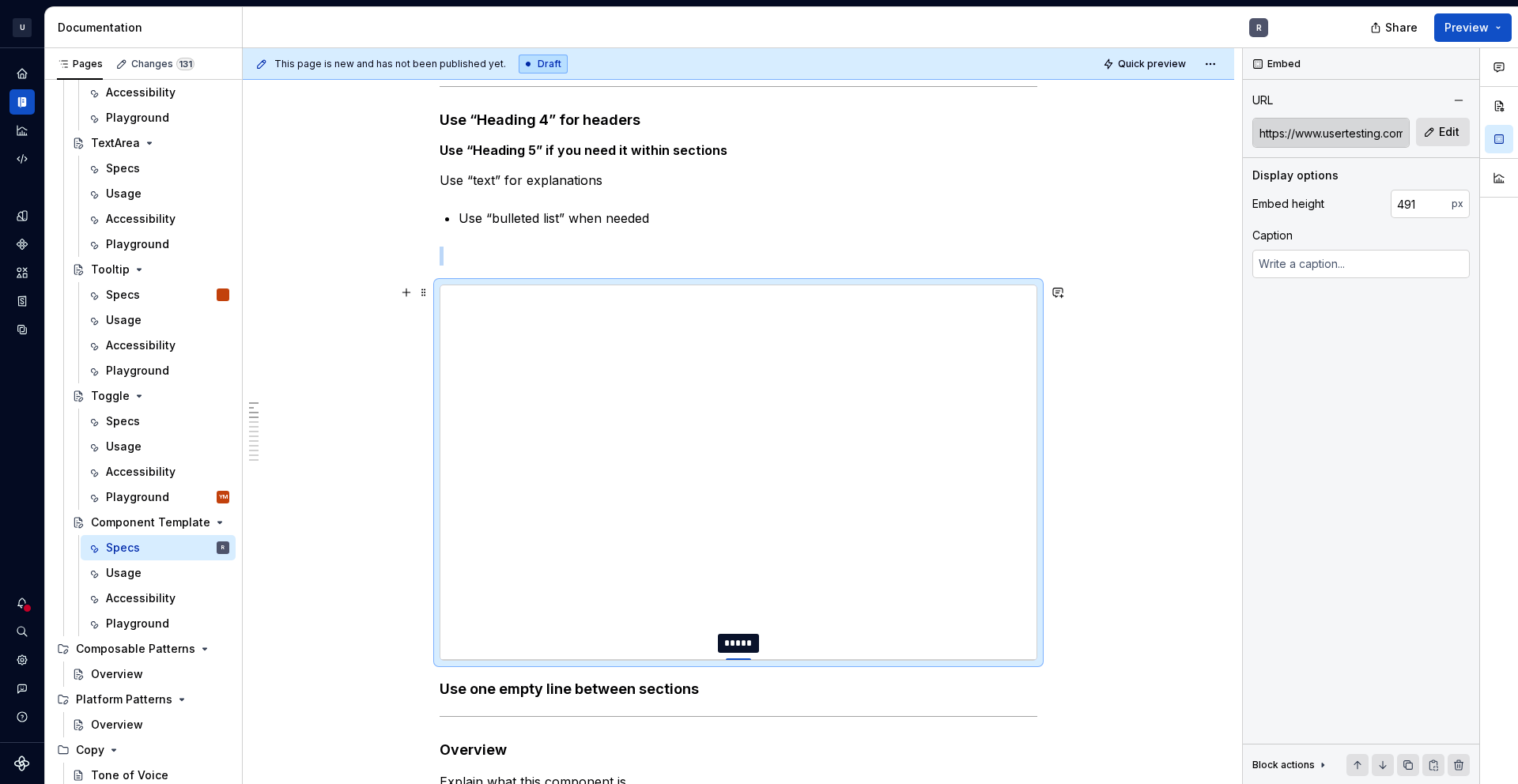 type on "*" 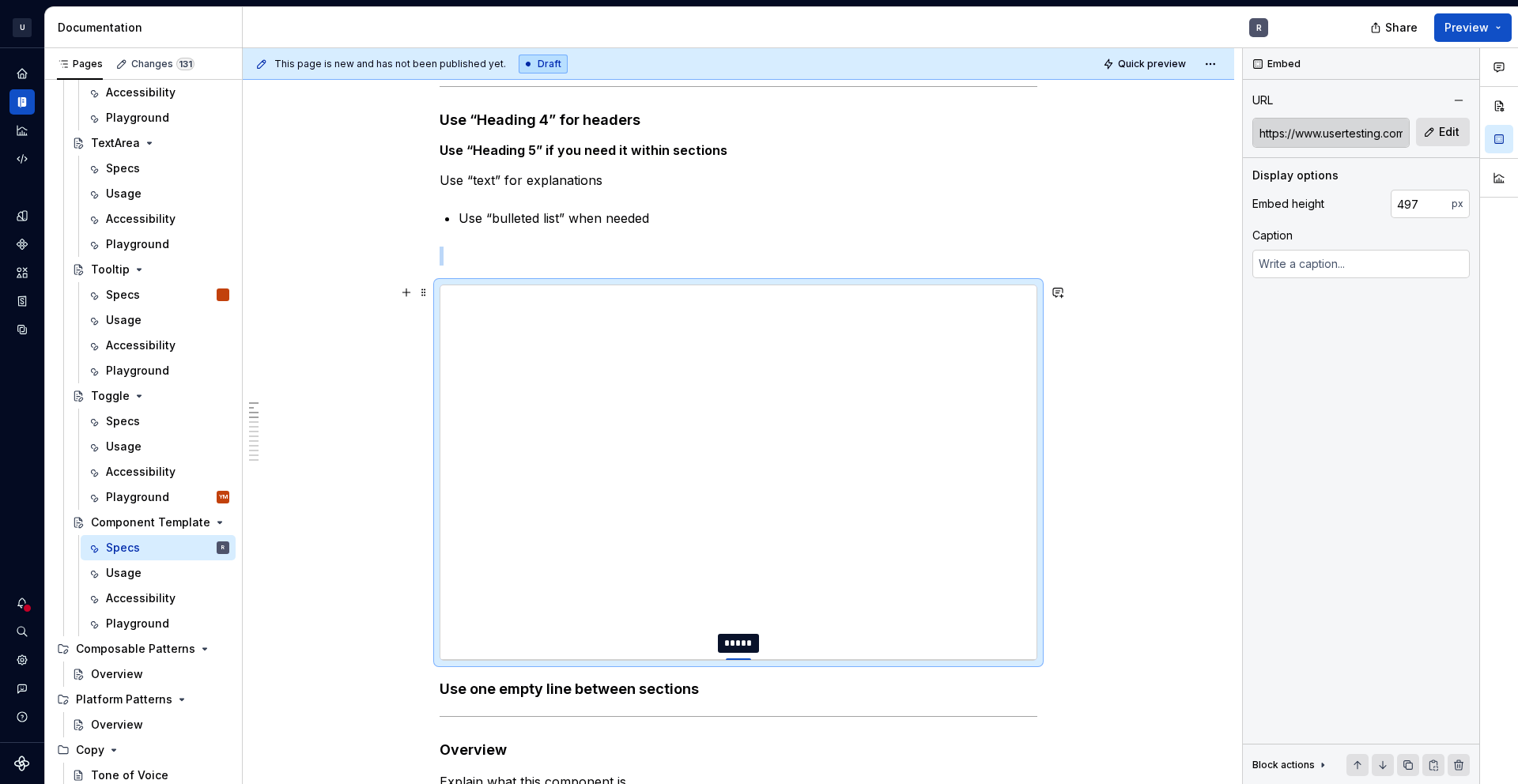 type on "*" 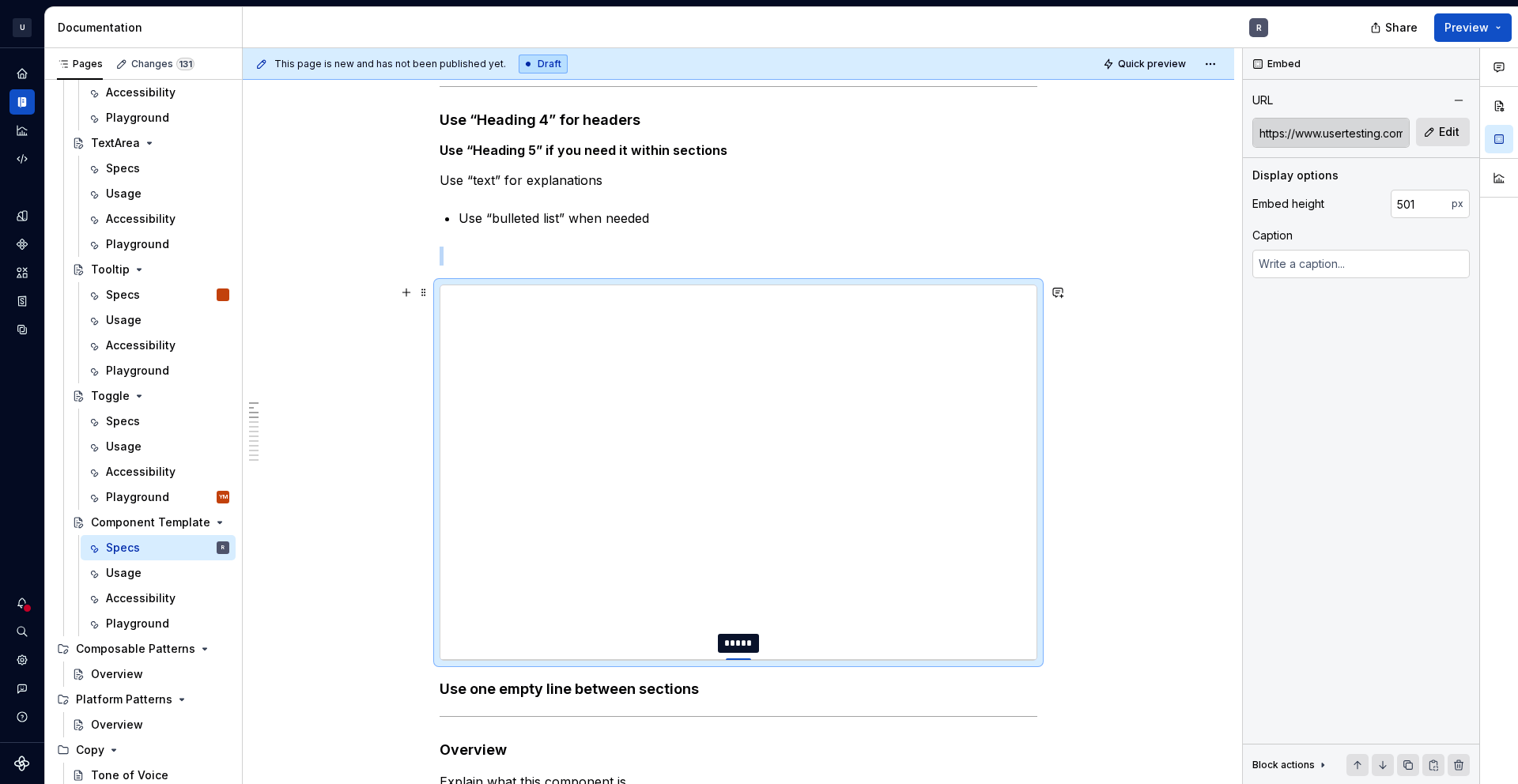 type on "*" 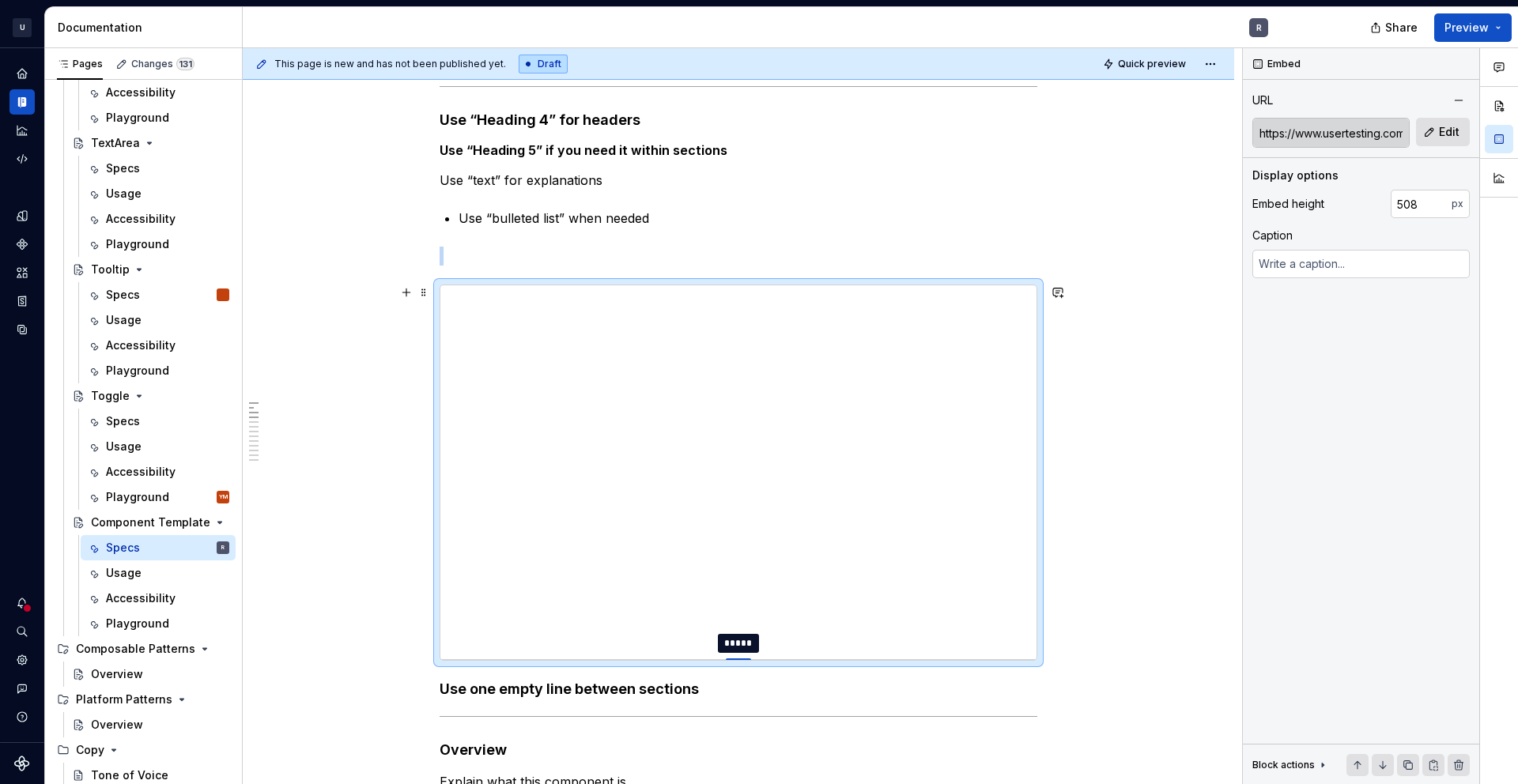 type on "*" 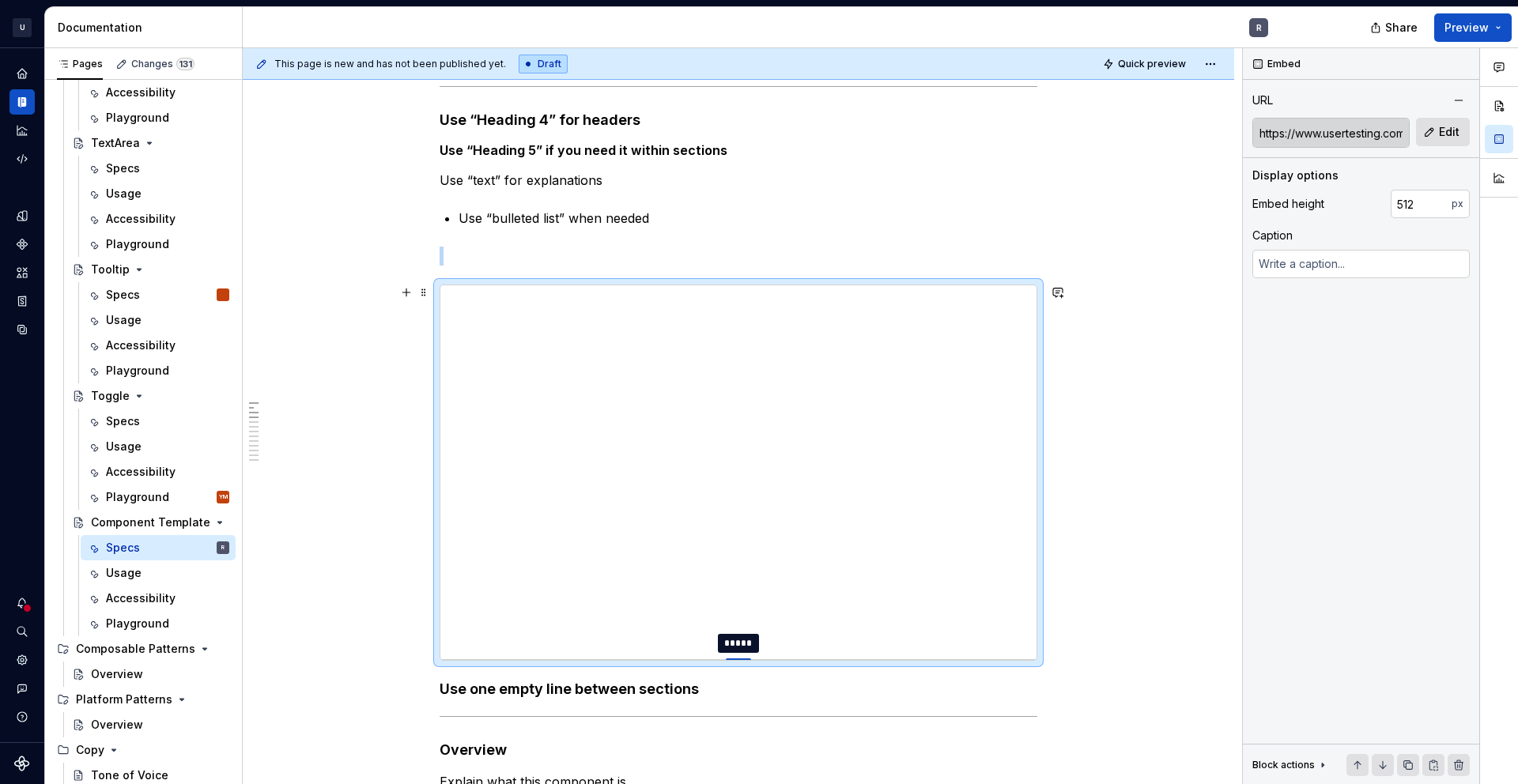 type on "*" 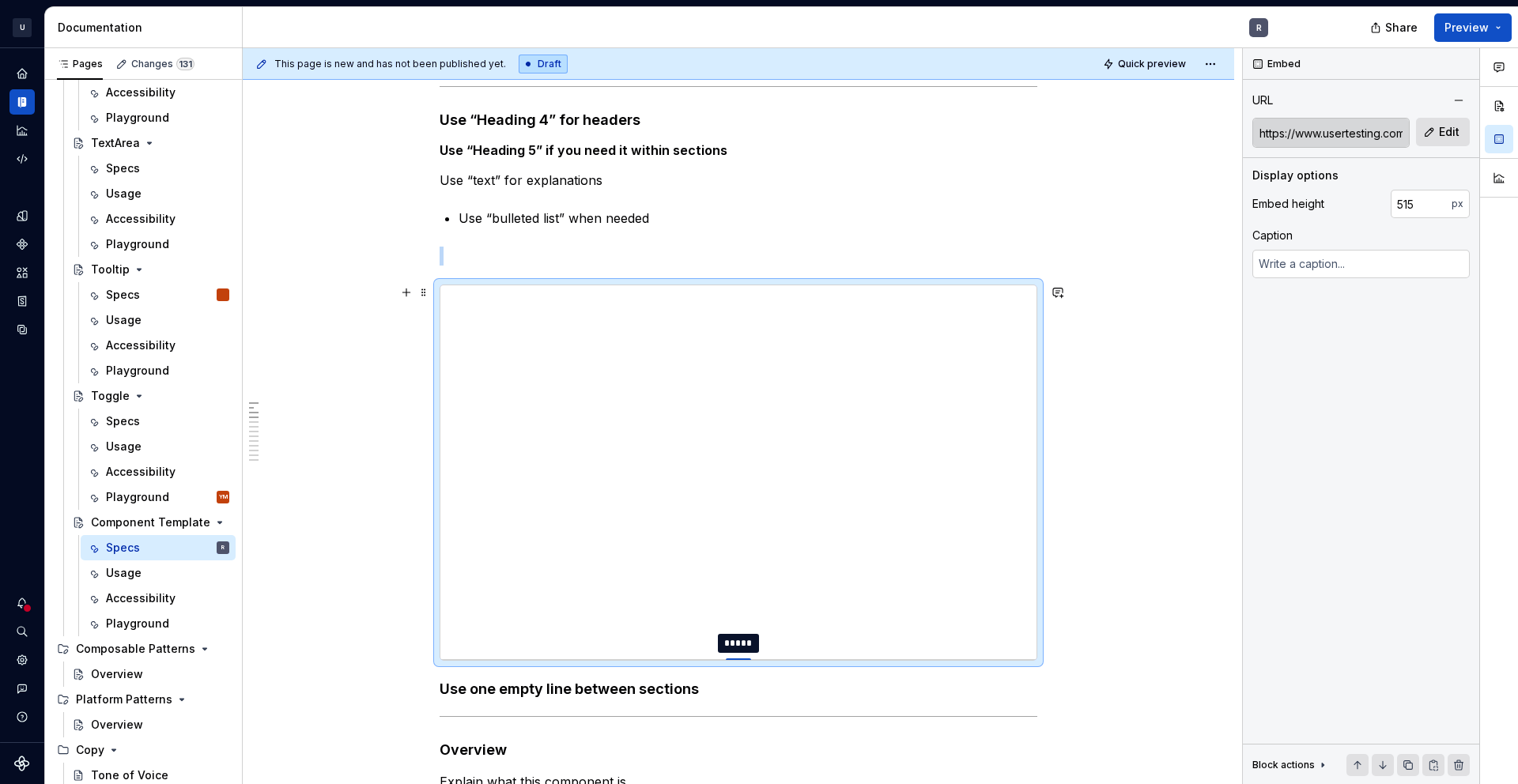 type on "*" 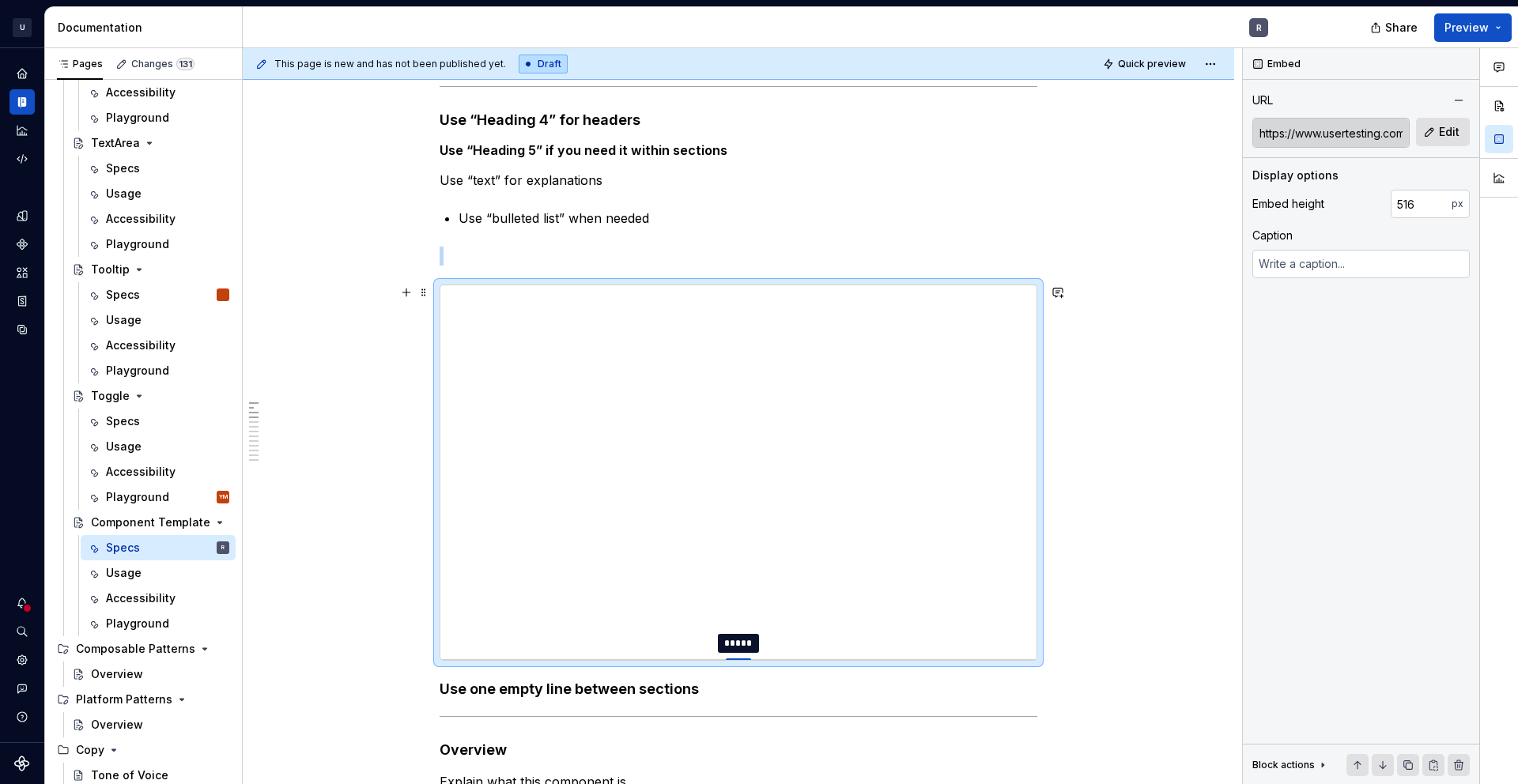 type on "*" 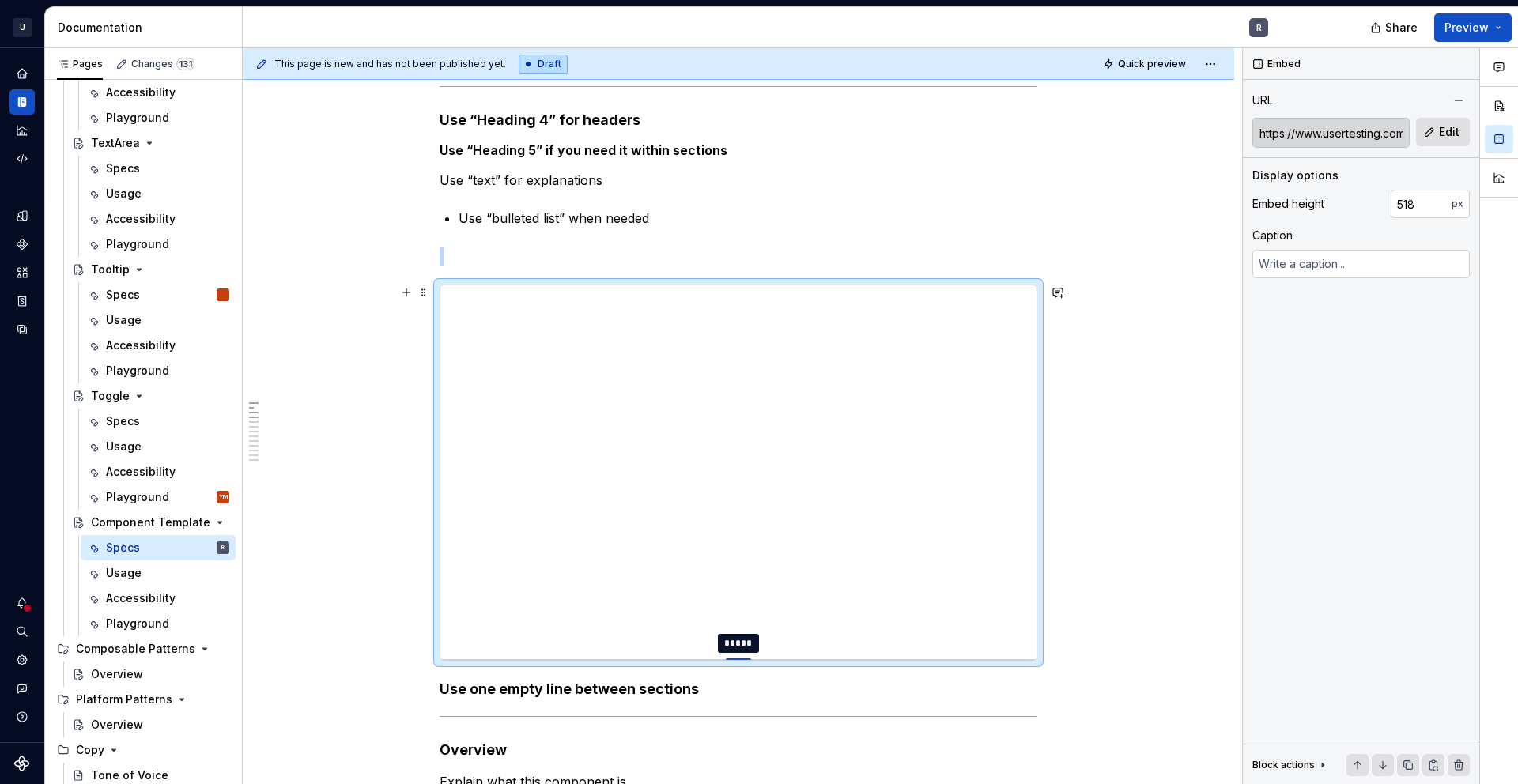 type on "*" 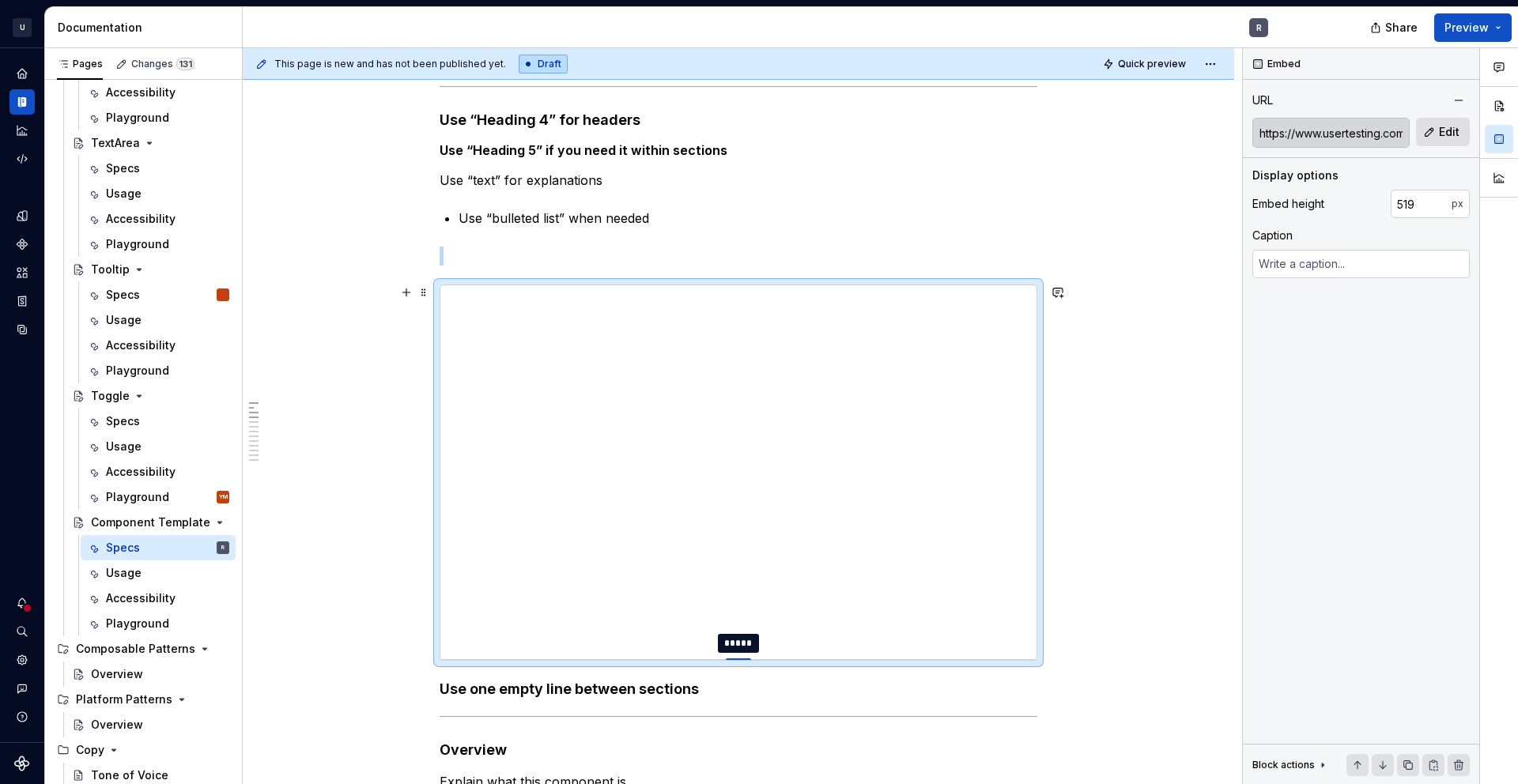 type on "*" 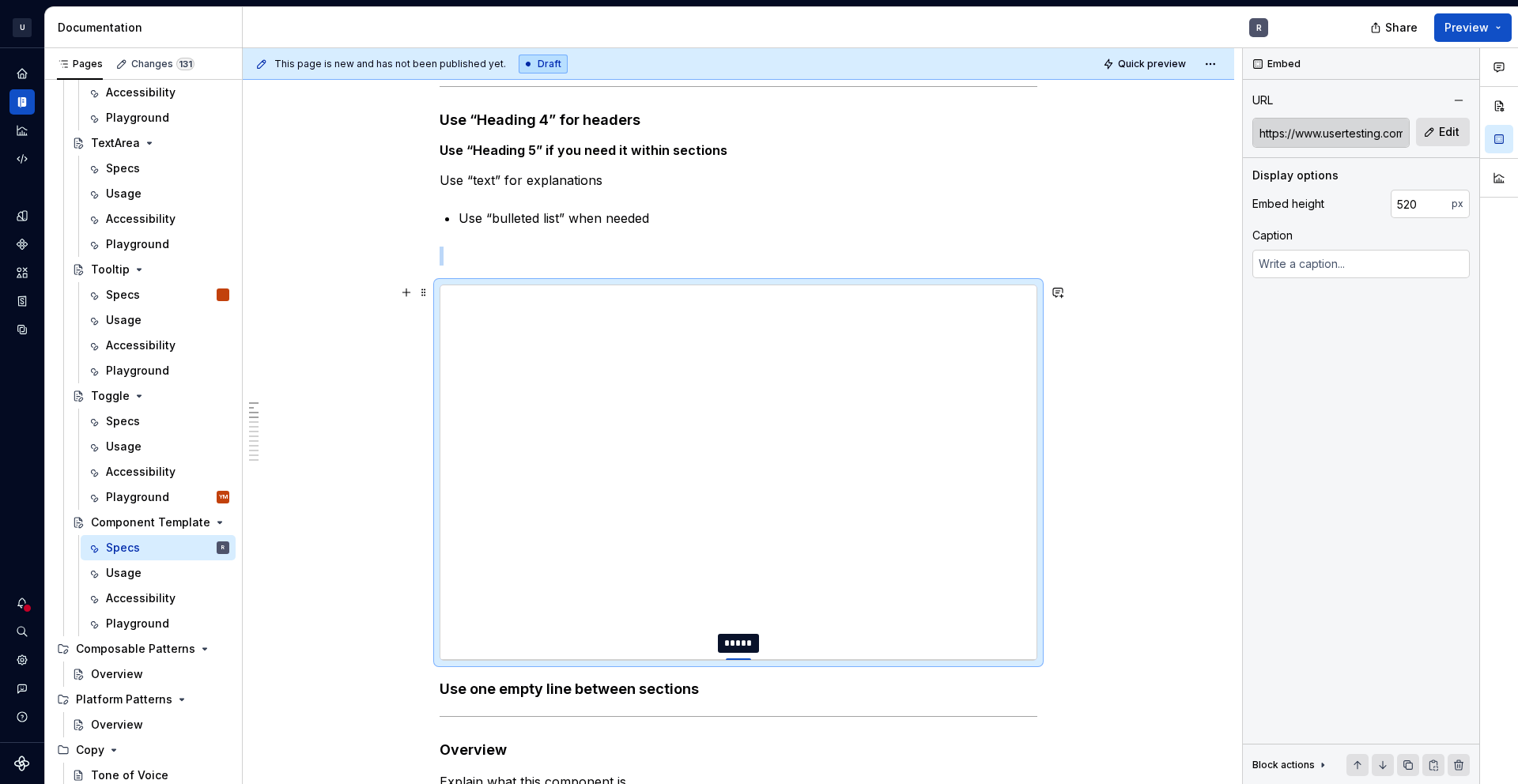 type on "*" 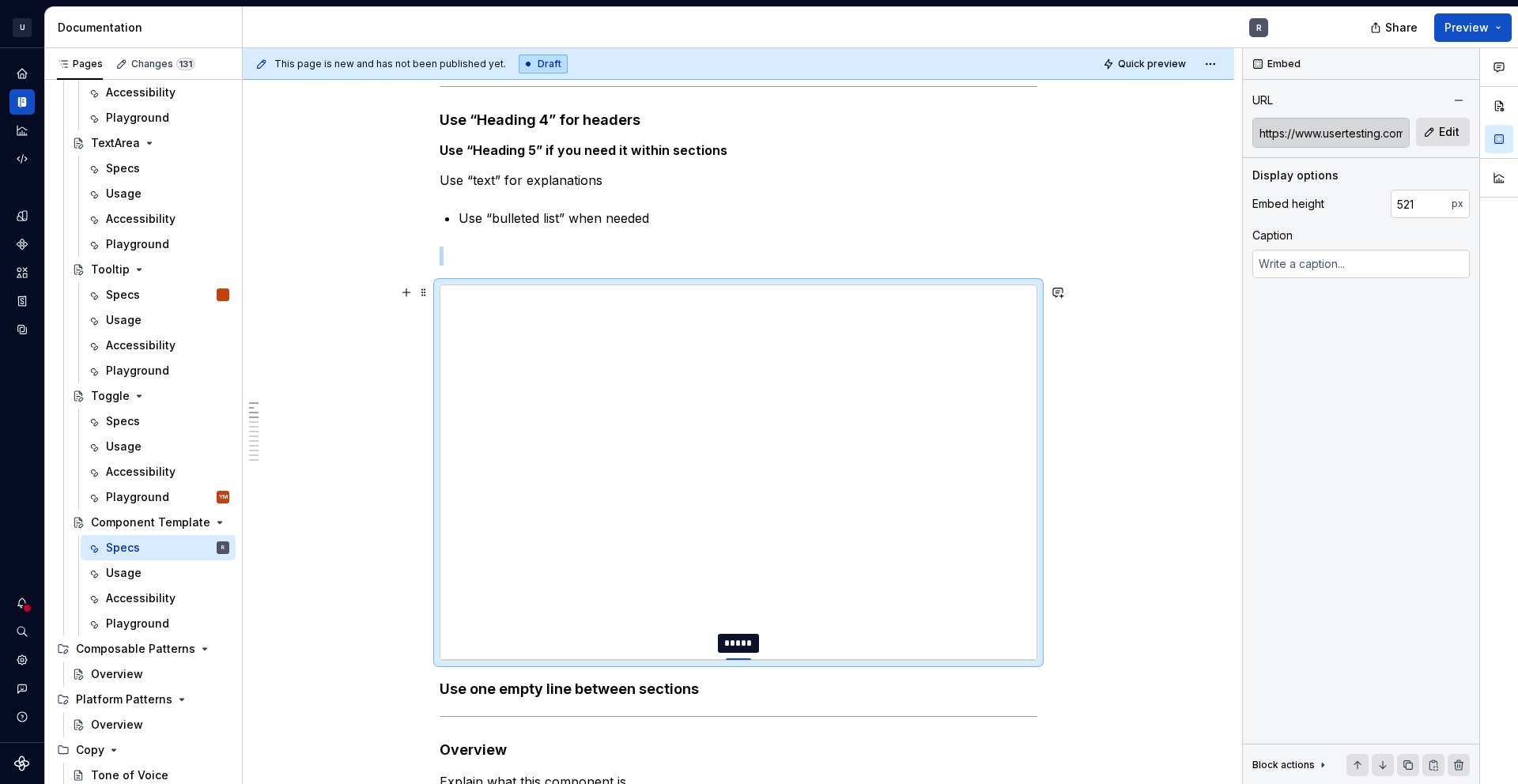 type on "*" 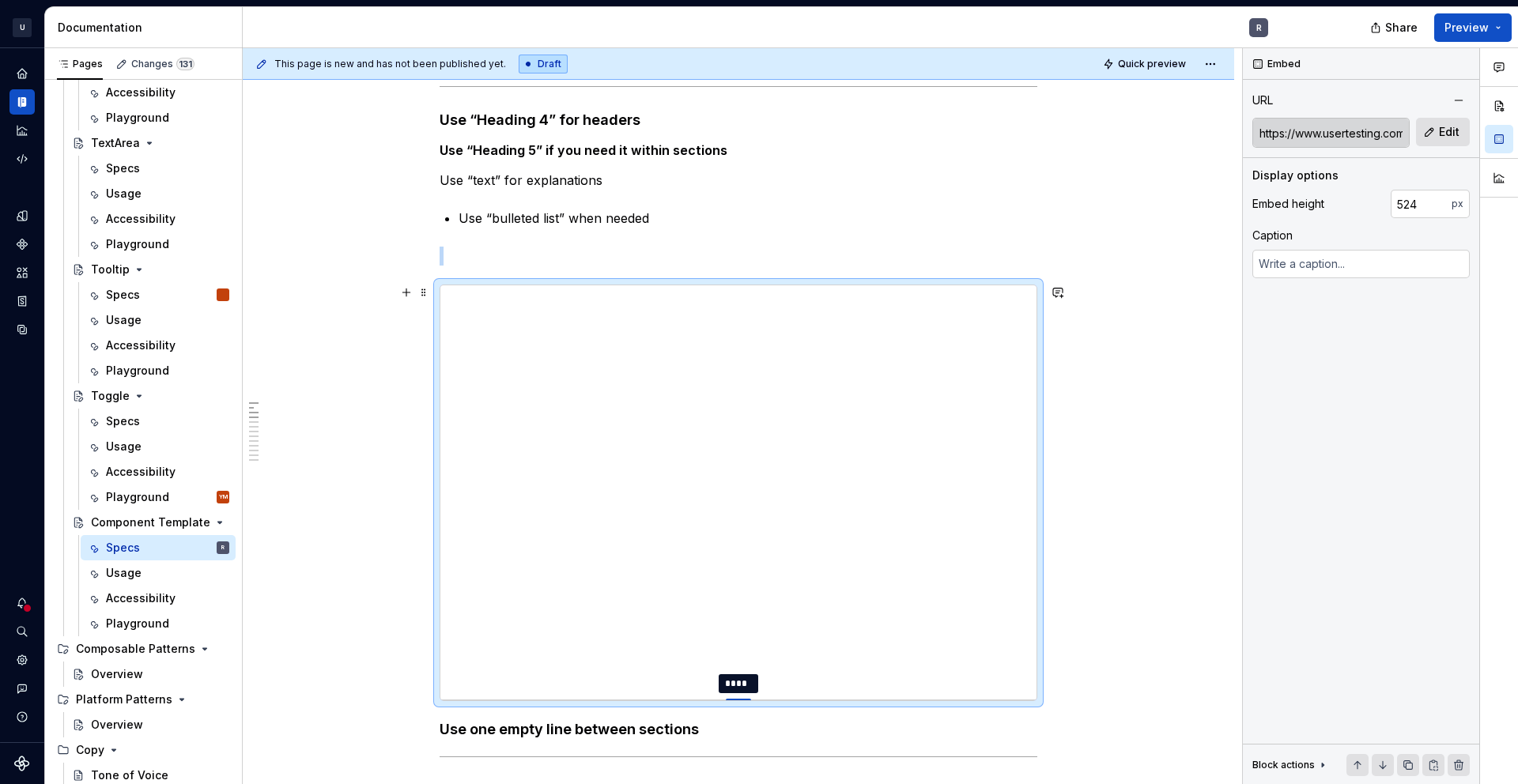 type on "*" 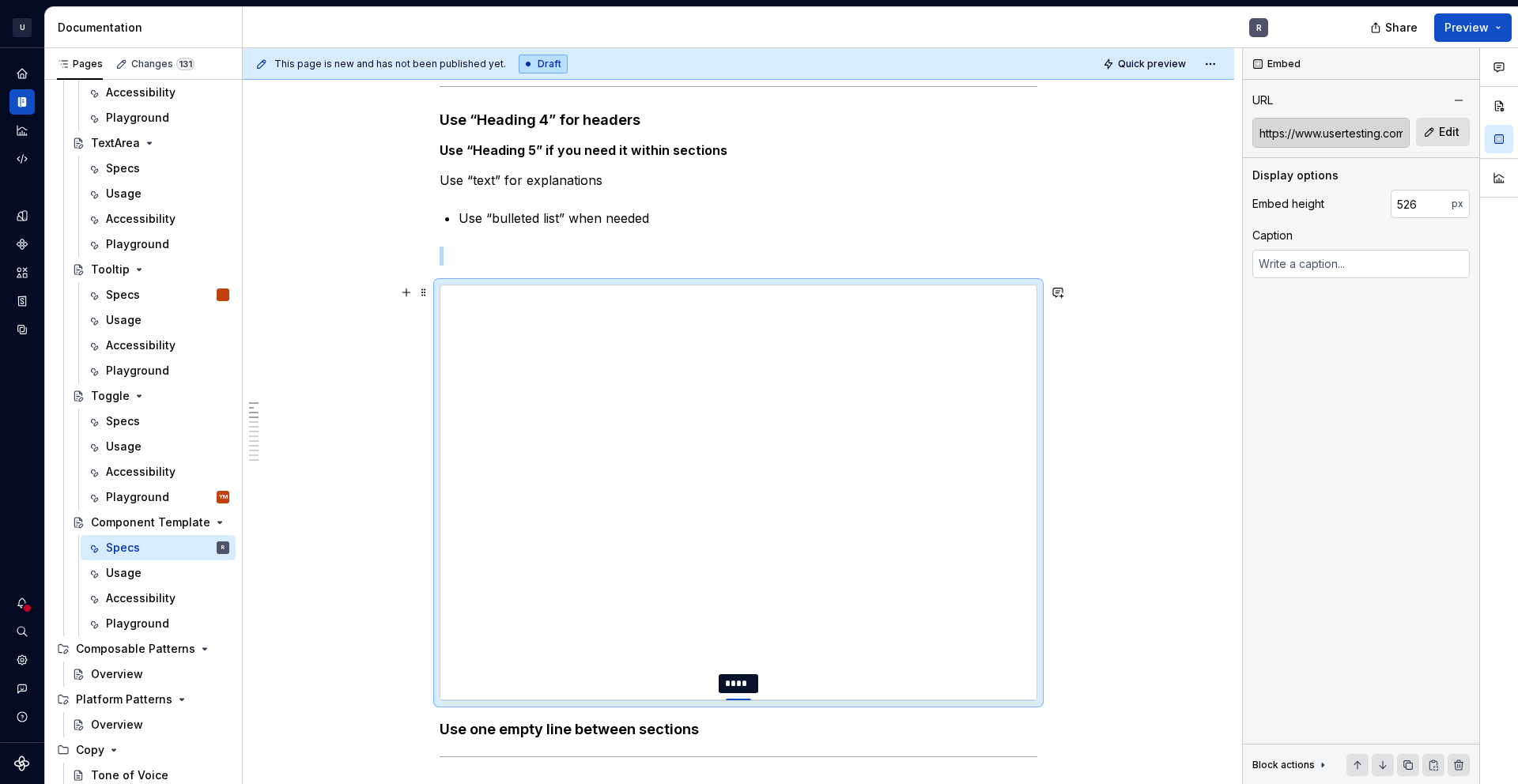 type on "*" 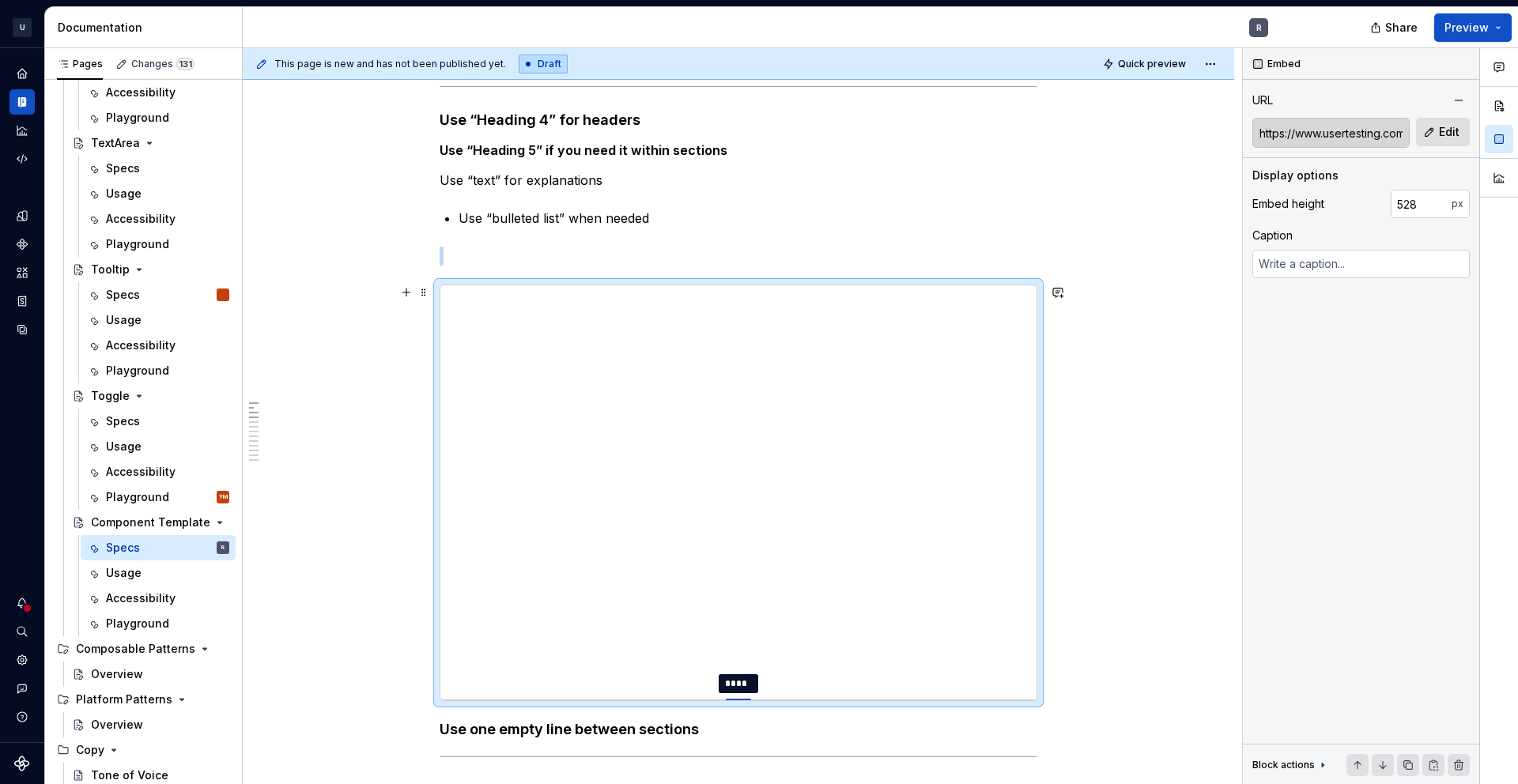 type on "*" 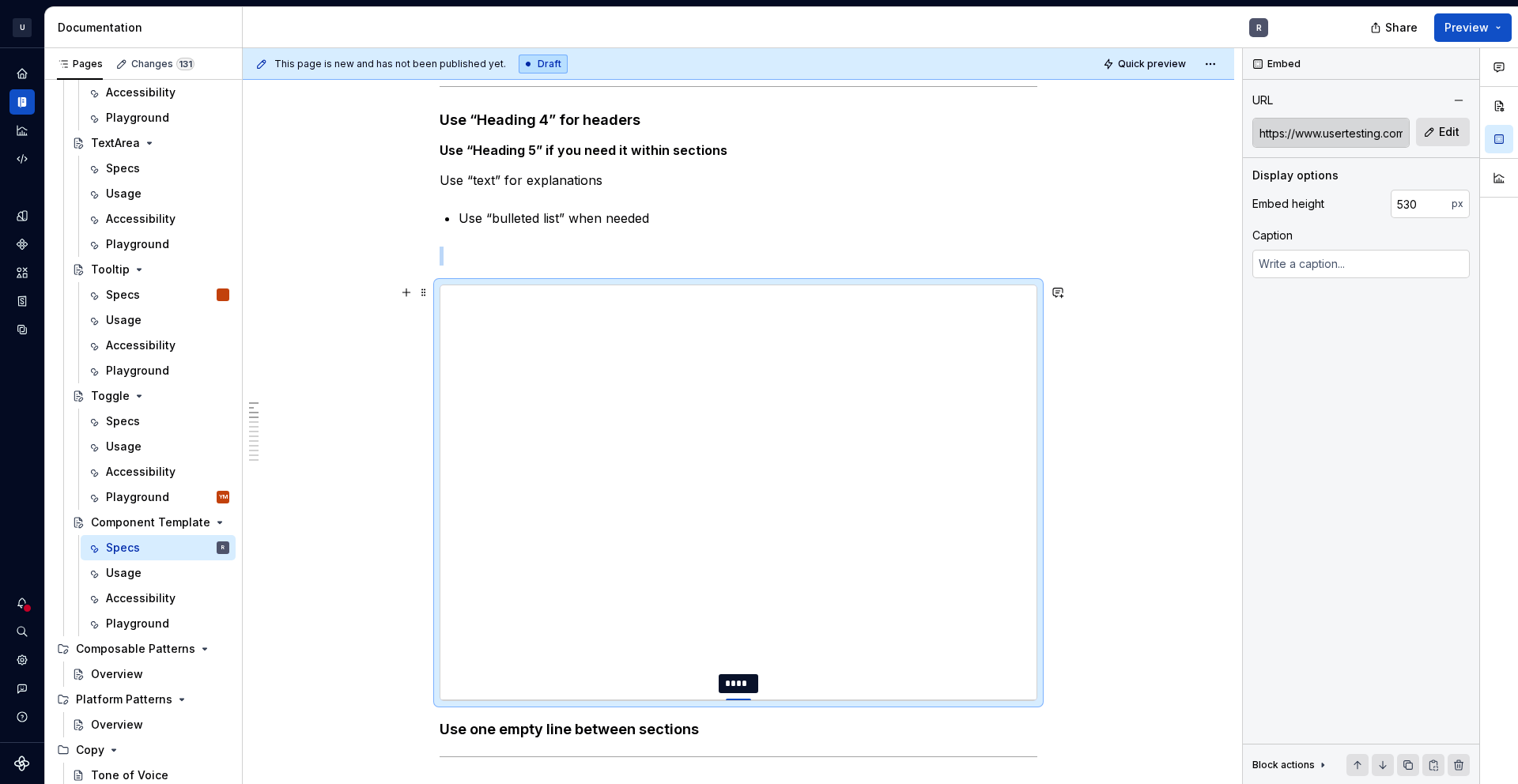 type on "*" 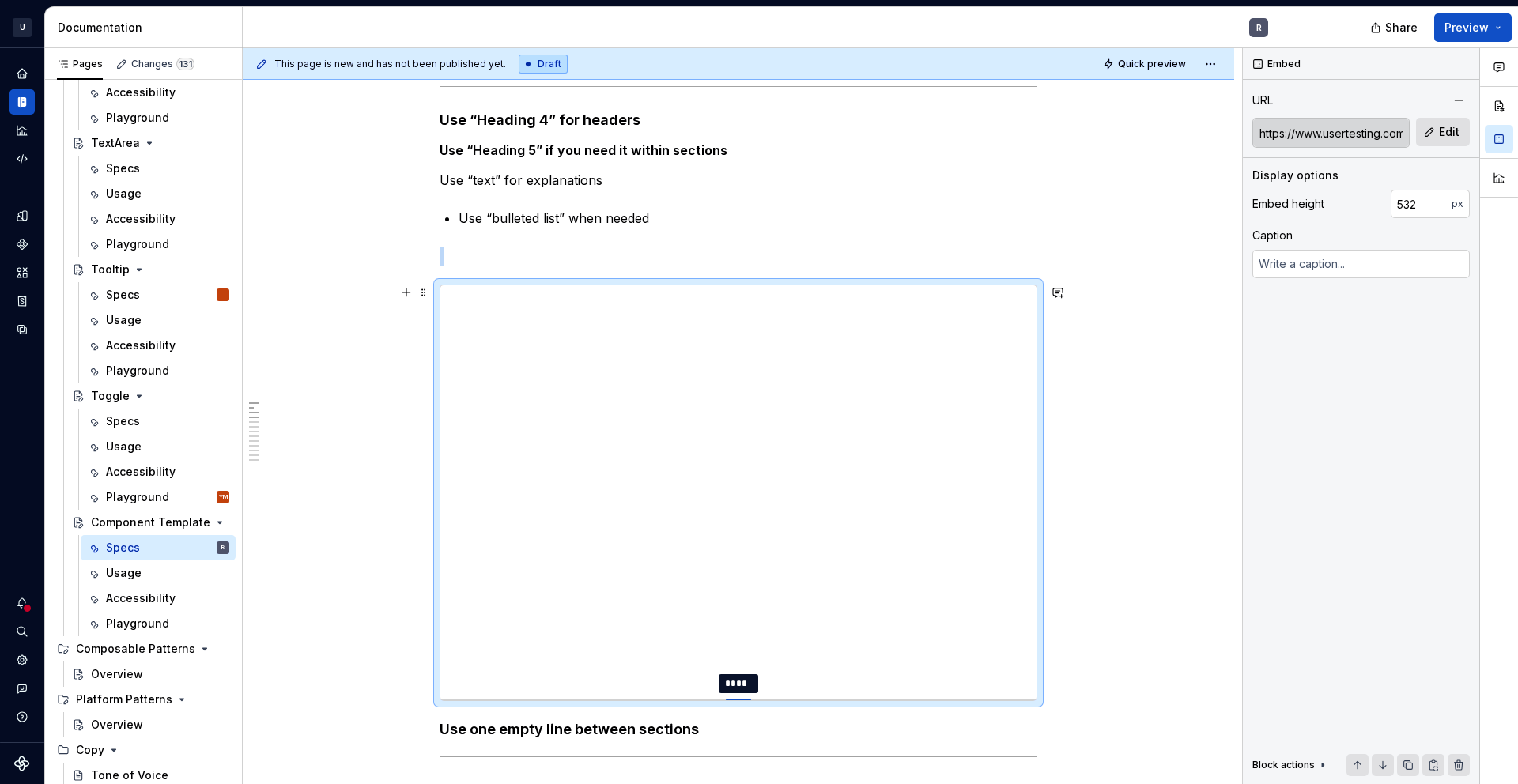 type on "*" 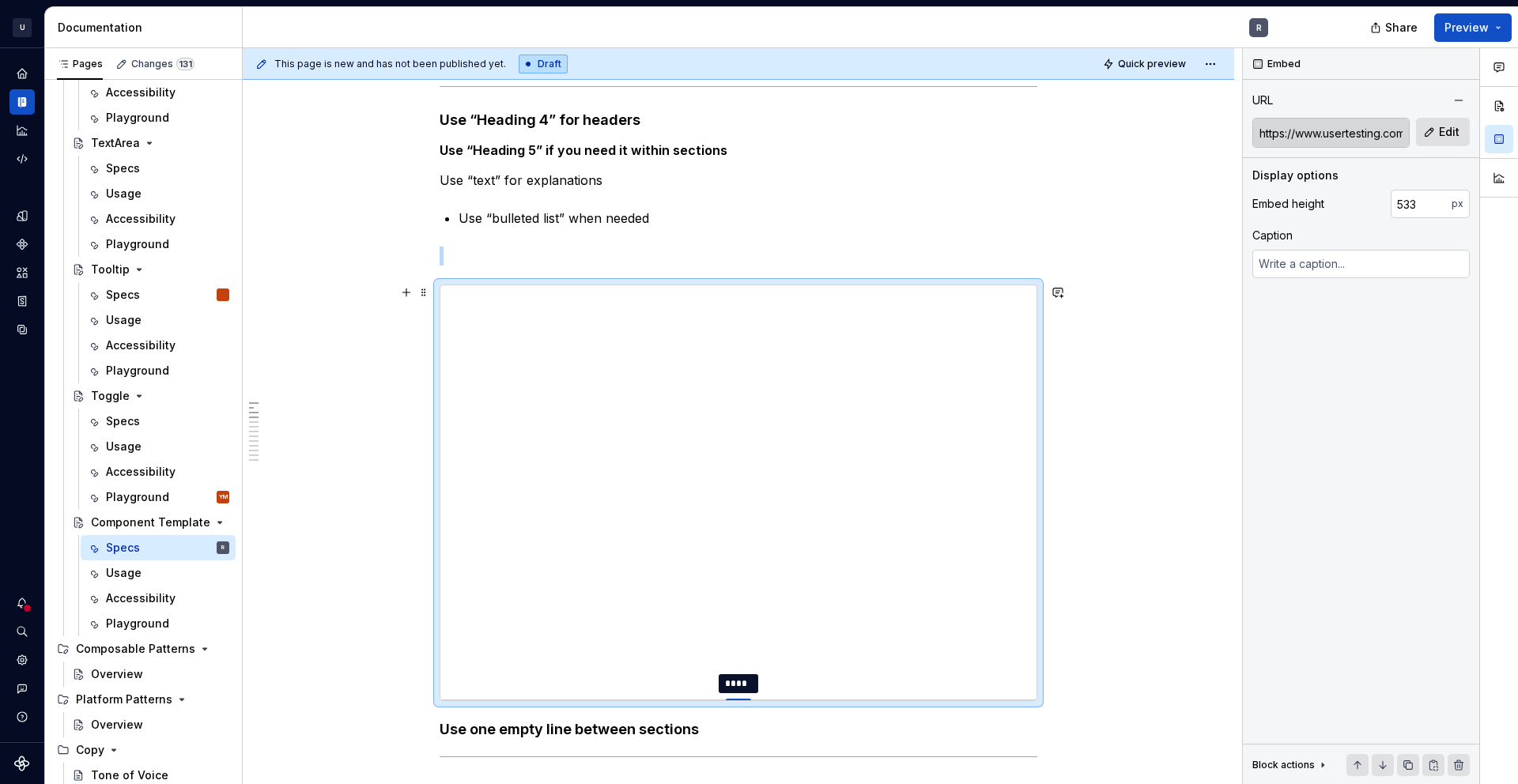 type on "*" 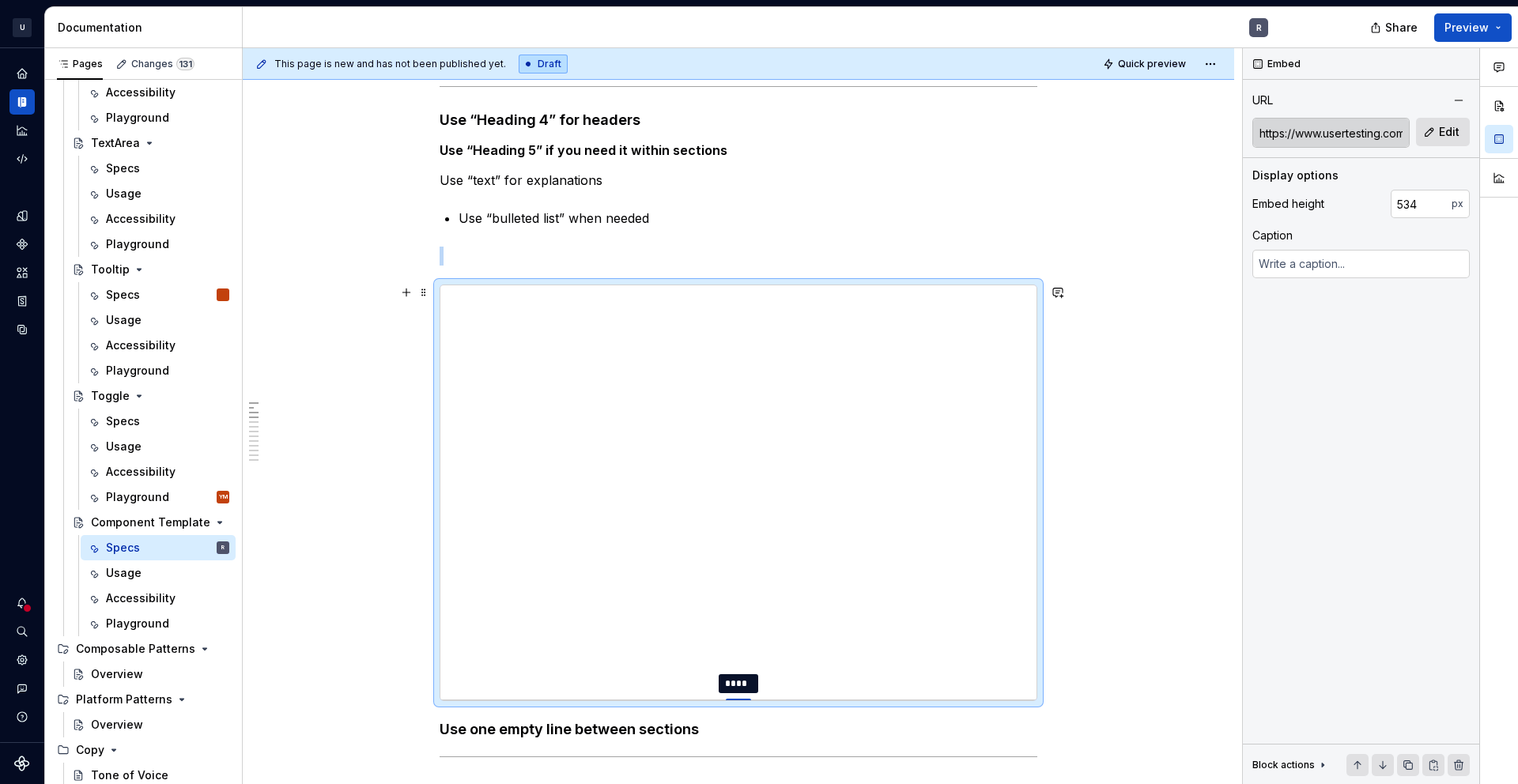 type on "*" 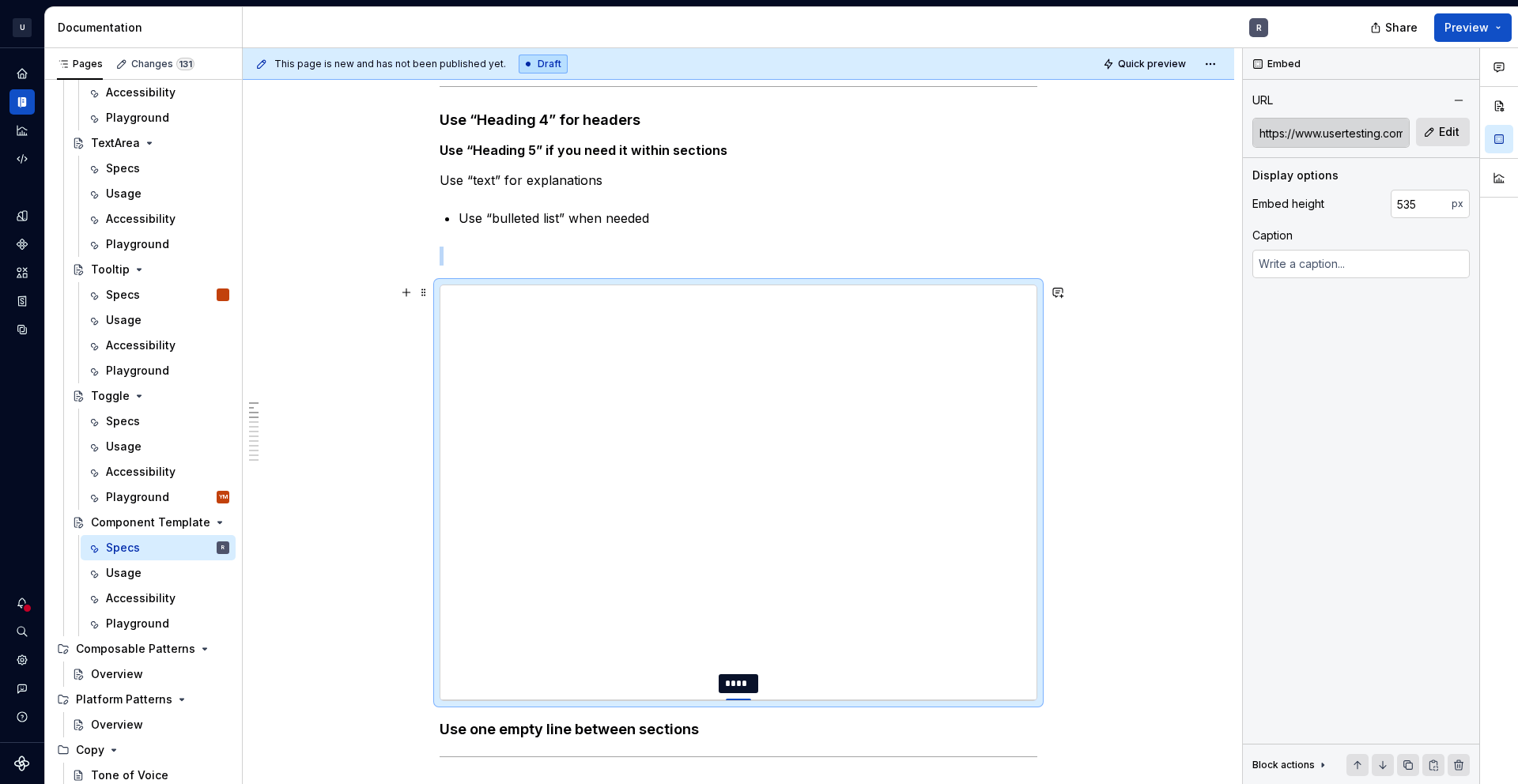 type on "*" 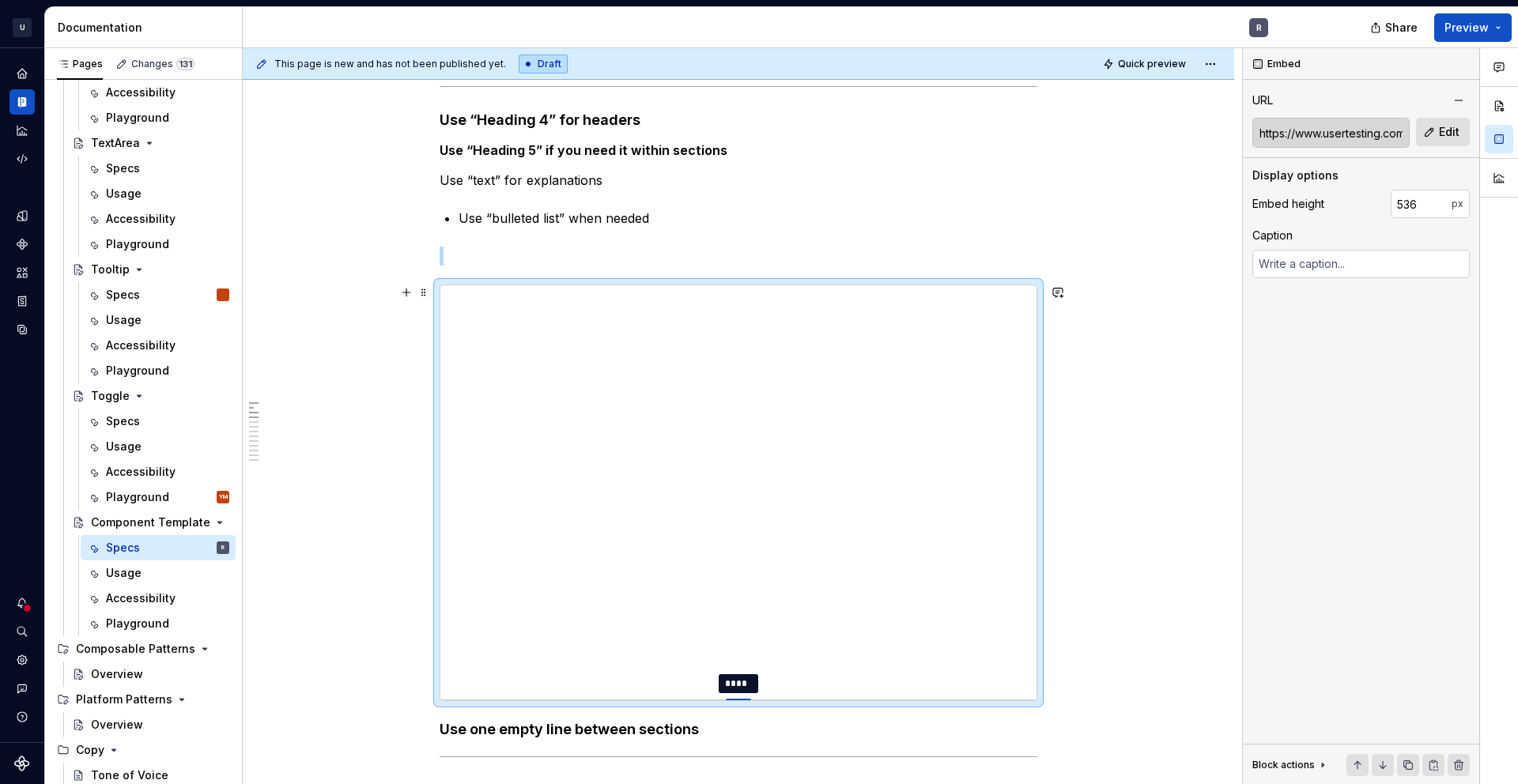 type on "*" 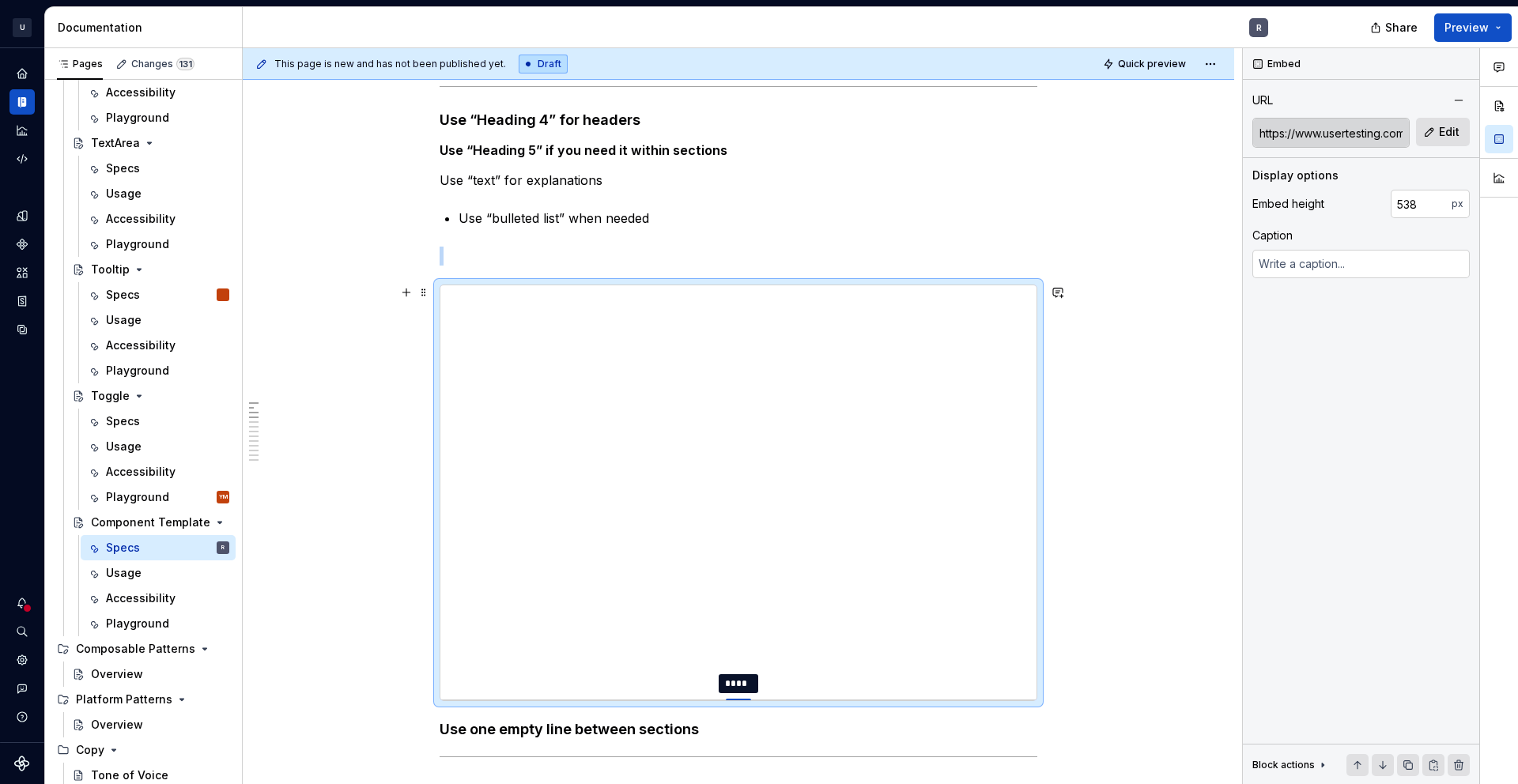 type on "*" 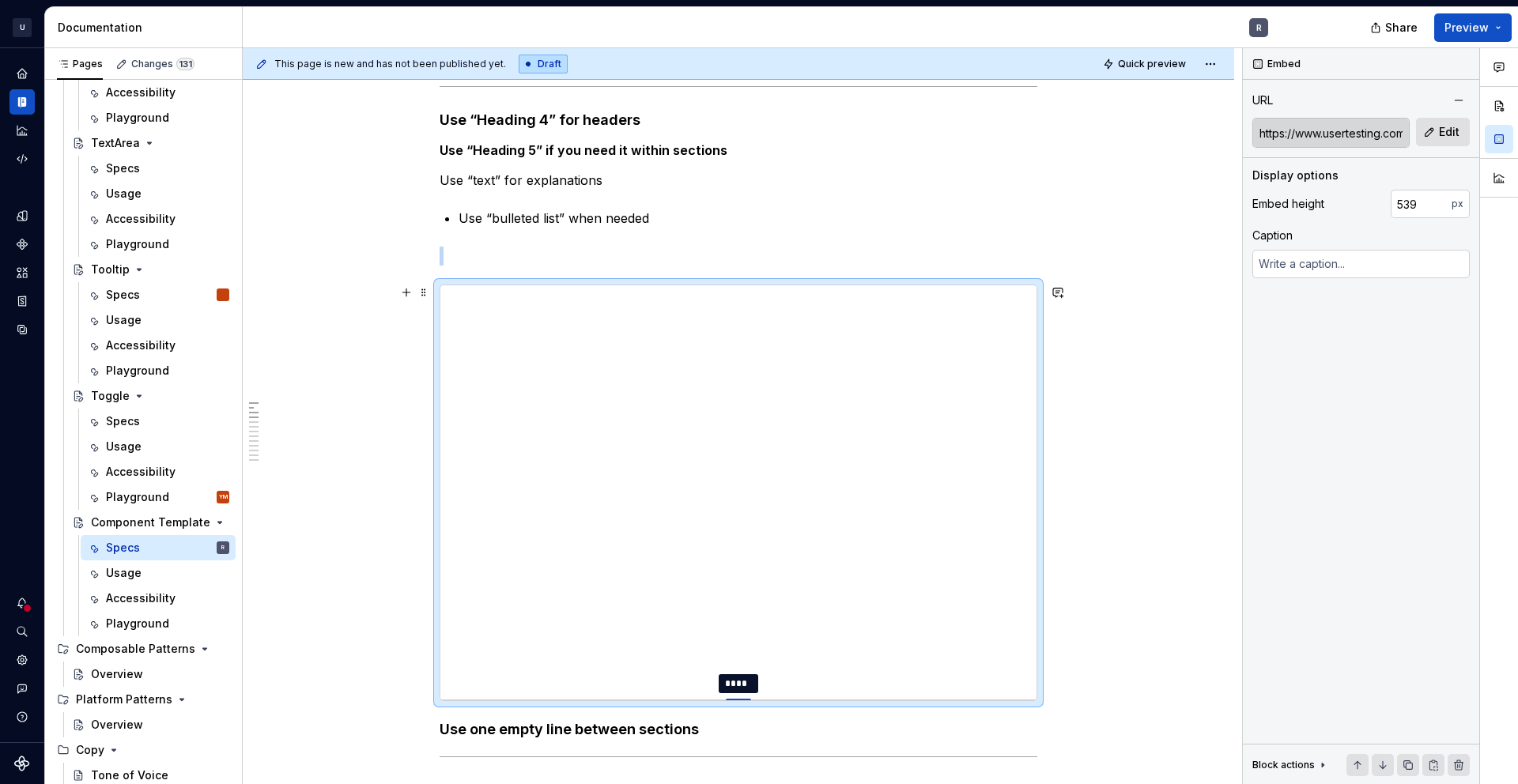 type on "*" 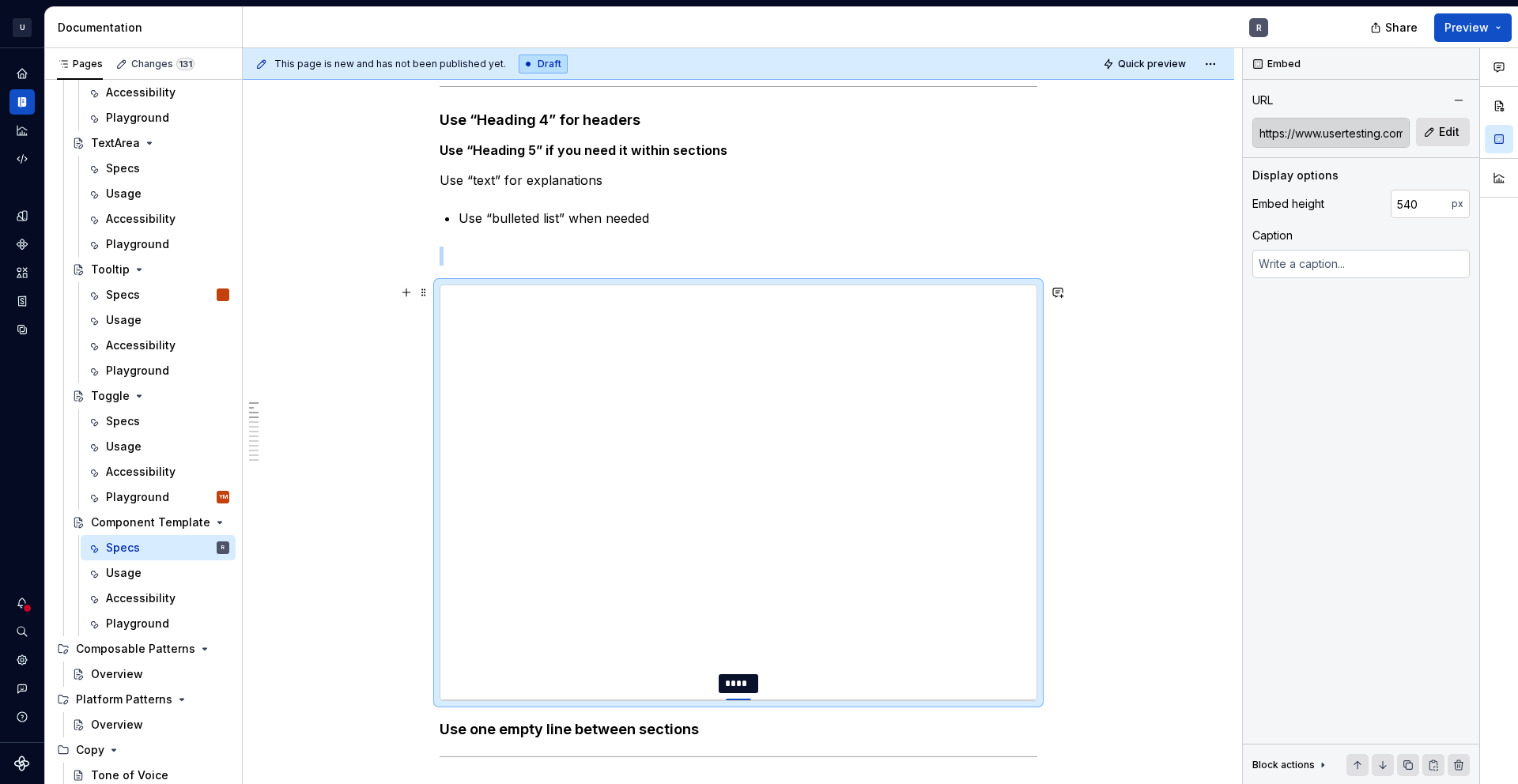 type on "*" 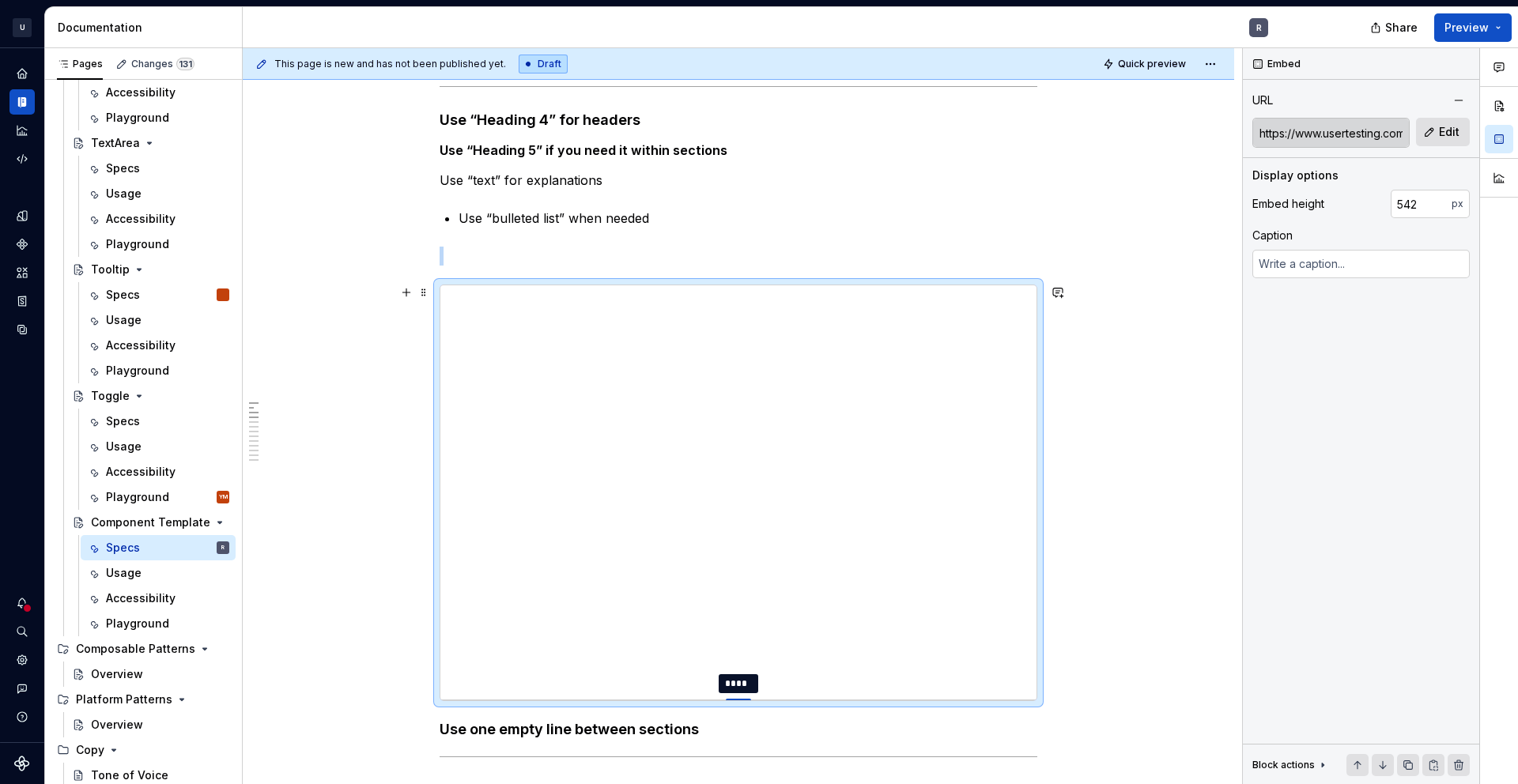 type on "*" 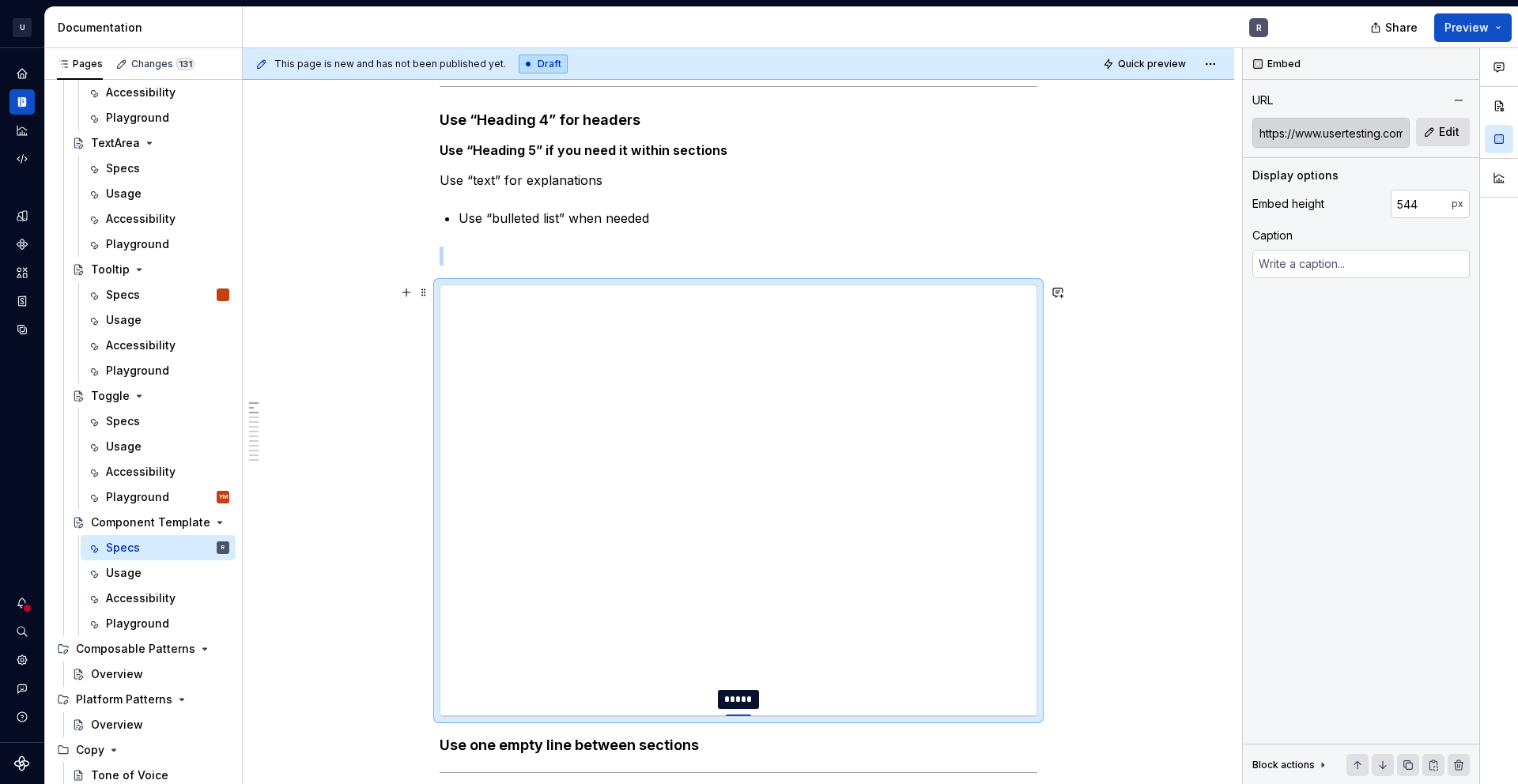 type on "*" 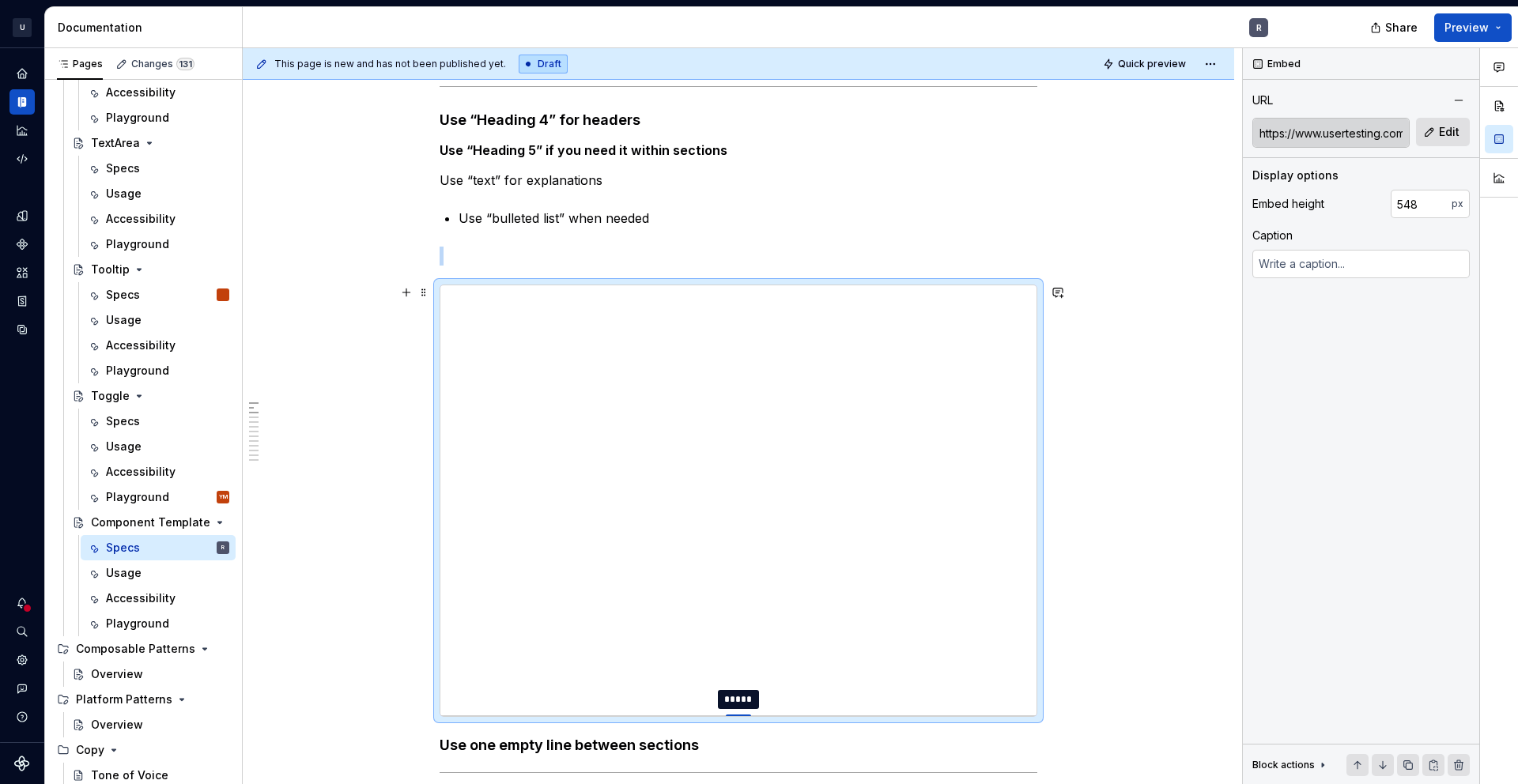 type on "*" 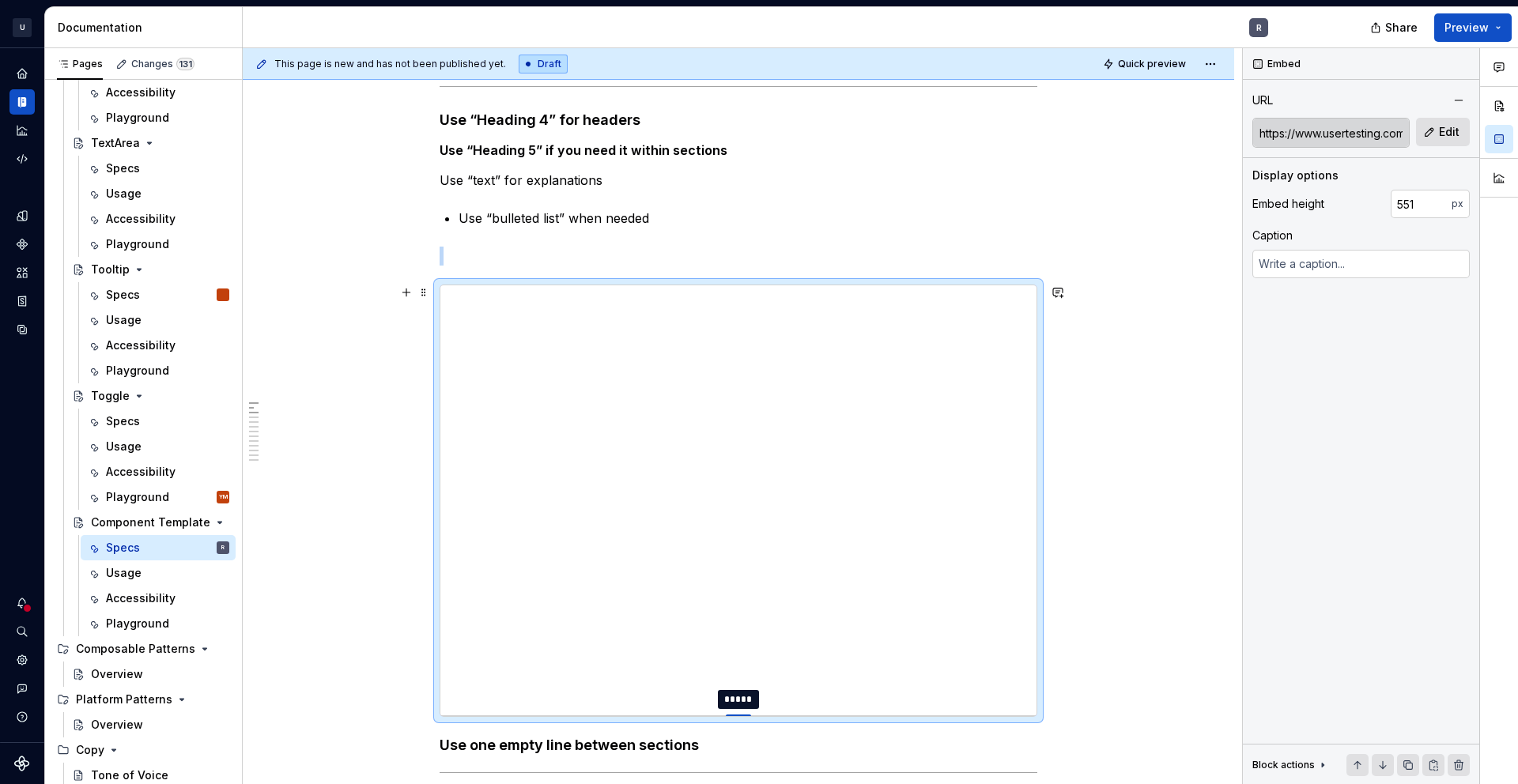 type on "*" 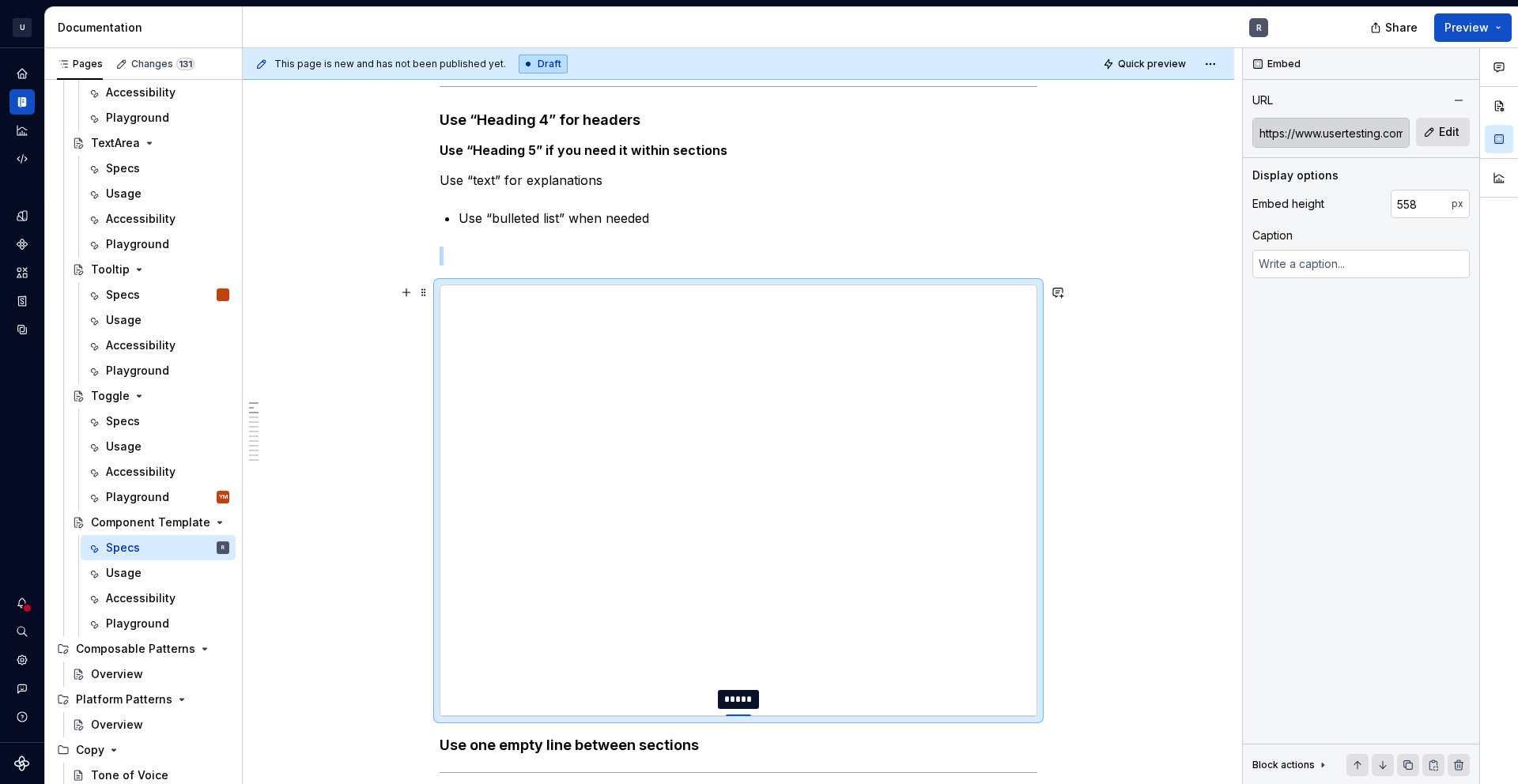 type on "*" 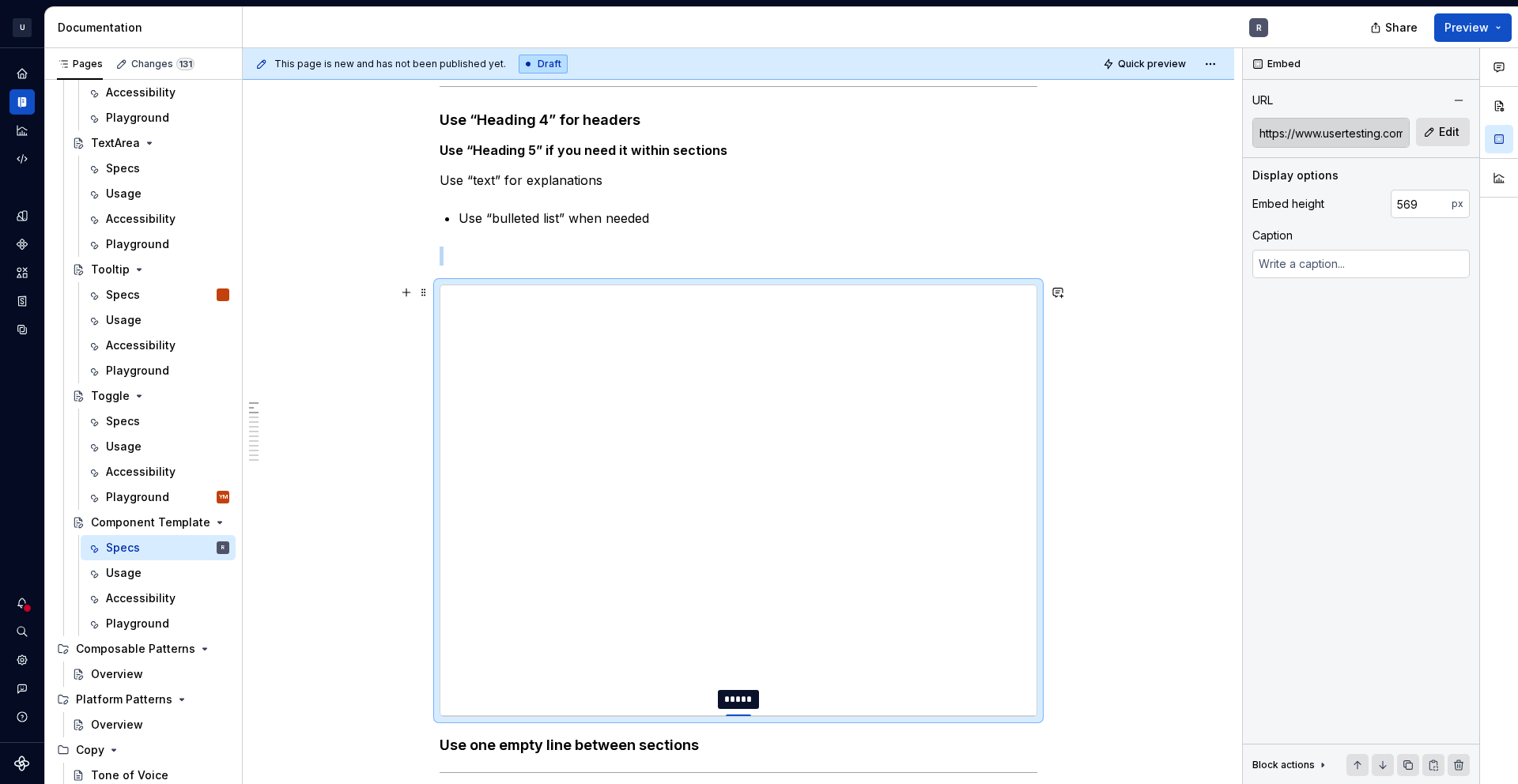 type on "*" 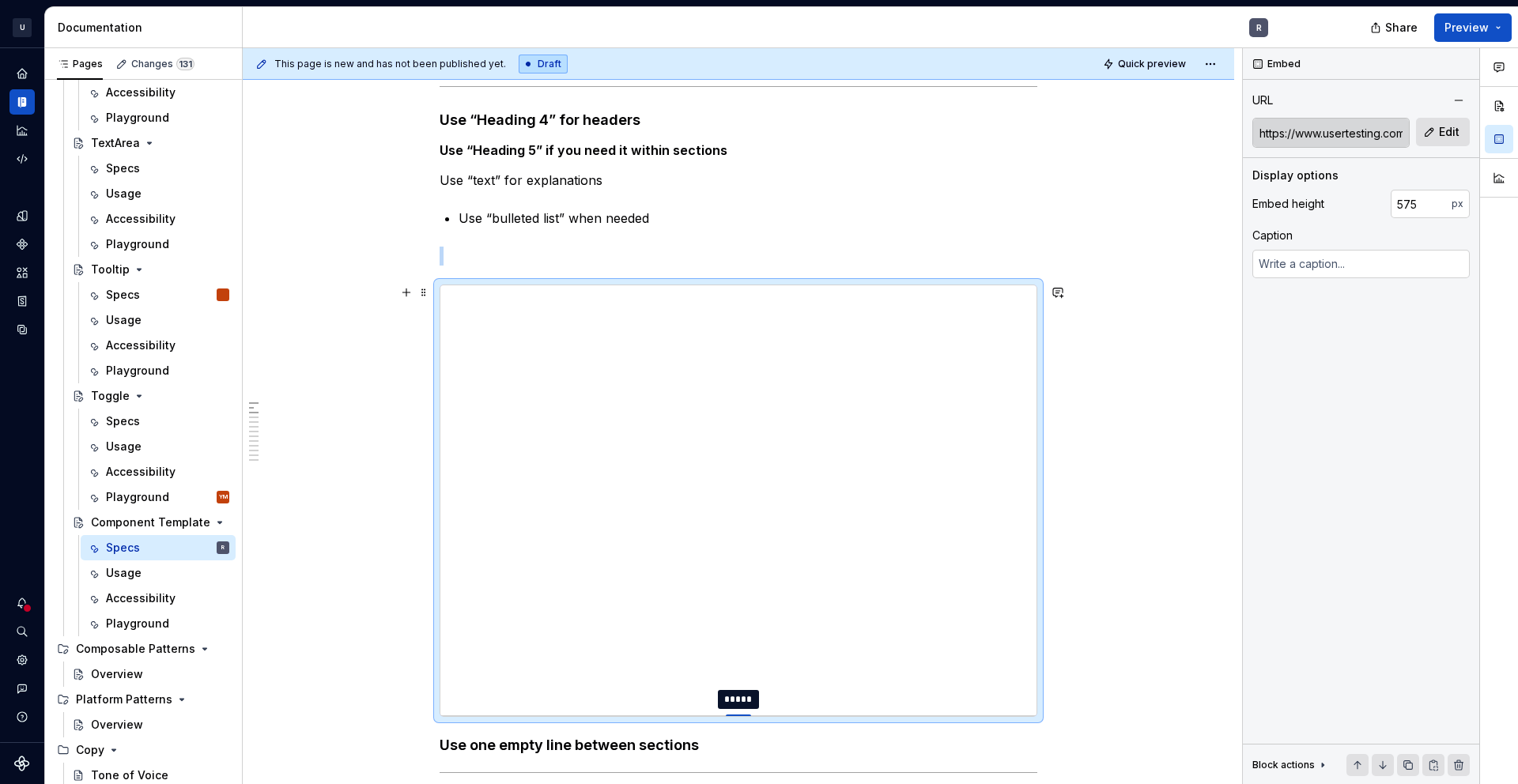 type on "*" 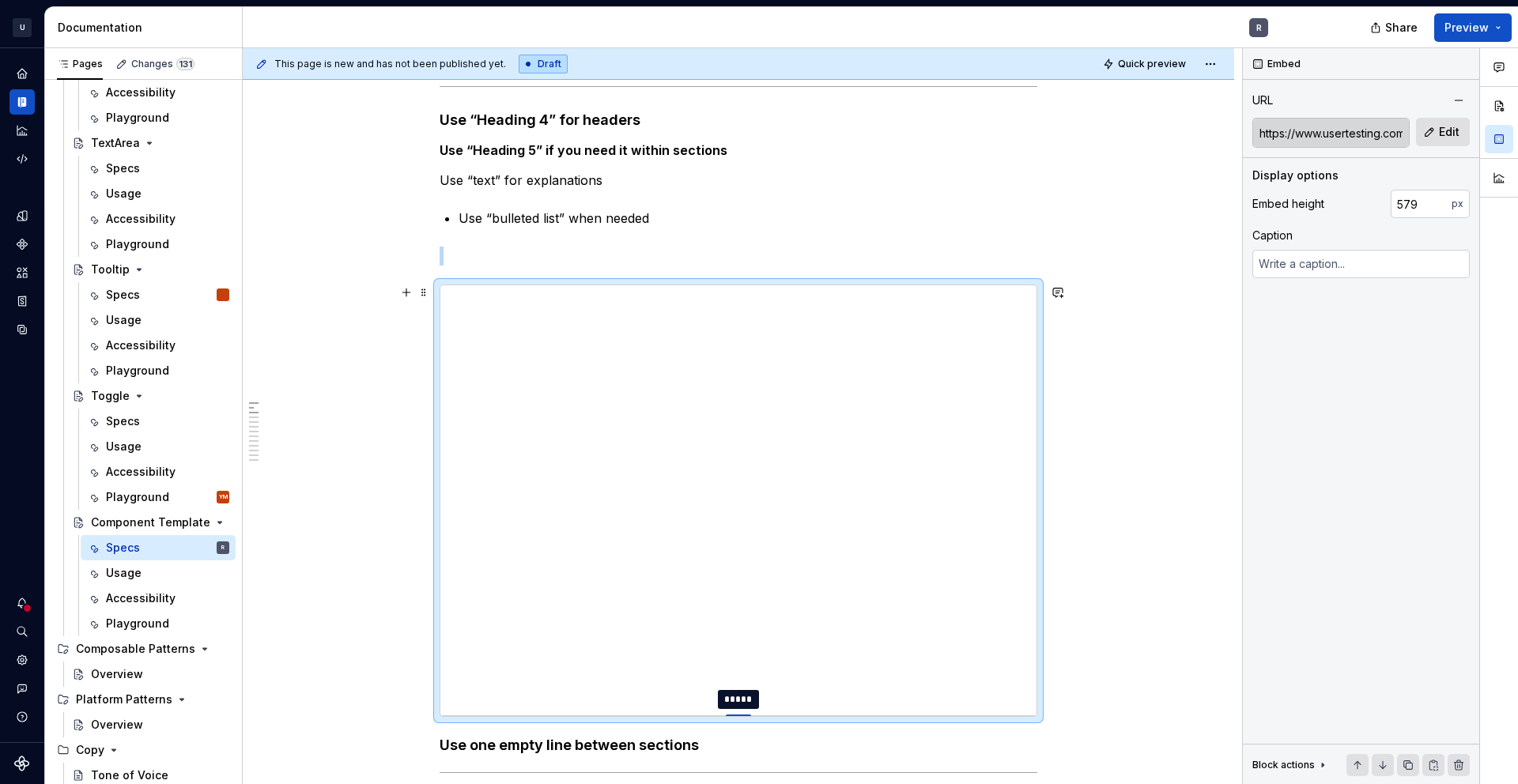 type on "*" 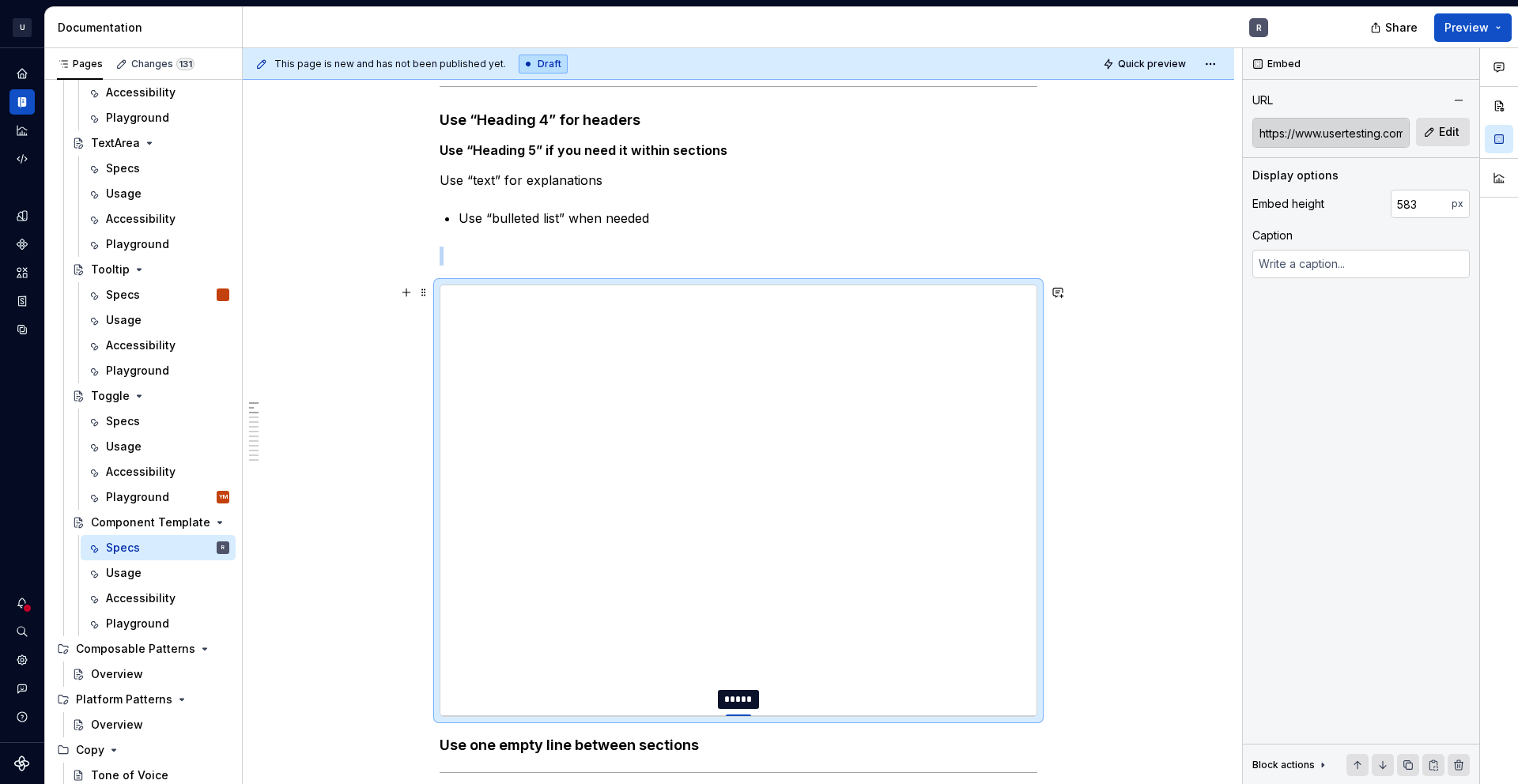 type on "*" 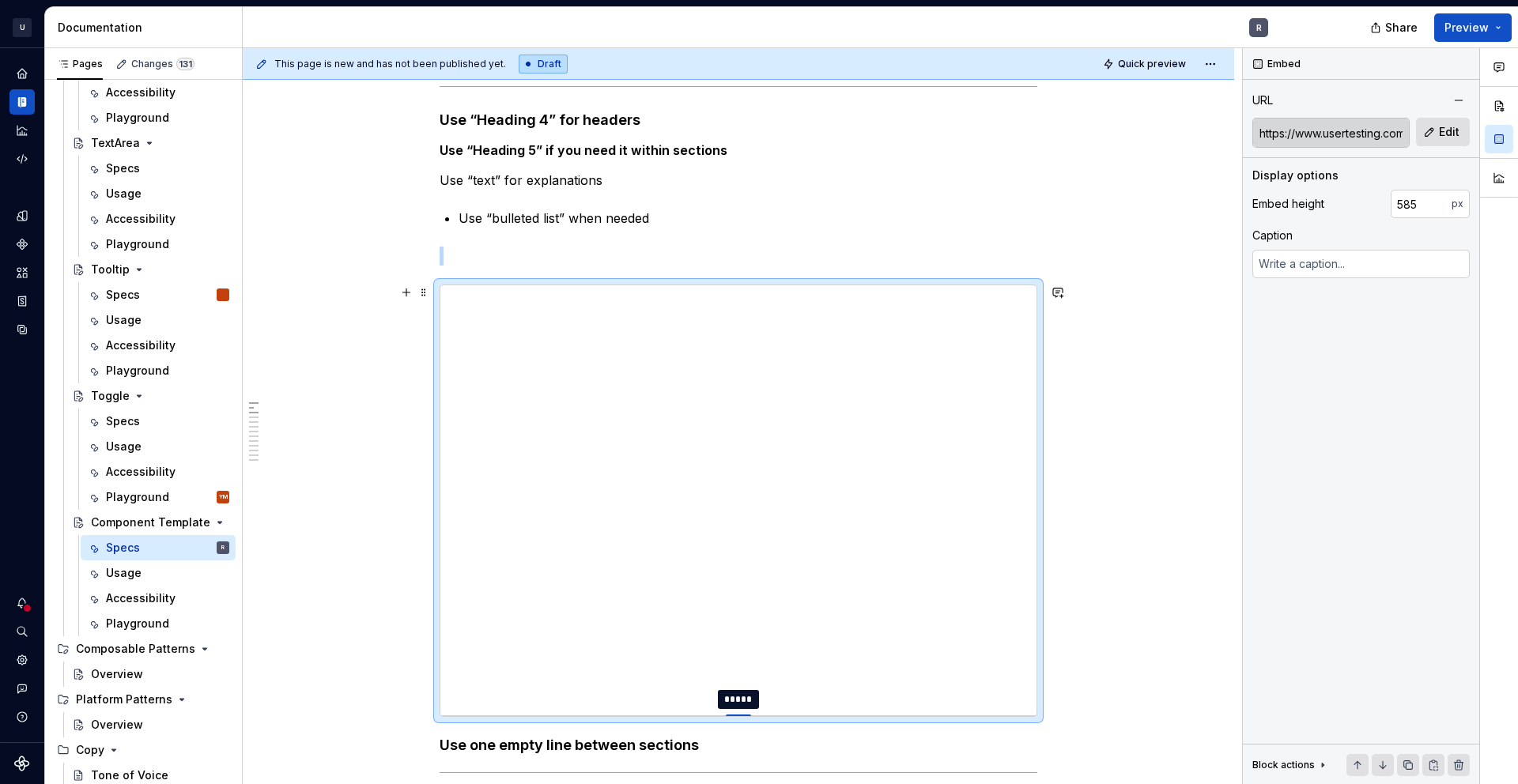 type on "*" 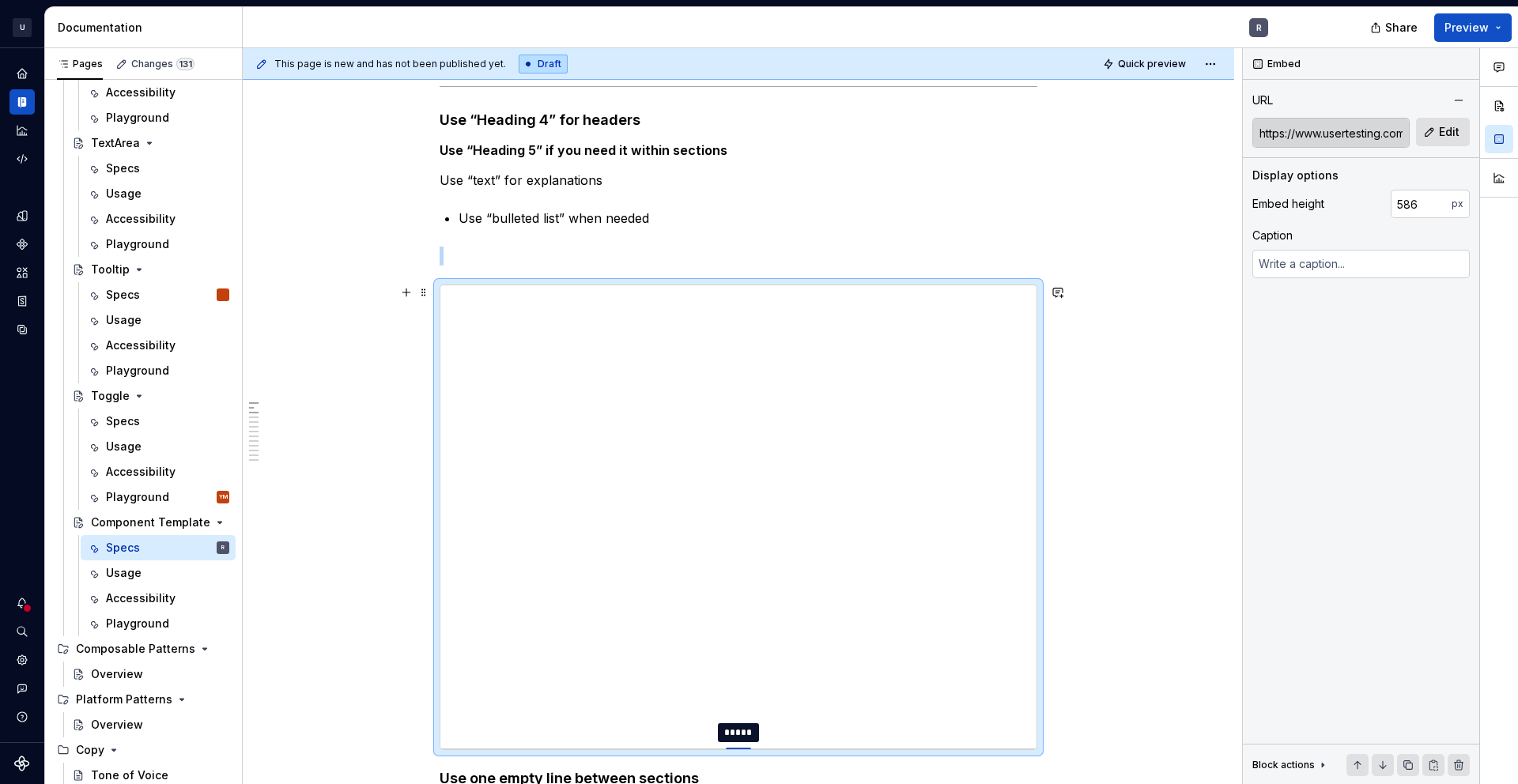 type on "*" 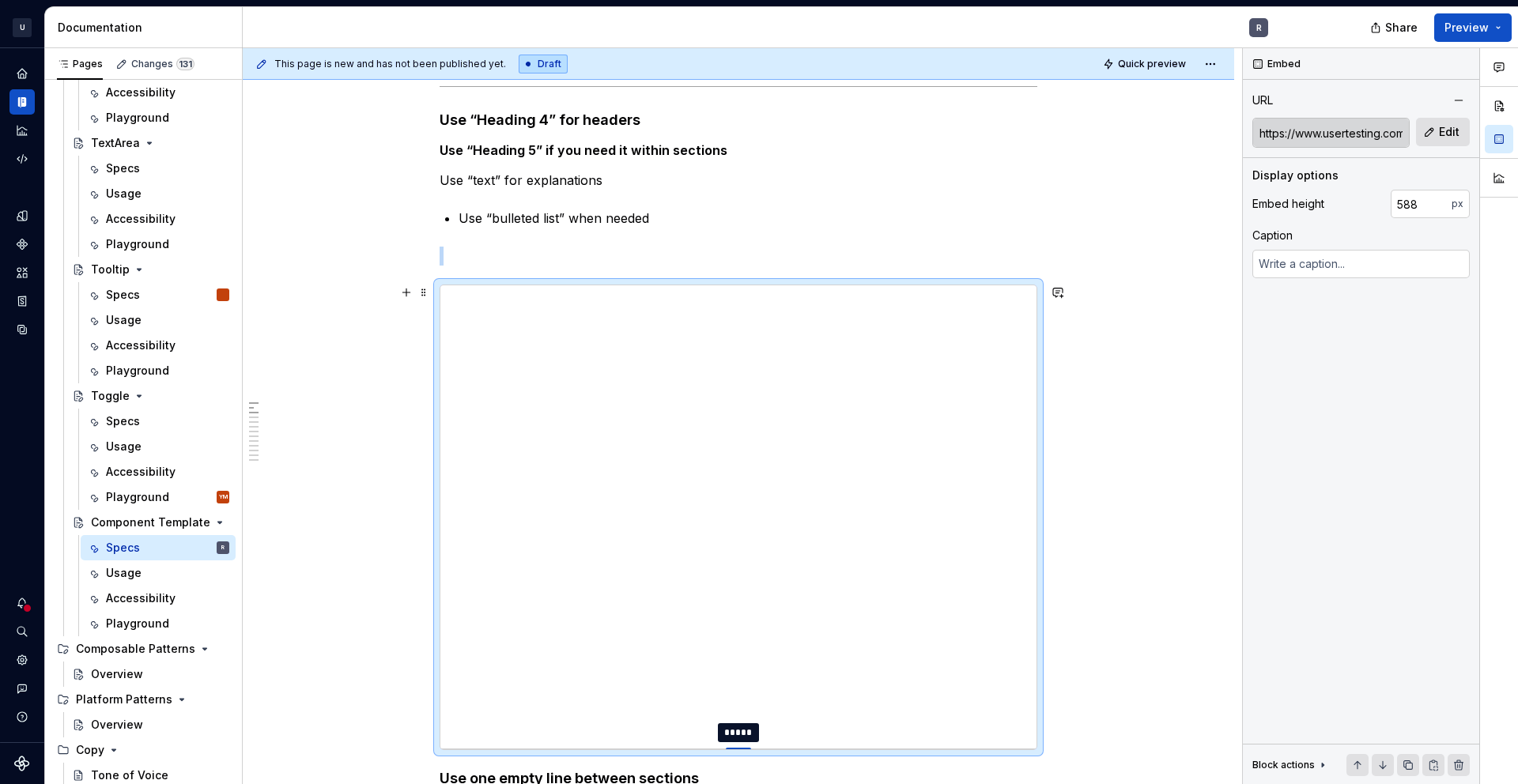 type on "*" 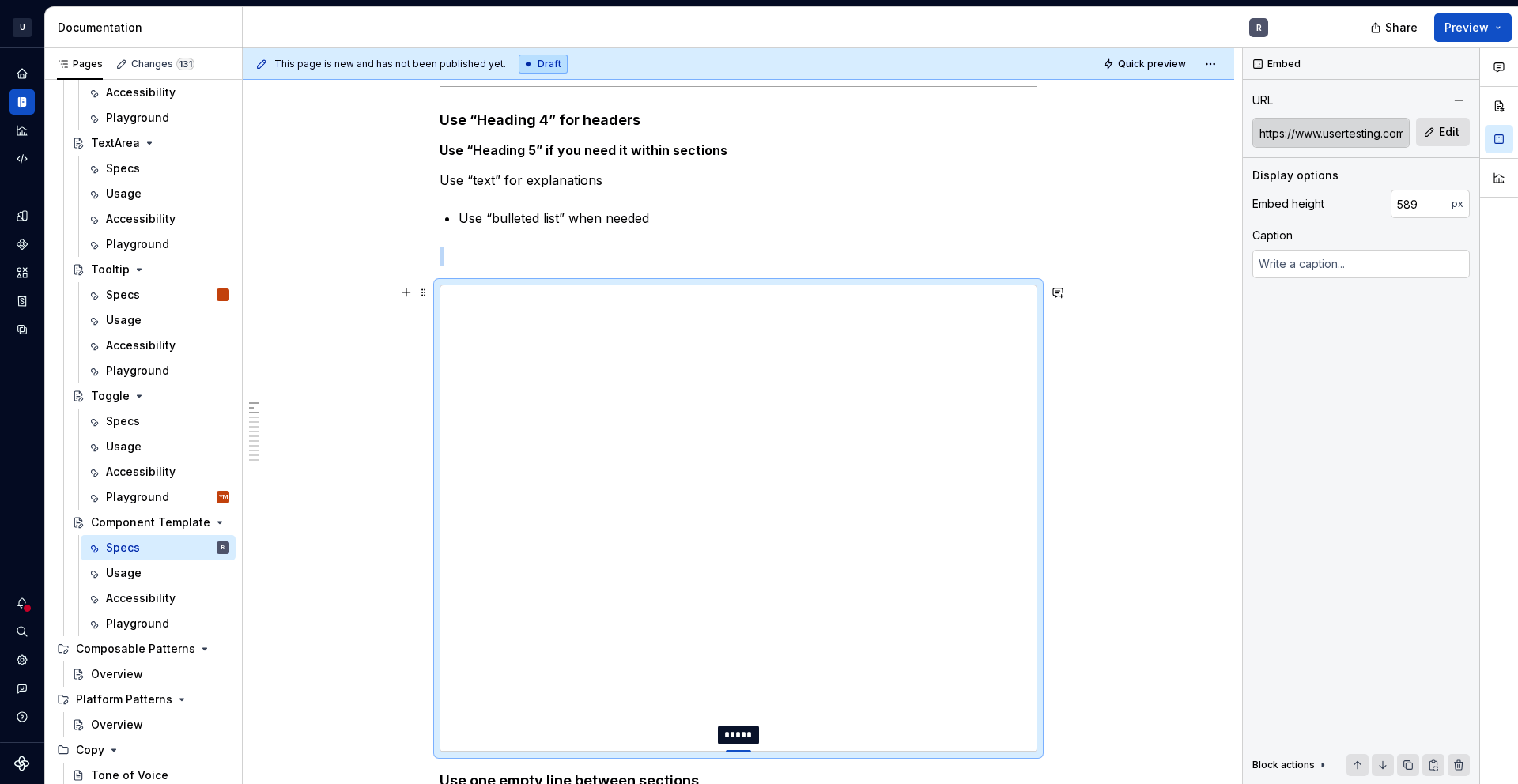 type on "*" 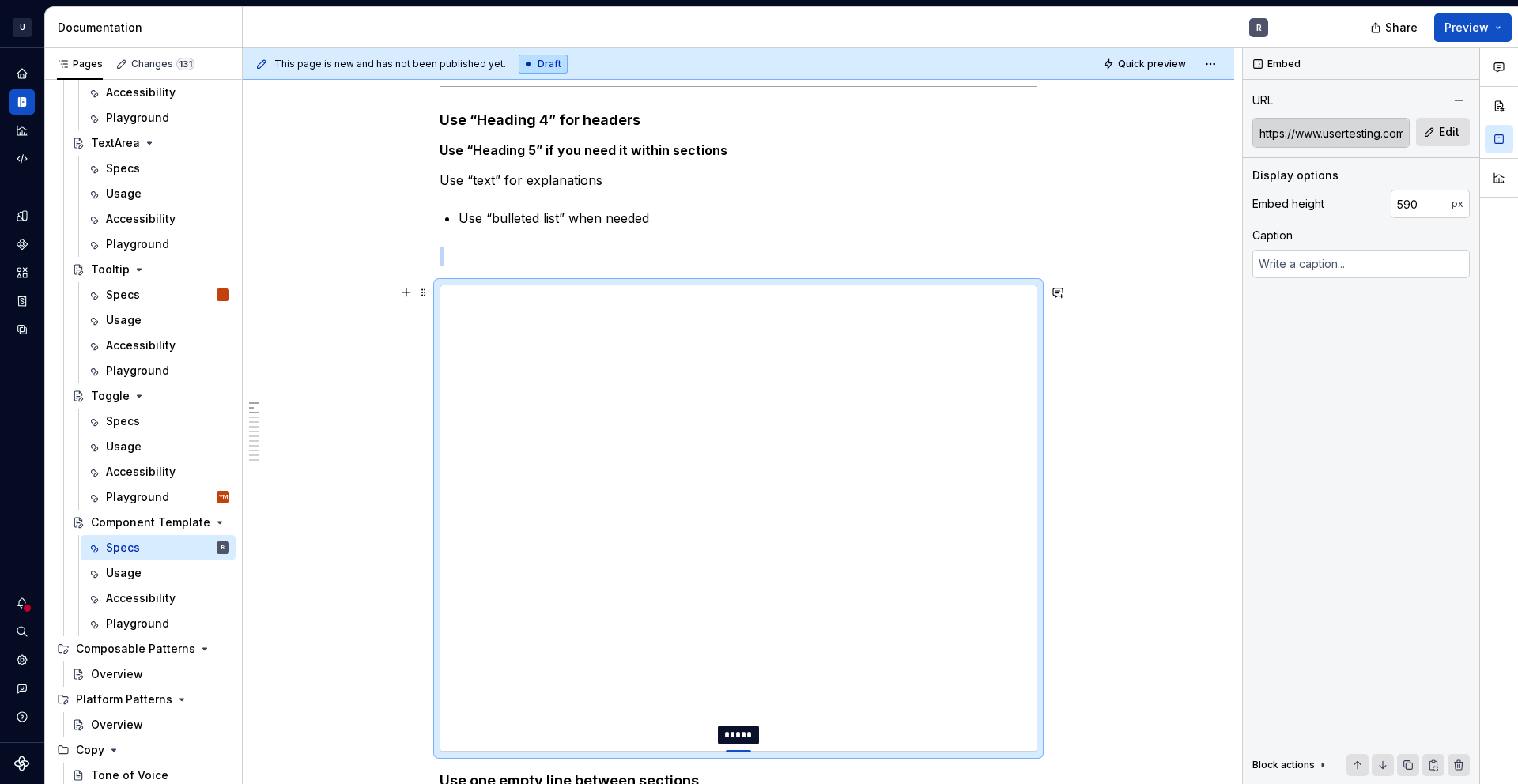 type on "*" 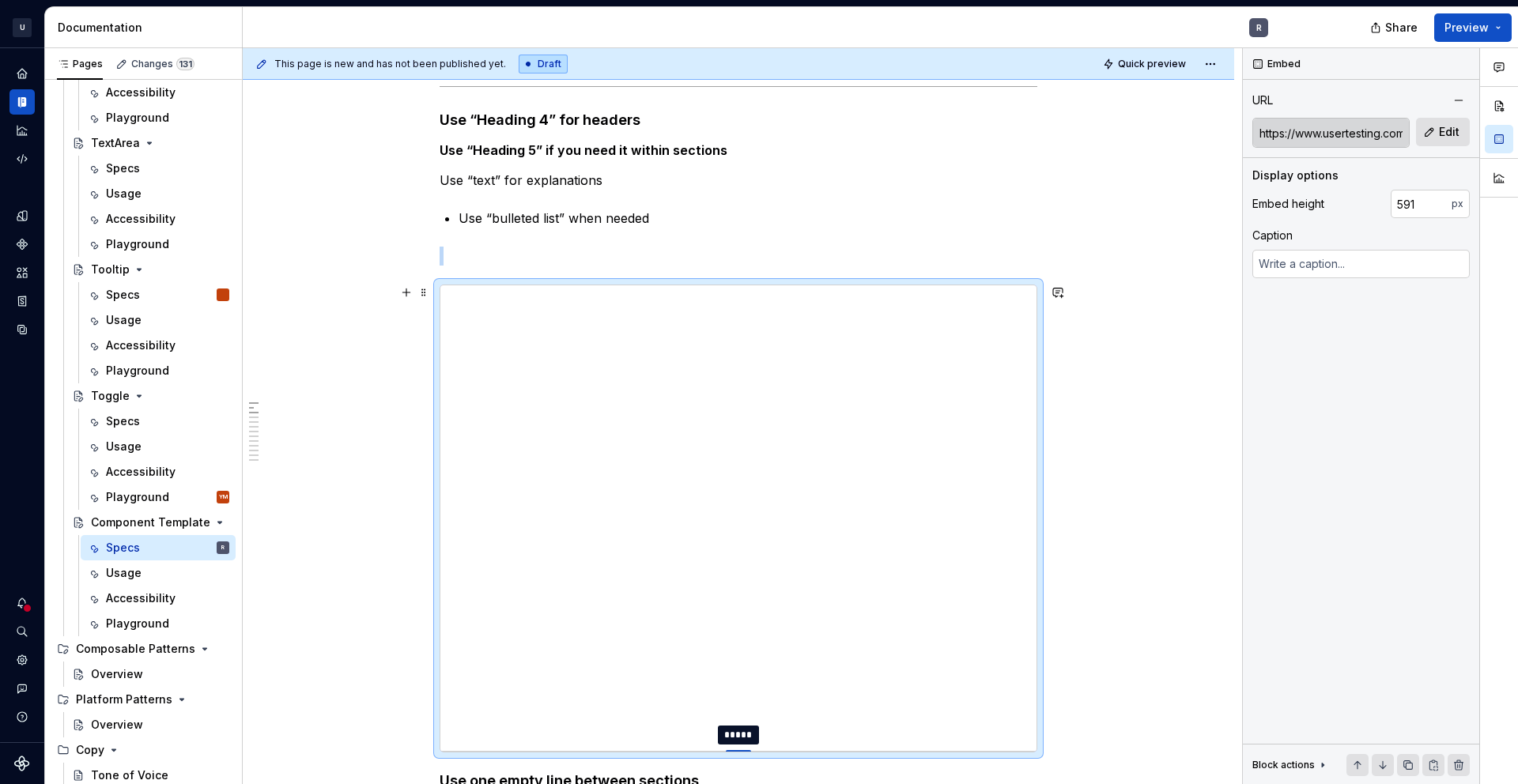 type on "*" 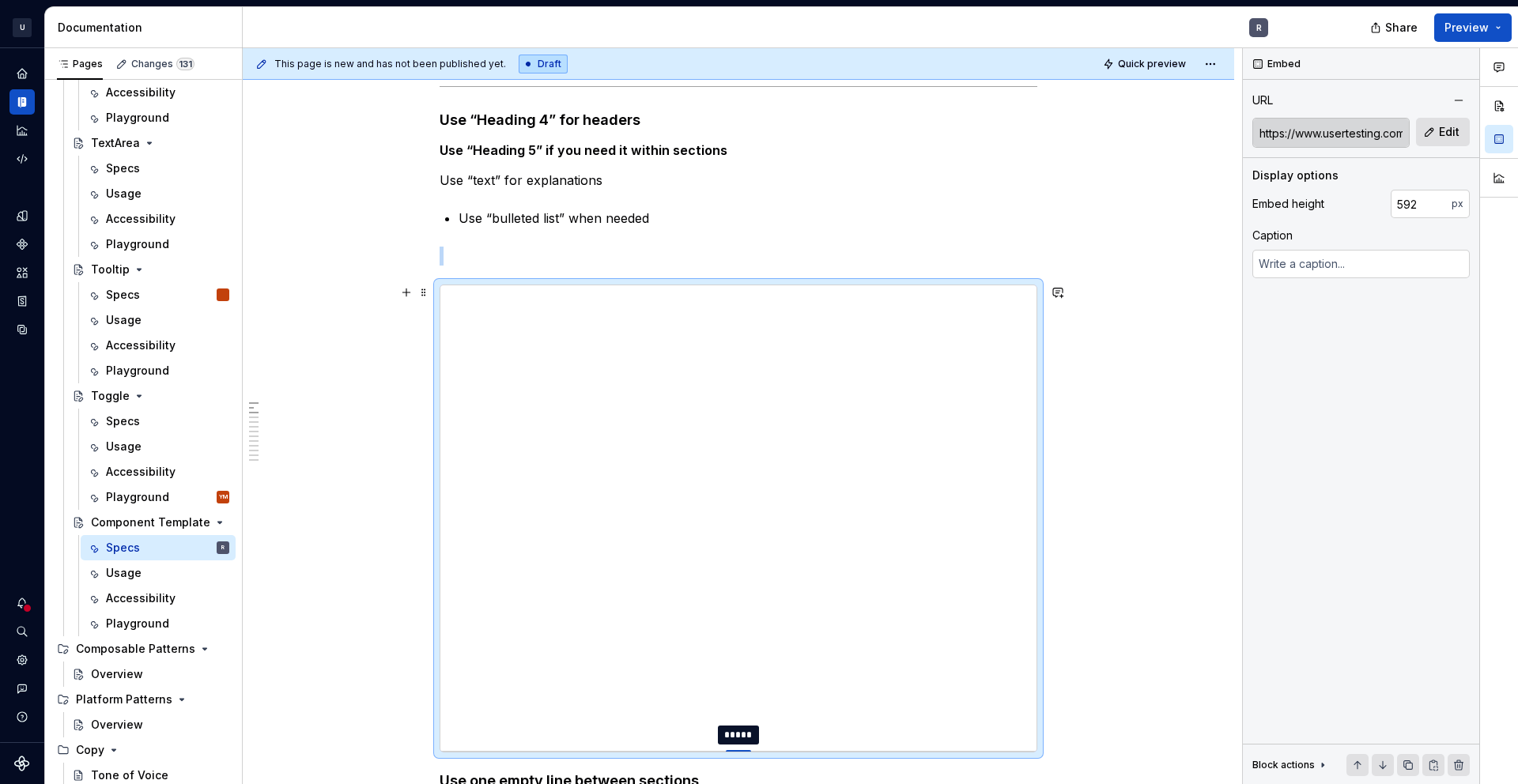type on "*" 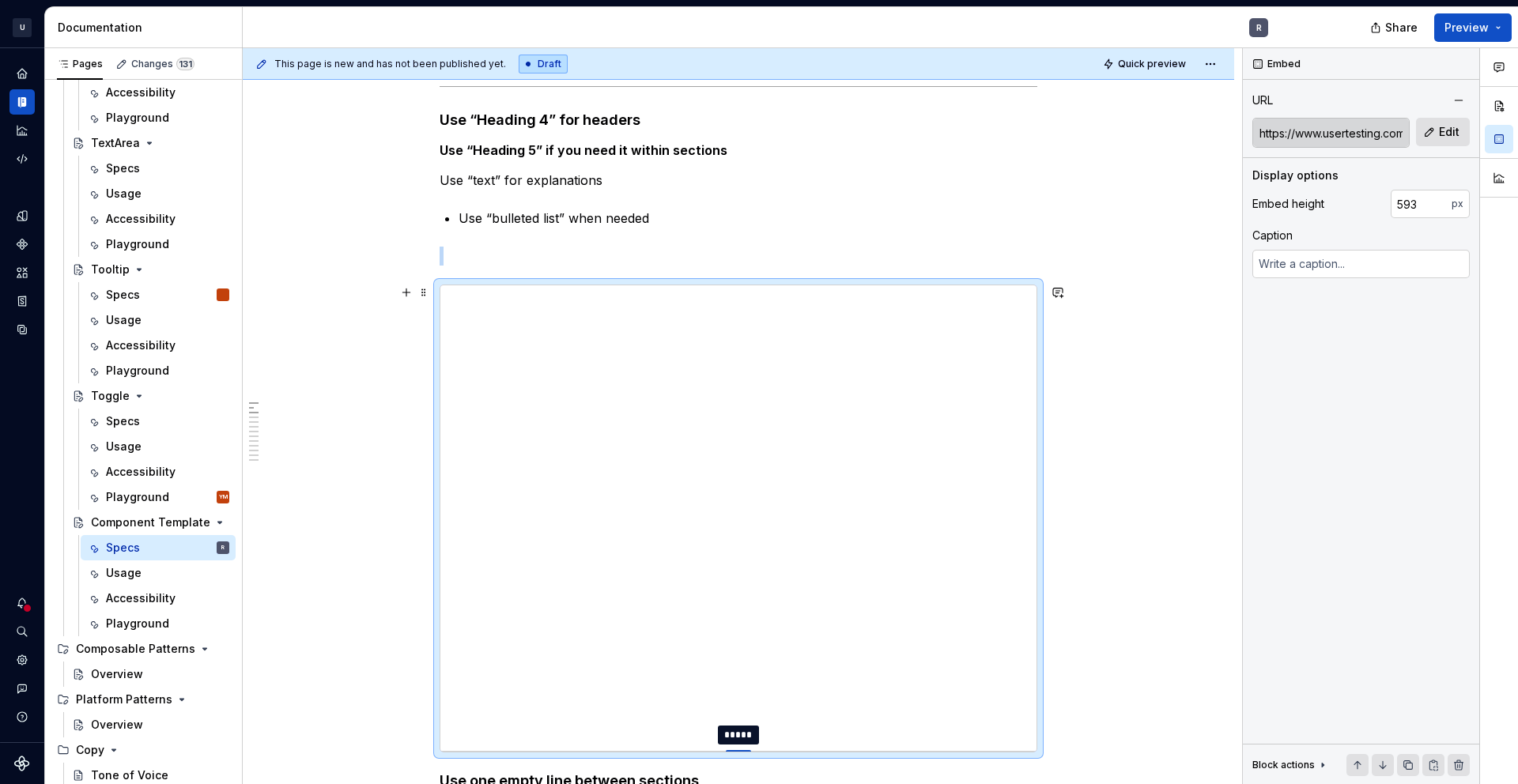 type on "*" 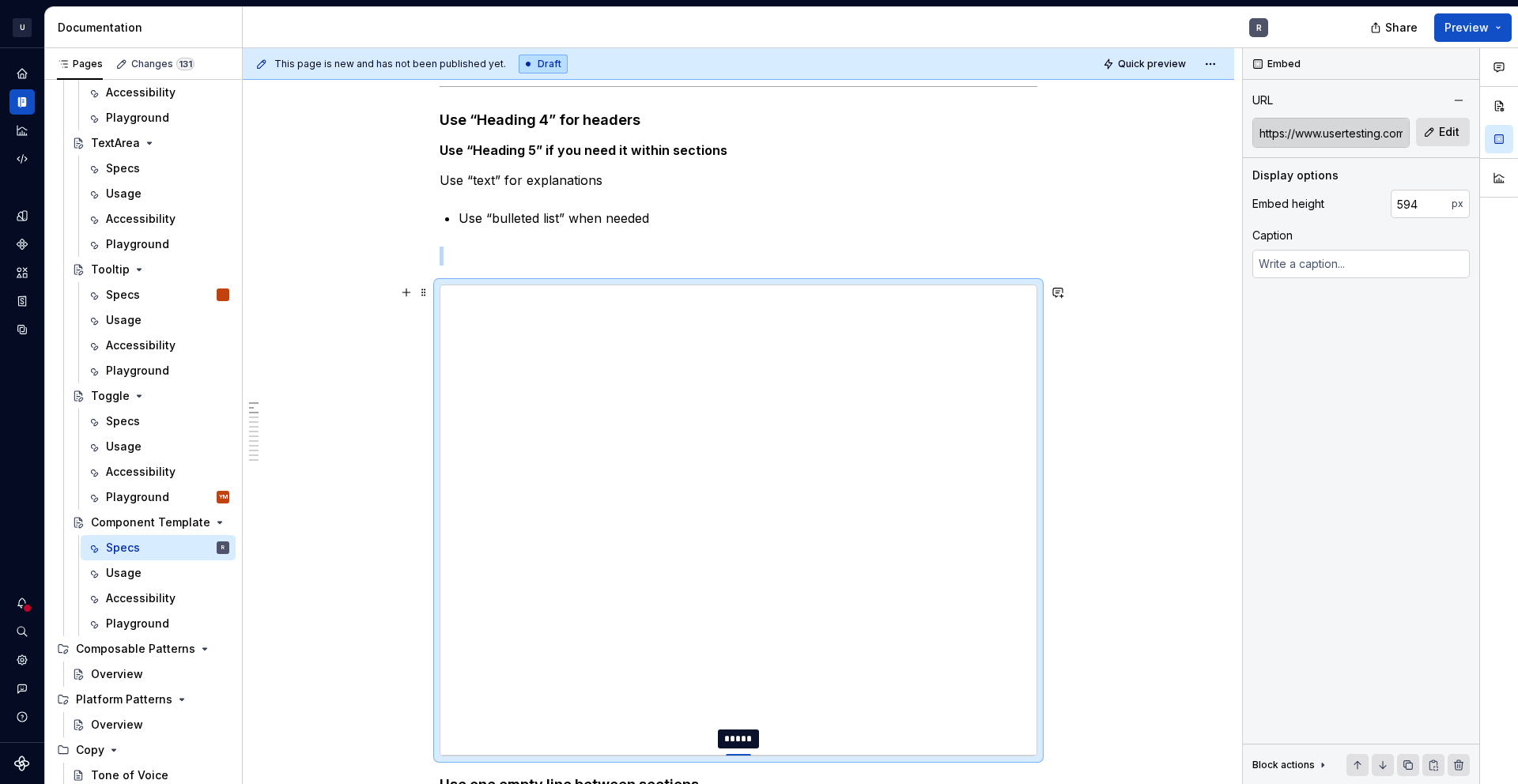 type on "*" 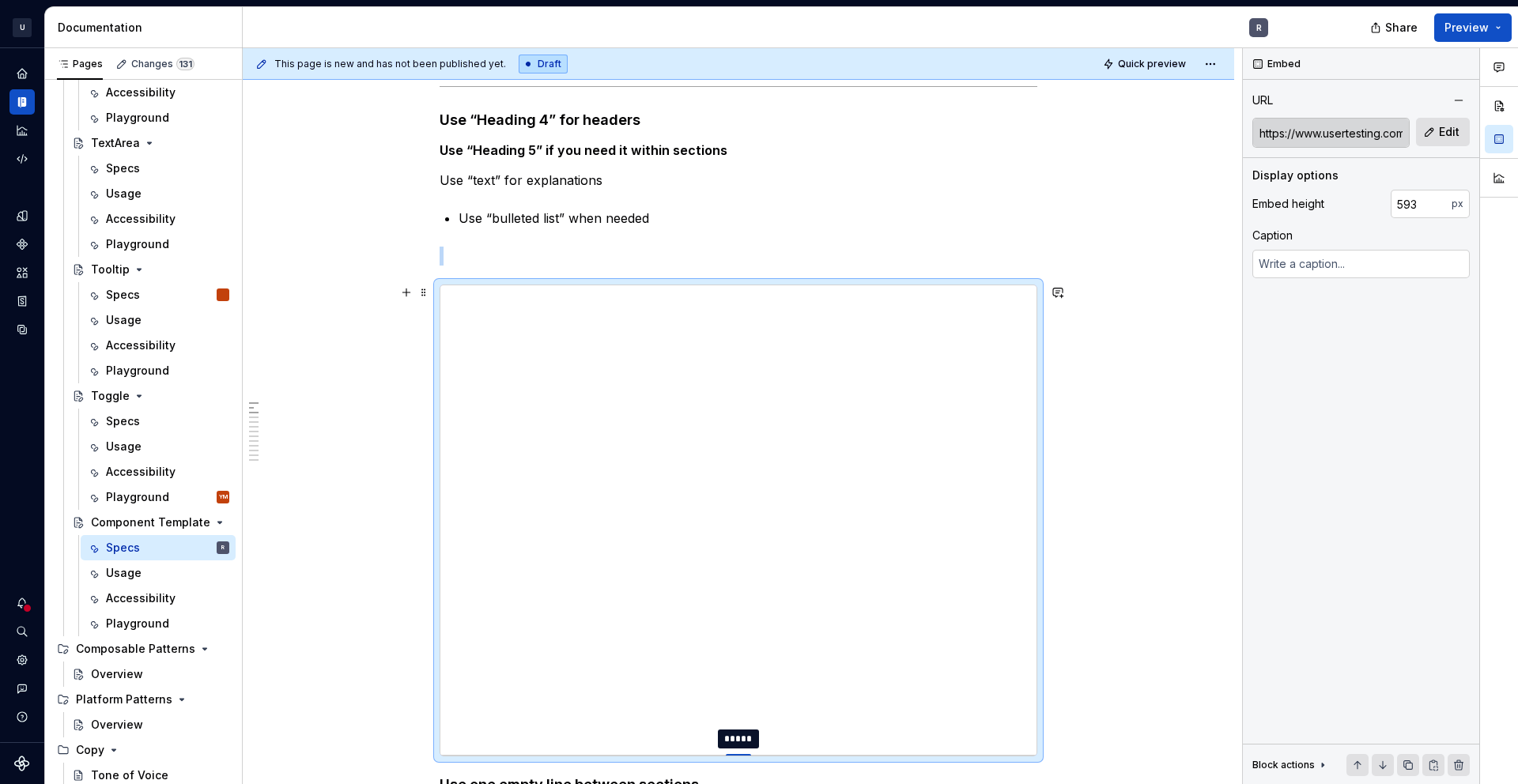 type on "*" 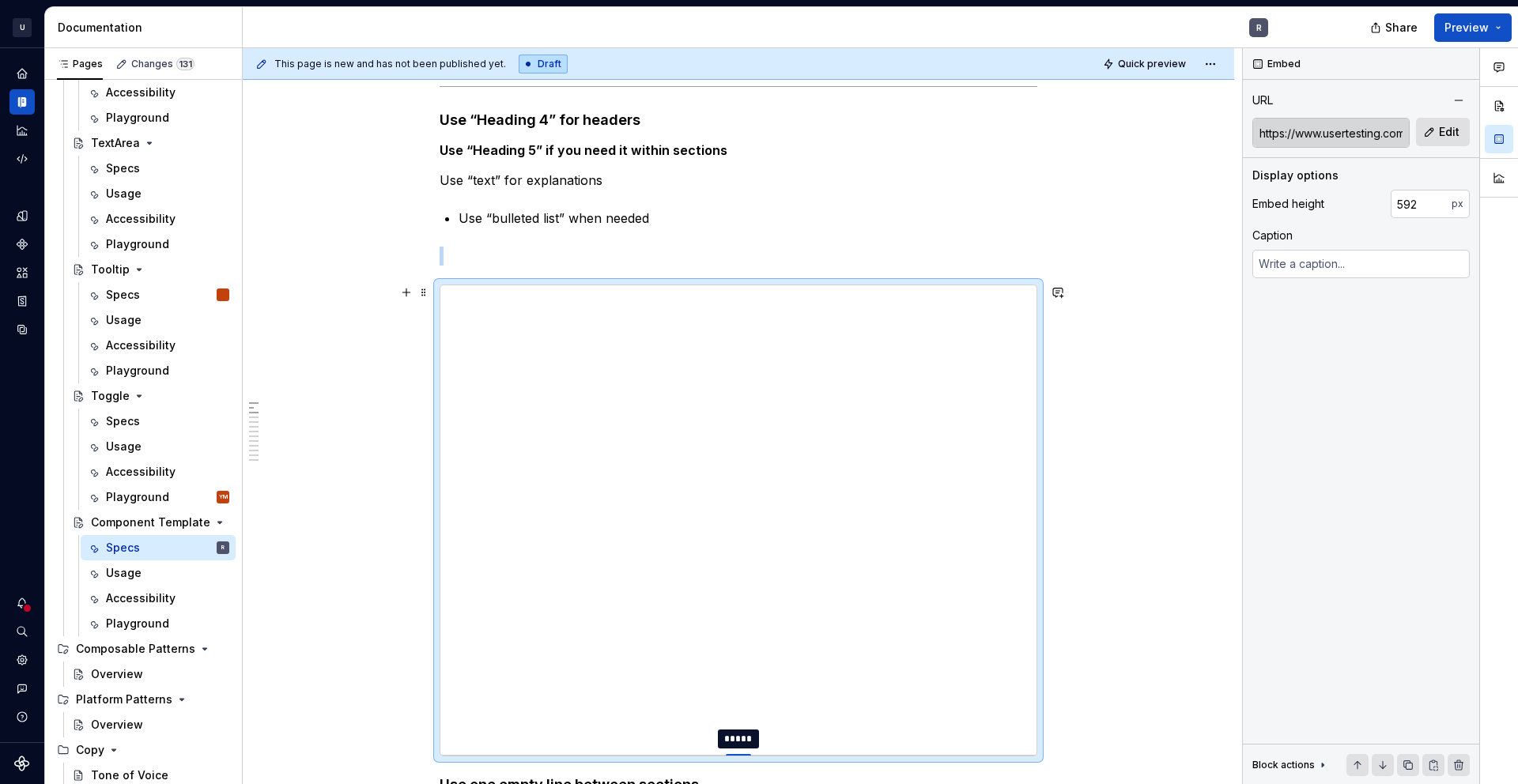 type on "*" 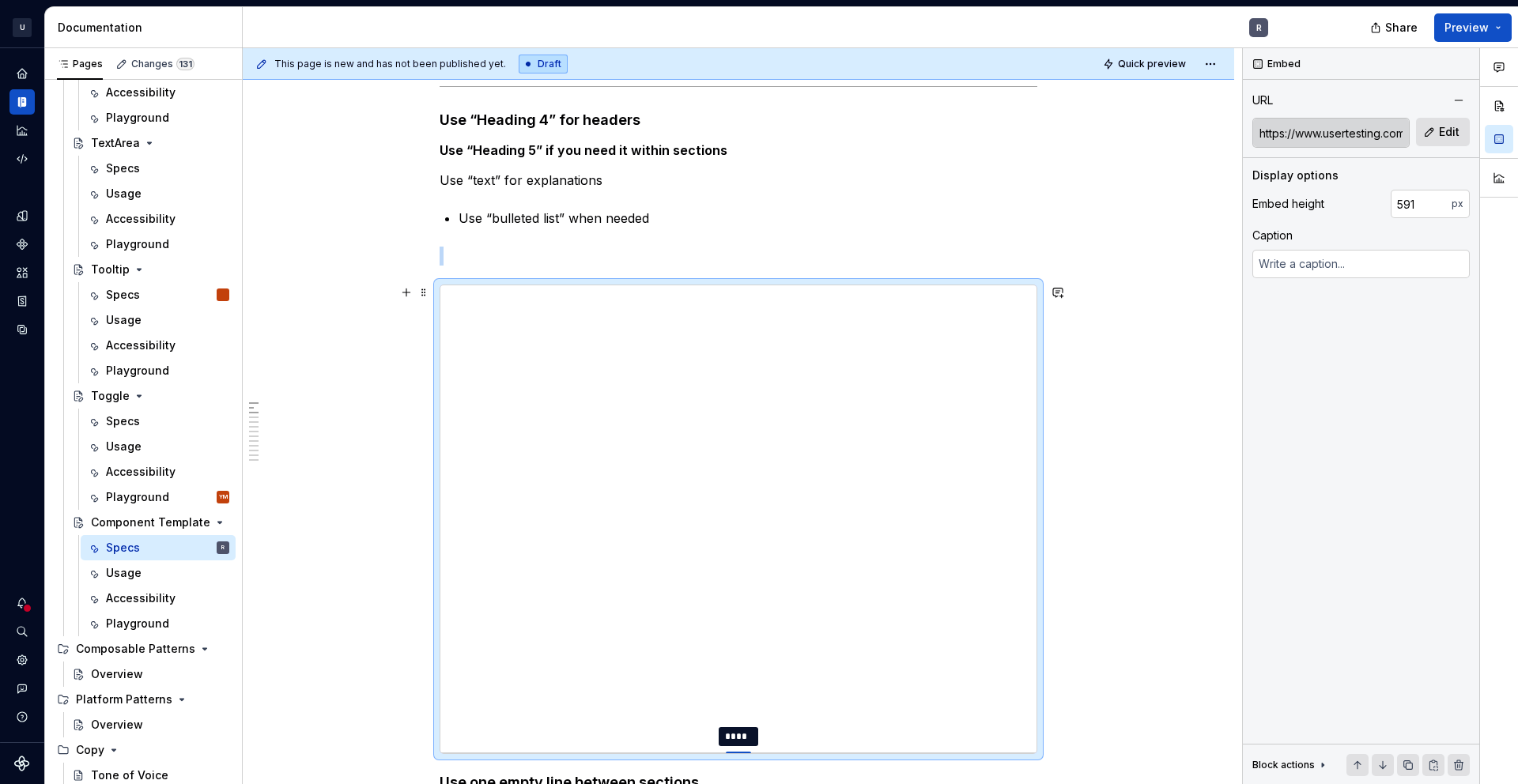 type on "*" 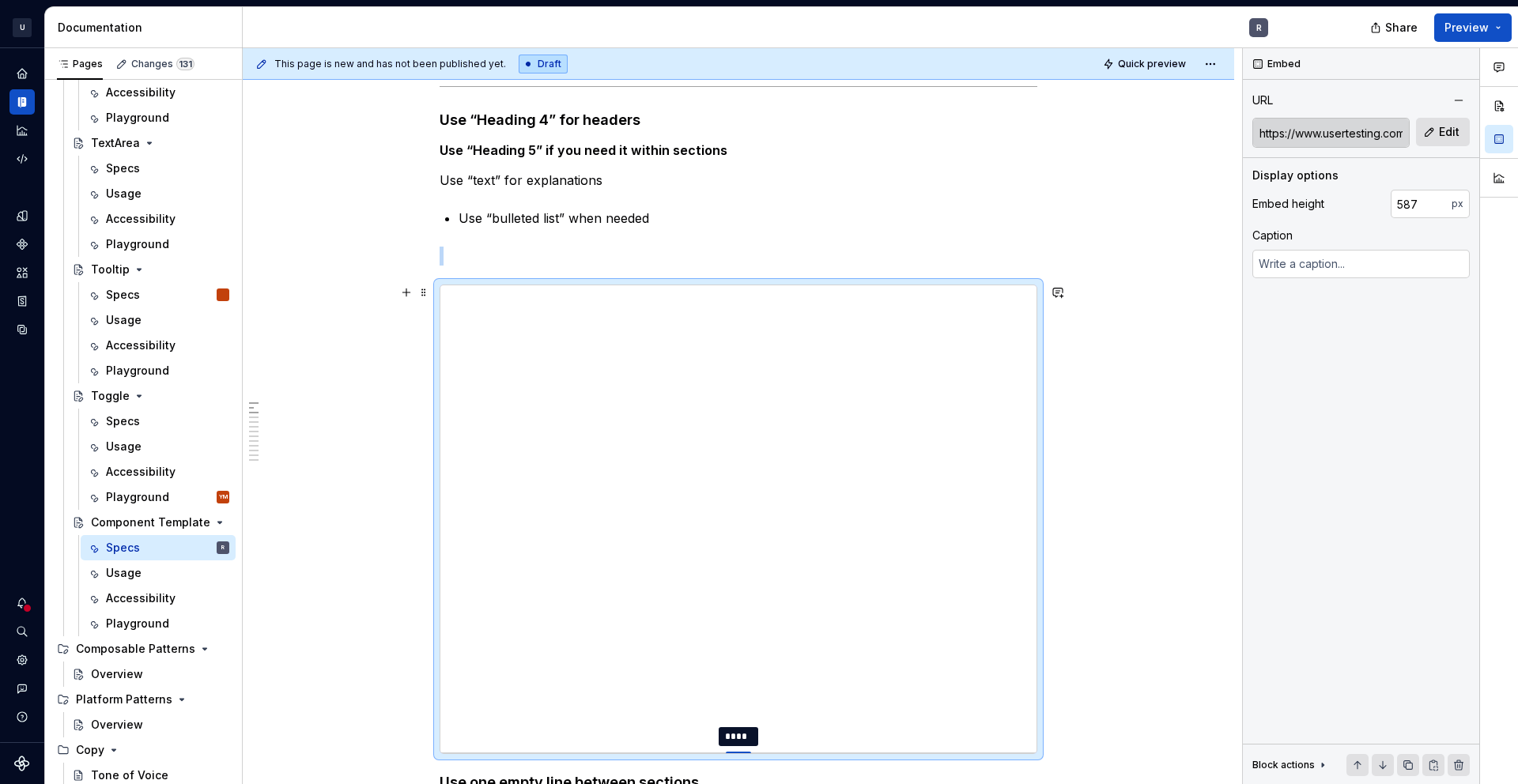 type on "*" 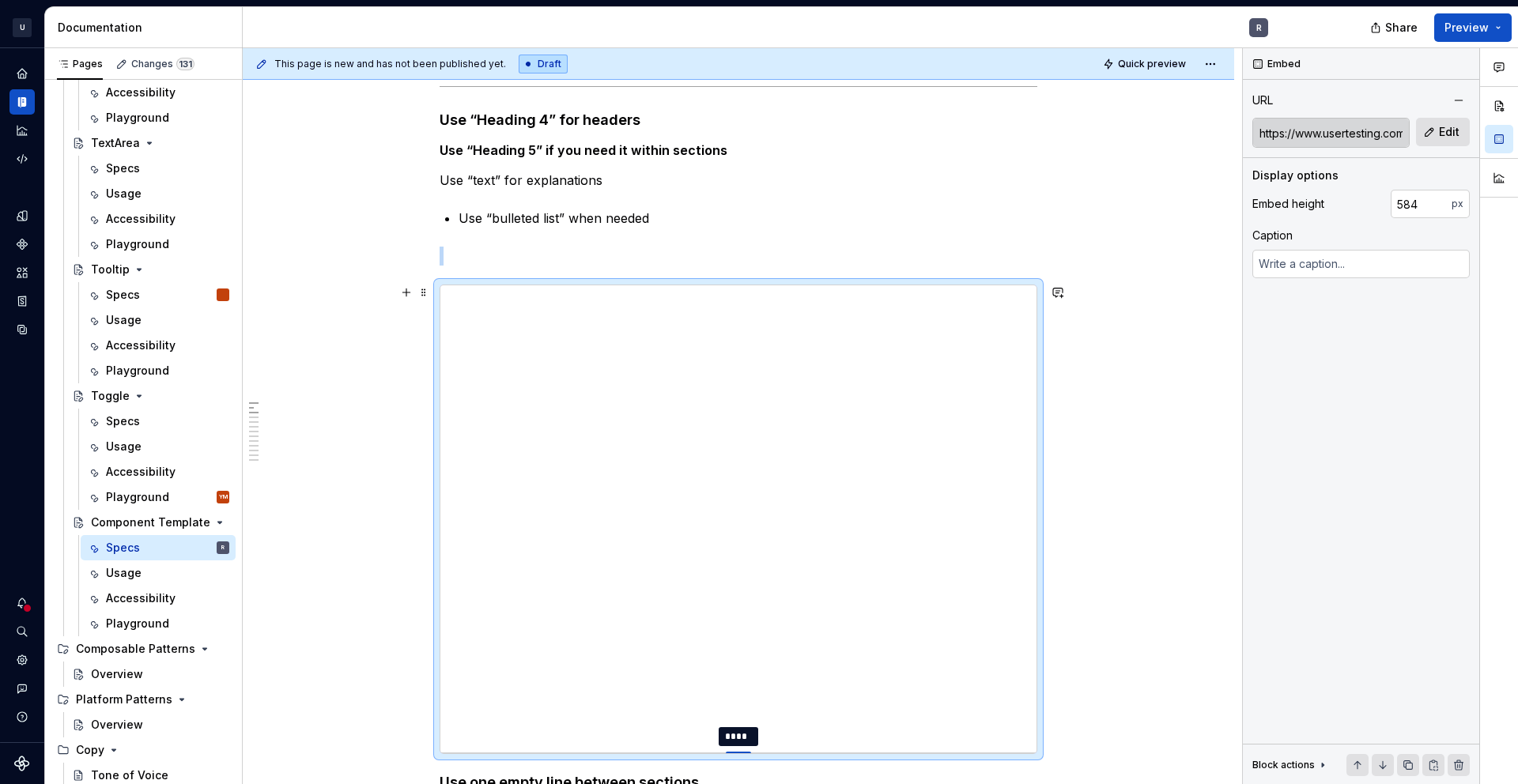 type on "*" 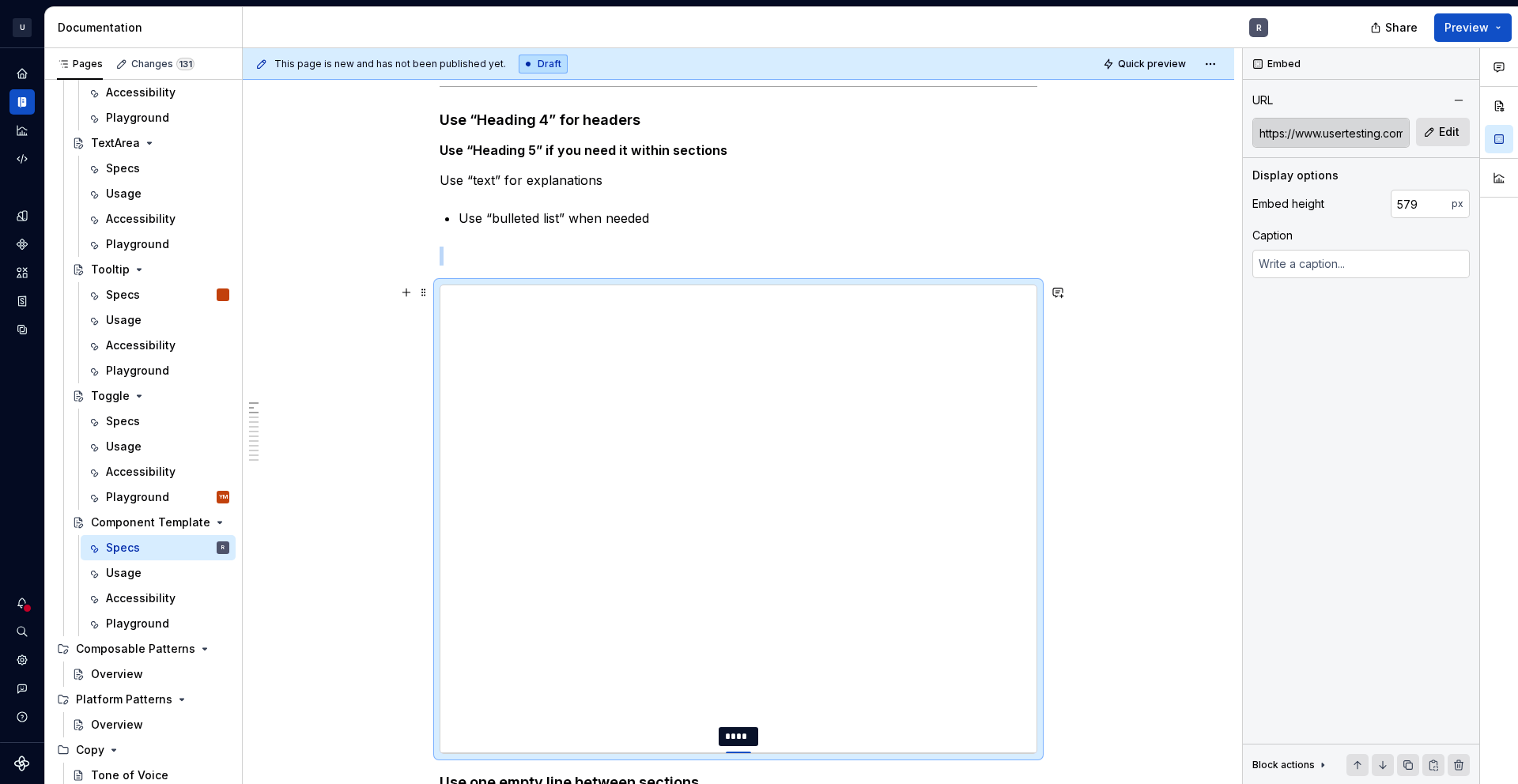 type on "*" 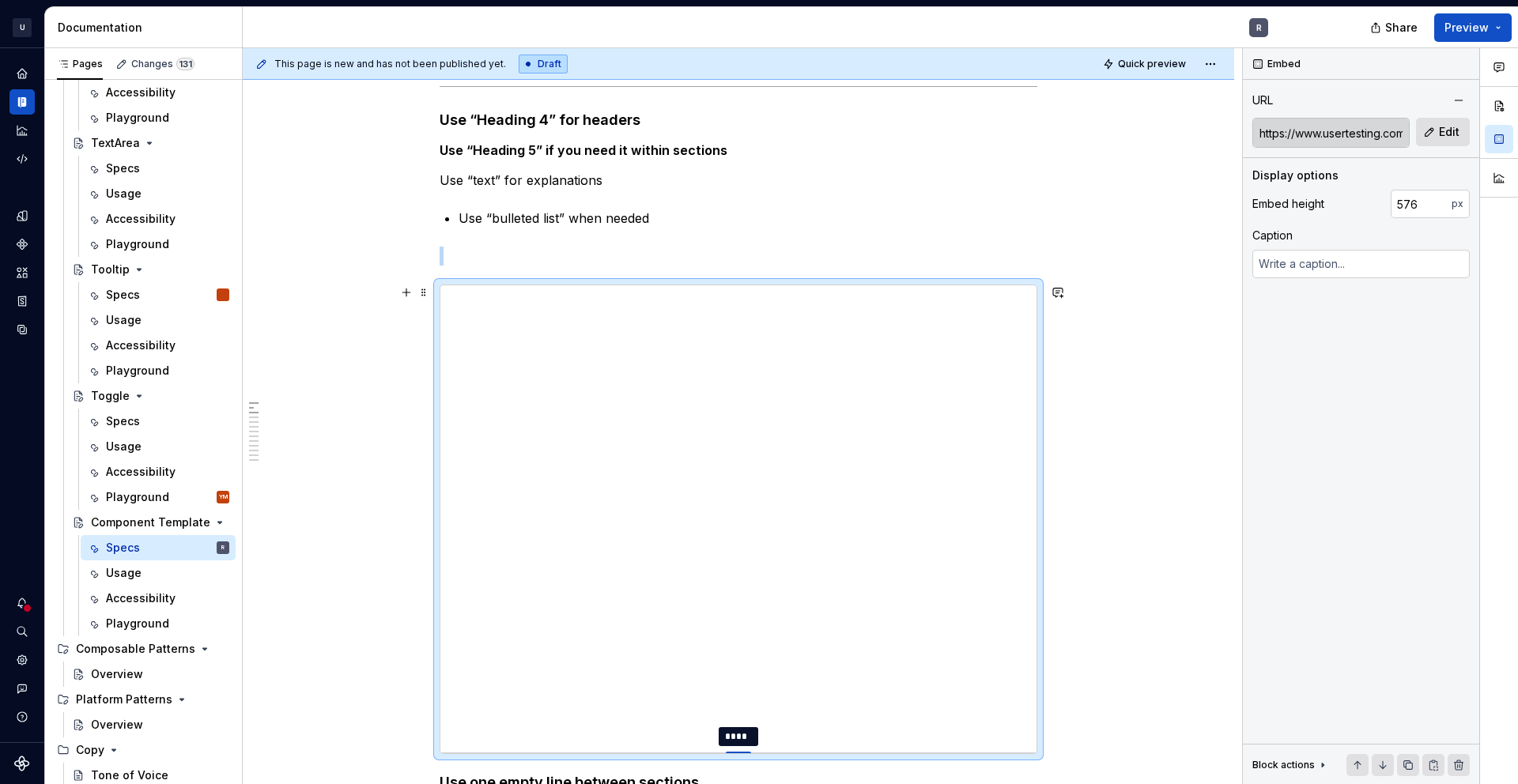 type on "*" 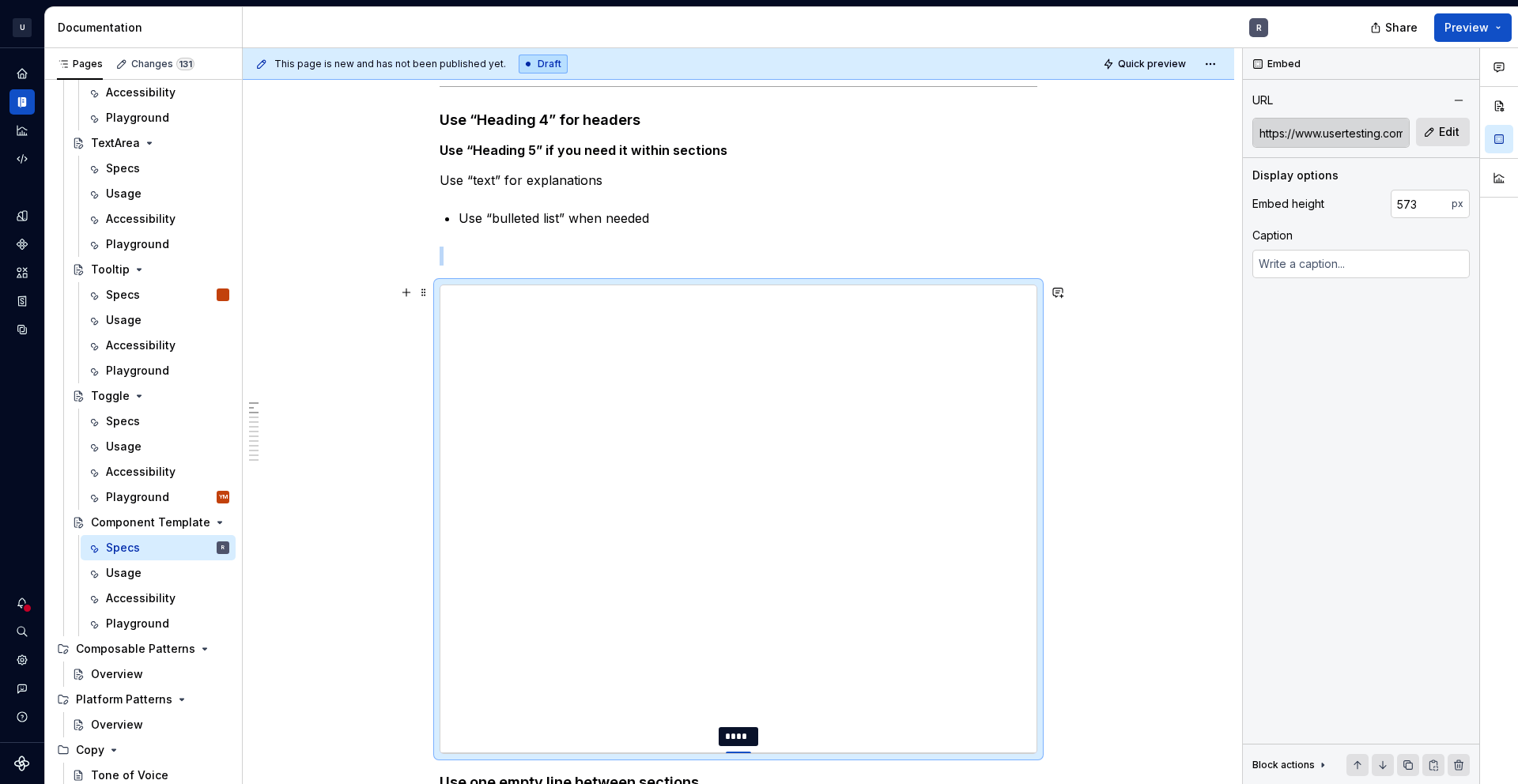 type on "*" 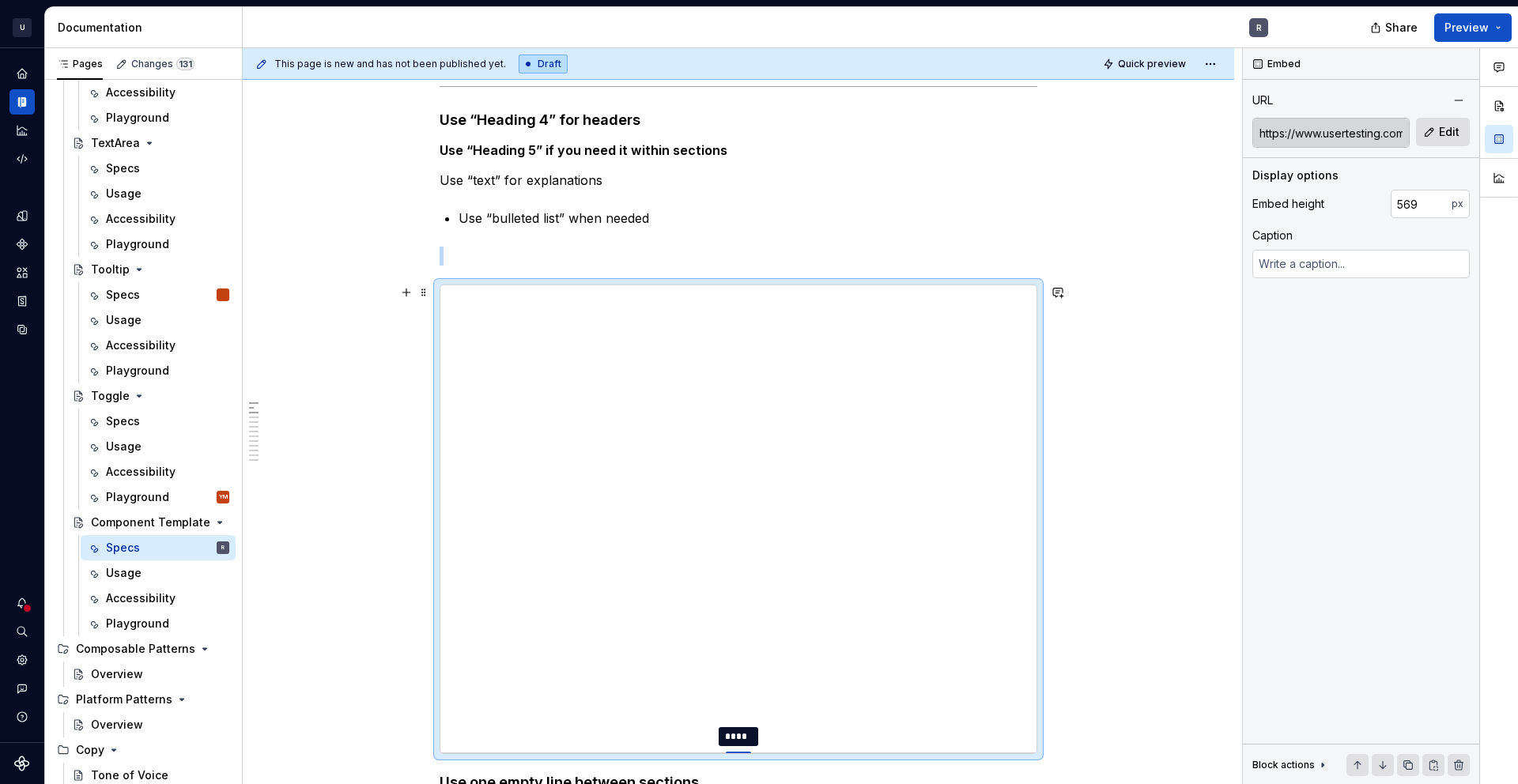 type on "*" 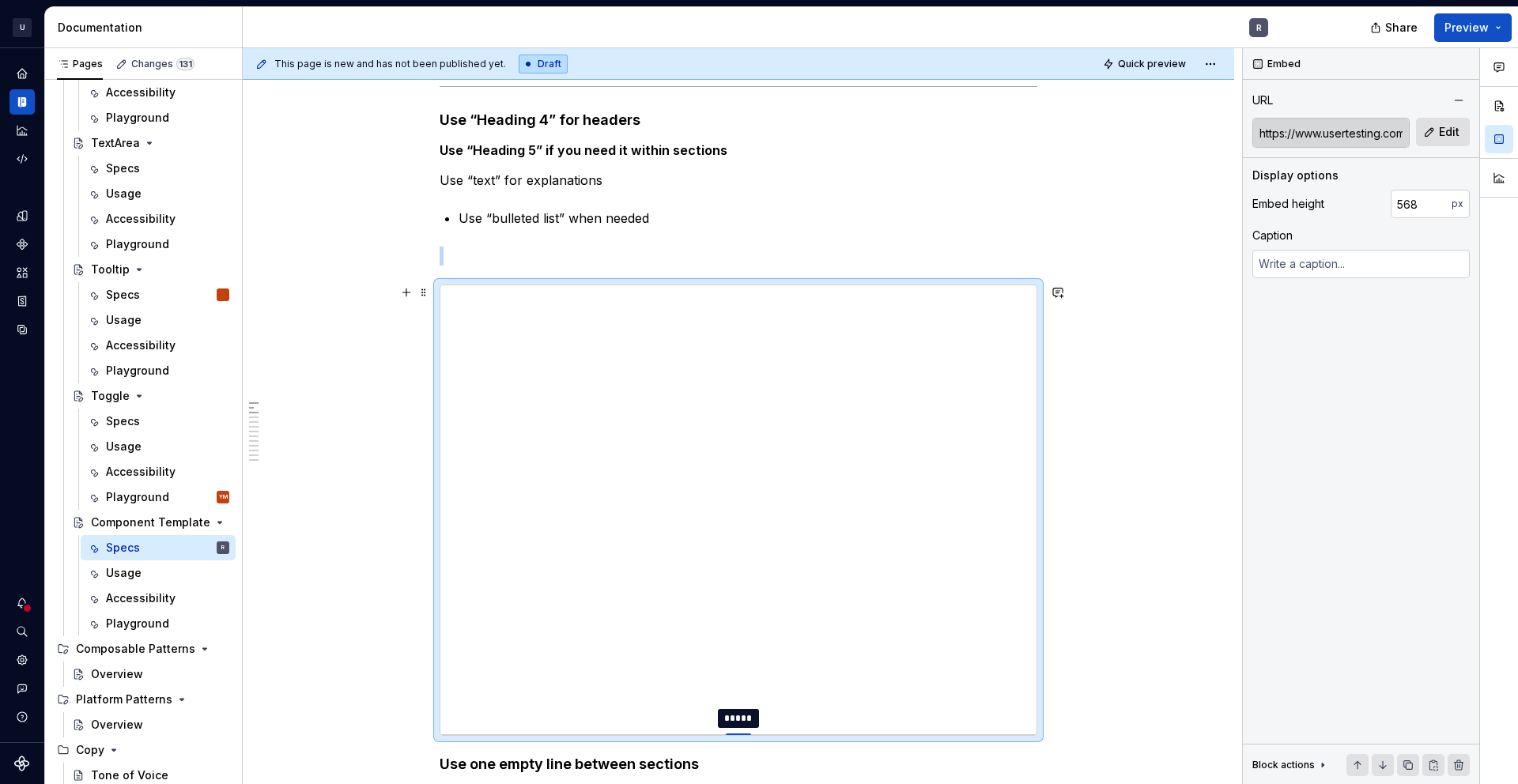 drag, startPoint x: 737, startPoint y: 601, endPoint x: 750, endPoint y: 734, distance: 133.6338 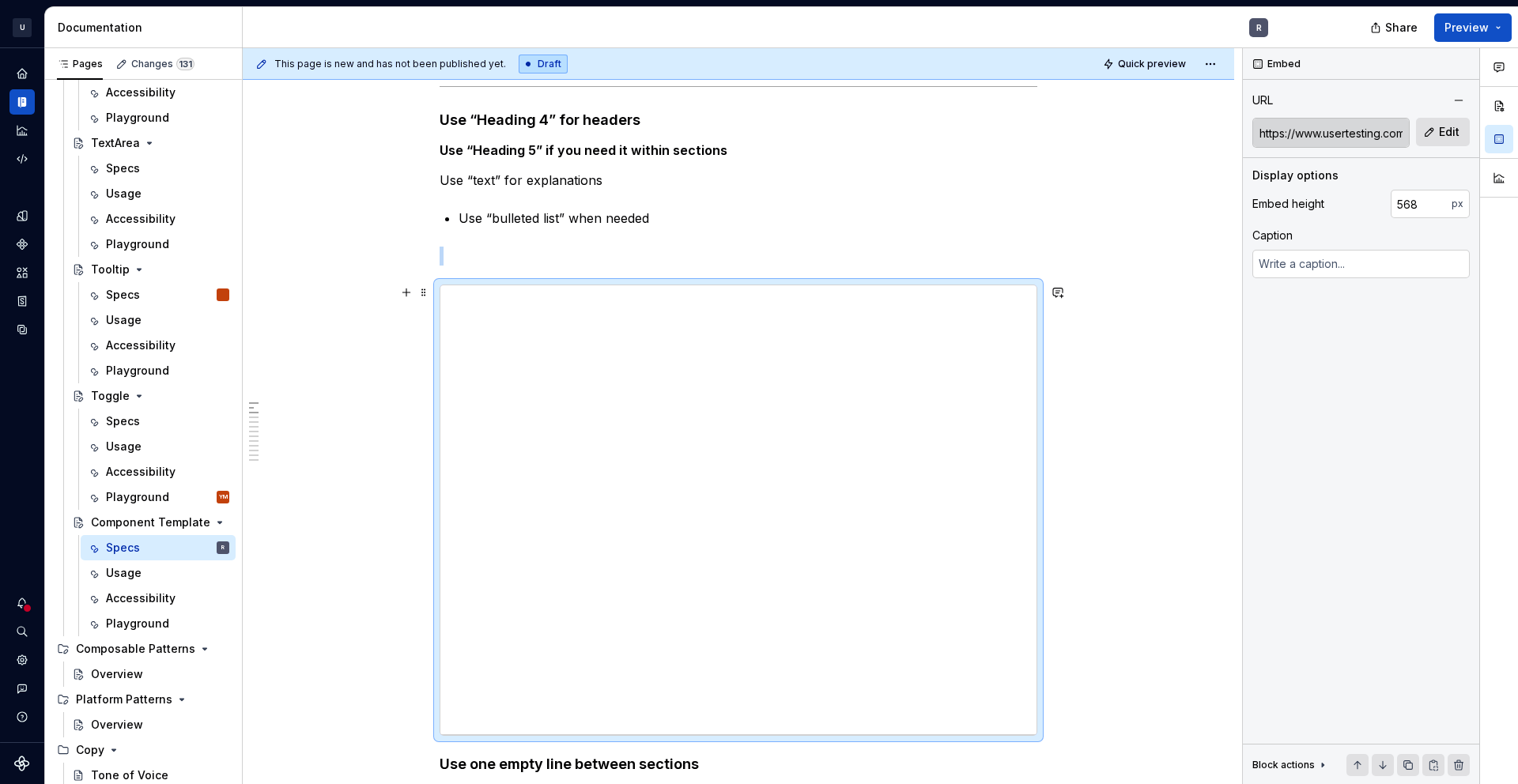 drag, startPoint x: 1105, startPoint y: 349, endPoint x: 1097, endPoint y: 343, distance: 10 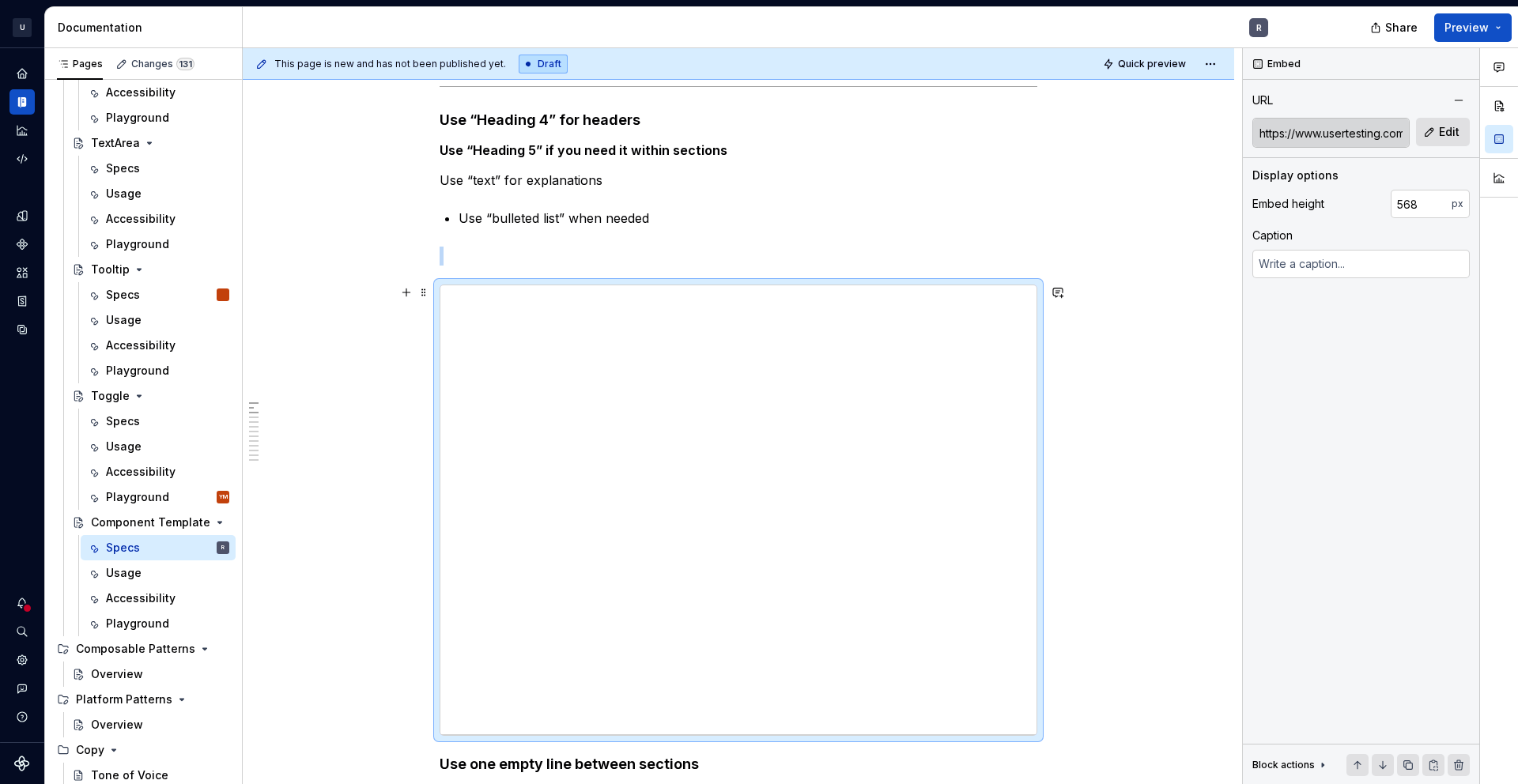 click on "**********" at bounding box center (742, 416) 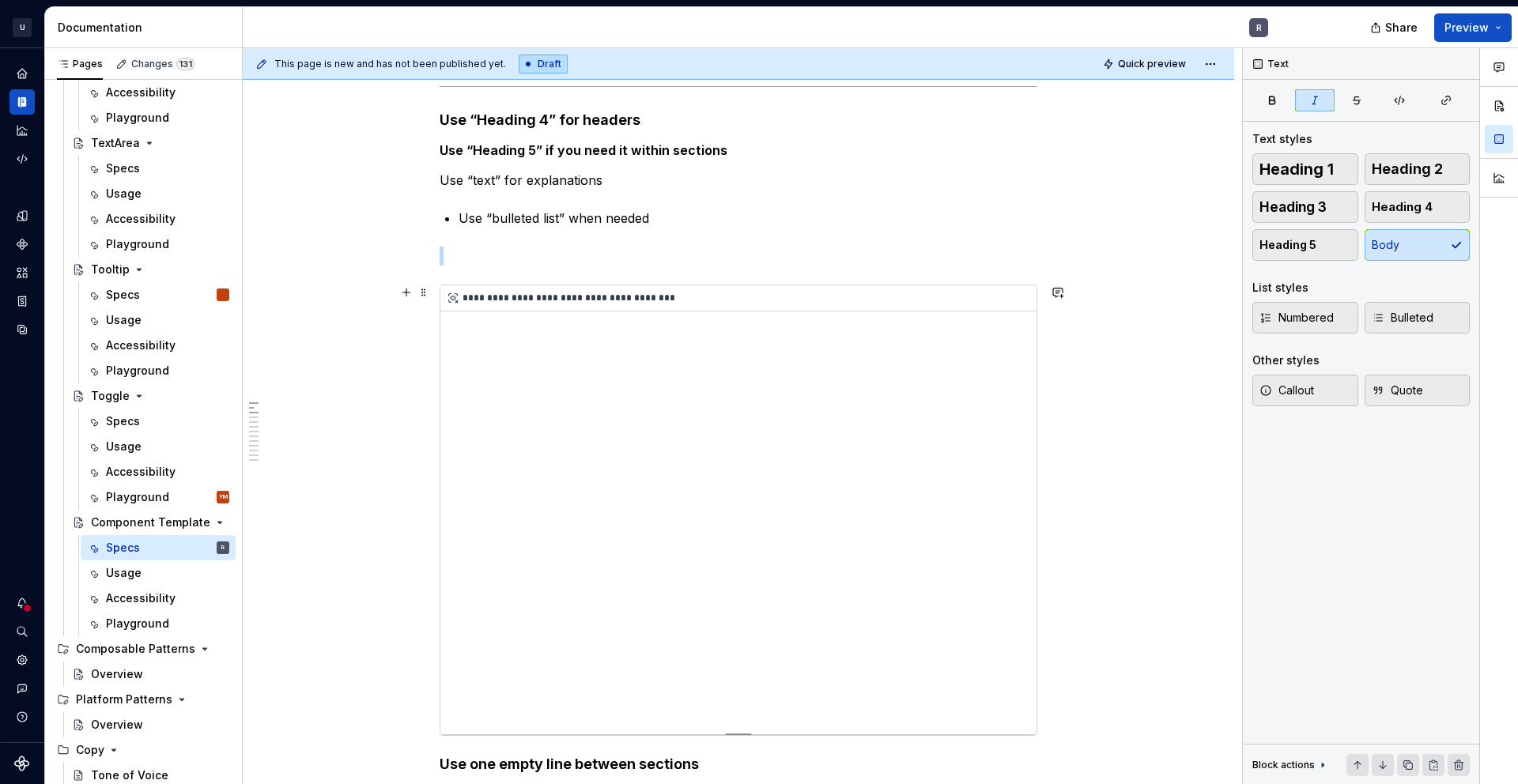 click on "**********" at bounding box center [738, 510] 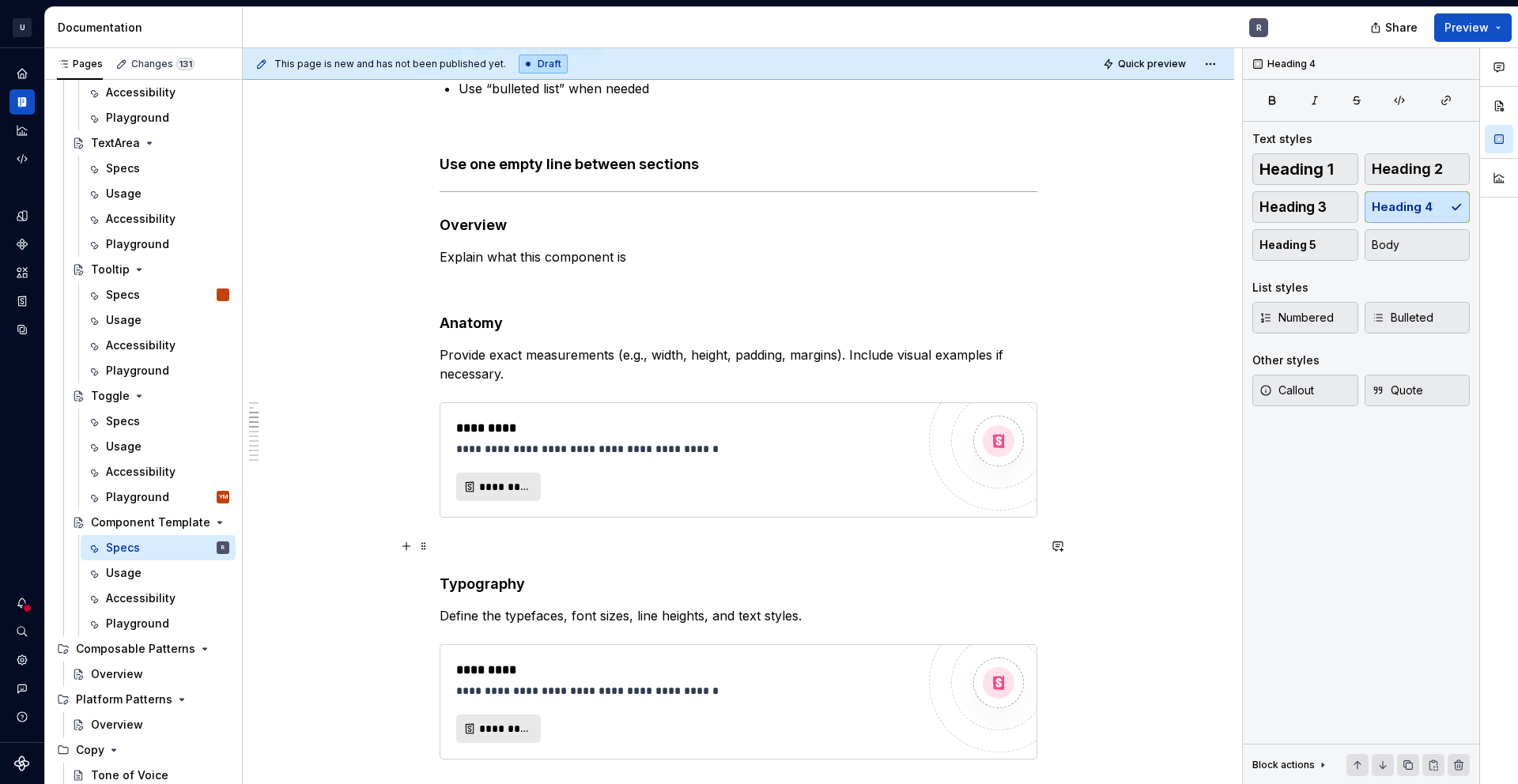 scroll, scrollTop: 504, scrollLeft: 0, axis: vertical 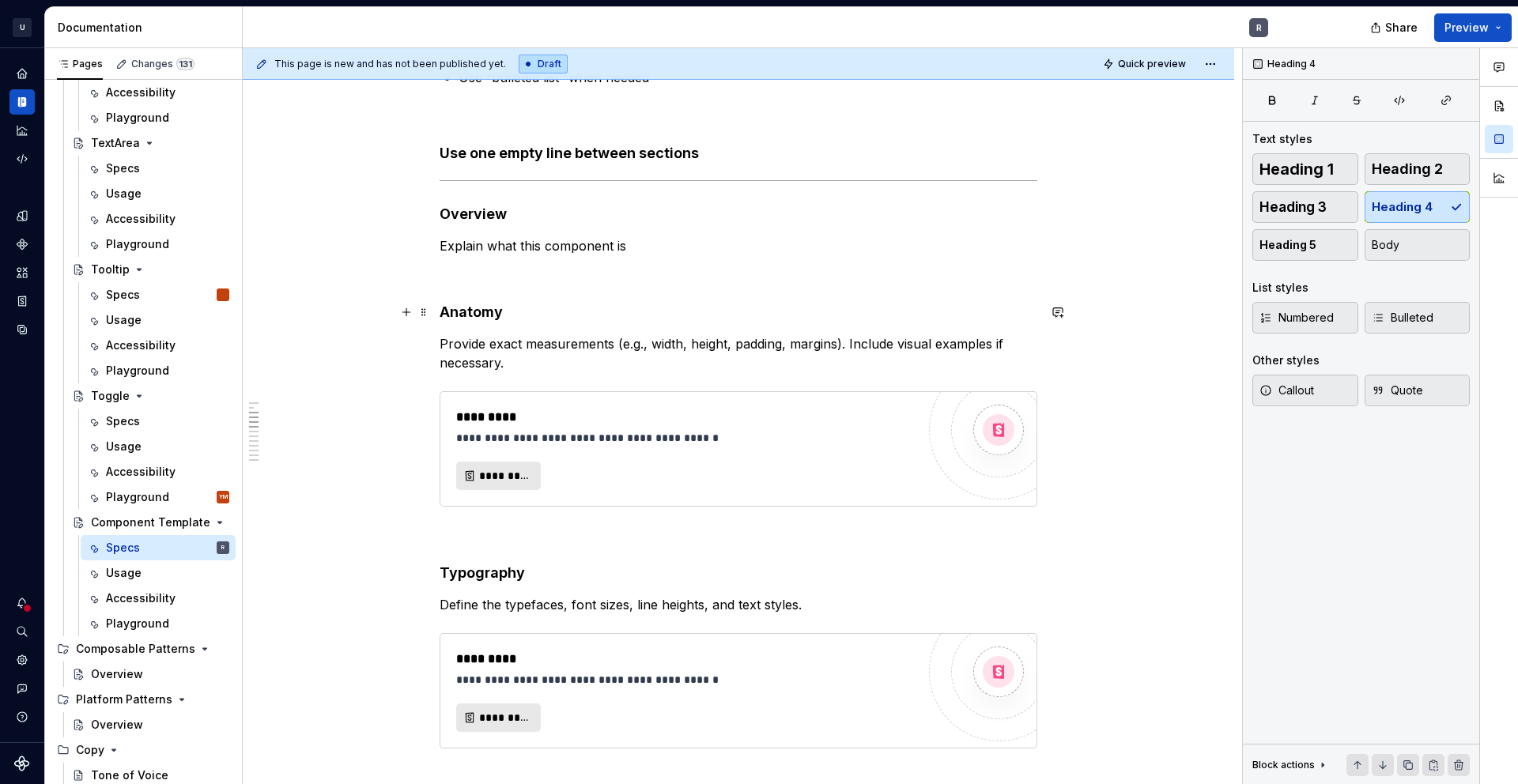 click on "Anatomy" at bounding box center [738, 312] 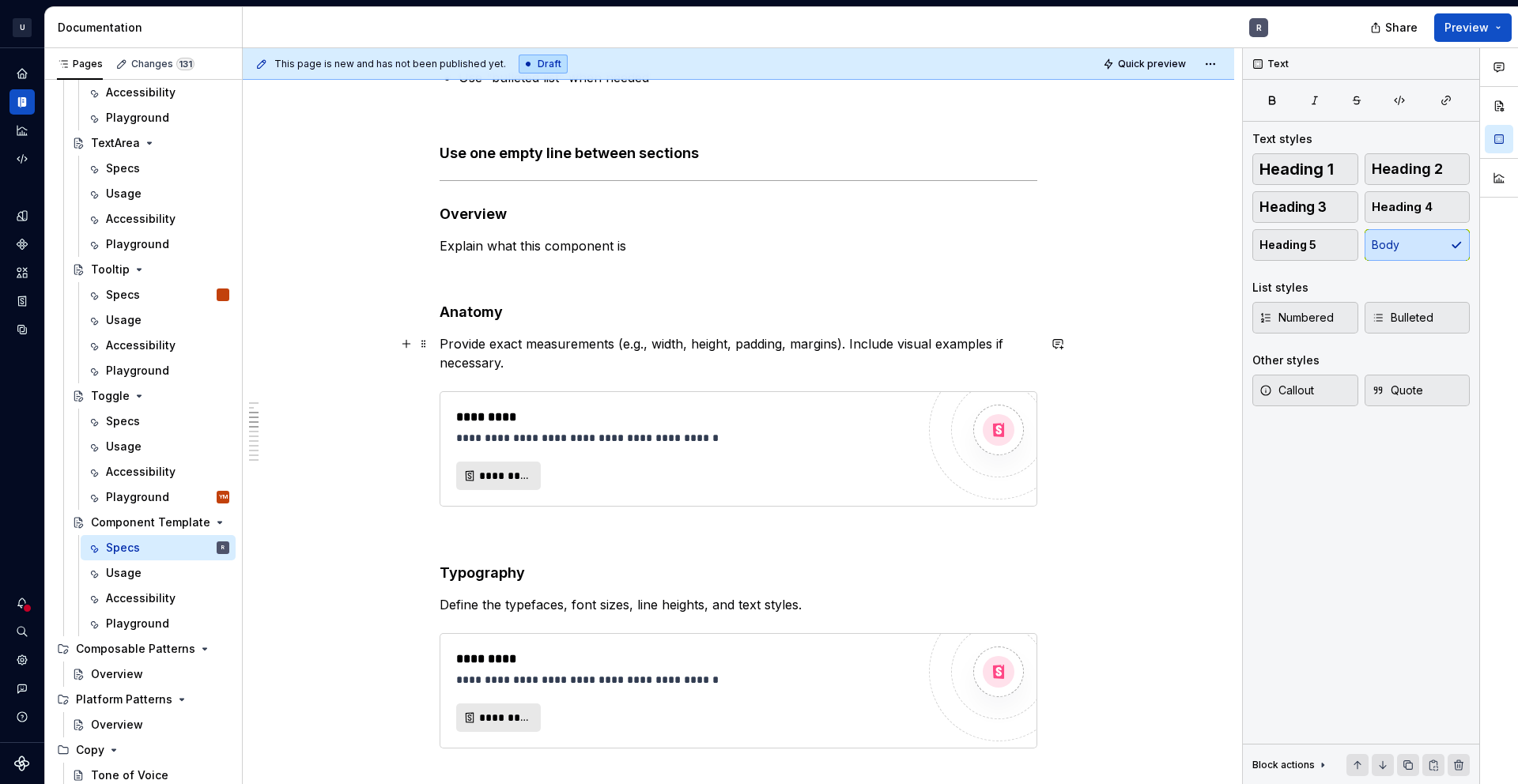 click on "Provide exact measurements (e.g., width, height, padding, margins). Include visual examples if necessary." at bounding box center [738, 353] 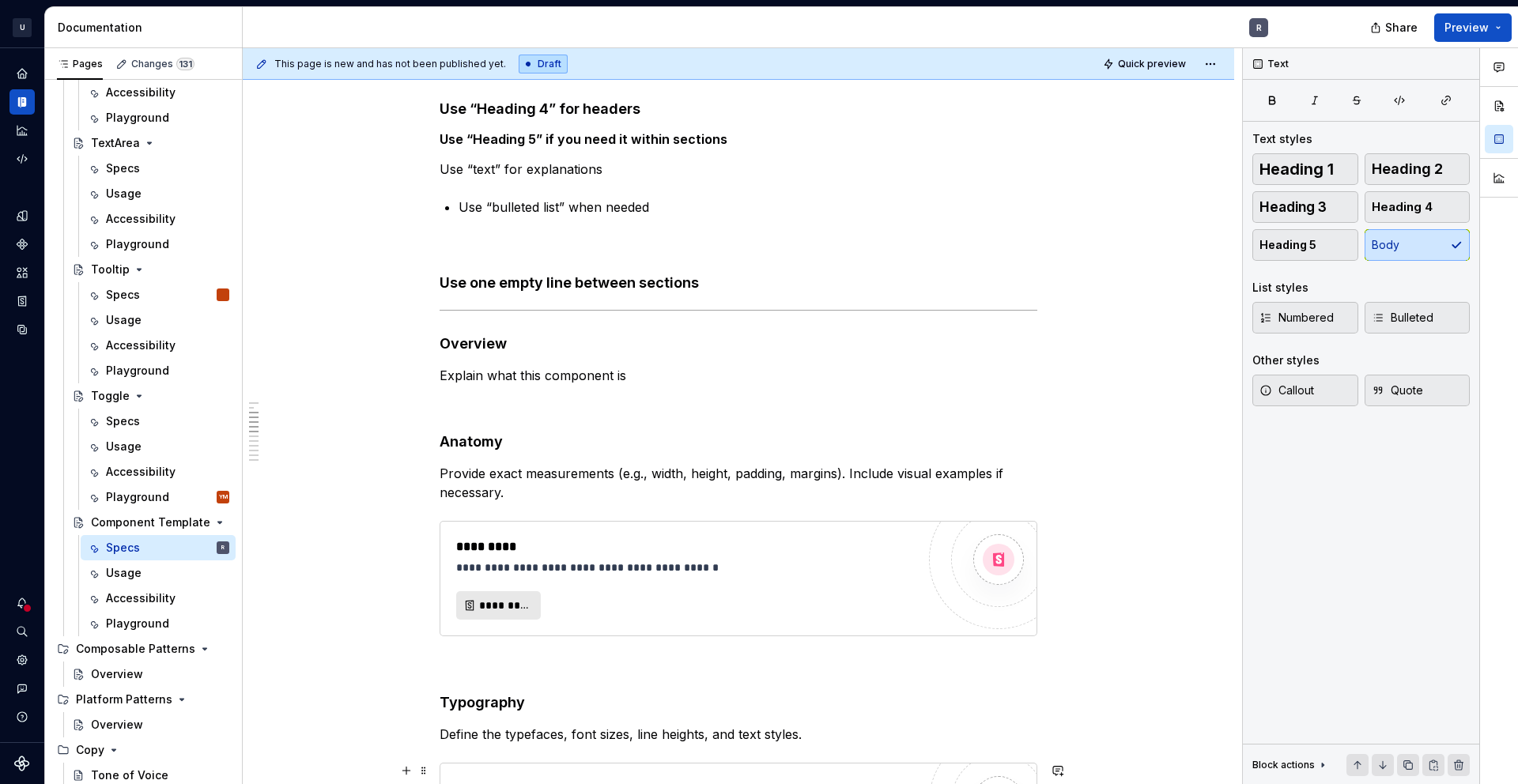 scroll, scrollTop: 0, scrollLeft: 0, axis: both 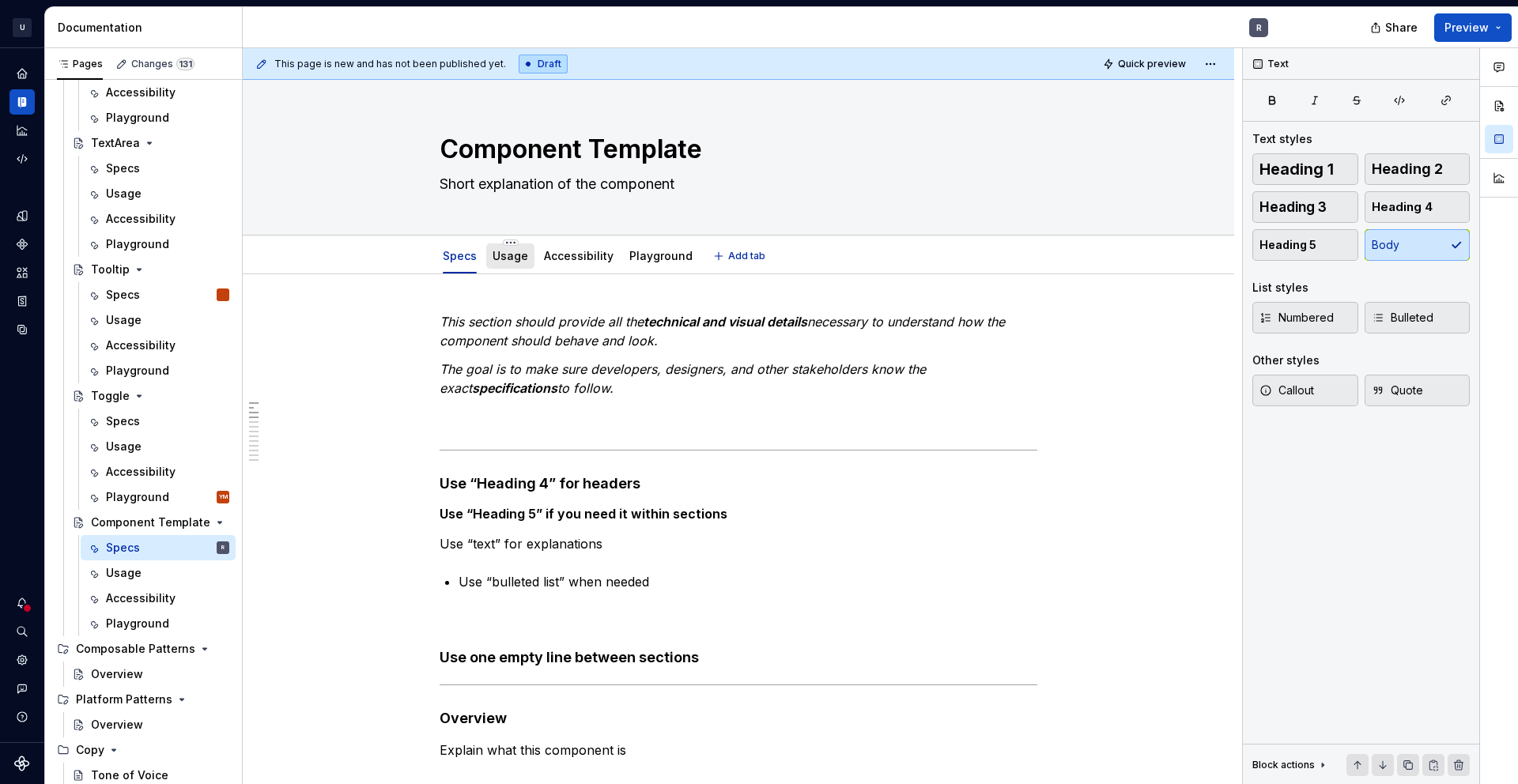 click on "Usage" at bounding box center (510, 255) 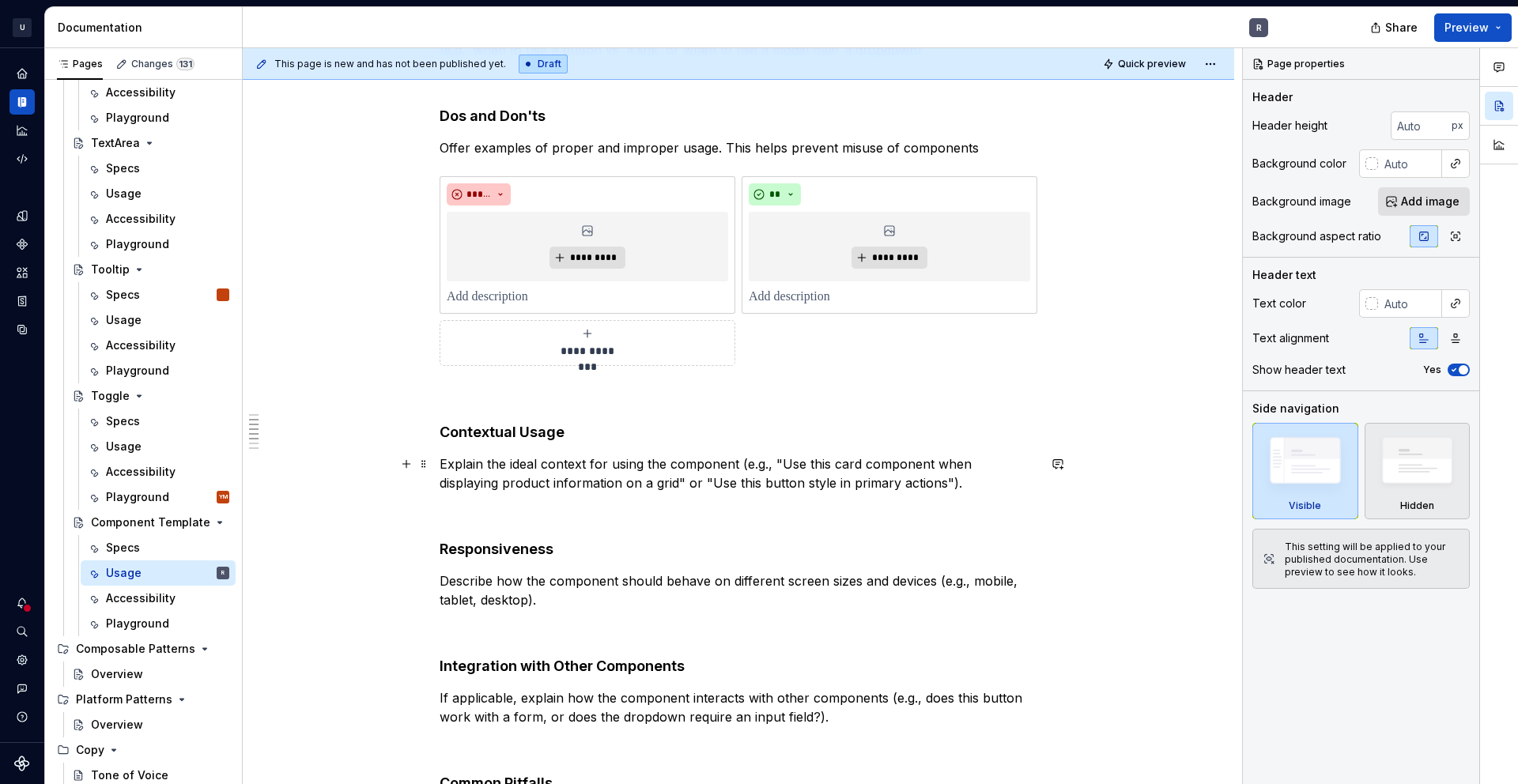 scroll, scrollTop: 431, scrollLeft: 0, axis: vertical 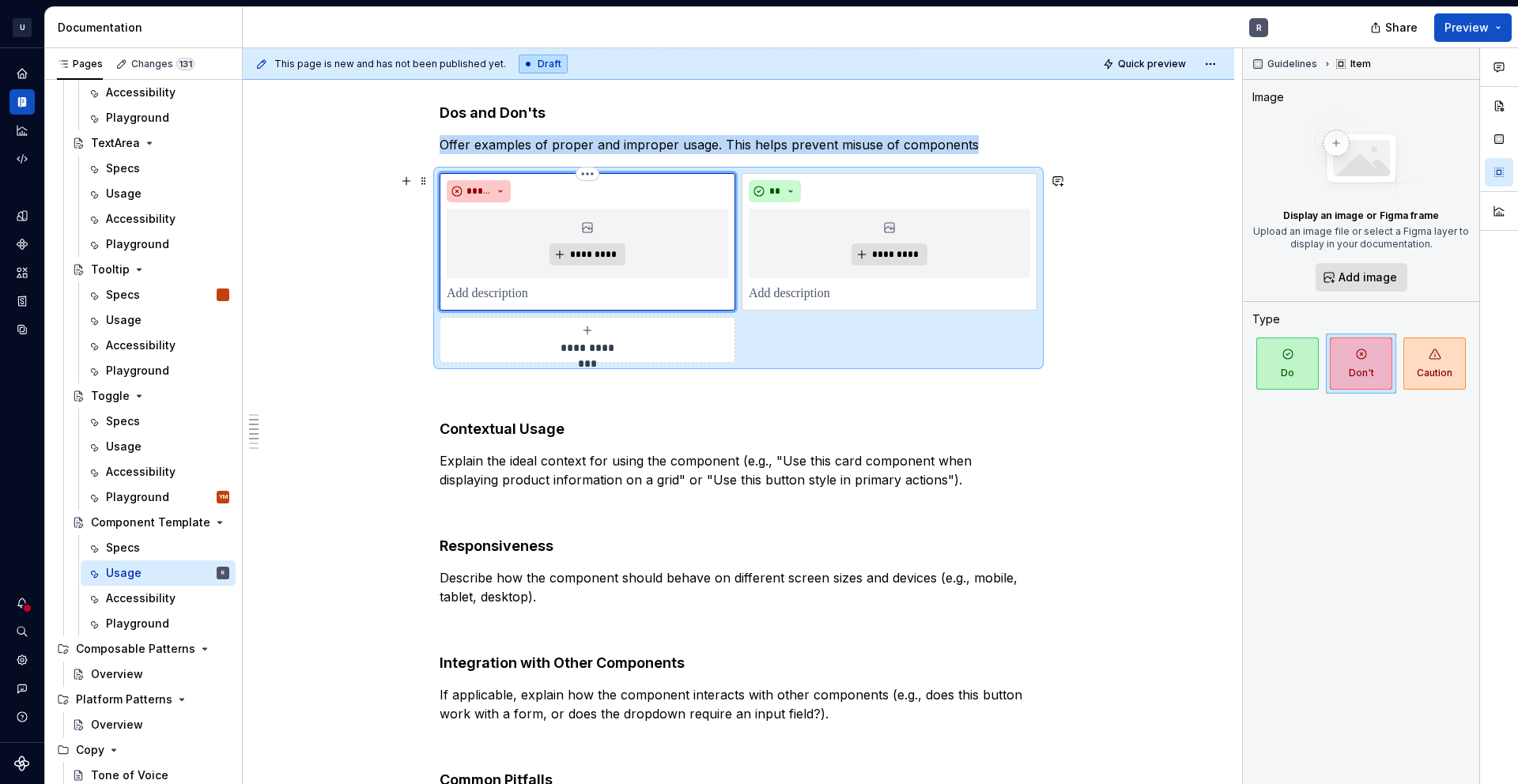 click on "*********" at bounding box center (587, 243) 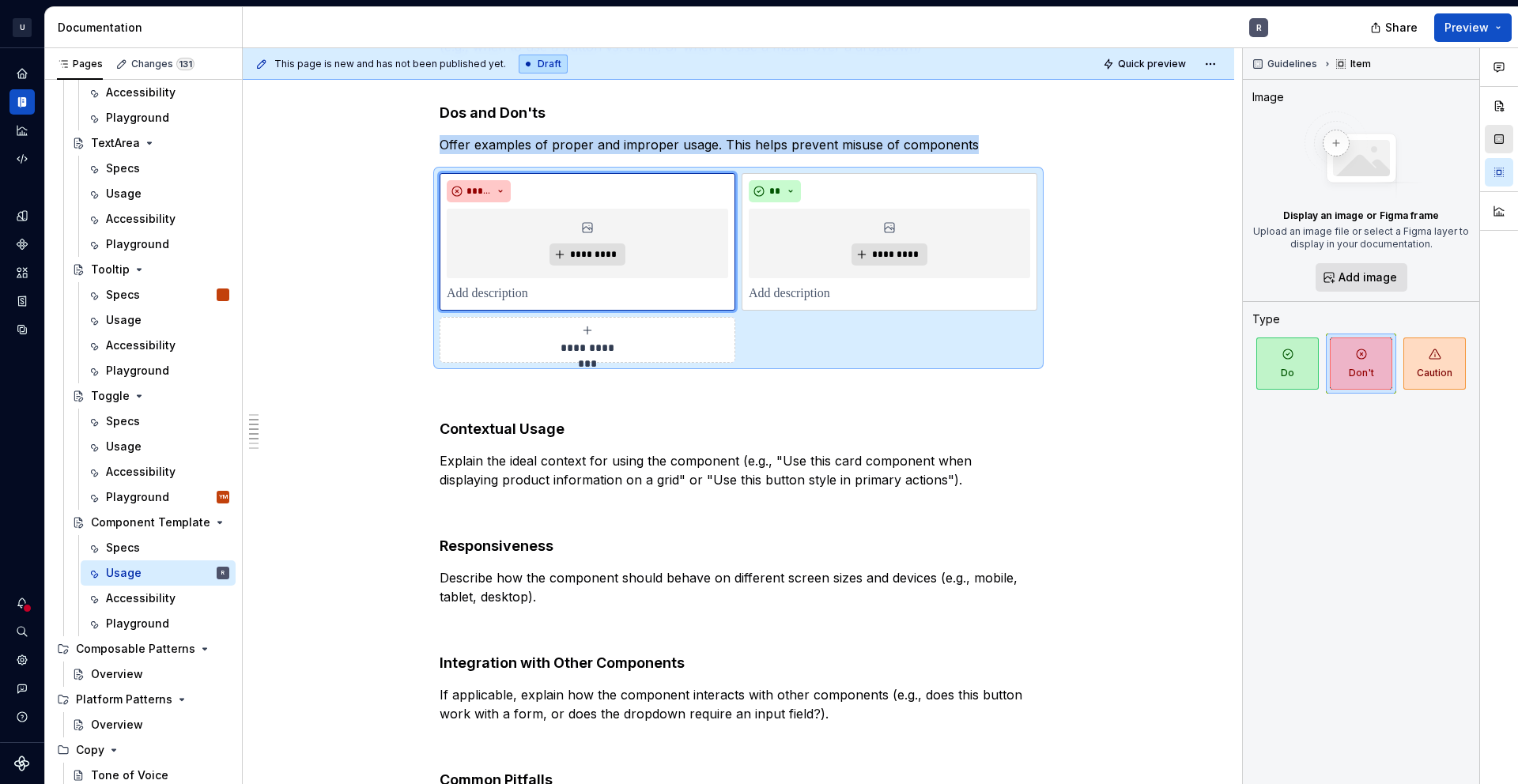click at bounding box center (1499, 139) 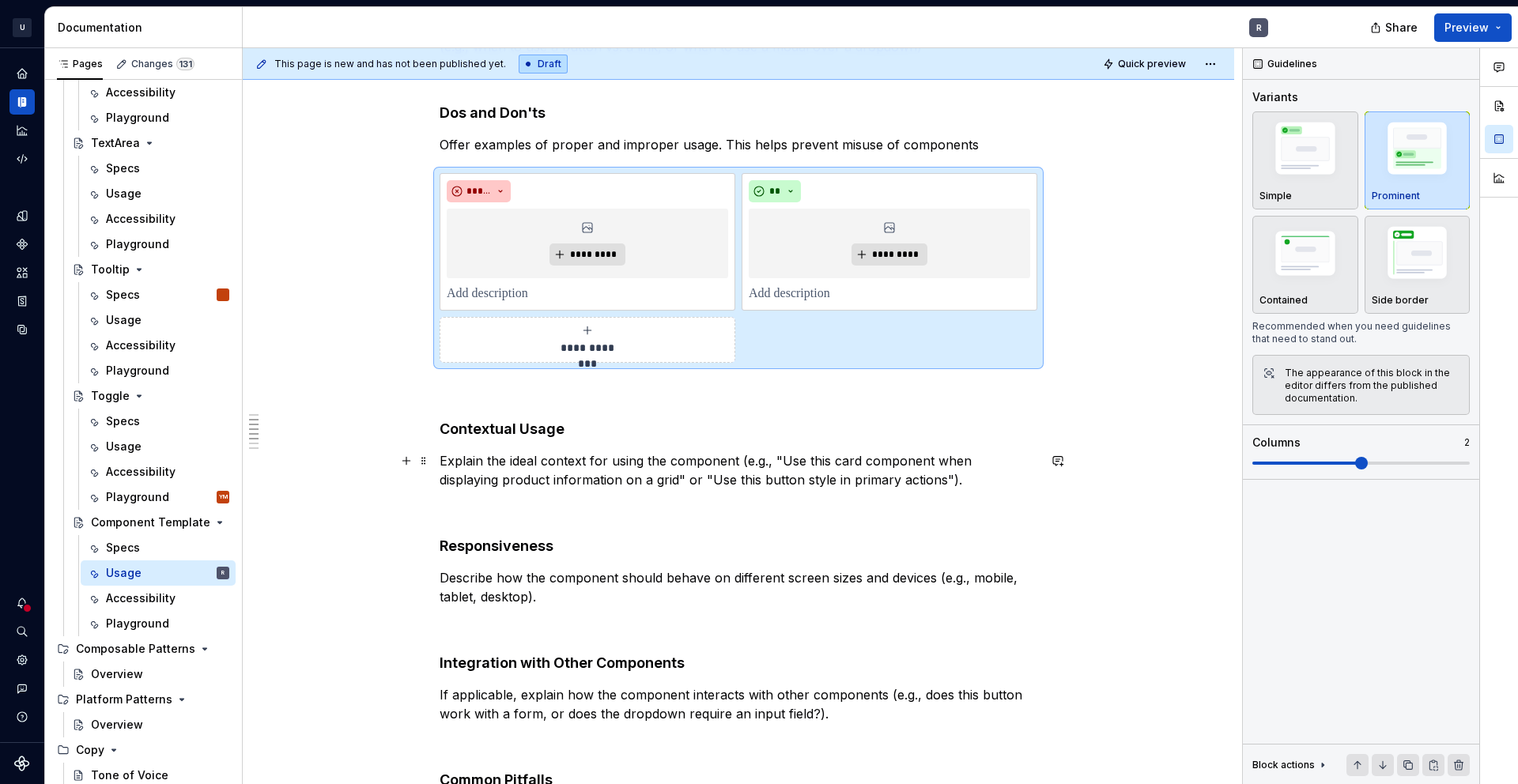 click on "Explain the ideal context for using the component (e.g., "Use this card component when displaying product information on a grid" or "Use this button style in primary actions")." at bounding box center (738, 470) 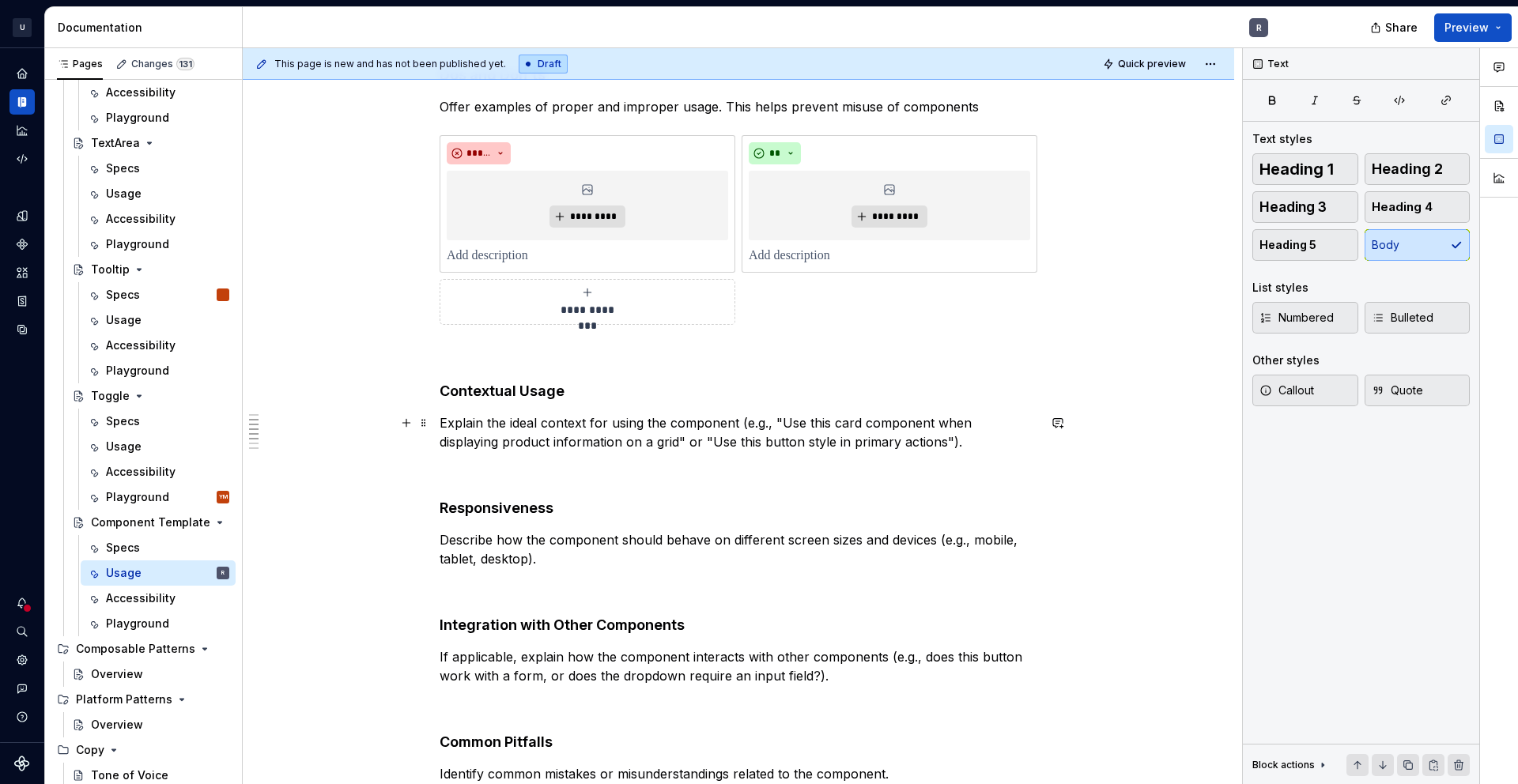 scroll, scrollTop: 500, scrollLeft: 0, axis: vertical 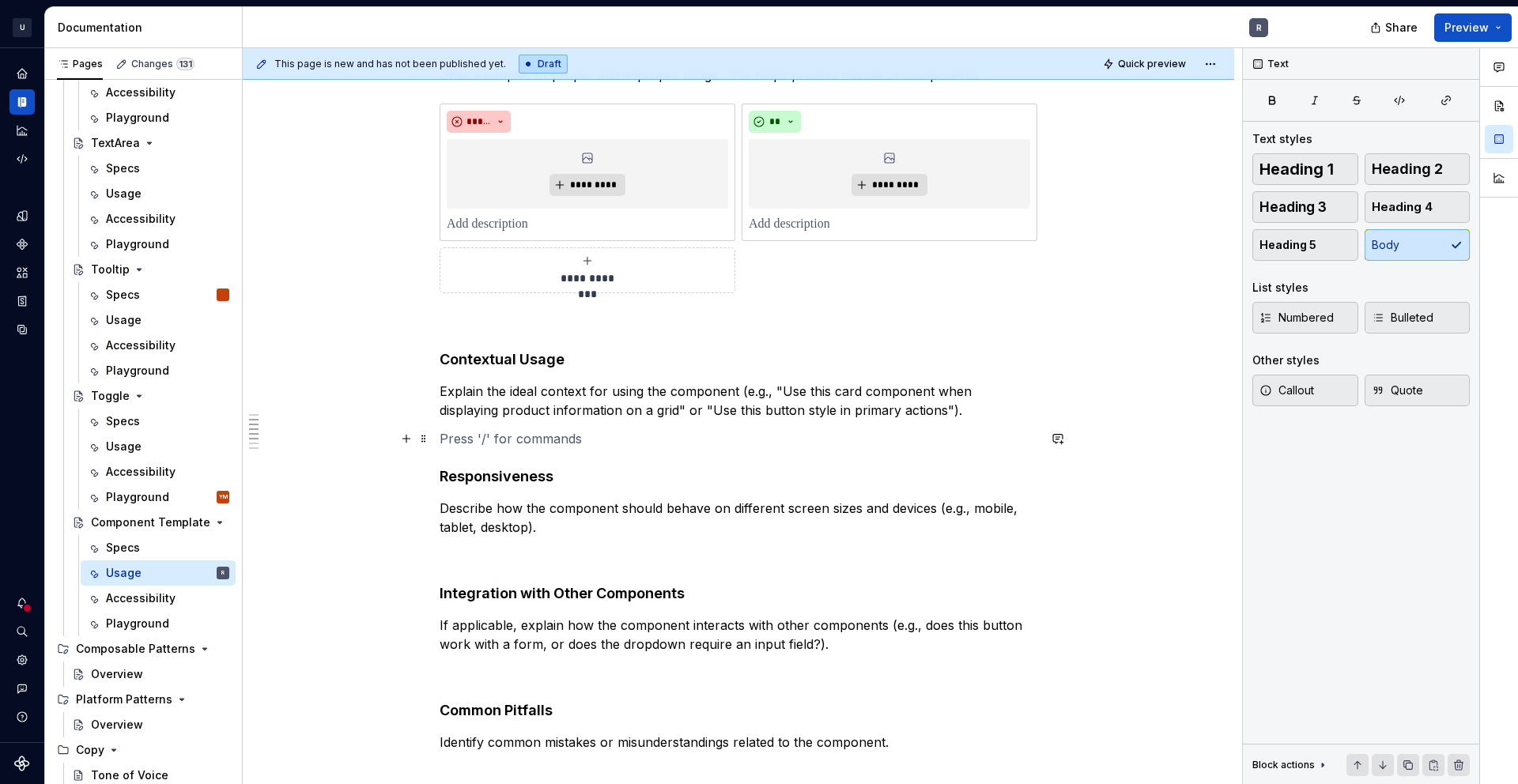 click at bounding box center (738, 439) 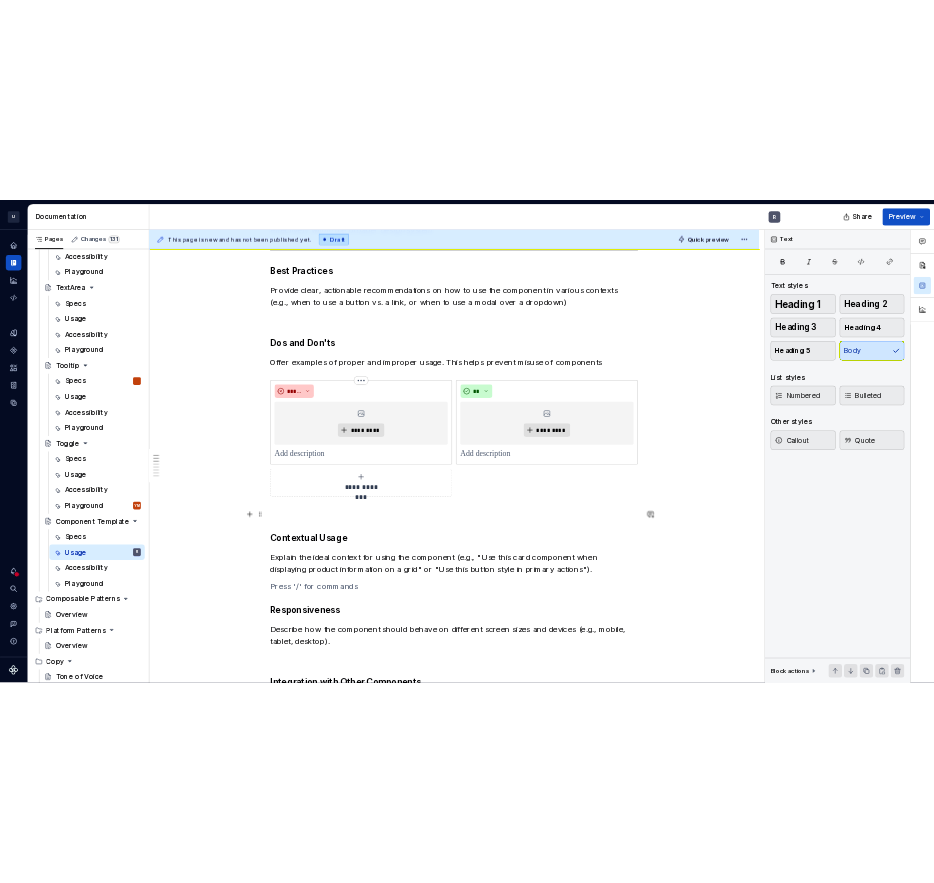 scroll, scrollTop: 0, scrollLeft: 0, axis: both 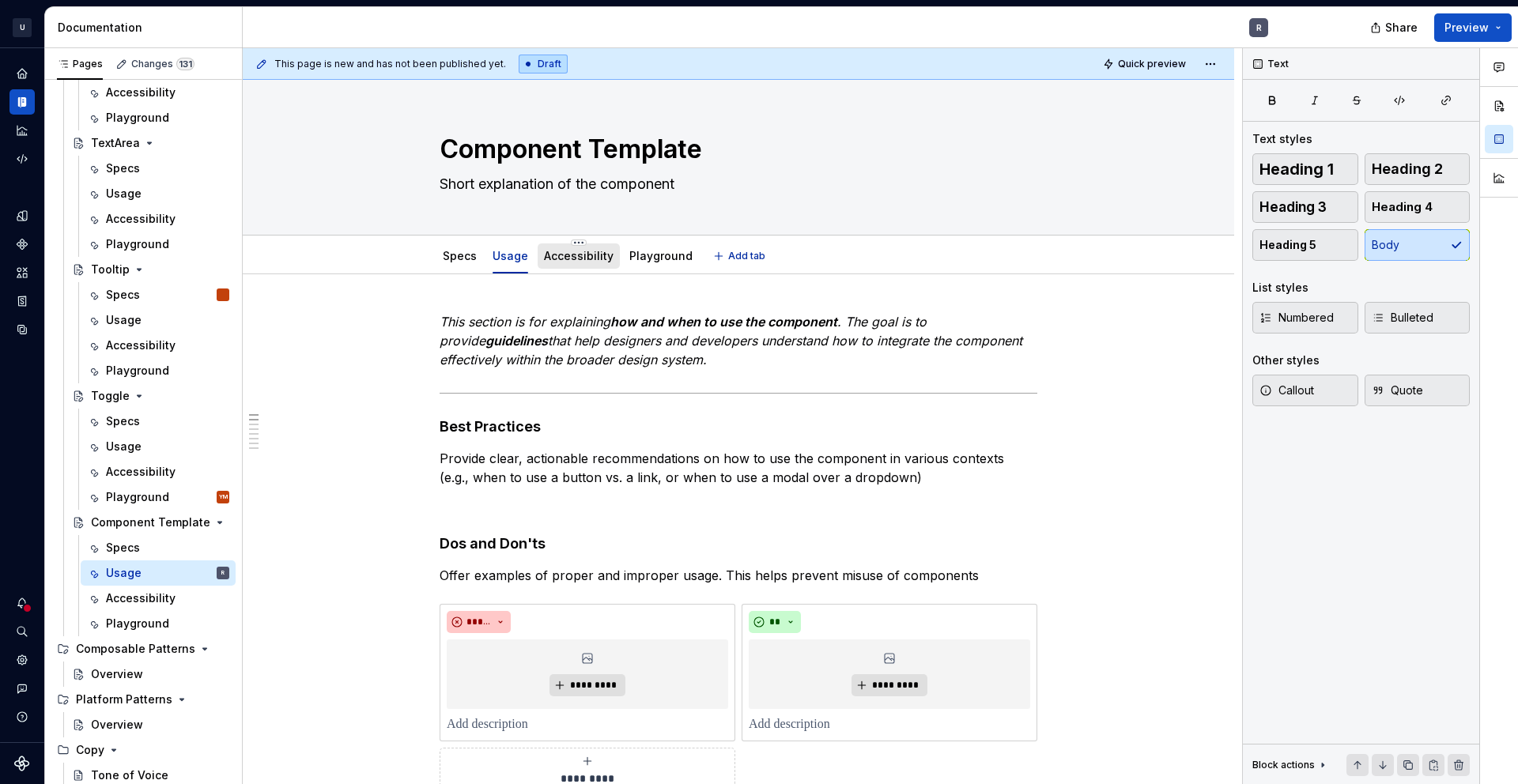 click on "Accessibility" at bounding box center [579, 255] 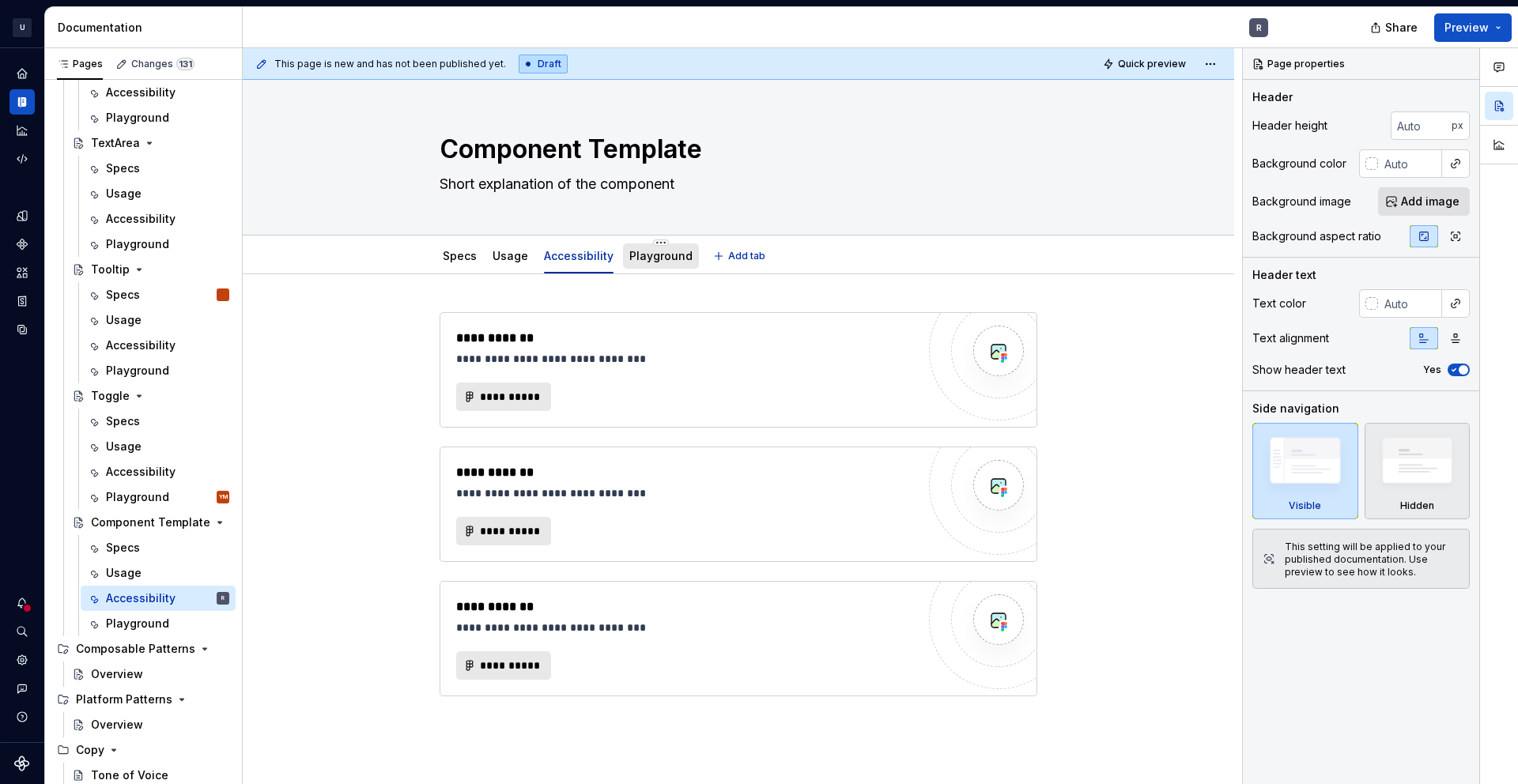 click on "Playground" at bounding box center (661, 255) 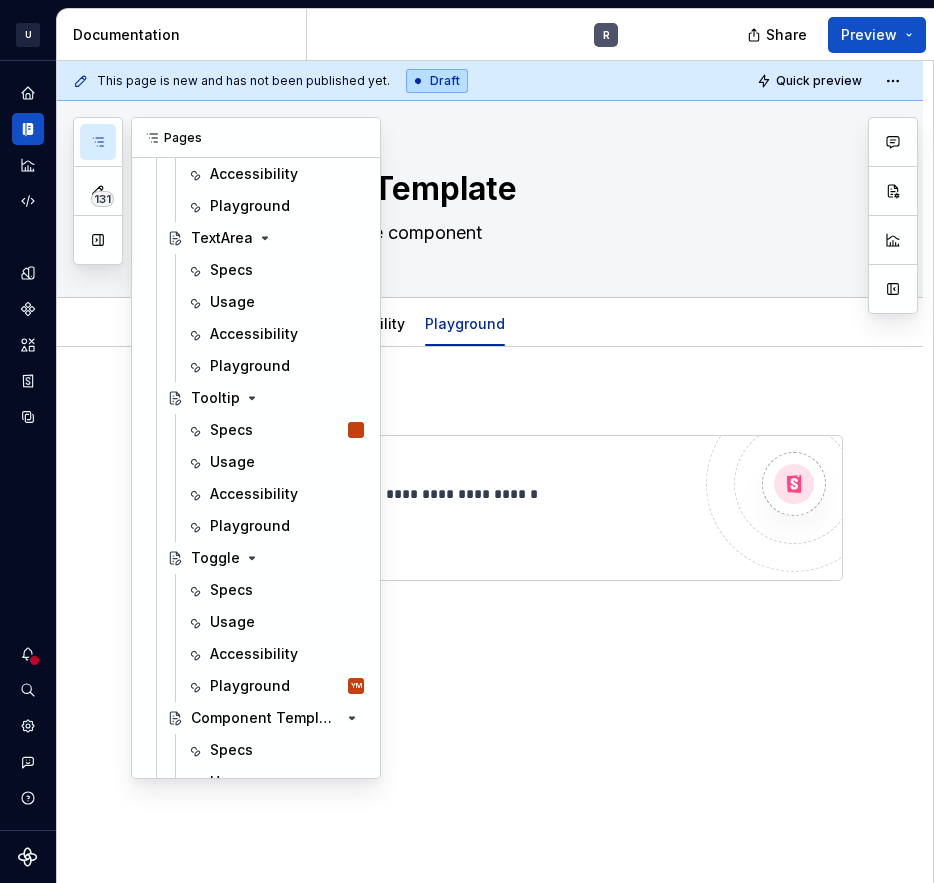 click at bounding box center [98, 142] 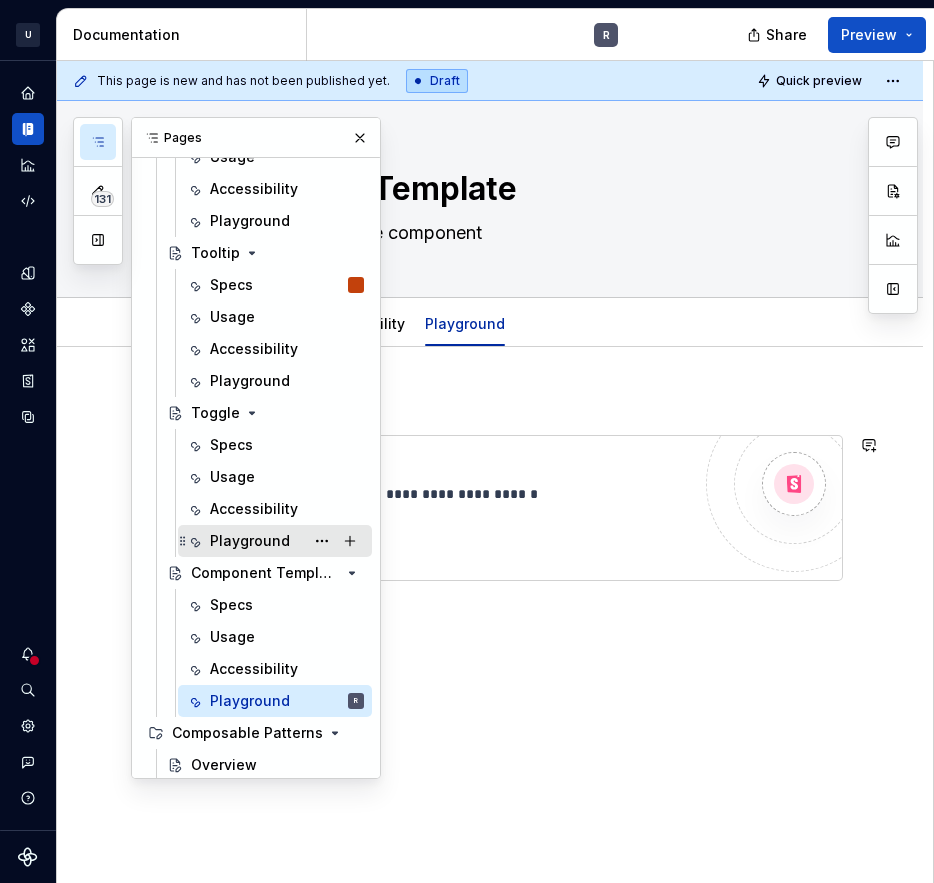 scroll, scrollTop: 4646, scrollLeft: 0, axis: vertical 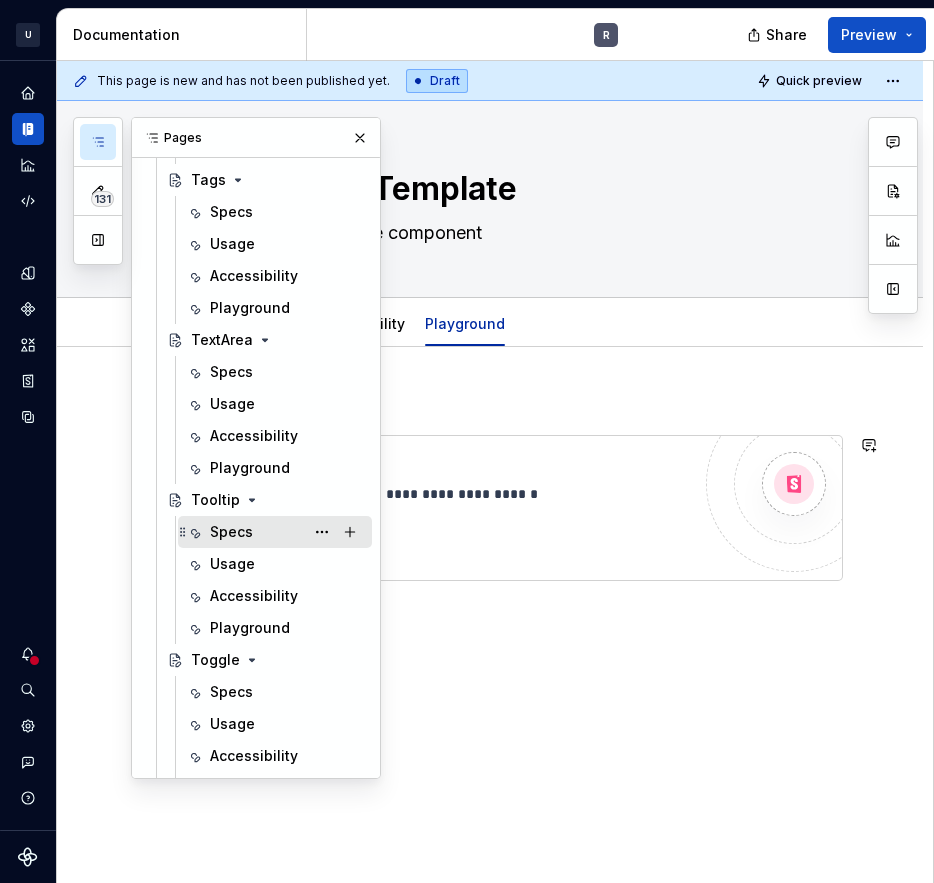 click on "Specs" at bounding box center (231, 532) 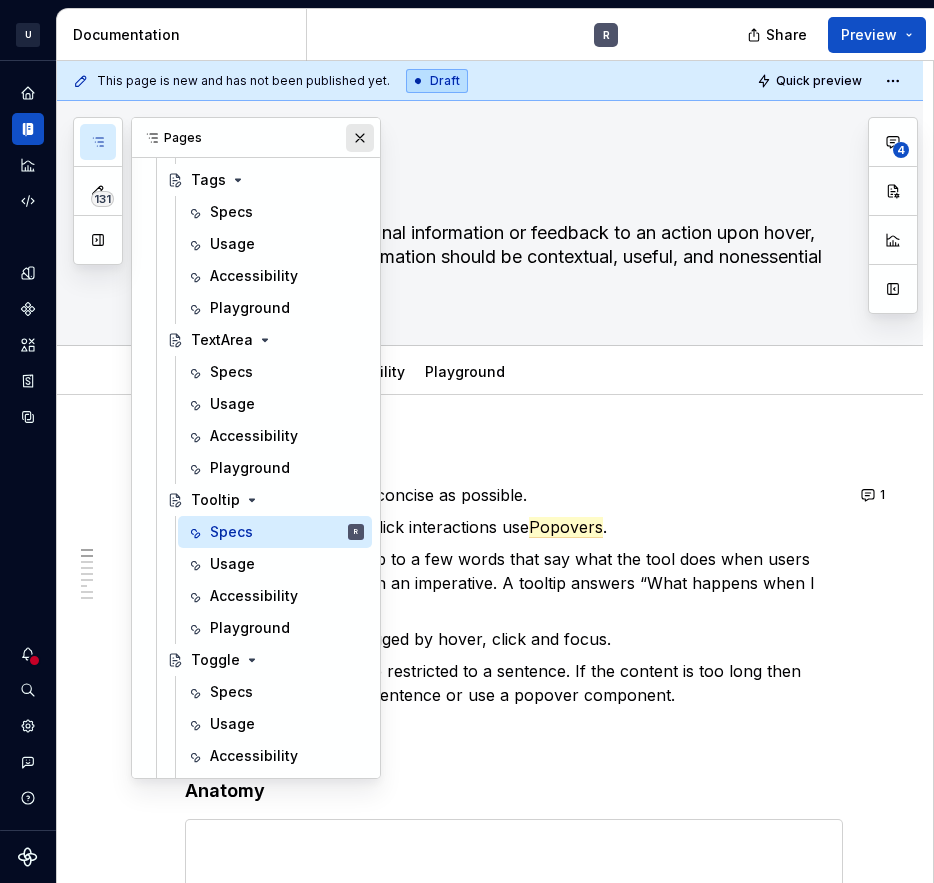 click at bounding box center (360, 138) 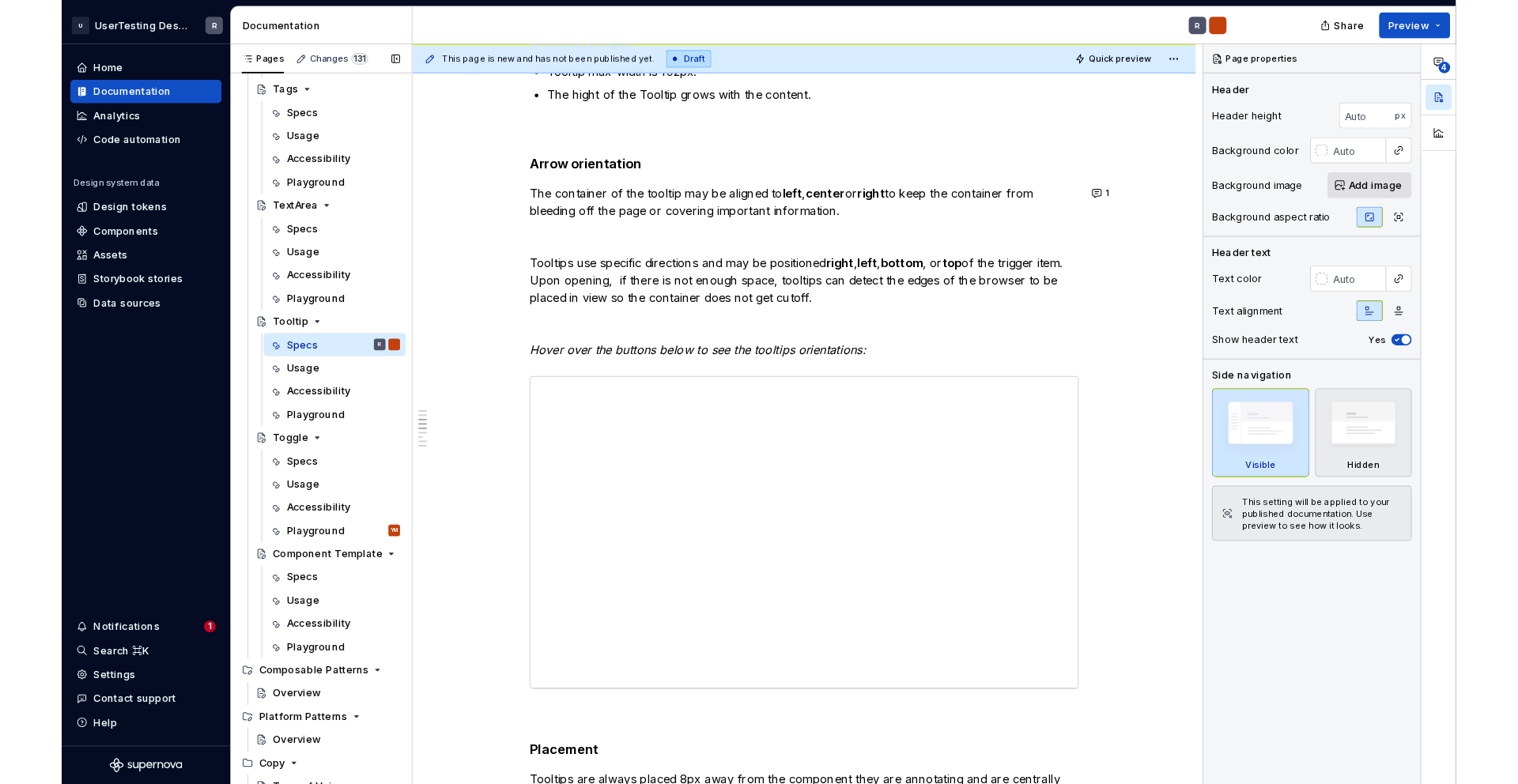 scroll, scrollTop: 968, scrollLeft: 0, axis: vertical 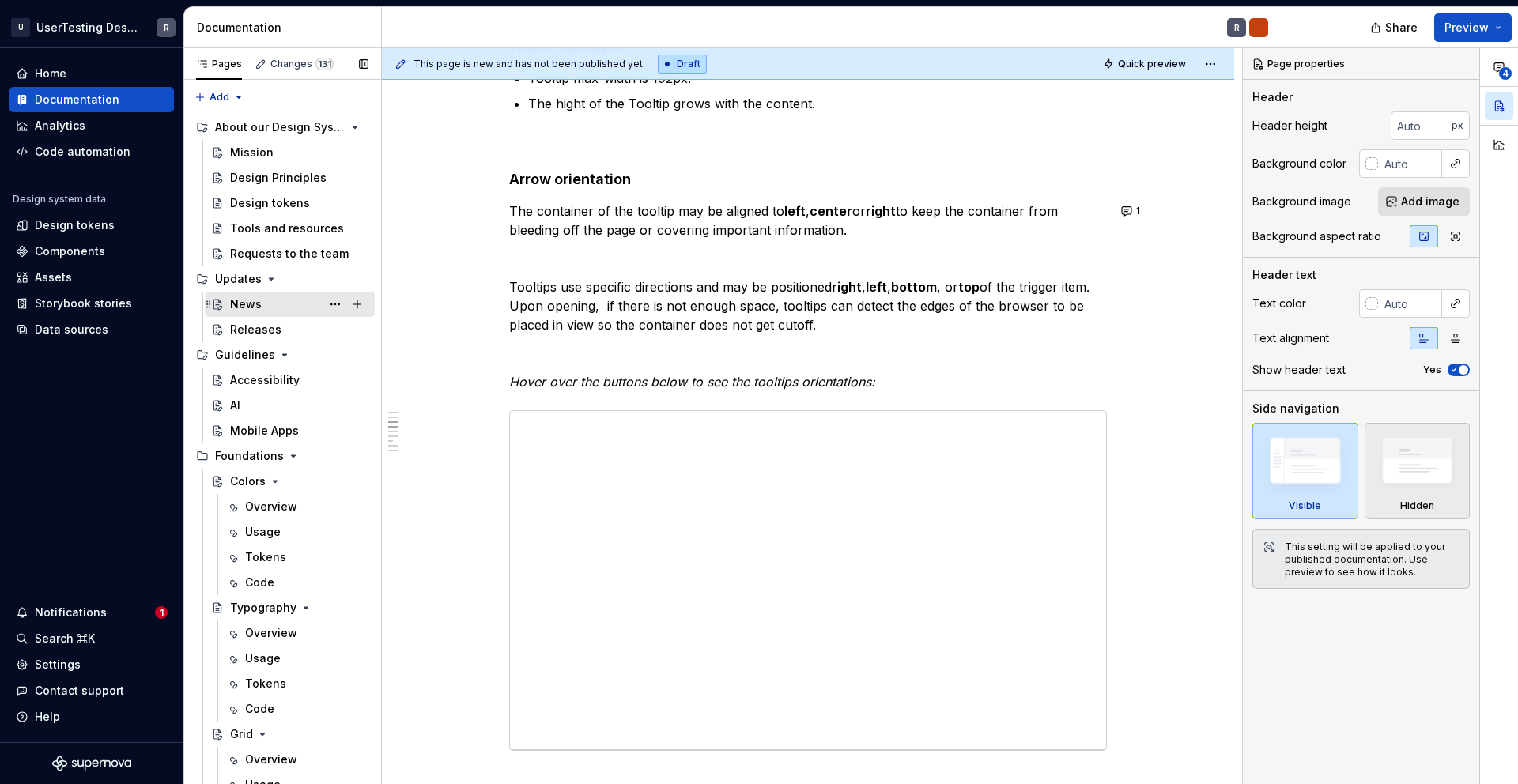 type on "*" 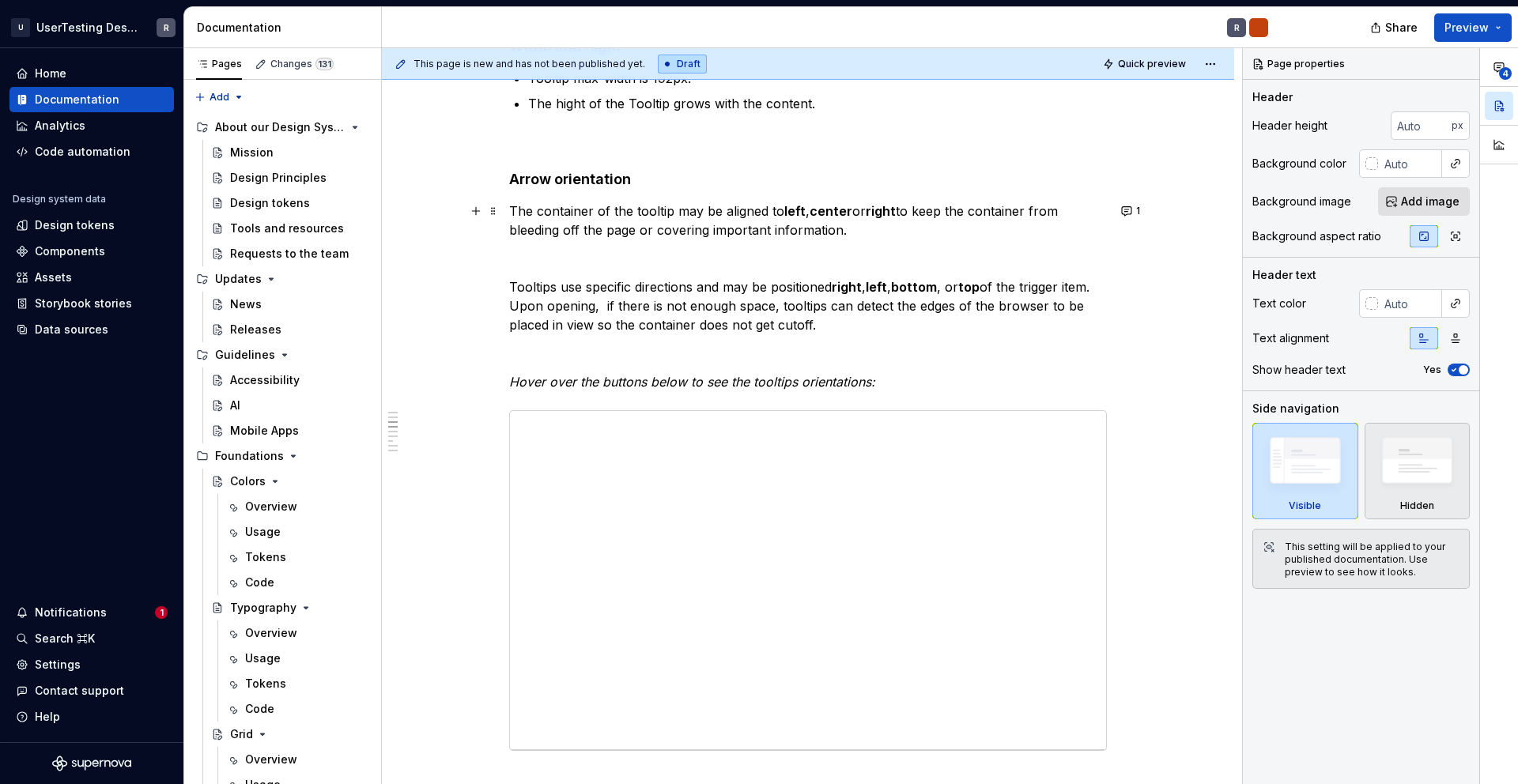 click on "The container of the tooltip may be aligned to  left ,  center  or  right  to keep the container from bleeding off the page or covering important information." at bounding box center [808, 220] 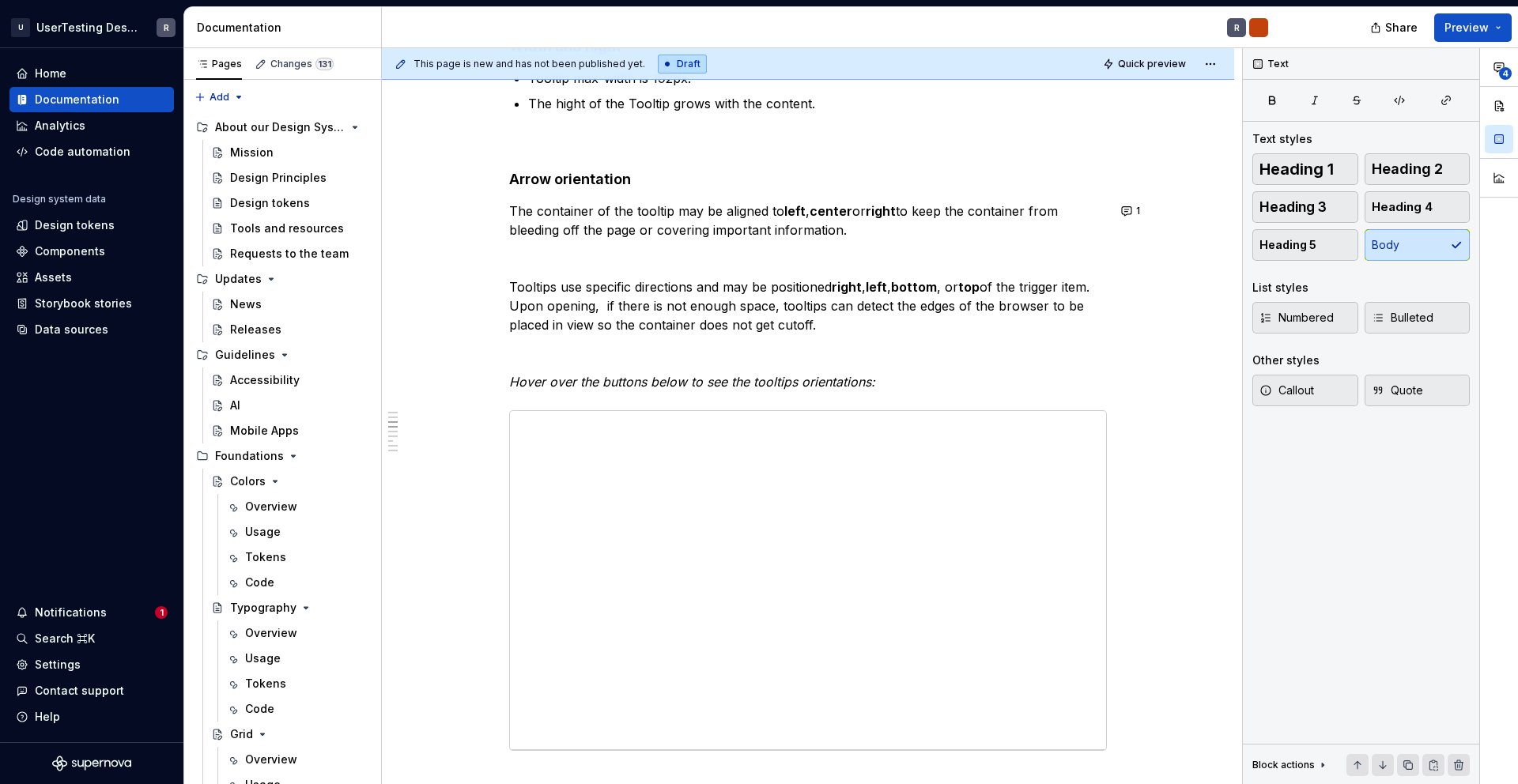 type 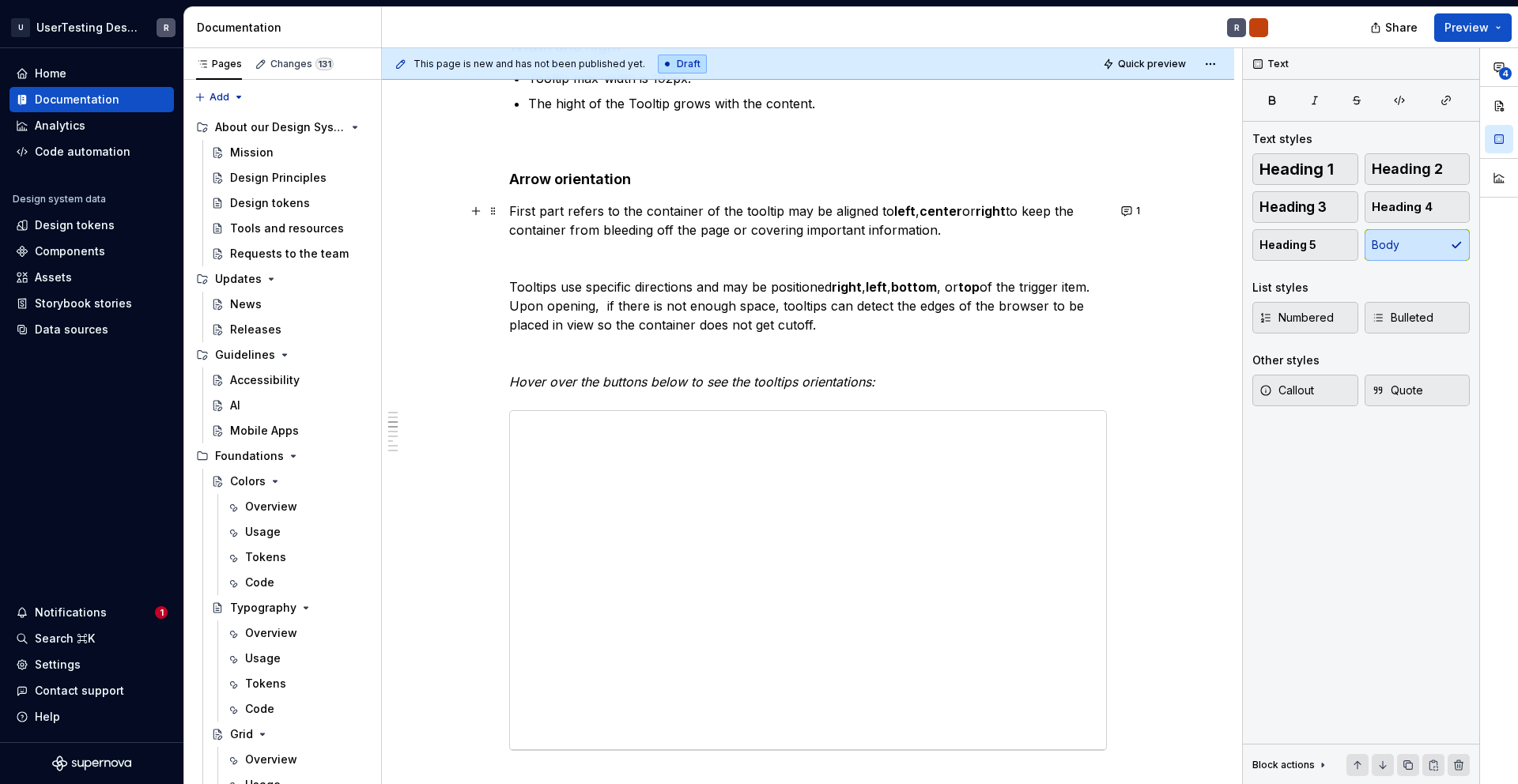 click on "First part refers to the container of the tooltip may be aligned to  left ,  center  or  right  to keep the container from bleeding off the page or covering important information." at bounding box center [808, 220] 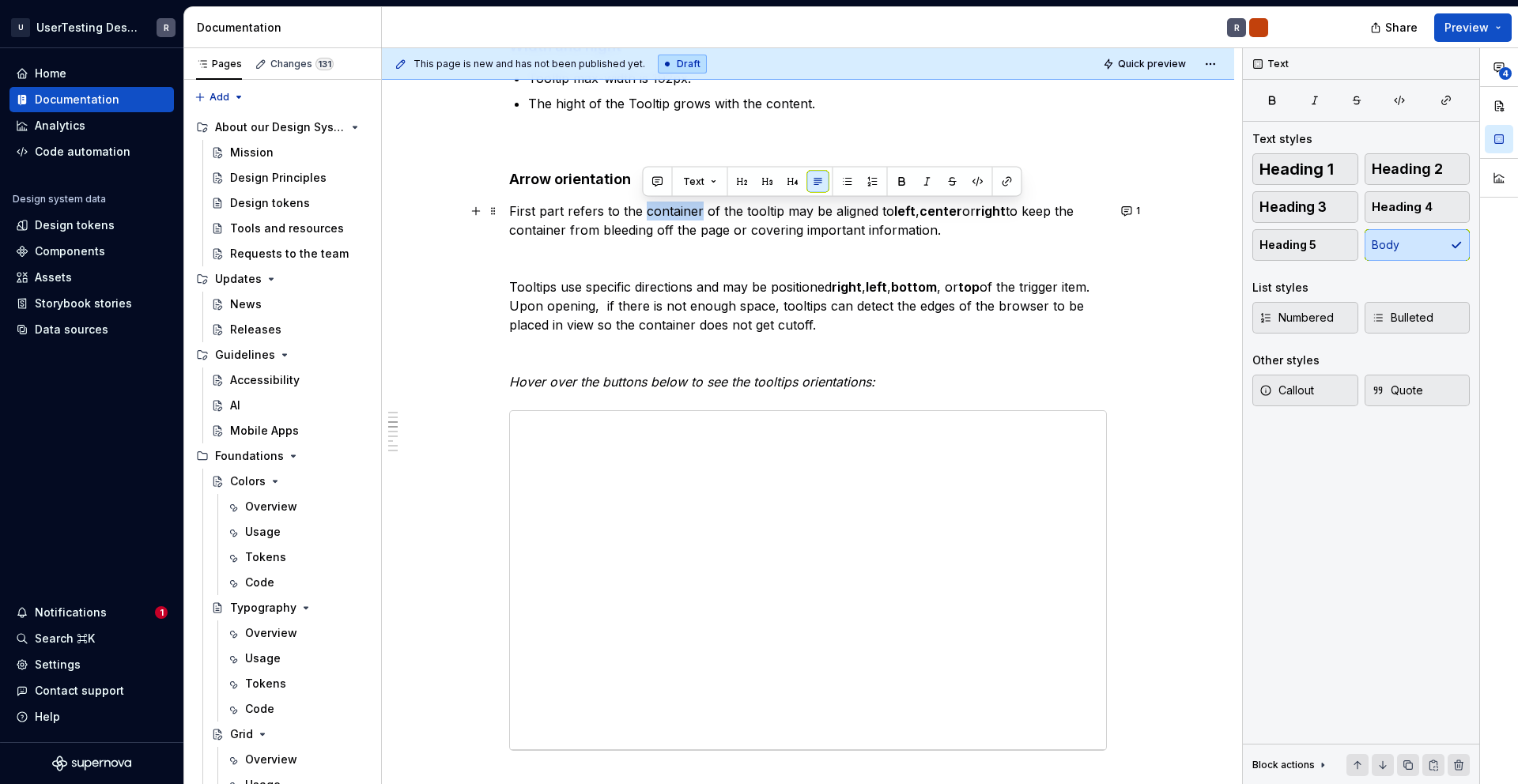 drag, startPoint x: 644, startPoint y: 214, endPoint x: 698, endPoint y: 209, distance: 54.230987 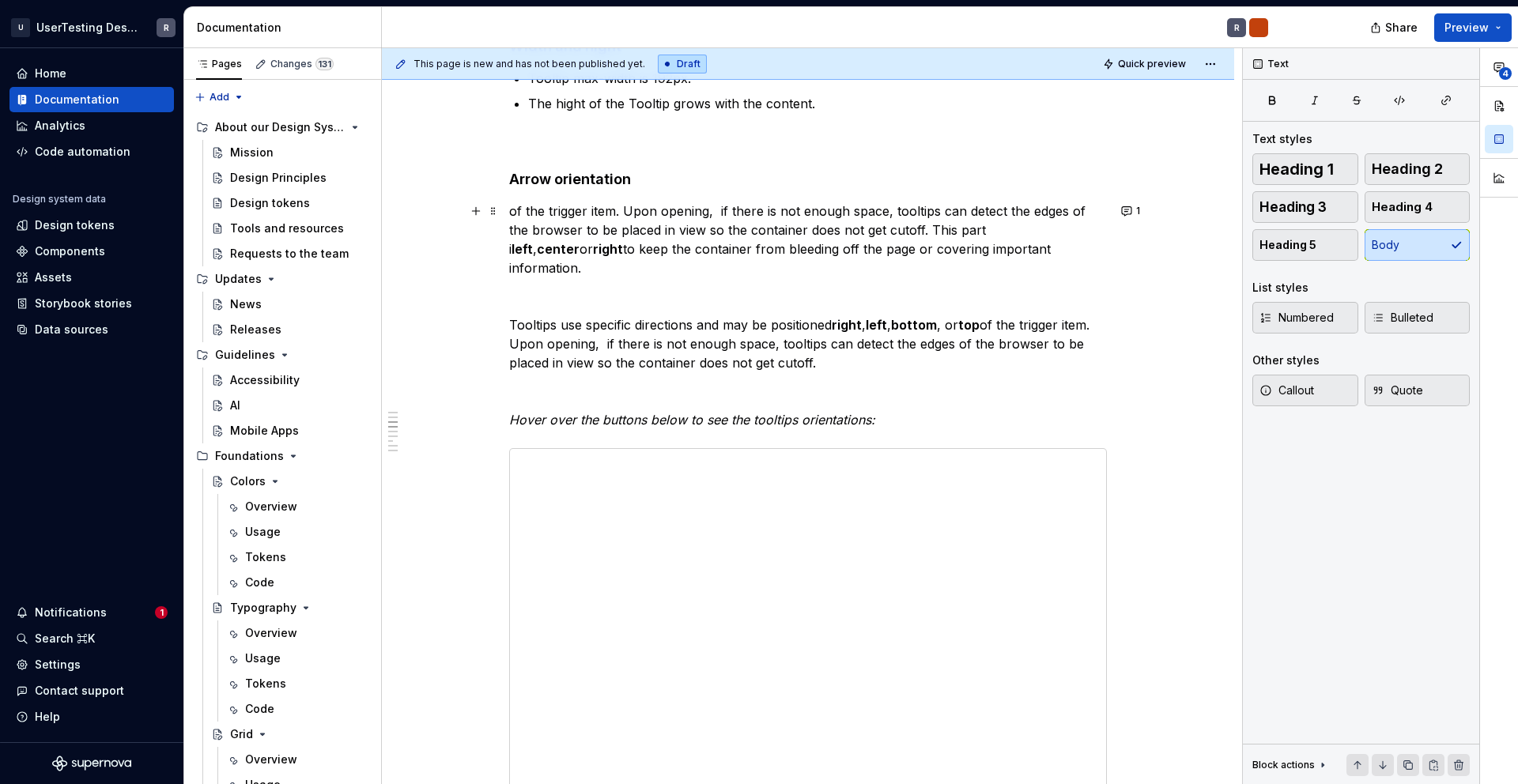 click on "First part refers to the arrow of the tooltip may be aligned to  left ,  center  or  right  to keep the container from bleeding off the page or covering important information." at bounding box center [808, 239] 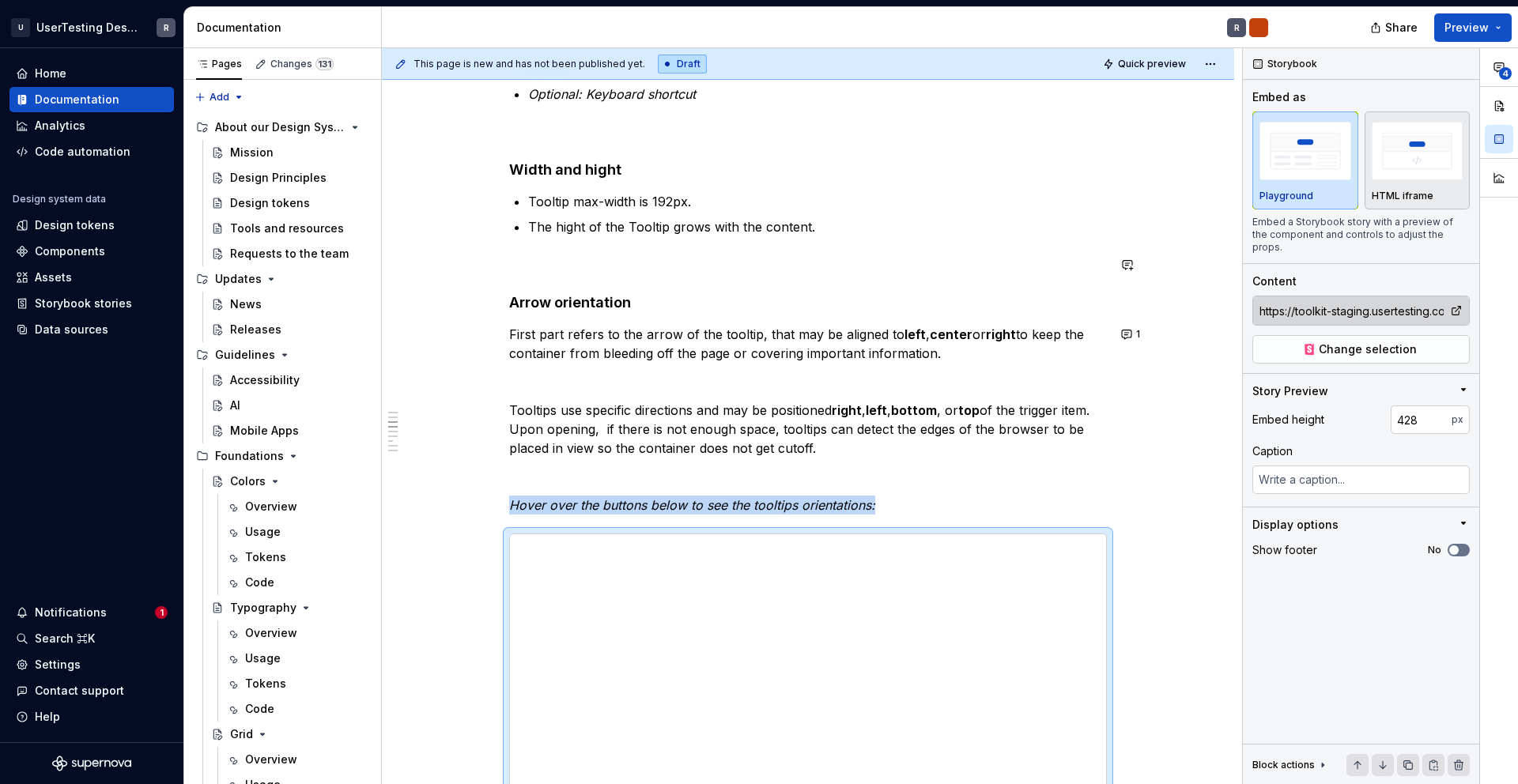 scroll, scrollTop: 844, scrollLeft: 0, axis: vertical 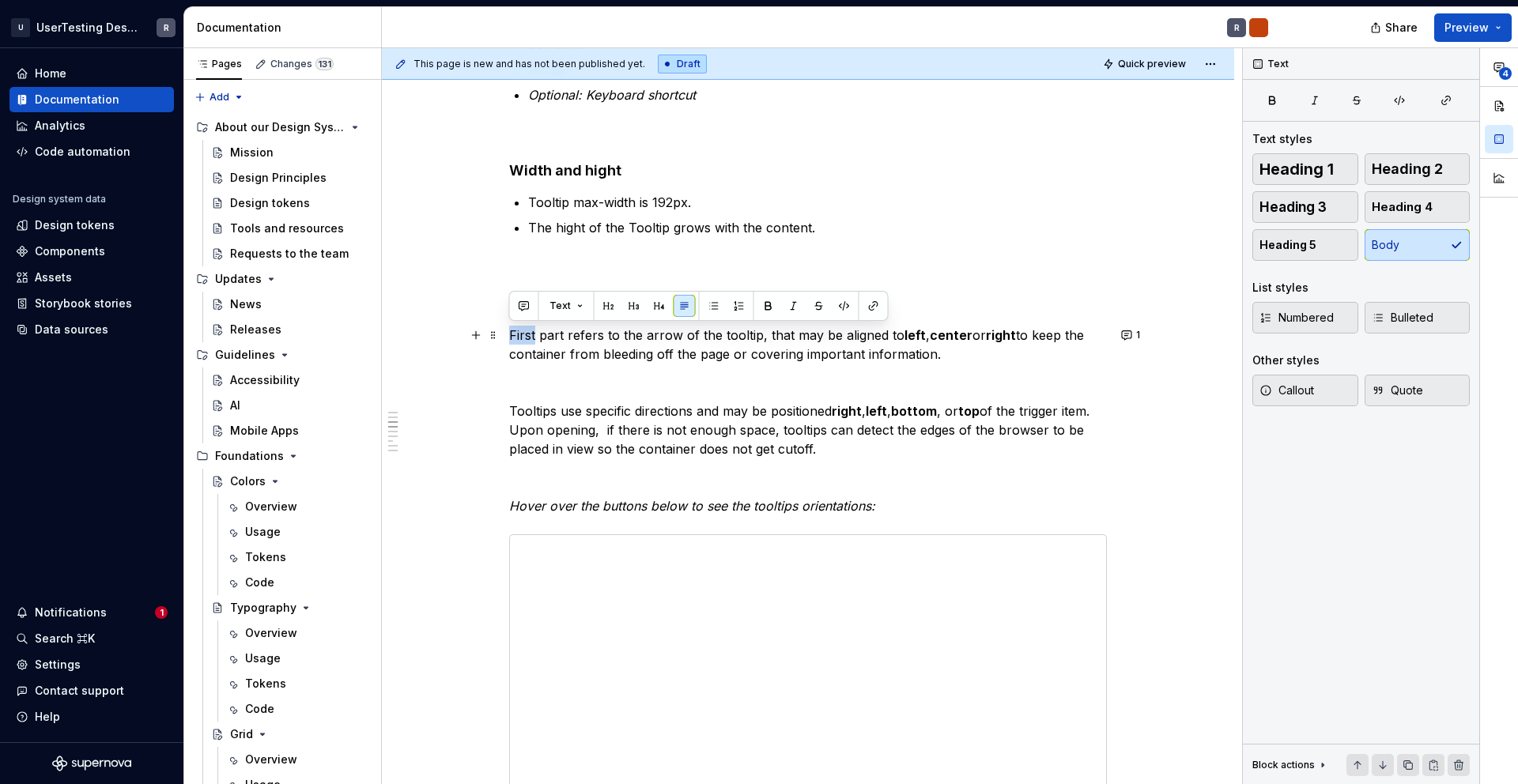 drag, startPoint x: 508, startPoint y: 334, endPoint x: 535, endPoint y: 334, distance: 27 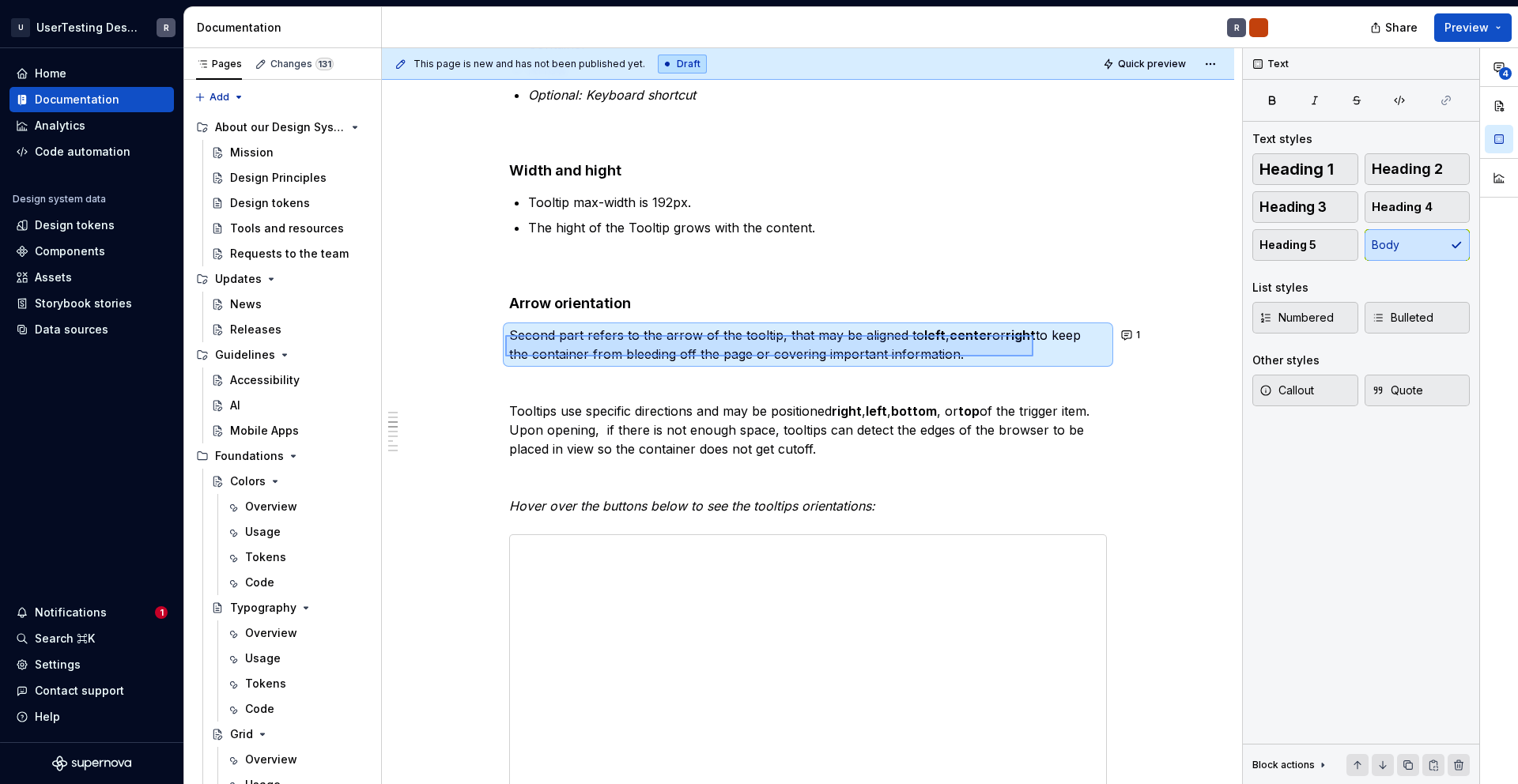 drag, startPoint x: 505, startPoint y: 335, endPoint x: 1033, endPoint y: 356, distance: 528.4174 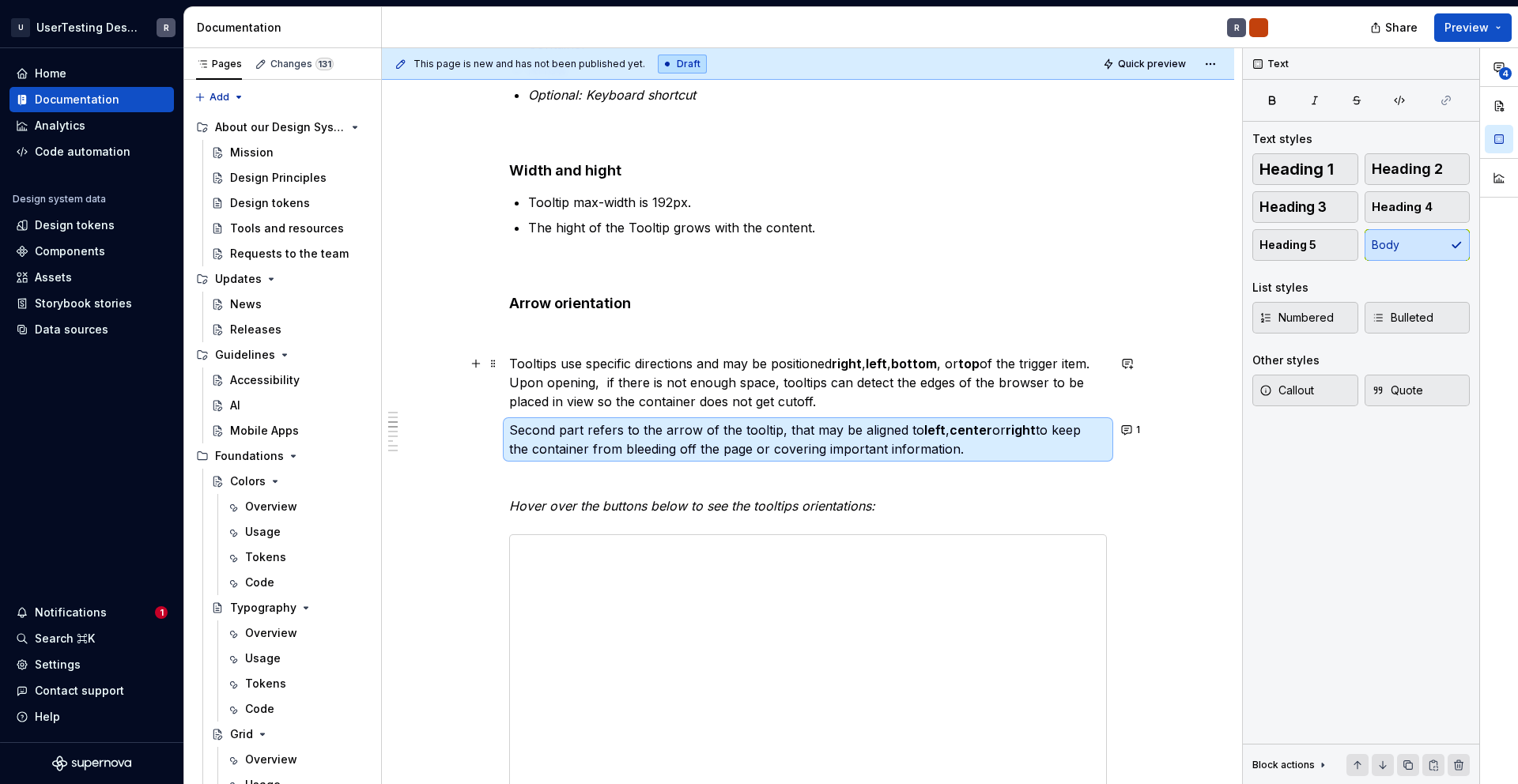 click on "Tooltips use specific directions and may be positioned  right ,  left ,  bottom , or  top  of the trigger item. Upon opening,  if there is not enough space, tooltips can detect the edges of the browser to be placed in view so the container does not get cutoff." at bounding box center (808, 383) 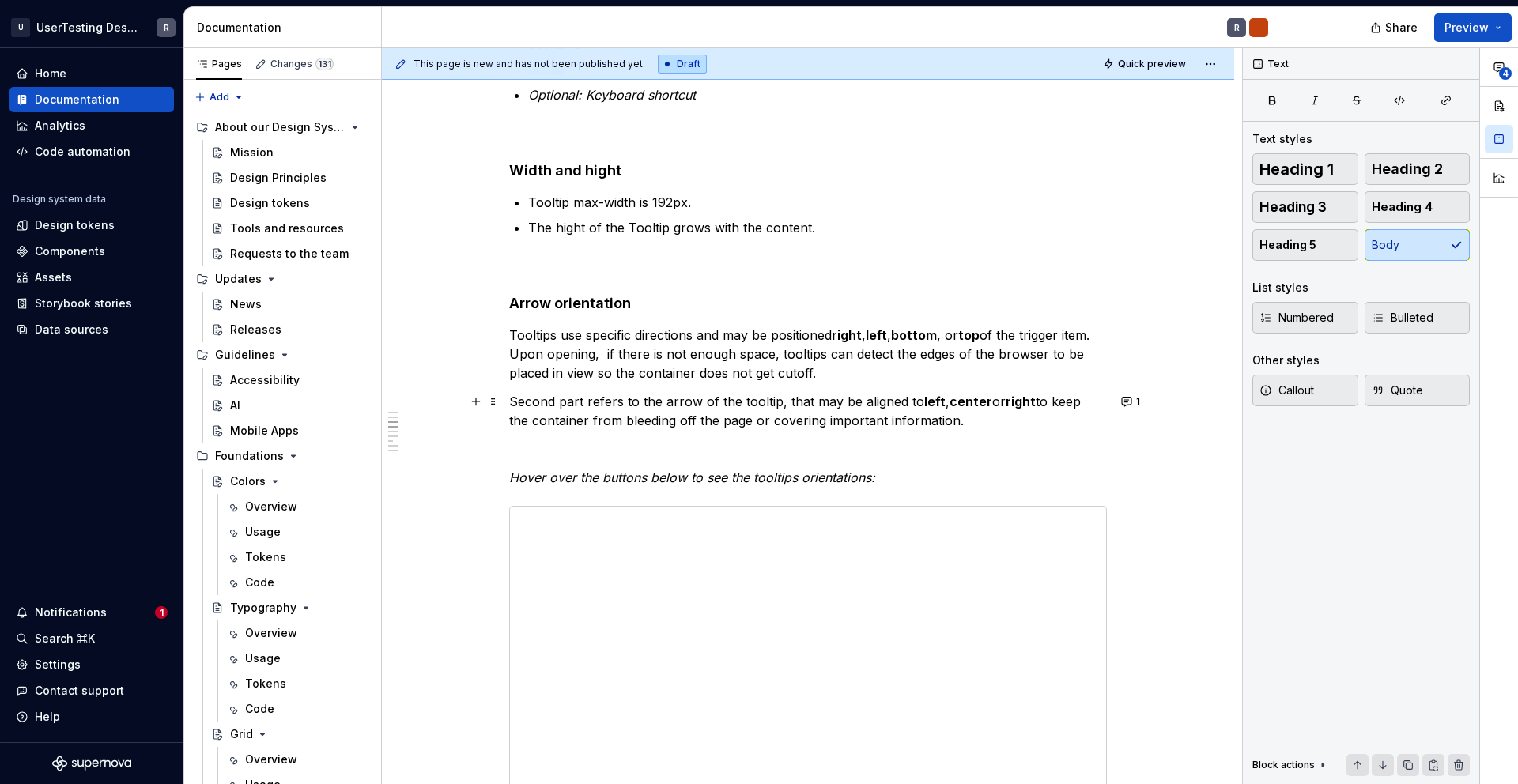 click on "Second part refers to the arrow of the tooltip, that may be aligned to  left ,  center  or  right  to keep the container from bleeding off the page or covering important information." at bounding box center (808, 411) 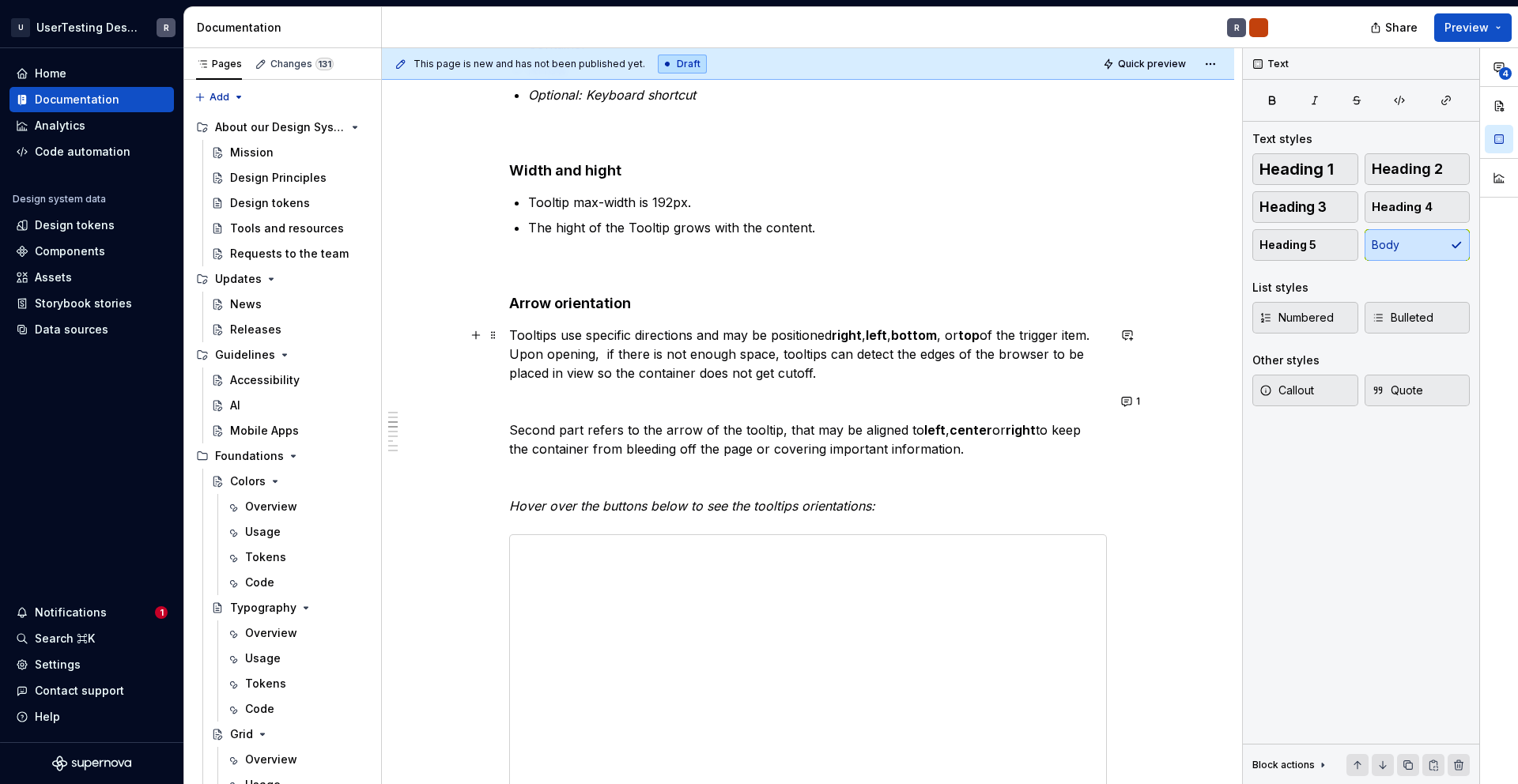 click on "Tooltips use specific directions and may be positioned  right ,  left ,  bottom , or  top  of the trigger item. Upon opening,  if there is not enough space, tooltips can detect the edges of the browser to be placed in view so the container does not get cutoff." at bounding box center [808, 354] 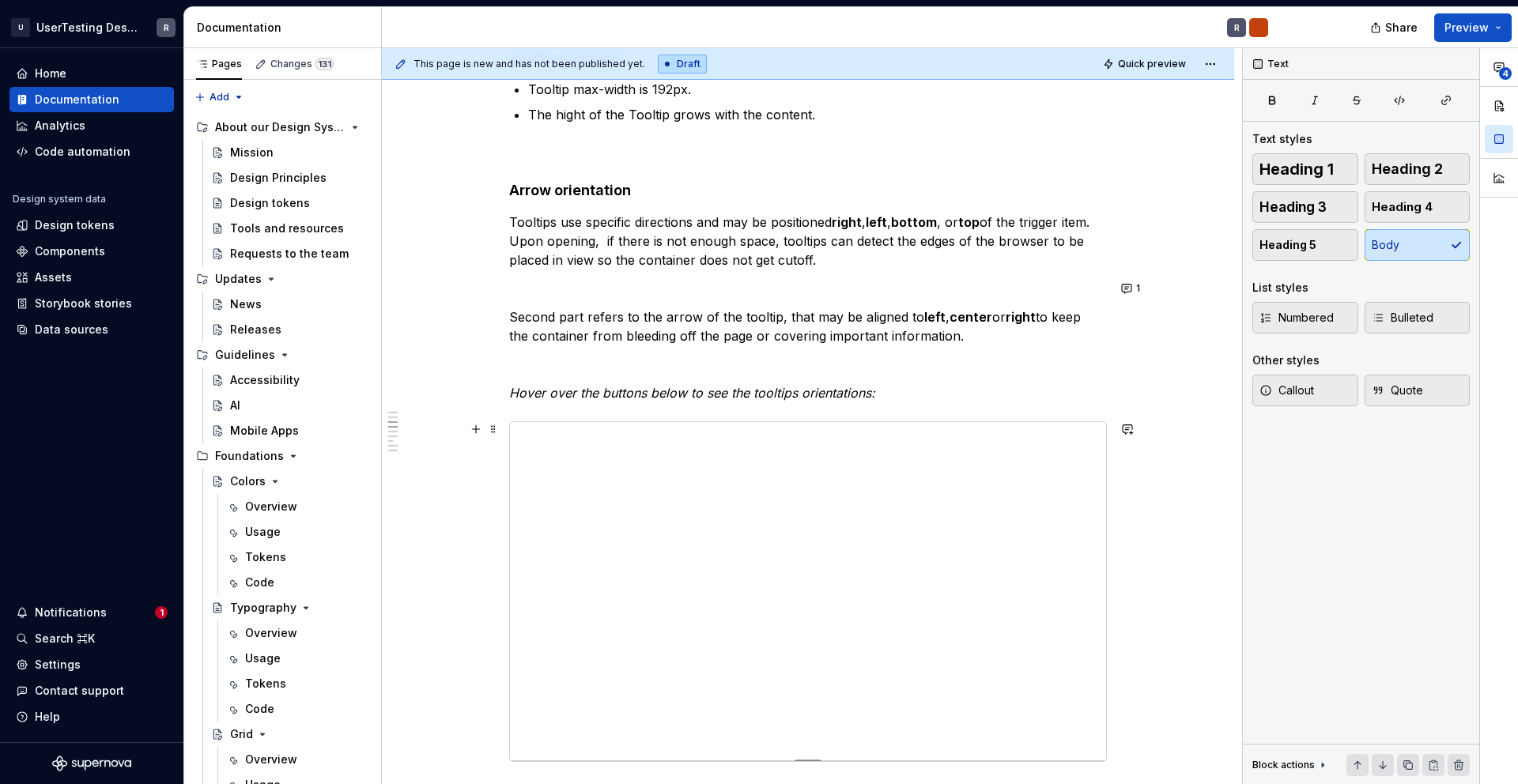 scroll, scrollTop: 981, scrollLeft: 0, axis: vertical 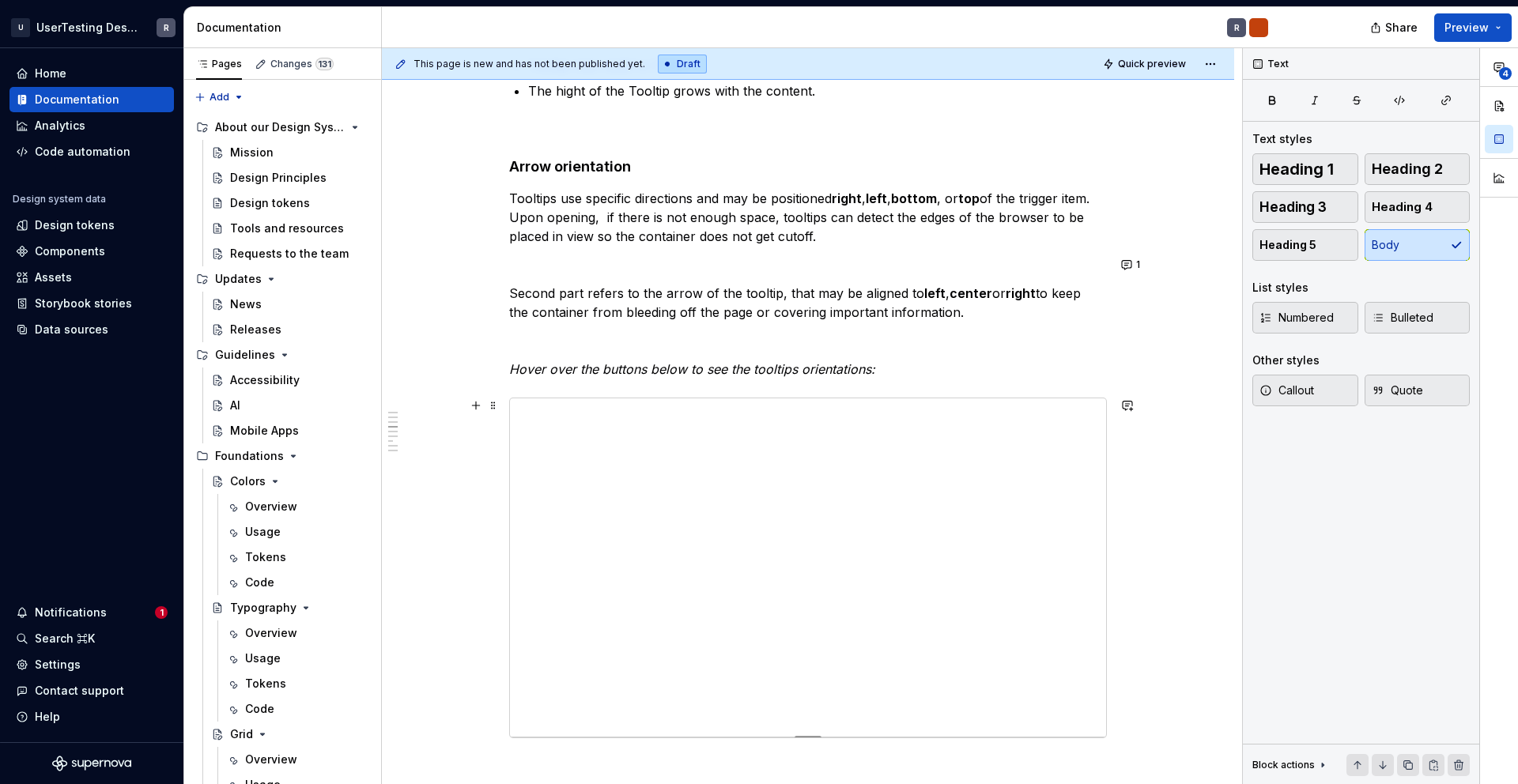 click on "Overview Tooltips should be as concise as possible. For more content or click interactions use  Popovers . The Tooltip displays up to a few words that say what the tool does when users click it. Try to start with an imperative. A tooltip answers “What happens when I click this?” The Tooltip can be trigged by hover, click and focus. The content should be restricted to a sentence. If the content is too long then either reconsider the sentence or use a popover component. Anatomy Text Container Arrow Optional: Keyboard shortcut Width and hight Tooltip max-width is 192px. The hight of the Tooltip grows with the content. Arrow orientation Tooltips use specific directions and may be positioned  right ,  left ,  bottom , or  top  of the trigger item. Upon opening,  if there is not enough space, tooltips can detect the edges of the browser to be placed in view so the container does not get cutoff. Second part refers to the arrow of the tooltip, that may be aligned to  left ,  center  or  right Placement 1" at bounding box center (808, 1415) 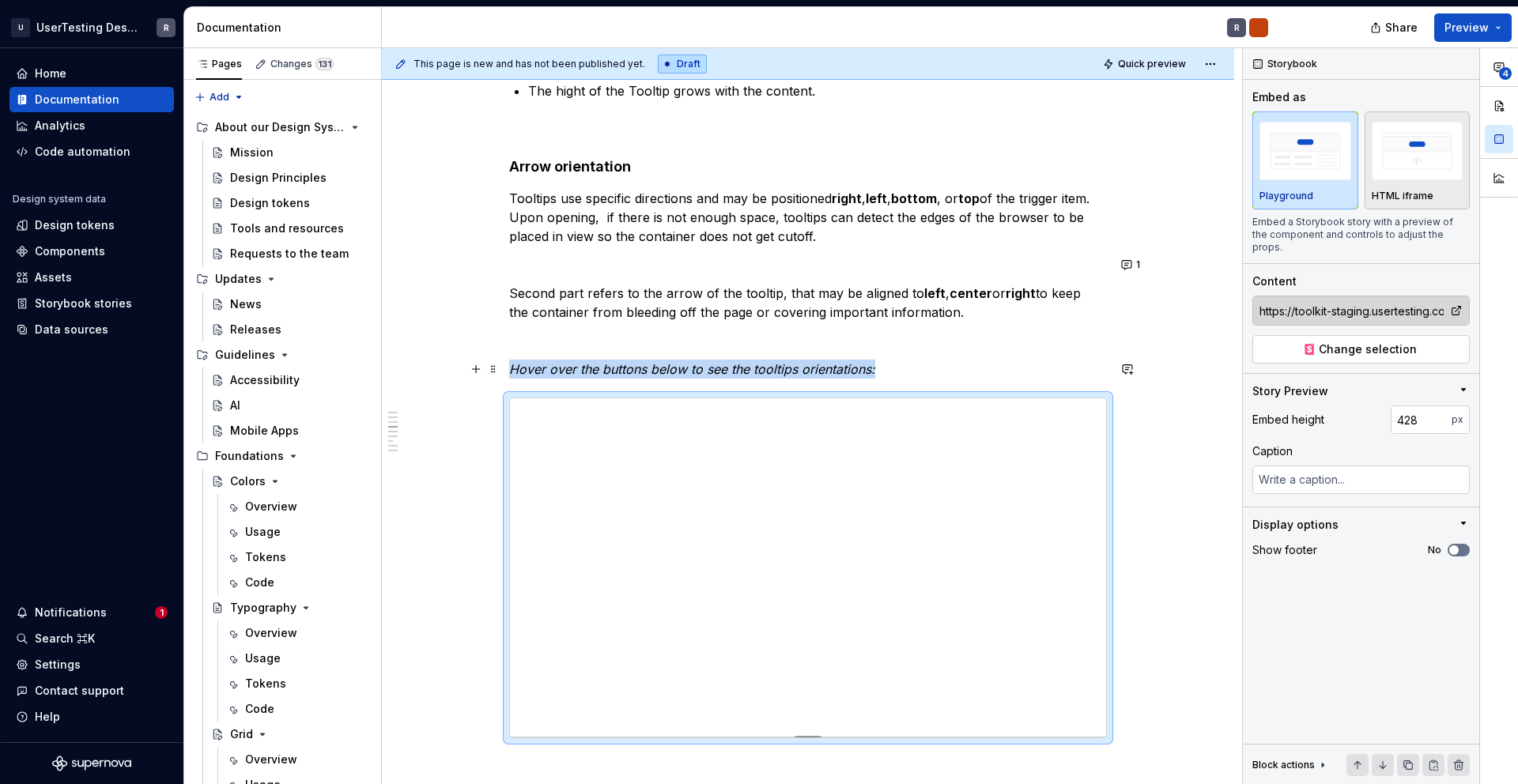 click on "Hover over the buttons below to see the tooltips orientations:" at bounding box center [808, 369] 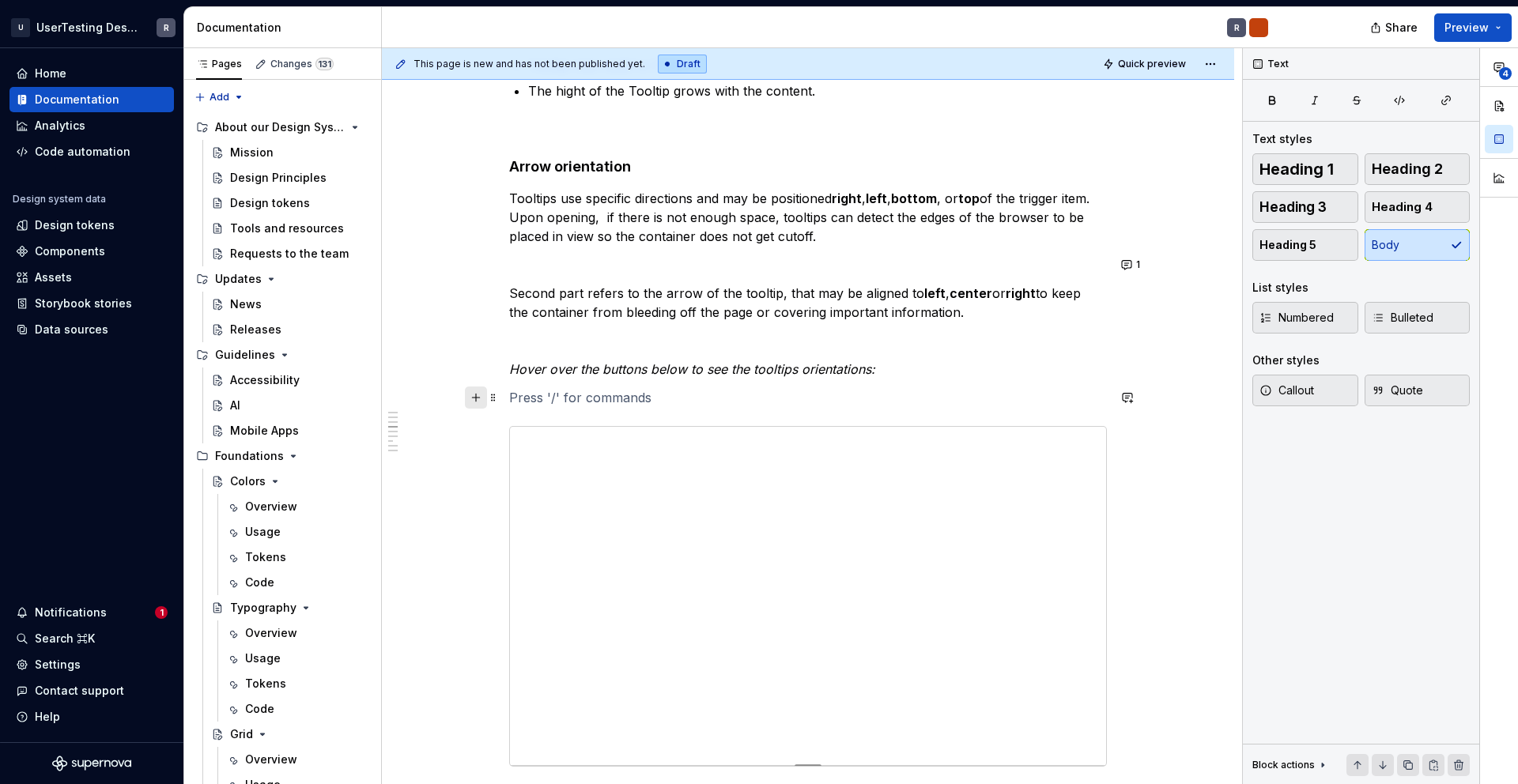 click at bounding box center [476, 398] 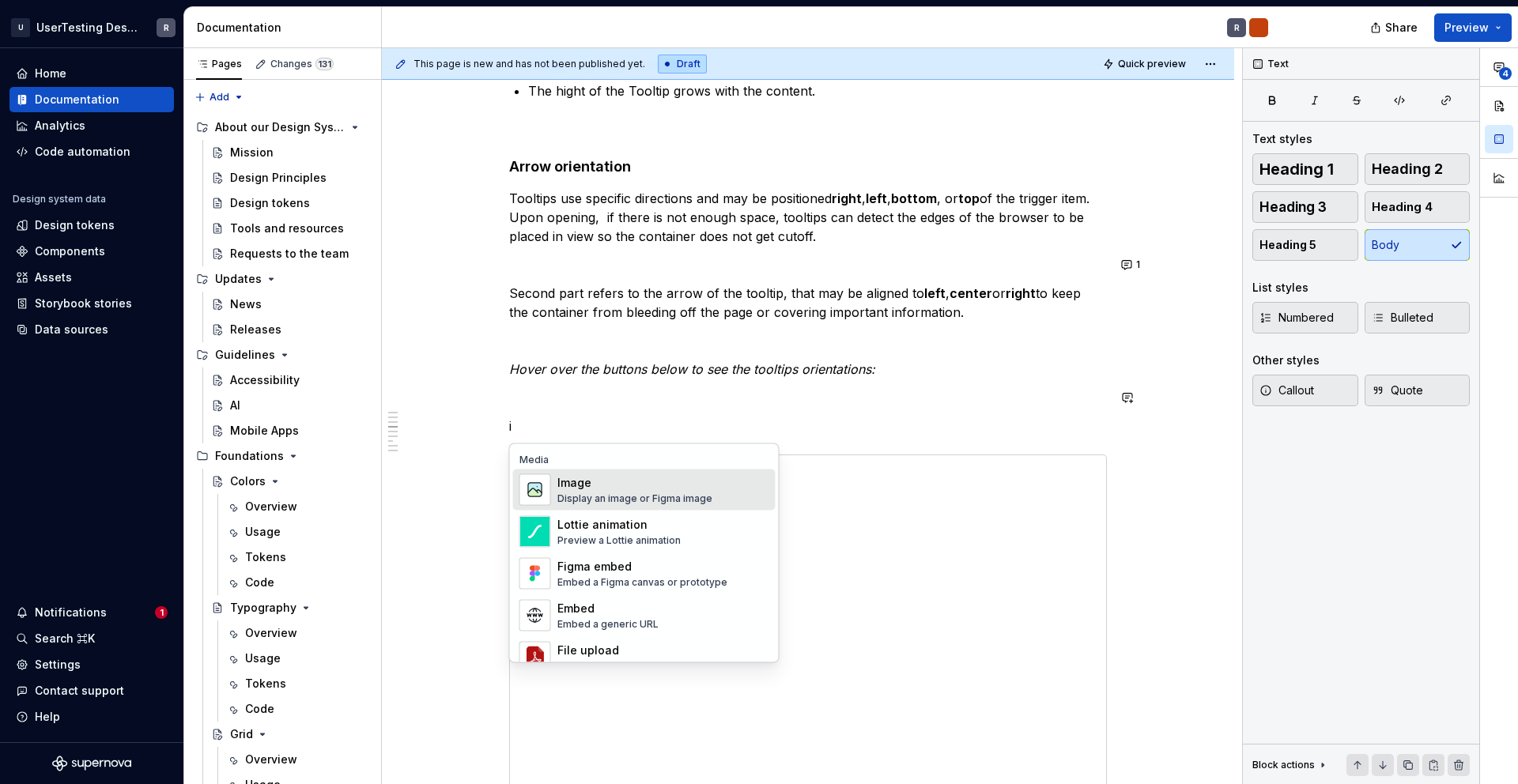 click on "Image" at bounding box center [635, 483] 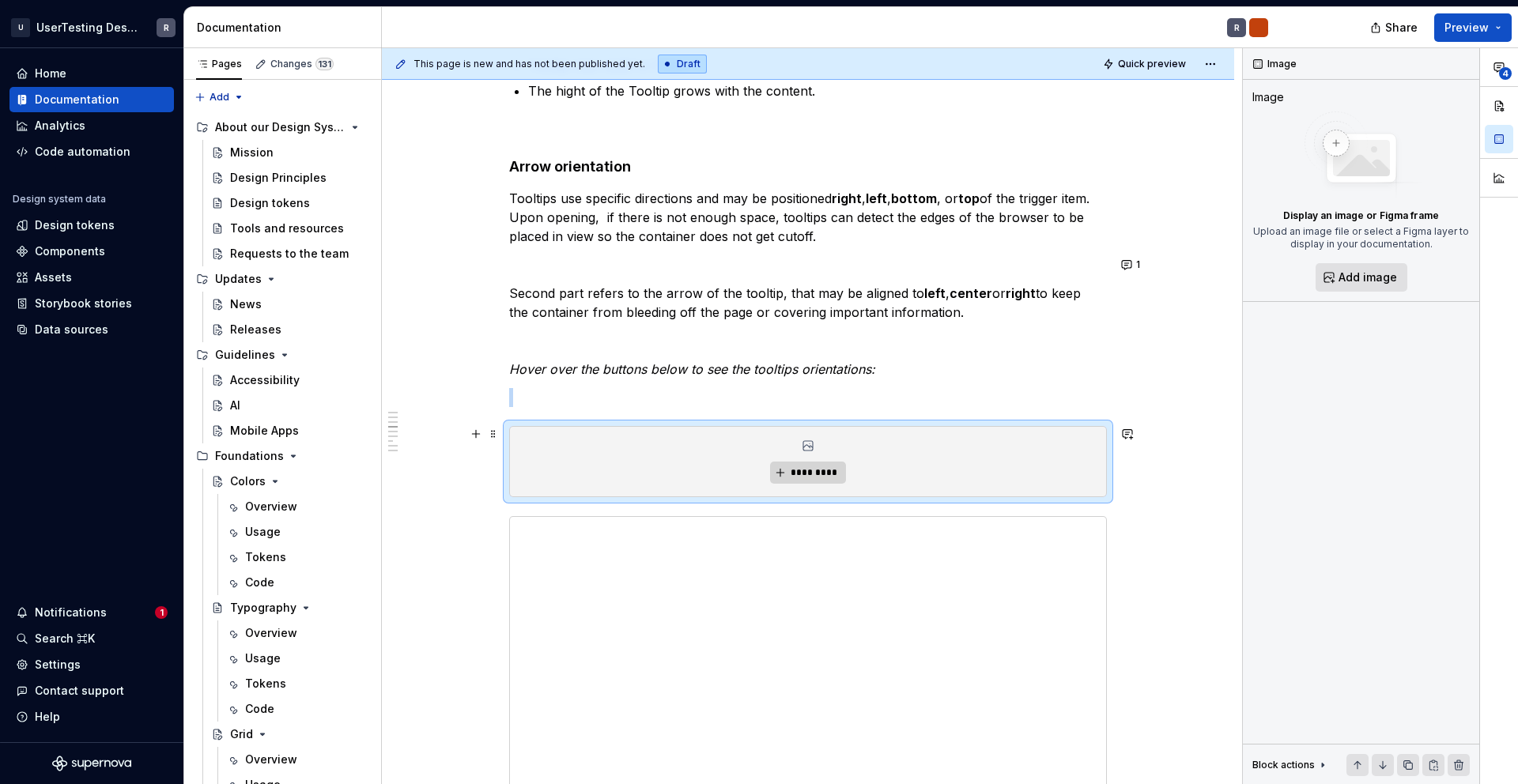 click on "*********" at bounding box center (807, 473) 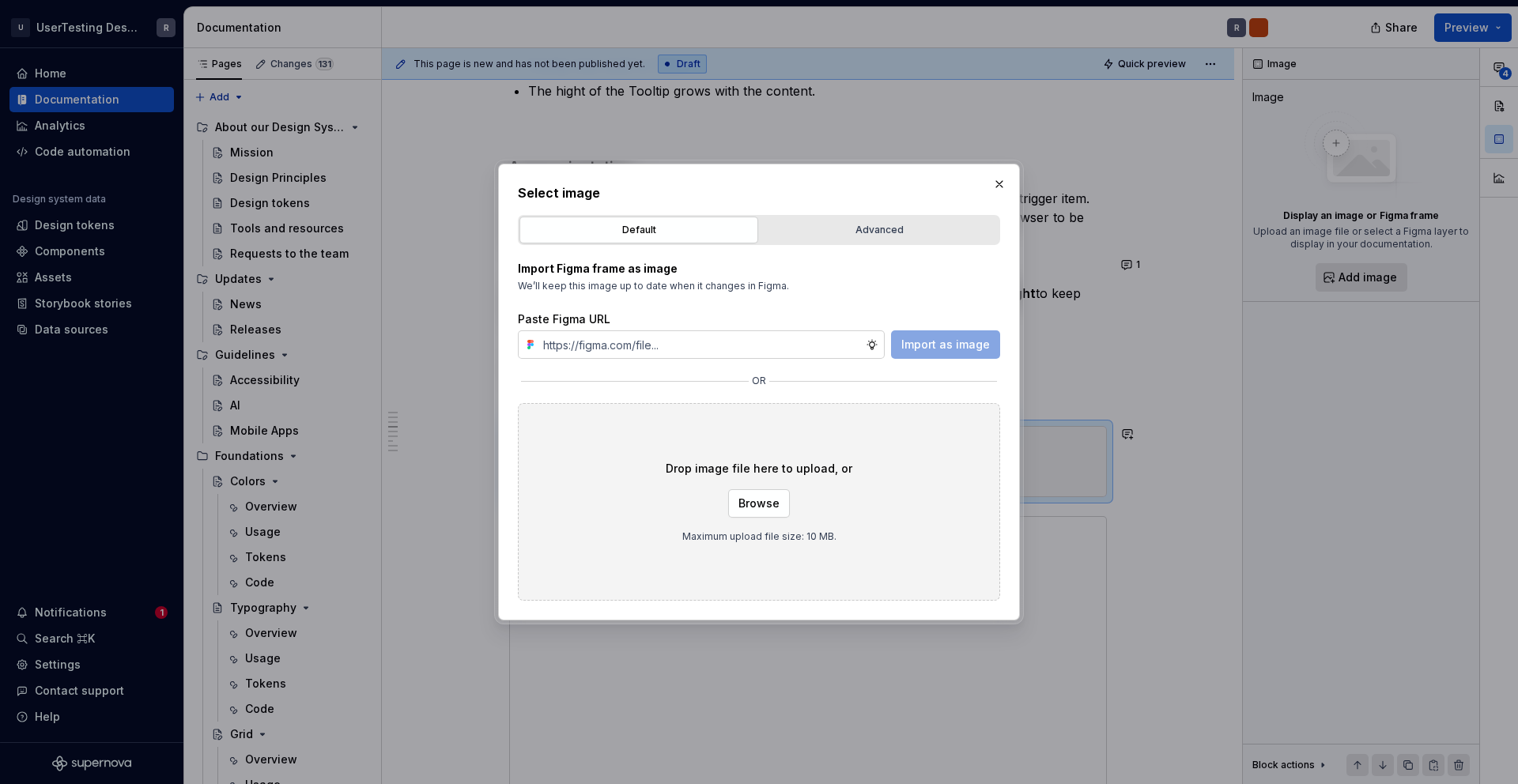 click on "Import as image" at bounding box center [946, 345] 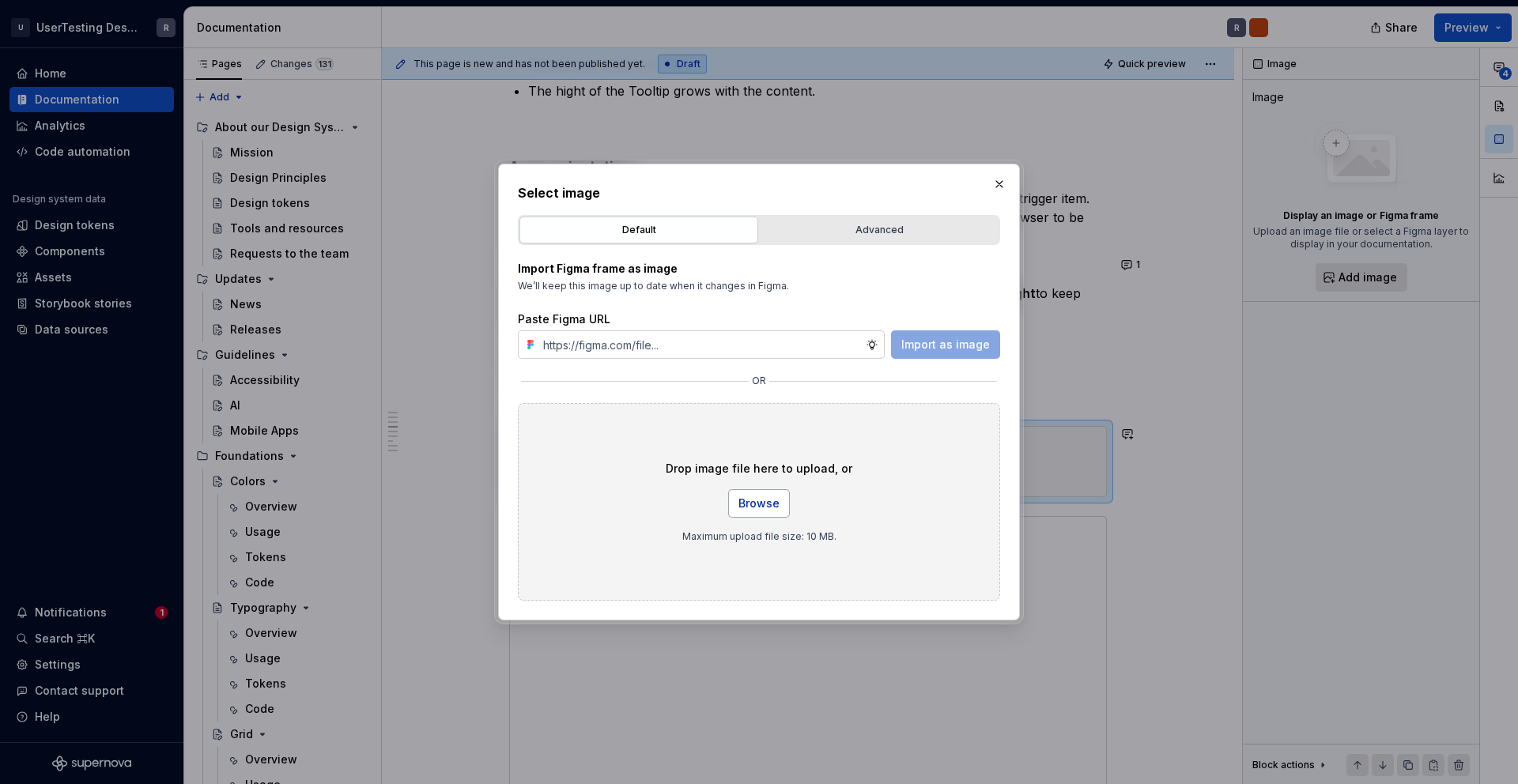click on "Browse" at bounding box center (759, 503) 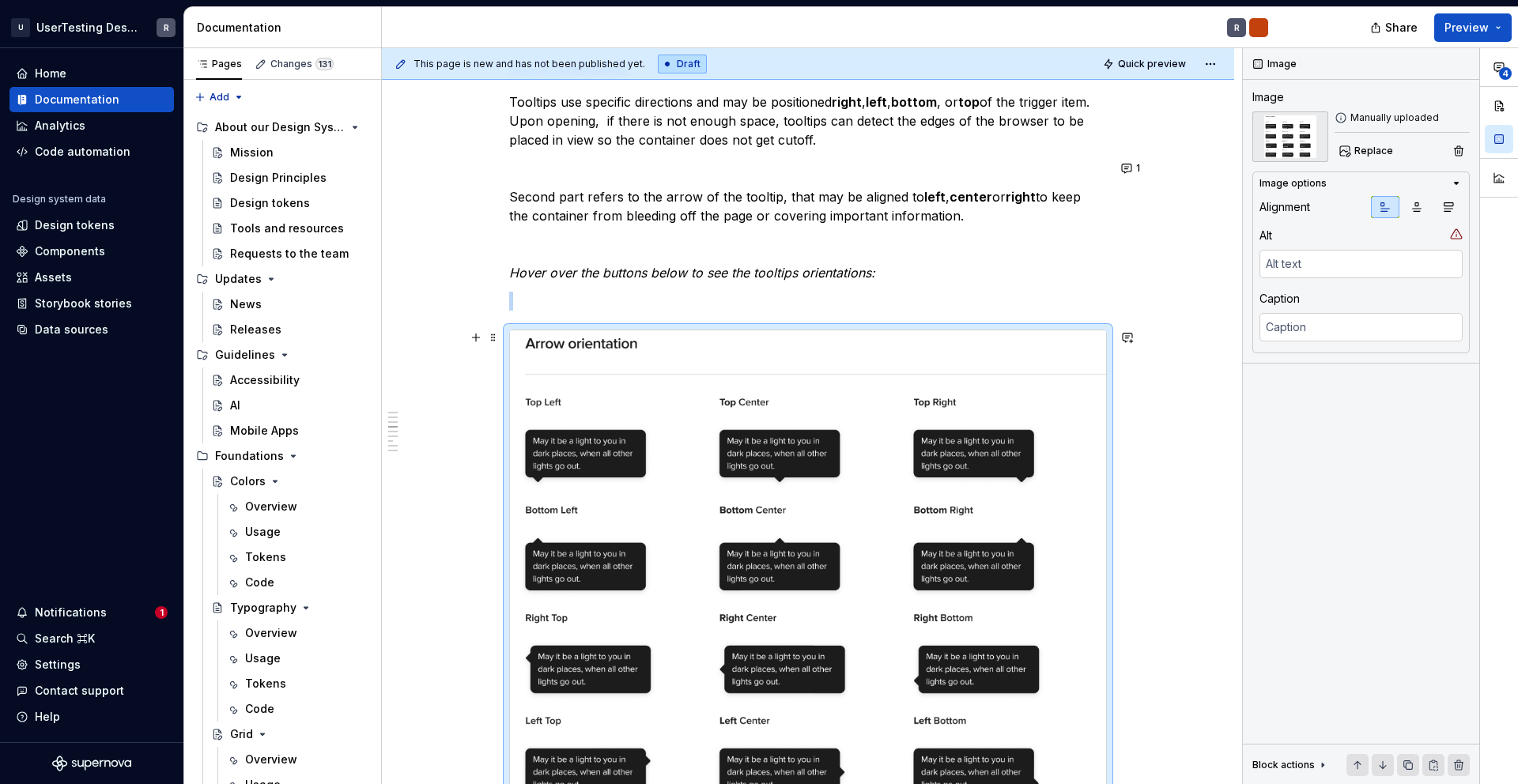 scroll, scrollTop: 1074, scrollLeft: 0, axis: vertical 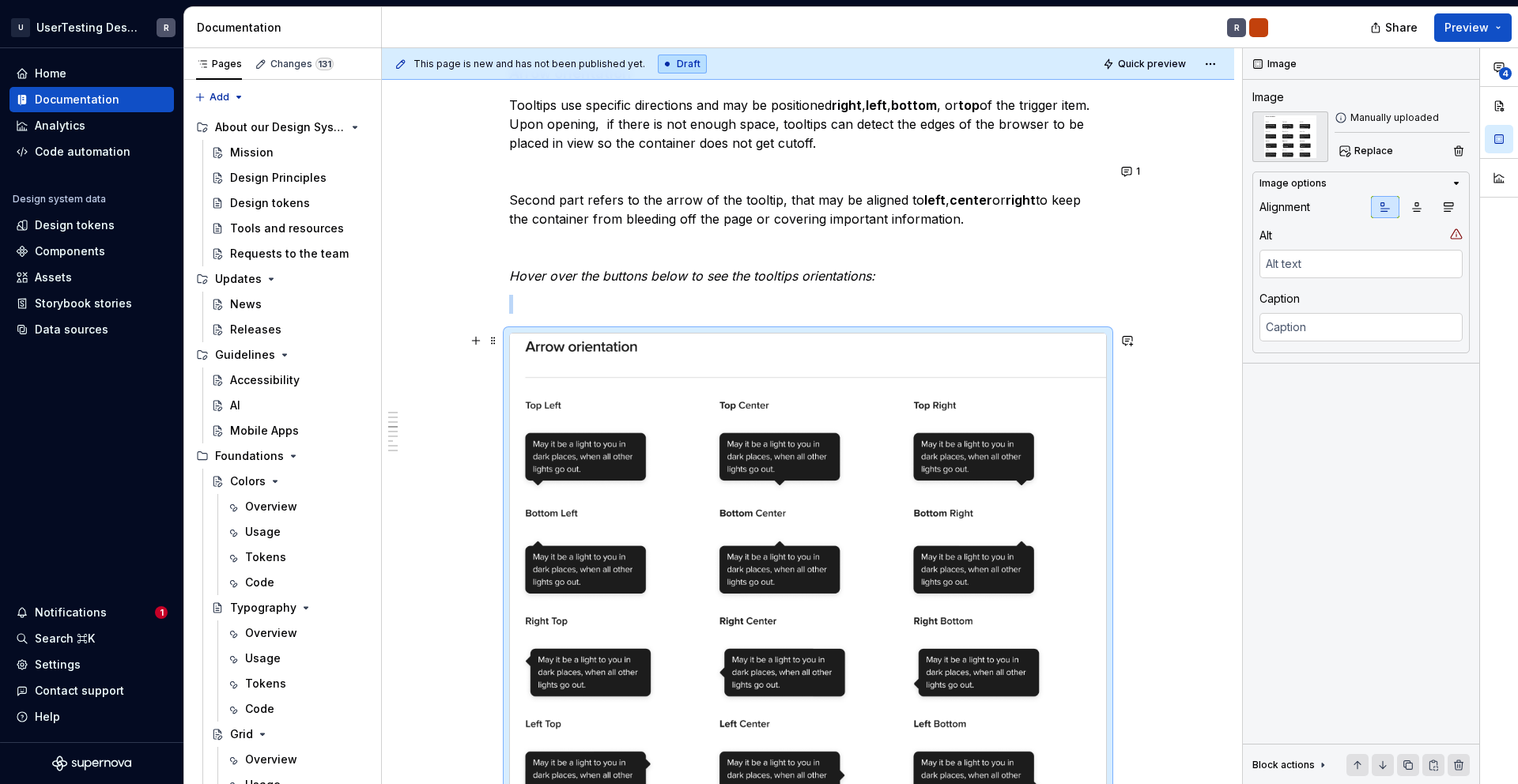 click on "Overview Tooltips should be as concise as possible. For more content or click interactions use  Popovers . The Tooltip displays up to a few words that say what the tool does when users click it. Try to start with an imperative. A tooltip answers “What happens when I click this?” The Tooltip can be trigged by hover, click and focus. The content should be restricted to a sentence. If the content is too long then either reconsider the sentence or use a popover component. Anatomy Text Container Arrow Optional: Keyboard shortcut Width and hight Tooltip max-width is 192px. The hight of the Tooltip grows with the content. Arrow orientation Tooltips use specific directions and may be positioned  right ,  left ,  bottom , or  top  of the trigger item. Upon opening,  if there is not enough space, tooltips can detect the edges of the browser to be placed in view so the container does not get cutoff. Second part refers to the arrow of the tooltip, that may be aligned to  left ,  center  or  right Placement 1" at bounding box center (808, 1587) 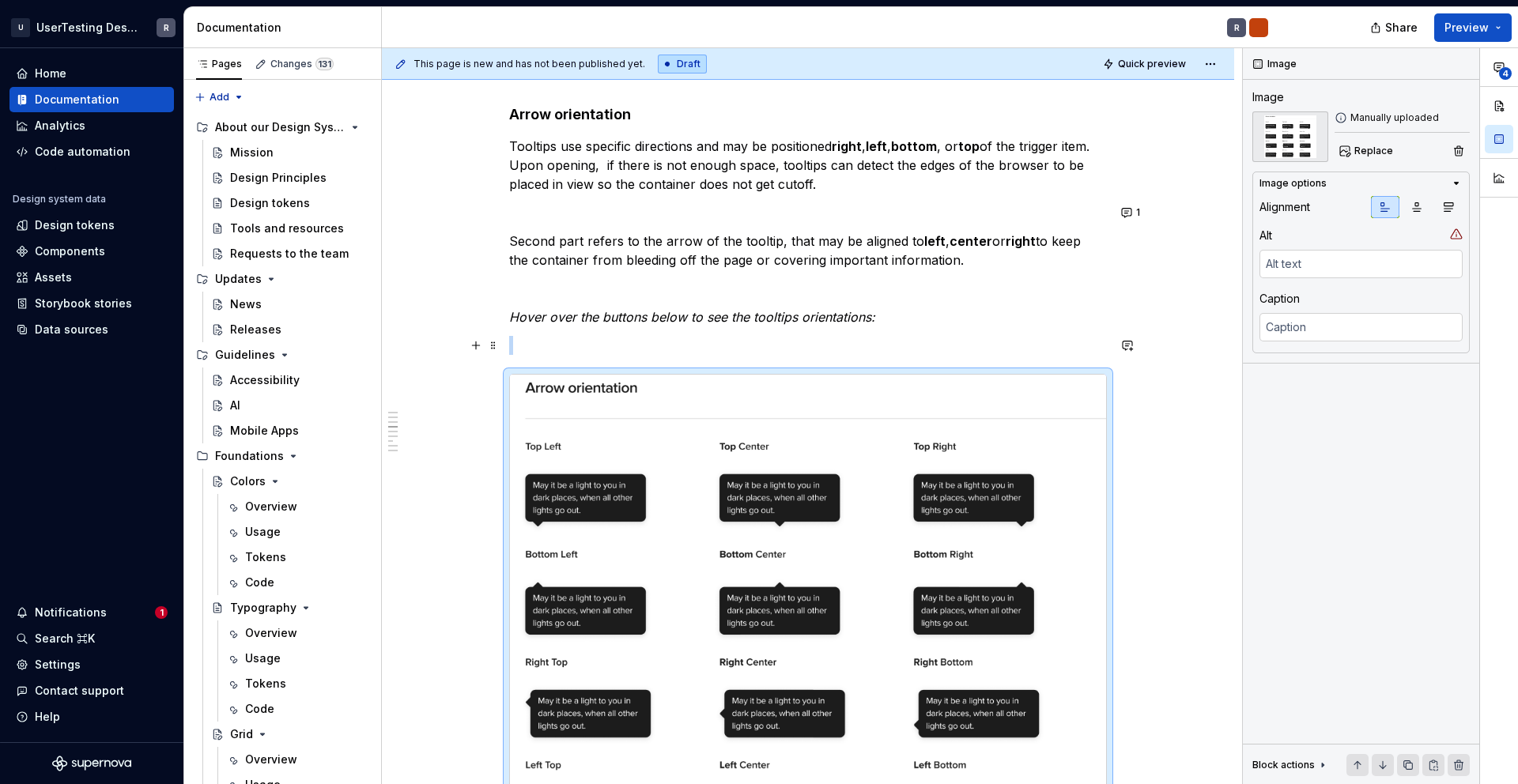 scroll, scrollTop: 1032, scrollLeft: 0, axis: vertical 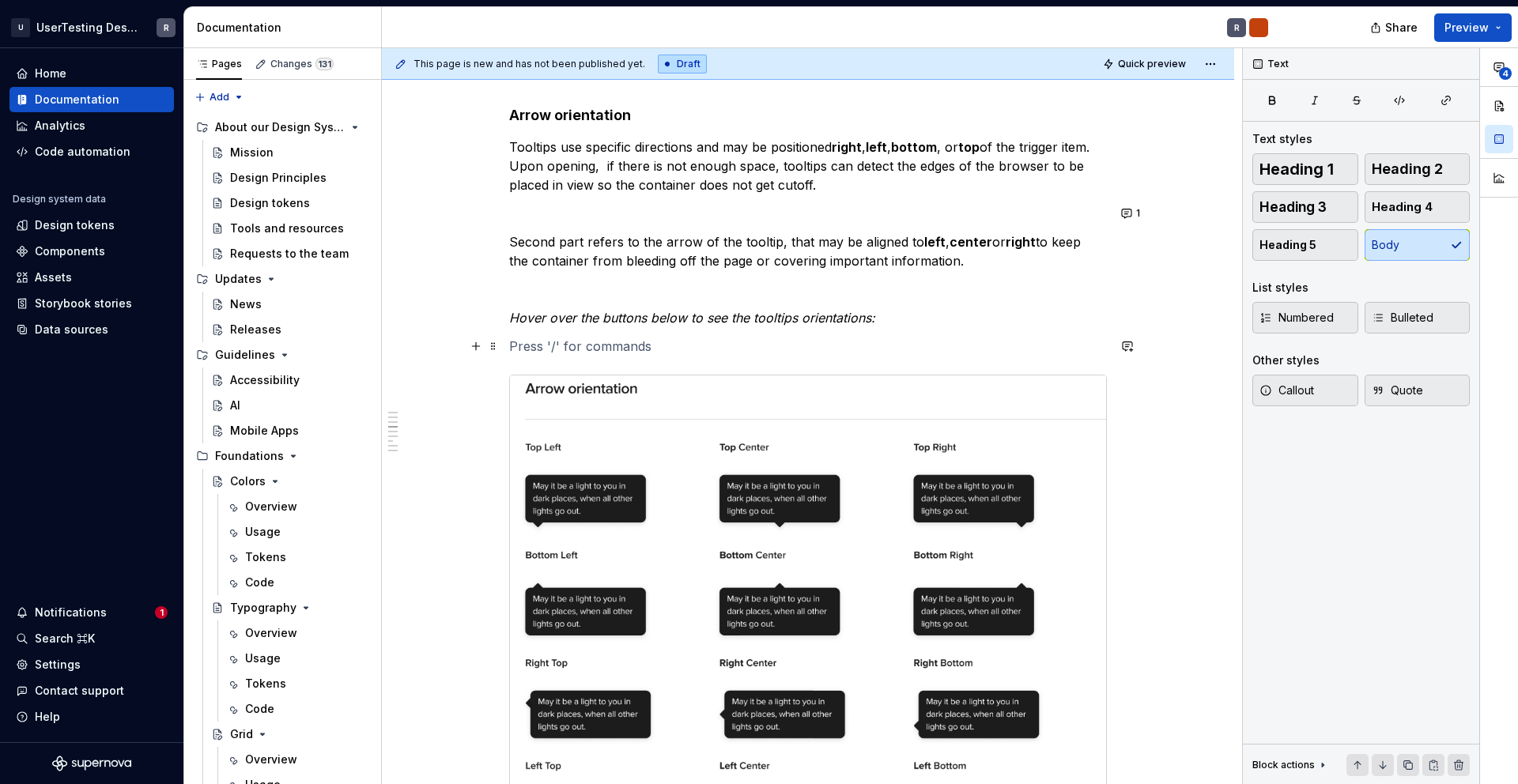 click at bounding box center (808, 346) 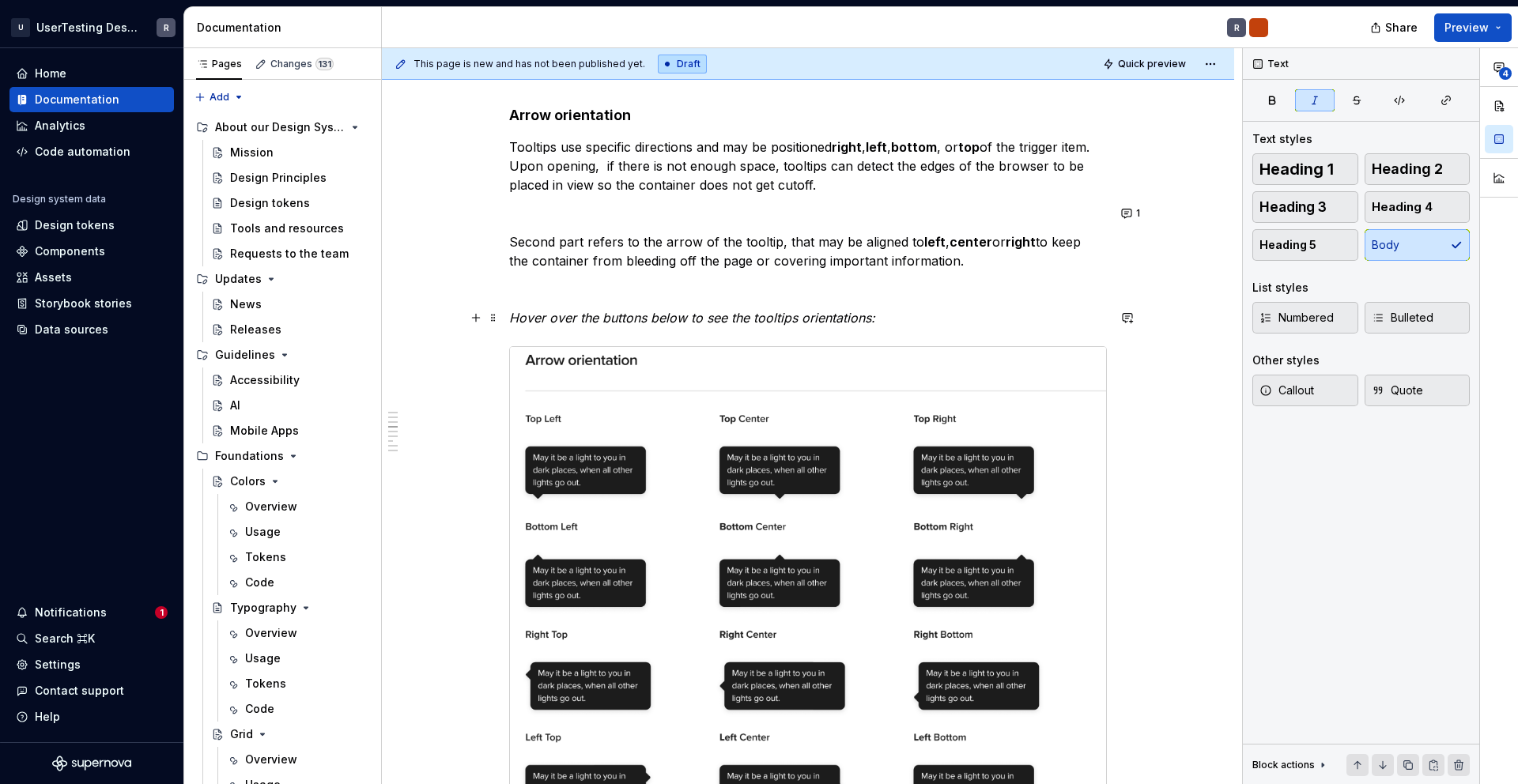 click on "Hover over the buttons below to see the tooltips orientations:" at bounding box center [692, 318] 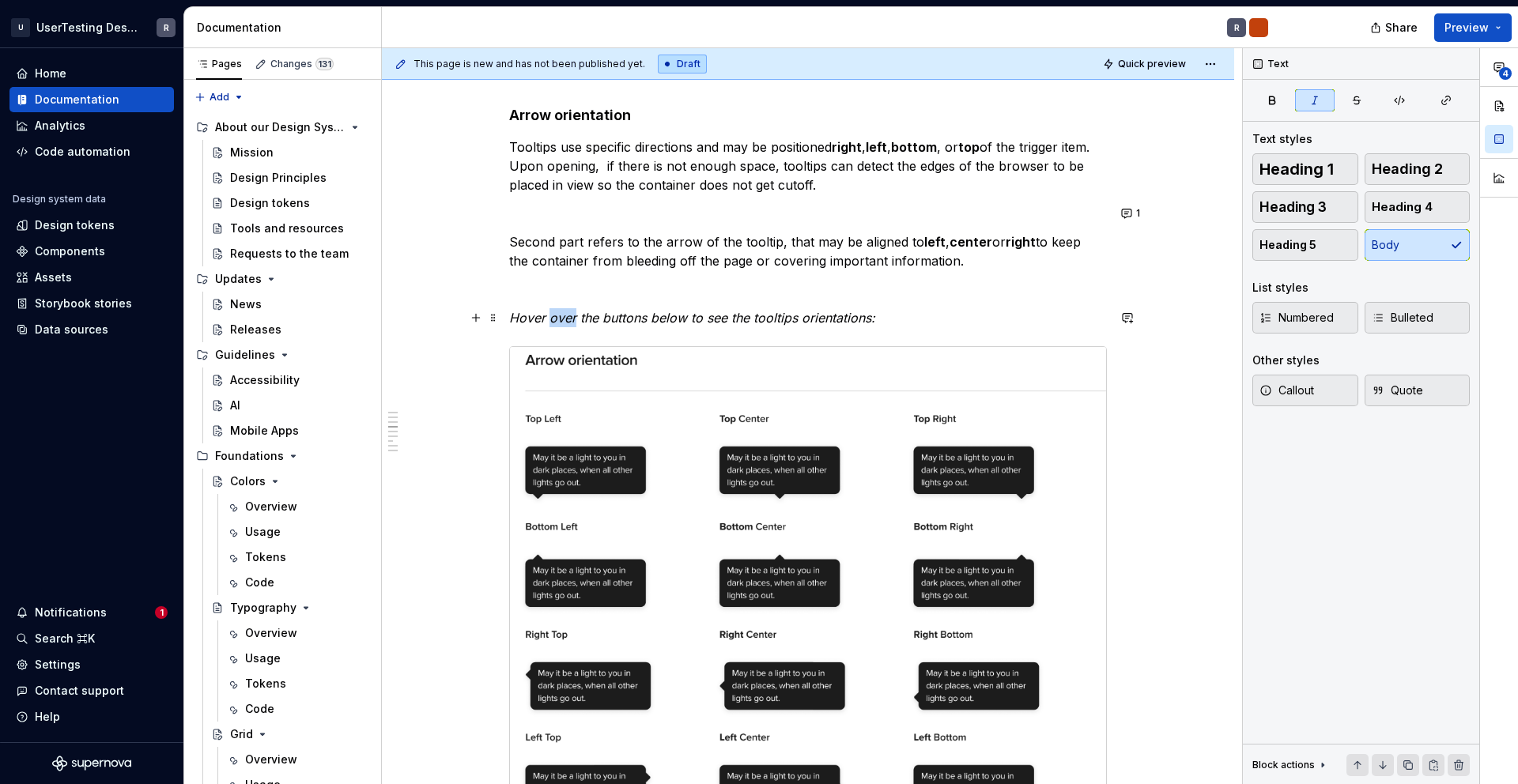 click on "Hover over the buttons below to see the tooltips orientations:" at bounding box center (692, 318) 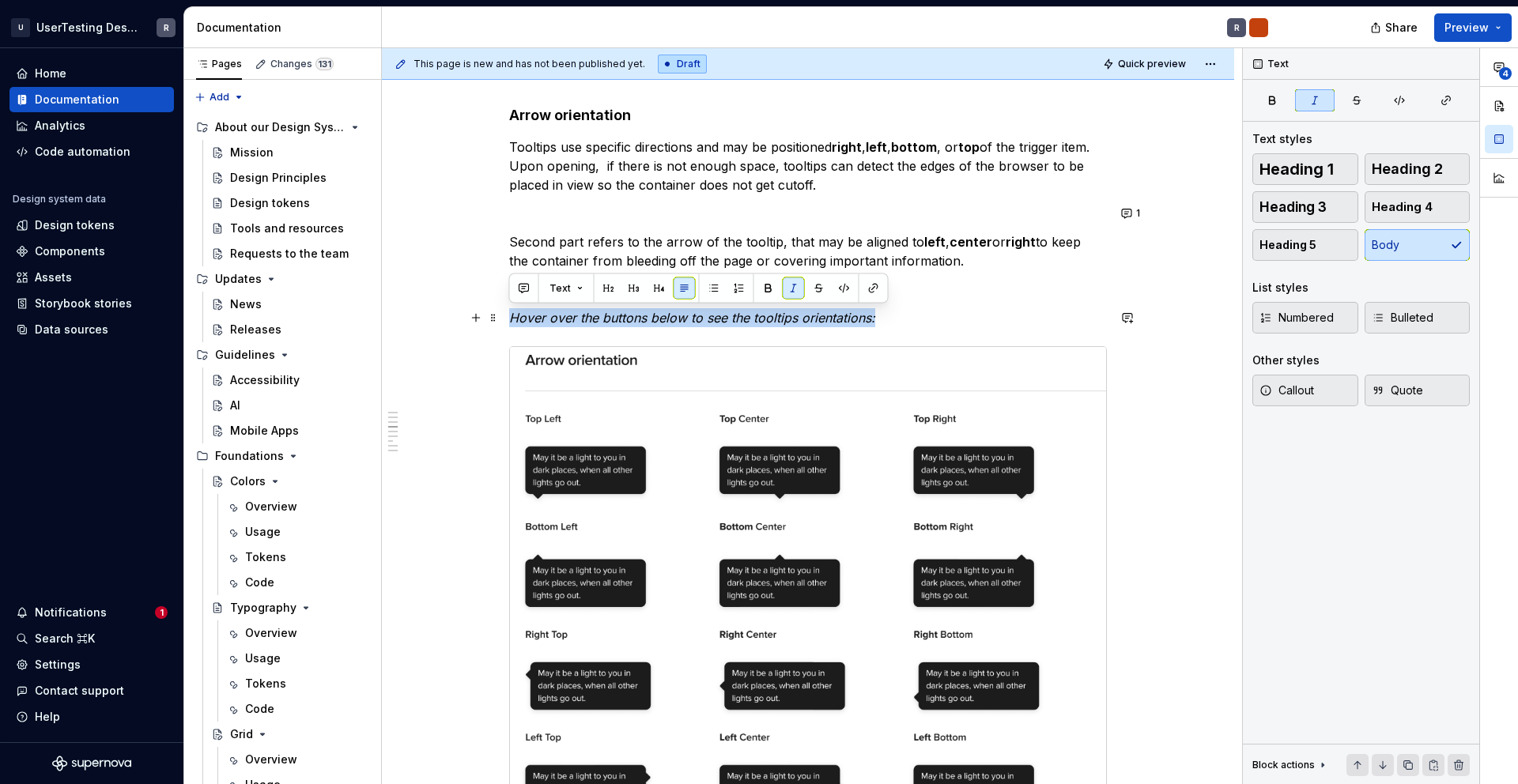 click on "Hover over the buttons below to see the tooltips orientations:" at bounding box center [692, 318] 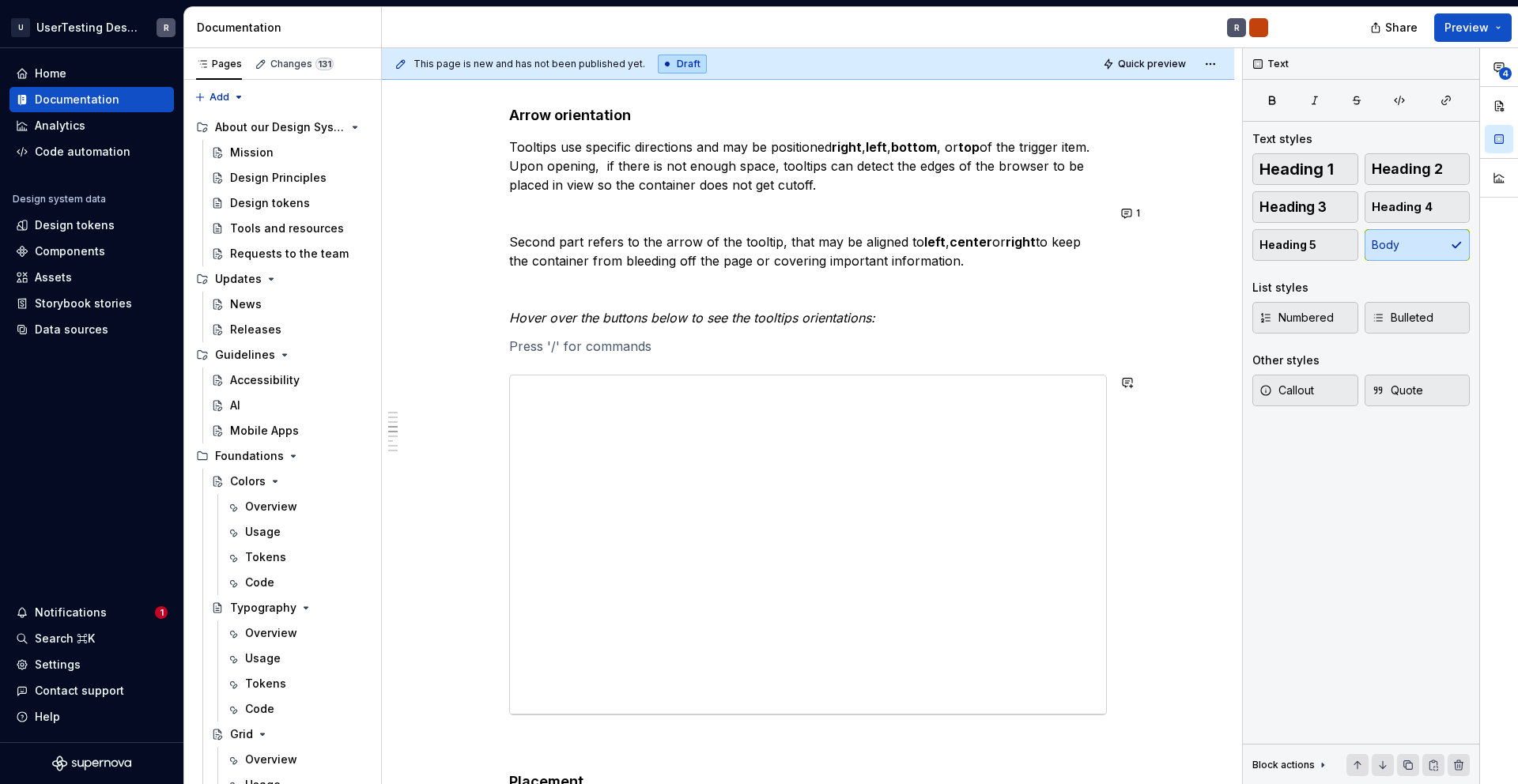 click on "Overview Tooltips should be as concise as possible. For more content or click interactions use  Popovers . The Tooltip displays up to a few words that say what the tool does when users click it. Try to start with an imperative. A tooltip answers “What happens when I click this?” The Tooltip can be trigged by hover, click and focus. The content should be restricted to a sentence. If the content is too long then either reconsider the sentence or use a popover component. Anatomy Text Container Arrow Optional: Keyboard shortcut Width and hight Tooltip max-width is 192px. The hight of the Tooltip grows with the content. Arrow orientation Tooltips use specific directions and may be positioned  right ,  left ,  bottom , or  top  of the trigger item. Upon opening,  if there is not enough space, tooltips can detect the edges of the browser to be placed in view so the container does not get cutoff. Second part refers to the arrow of the tooltip, that may be aligned to  left ,  center  or  right Placement" at bounding box center [808, 1270] 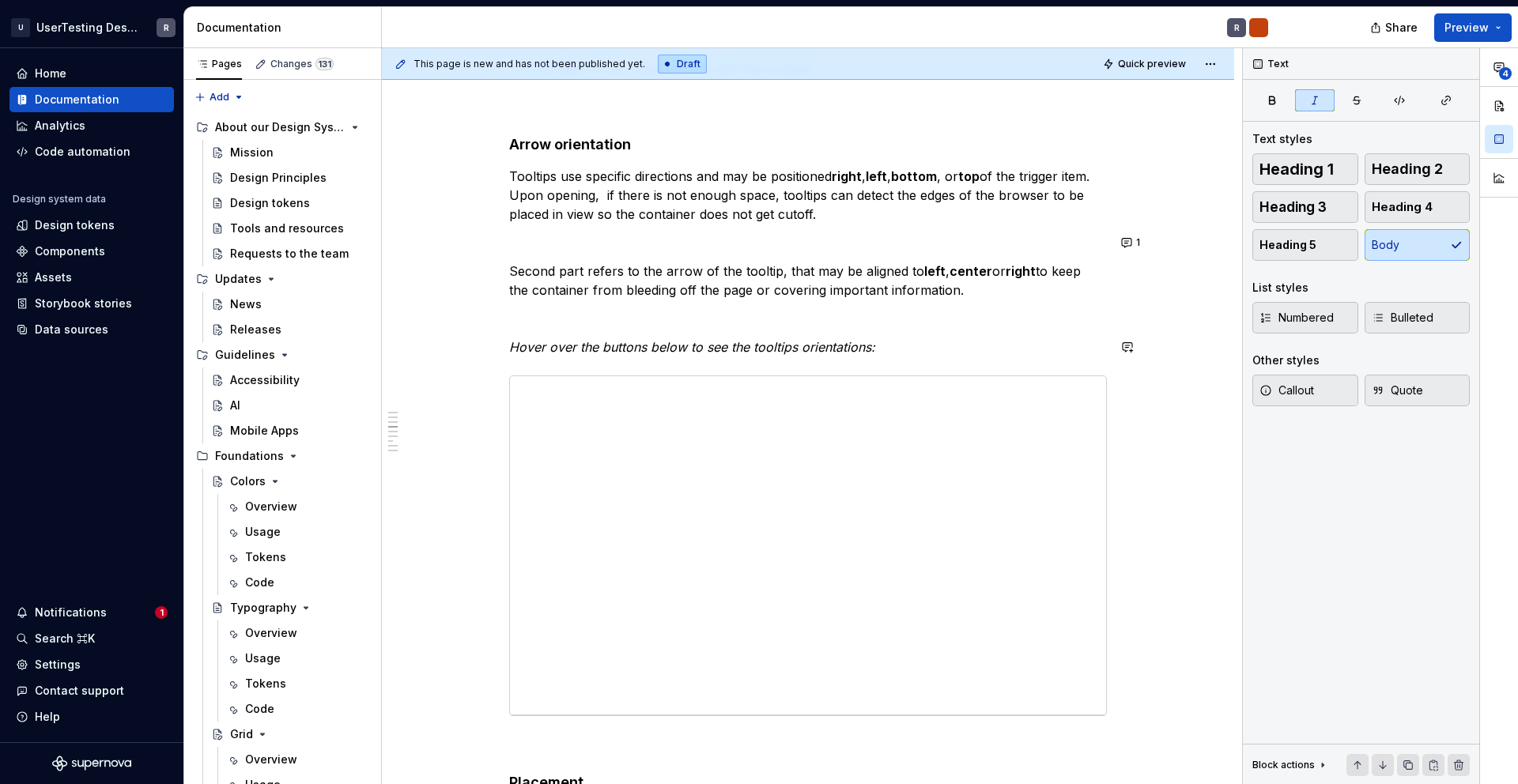 scroll, scrollTop: 977, scrollLeft: 0, axis: vertical 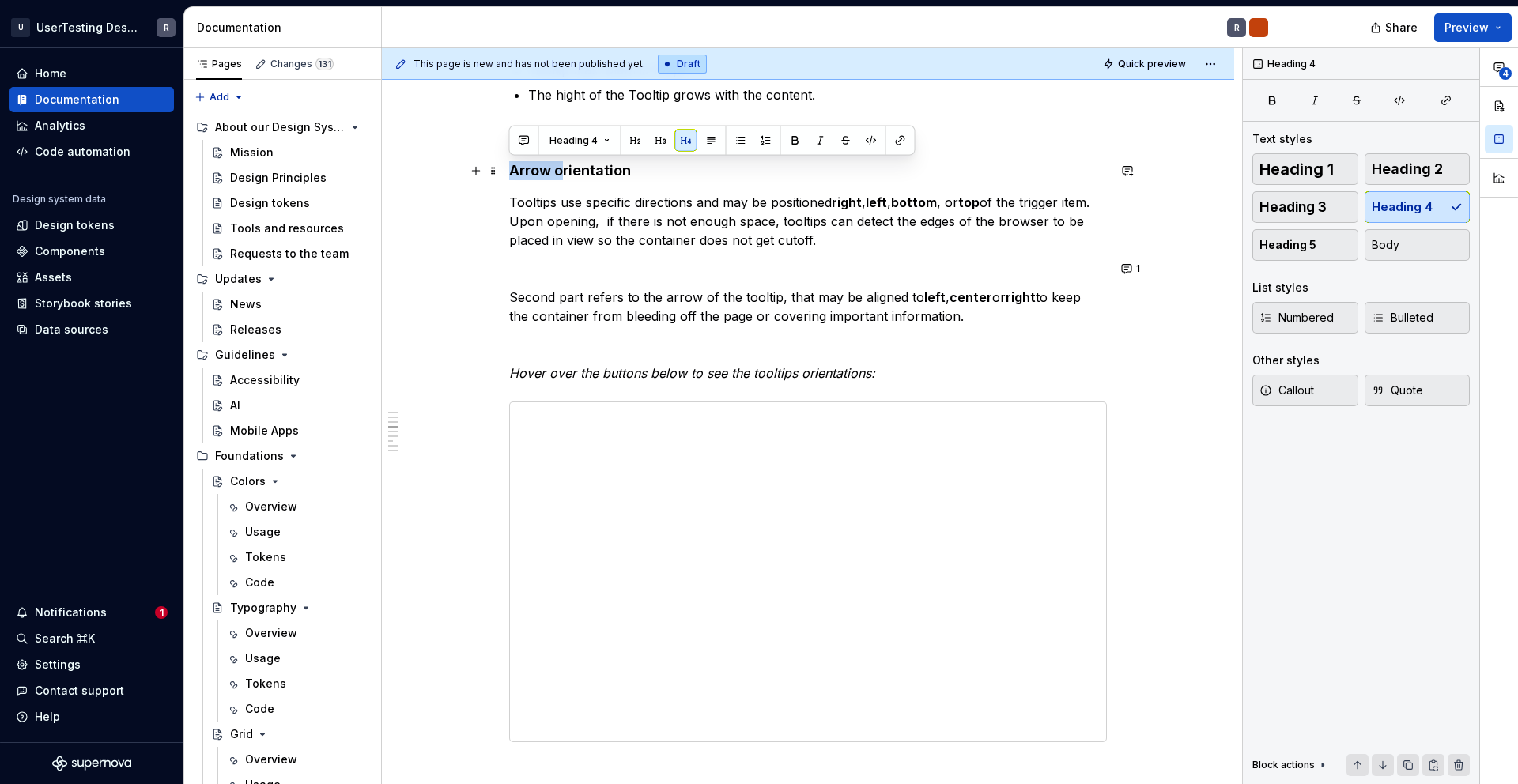 drag, startPoint x: 512, startPoint y: 172, endPoint x: 560, endPoint y: 176, distance: 48.166378 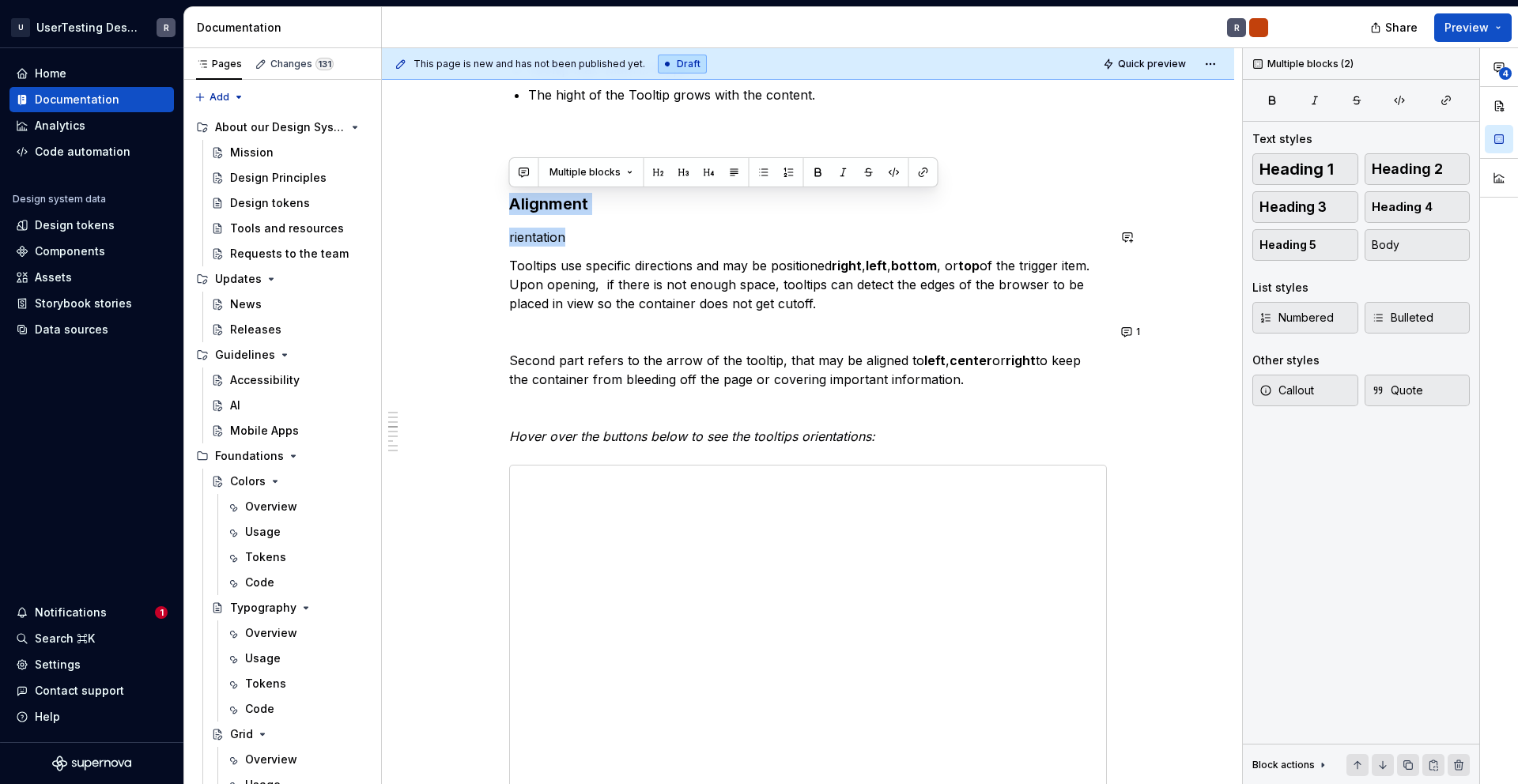 drag, startPoint x: 510, startPoint y: 201, endPoint x: 753, endPoint y: 228, distance: 244.4954 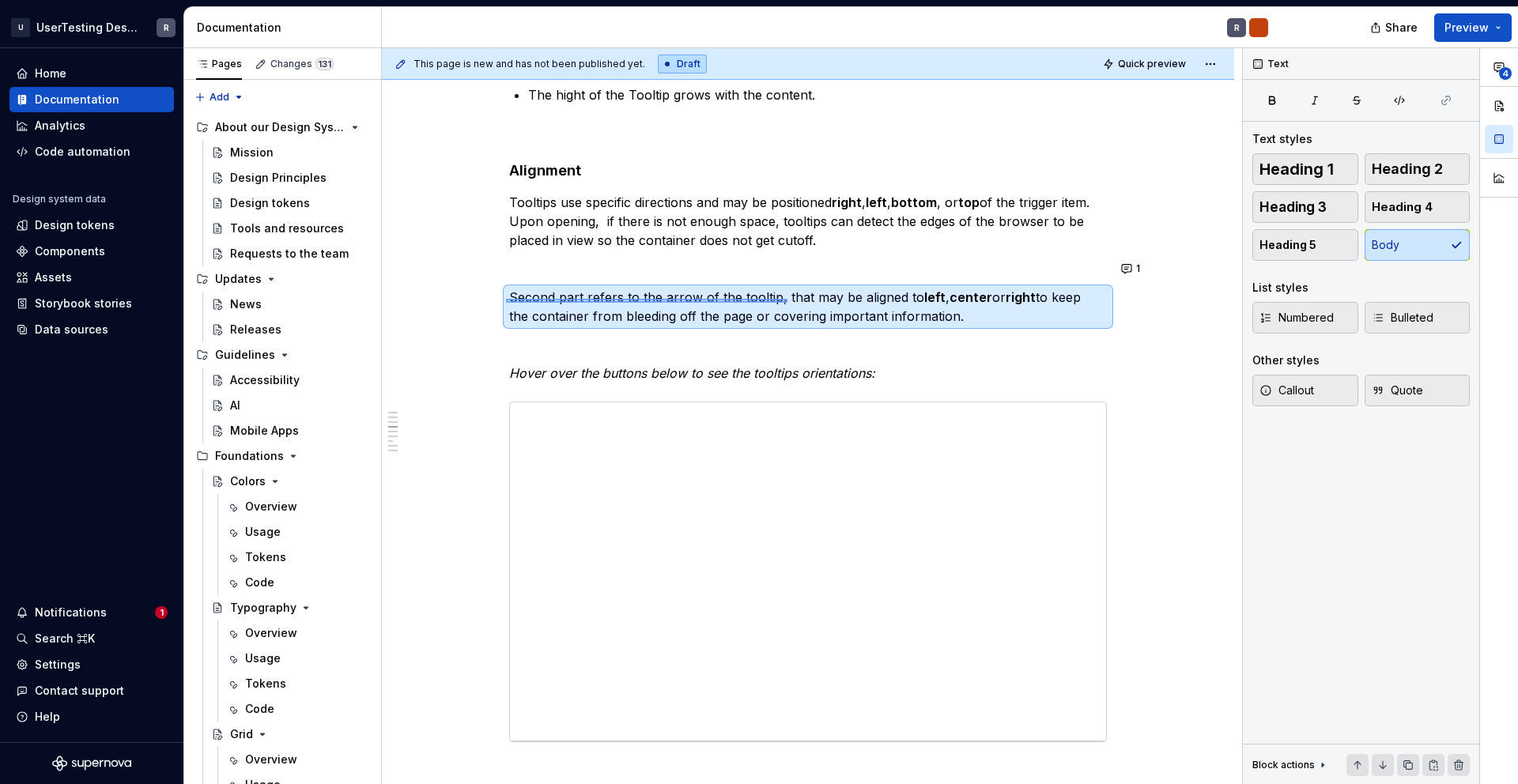 drag, startPoint x: 506, startPoint y: 299, endPoint x: 921, endPoint y: 309, distance: 415.12046 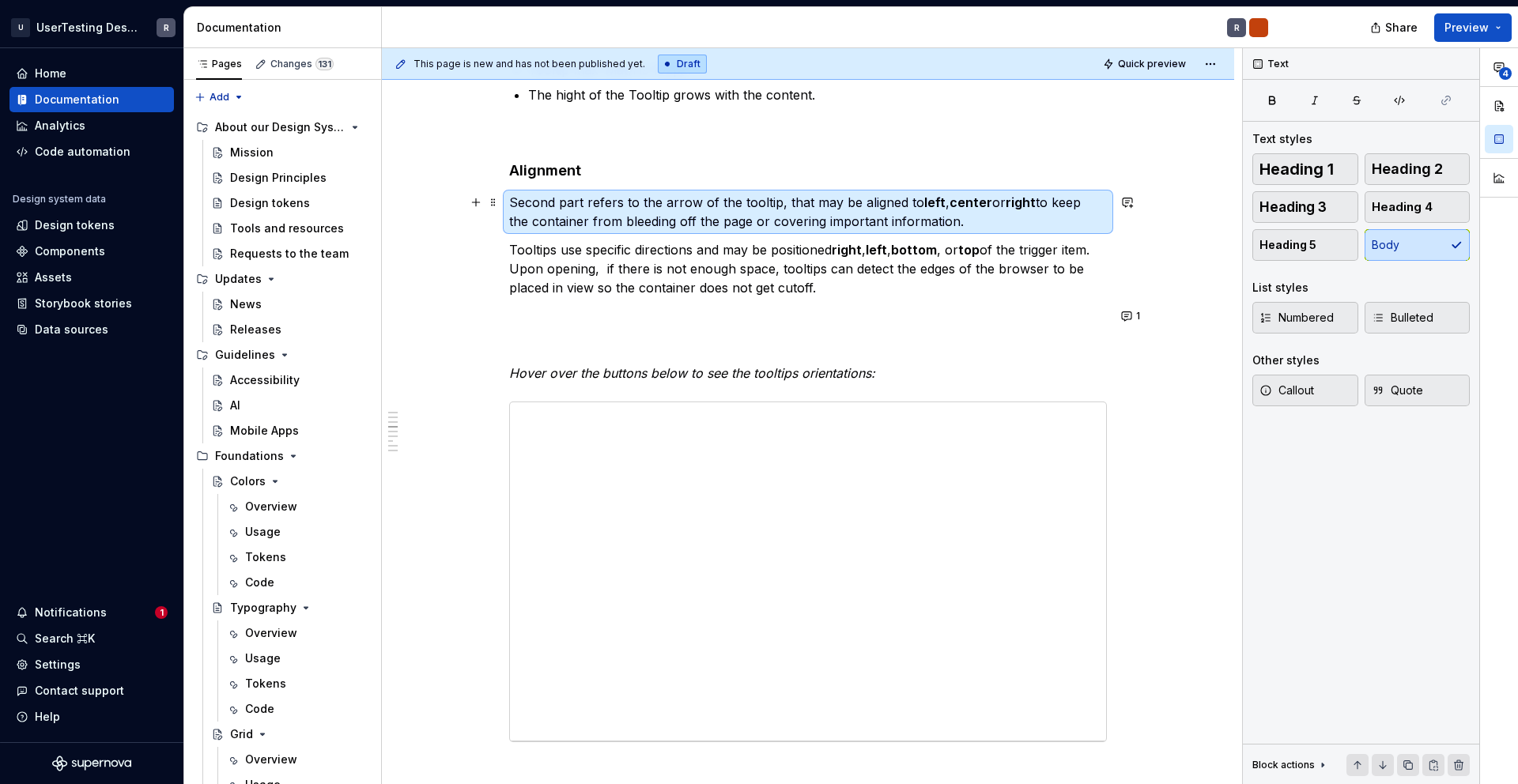 click on "Second part refers to the arrow of the tooltip, that may be aligned to  left ,  center  or  right  to keep the container from bleeding off the page or covering important information." at bounding box center (808, 212) 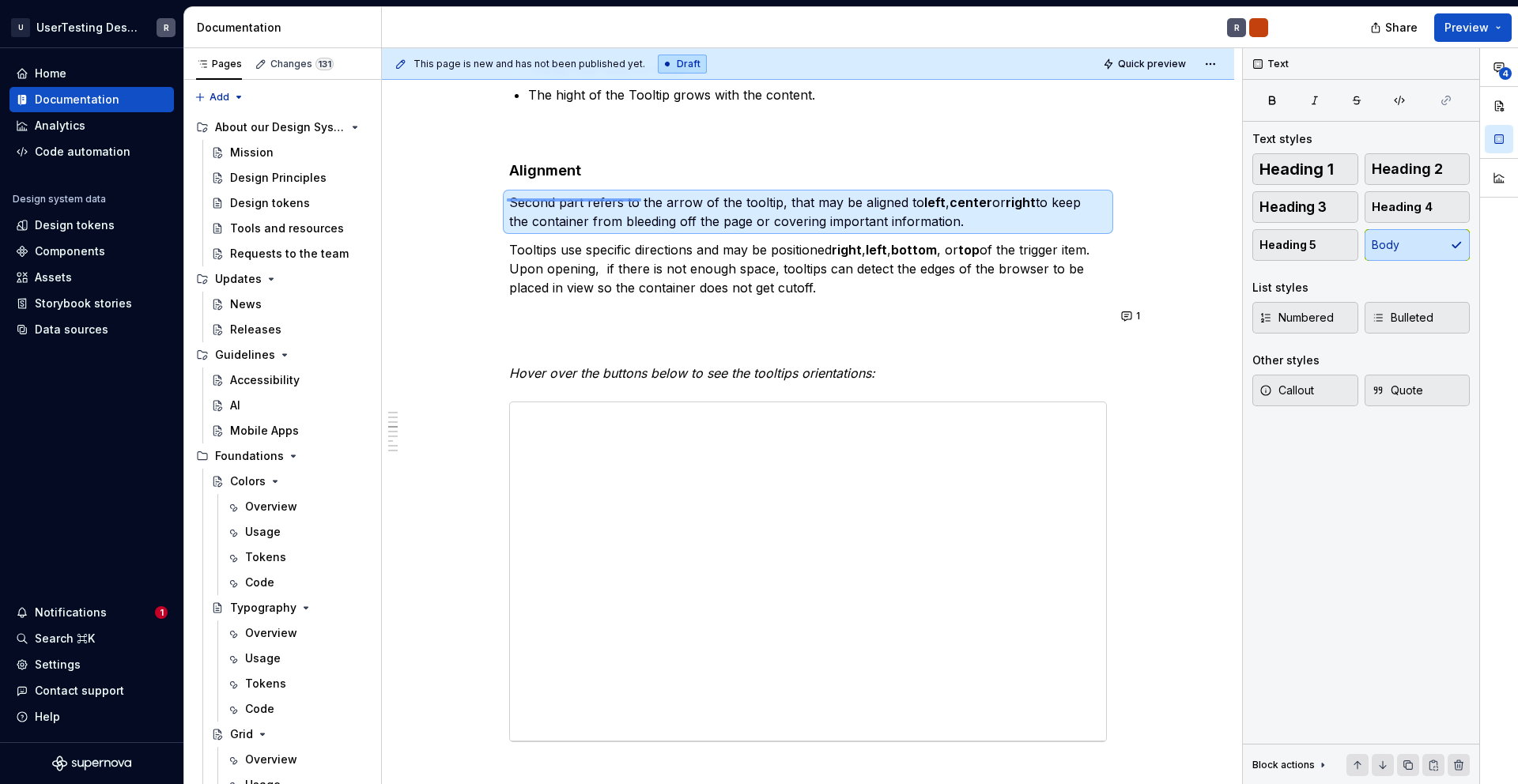 drag, startPoint x: 508, startPoint y: 201, endPoint x: 642, endPoint y: 198, distance: 134.03358 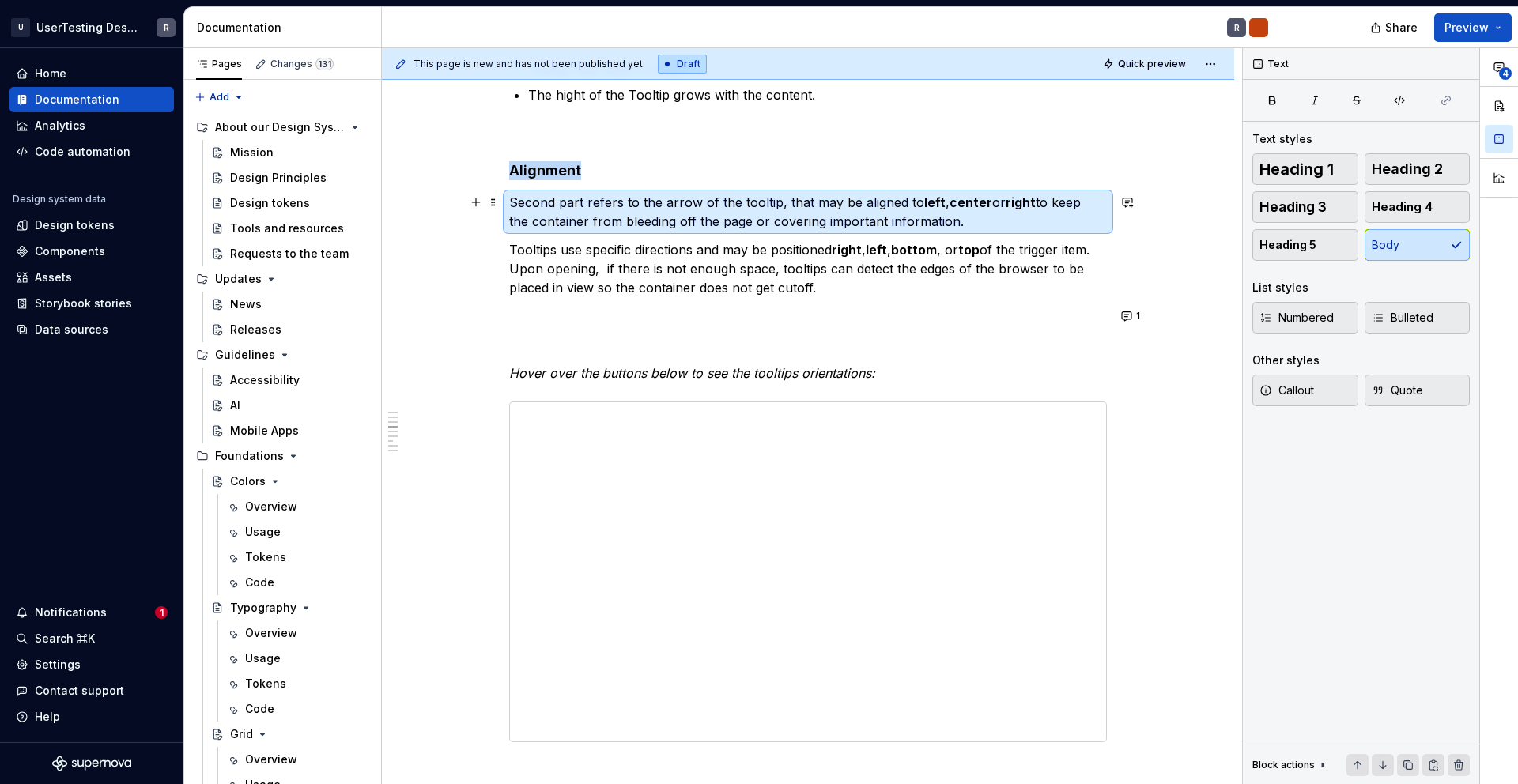 click on "Second part refers to the arrow of the tooltip, that may be aligned to  left ,  center  or  right  to keep the container from bleeding off the page or covering important information." at bounding box center (808, 212) 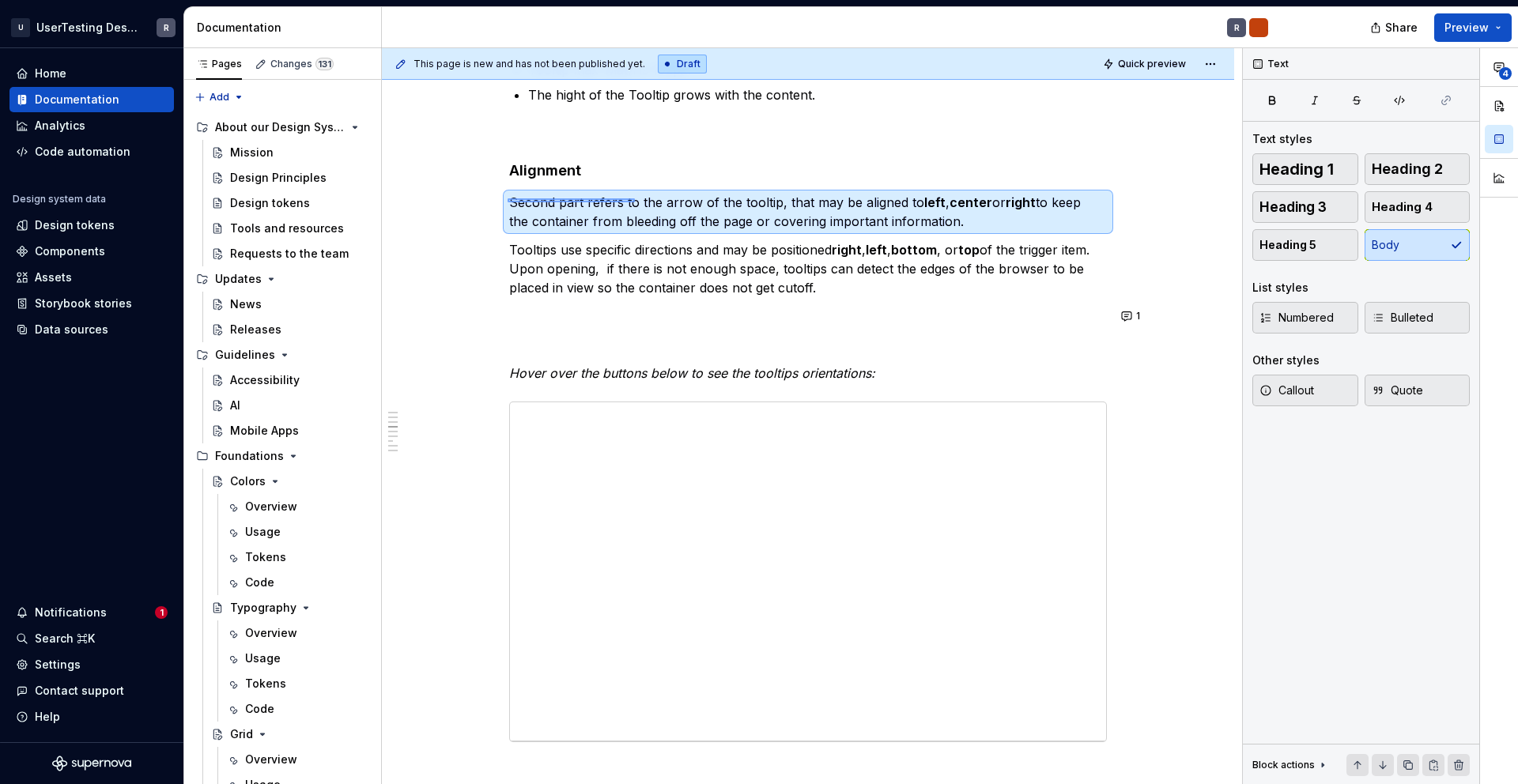 drag, startPoint x: 508, startPoint y: 202, endPoint x: 635, endPoint y: 198, distance: 127.06298 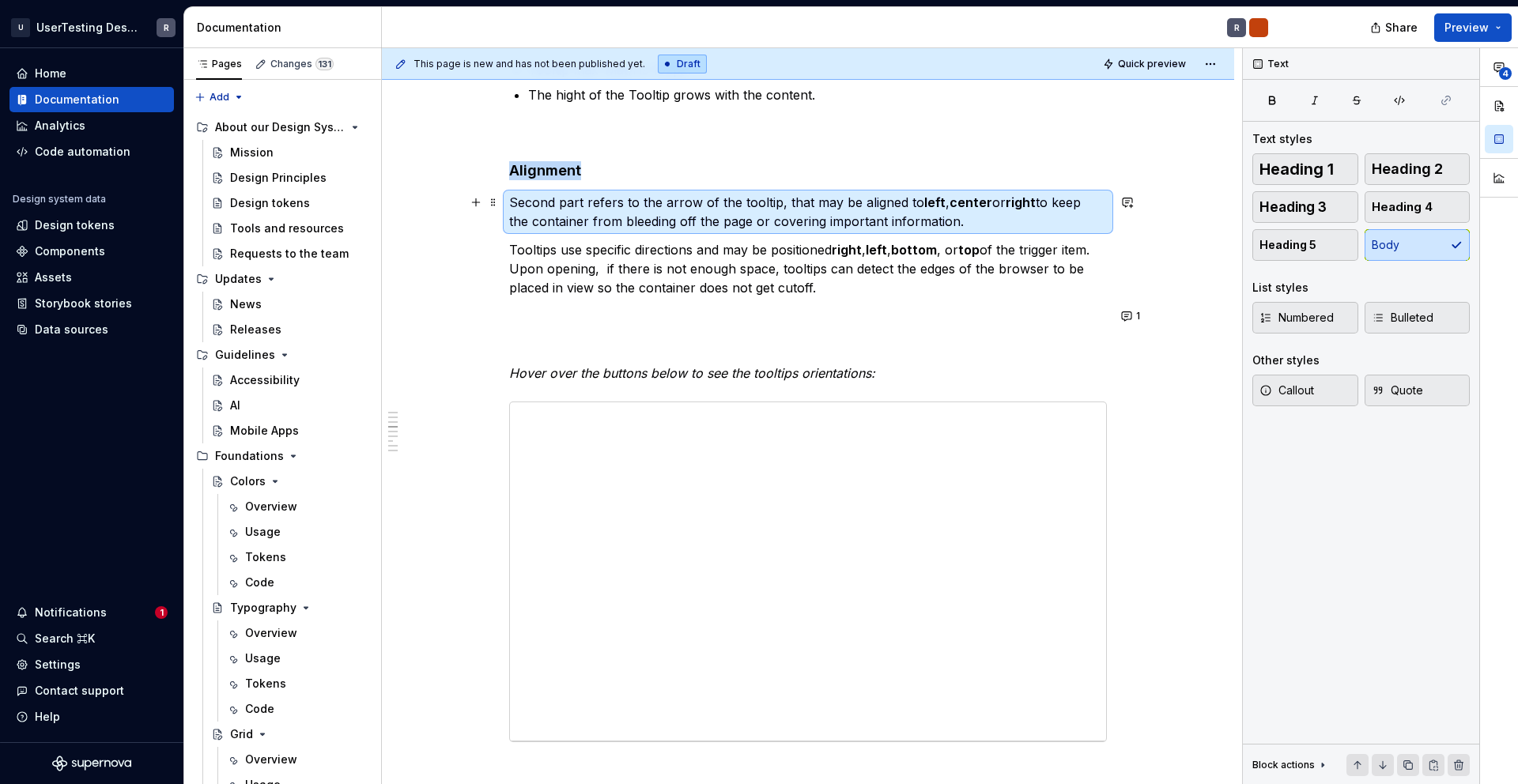 click on "Second part refers to the arrow of the tooltip, that may be aligned to  left ,  center  or  right  to keep the container from bleeding off the page or covering important information." at bounding box center [808, 212] 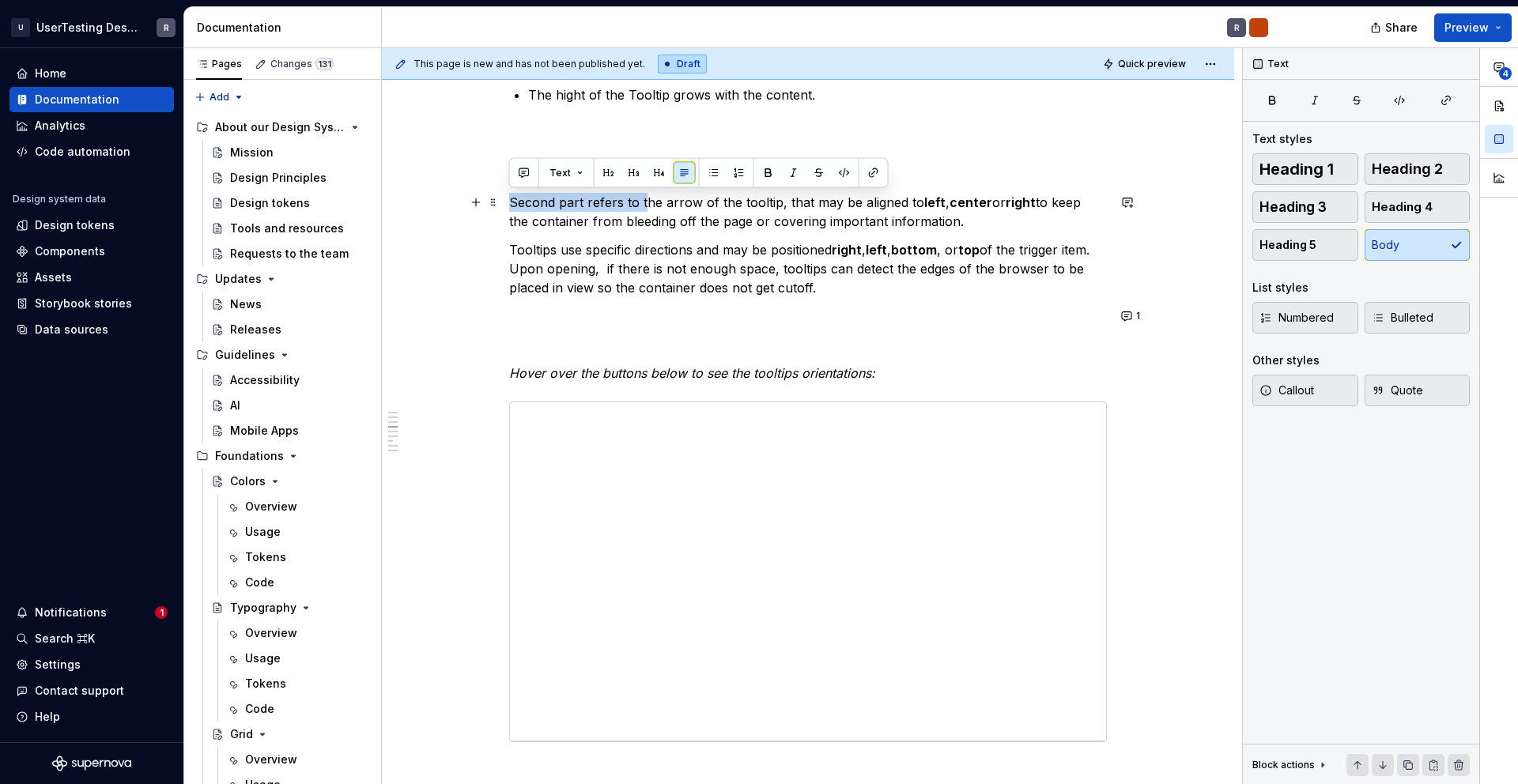 drag, startPoint x: 643, startPoint y: 201, endPoint x: 511, endPoint y: 201, distance: 132 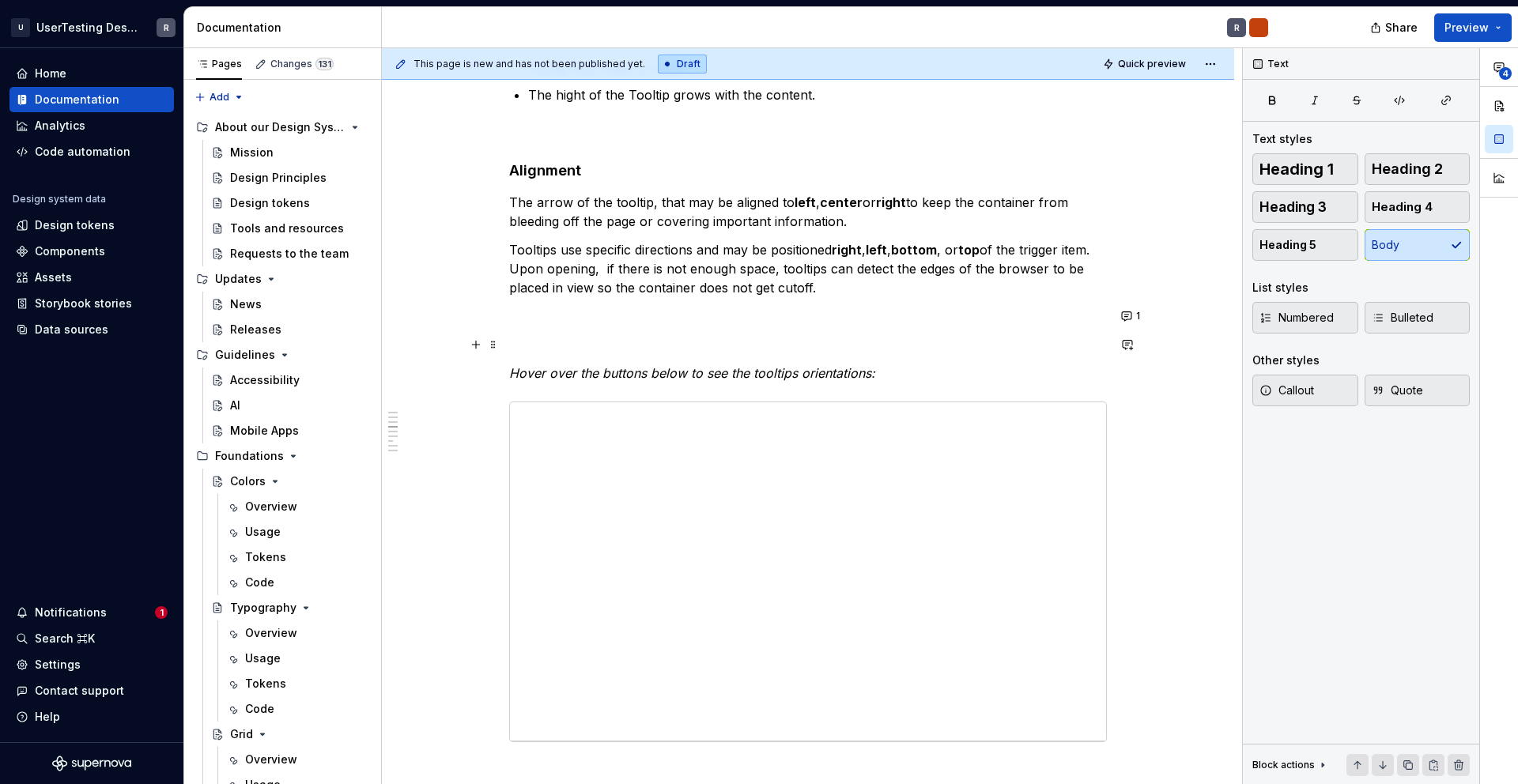 click at bounding box center (808, 345) 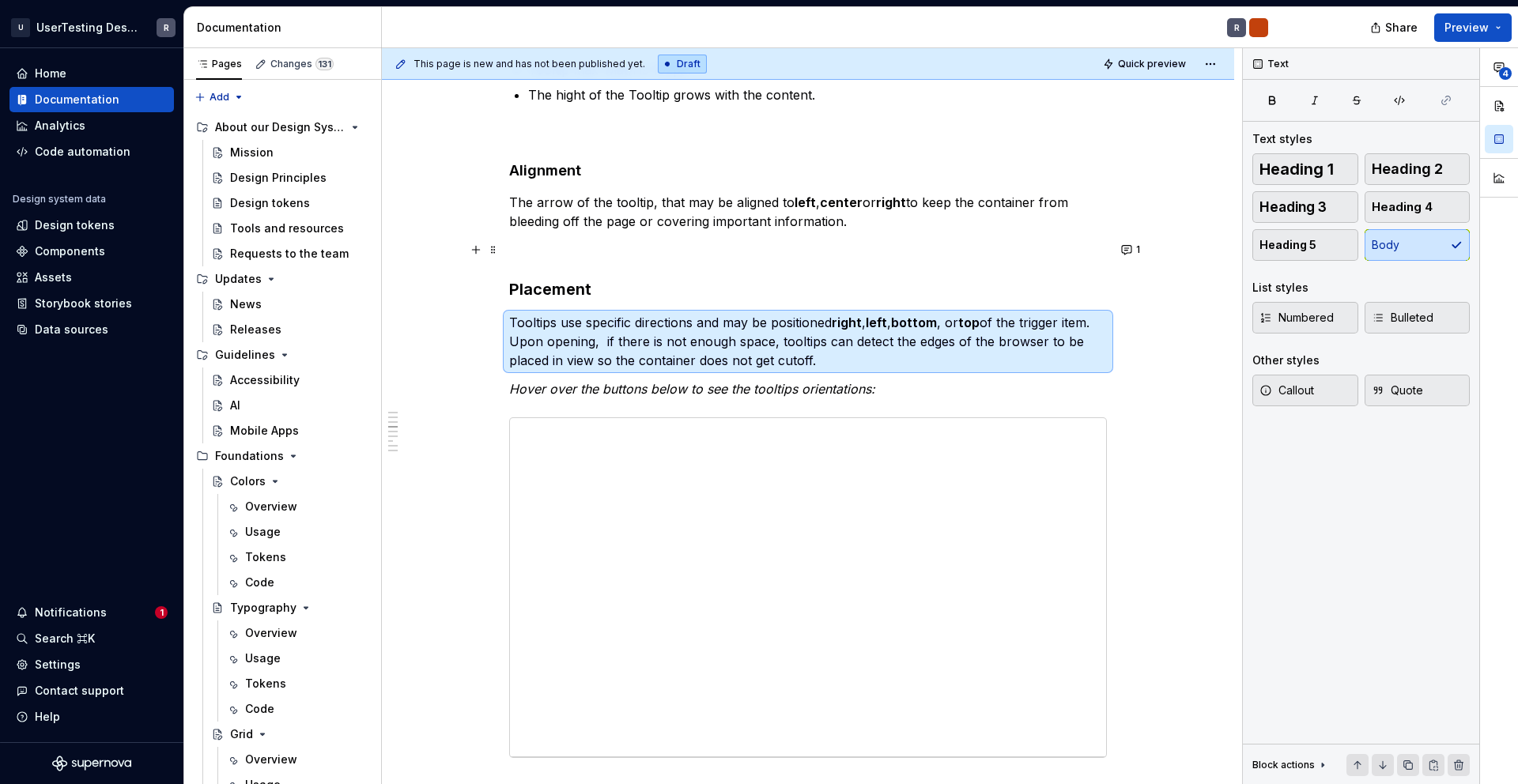 click at bounding box center [808, 250] 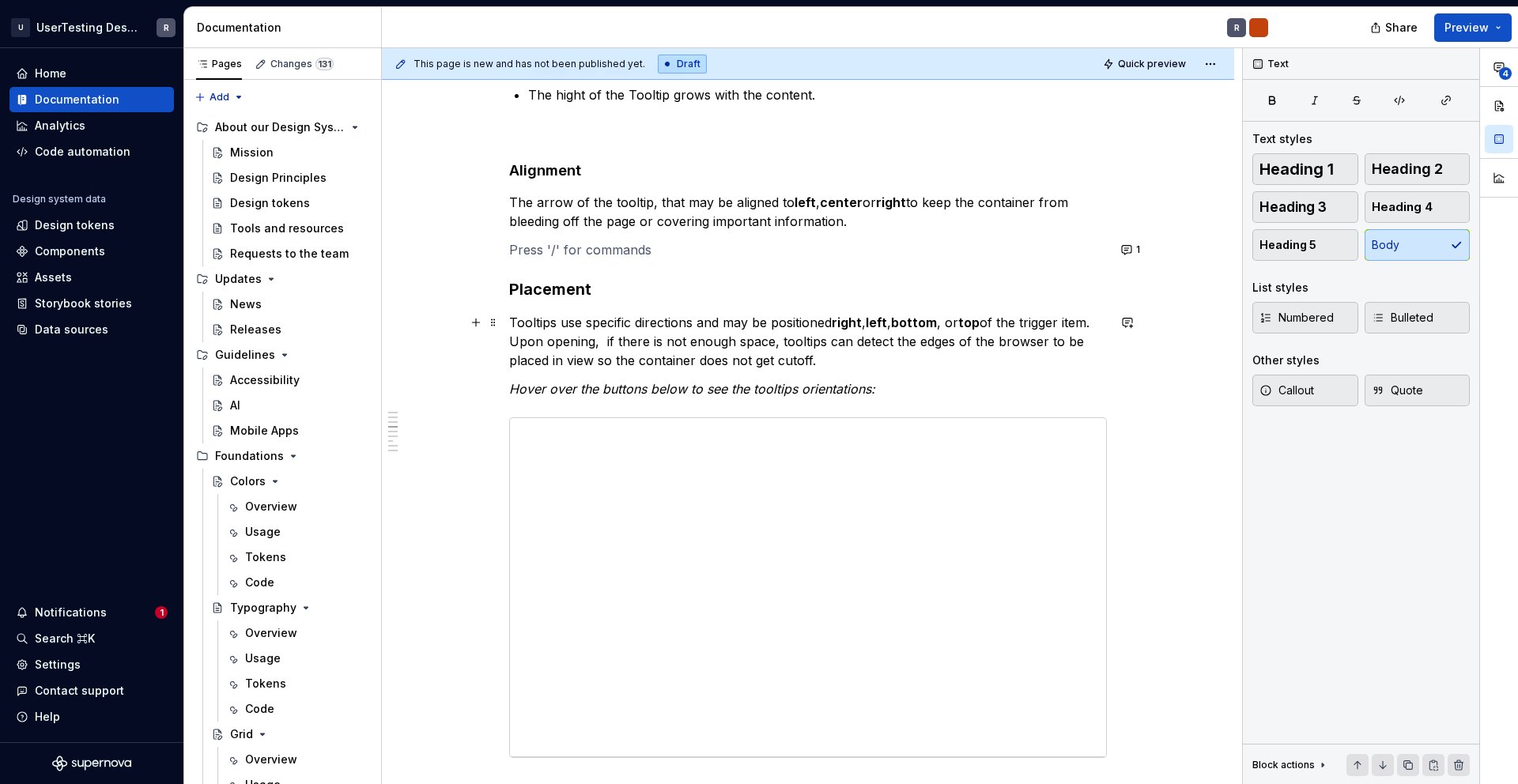 click on "Tooltips use specific directions and may be positioned  right ,  left ,  bottom , or  top  of the trigger item. Upon opening,  if there is not enough space, tooltips can detect the edges of the browser to be placed in view so the container does not get cutoff." at bounding box center (808, 341) 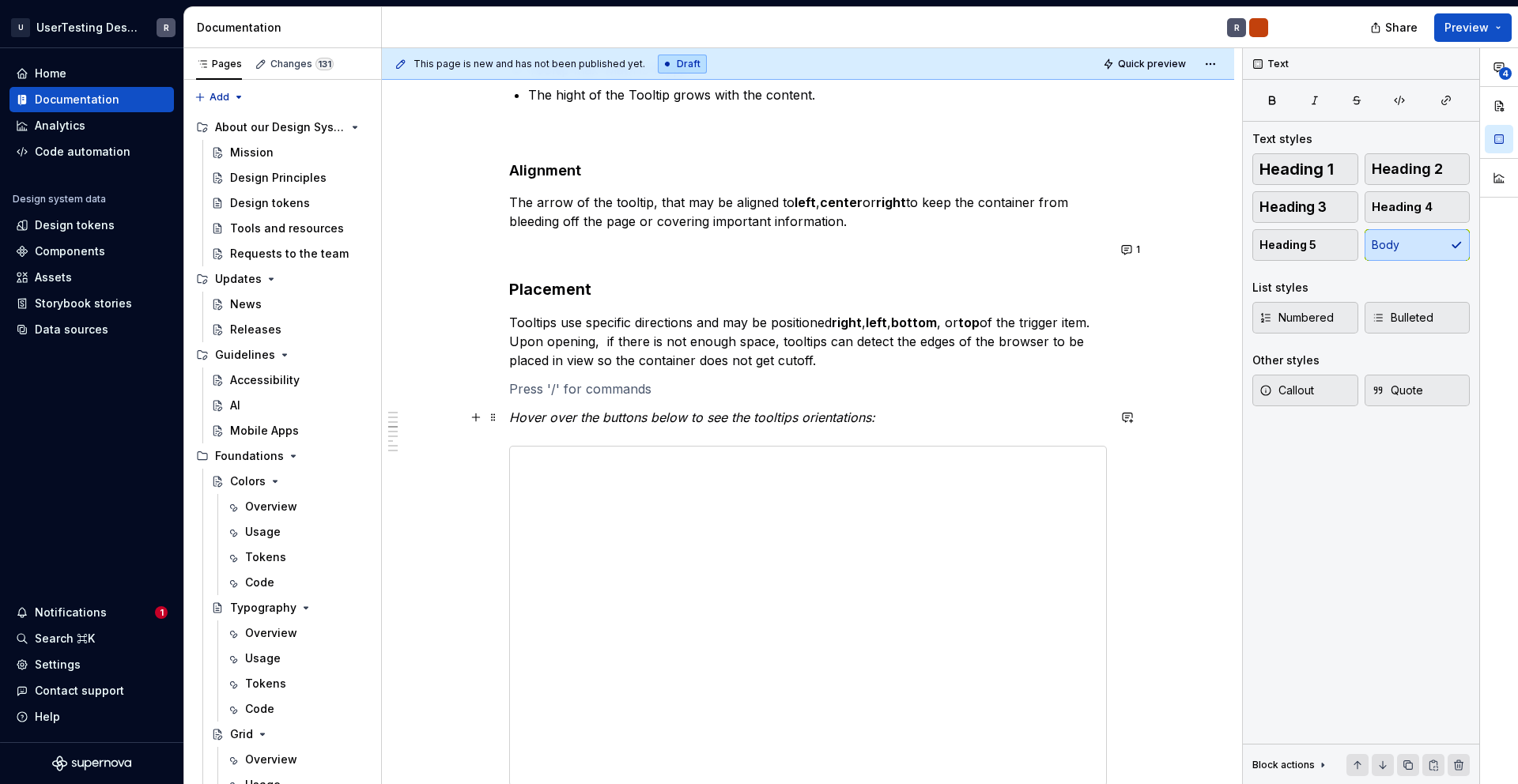 click on "Hover over the buttons below to see the tooltips orientations:" at bounding box center [692, 417] 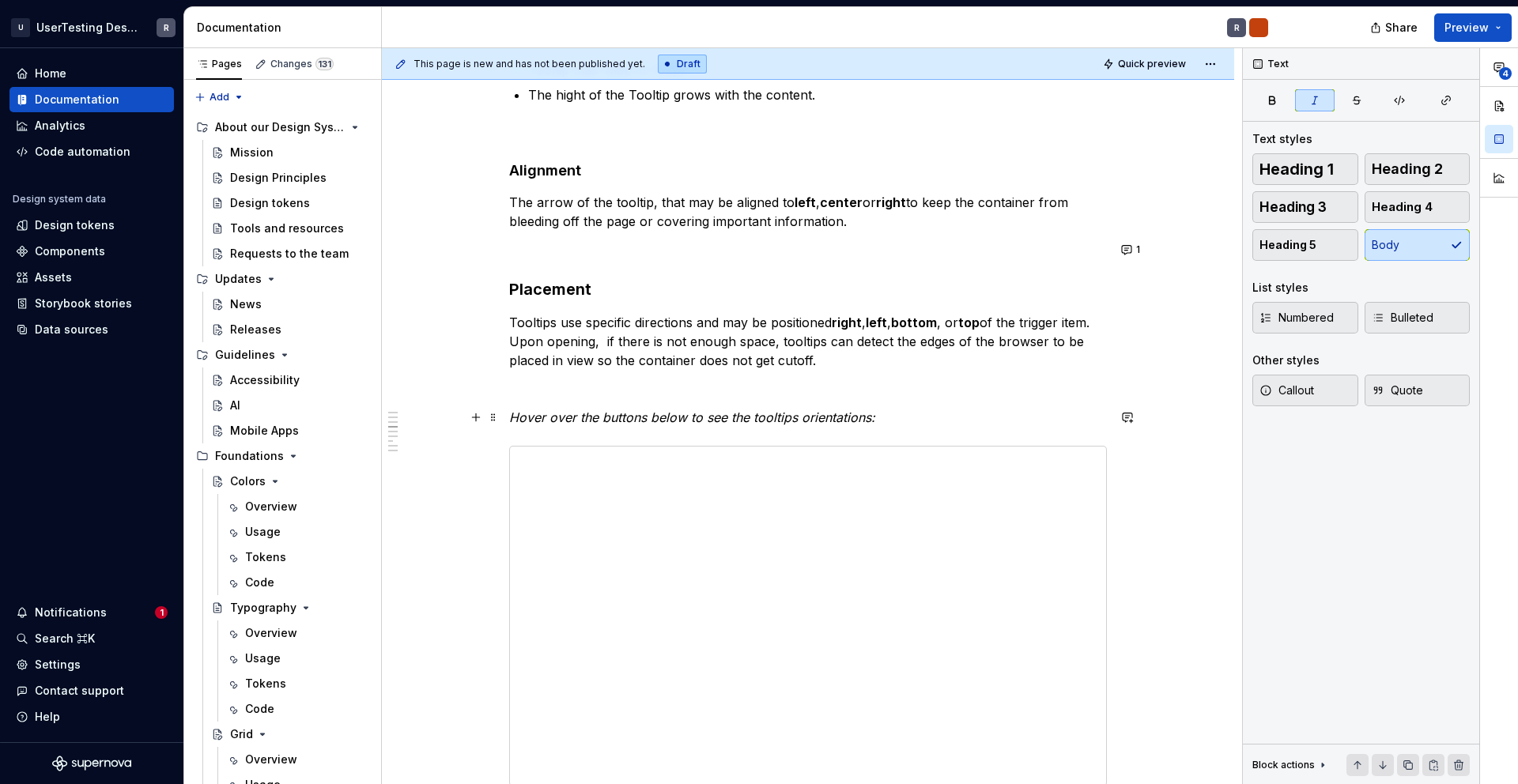 click on "Hover over the buttons below to see the tooltips orientations:" at bounding box center (808, 417) 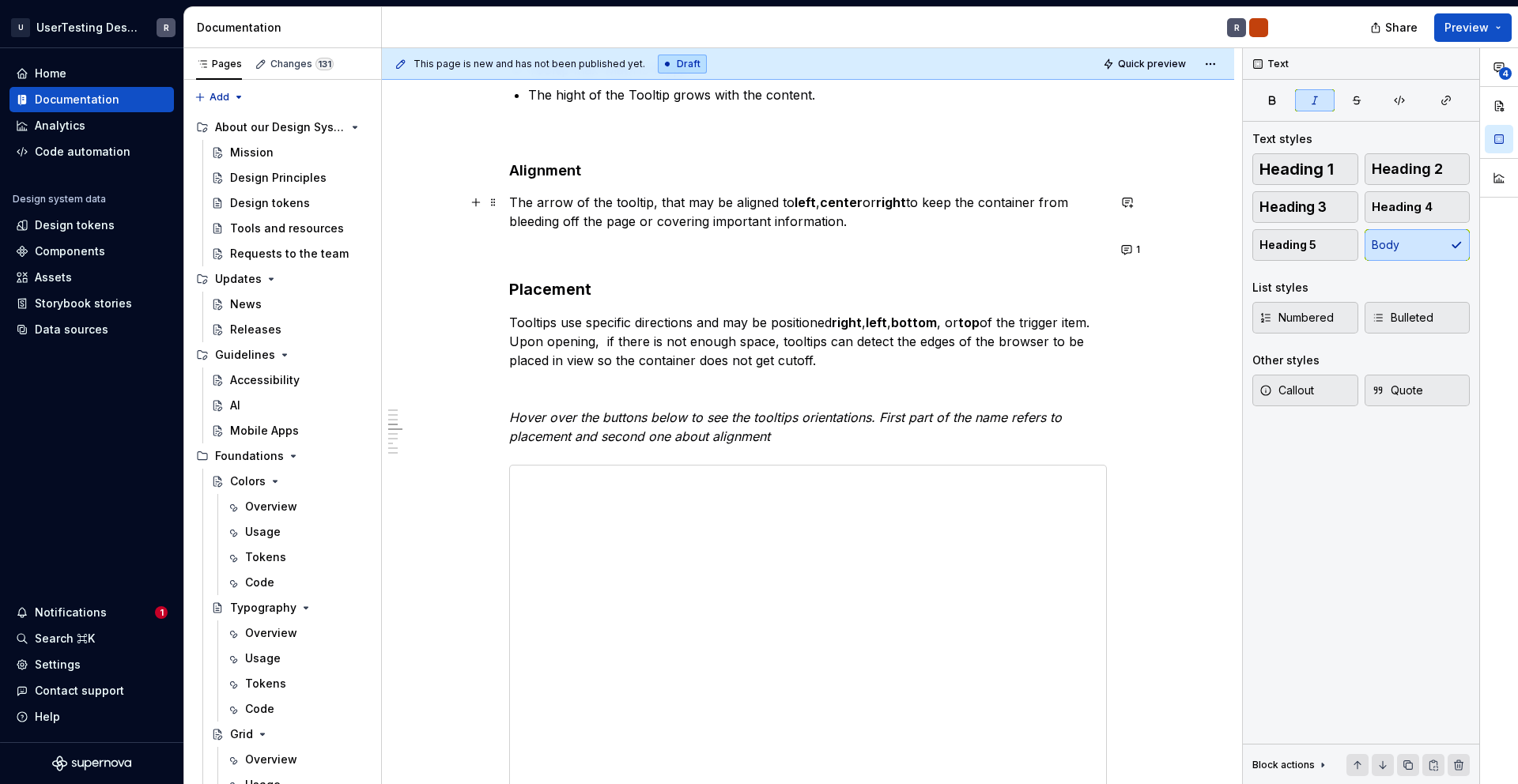 click on "The arrow of the tooltip, that may be aligned to  left ,  center  or  right  to keep the container from bleeding off the page or covering important information." at bounding box center [808, 212] 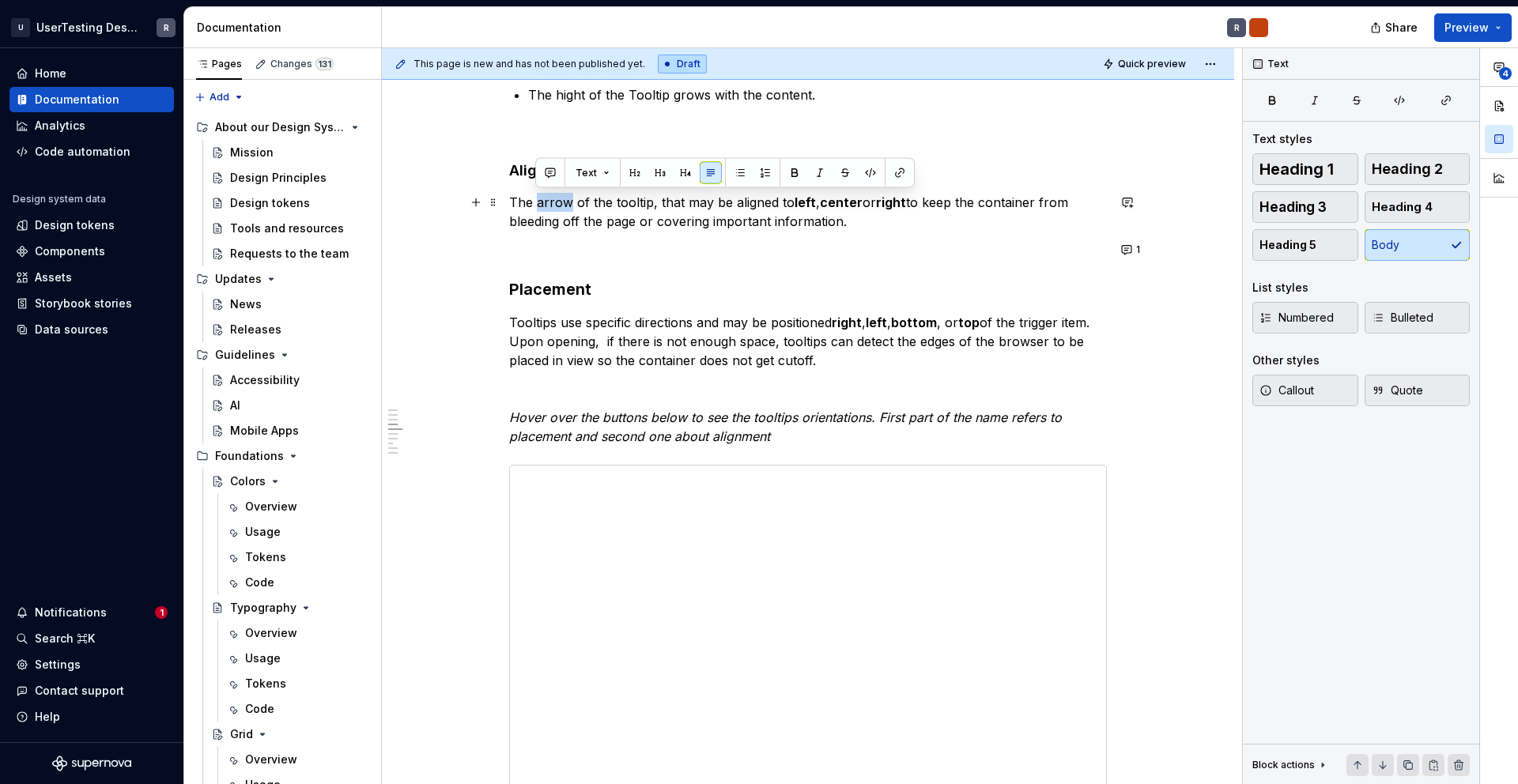 click on "The arrow of the tooltip, that may be aligned to  left ,  center  or  right  to keep the container from bleeding off the page or covering important information." at bounding box center [808, 212] 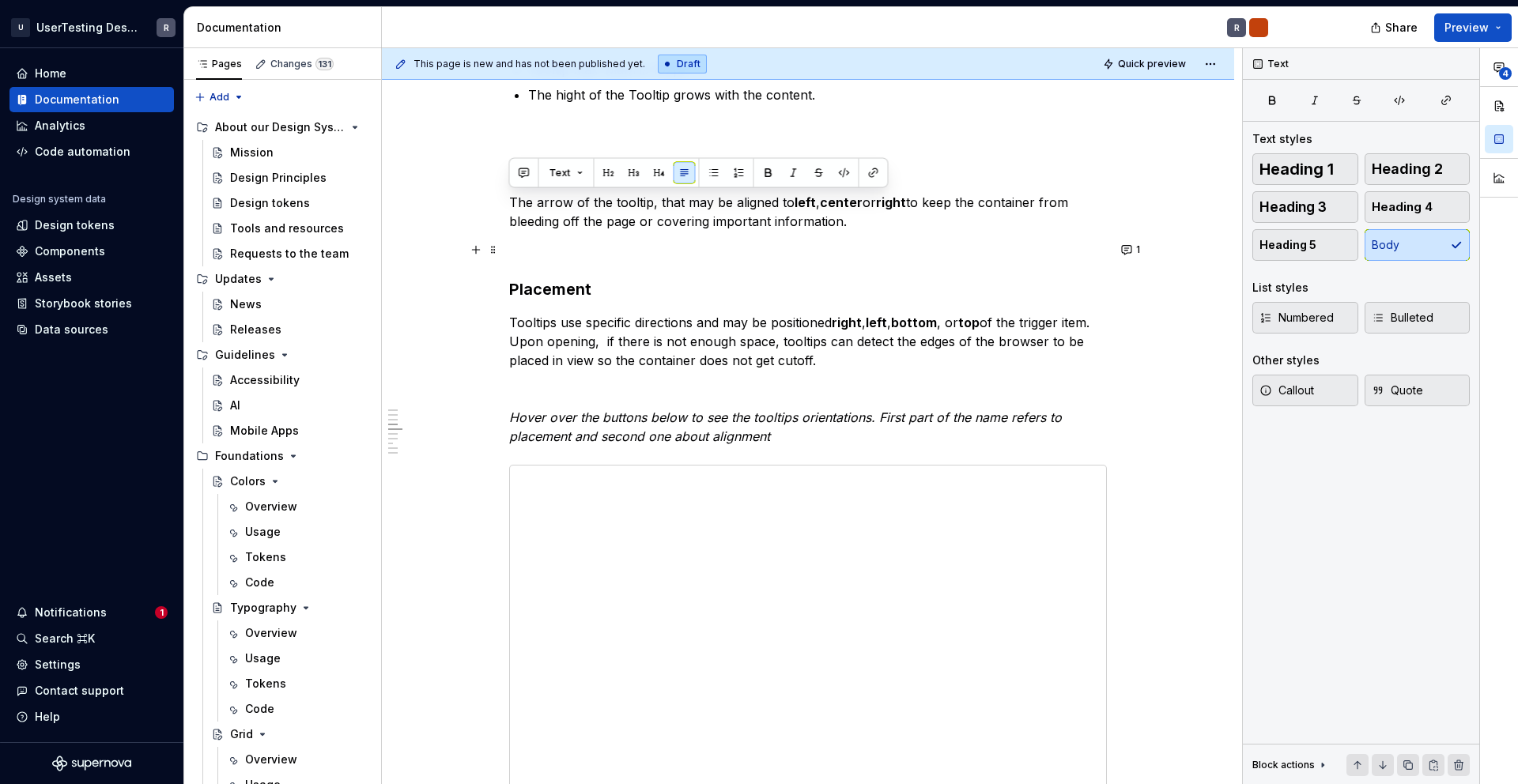 click at bounding box center (808, 250) 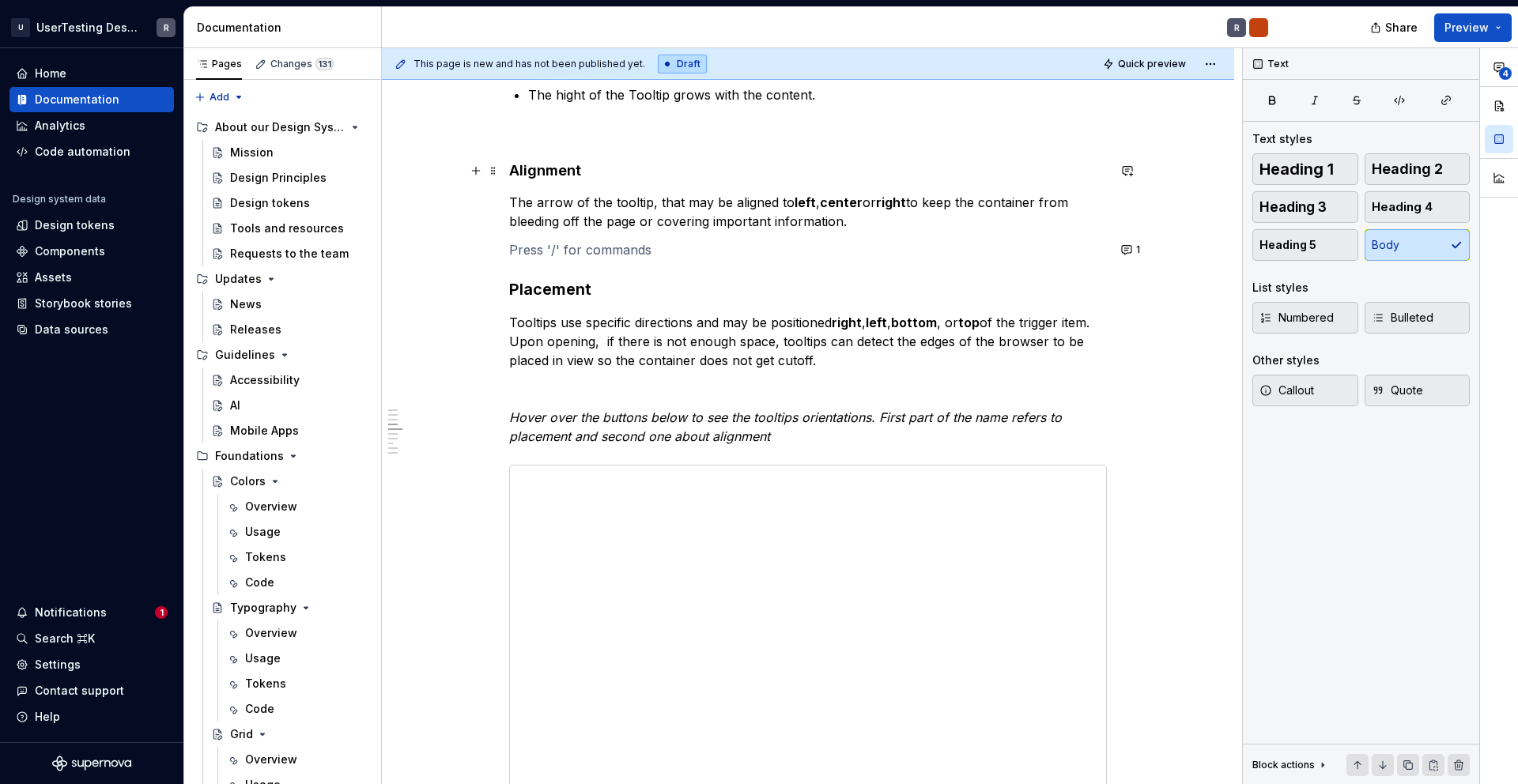click on "Alignment" at bounding box center (808, 171) 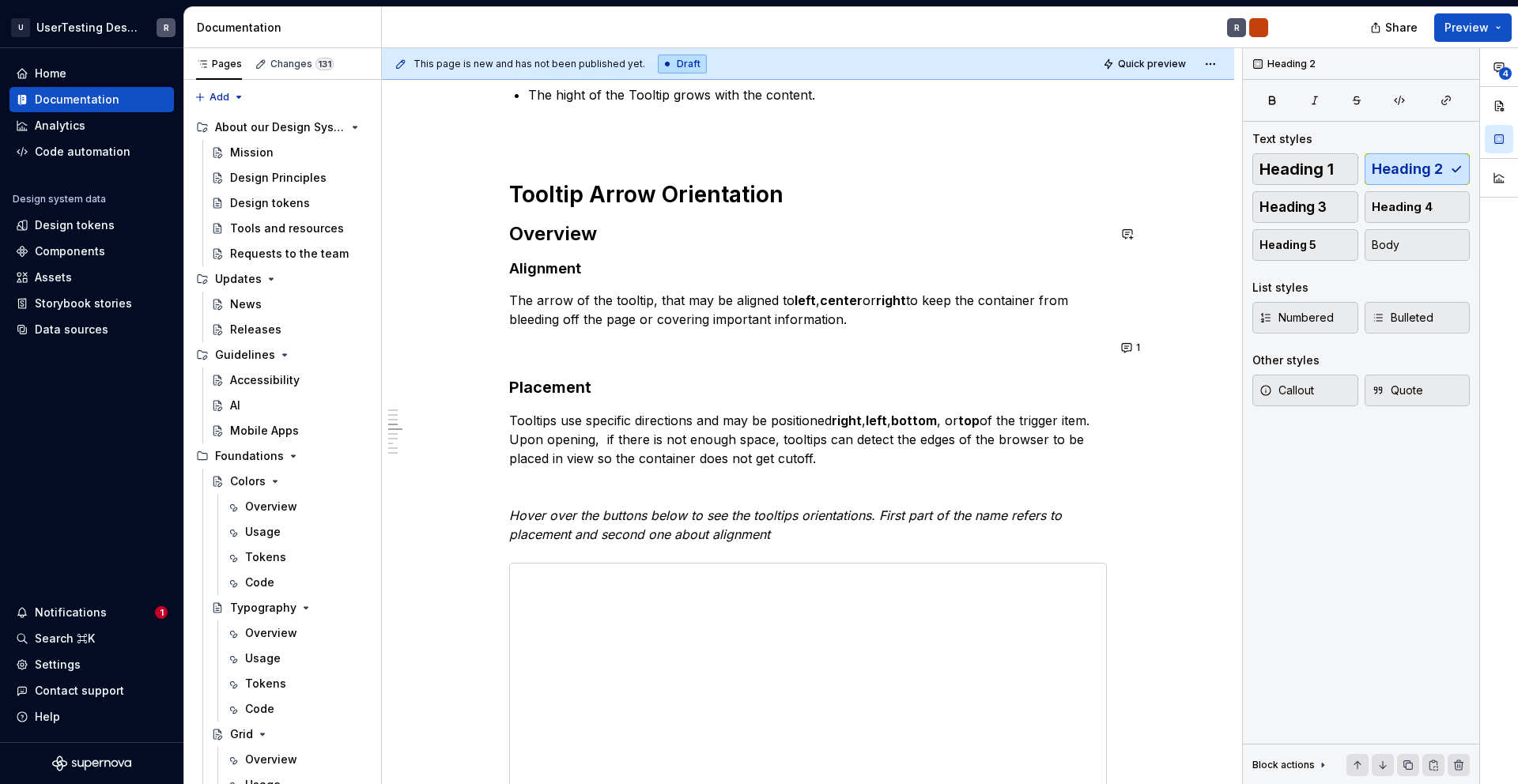 click on "Overview Tooltips should be as concise as possible. For more content or click interactions use  Popovers . The Tooltip displays up to a few words that say what the tool does when users click it. Try to start with an imperative. A tooltip answers “What happens when I click this?” The Tooltip can be trigged by hover, click and focus. The content should be restricted to a sentence. If the content is too long then either reconsider the sentence or use a popover component. Anatomy Text Container Arrow Optional: Keyboard shortcut Width and hight Tooltip max-width is 192px. The hight of the Tooltip grows with the content. Tooltip Arrow Orientation Overview Alignment  The arrow of the tooltip, that may be aligned to  left ,  center  or  right  to keep the container from bleeding off the page or covering important information. Placement Tooltips use specific directions and may be positioned  right ,  left ,  bottom , or  top Placement Behavior  Hover The tooltip fades out when cursor leave trigger." at bounding box center (808, 1392) 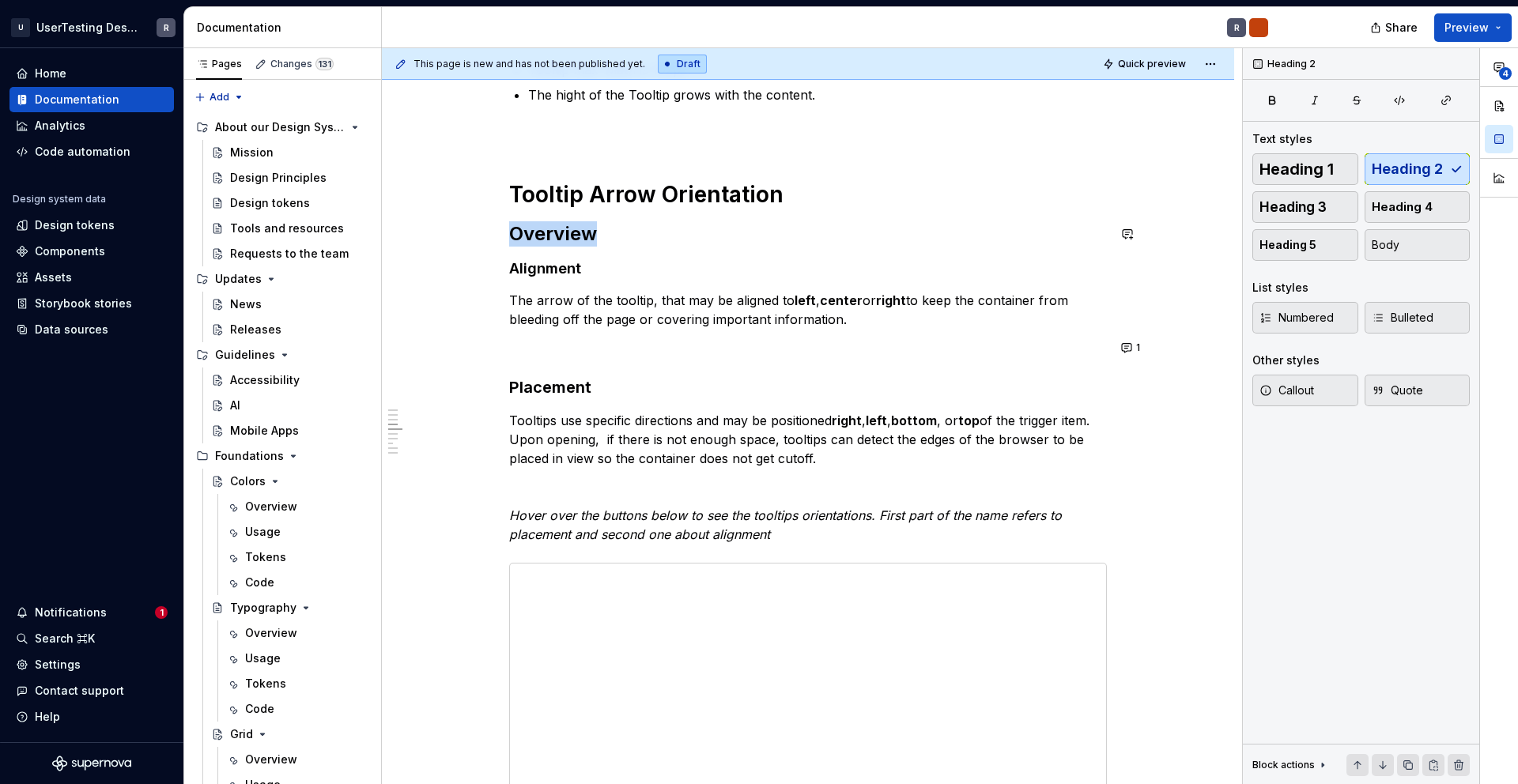 click on "Overview Tooltips should be as concise as possible. For more content or click interactions use  Popovers . The Tooltip displays up to a few words that say what the tool does when users click it. Try to start with an imperative. A tooltip answers “What happens when I click this?” The Tooltip can be trigged by hover, click and focus. The content should be restricted to a sentence. If the content is too long then either reconsider the sentence or use a popover component. Anatomy Text Container Arrow Optional: Keyboard shortcut Width and hight Tooltip max-width is 192px. The hight of the Tooltip grows with the content. Tooltip Arrow Orientation Overview Alignment  The arrow of the tooltip, that may be aligned to  left ,  center  or  right  to keep the container from bleeding off the page or covering important information. Placement Tooltips use specific directions and may be positioned  right ,  left ,  bottom , or  top Placement Behavior  Hover The tooltip fades out when cursor leave trigger." at bounding box center [808, 1392] 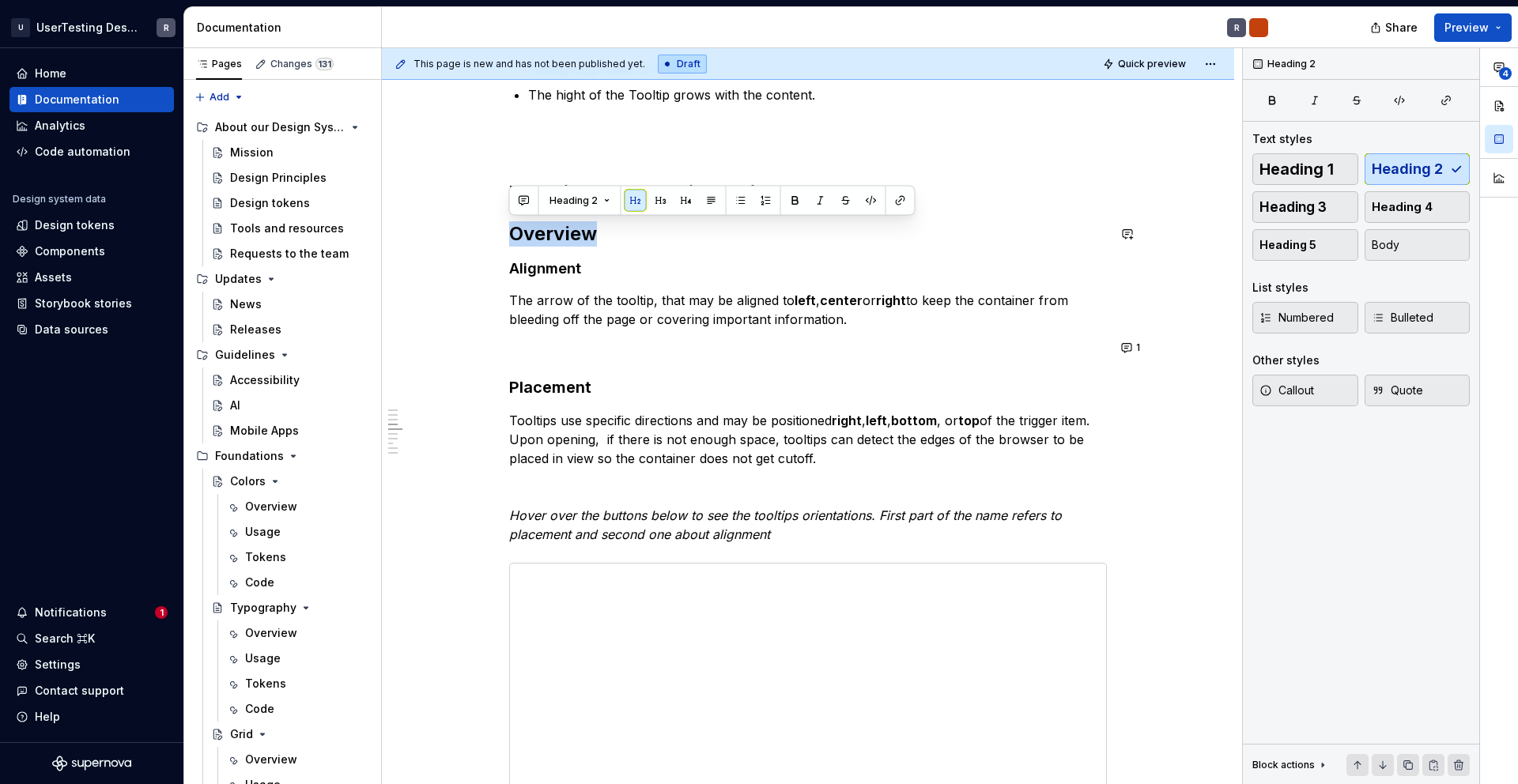 click on "Heading 2" at bounding box center [580, 201] 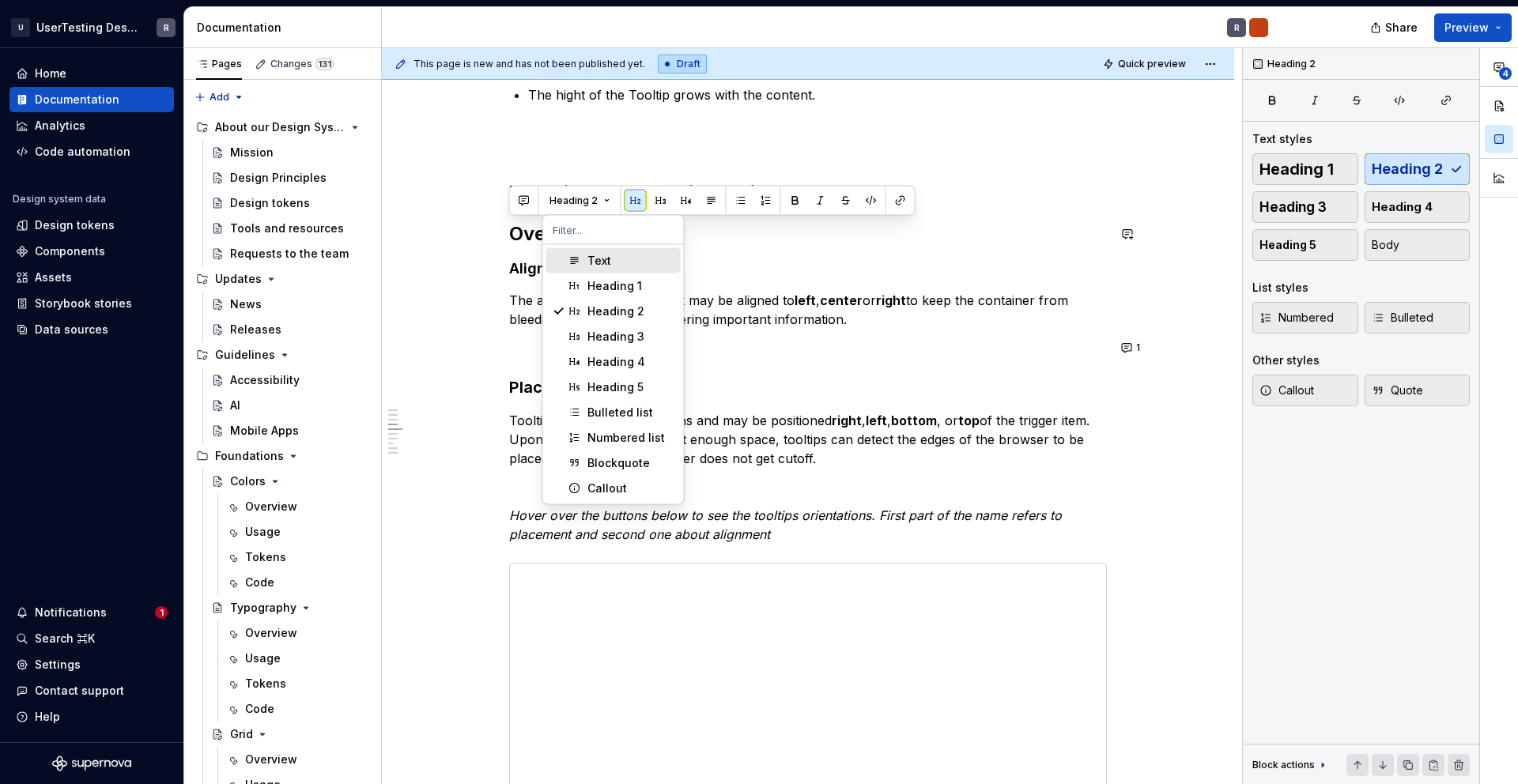 click on "Overview Tooltips should be as concise as possible. For more content or click interactions use  Popovers . The Tooltip displays up to a few words that say what the tool does when users click it. Try to start with an imperative. A tooltip answers “What happens when I click this?” The Tooltip can be trigged by hover, click and focus. The content should be restricted to a sentence. If the content is too long then either reconsider the sentence or use a popover component. Anatomy Text Container Arrow Optional: Keyboard shortcut Width and hight Tooltip max-width is 192px. The hight of the Tooltip grows with the content. Tooltip Arrow Orientation Overview Alignment  The arrow of the tooltip, that may be aligned to  left ,  center  or  right  to keep the container from bleeding off the page or covering important information. Placement Tooltips use specific directions and may be positioned  right ,  left ,  bottom , or  top Placement Behavior  Hover The tooltip fades out when cursor leave trigger." at bounding box center (808, 1392) 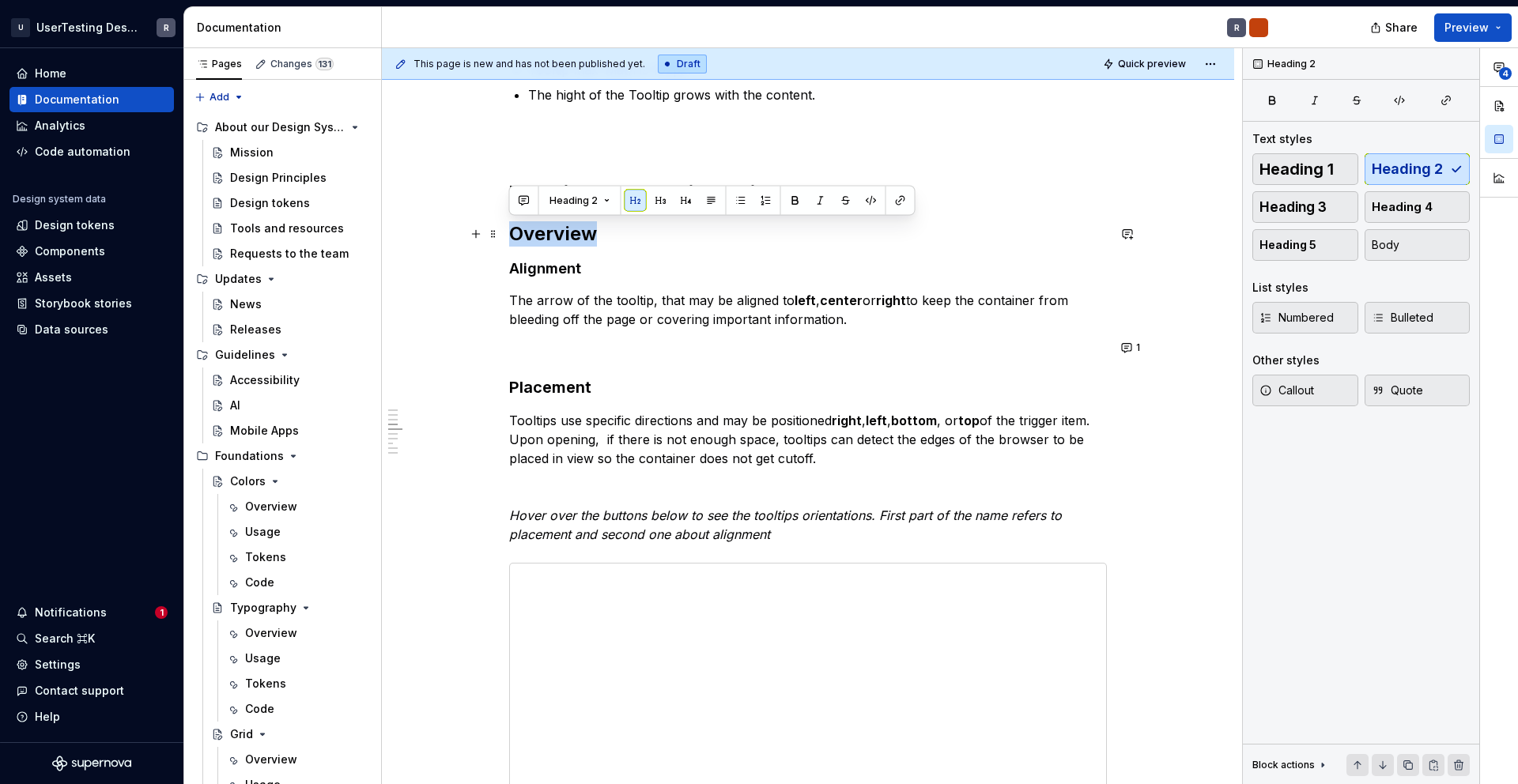 drag, startPoint x: 510, startPoint y: 234, endPoint x: 593, endPoint y: 234, distance: 83 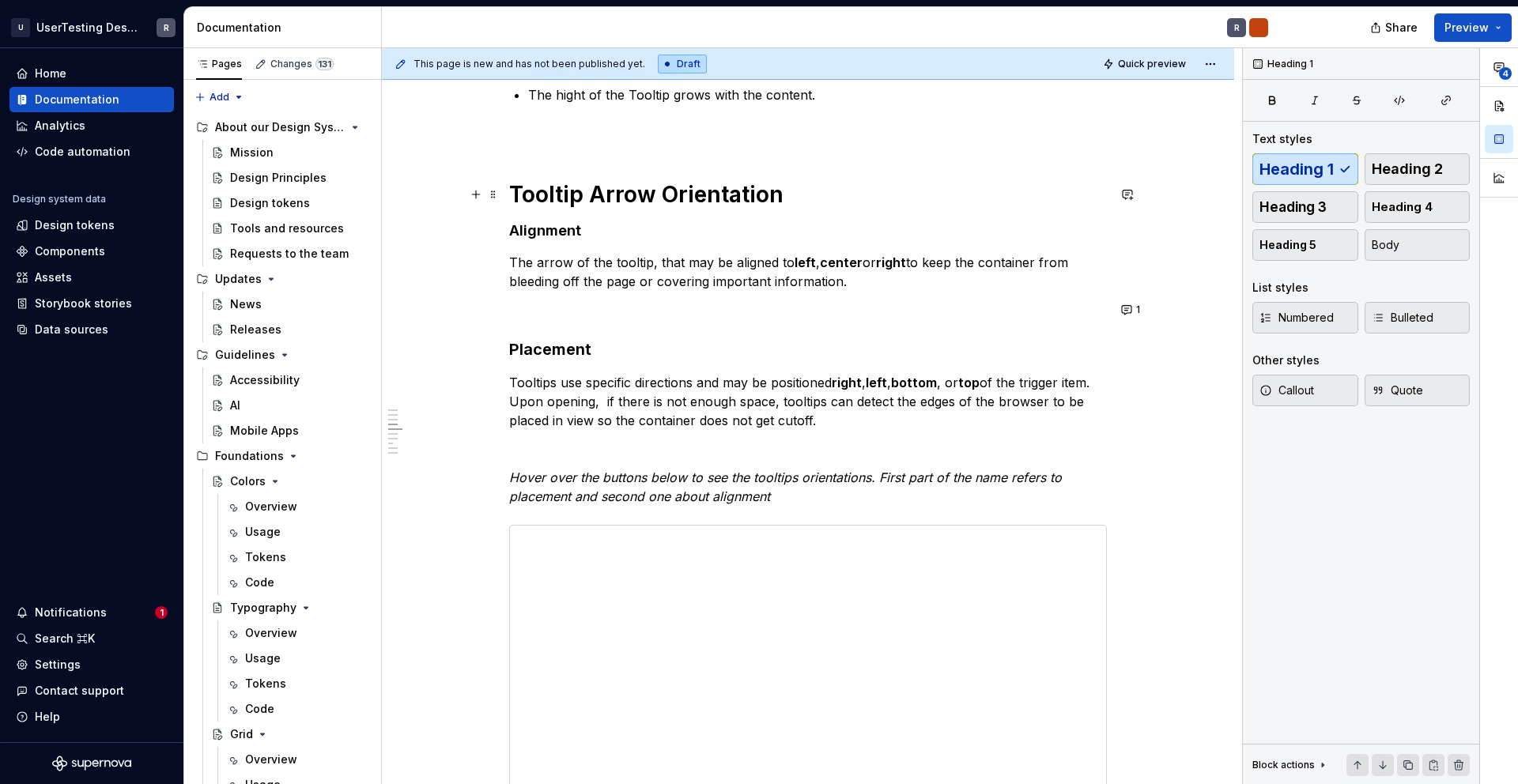 click on "Tooltip Arrow Orientation" at bounding box center [808, 194] 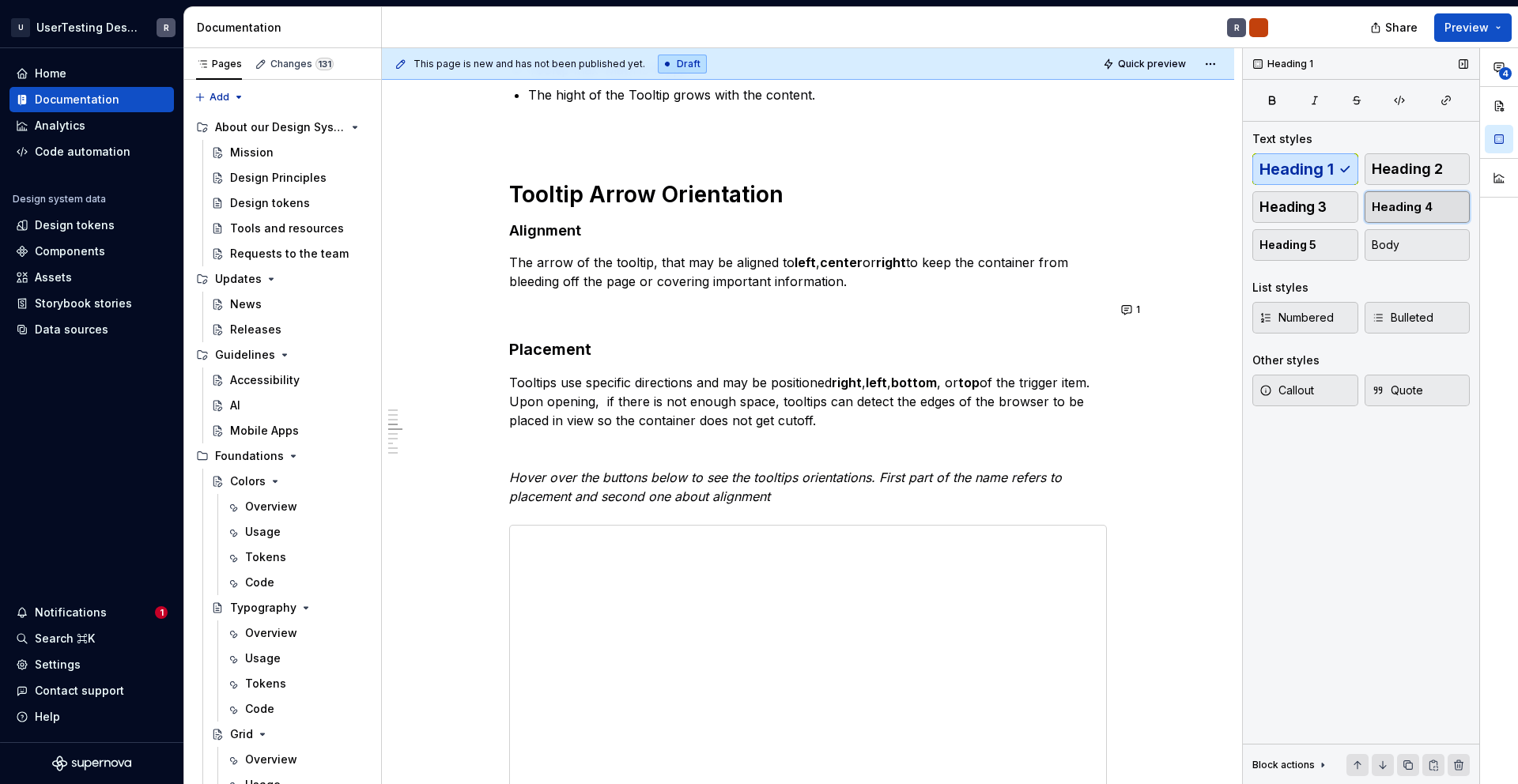 click on "Heading 4" at bounding box center [1418, 207] 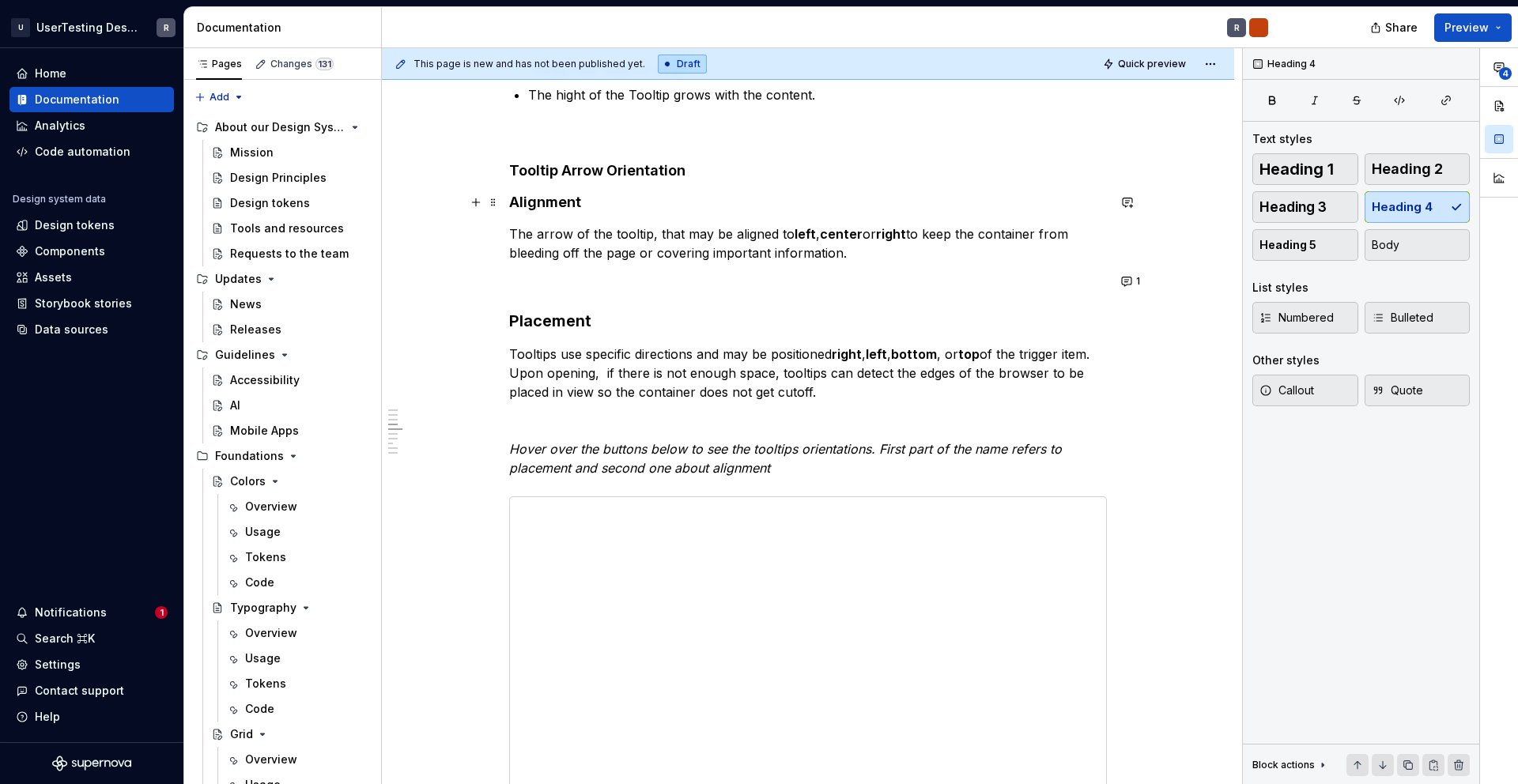 click on "Alignment" at bounding box center (808, 202) 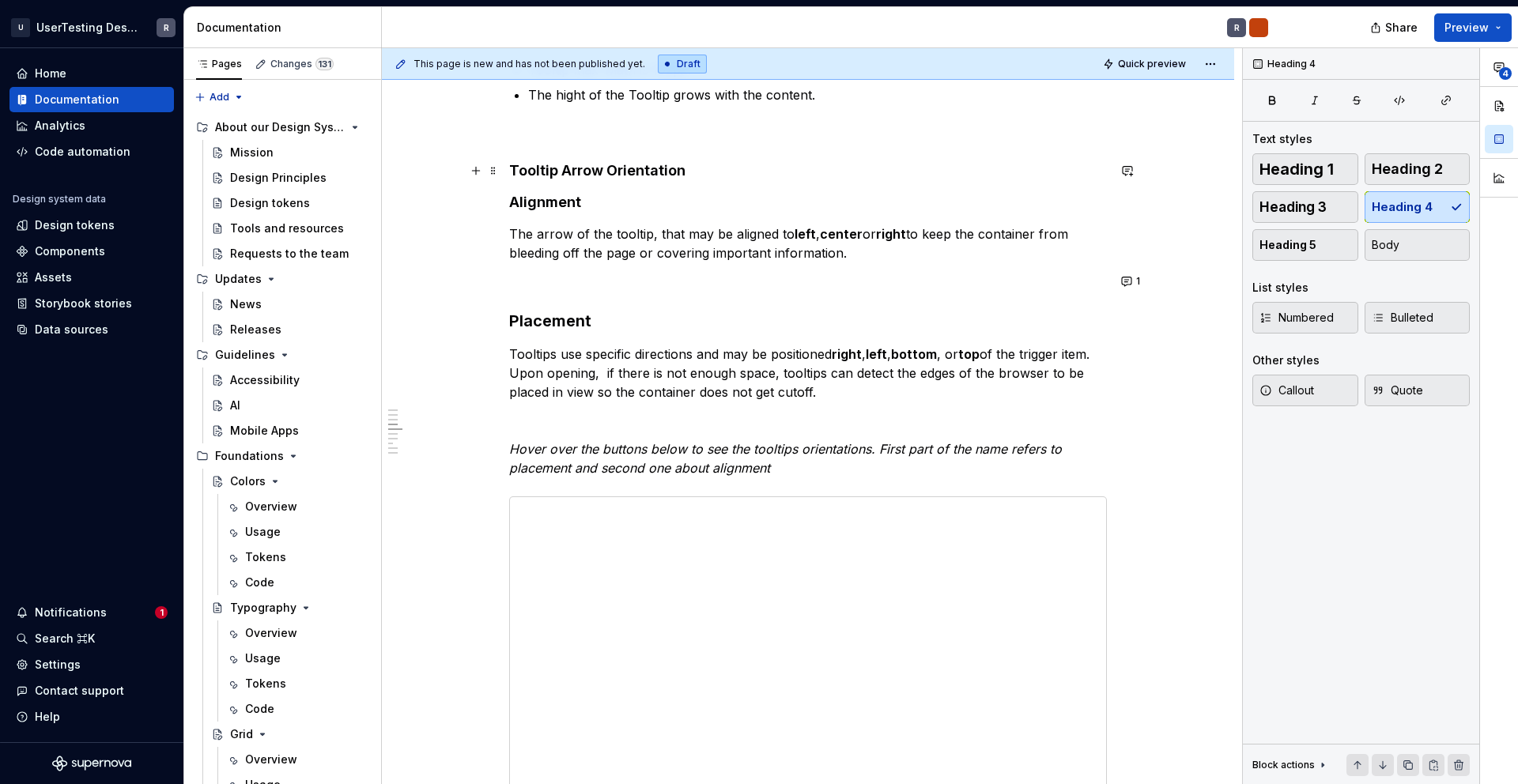 click on "Tooltip Arrow Orientation" at bounding box center [808, 171] 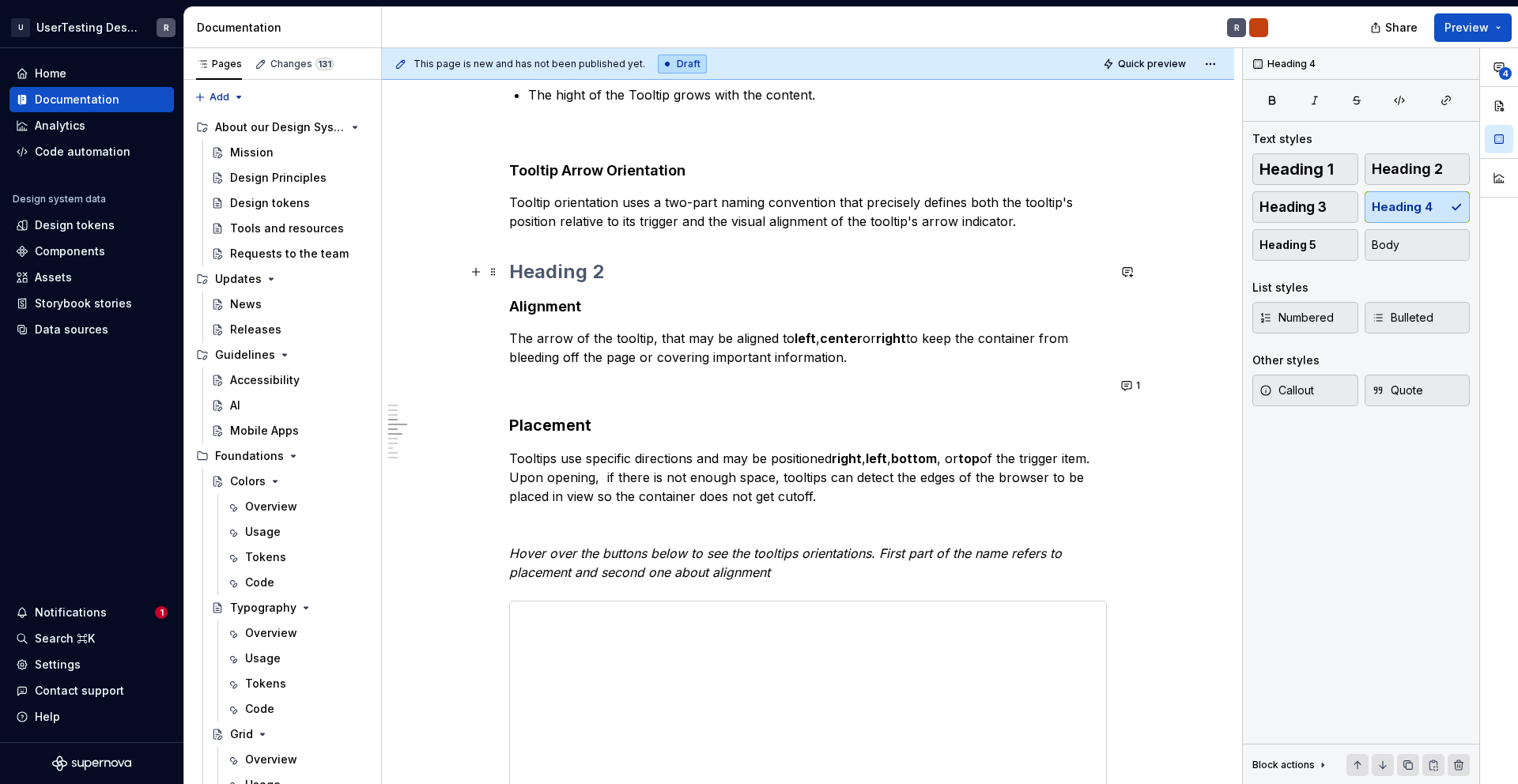 click at bounding box center [808, 272] 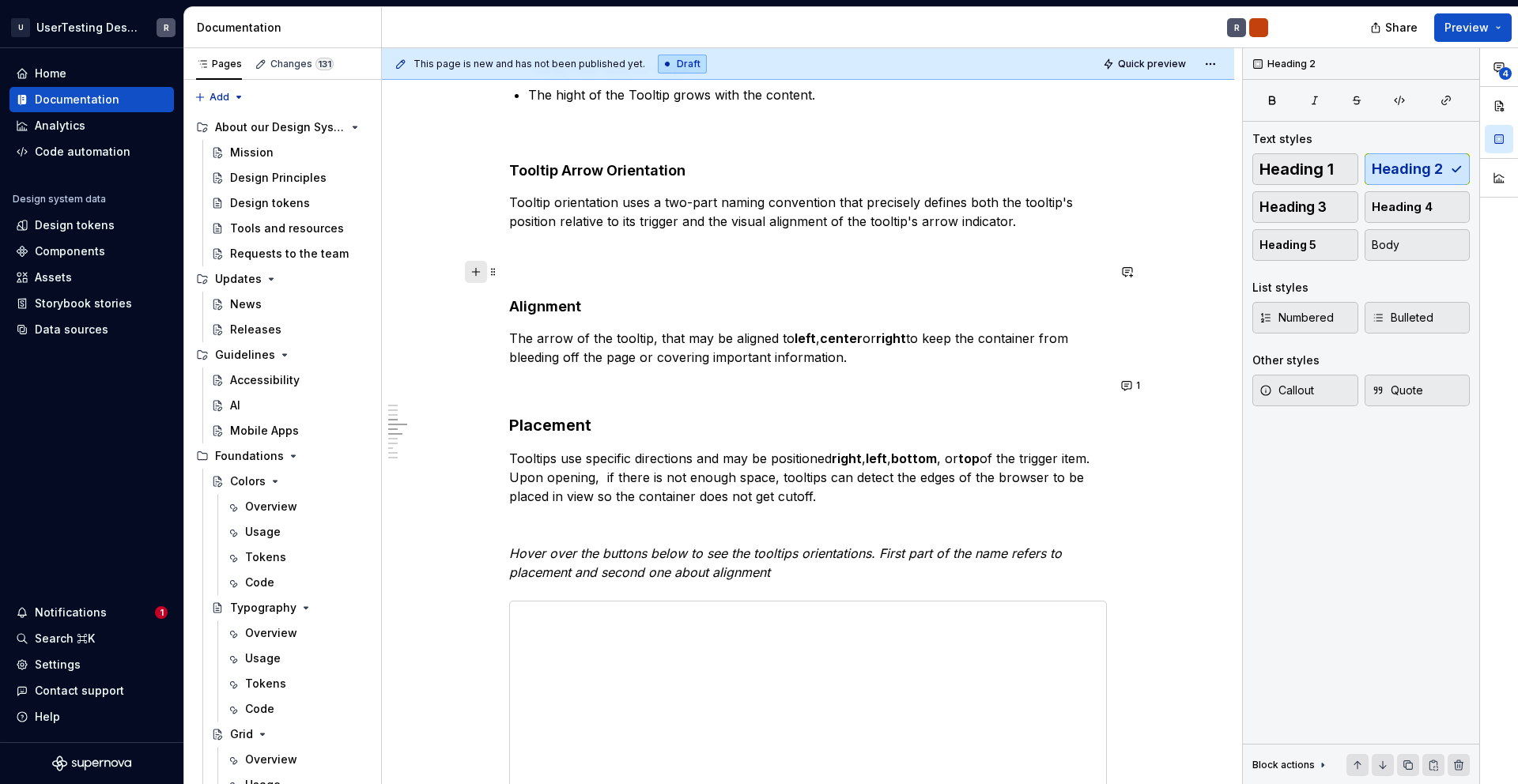 drag, startPoint x: 466, startPoint y: 273, endPoint x: 475, endPoint y: 273, distance: 9 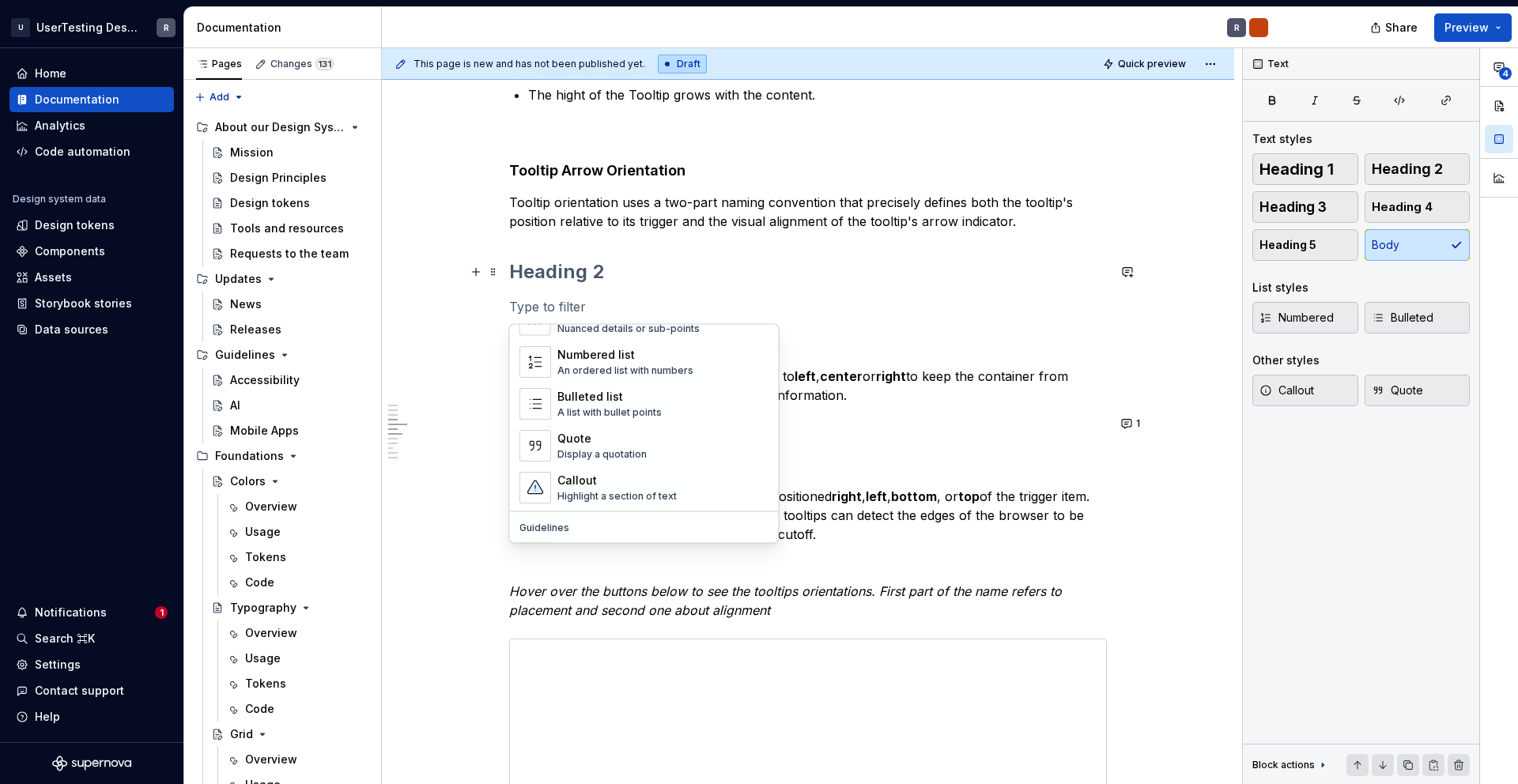 scroll, scrollTop: 288, scrollLeft: 0, axis: vertical 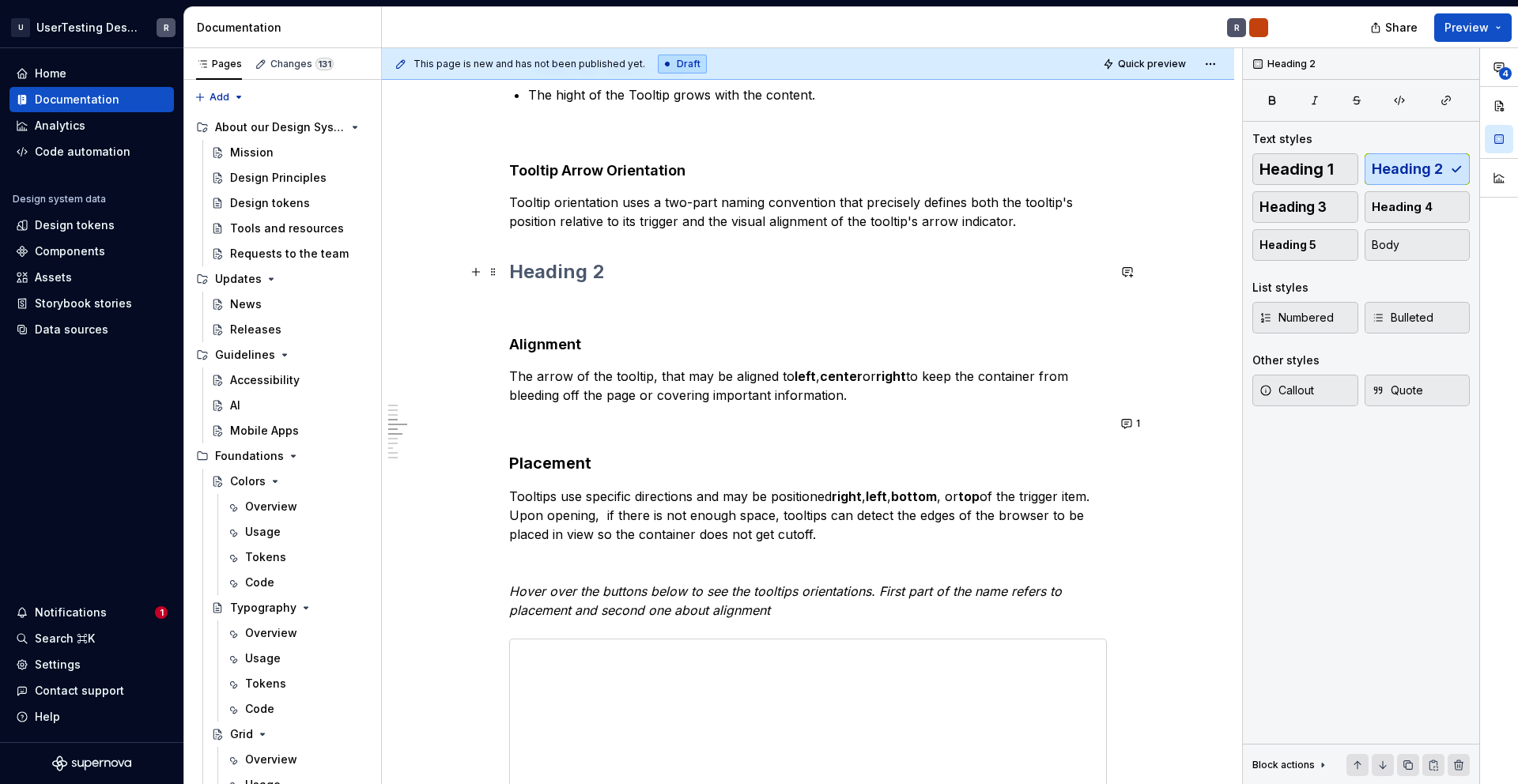 click at bounding box center (808, 272) 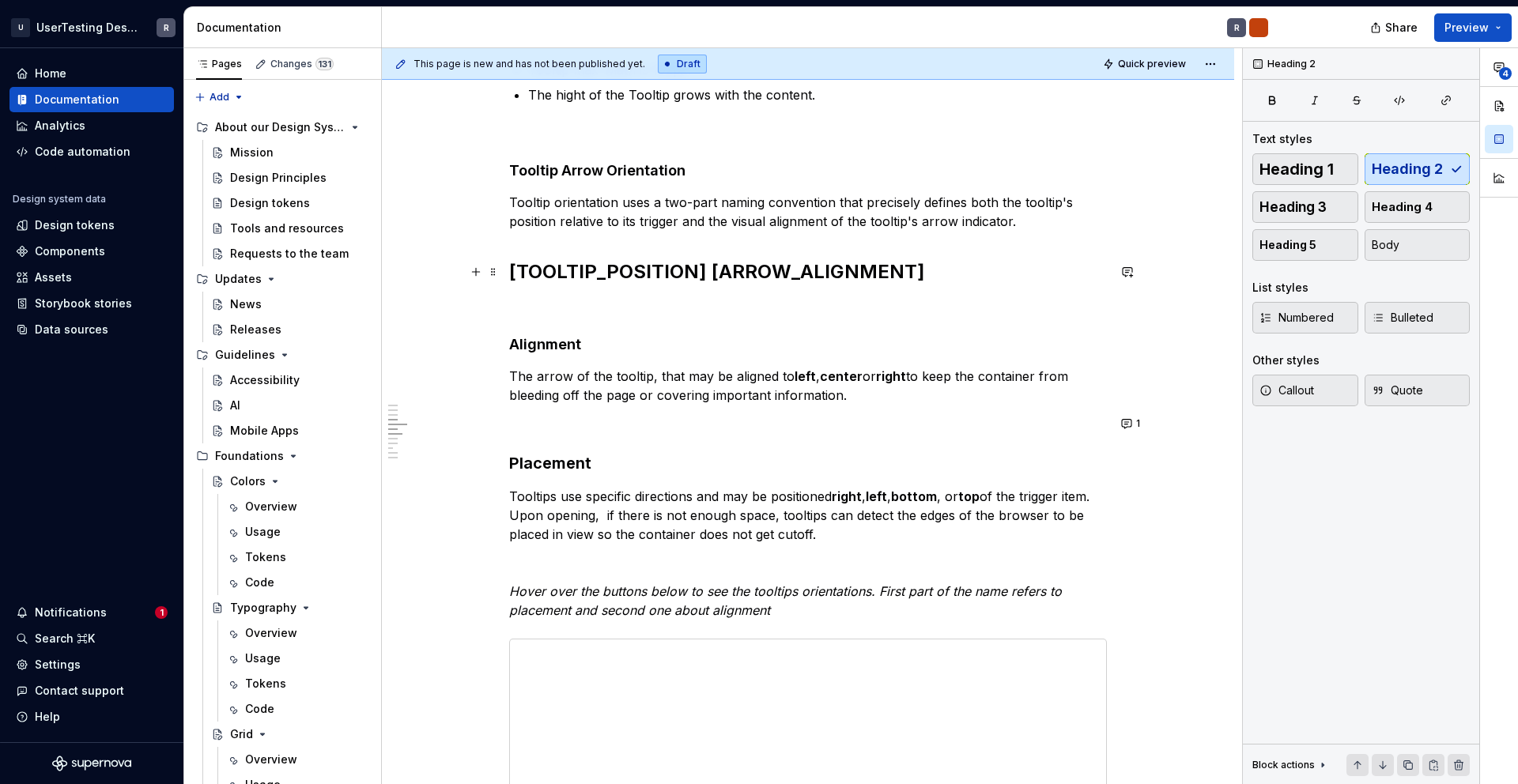 click on "[TOOLTIP_POSITION] [ARROW_ALIGNMENT]" at bounding box center (808, 272) 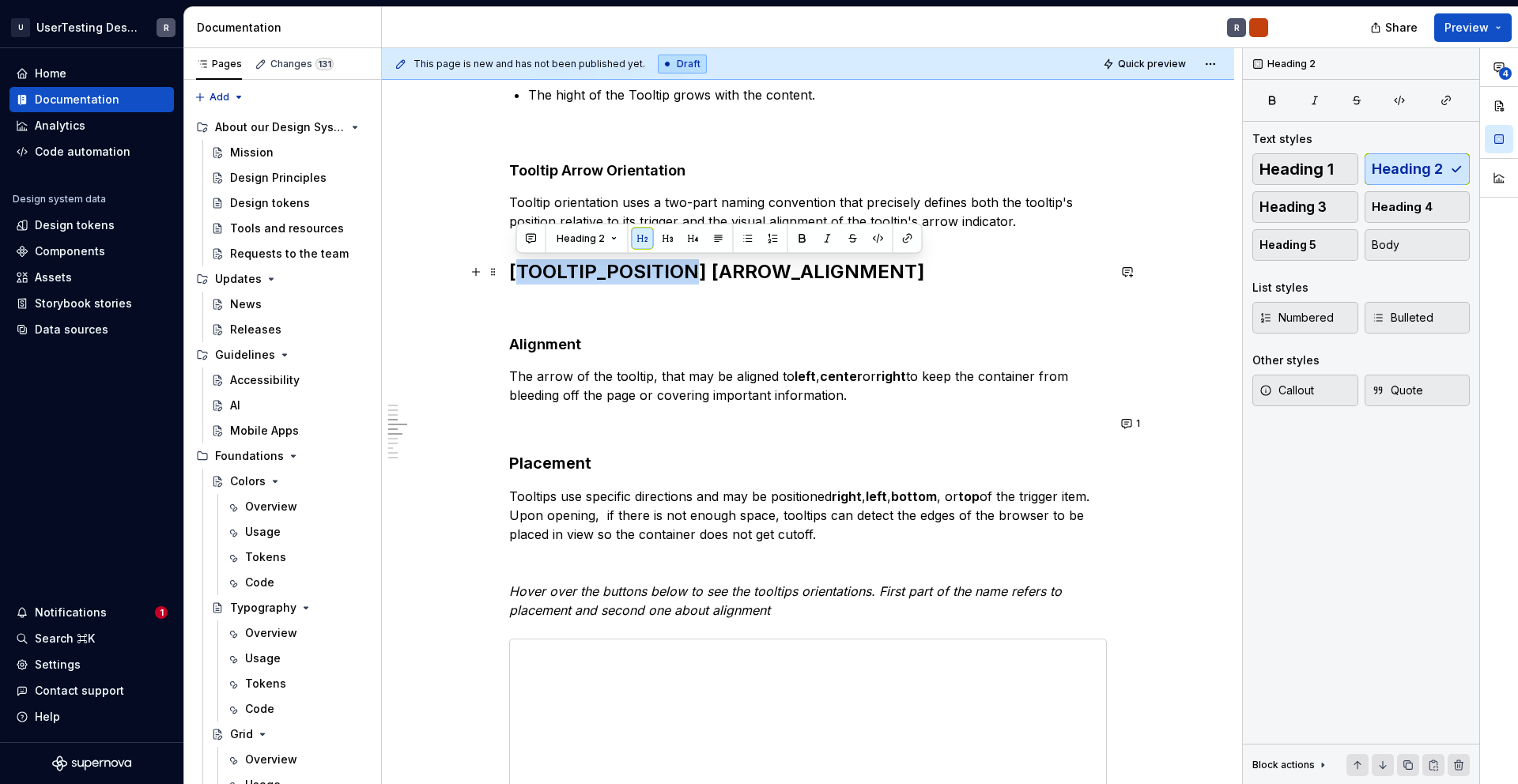 click on "[TOOLTIP_POSITION] [ARROW_ALIGNMENT]" at bounding box center (808, 272) 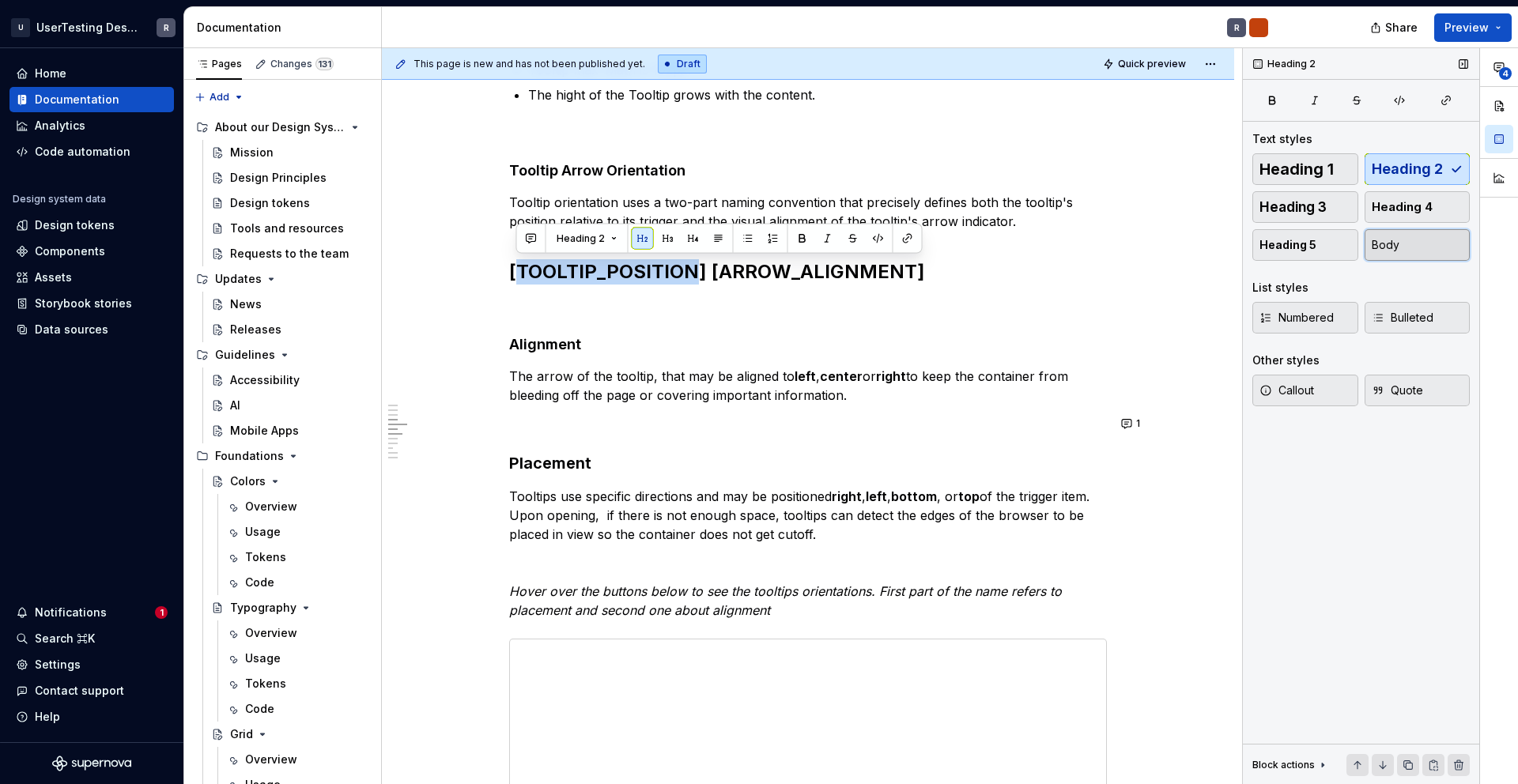 click on "Body" at bounding box center (1385, 245) 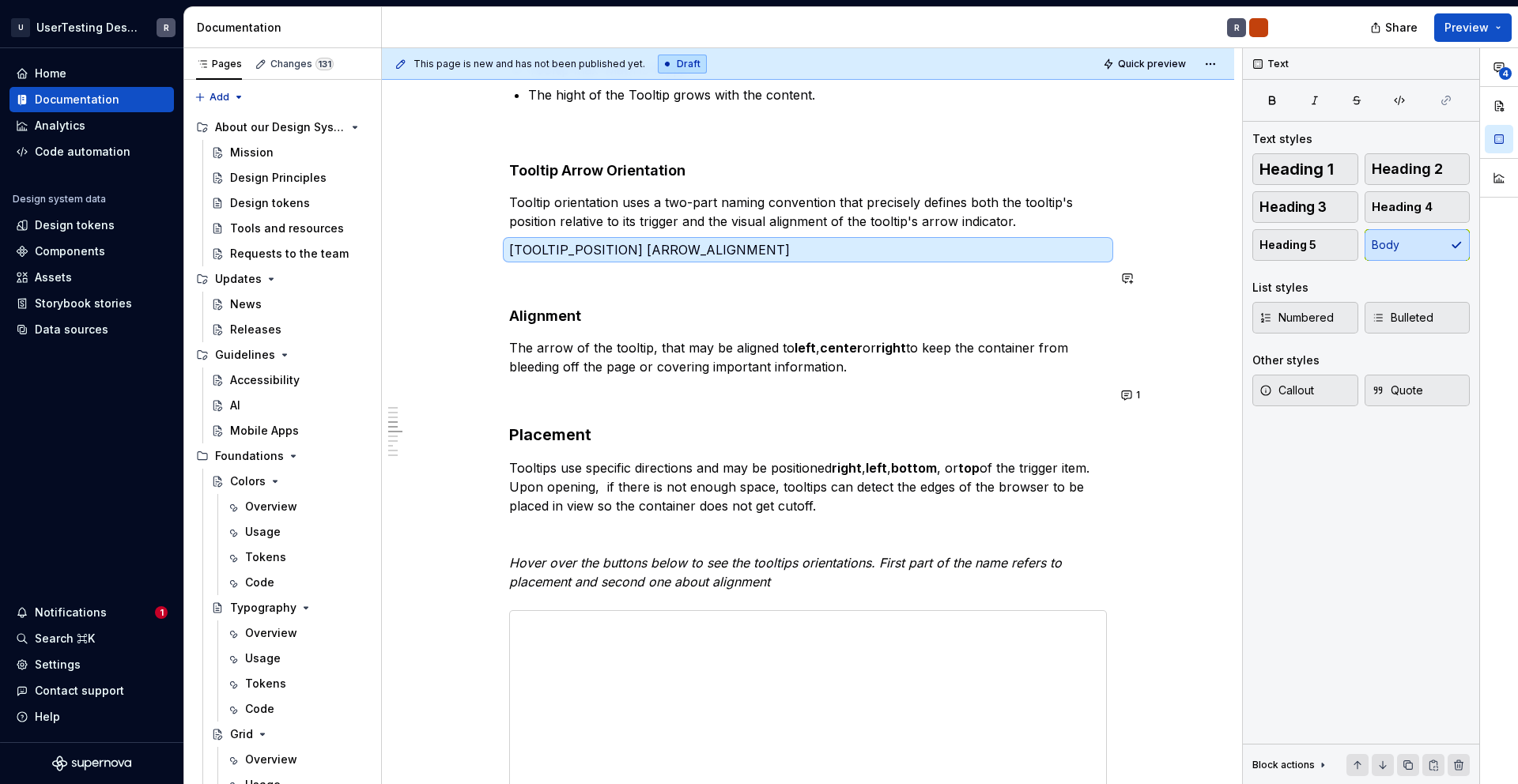 click on "Overview Tooltips should be as concise as possible. For more content or click interactions use  Popovers . The Tooltip displays up to a few words that say what the tool does when users click it. Try to start with an imperative. A tooltip answers “What happens when I click this?” The Tooltip can be trigged by hover, click and focus. The content should be restricted to a sentence. If the content is too long then either reconsider the sentence or use a popover component. Anatomy Text Container Arrow Optional: Keyboard shortcut Width and hight Tooltip max-width is 192px. The hight of the Tooltip grows with the content. Tooltip Arrow Orientation Tooltip orientation uses a two-part naming convention that precisely defines both the tooltip's position relative to its trigger and the visual alignment of the tooltip's arrow indicator. [TOOLTIP_POSITION] [ARROW_ALIGNMENT] Alignment  The arrow of the tooltip, that may be aligned to  left ,  center  or  right Placement right ,  left ,  bottom , or  top Placement" at bounding box center (808, 1415) 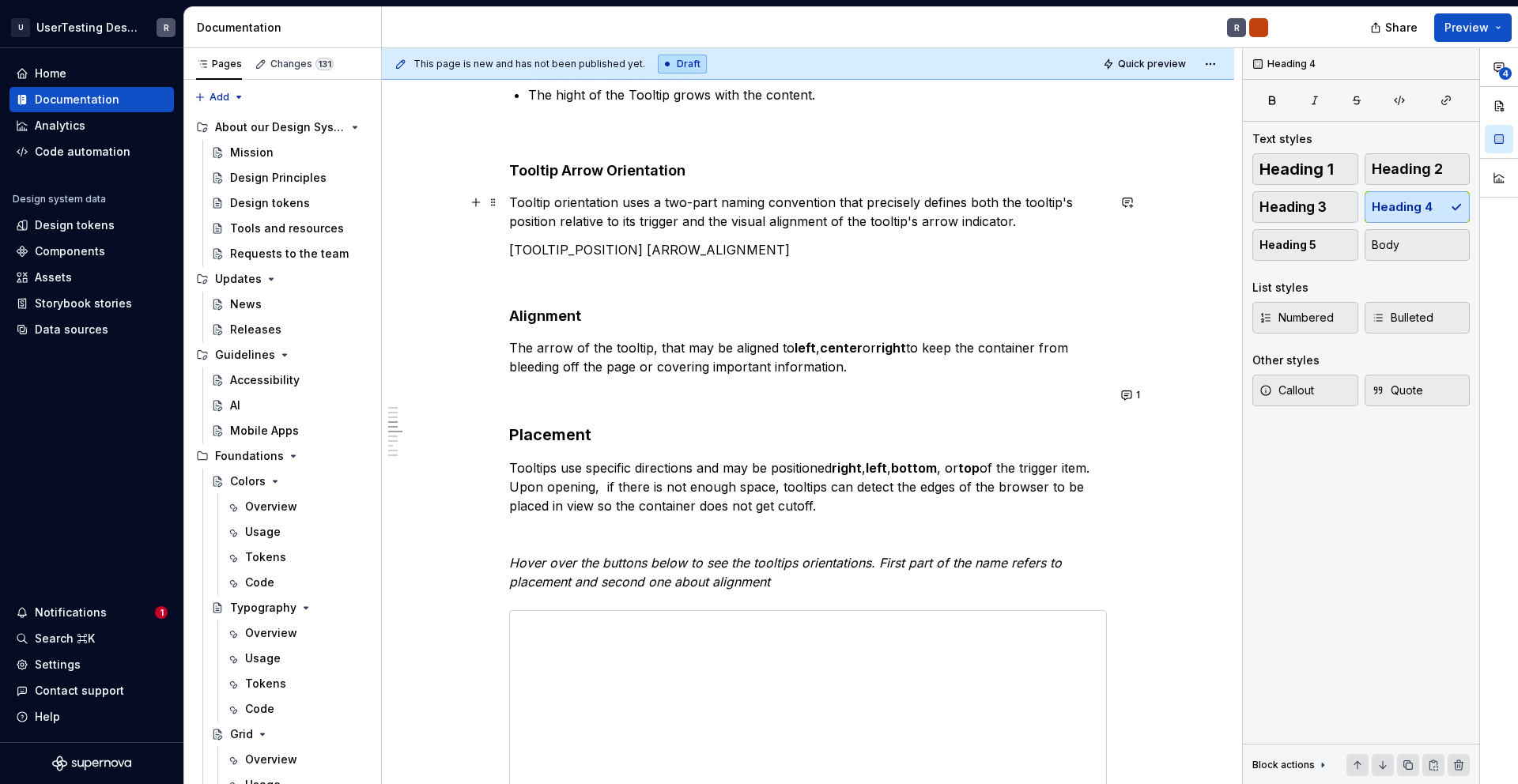 click on "Tooltip orientation uses a two-part naming convention that precisely defines both the tooltip's position relative to its trigger and the visual alignment of the tooltip's arrow indicator." at bounding box center (808, 212) 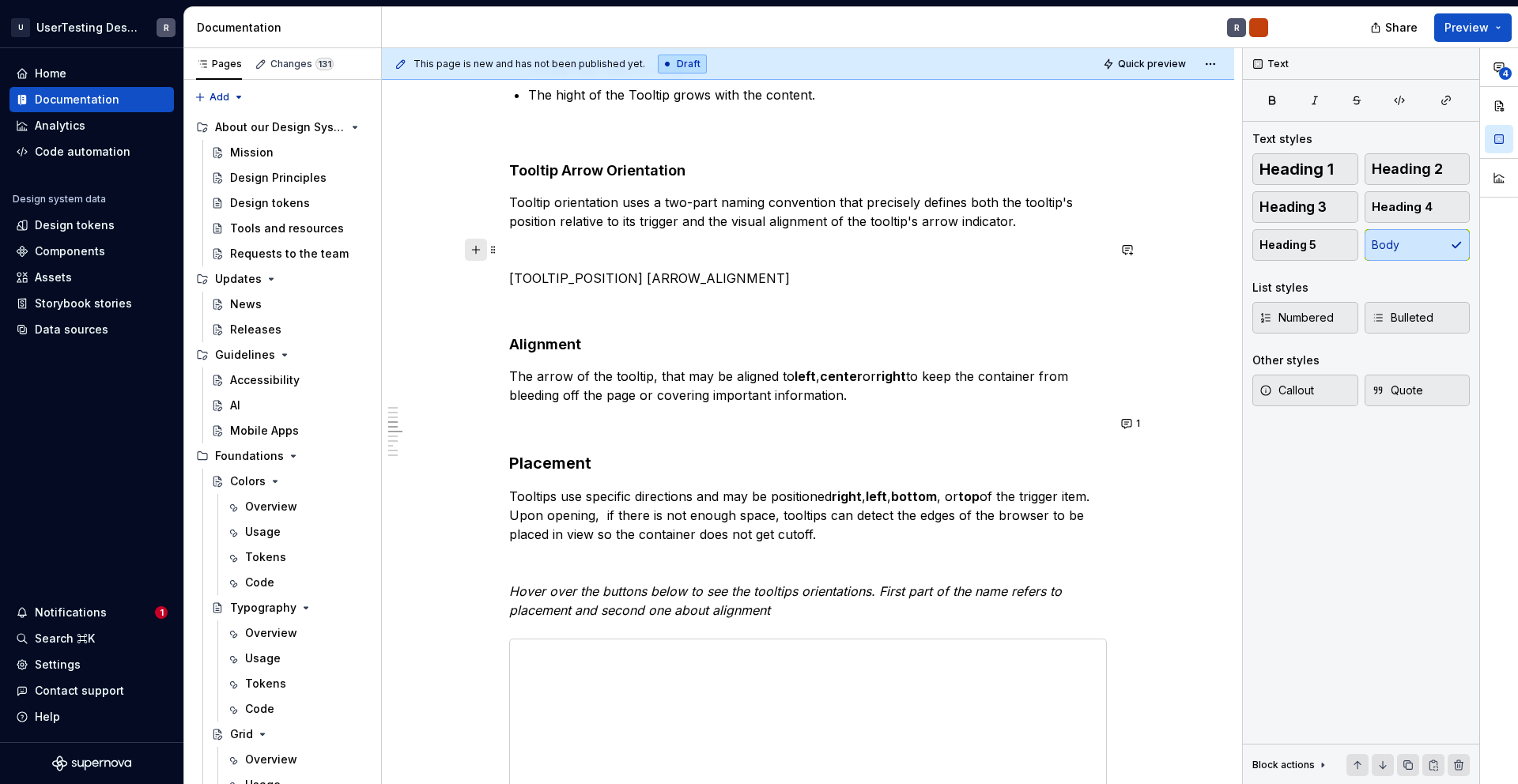 click at bounding box center (476, 250) 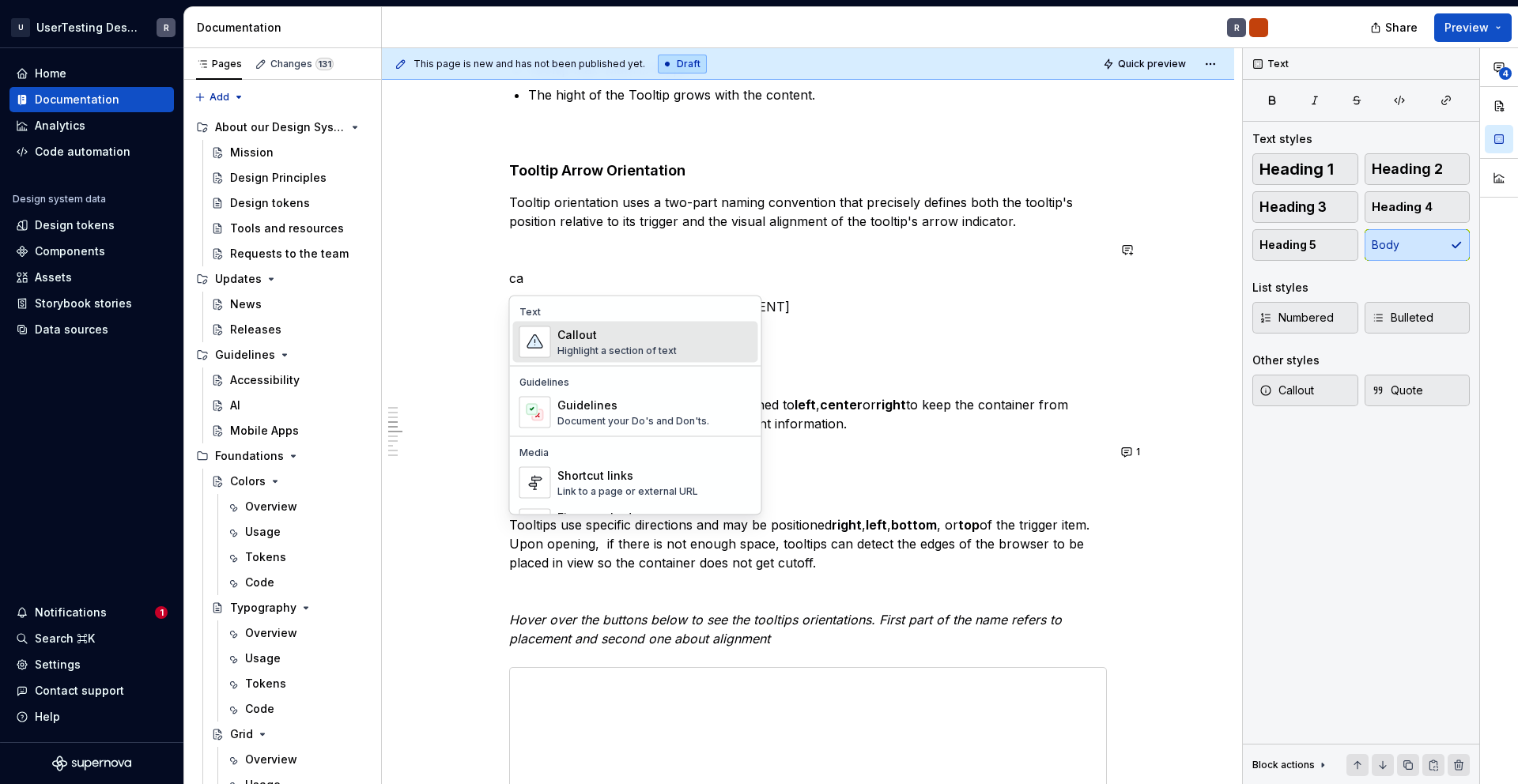 click on "Callout Highlight a section of text" at bounding box center [636, 342] 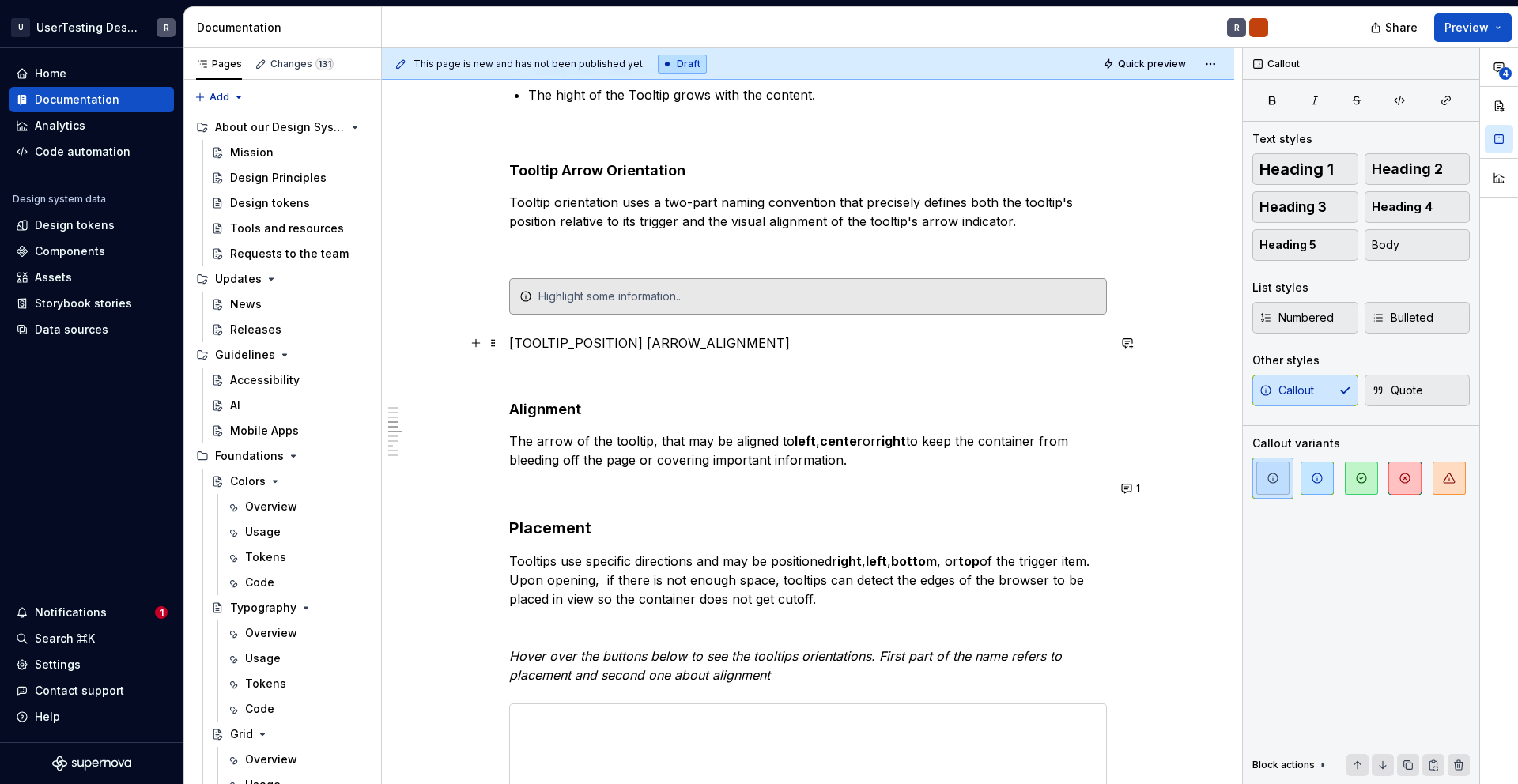 click on "[TOOLTIP_POSITION] [ARROW_ALIGNMENT]" at bounding box center (808, 343) 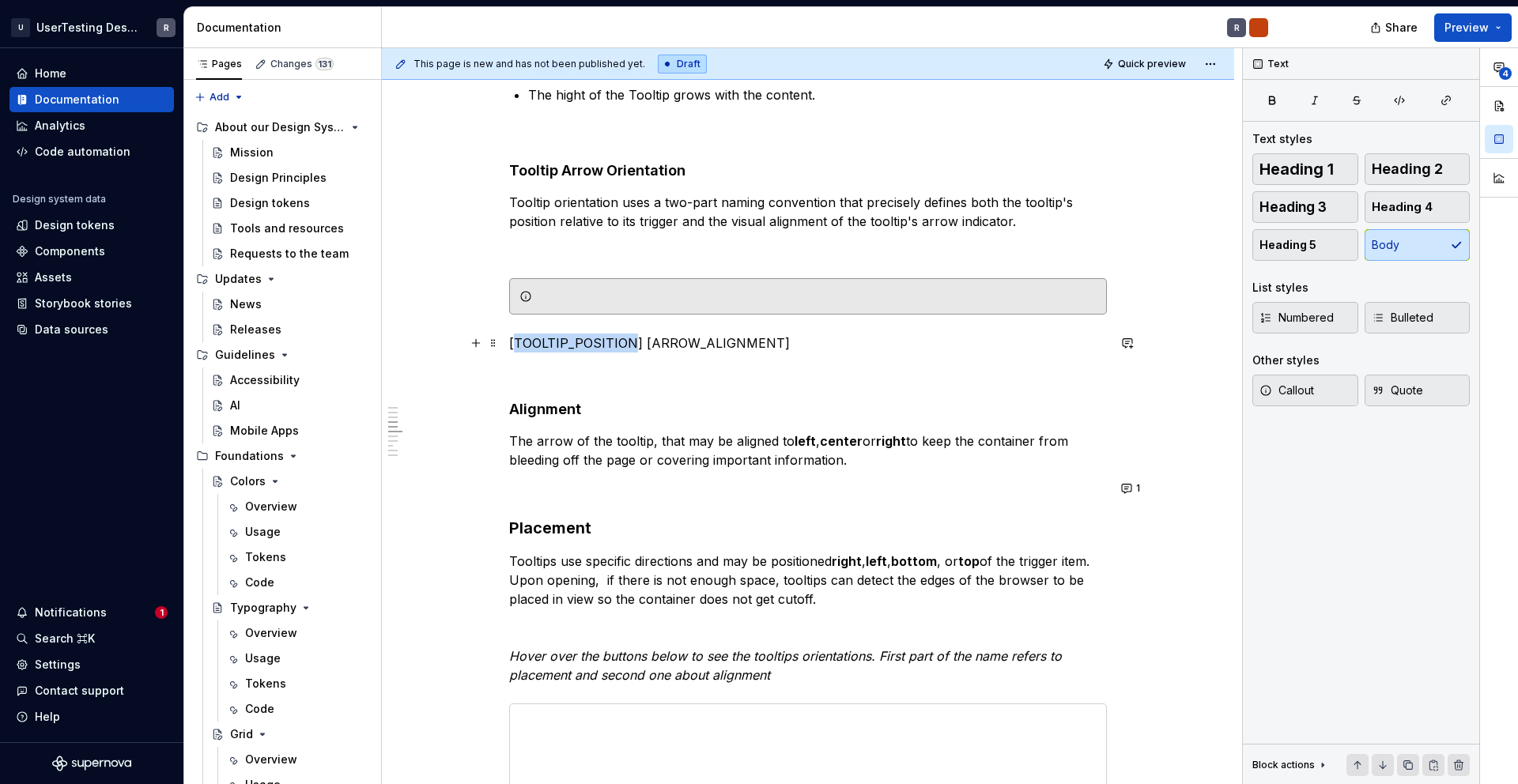 click on "[TOOLTIP_POSITION] [ARROW_ALIGNMENT]" at bounding box center [808, 343] 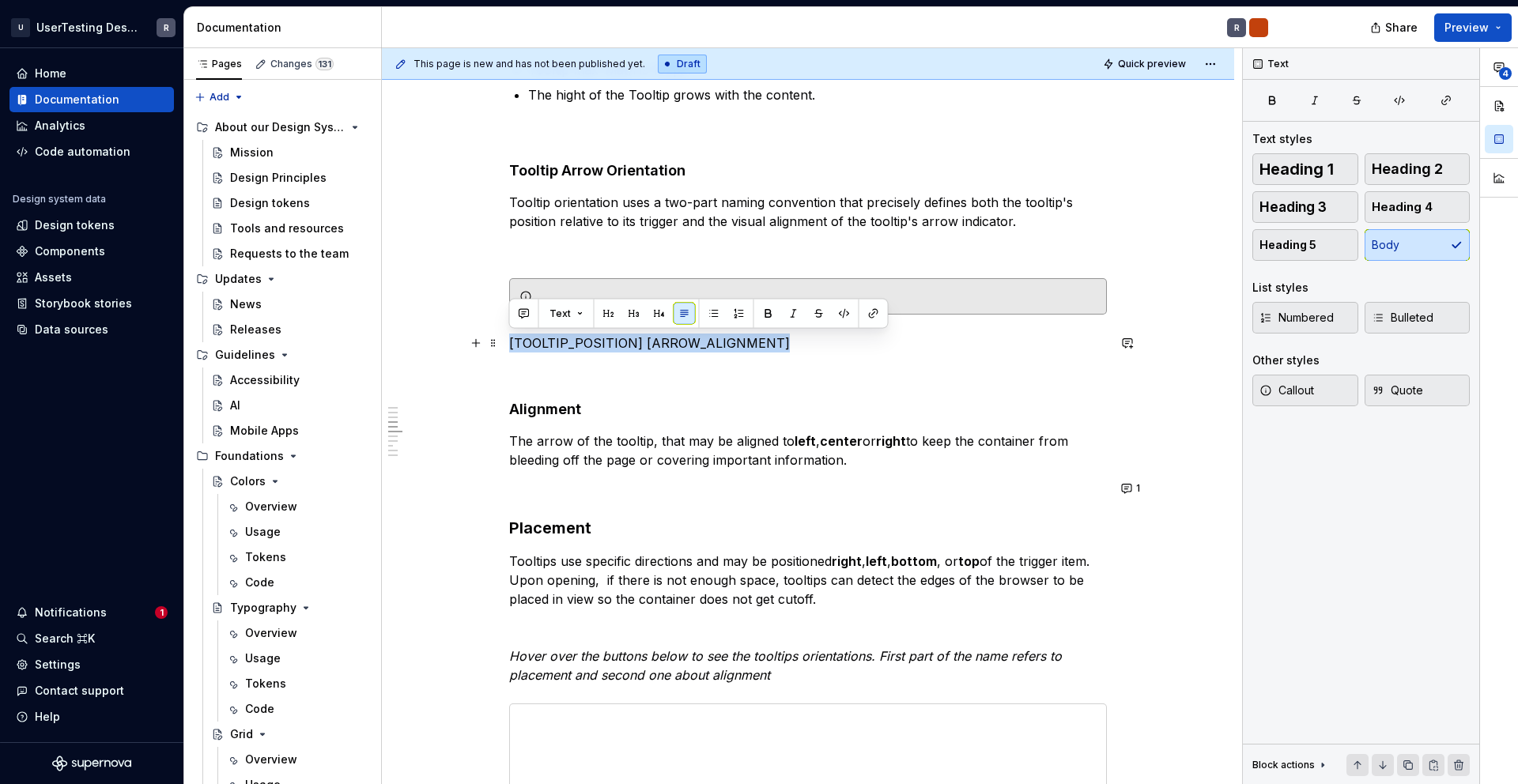 click on "[TOOLTIP_POSITION] [ARROW_ALIGNMENT]" at bounding box center (808, 343) 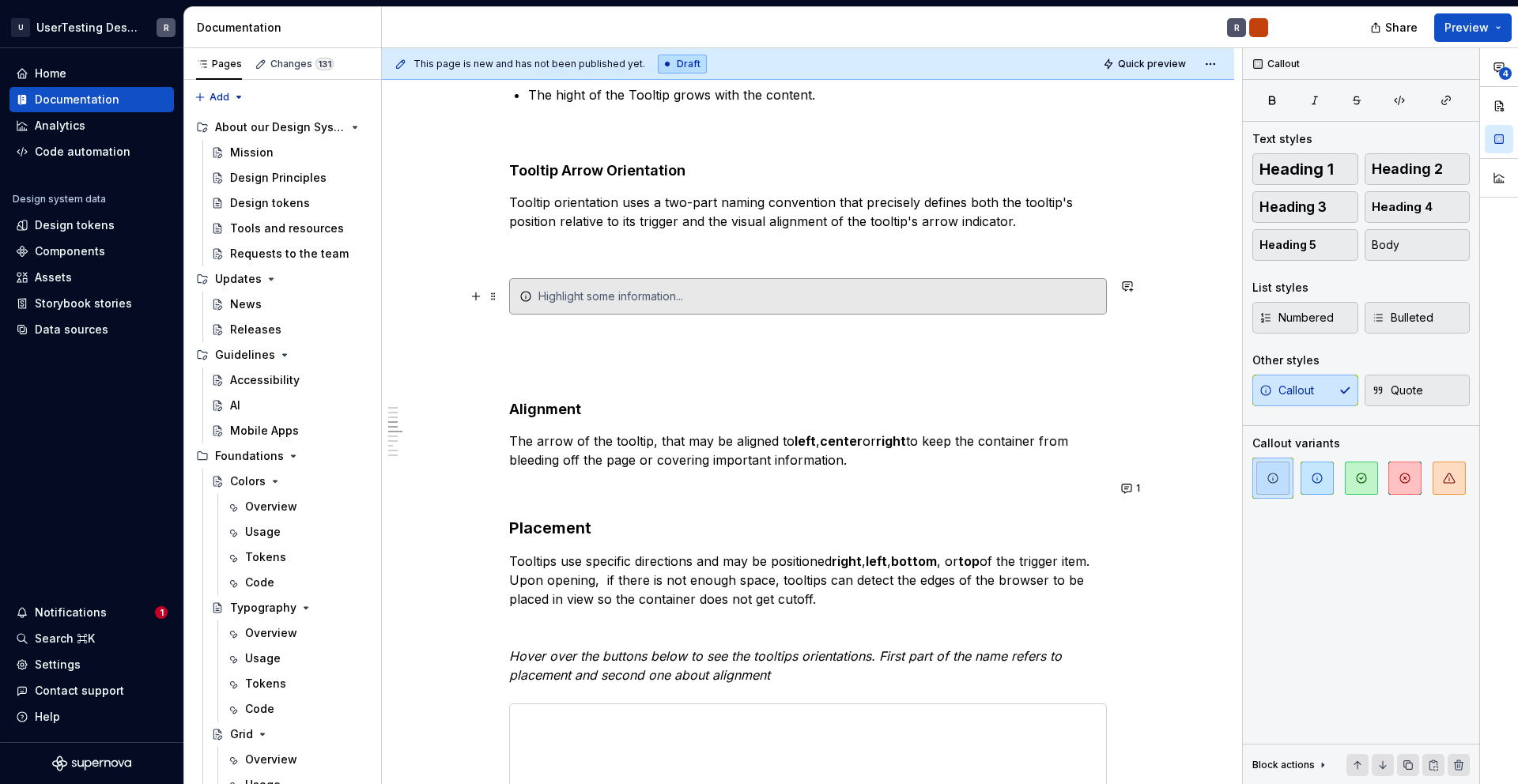 click at bounding box center (818, 296) 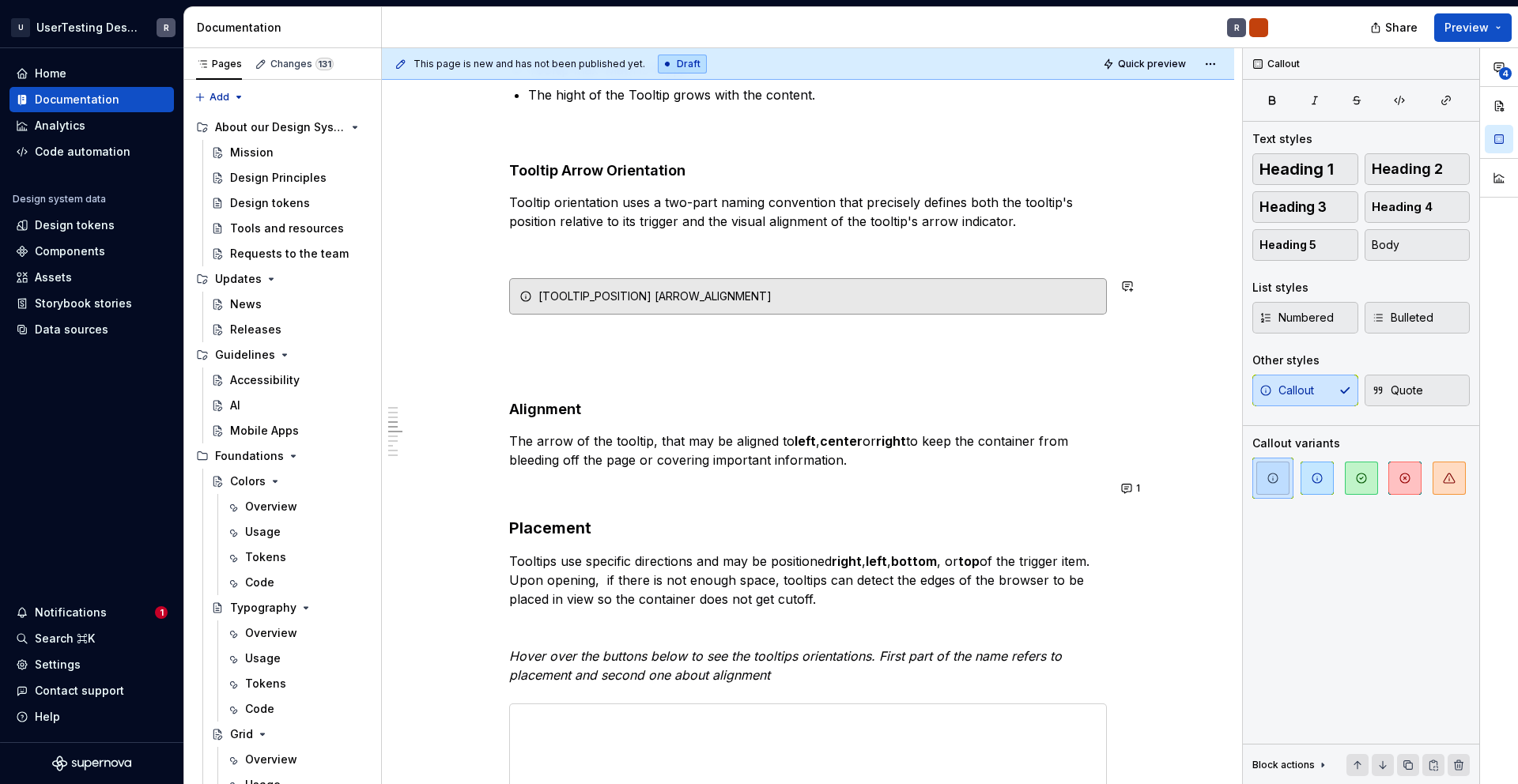 click on "Overview Tooltips should be as concise as possible. For more content or click interactions use  Popovers . The Tooltip displays up to a few words that say what the tool does when users click it. Try to start with an imperative. A tooltip answers “What happens when I click this?” The Tooltip can be trigged by hover, click and focus. The content should be restricted to a sentence. If the content is too long then either reconsider the sentence or use a popover component. Anatomy Text Container Arrow Optional: Keyboard shortcut Width and hight Tooltip max-width is 192px. The hight of the Tooltip grows with the content. Tooltip Arrow Orientation Tooltip orientation uses a two-part naming convention that precisely defines both the tooltip's position relative to its trigger and the visual alignment of the tooltip's arrow indicator. [TOOLTIP_POSITION] [ARROW_ALIGNMENT] Alignment  The arrow of the tooltip, that may be aligned to  left ,  center  or  right Placement right ,  left ,  bottom , or  top Placement" at bounding box center [808, 1462] 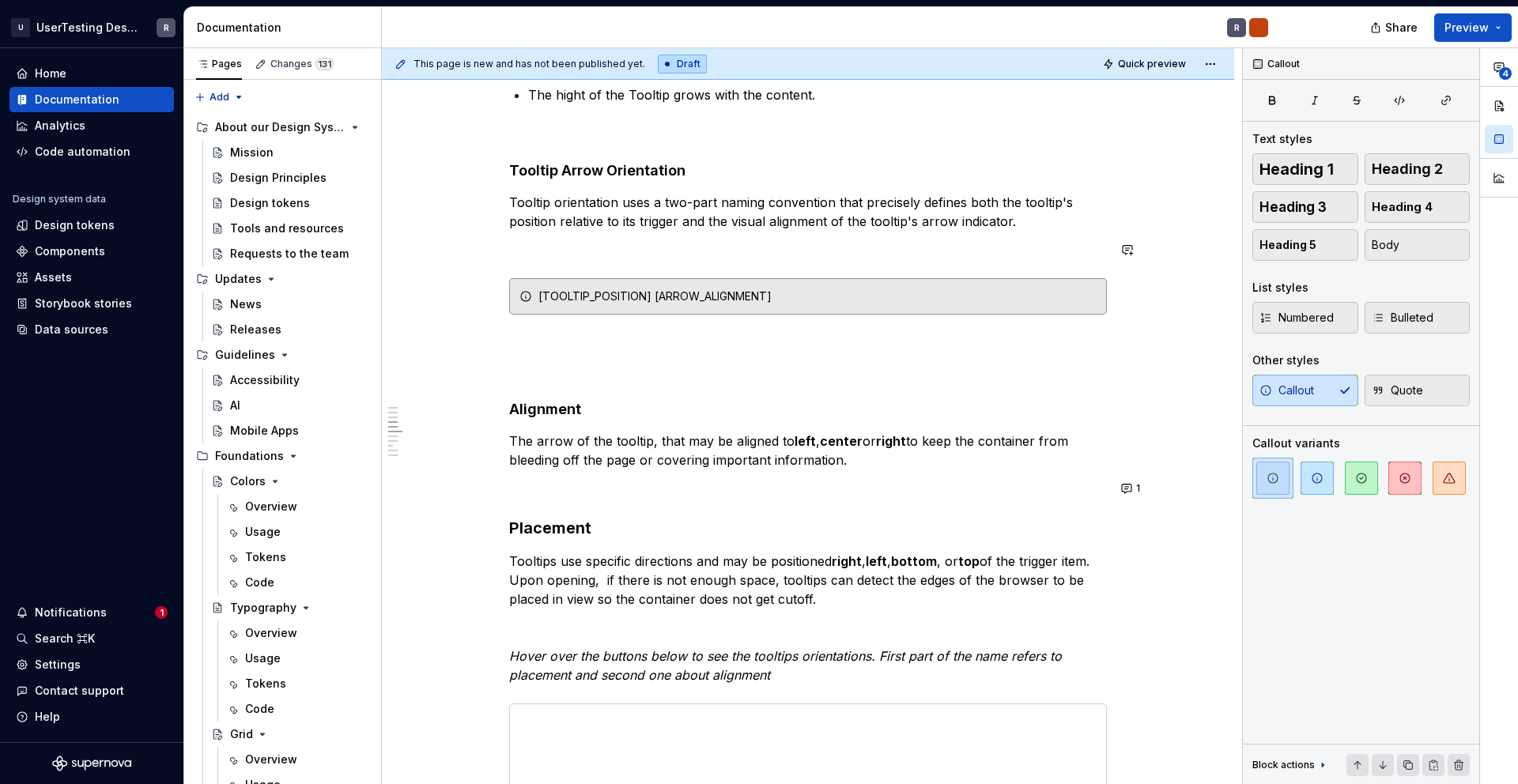 click on "Overview Tooltips should be as concise as possible. For more content or click interactions use  Popovers . The Tooltip displays up to a few words that say what the tool does when users click it. Try to start with an imperative. A tooltip answers “What happens when I click this?” The Tooltip can be trigged by hover, click and focus. The content should be restricted to a sentence. If the content is too long then either reconsider the sentence or use a popover component. Anatomy Text Container Arrow Optional: Keyboard shortcut Width and hight Tooltip max-width is 192px. The hight of the Tooltip grows with the content. Tooltip Arrow Orientation Tooltip orientation uses a two-part naming convention that precisely defines both the tooltip's position relative to its trigger and the visual alignment of the tooltip's arrow indicator. [TOOLTIP_POSITION] [ARROW_ALIGNMENT] Alignment  The arrow of the tooltip, that may be aligned to  left ,  center  or  right Placement right ,  left ,  bottom , or  top Placement" at bounding box center (808, 1462) 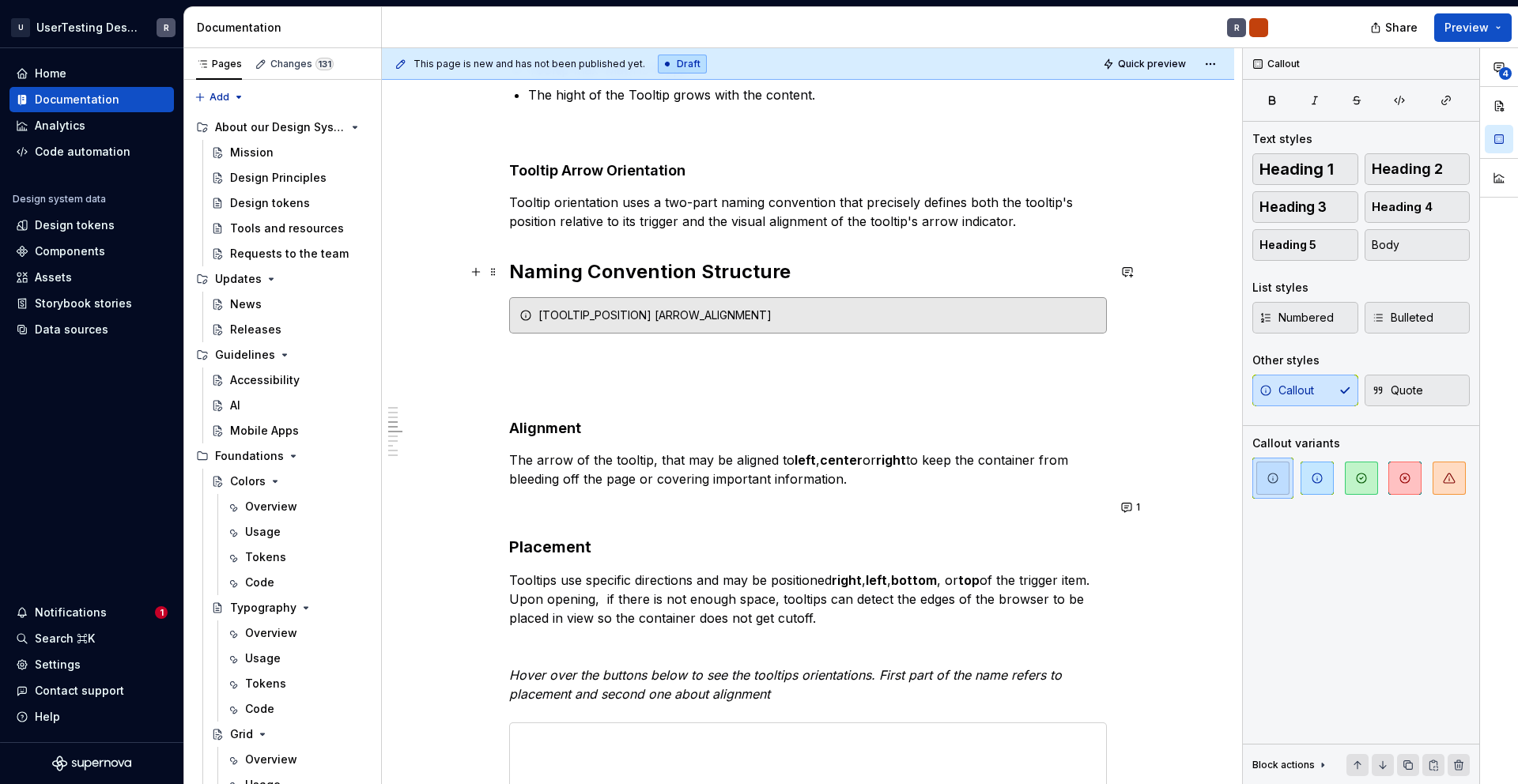 click on "Naming Convention Structure" at bounding box center [808, 272] 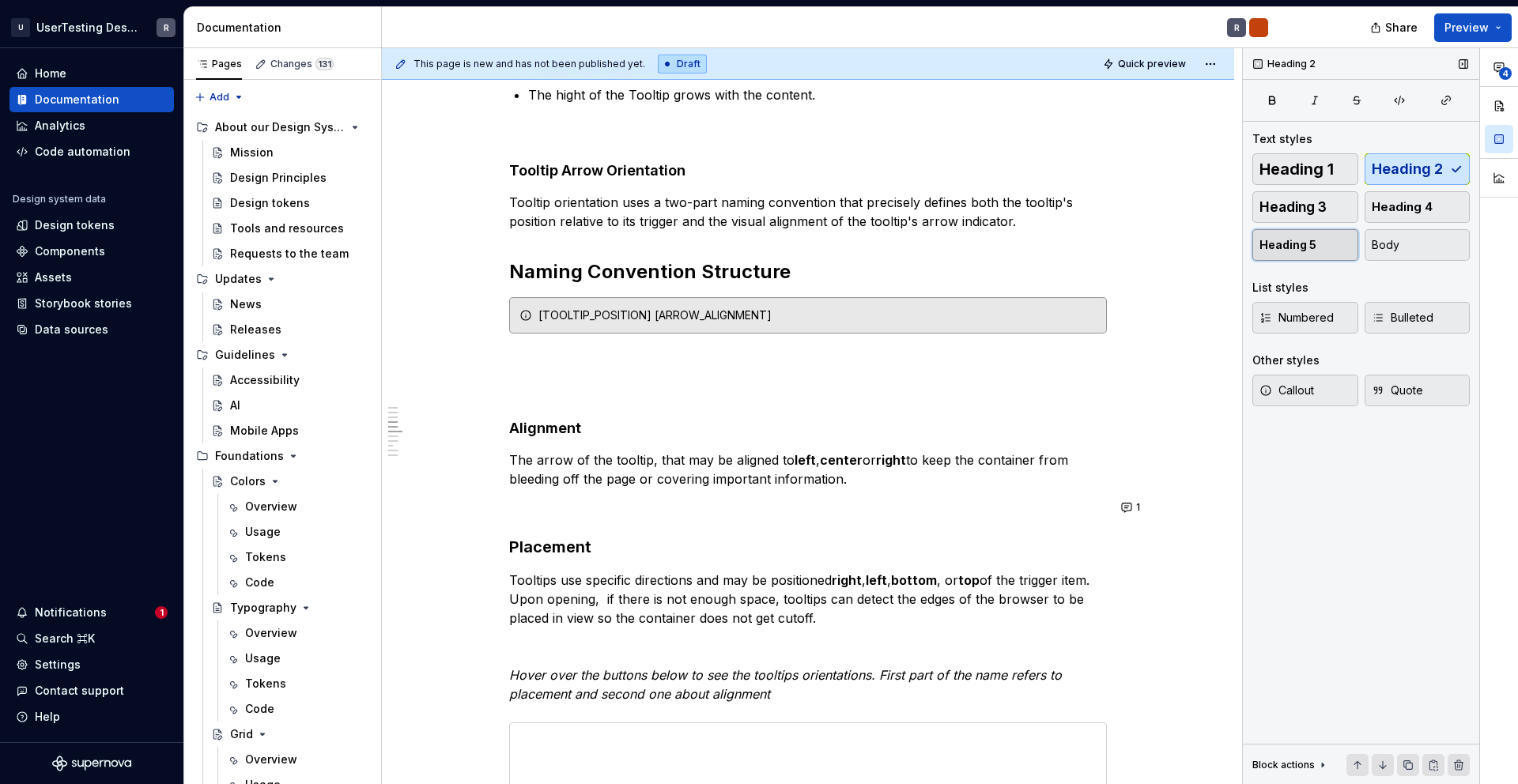click on "Heading 5" at bounding box center (1288, 245) 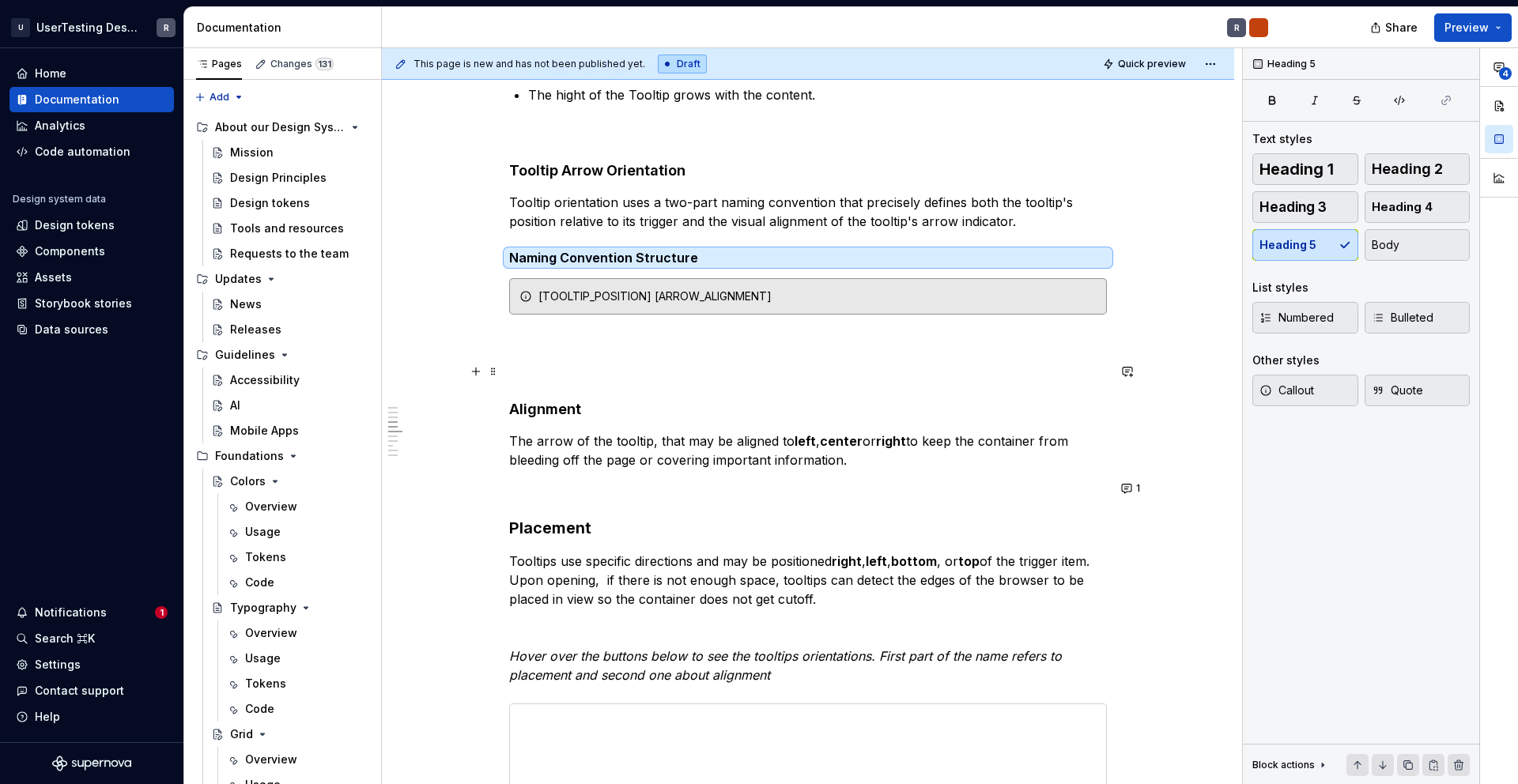 click at bounding box center [808, 371] 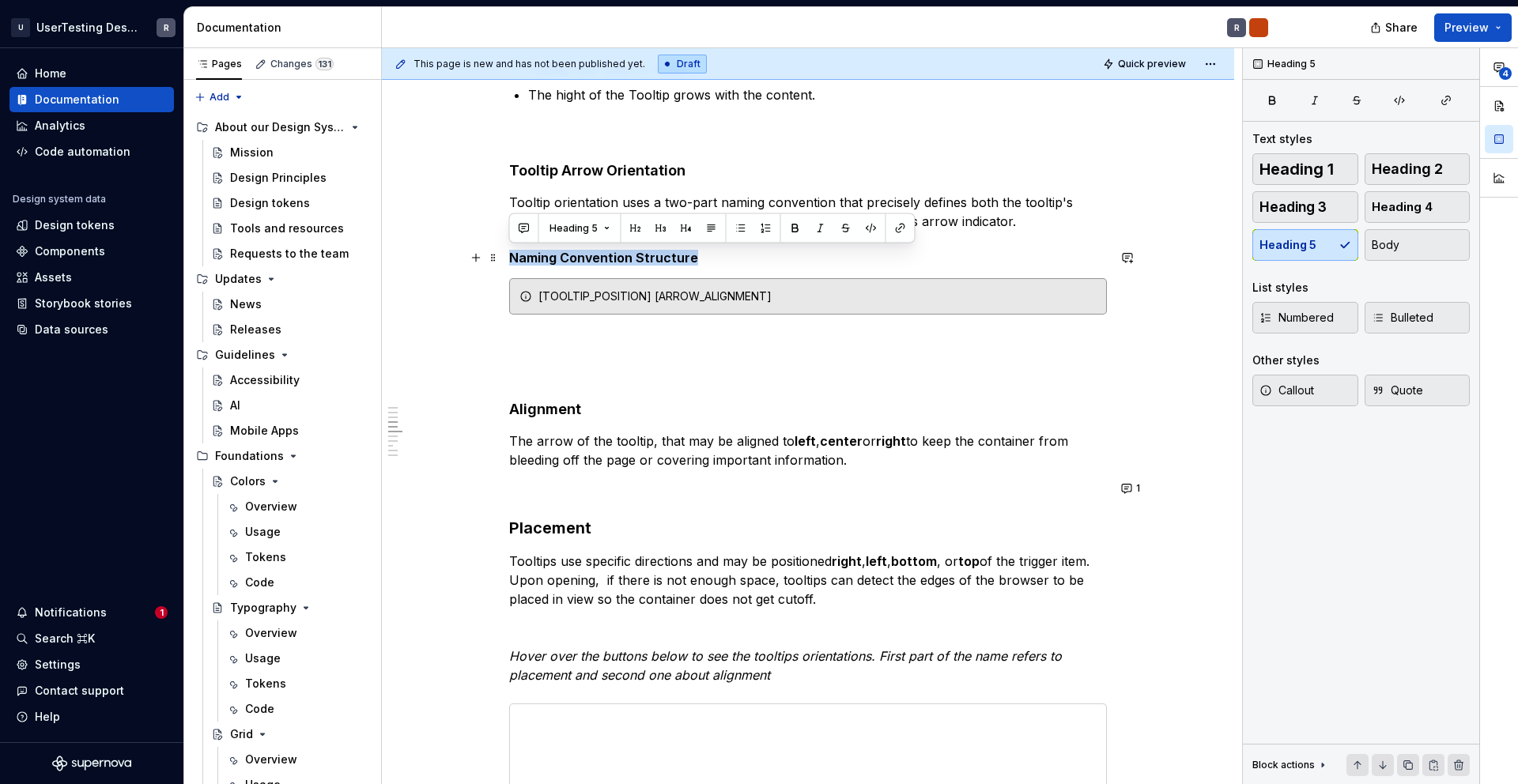 drag, startPoint x: 512, startPoint y: 257, endPoint x: 746, endPoint y: 258, distance: 234.00214 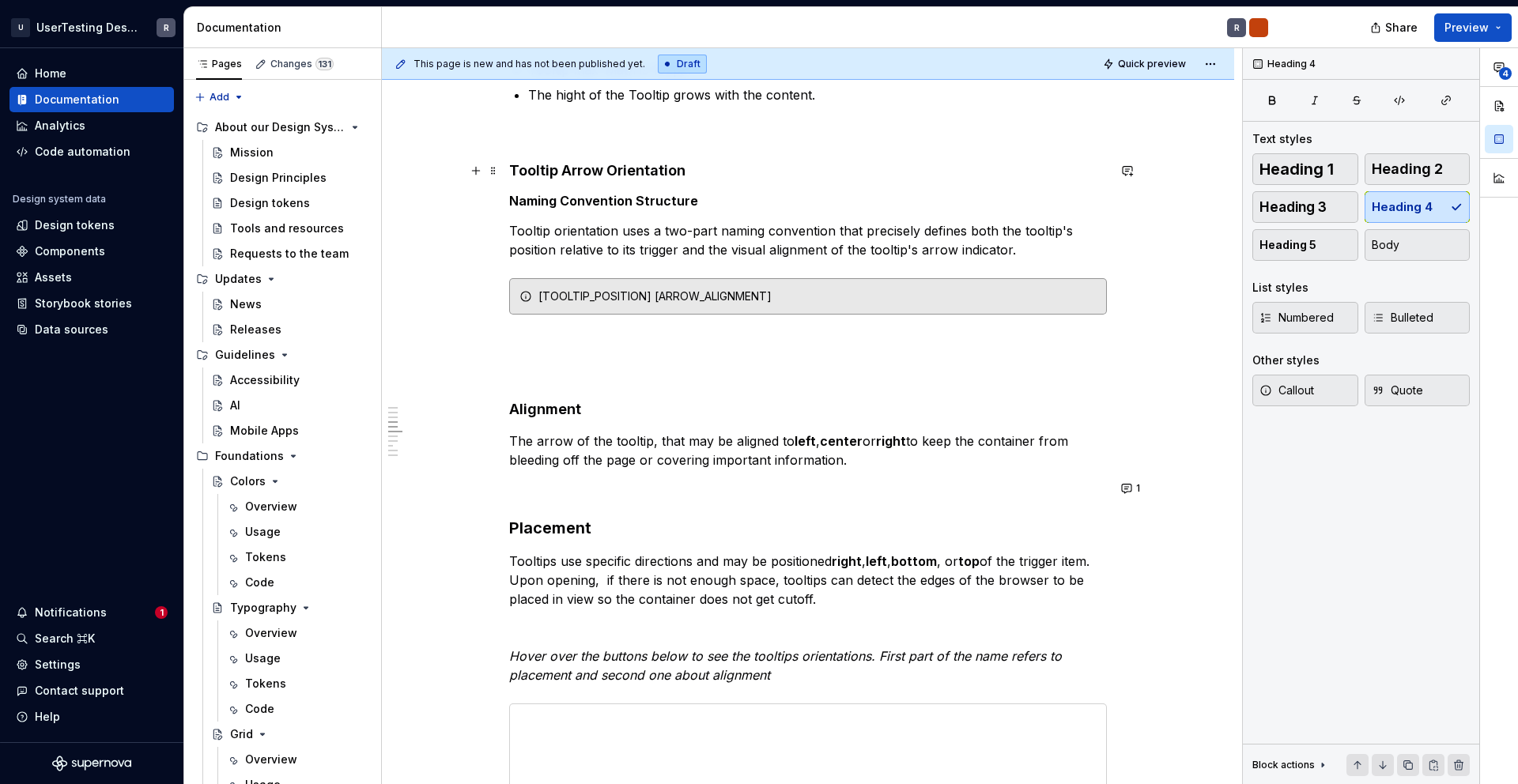 click on "Tooltip Arrow Orientation" at bounding box center (808, 171) 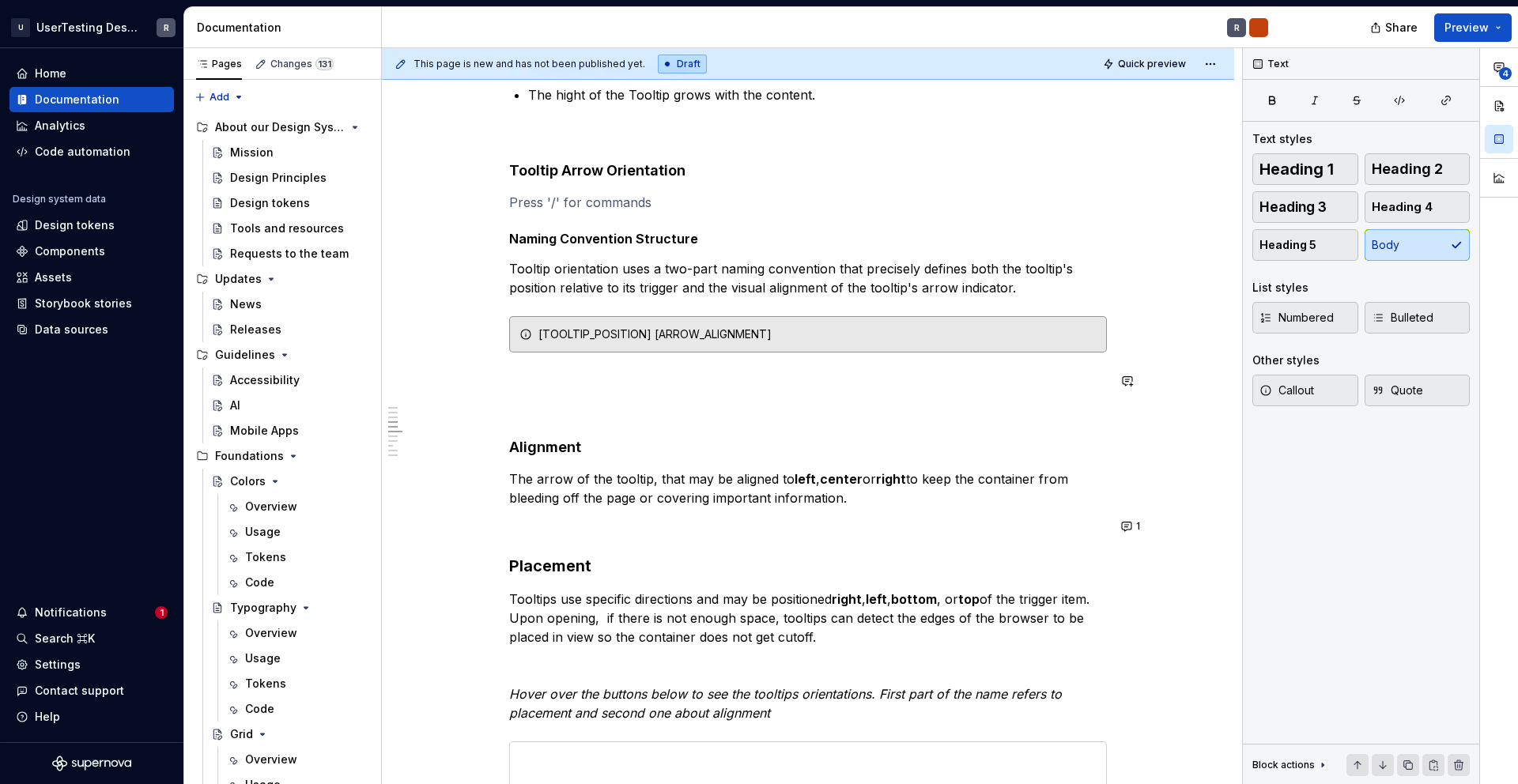 click on "Overview Tooltips should be as concise as possible. For more content or click interactions use  Popovers . The Tooltip displays up to a few words that say what the tool does when users click it. Try to start with an imperative. A tooltip answers “What happens when I click this?” The Tooltip can be trigged by hover, click and focus. The content should be restricted to a sentence. If the content is too long then either reconsider the sentence or use a popover component. Anatomy Text Container Arrow Optional: Keyboard shortcut Width and hight Tooltip max-width is 192px. The hight of the Tooltip grows with the content. Tooltip Arrow Orientation Naming Convention Structure Tooltip orientation uses a two-part naming convention that precisely defines both the tooltip's position relative to its trigger and the visual alignment of the tooltip's arrow indicator. [TOOLTIP_POSITION] [ARROW_ALIGNMENT] Alignment  The arrow of the tooltip, that may be aligned to  left ,  center  or  right Placement right ,  left ," at bounding box center [808, 1481] 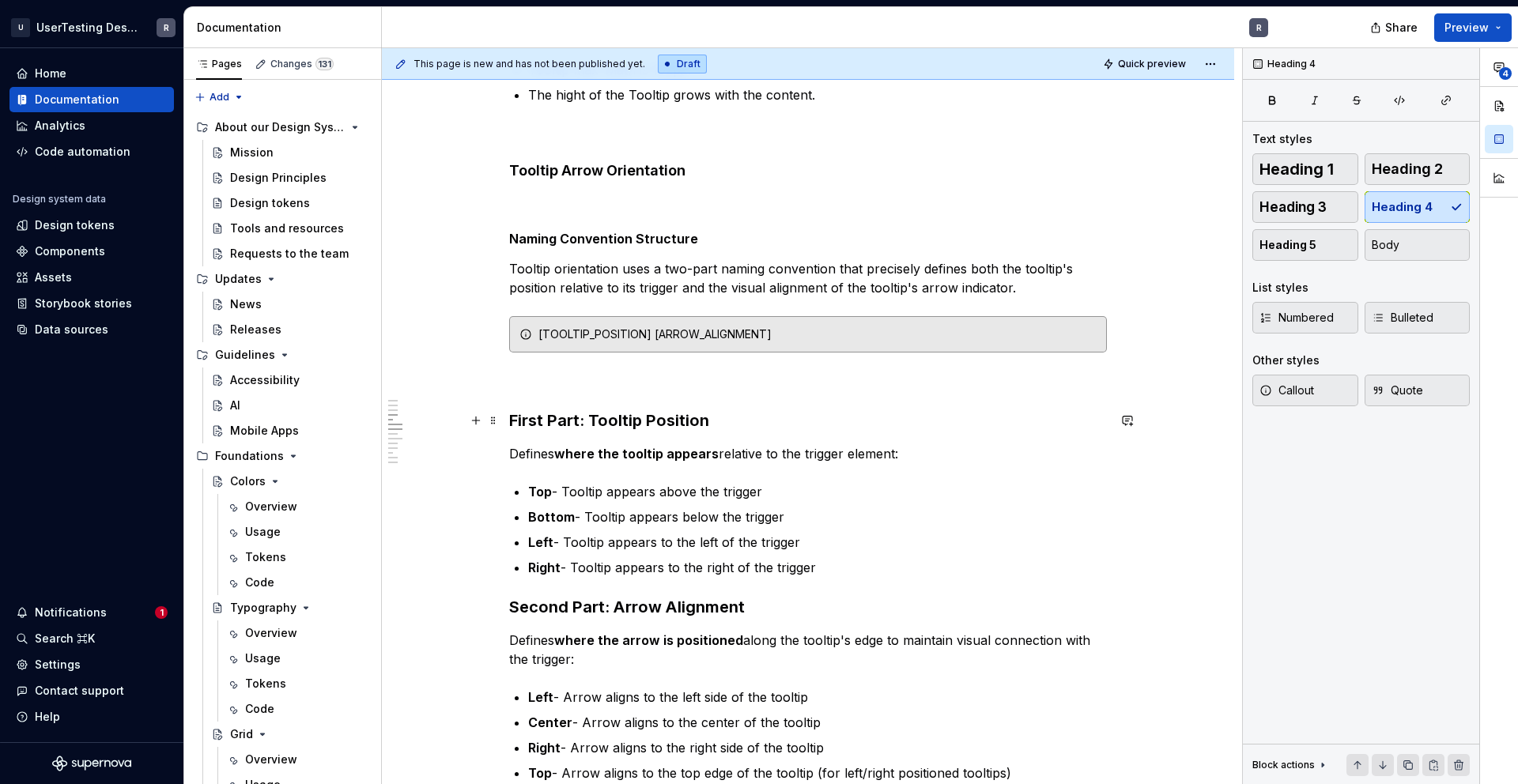 click on "First Part: Tooltip Position" at bounding box center (808, 420) 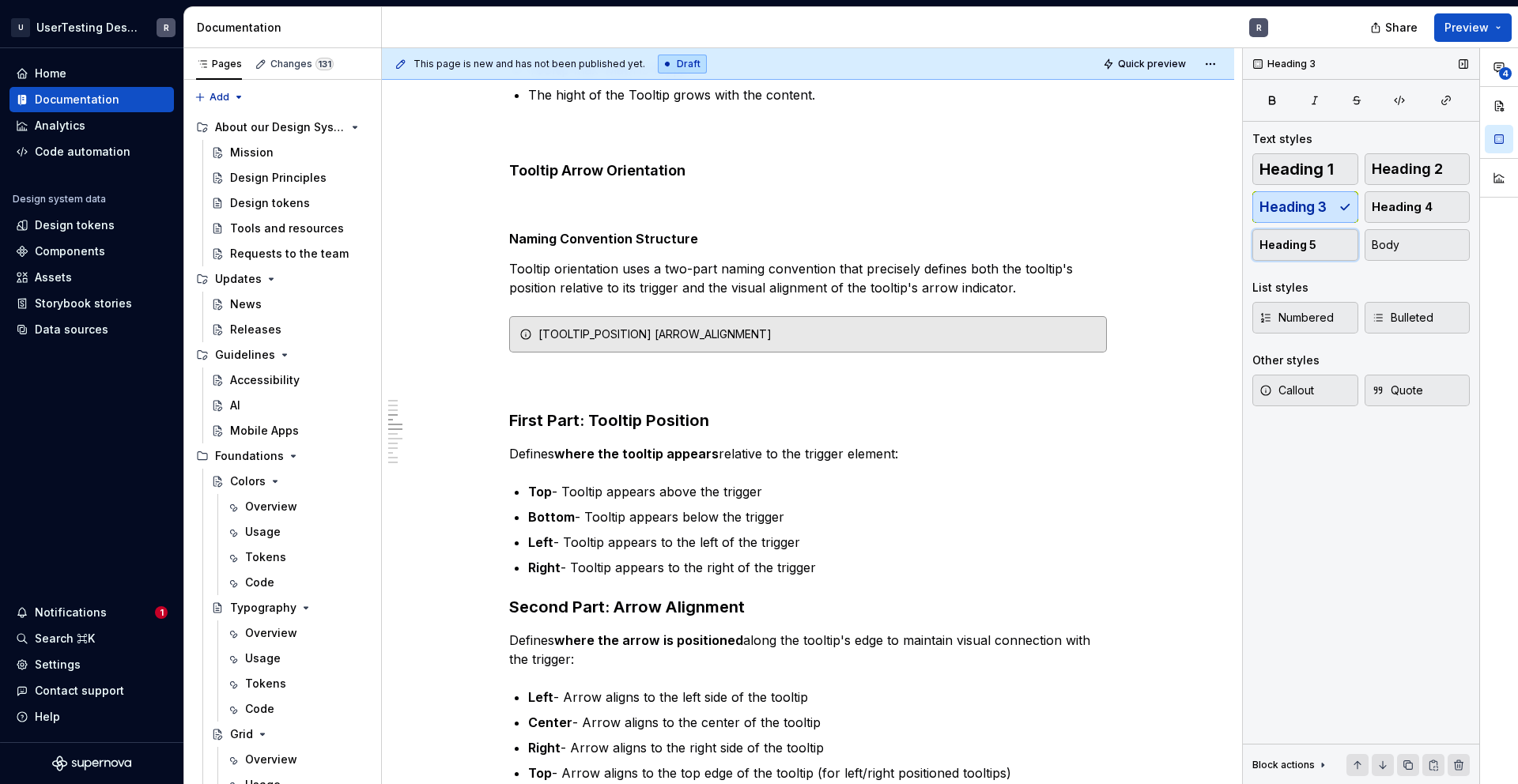 click on "Heading 5" at bounding box center (1305, 245) 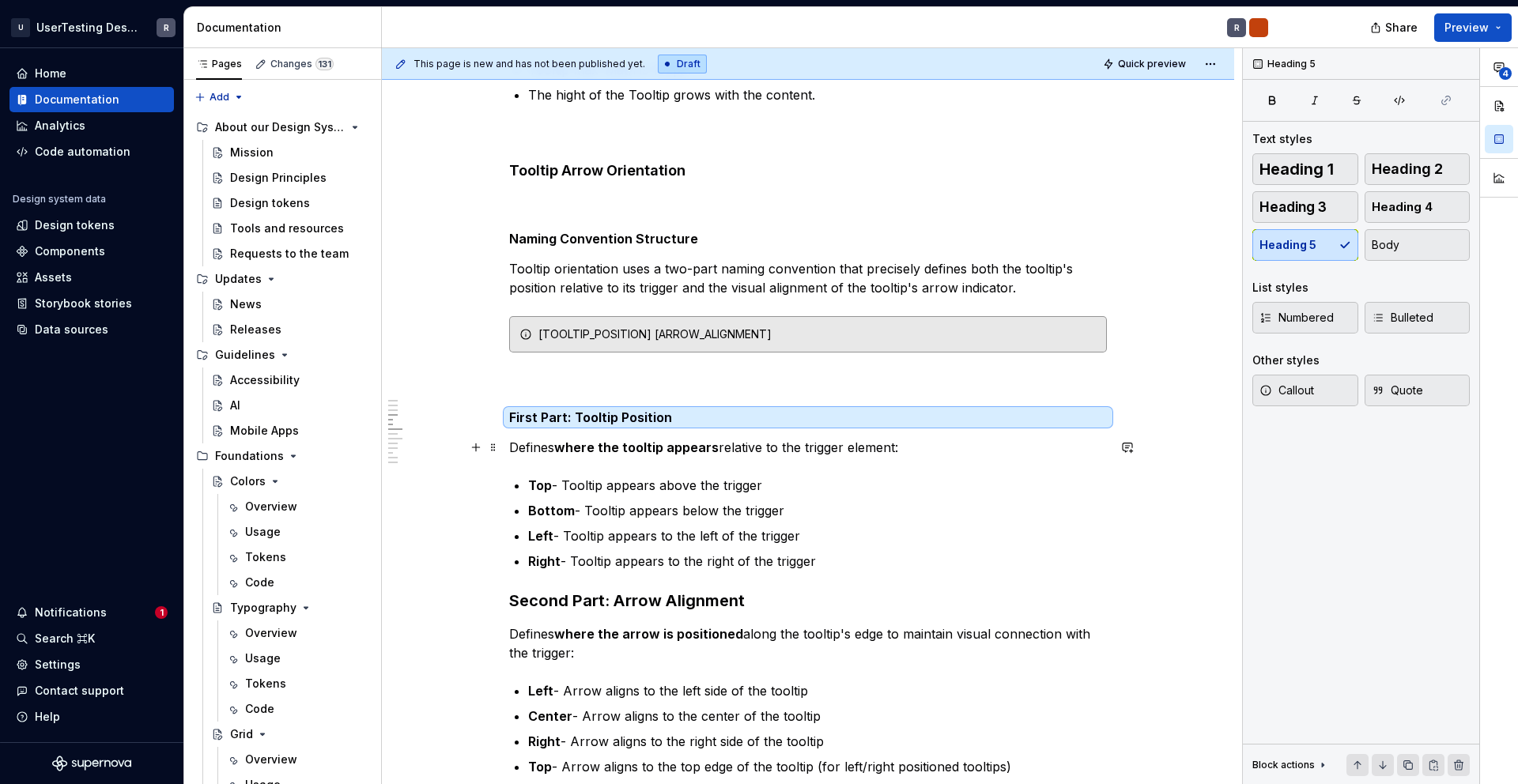 click on "Defines  where the tooltip appears  relative to the trigger element:" at bounding box center [808, 447] 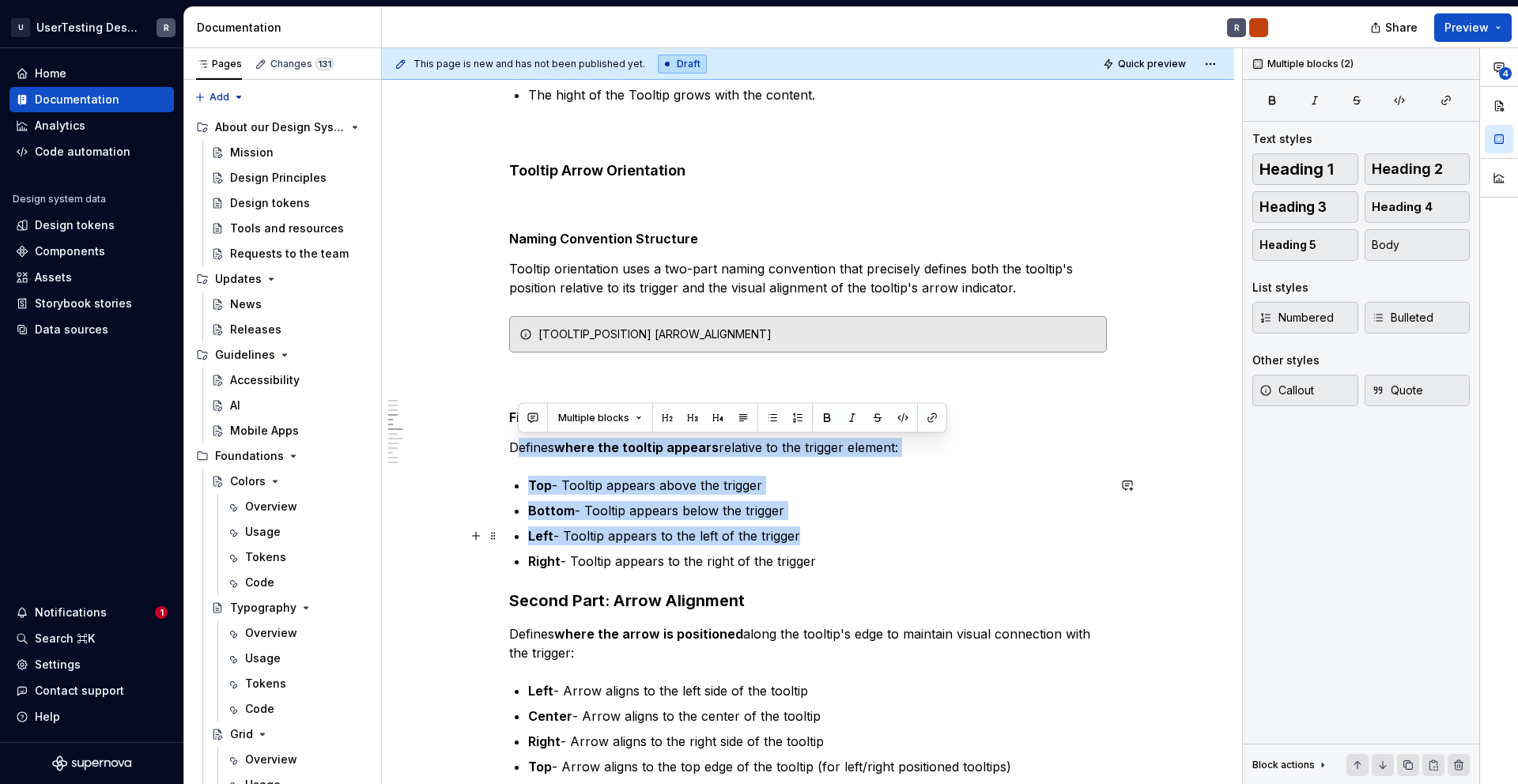 drag, startPoint x: 517, startPoint y: 444, endPoint x: 819, endPoint y: 556, distance: 322.09936 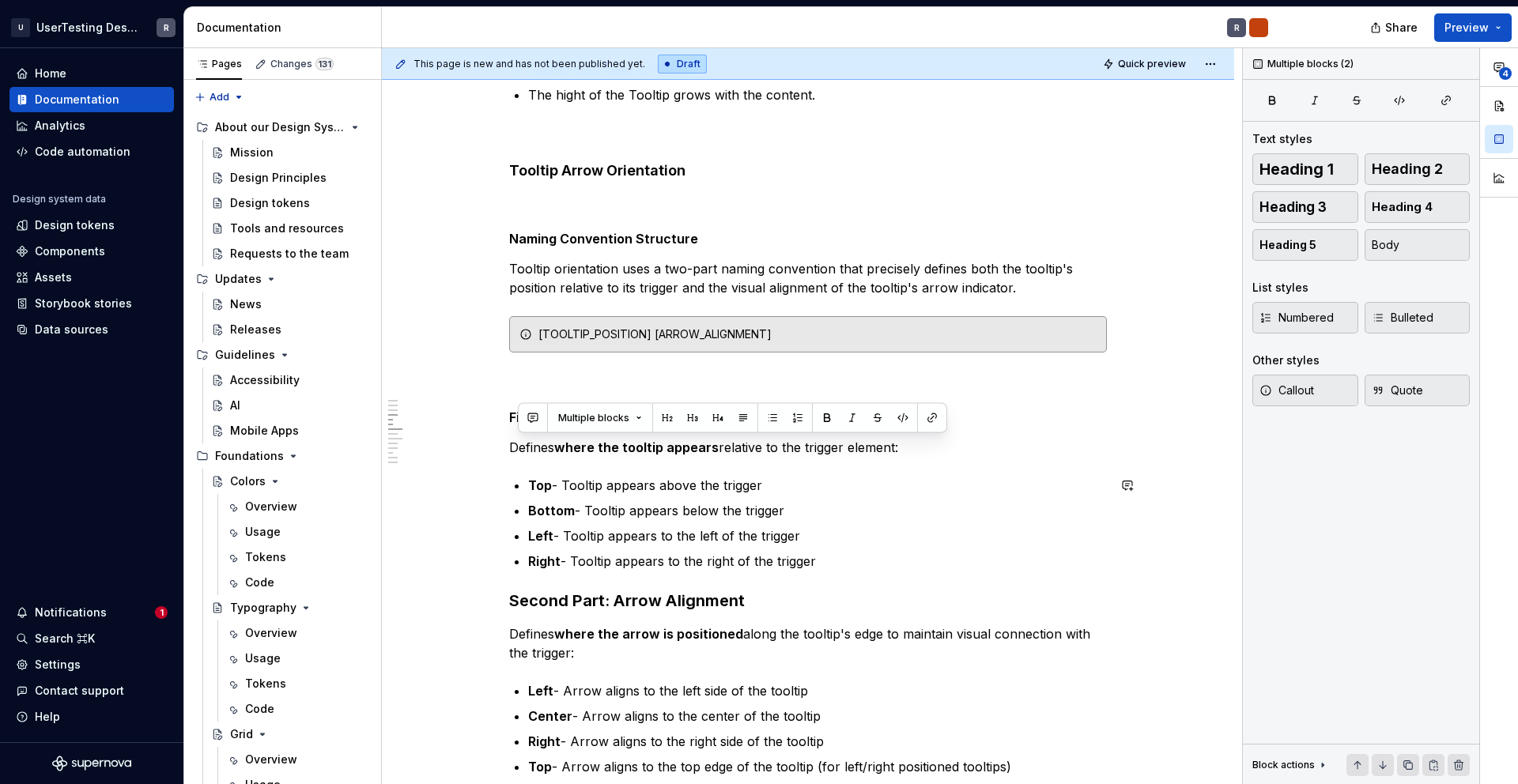 click on "Overview Tooltips should be as concise as possible. For more content or click interactions use  Popovers . The Tooltip displays up to a few words that say what the tool does when users click it. Try to start with an imperative. A tooltip answers “What happens when I click this?” The Tooltip can be trigged by hover, click and focus. The content should be restricted to a sentence. If the content is too long then either reconsider the sentence or use a popover component. Anatomy Text Container Arrow Optional: Keyboard shortcut Width and hight Tooltip max-width is 192px. The hight of the Tooltip grows with the content. Tooltip Arrow Orientation Naming Convention Structure Tooltip orientation uses a two-part naming convention that precisely defines both the tooltip's position relative to its trigger and the visual alignment of the tooltip's arrow indicator. [TOOLTIP_POSITION] [ARROW_ALIGNMENT] First Part: Tooltip Position Defines  where the tooltip appears  relative to the trigger element: Top Bottom Left Left" at bounding box center (808, 1672) 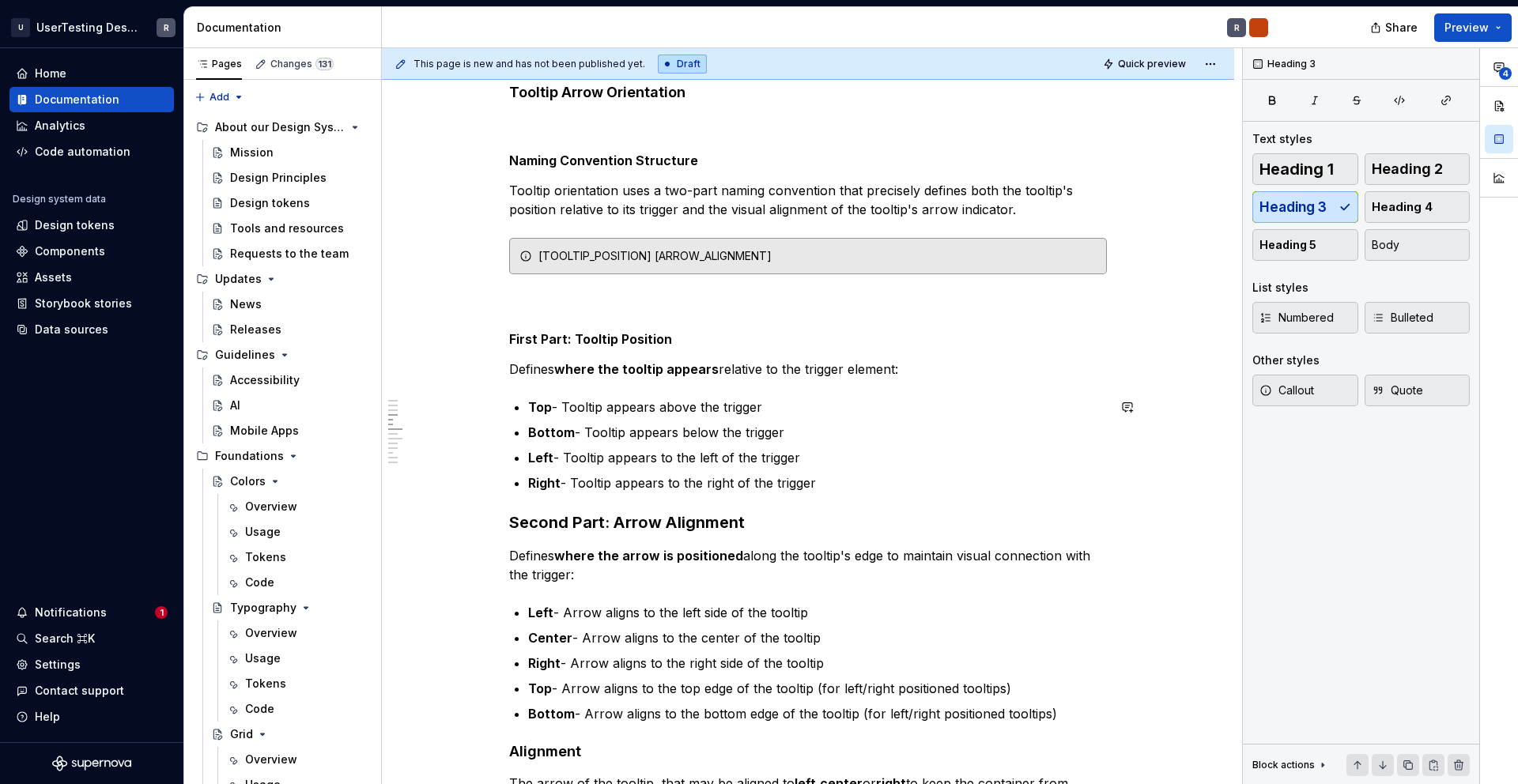 scroll, scrollTop: 1058, scrollLeft: 0, axis: vertical 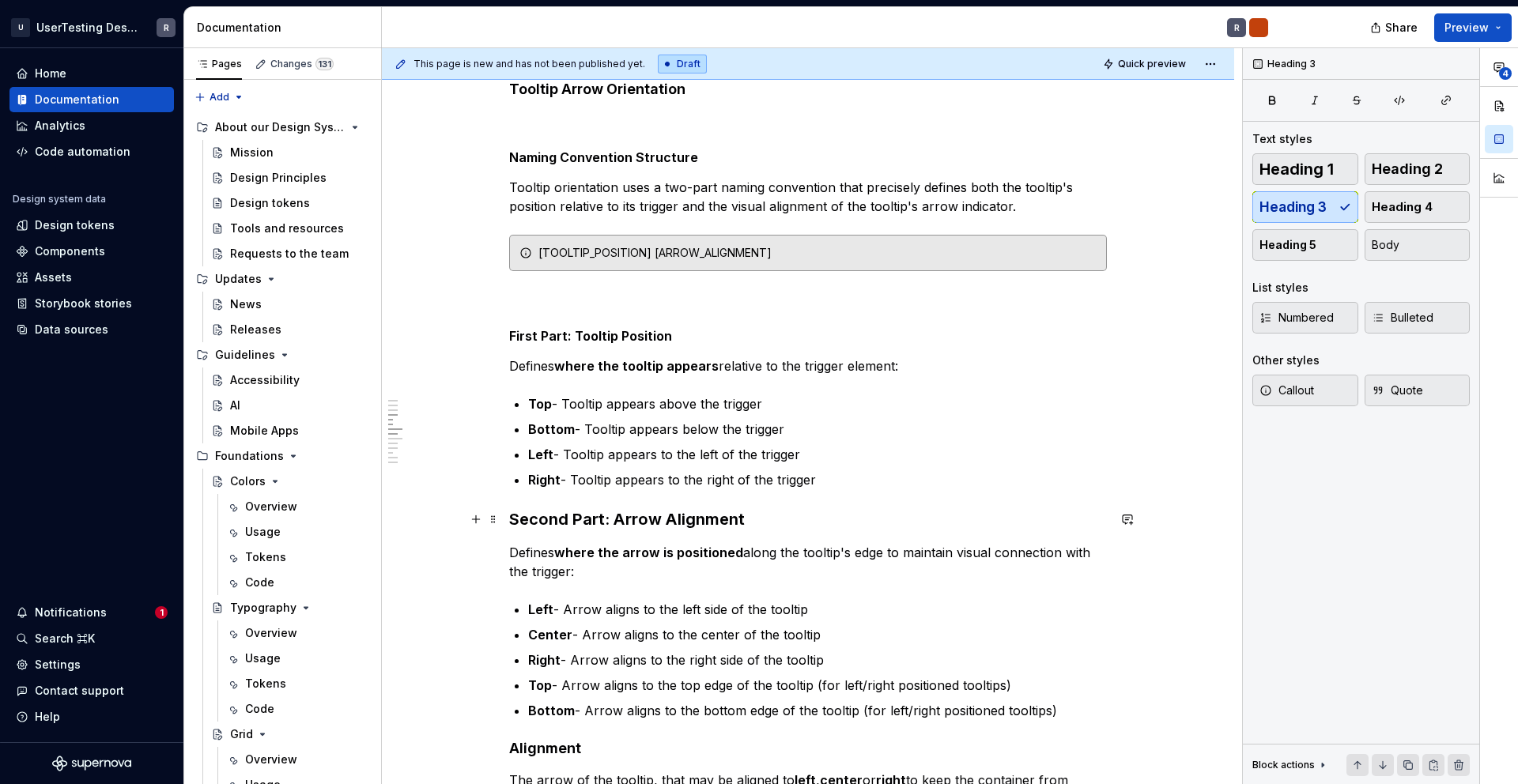 click on "Second Part: Arrow Alignment" at bounding box center (808, 519) 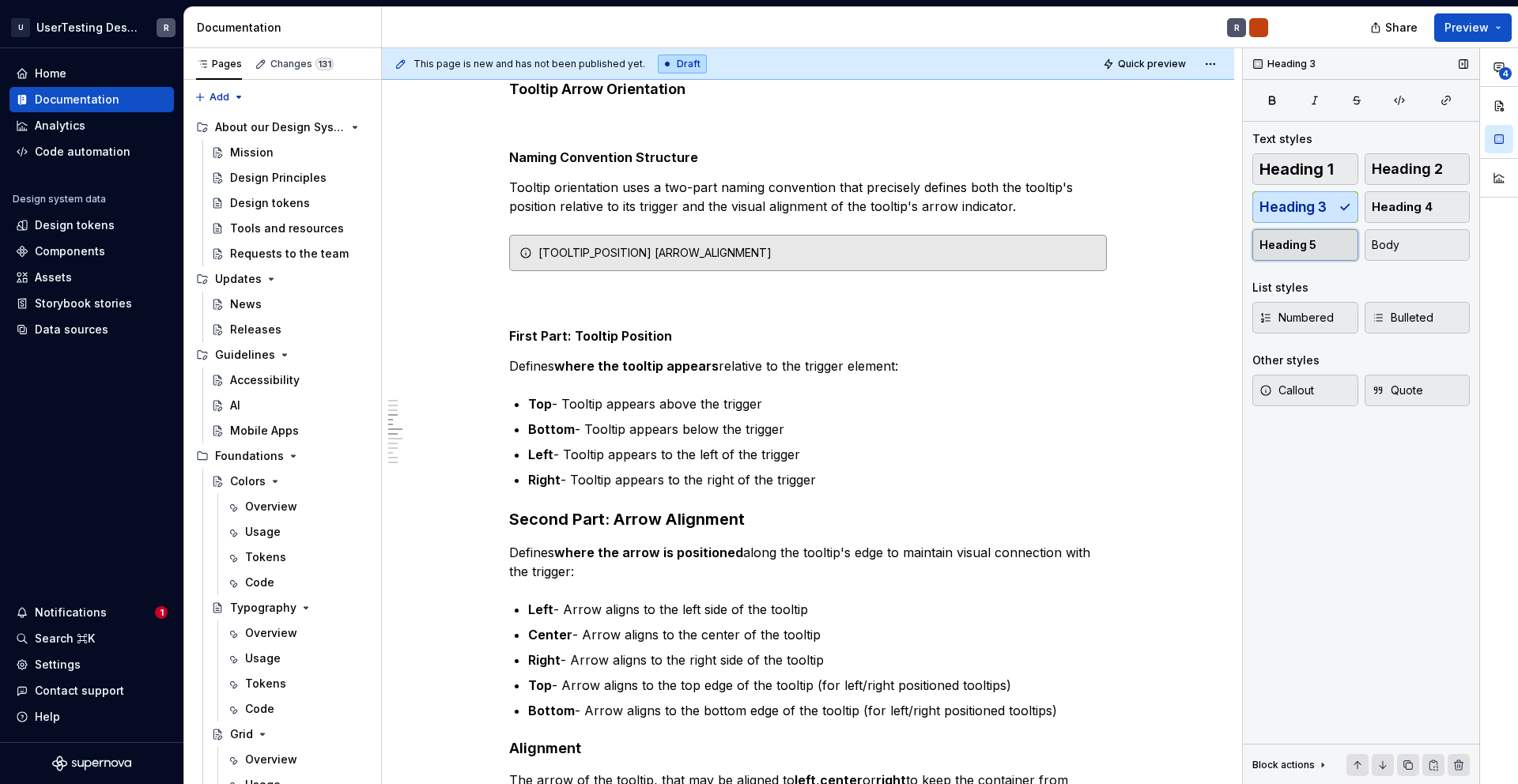 click on "Heading 5" at bounding box center (1288, 245) 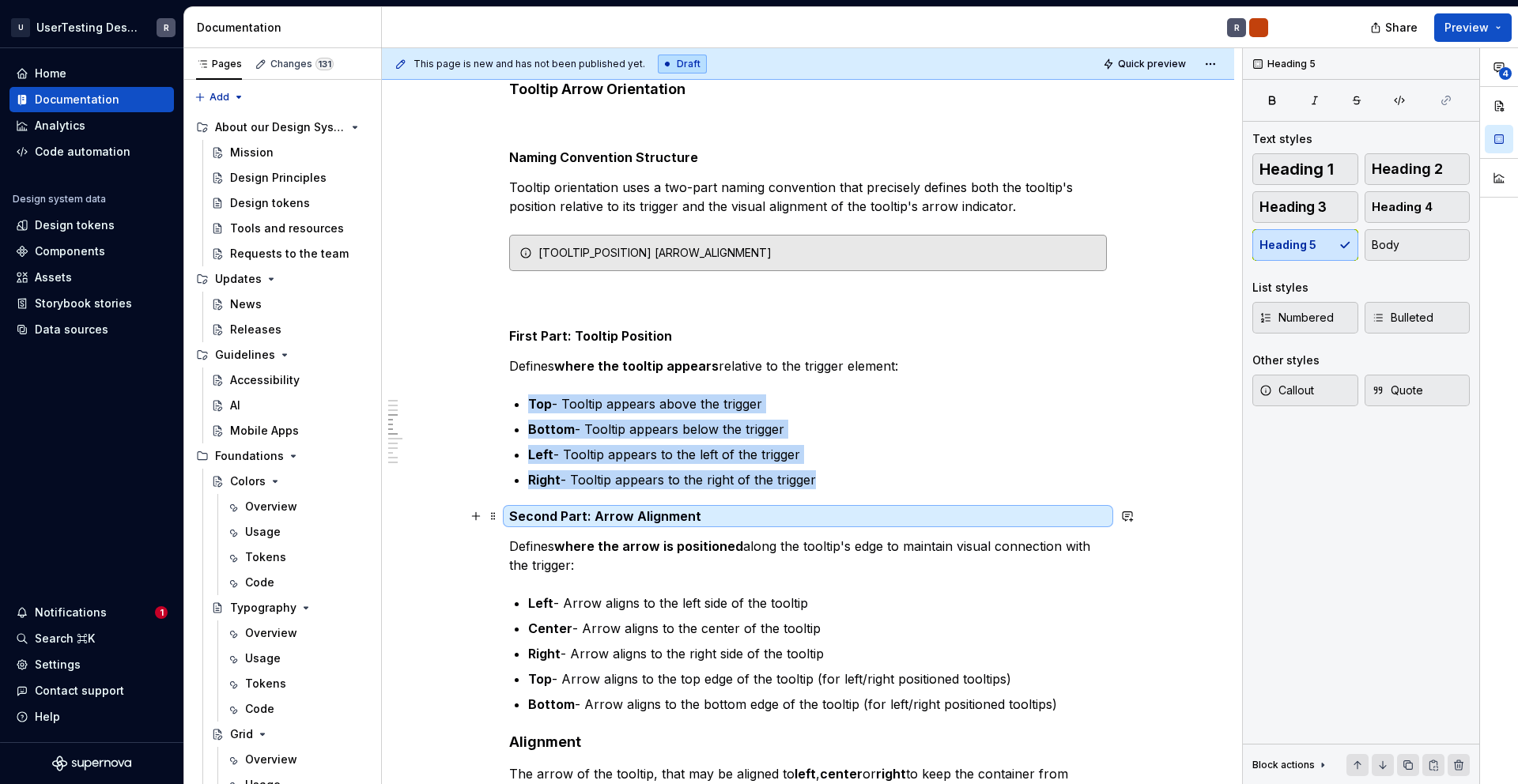 click on "Second Part: Arrow Alignment" at bounding box center (808, 516) 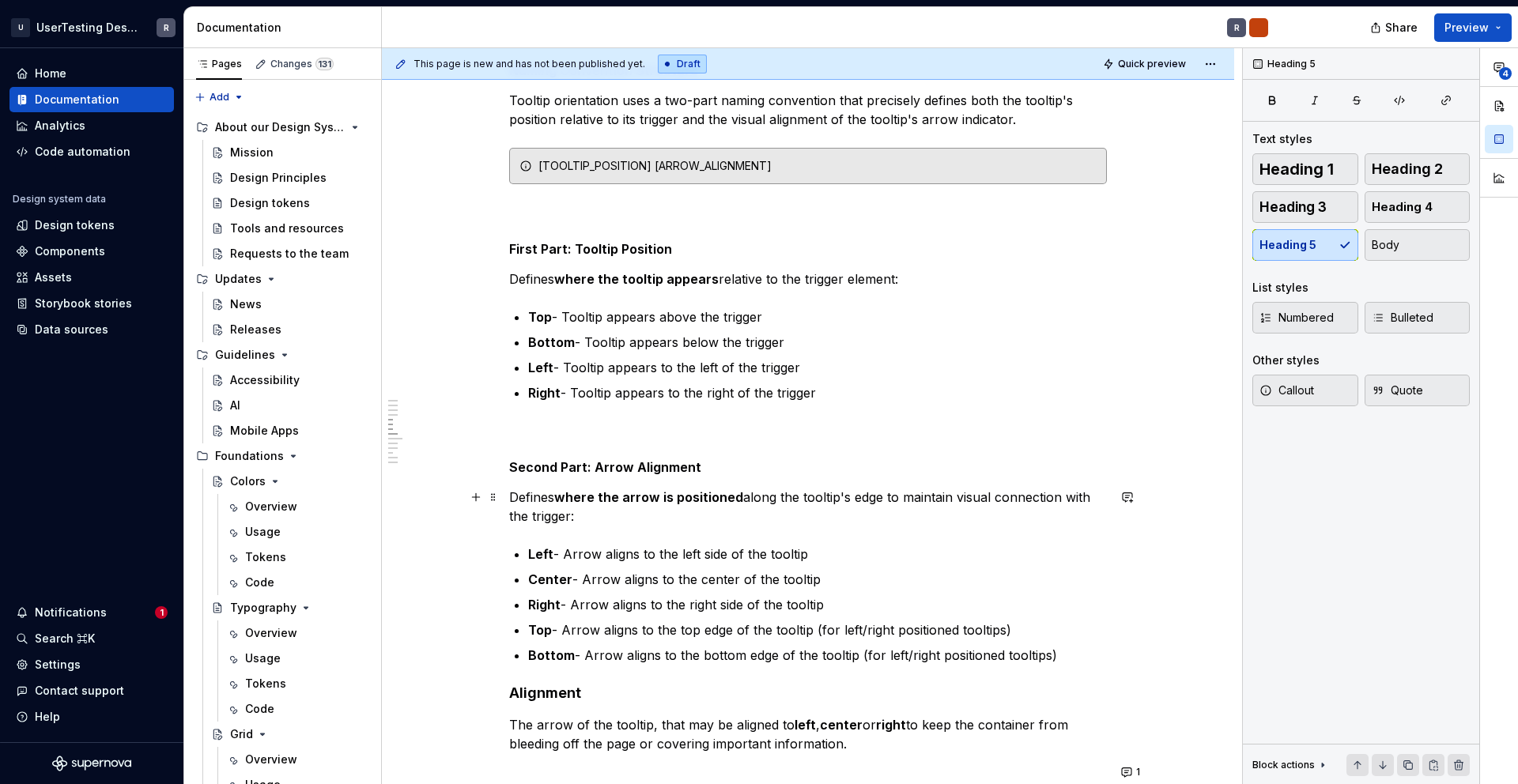 scroll, scrollTop: 1196, scrollLeft: 0, axis: vertical 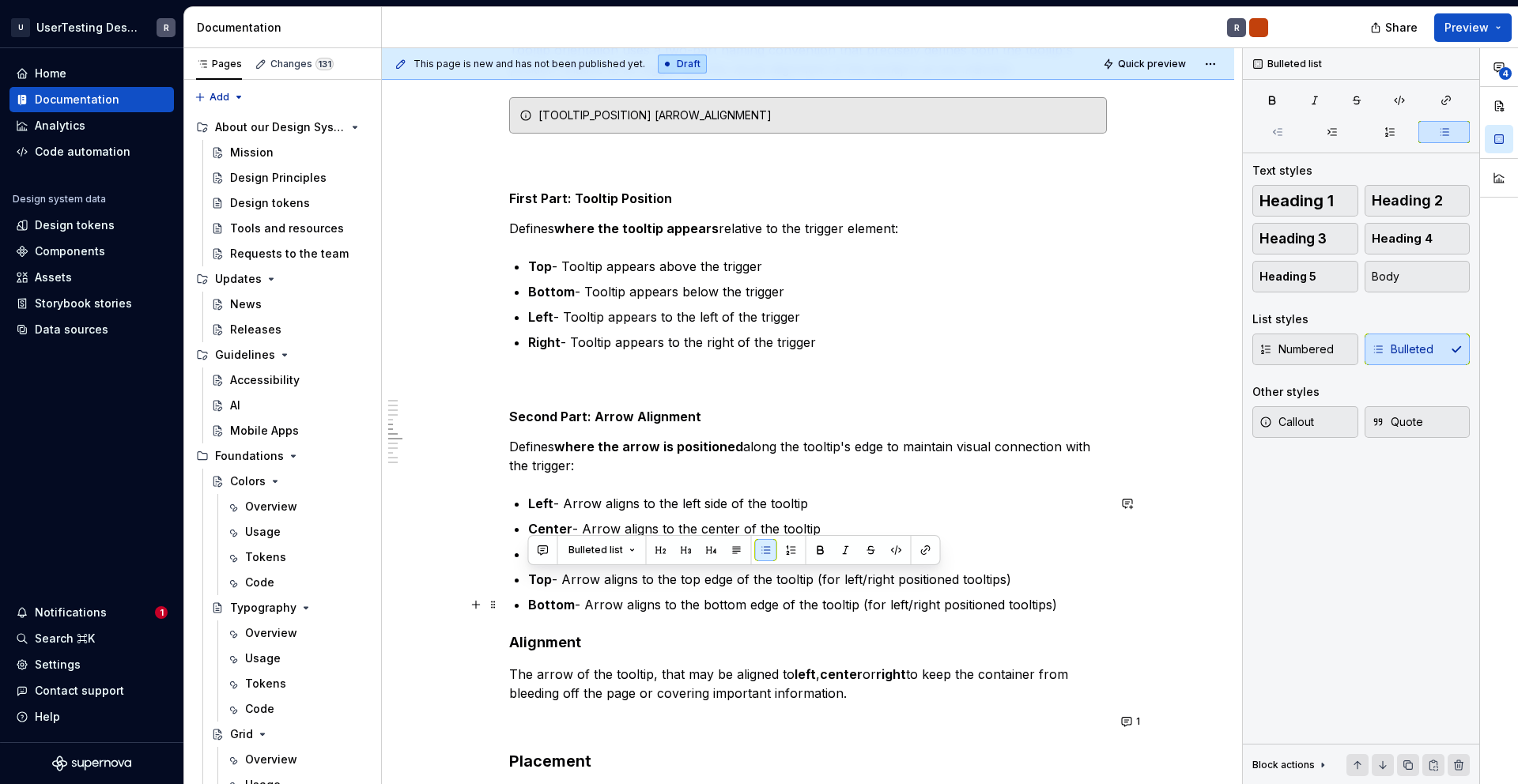 drag, startPoint x: 530, startPoint y: 572, endPoint x: 1084, endPoint y: 601, distance: 554.75851 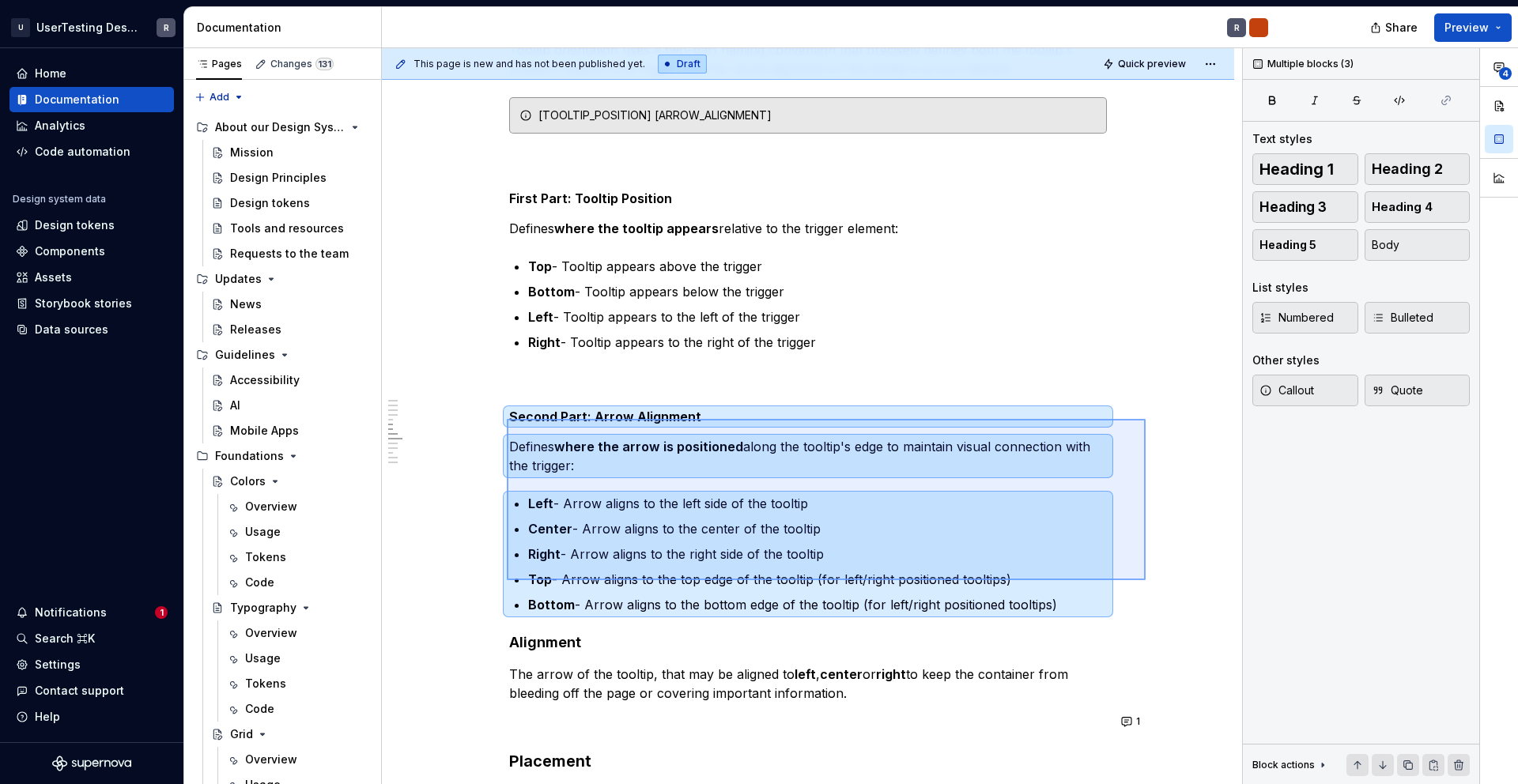 drag, startPoint x: 507, startPoint y: 419, endPoint x: 1145, endPoint y: 582, distance: 658.493 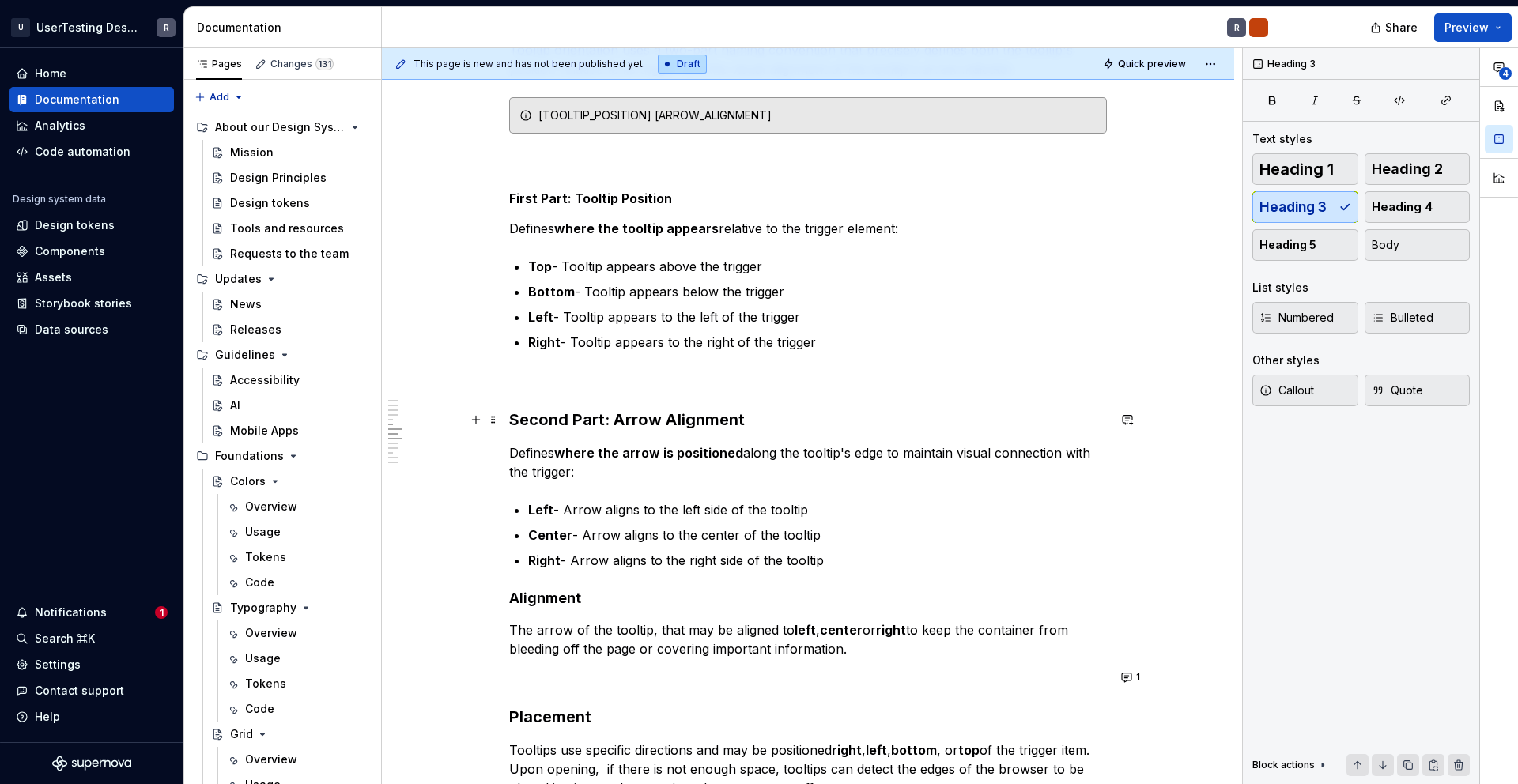 click on "Second Part: Arrow Alignment" at bounding box center [808, 420] 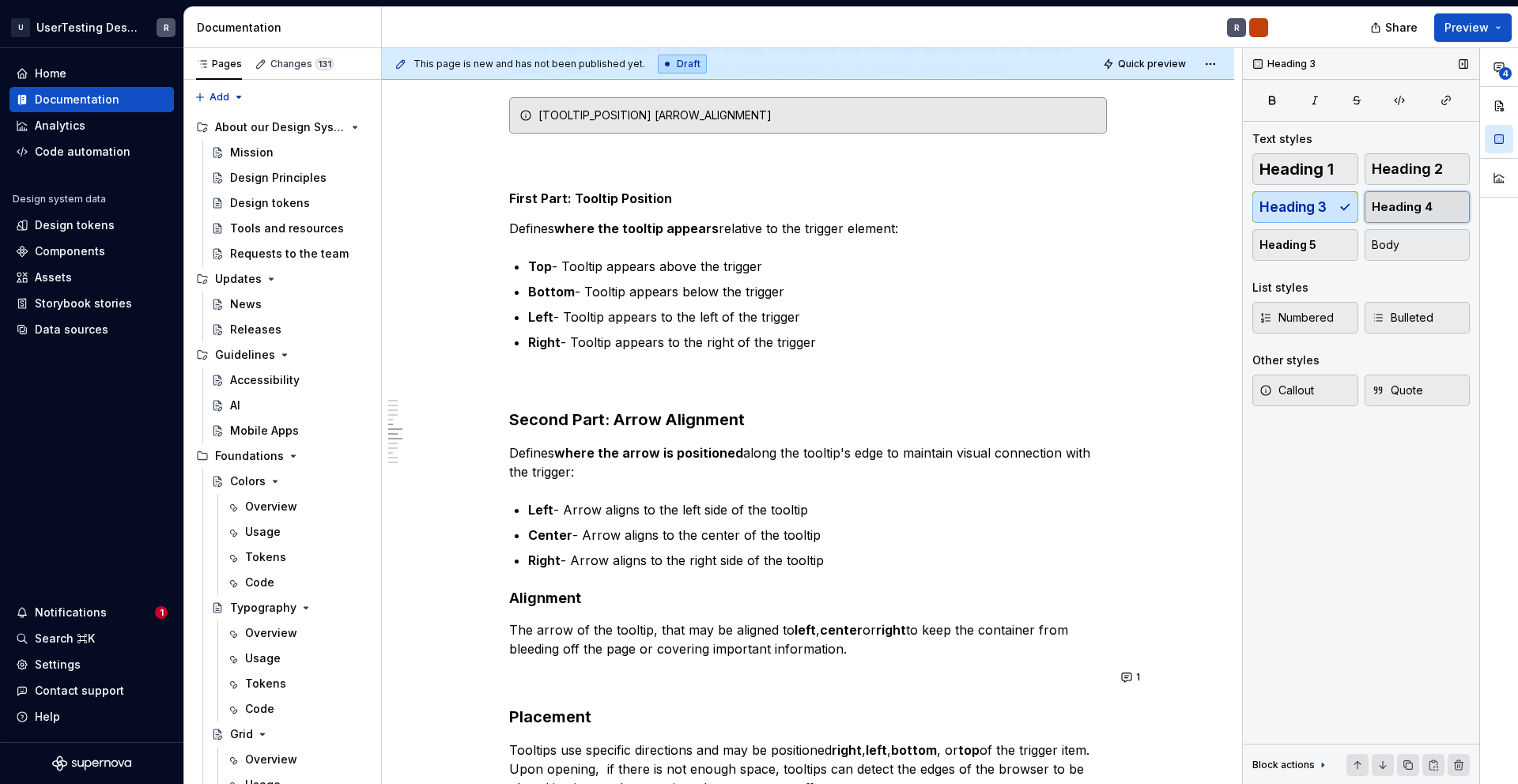 click on "Heading 4" at bounding box center [1402, 207] 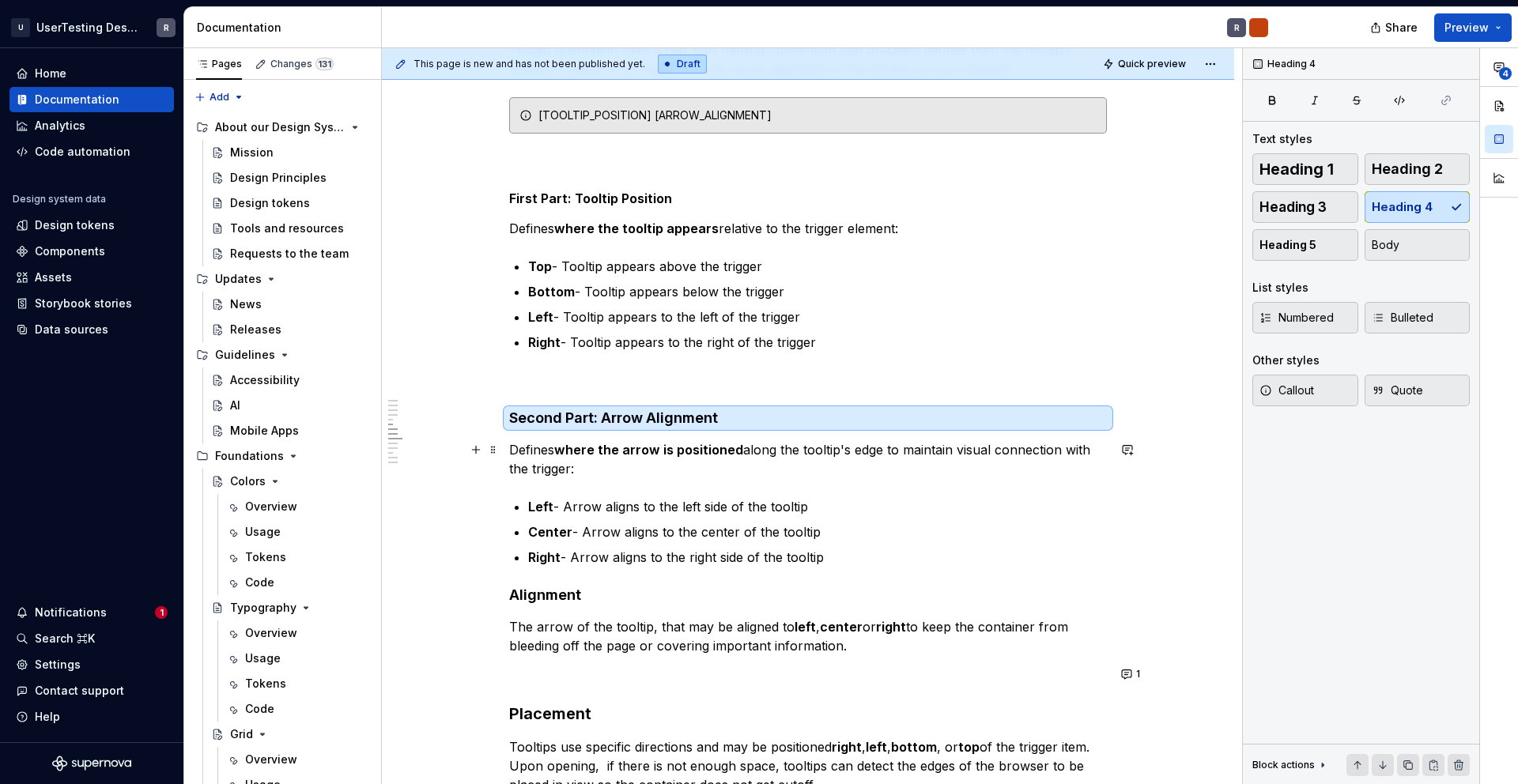 click on "Defines  where the arrow is positioned  along the tooltip's edge to maintain visual connection with the trigger:" at bounding box center [808, 459] 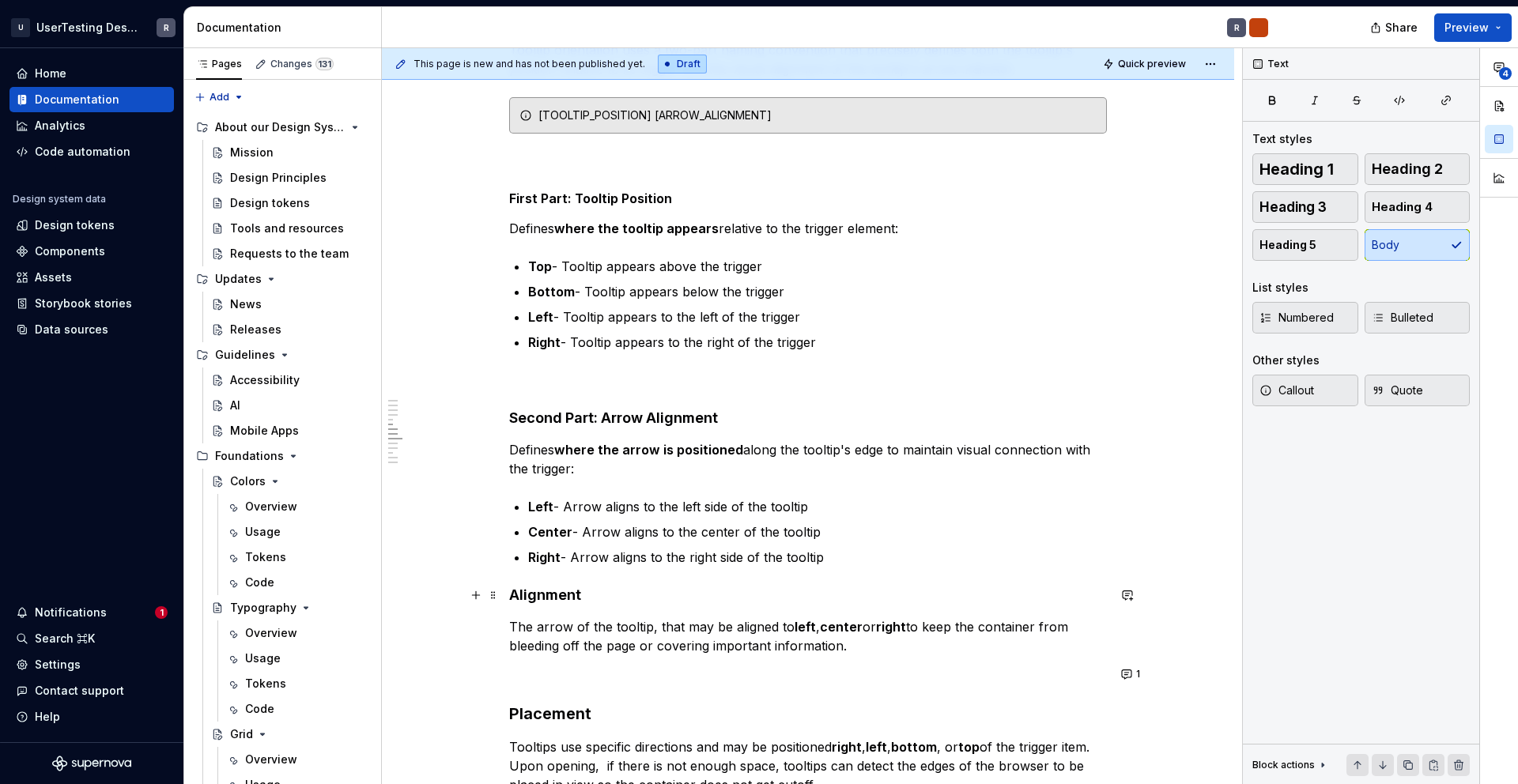 click on "Alignment" at bounding box center [808, 595] 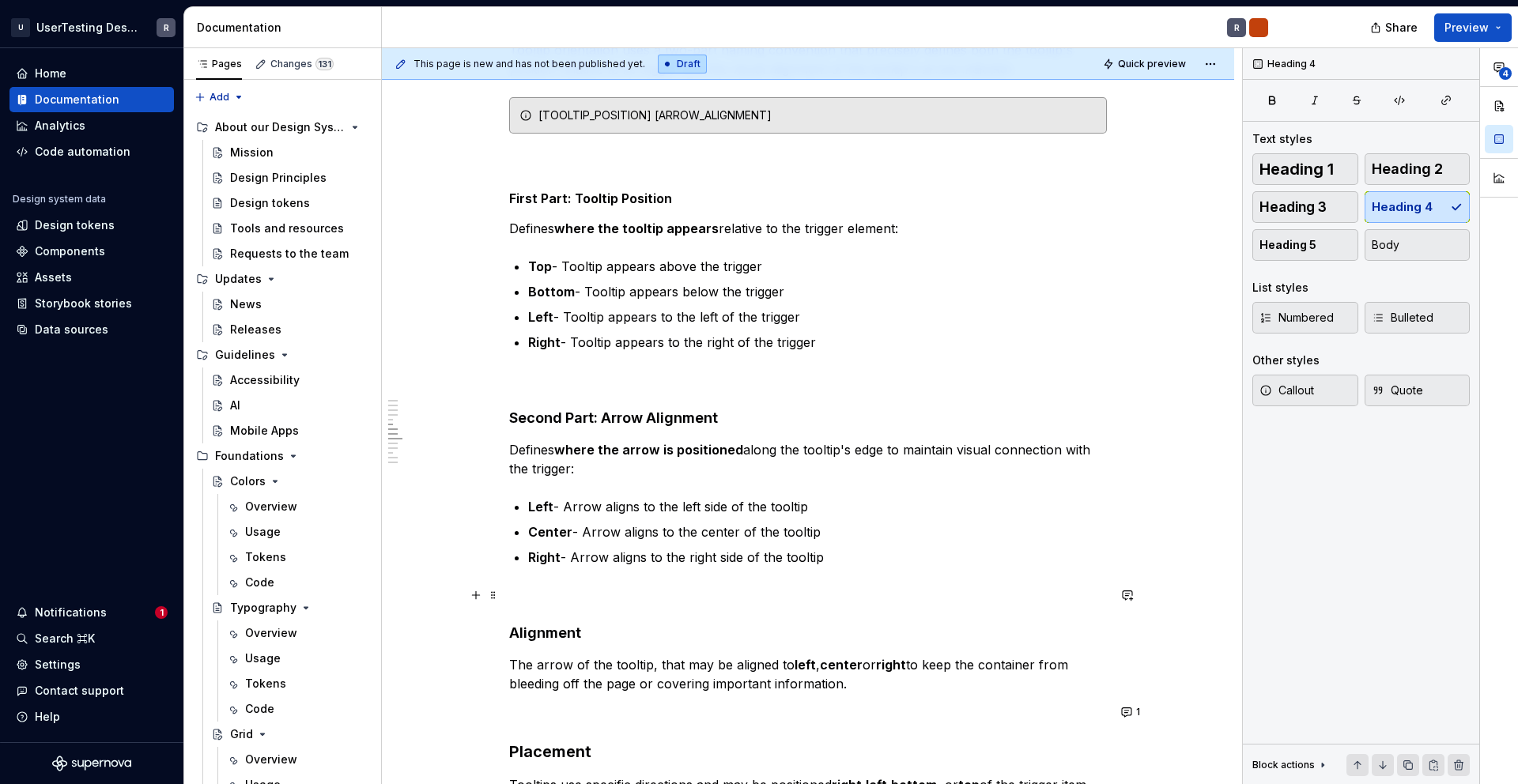 click at bounding box center [808, 595] 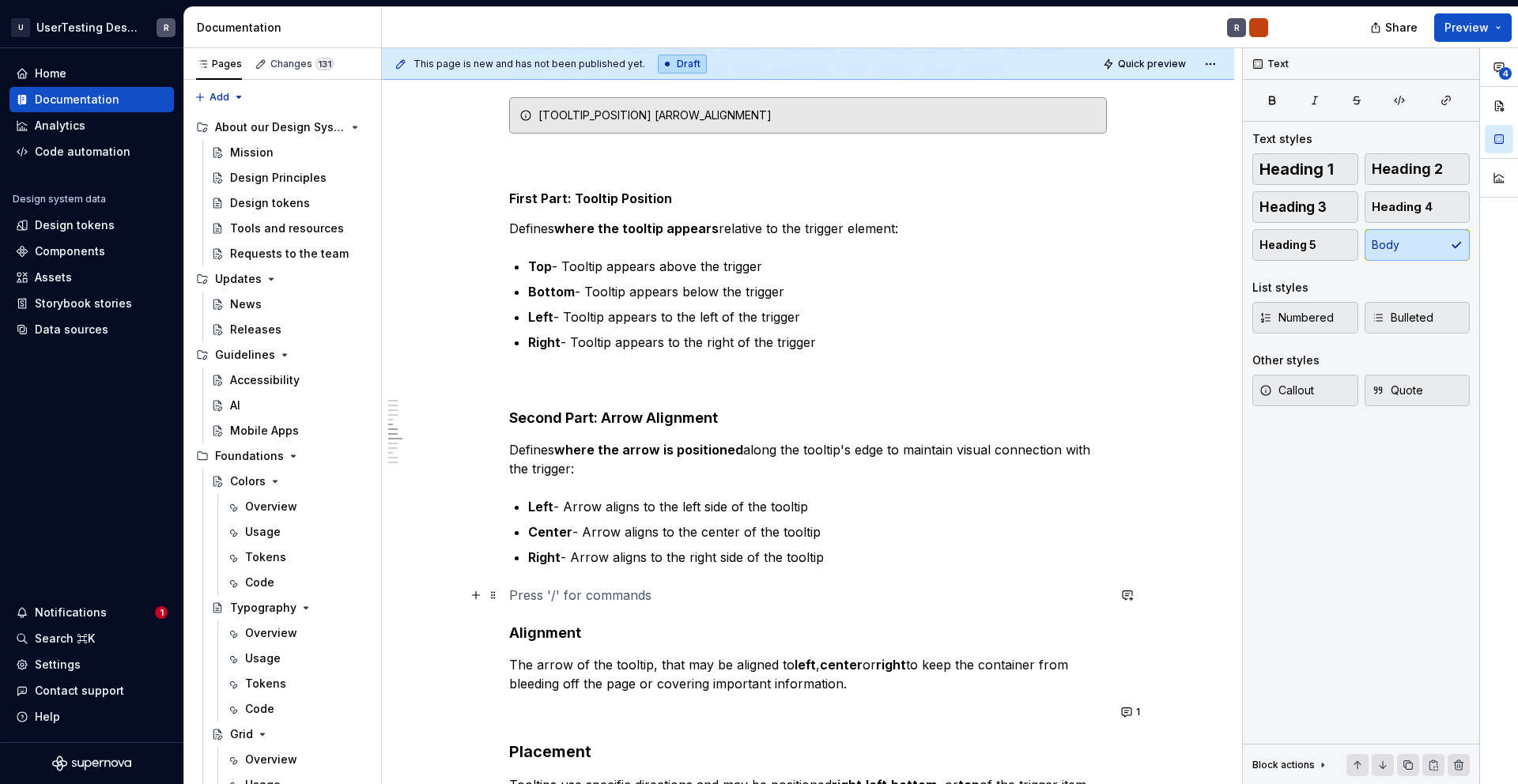 scroll, scrollTop: 1336, scrollLeft: 0, axis: vertical 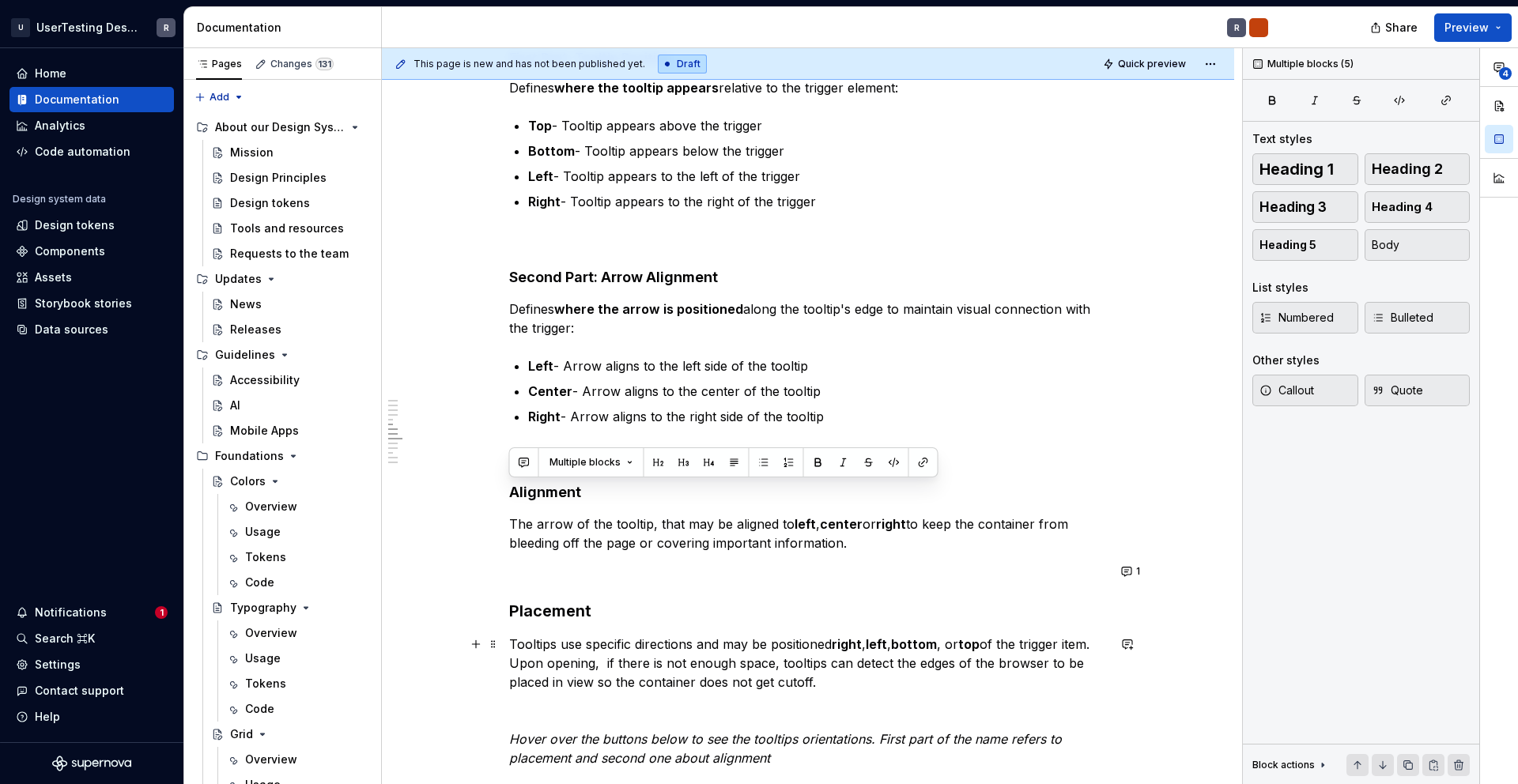 drag, startPoint x: 513, startPoint y: 485, endPoint x: 953, endPoint y: 686, distance: 483.7365 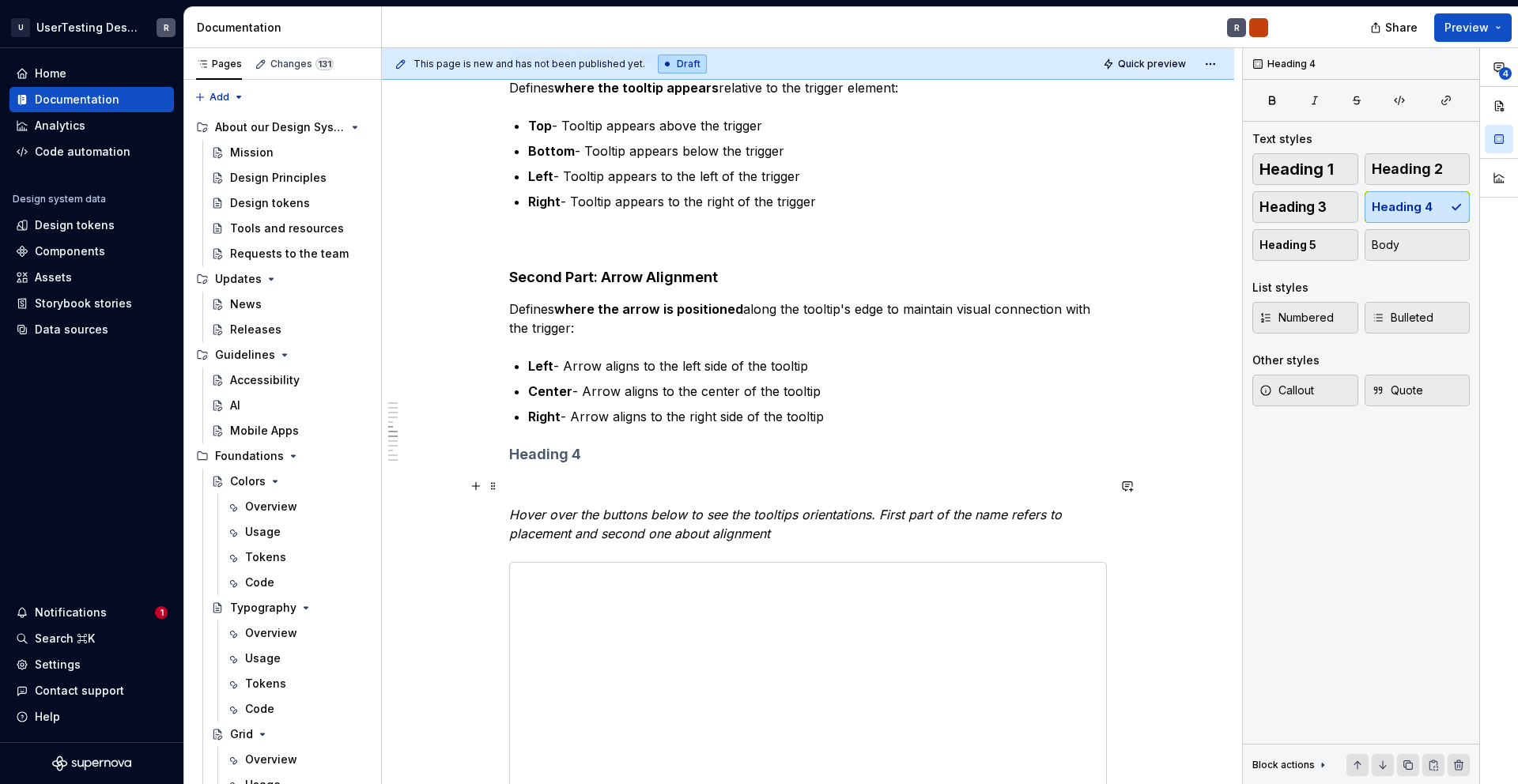 click at bounding box center (808, 486) 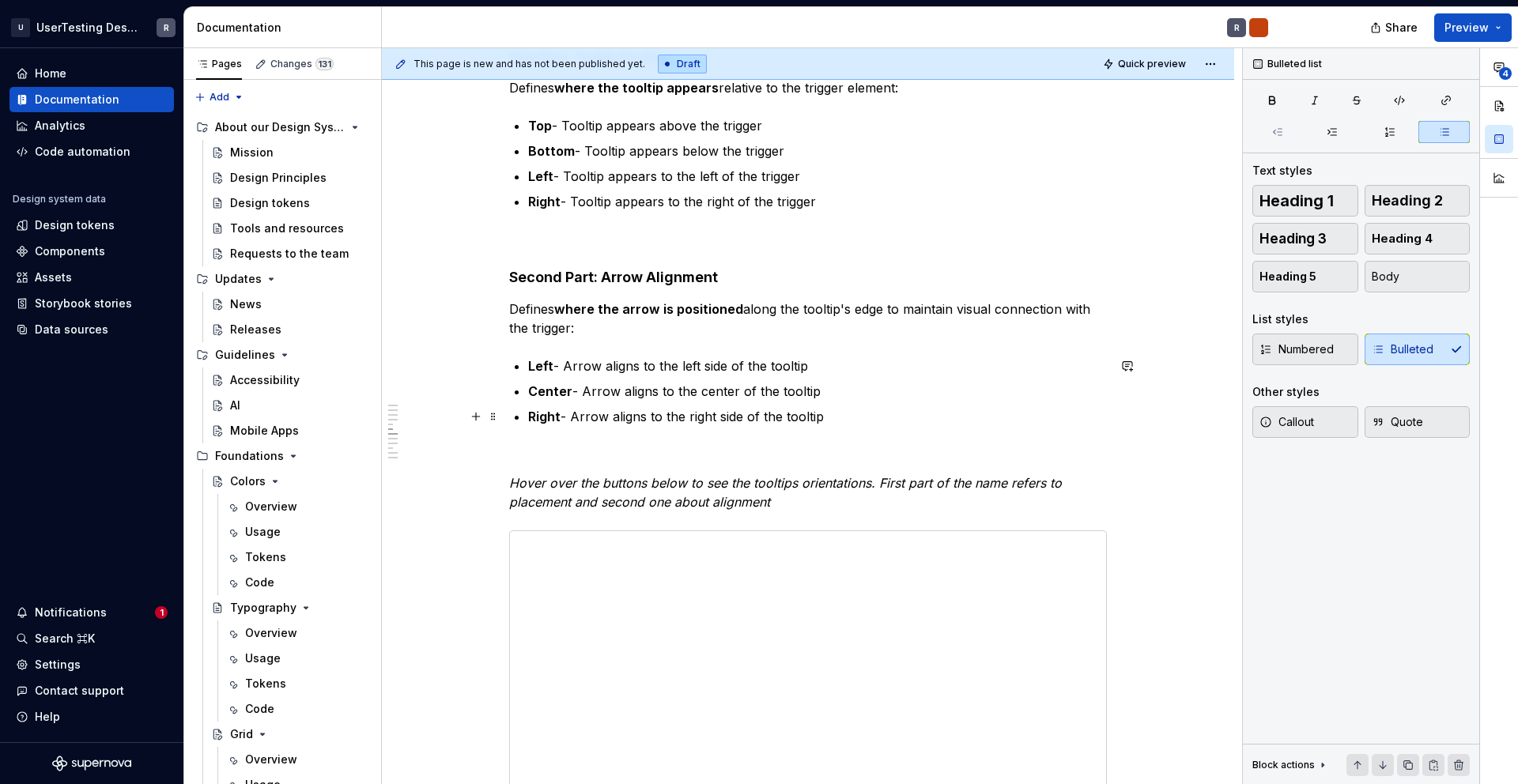 click on "Right  - Arrow aligns to the right side of the tooltip" at bounding box center (818, 416) 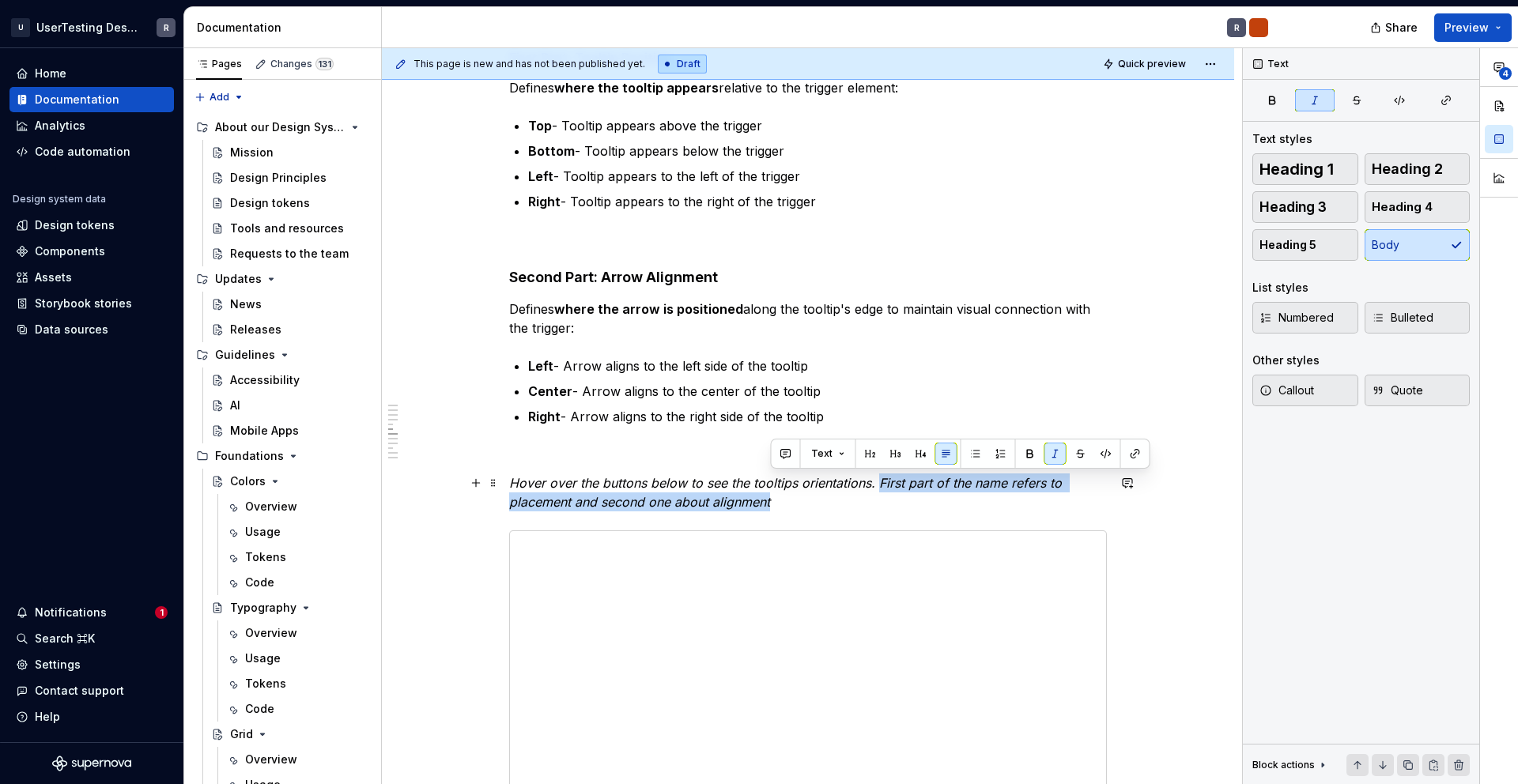 drag, startPoint x: 879, startPoint y: 481, endPoint x: 880, endPoint y: 500, distance: 19.026298 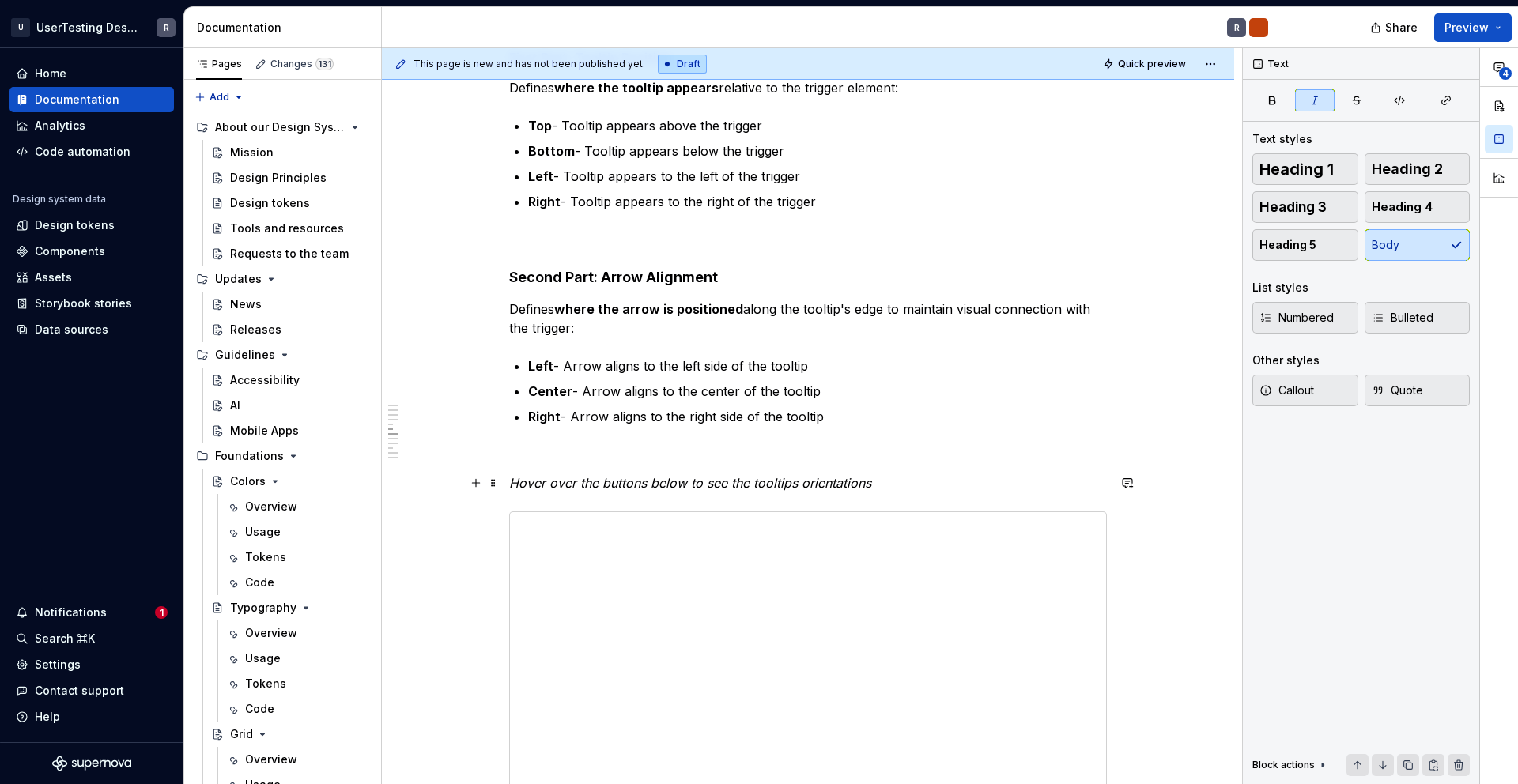 click on "Hover over the buttons below to see the tooltips orientations" at bounding box center (690, 483) 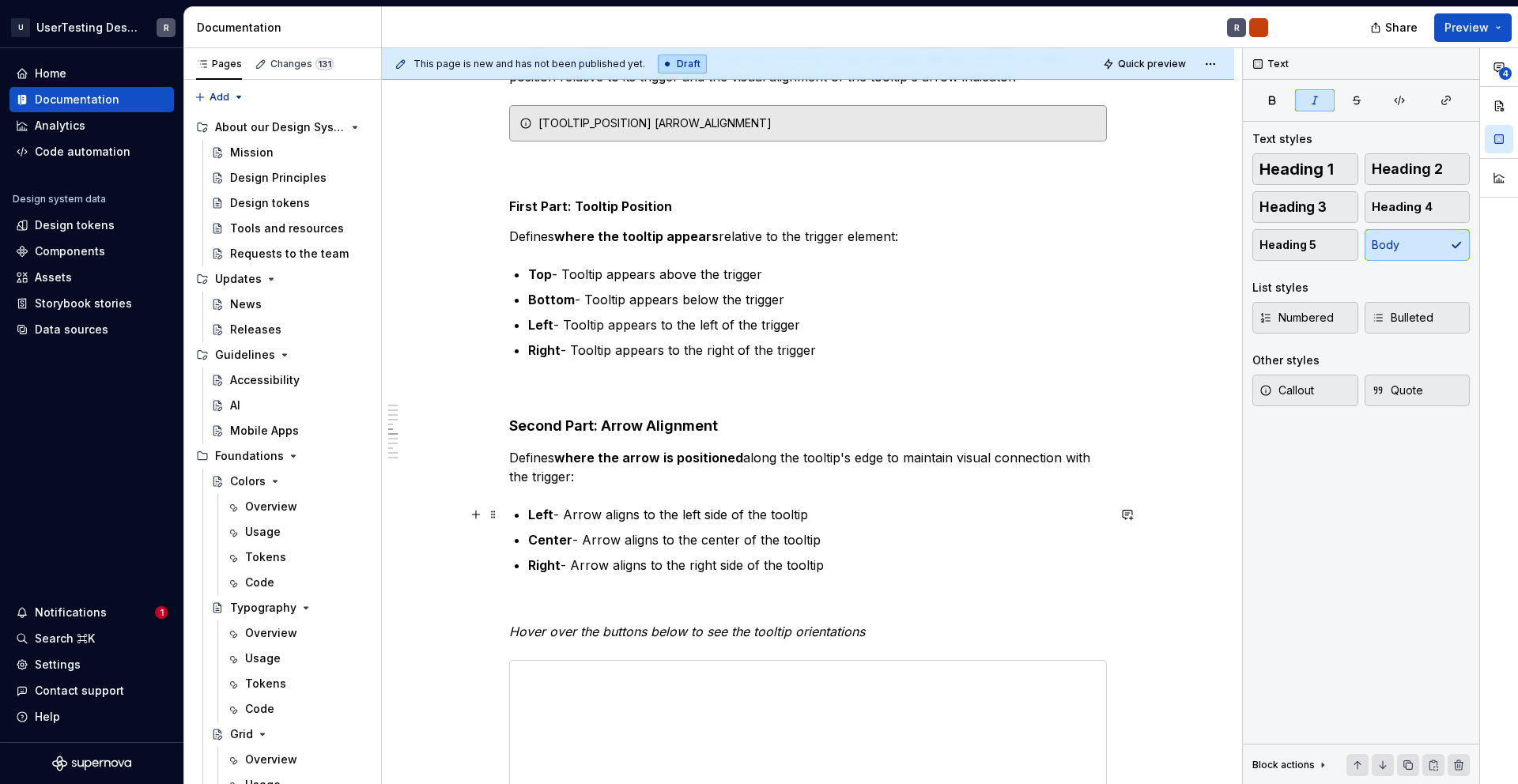 scroll, scrollTop: 1185, scrollLeft: 0, axis: vertical 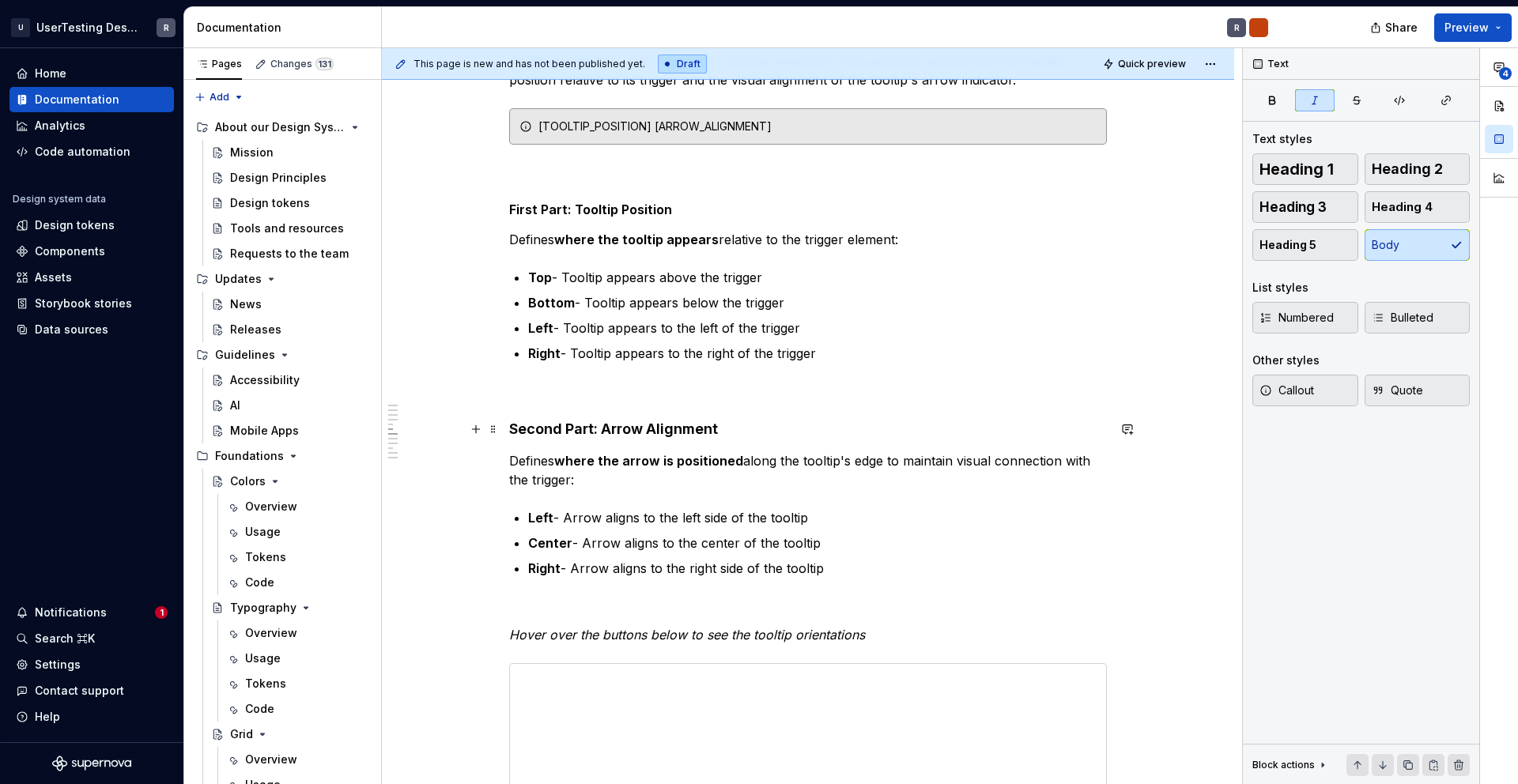 click on "Second Part: Arrow Alignment" at bounding box center (808, 429) 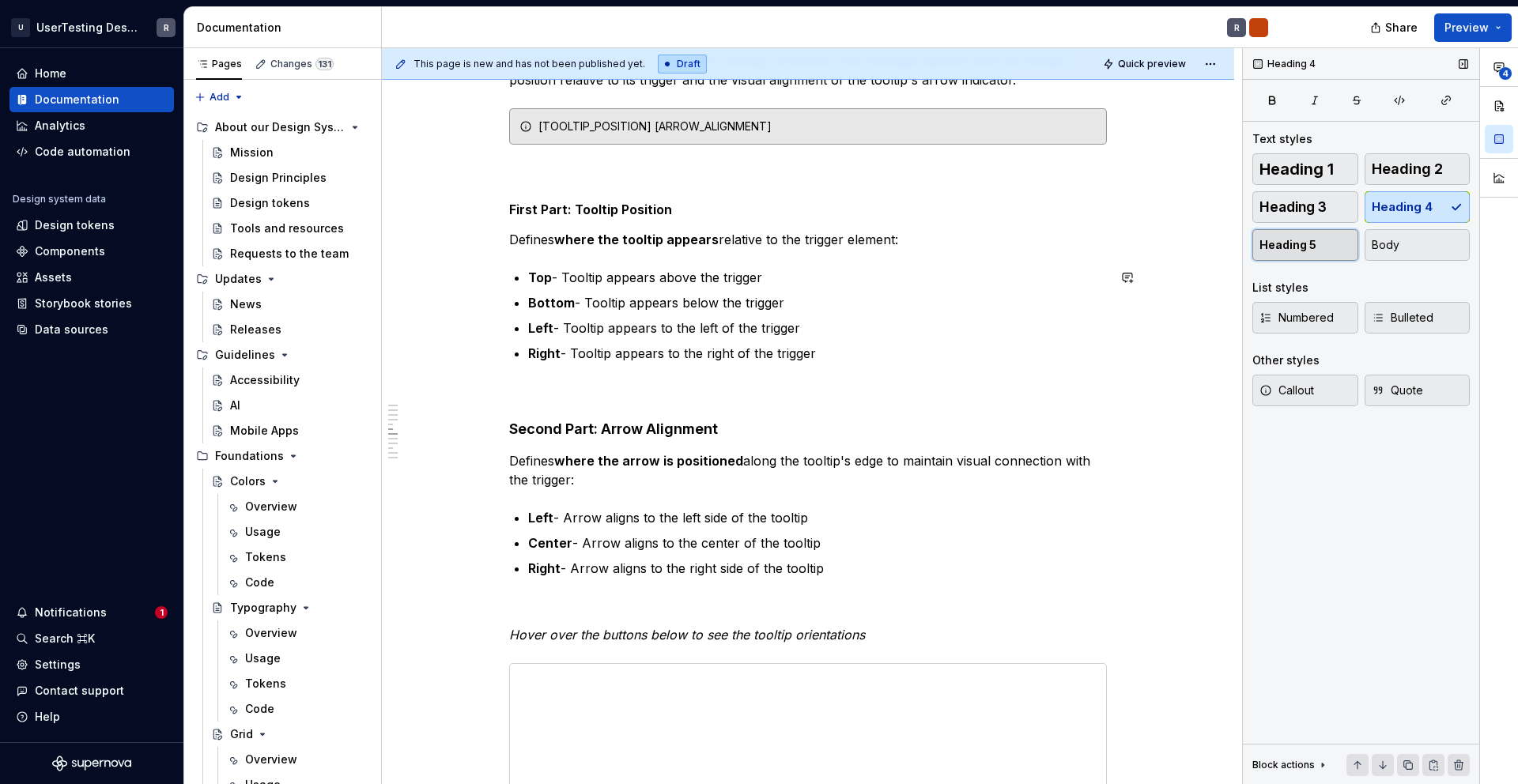 click on "Heading 5" at bounding box center (1288, 245) 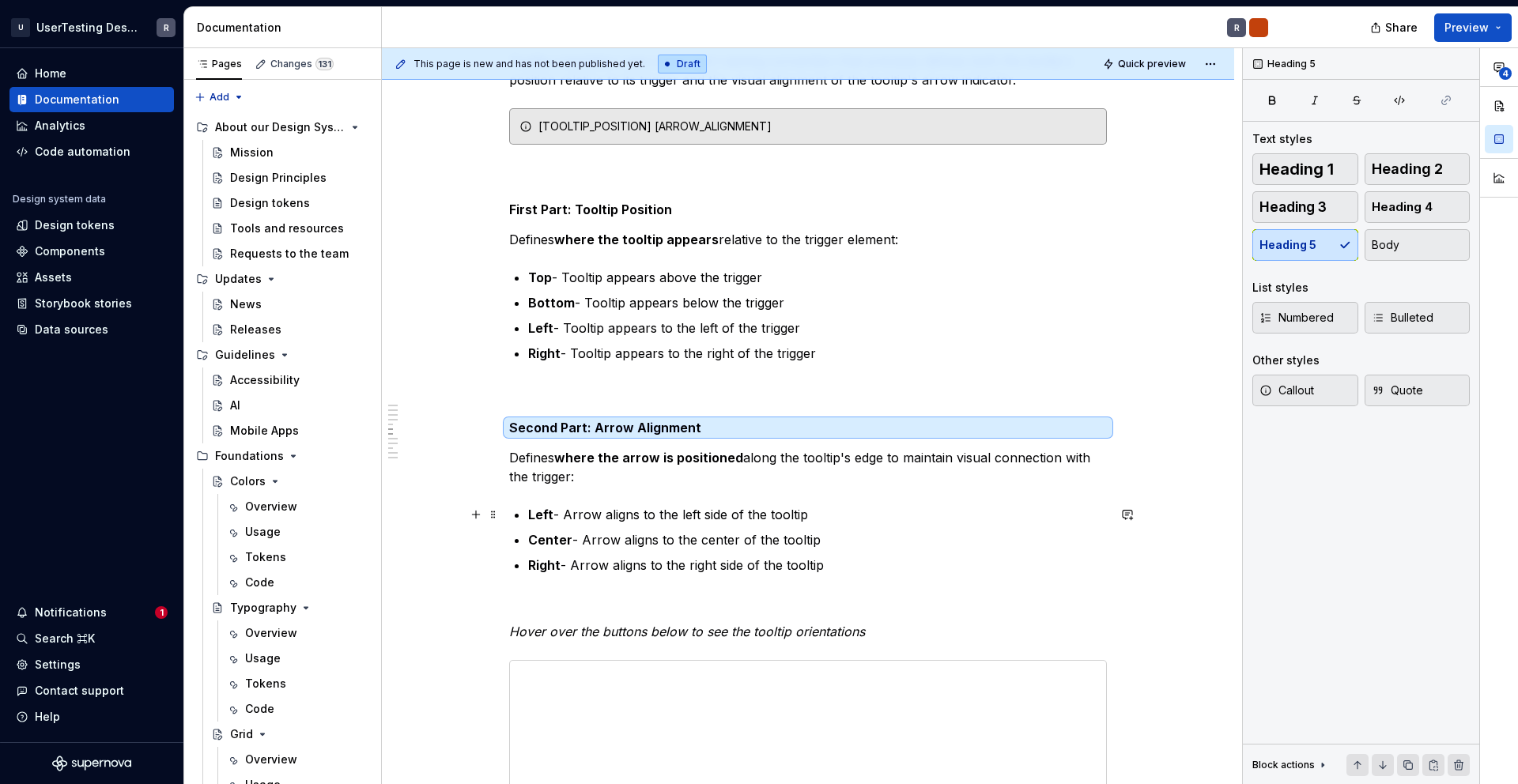 click on "Left  - Arrow aligns to the left side of the tooltip" at bounding box center (818, 514) 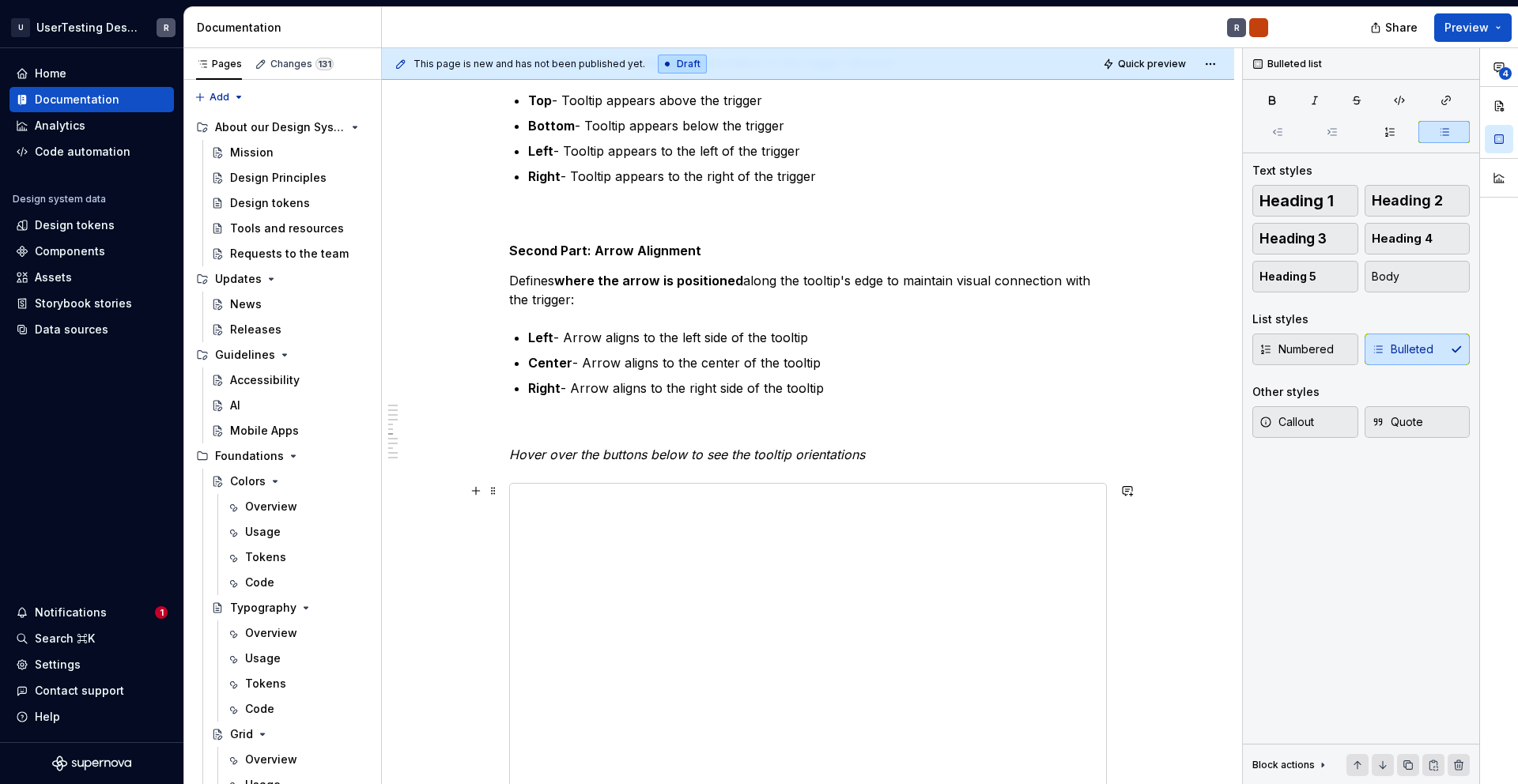 scroll, scrollTop: 1447, scrollLeft: 0, axis: vertical 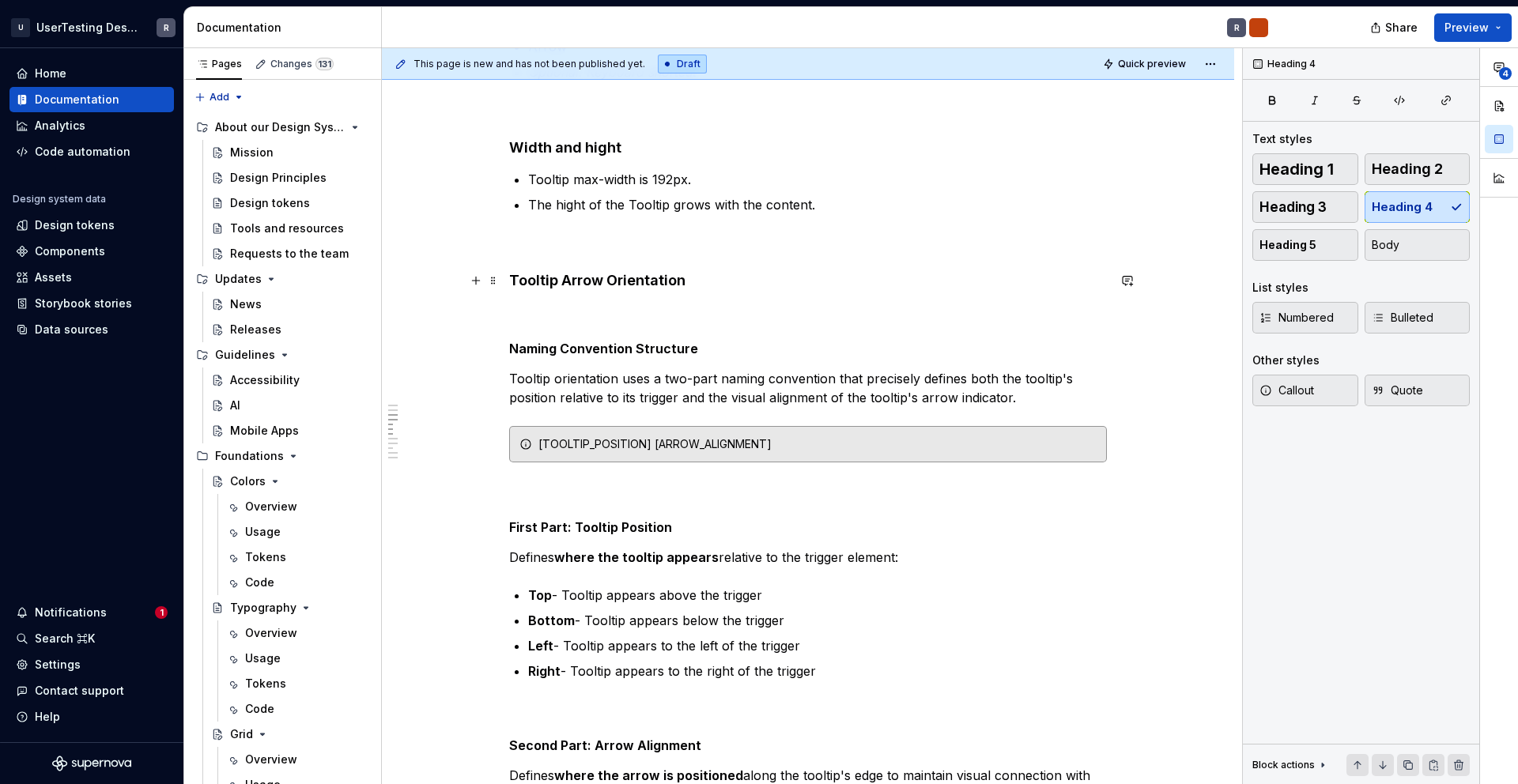 click on "Tooltip Arrow Orientation" at bounding box center [808, 281] 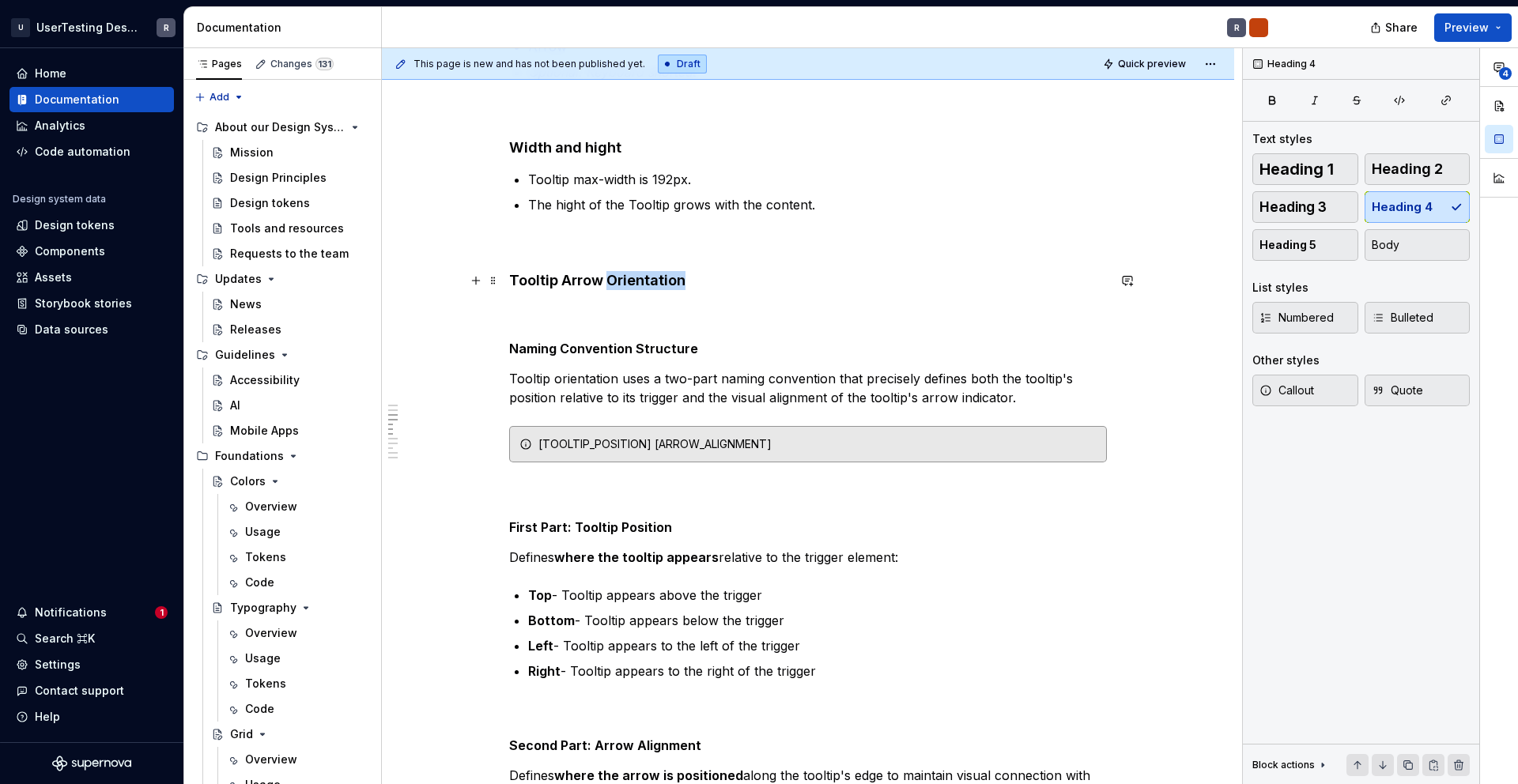 click on "Tooltip Arrow Orientation" at bounding box center [808, 281] 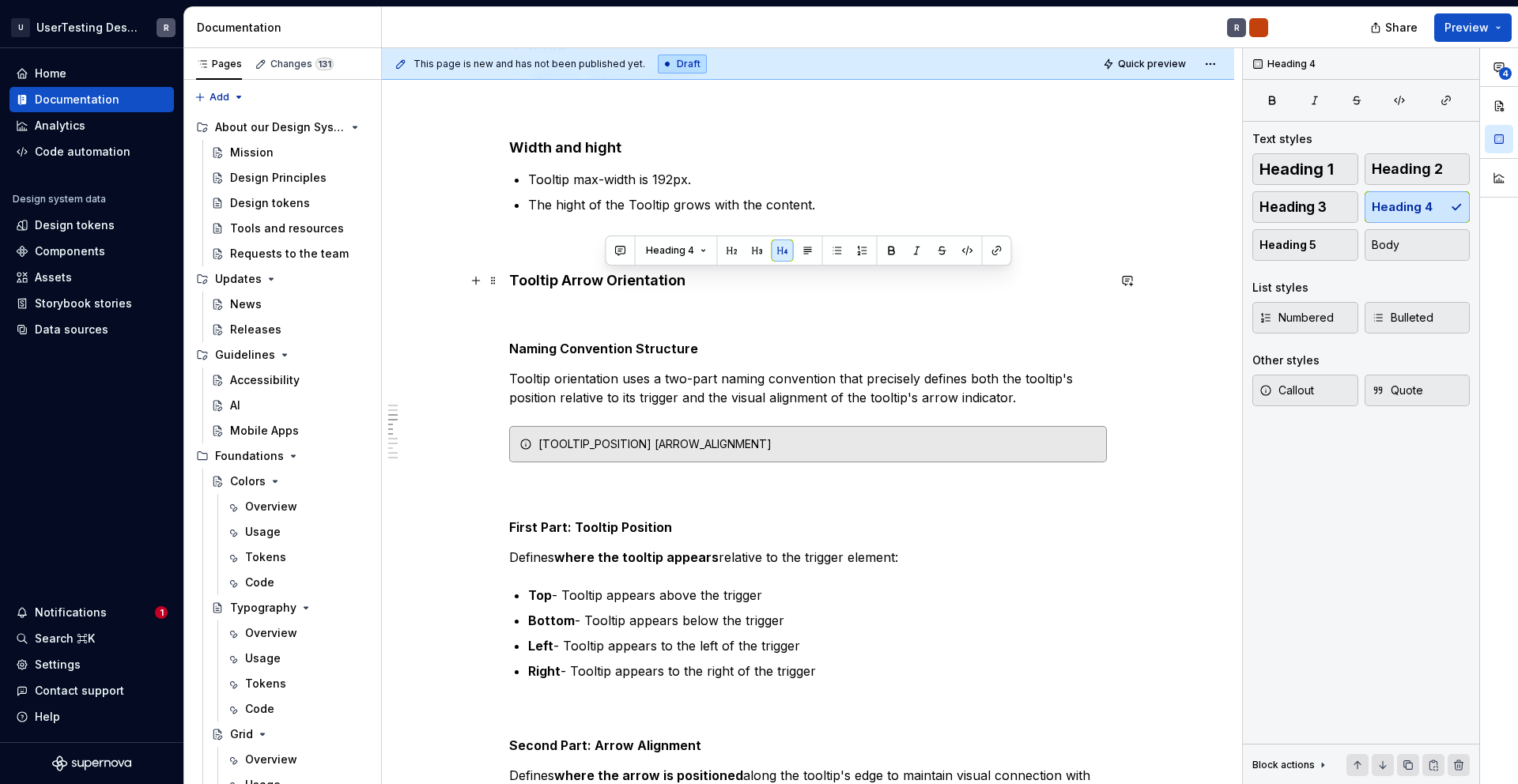 click on "Tooltip Arrow Orientation" at bounding box center [808, 281] 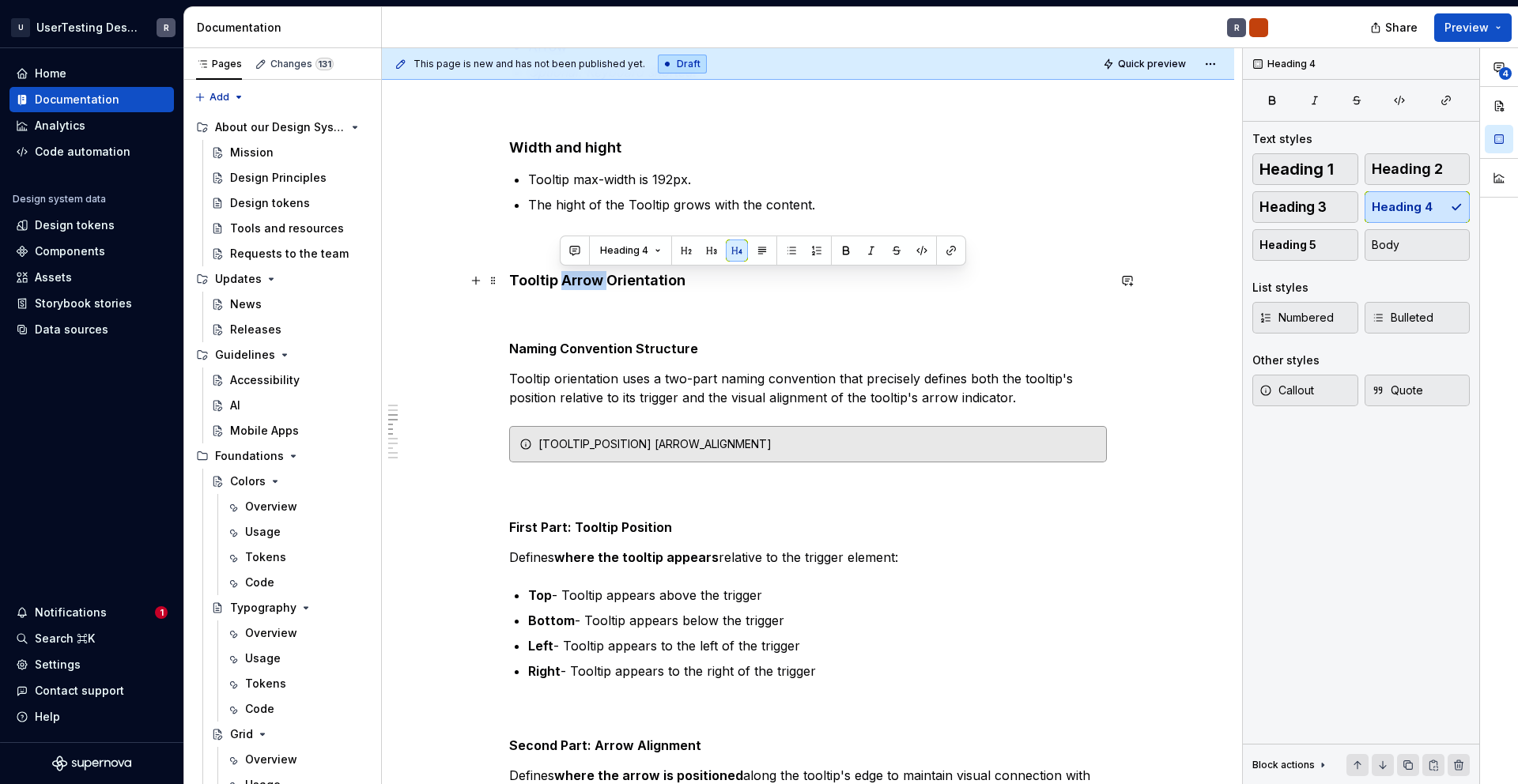 drag, startPoint x: 561, startPoint y: 281, endPoint x: 607, endPoint y: 287, distance: 46.3897 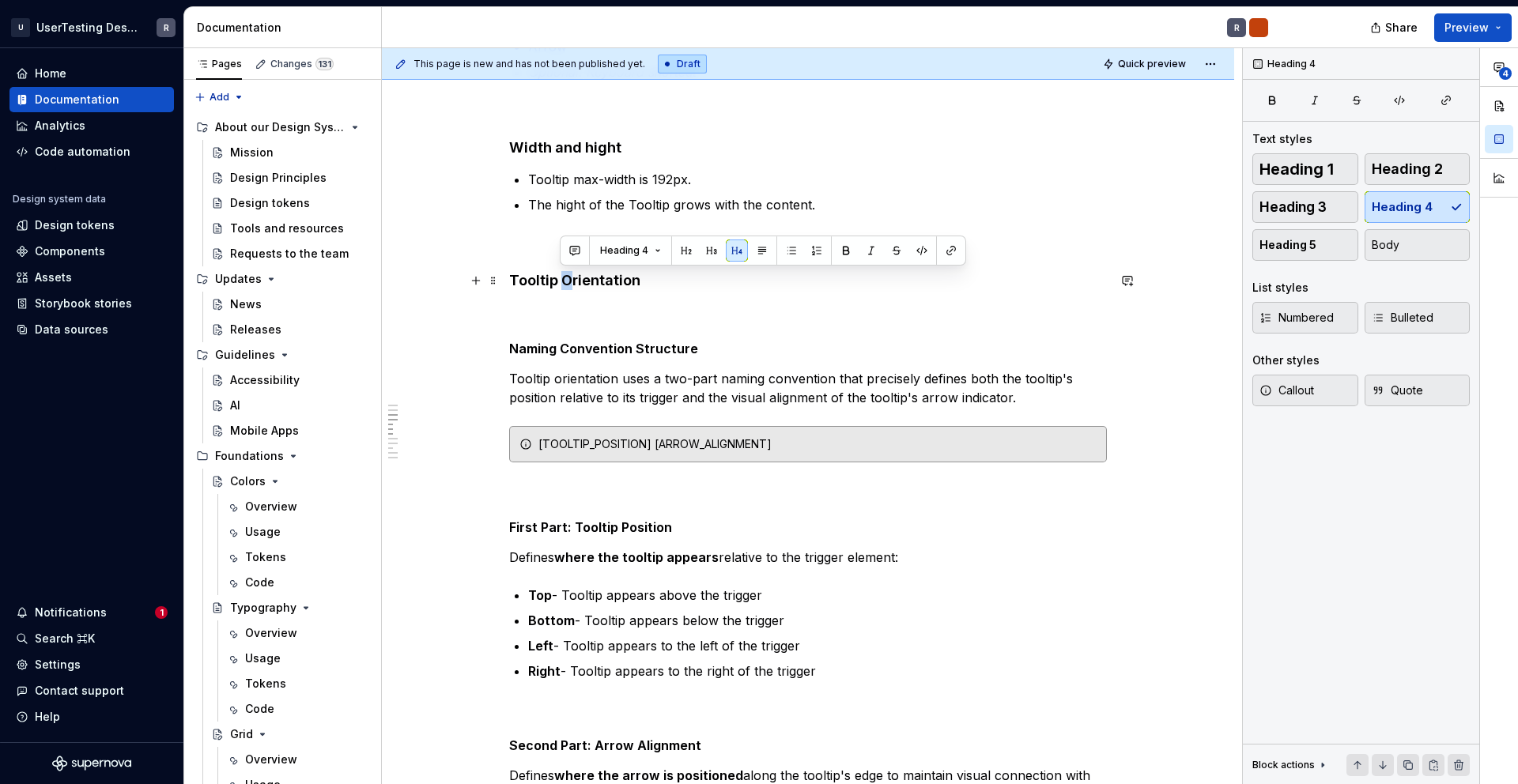 drag, startPoint x: 571, startPoint y: 278, endPoint x: 563, endPoint y: 281, distance: 8.544004 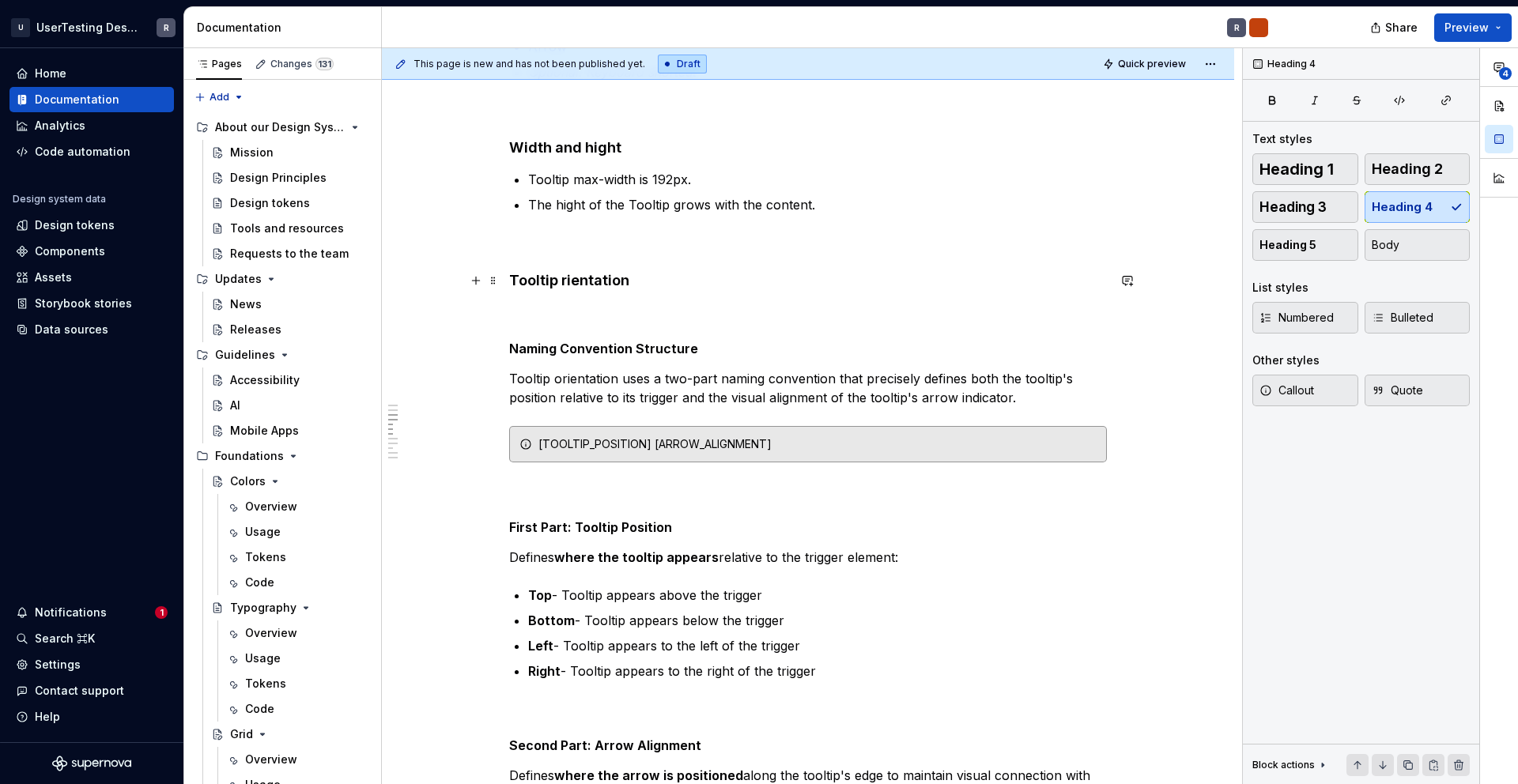 click on "Tooltip rientation" at bounding box center [808, 281] 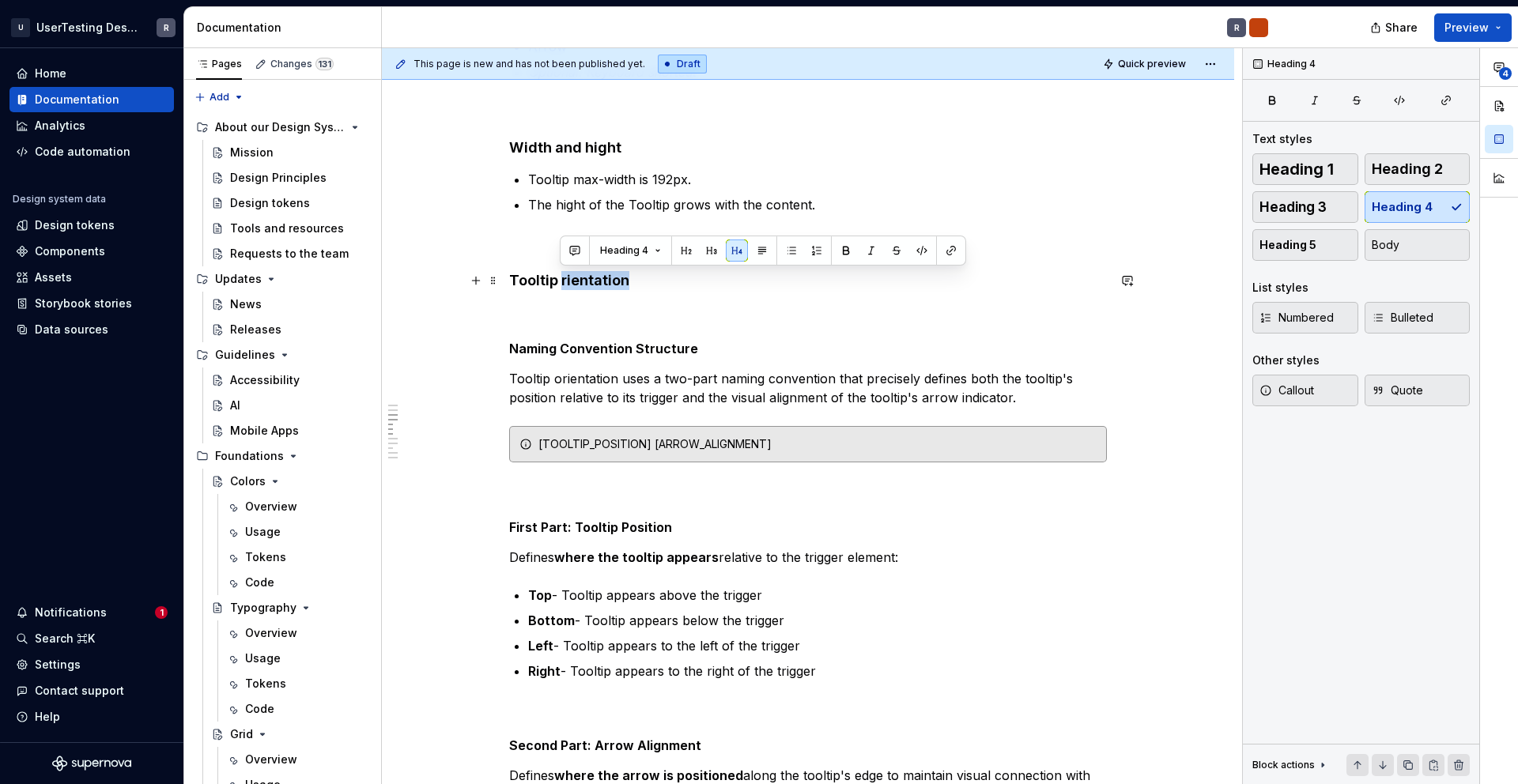 drag, startPoint x: 561, startPoint y: 284, endPoint x: 636, endPoint y: 287, distance: 75.06 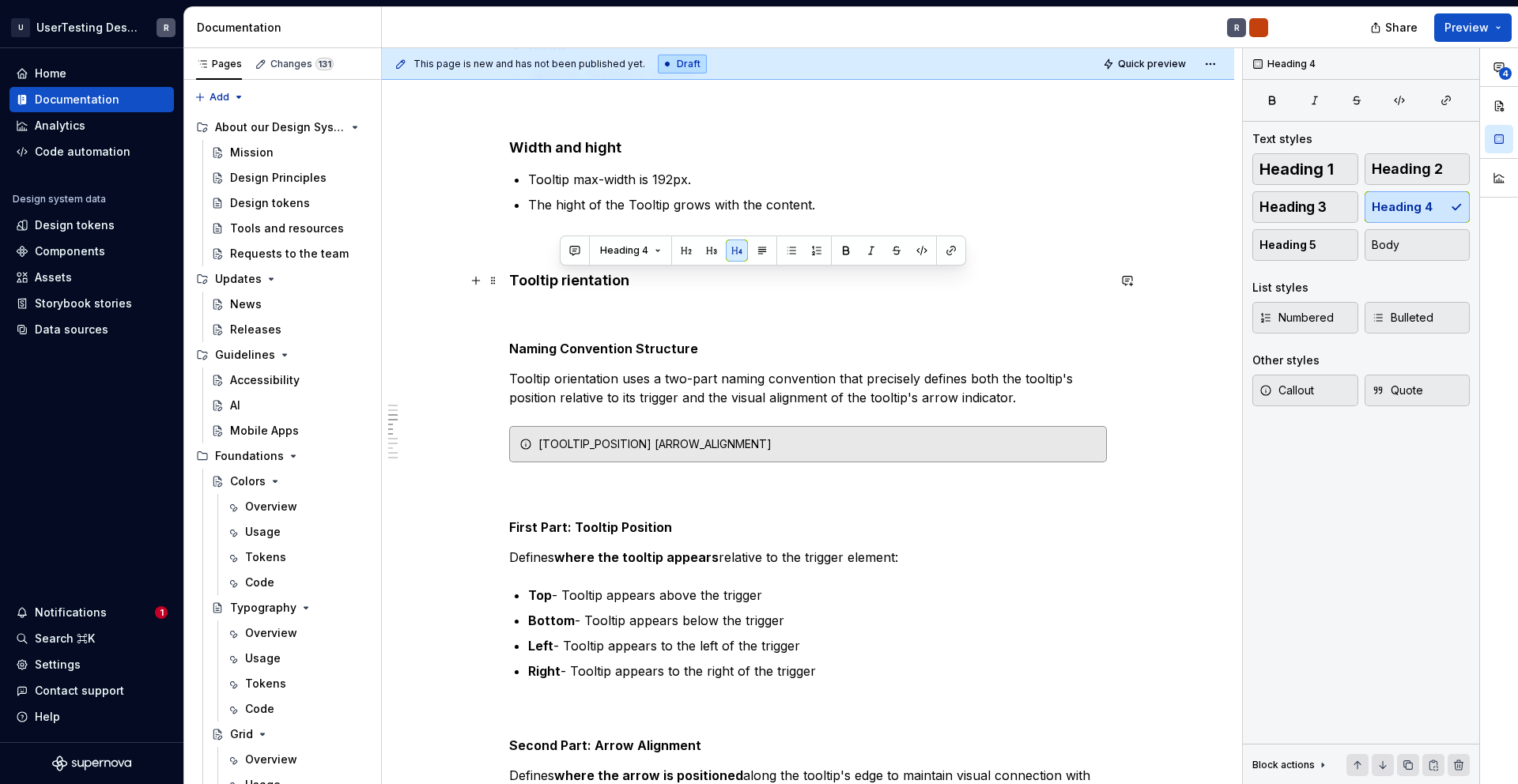 click on "Tooltip rientation" at bounding box center [808, 281] 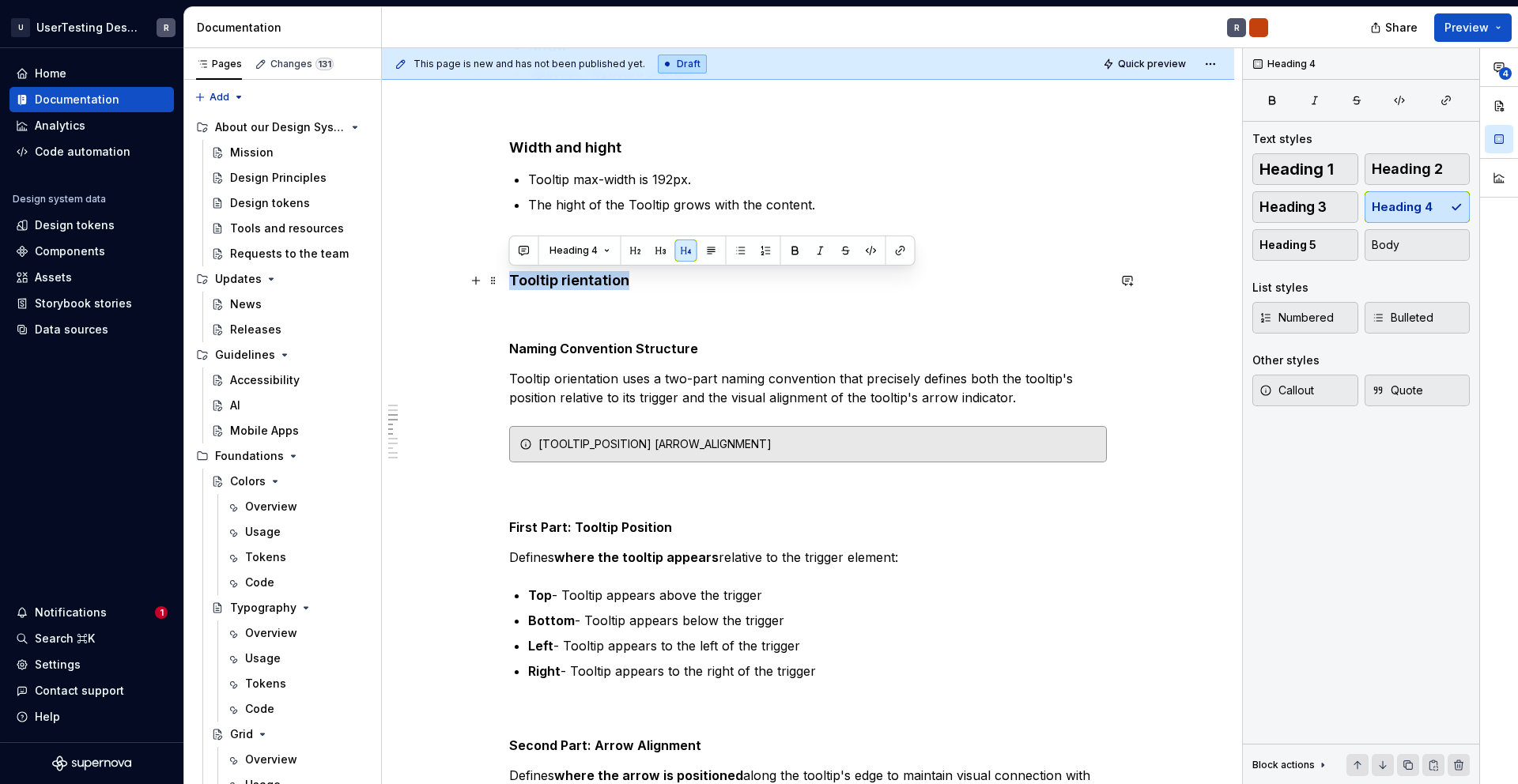 drag, startPoint x: 511, startPoint y: 283, endPoint x: 641, endPoint y: 289, distance: 130.13839 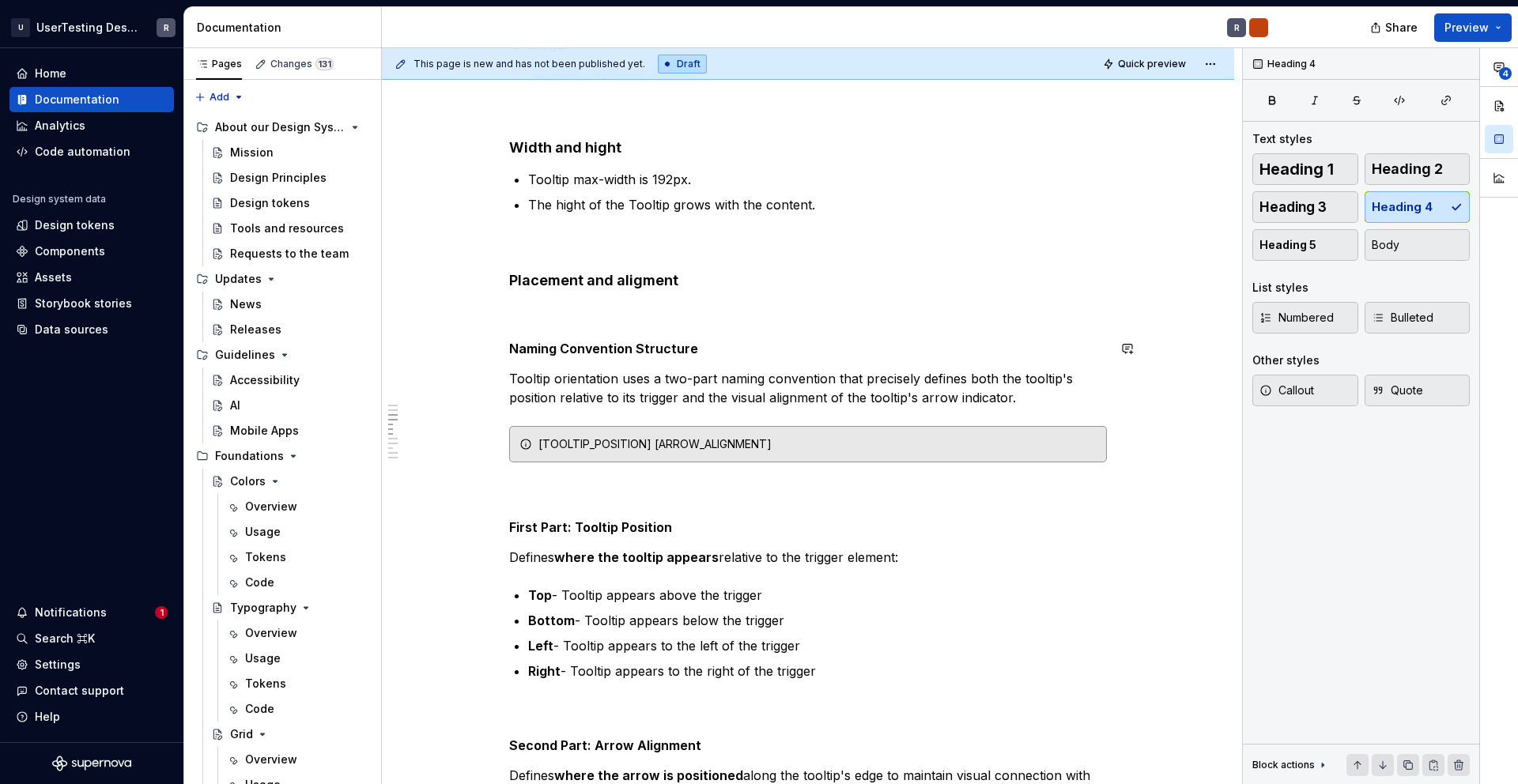 click on "Overview Tooltips should be as concise as possible. For more content or click interactions use  Popovers . The Tooltip displays up to a few words that say what the tool does when users click it. Try to start with an imperative. A tooltip answers “What happens when I click this?” The Tooltip can be trigged by hover, click and focus. The content should be restricted to a sentence. If the content is too long then either reconsider the sentence or use a popover component. Anatomy Text Container Arrow Optional: Keyboard shortcut Width and hight Tooltip max-width is 192px. The hight of the Tooltip grows with the content. Placement and aligment Naming Convention Structure Tooltip orientation uses a two-part naming convention that precisely defines both the tooltip's position relative to its trigger and the visual alignment of the tooltip's arrow indicator. [TOOLTIP_POSITION] [ARROW_ALIGNMENT] First Part: Tooltip Position Defines  where the tooltip appears  relative to the trigger element: Top Bottom Left Right" at bounding box center (808, 1654) 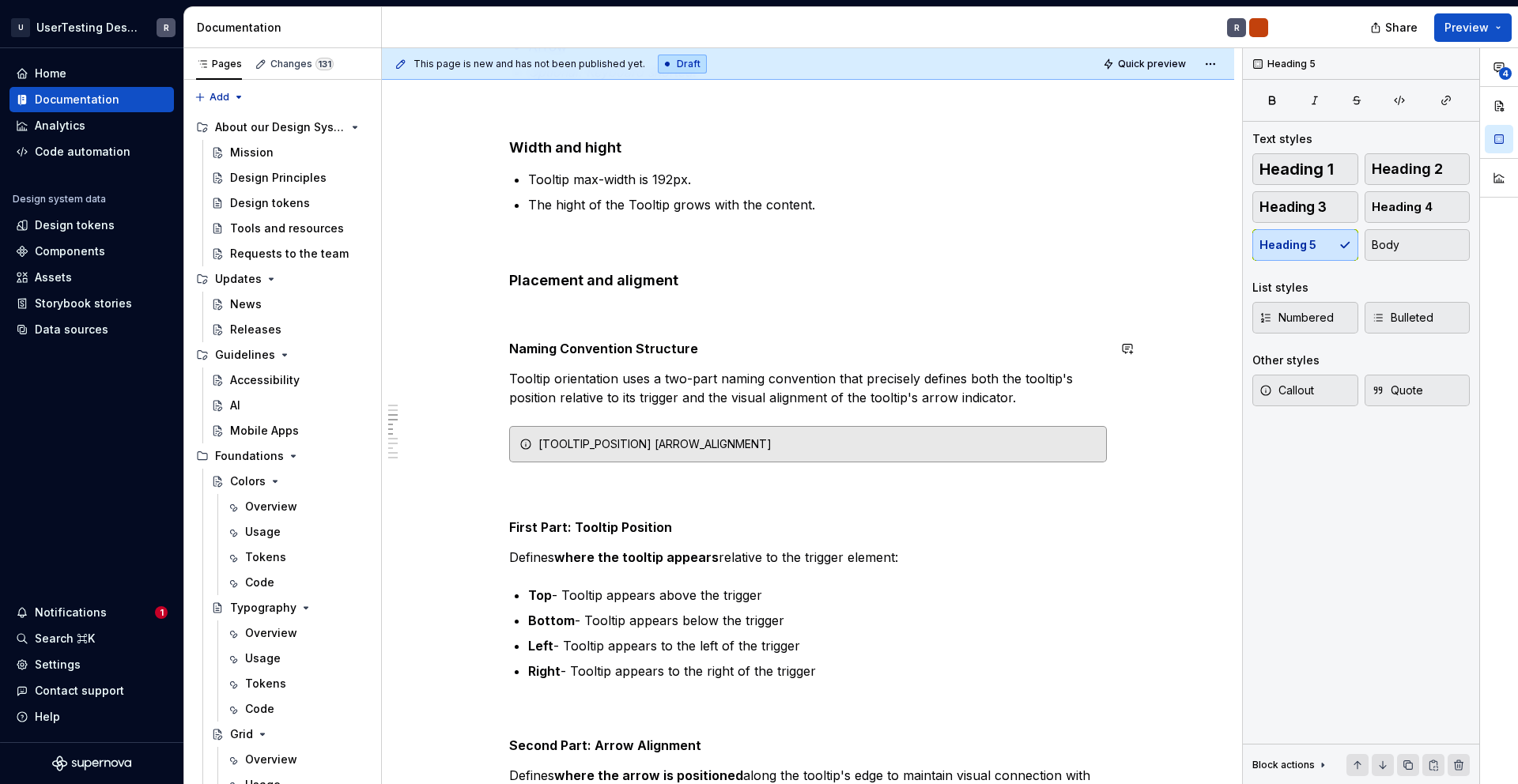 click on "Overview Tooltips should be as concise as possible. For more content or click interactions use  Popovers . The Tooltip displays up to a few words that say what the tool does when users click it. Try to start with an imperative. A tooltip answers “What happens when I click this?” The Tooltip can be trigged by hover, click and focus. The content should be restricted to a sentence. If the content is too long then either reconsider the sentence or use a popover component. Anatomy Text Container Arrow Optional: Keyboard shortcut Width and hight Tooltip max-width is 192px. The hight of the Tooltip grows with the content. Placement and aligment Naming Convention Structure Tooltip orientation uses a two-part naming convention that precisely defines both the tooltip's position relative to its trigger and the visual alignment of the tooltip's arrow indicator. [TOOLTIP_POSITION] [ARROW_ALIGNMENT] First Part: Tooltip Position Defines  where the tooltip appears  relative to the trigger element: Top Bottom Left Right" at bounding box center [808, 1654] 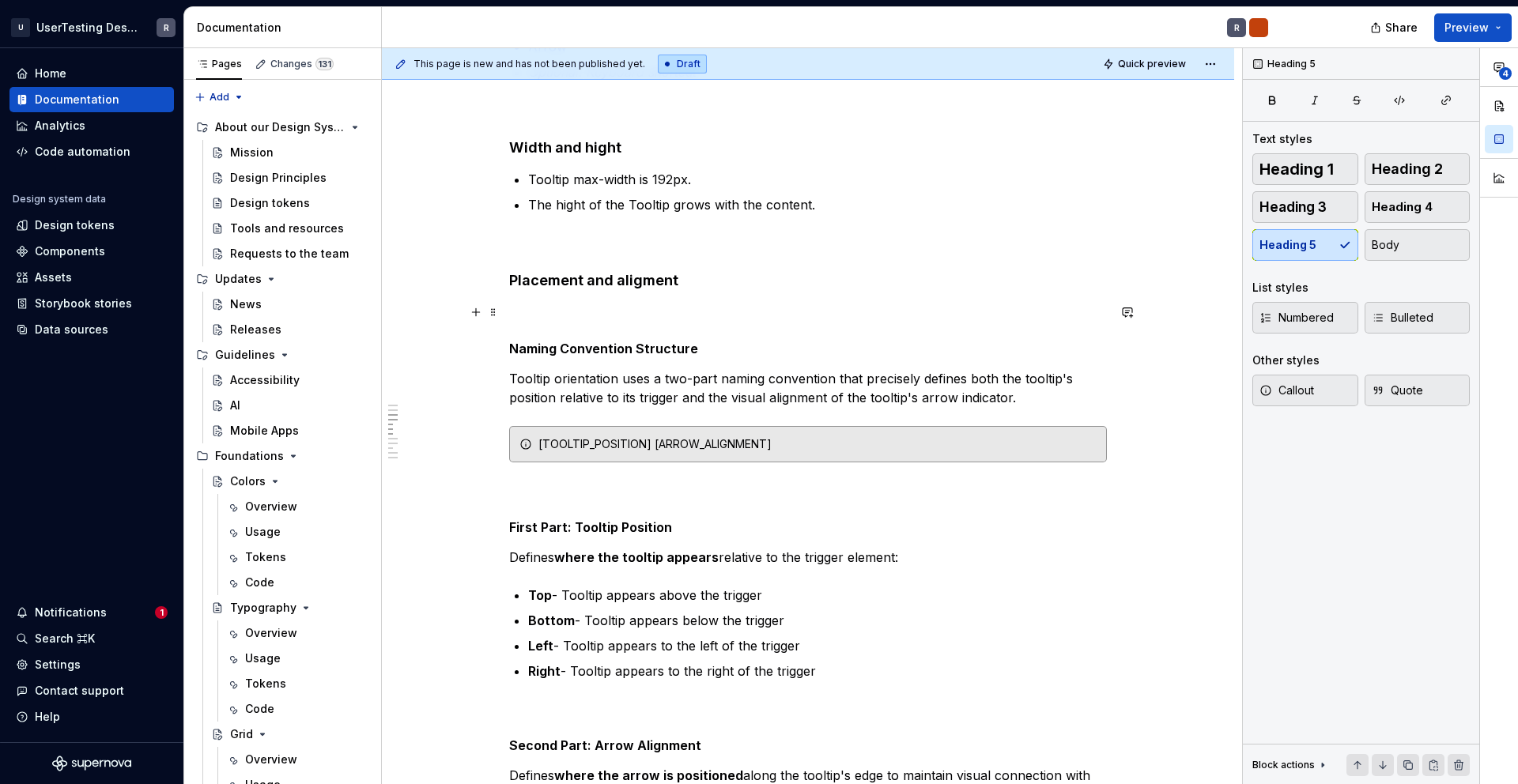 click at bounding box center [808, 312] 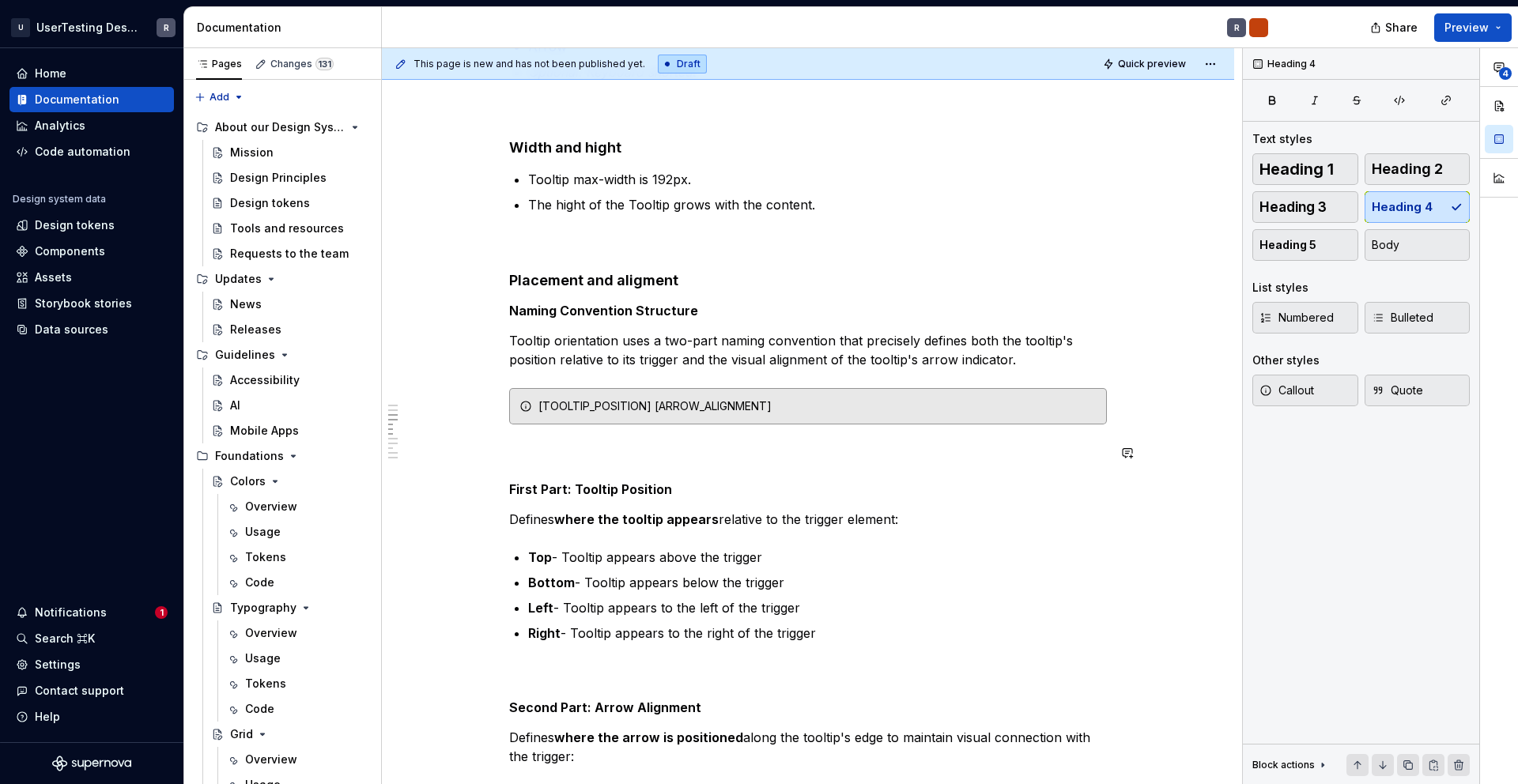 click at bounding box center [808, 453] 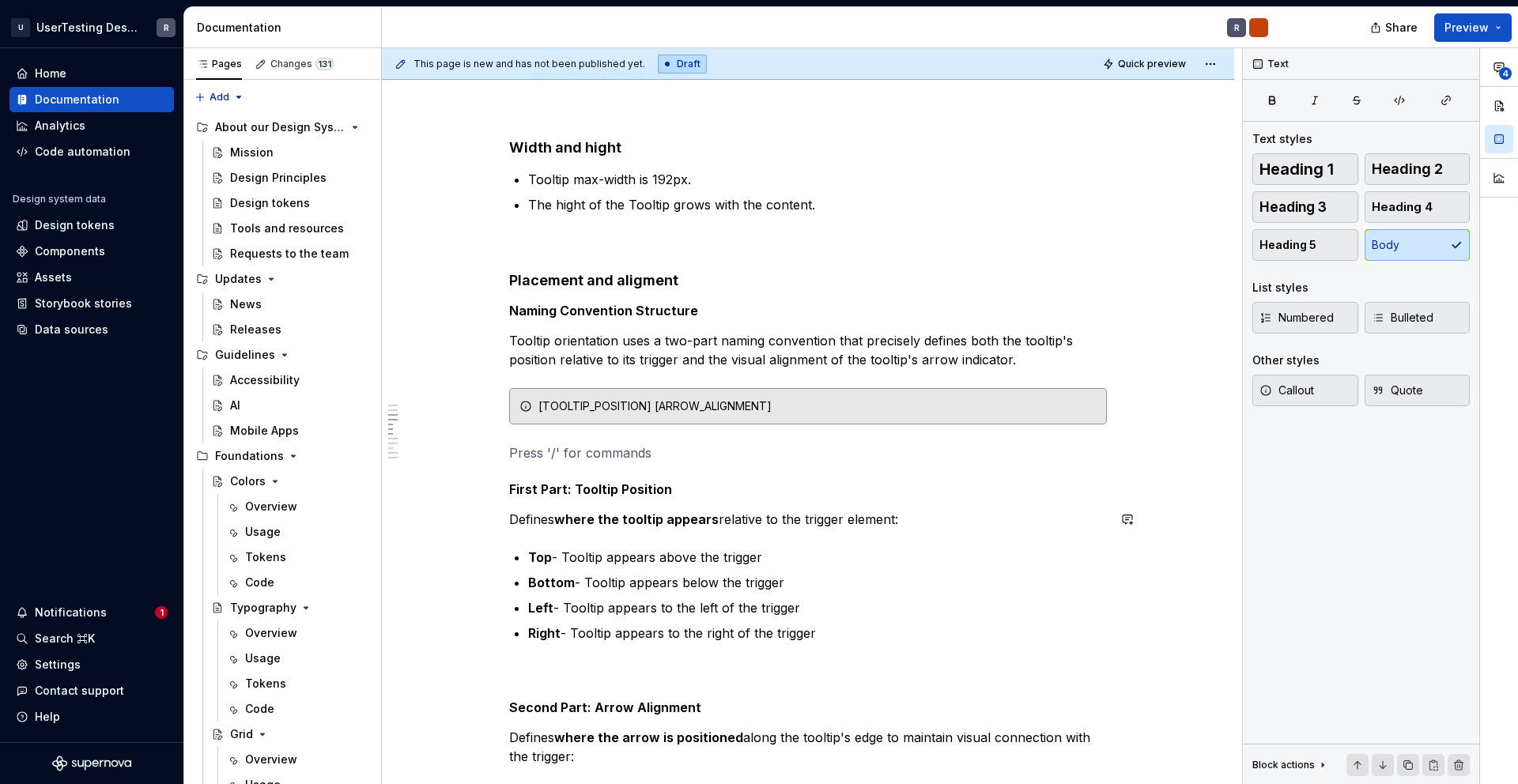 click on "Overview Tooltips should be as concise as possible. For more content or click interactions use  Popovers . The Tooltip displays up to a few words that say what the tool does when users click it. Try to start with an imperative. A tooltip answers “What happens when I click this?” The Tooltip can be trigged by hover, click and focus. The content should be restricted to a sentence. If the content is too long then either reconsider the sentence or use a popover component. Anatomy Text Container Arrow Optional: Keyboard shortcut Width and hight Tooltip max-width is 192px. The hight of the Tooltip grows with the content. Placement and aligment Naming Convention Structure Tooltip orientation uses a two-part naming convention that precisely defines both the tooltip's position relative to its trigger and the visual alignment of the tooltip's arrow indicator. [TOOLTIP_POSITION] [ARROW_ALIGNMENT] First Part: Tooltip Position Defines  where the tooltip appears  relative to the trigger element: Top Bottom Left Right" at bounding box center [808, 1635] 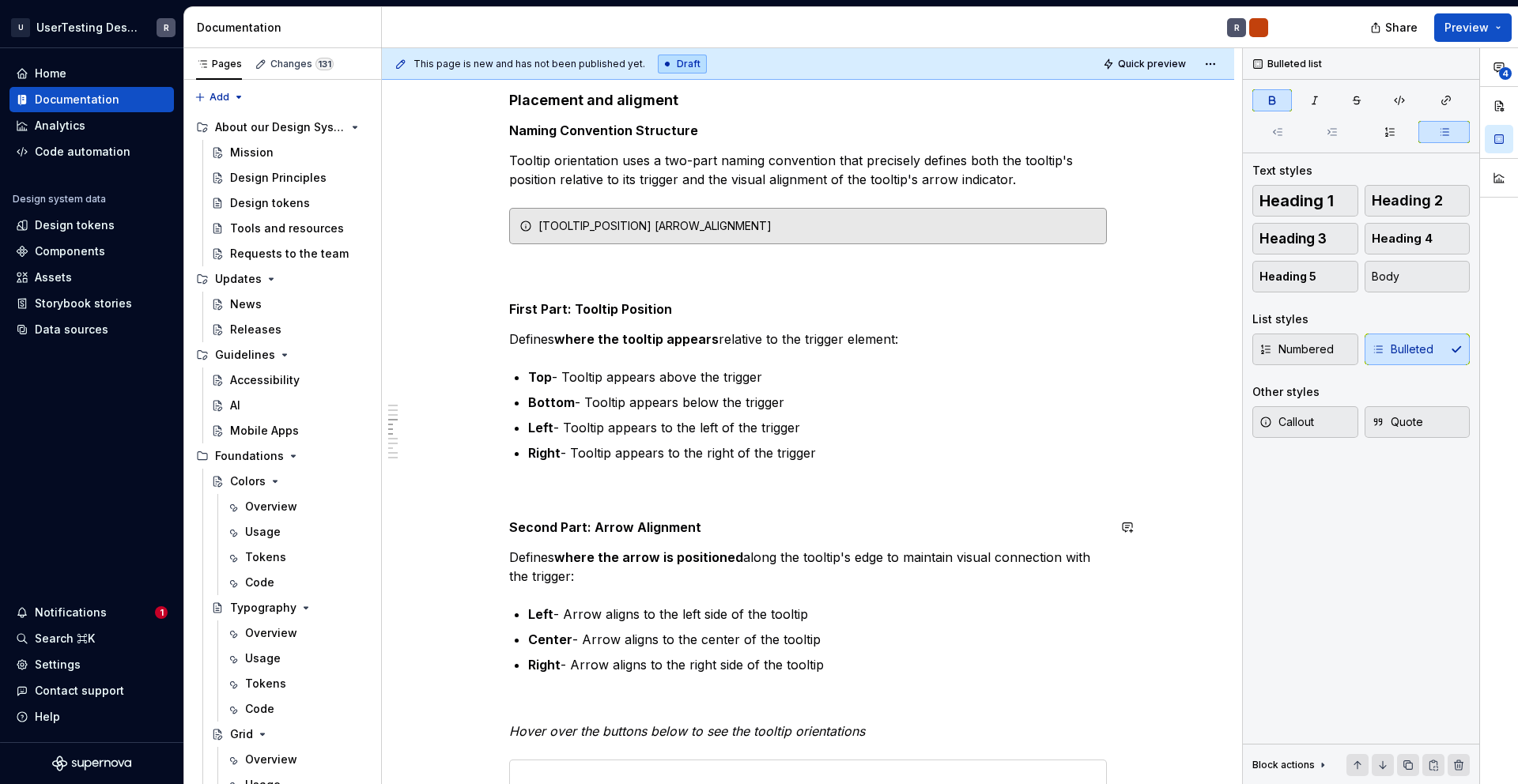 scroll, scrollTop: 1044, scrollLeft: 0, axis: vertical 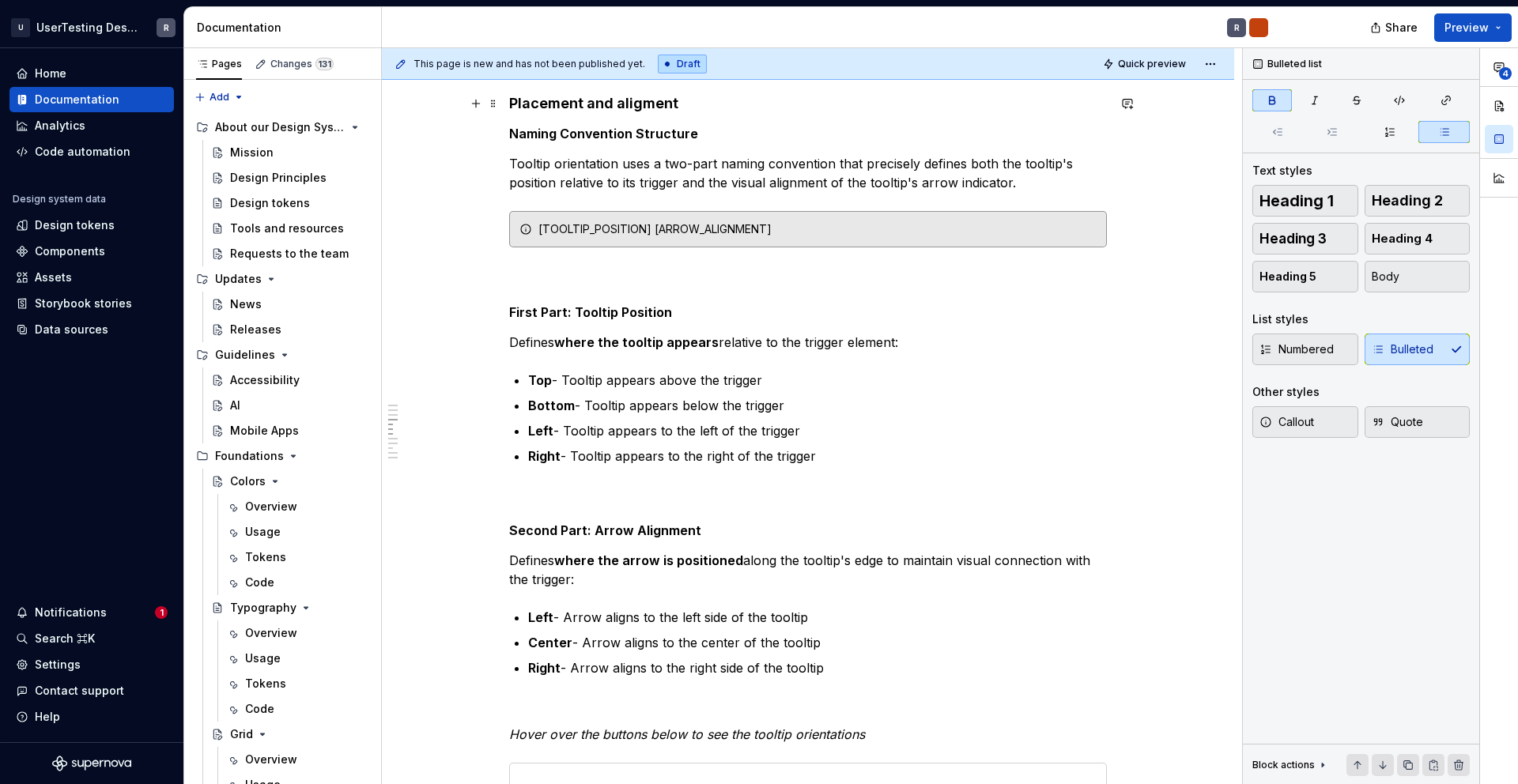 click on "Placement and aligment" at bounding box center [808, 104] 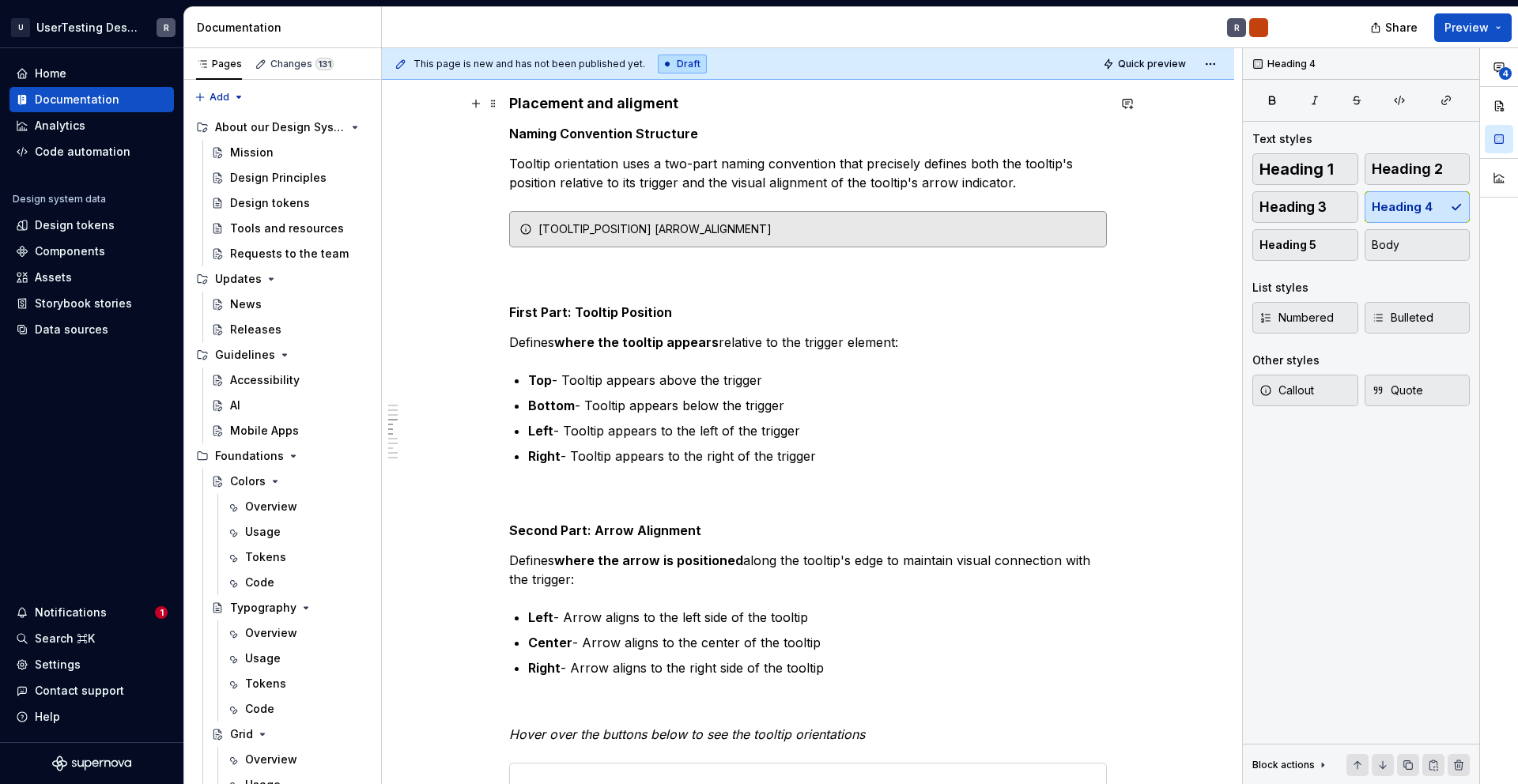 click on "Placement and aligment" at bounding box center [808, 104] 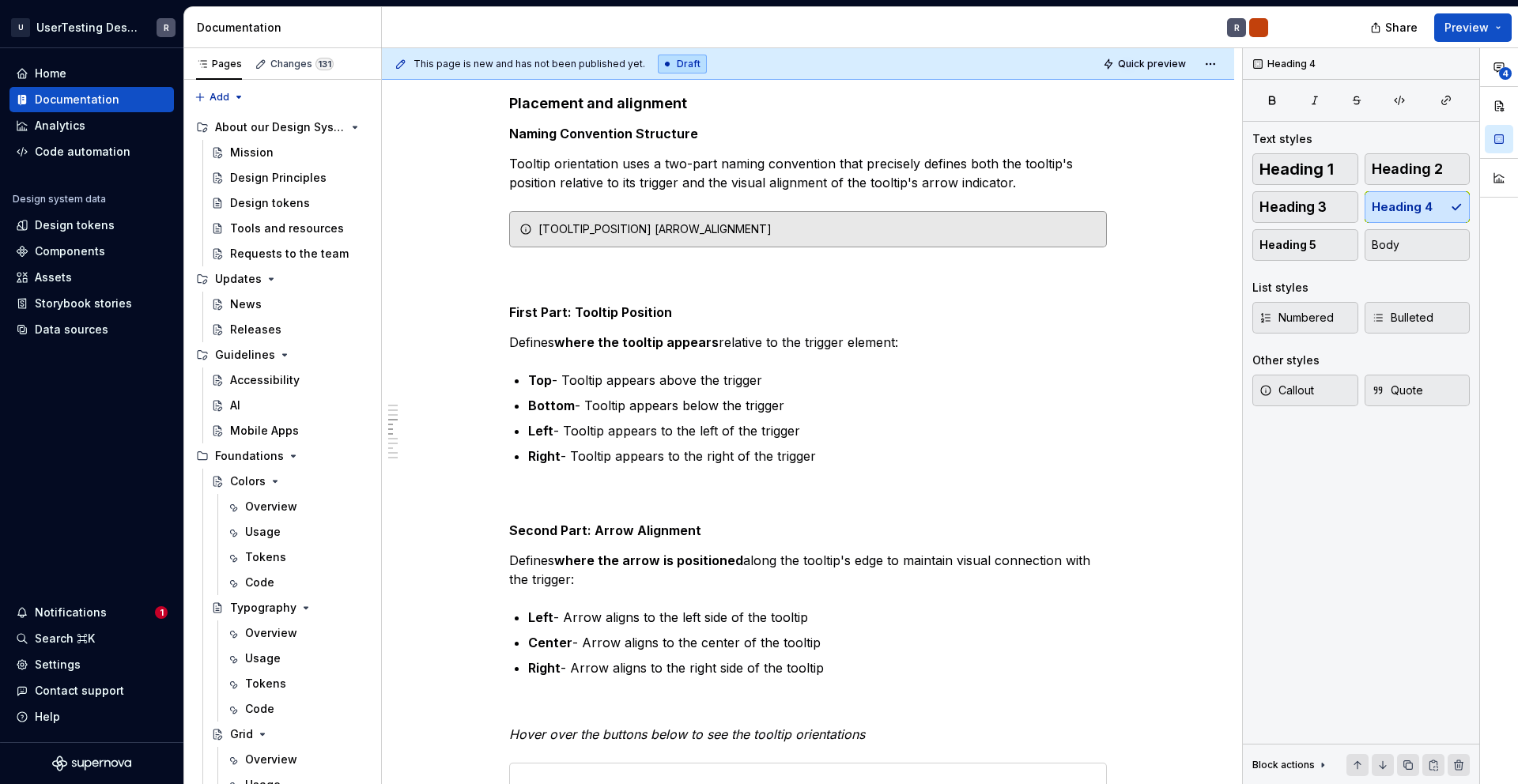 scroll, scrollTop: 1012, scrollLeft: 0, axis: vertical 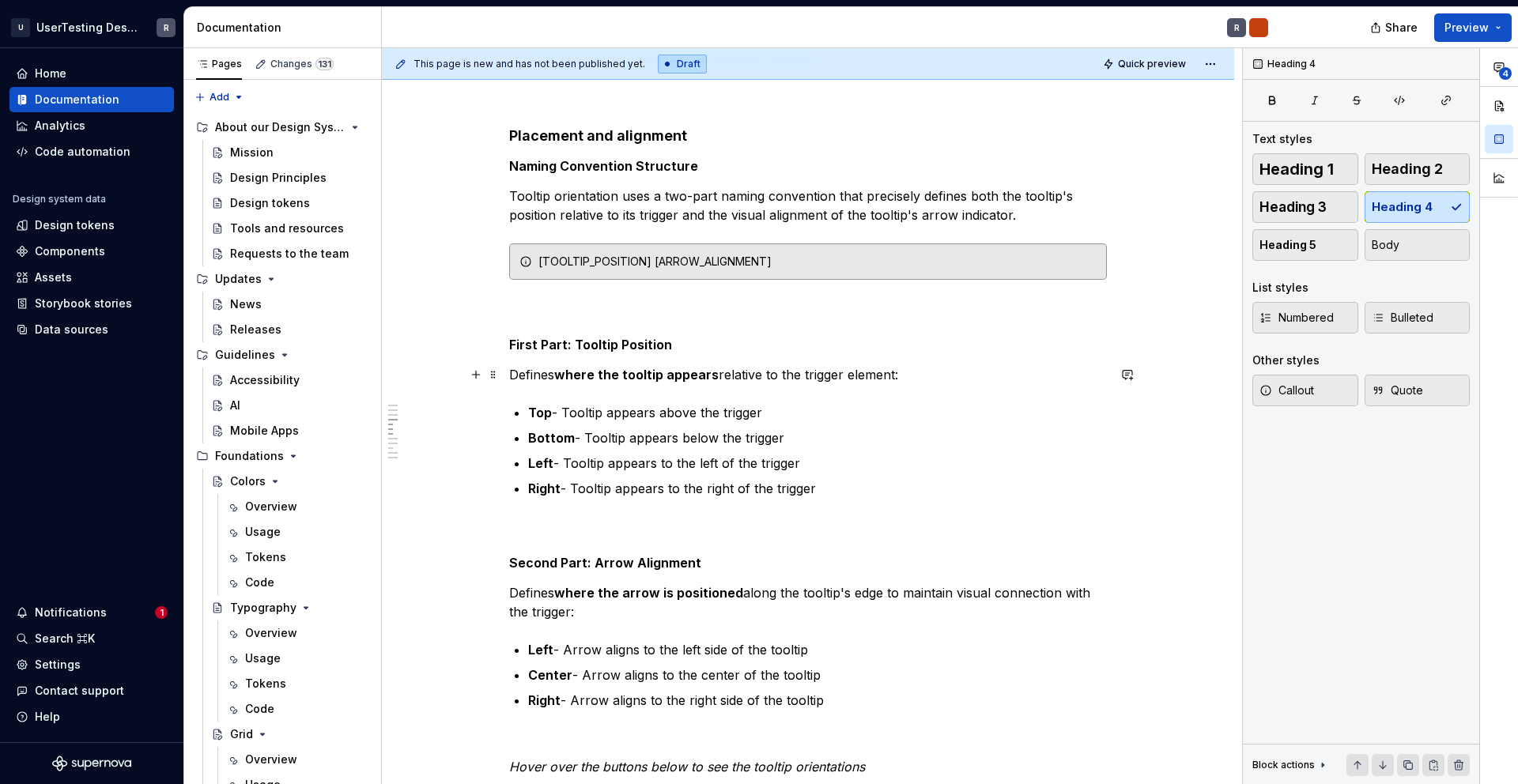 click on "Defines  where the tooltip appears  relative to the trigger element:" at bounding box center (808, 375) 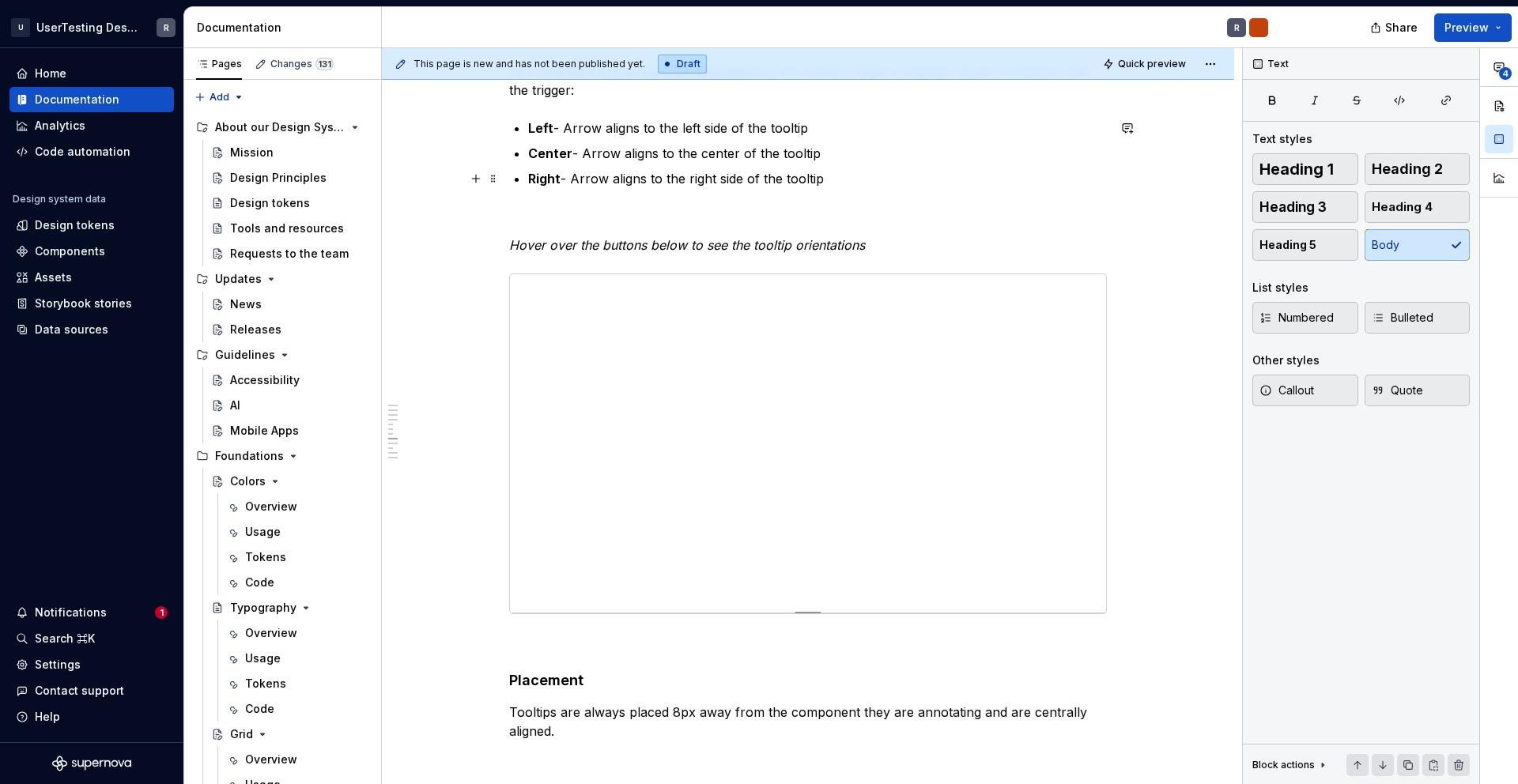 scroll, scrollTop: 1516, scrollLeft: 0, axis: vertical 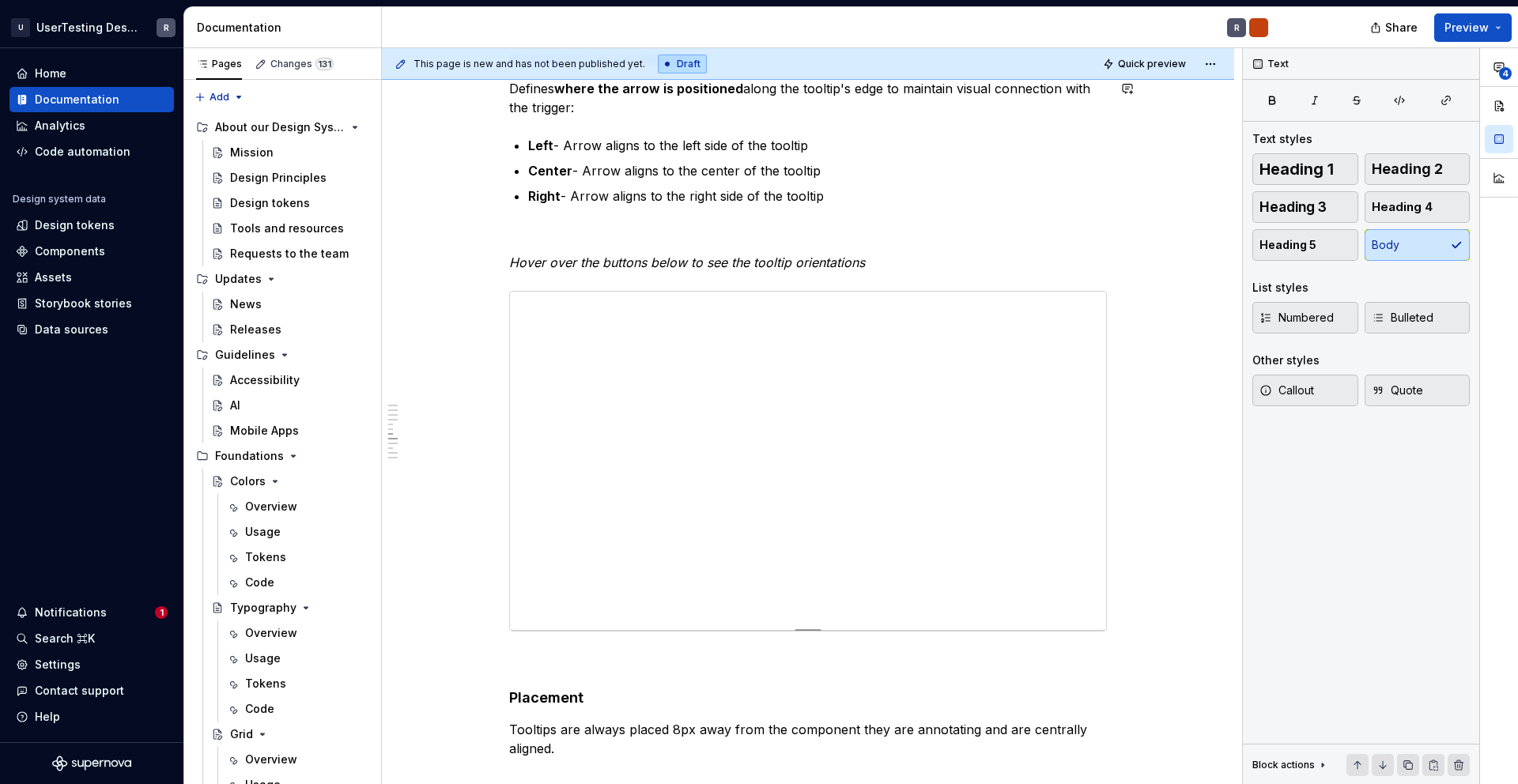 type on "*" 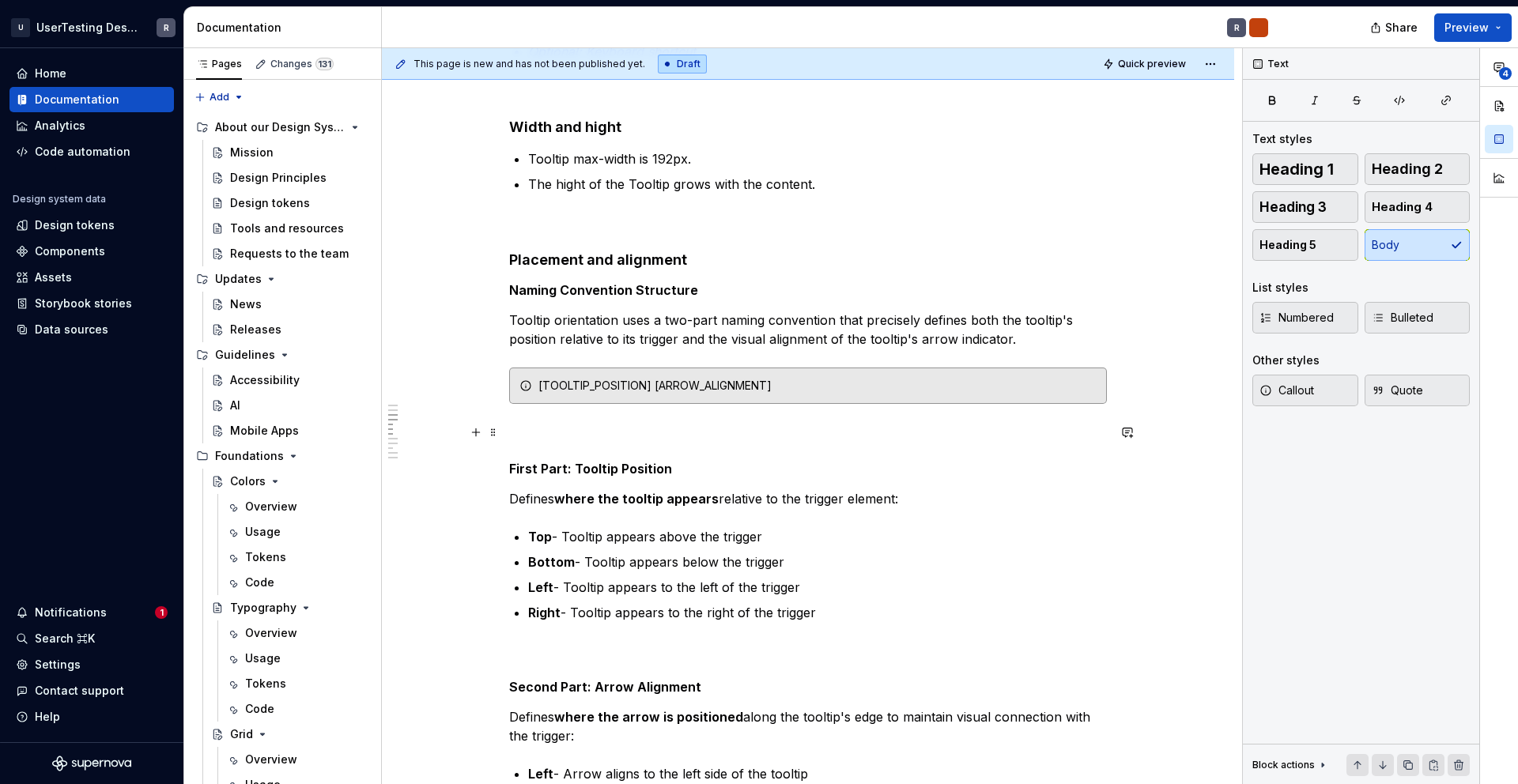 scroll, scrollTop: 869, scrollLeft: 0, axis: vertical 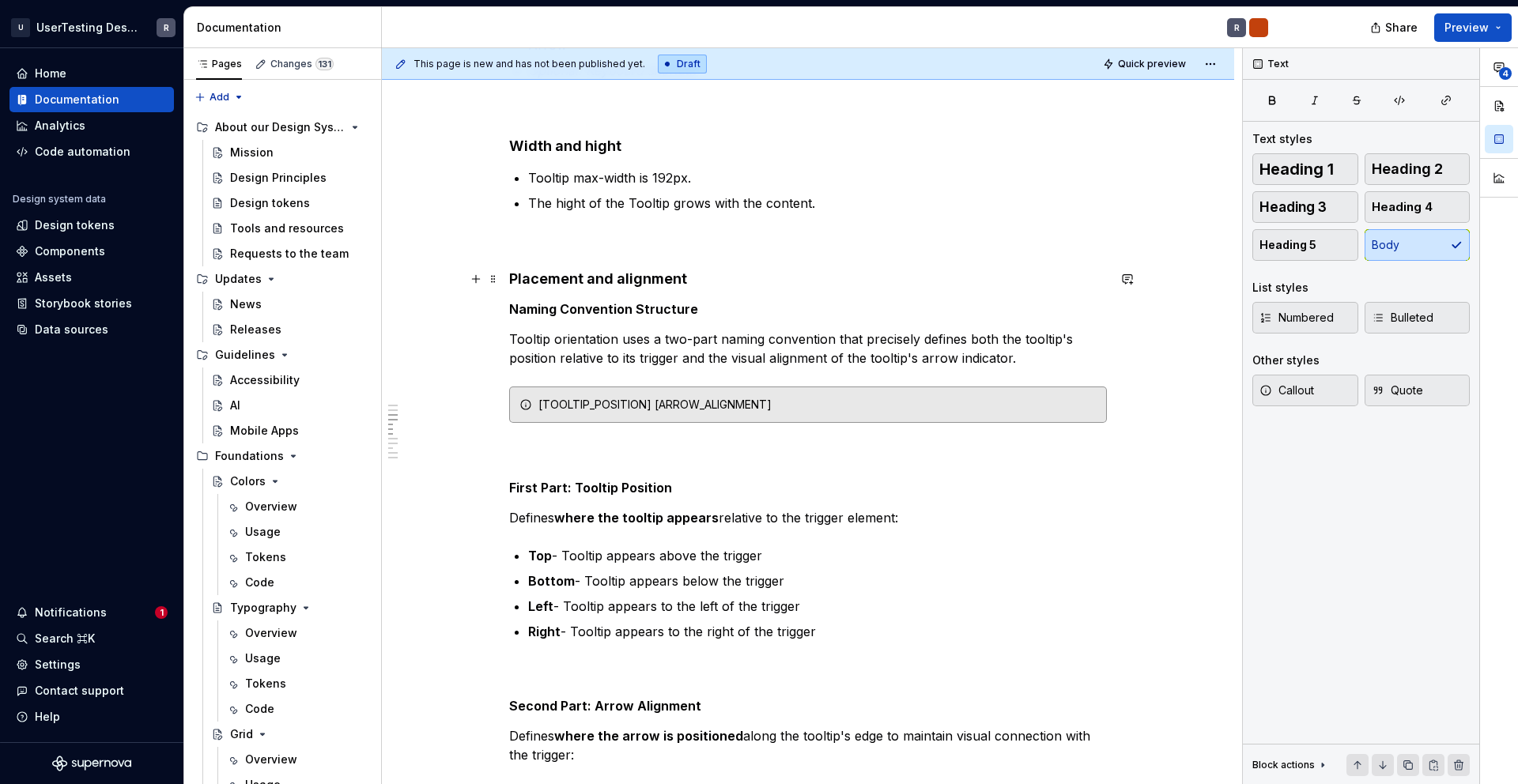 click on "Placement and alignment" at bounding box center [808, 279] 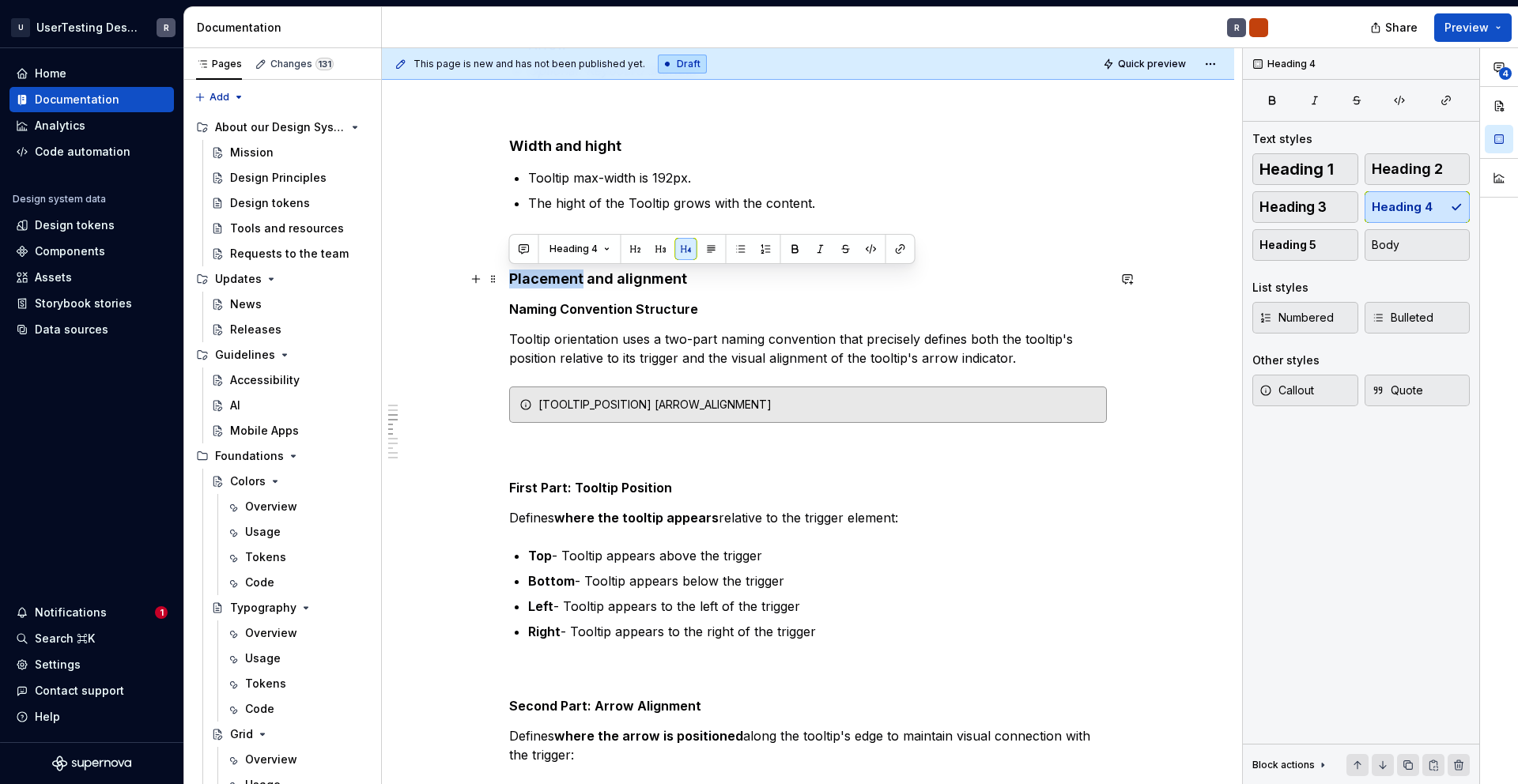 click on "Placement and alignment" at bounding box center (808, 279) 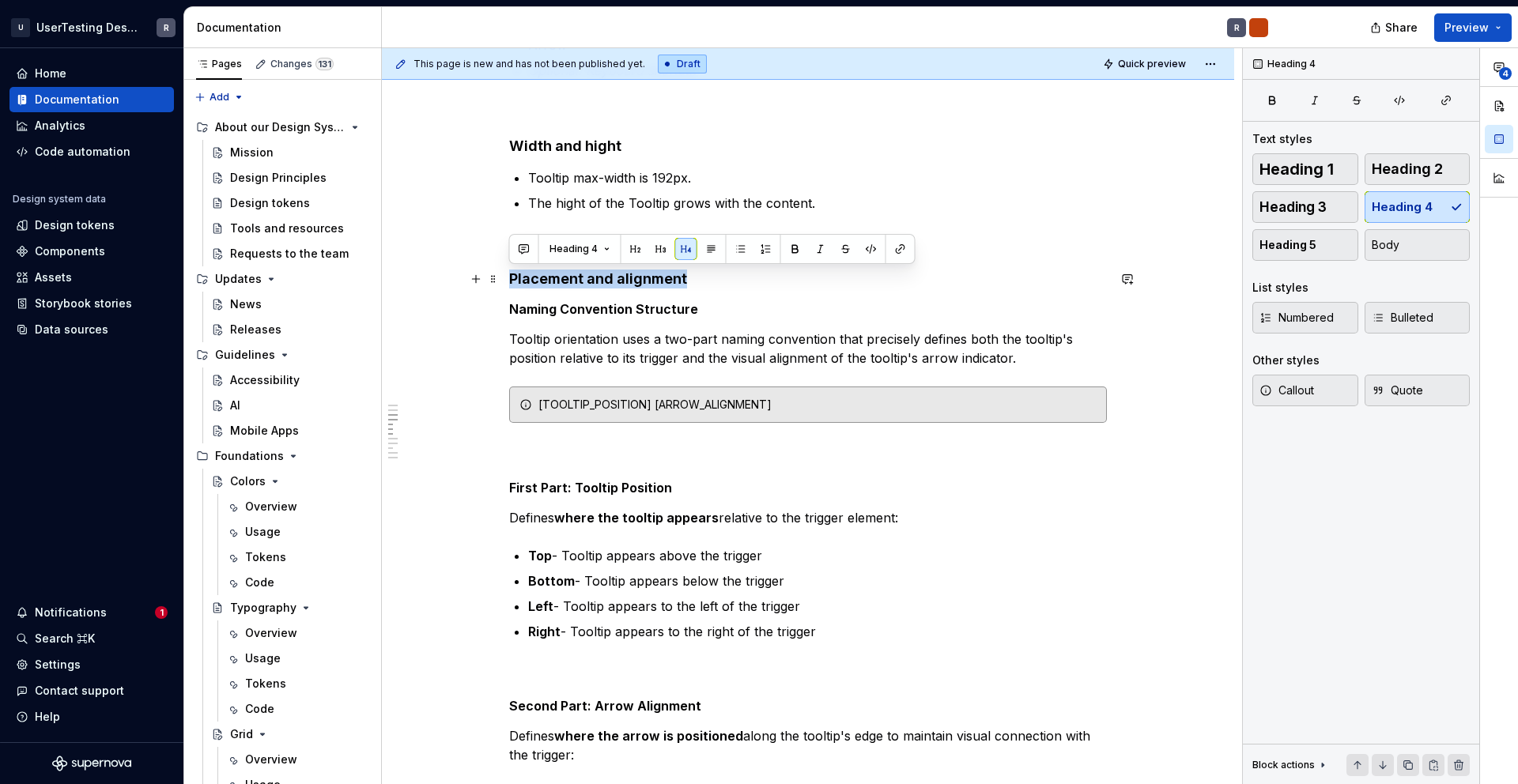 click on "Placement and alignment" at bounding box center (808, 279) 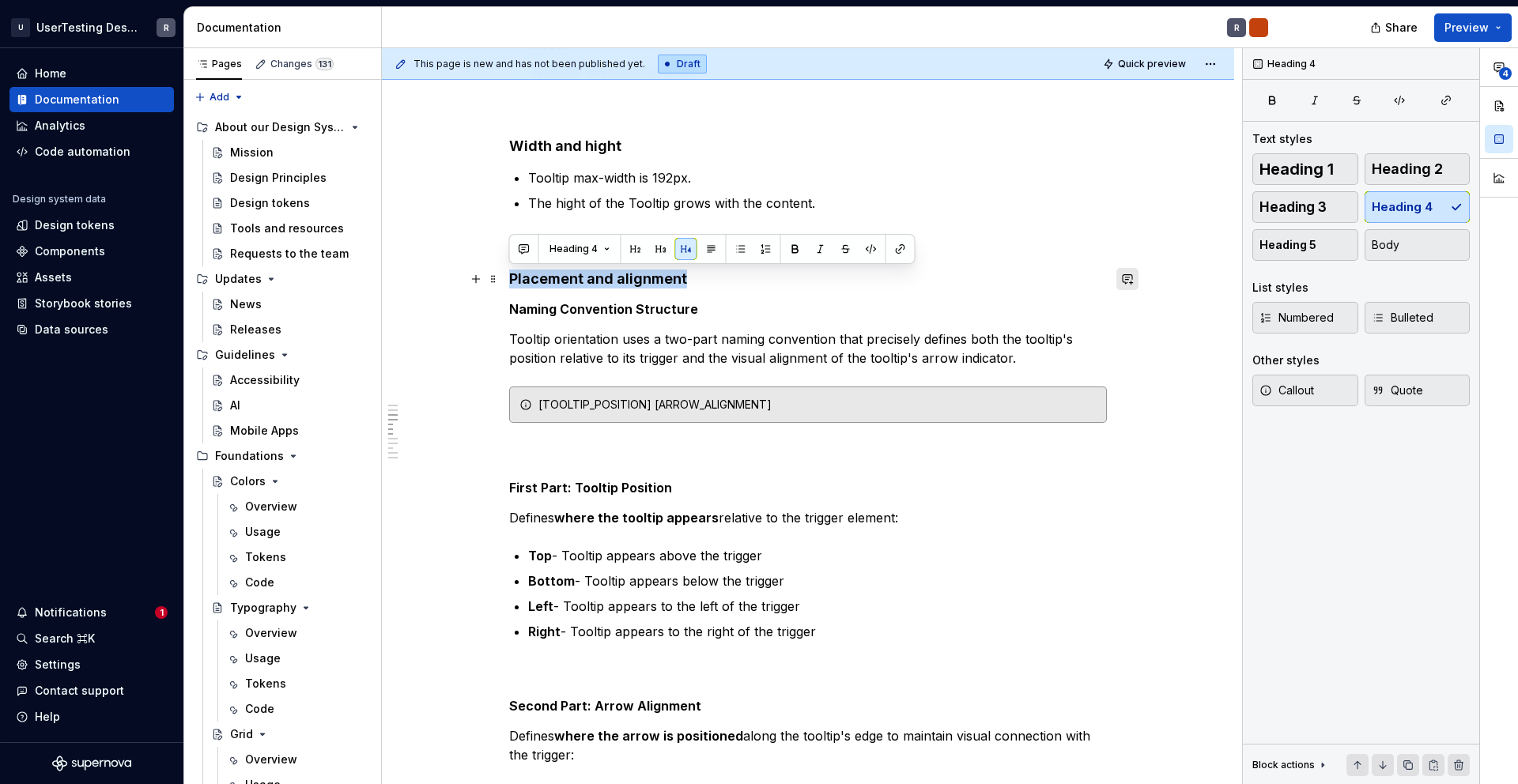 click at bounding box center (1127, 279) 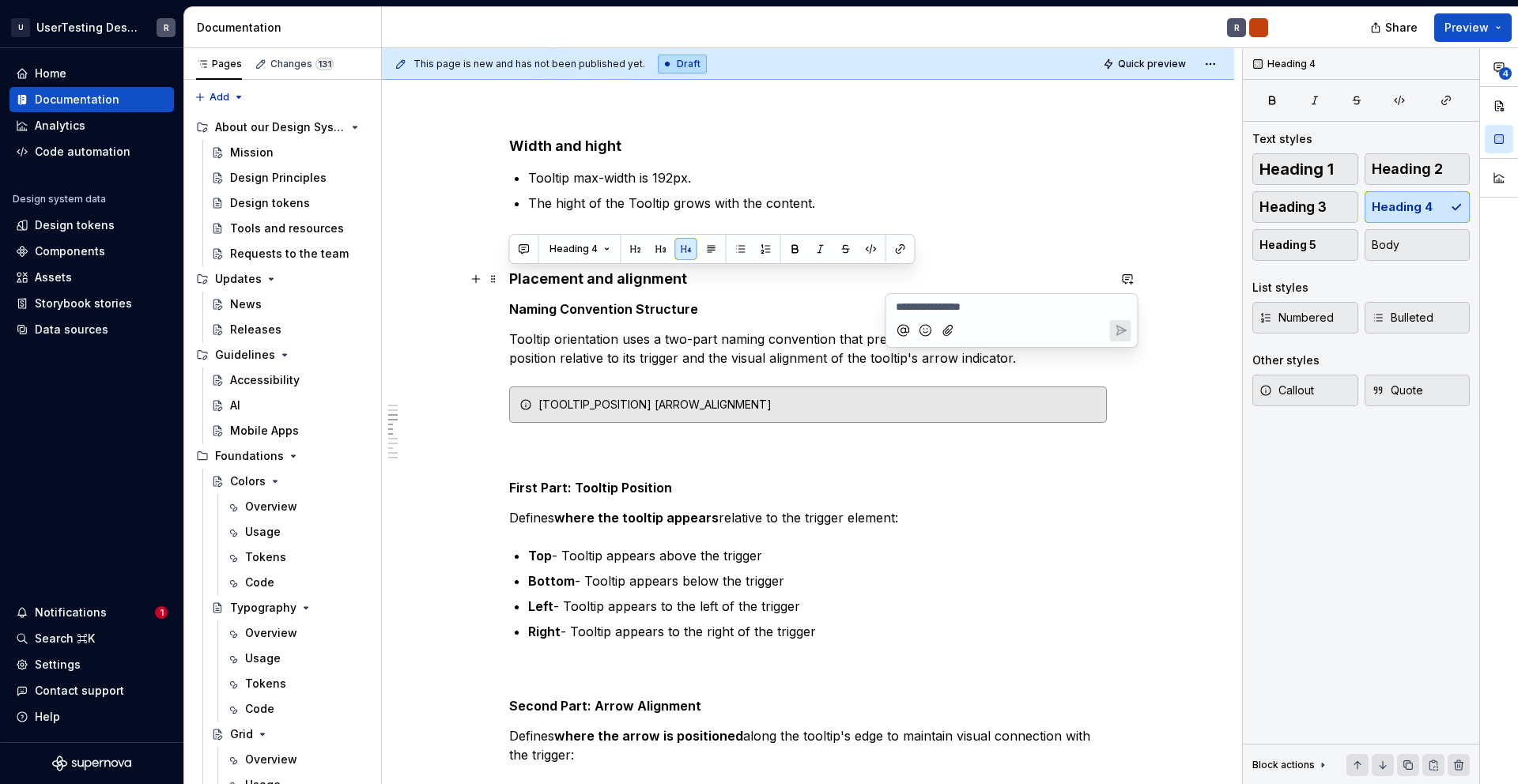 click 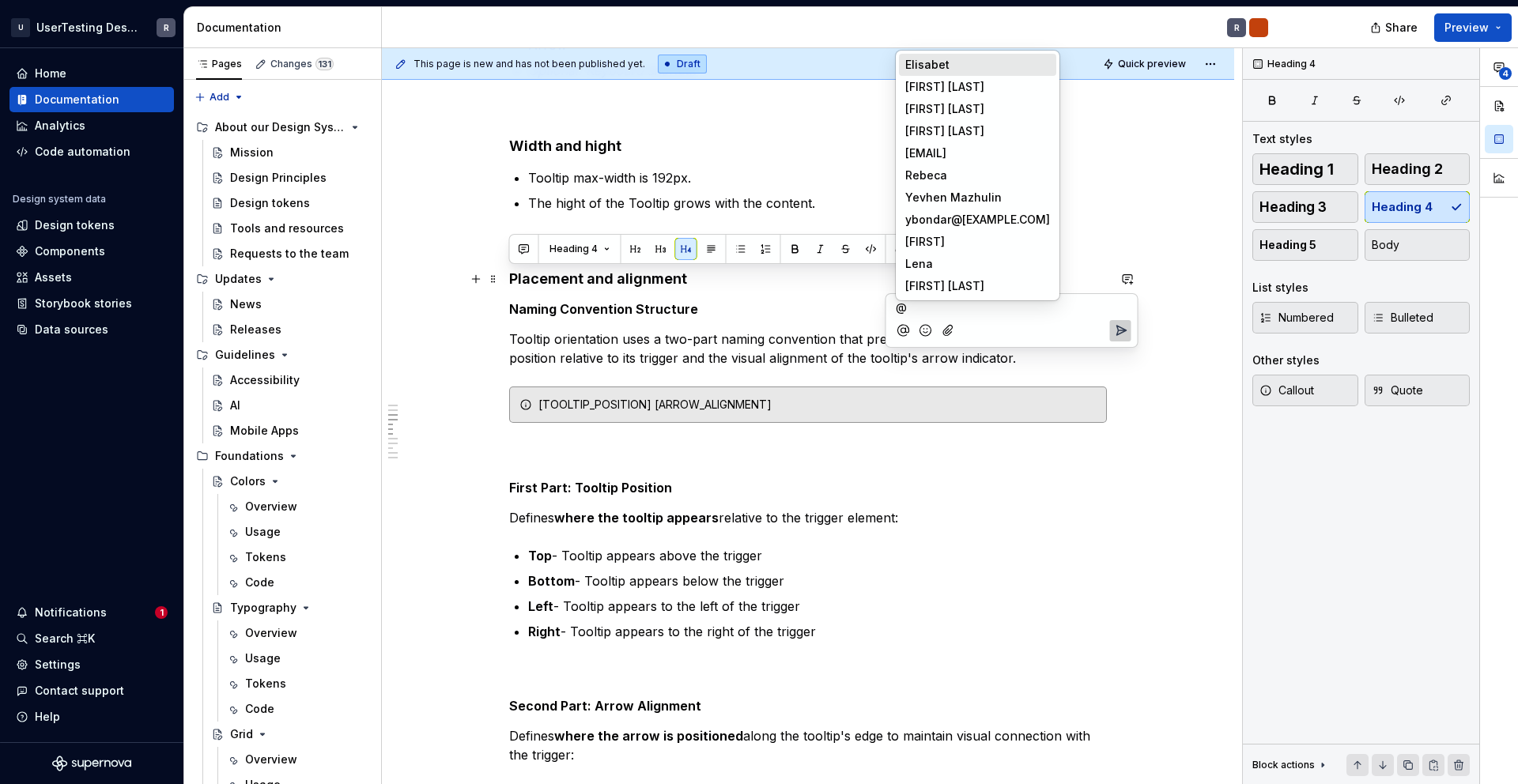 type 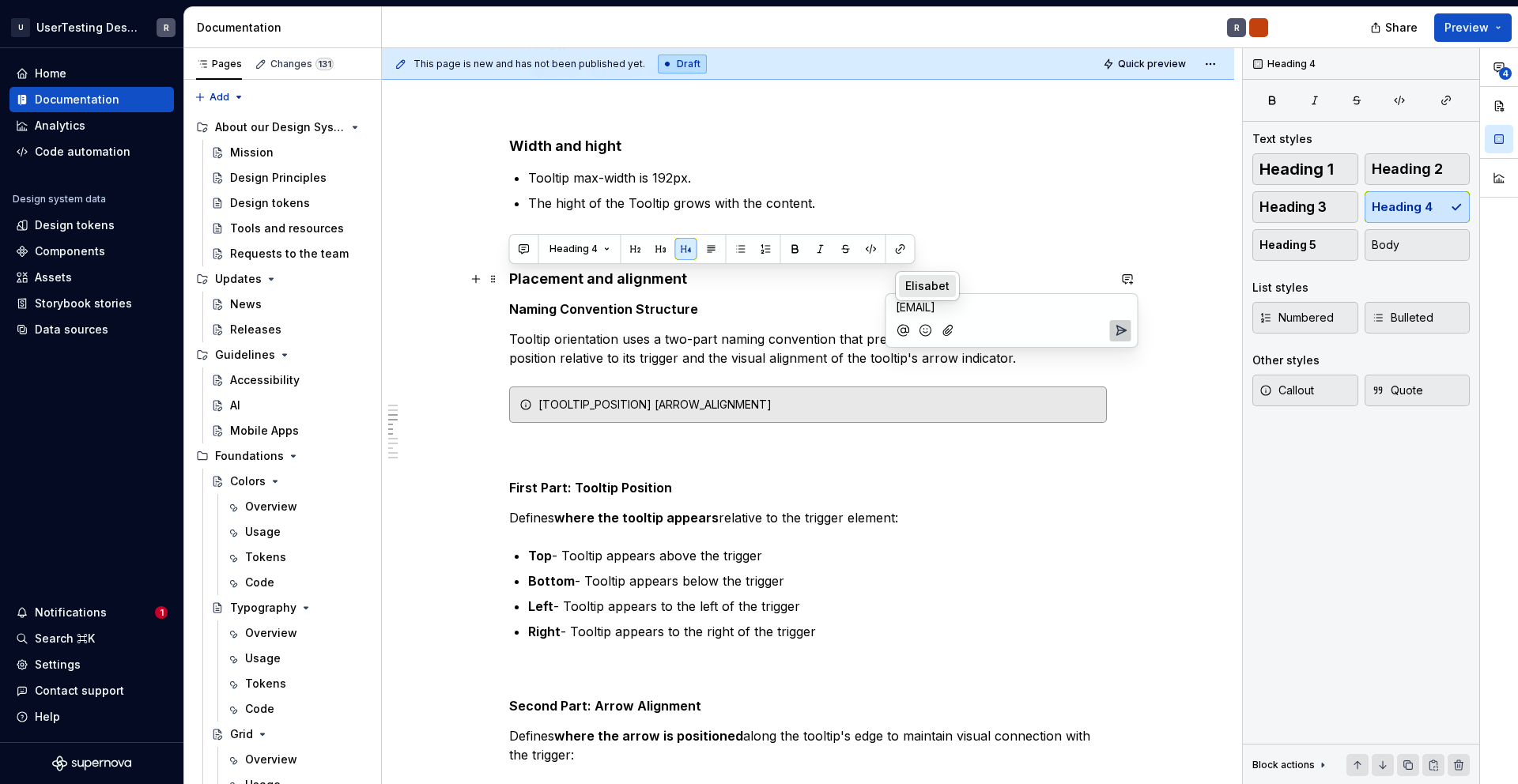 click on "Elisabet" at bounding box center (927, 286) 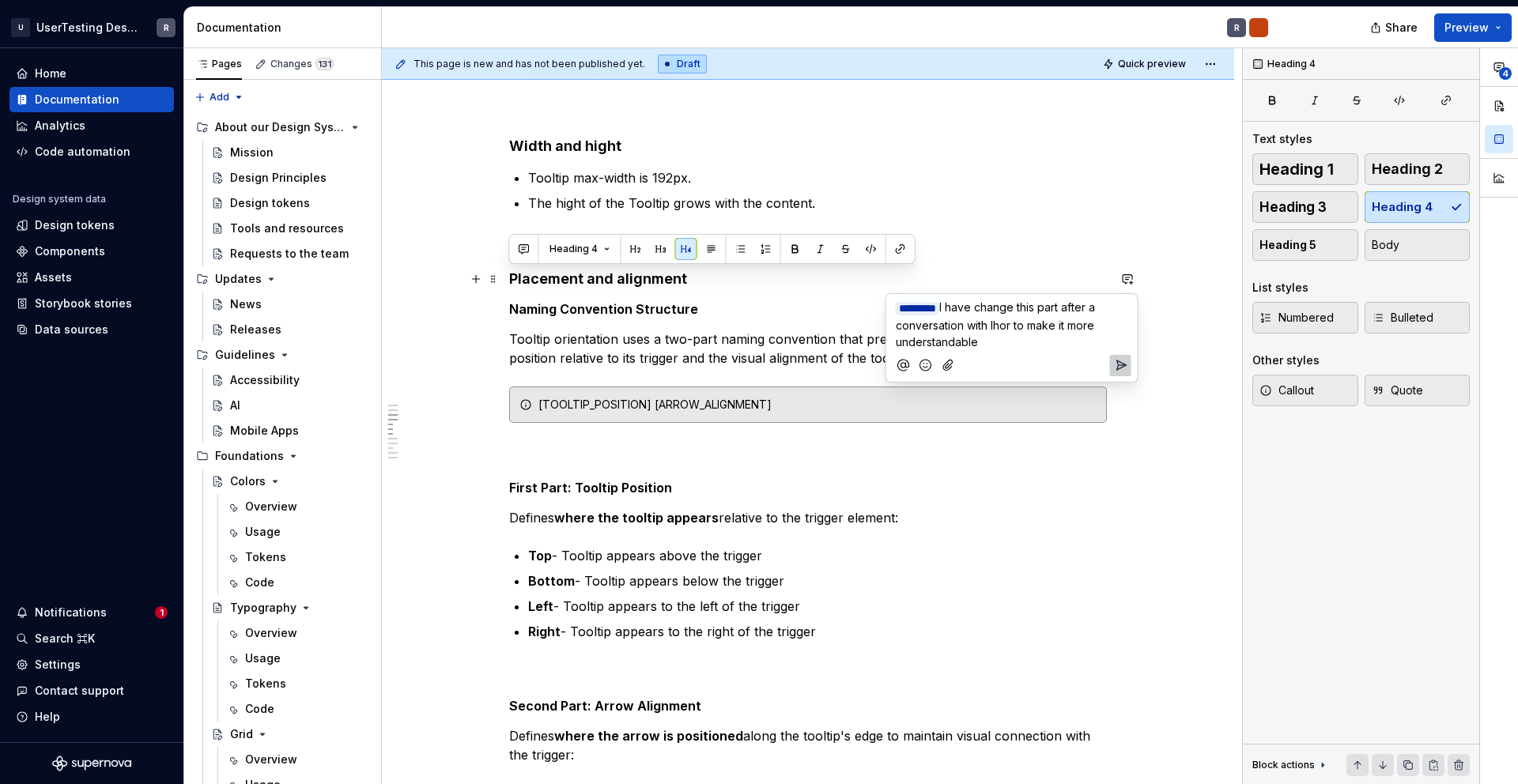 click on "I have change this part after a conversation with Ihor to make it more understandable" at bounding box center (997, 324) 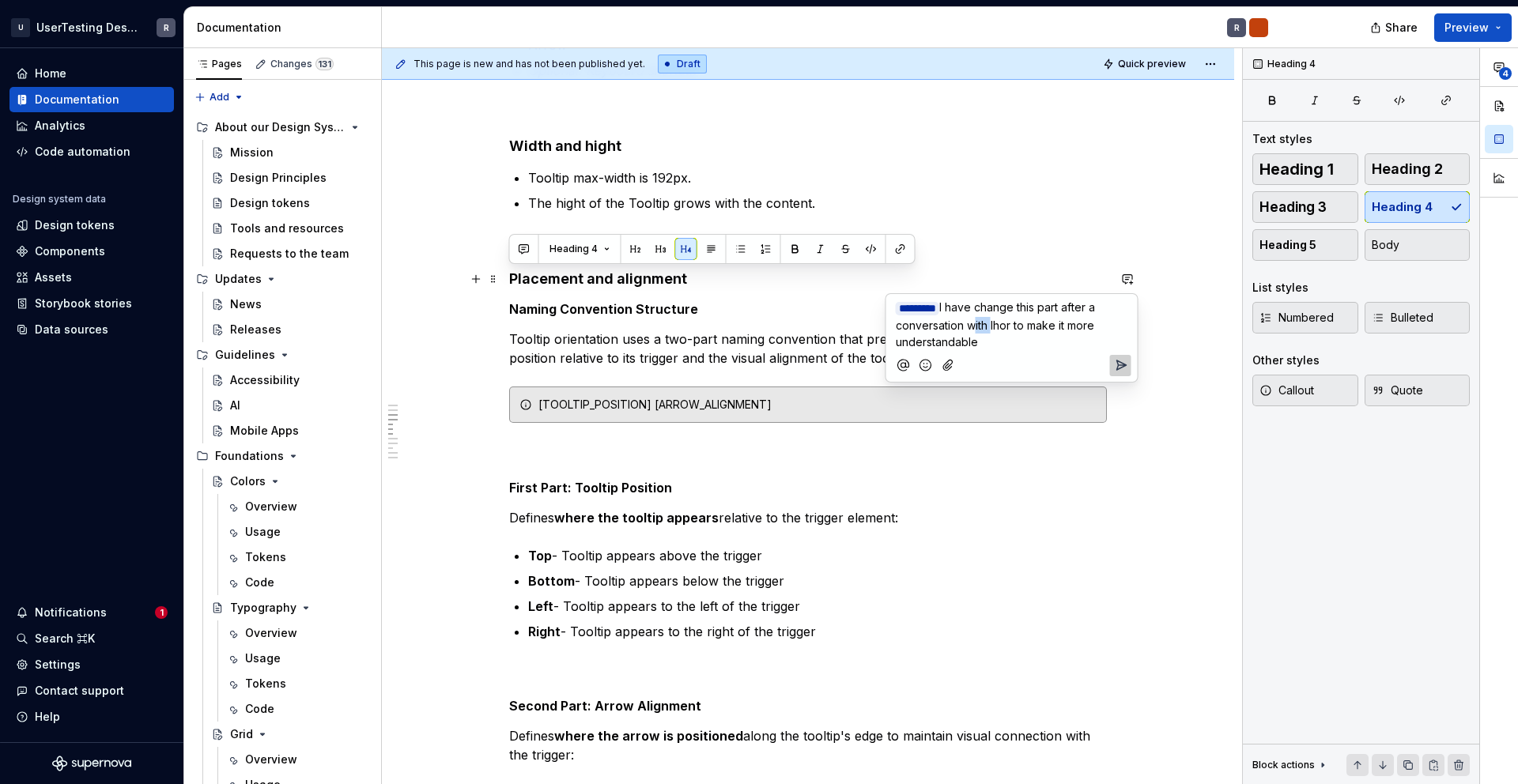 click on "I have change this part after a conversation with Ihor to make it more understandable" at bounding box center [997, 324] 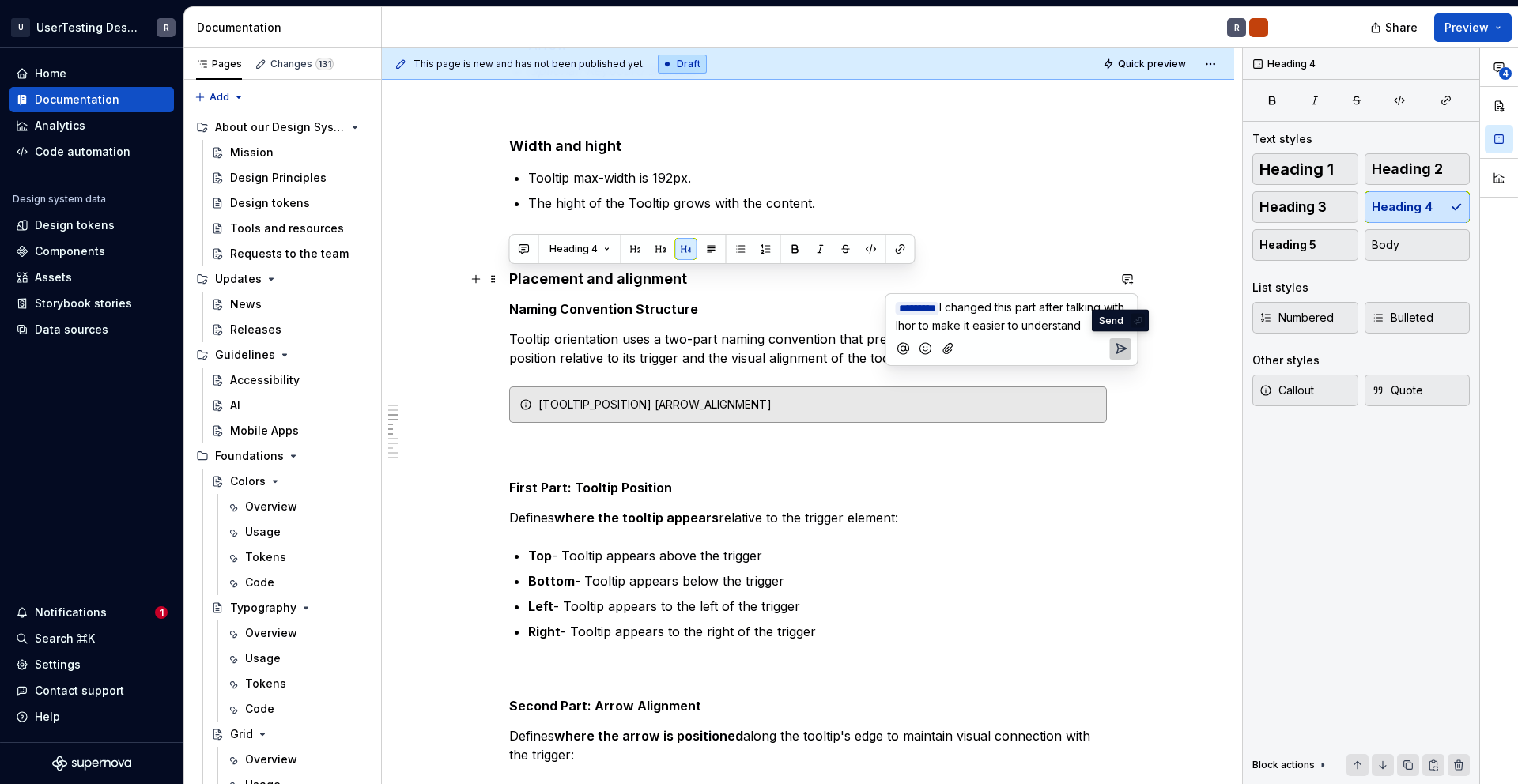 click 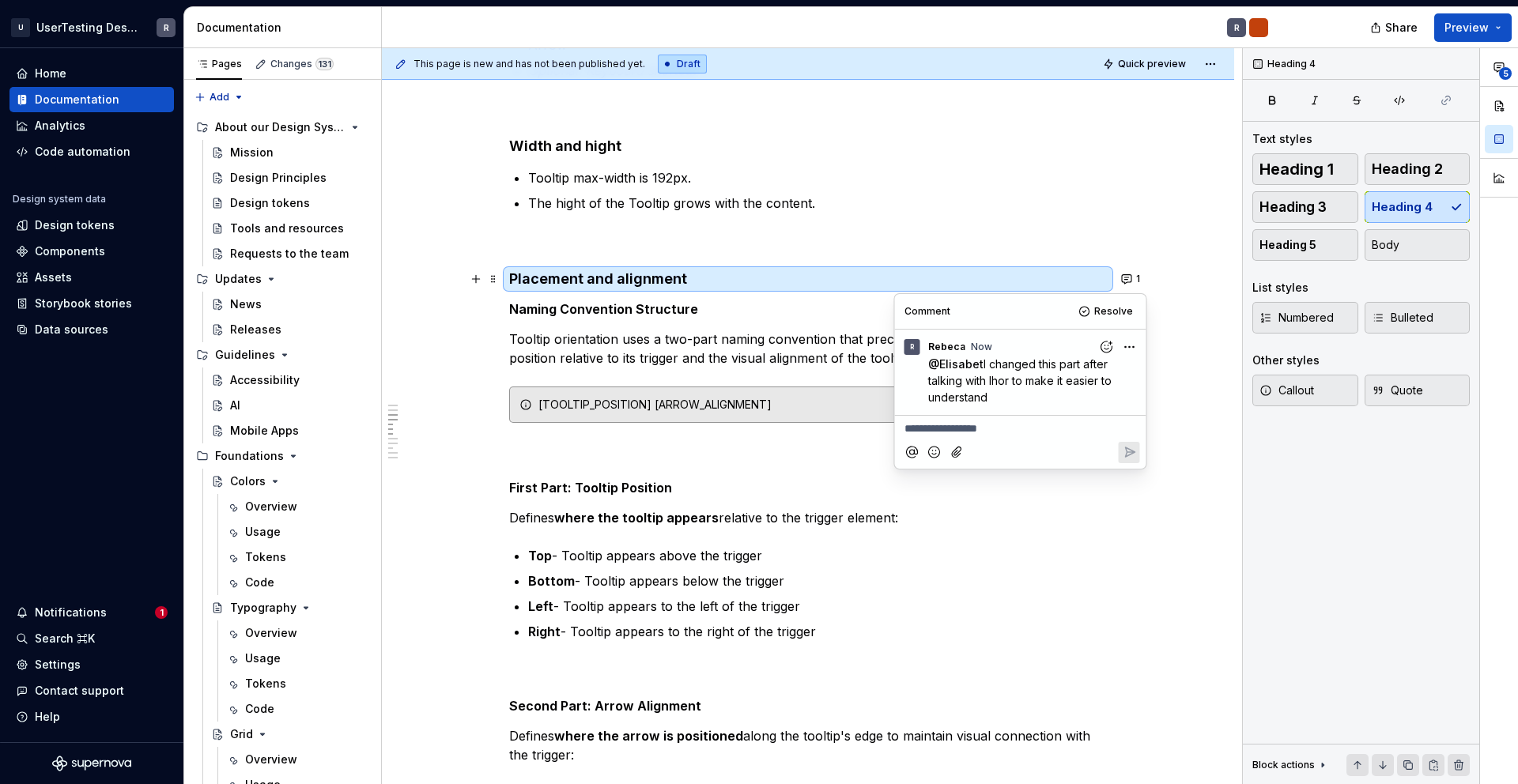type on "*" 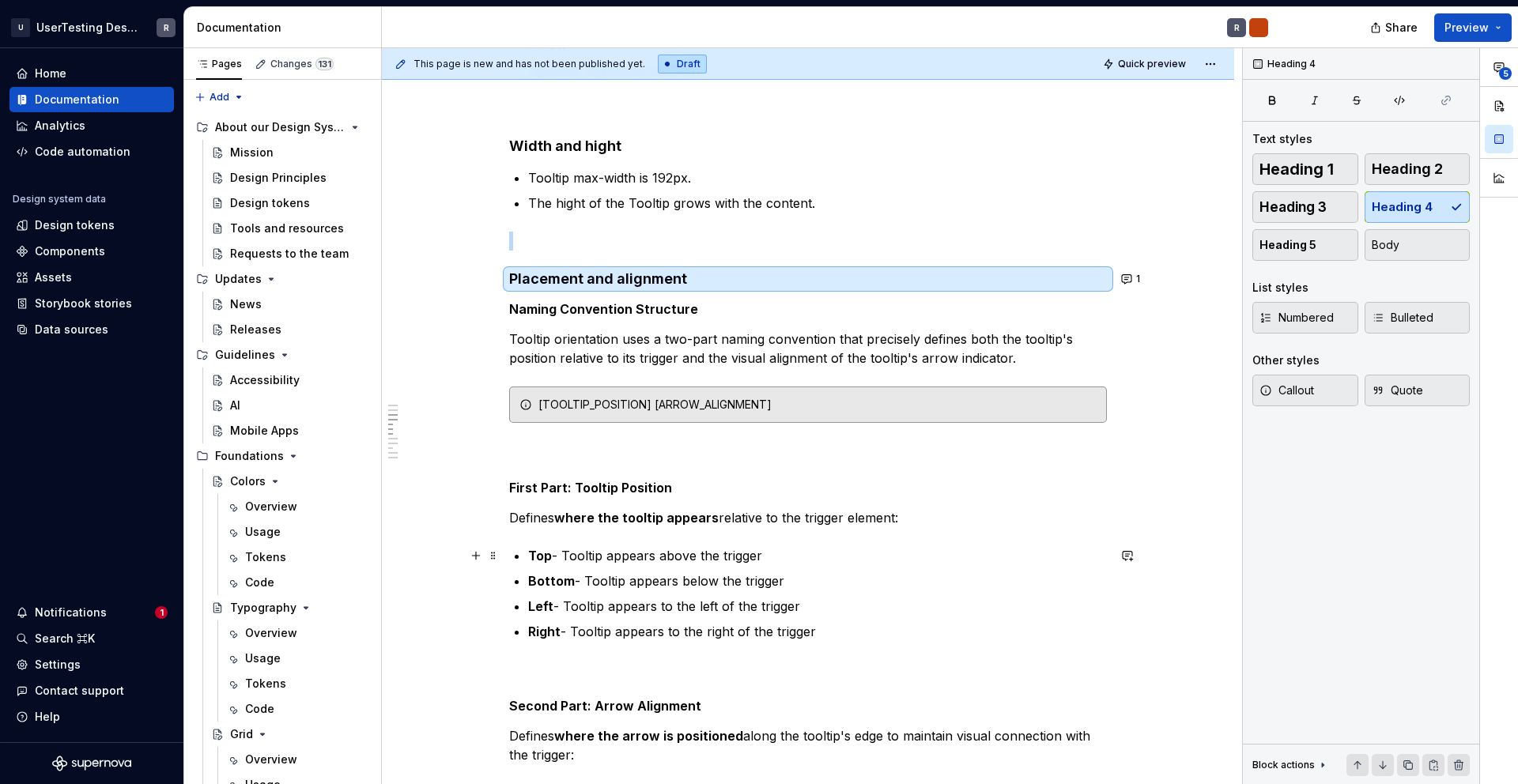 click on "Top  - Tooltip appears above the trigger" at bounding box center [818, 556] 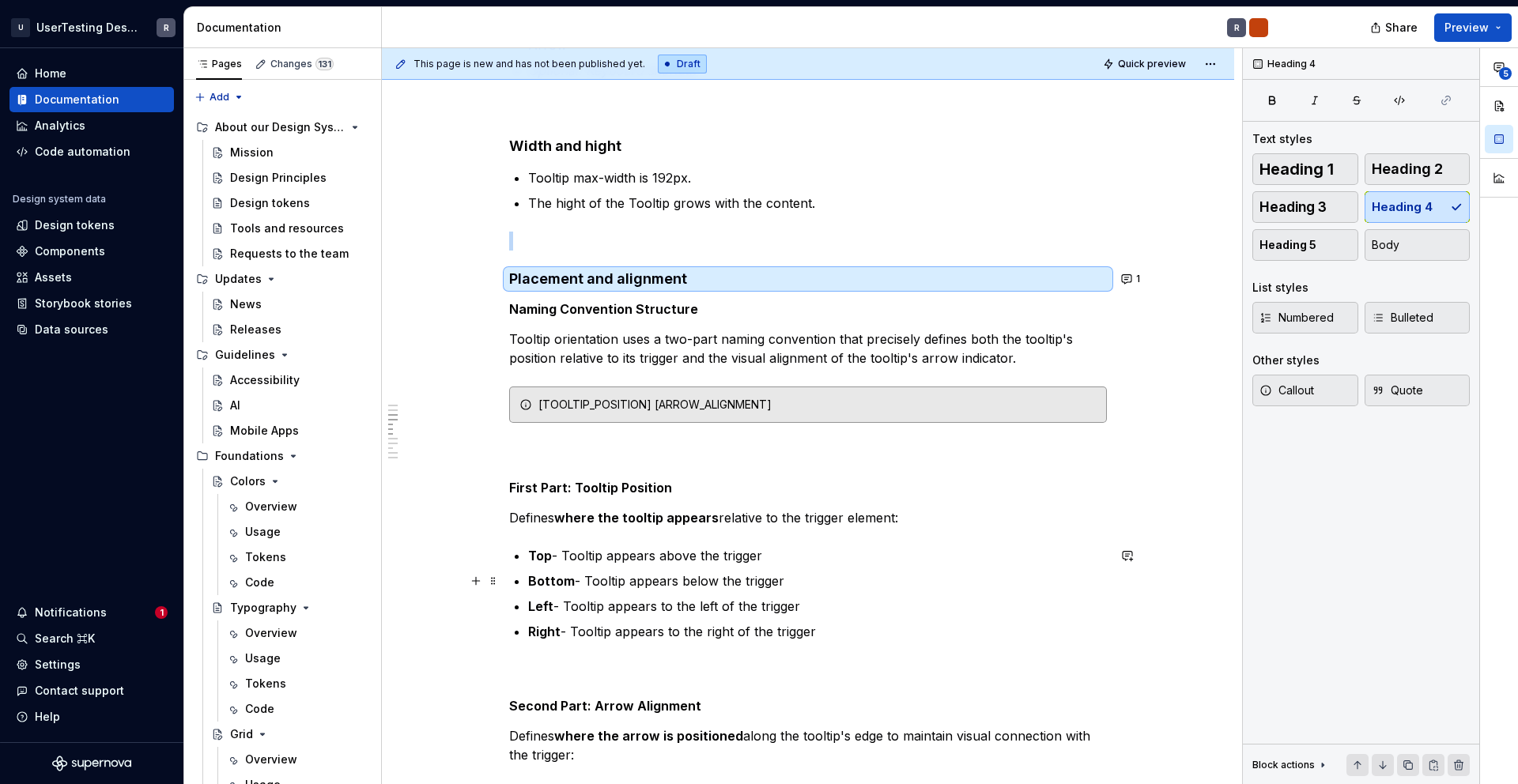 click on "Bottom  - Tooltip appears below the trigger" at bounding box center (818, 581) 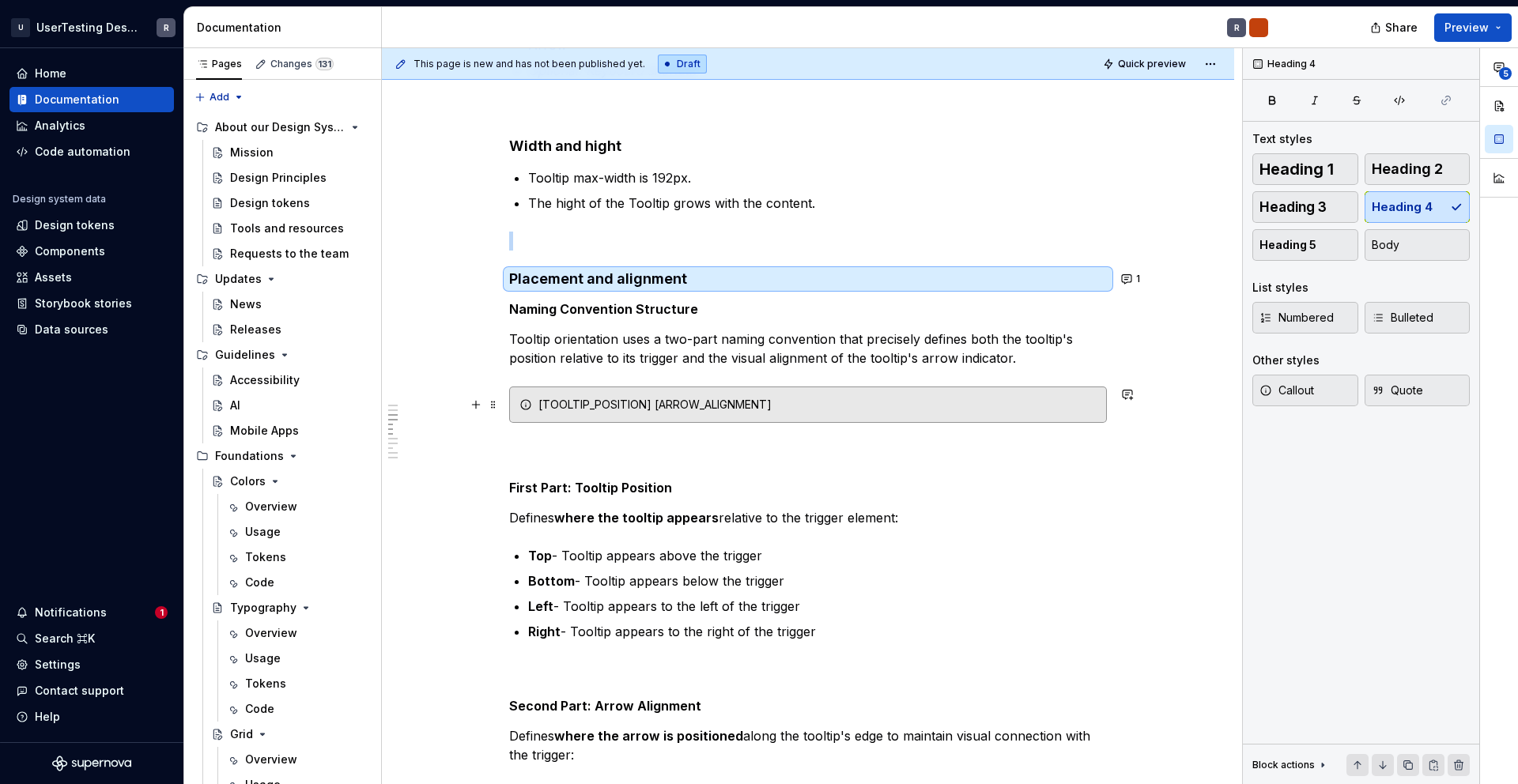 click 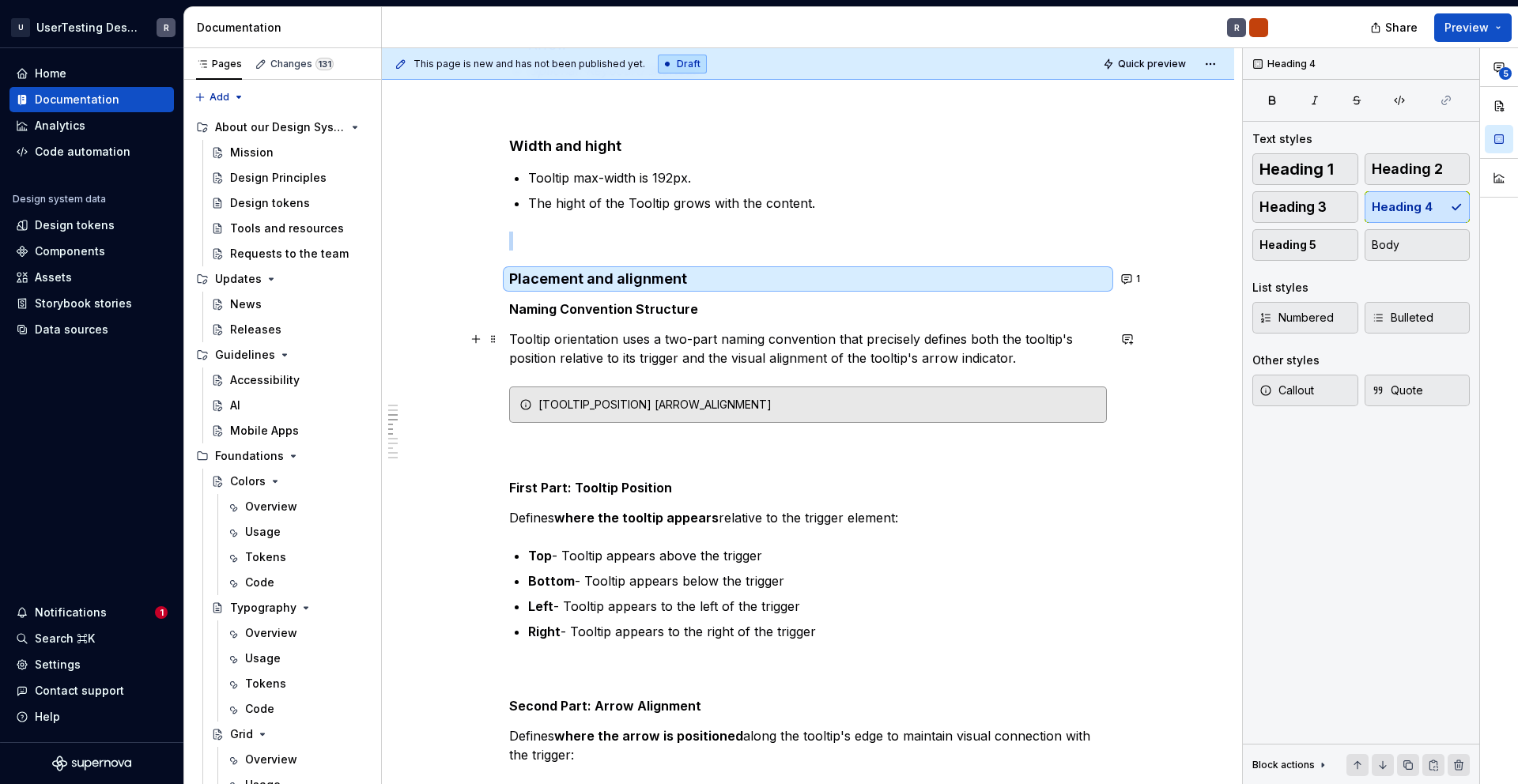 drag, startPoint x: 510, startPoint y: 341, endPoint x: 1016, endPoint y: 342, distance: 506.001 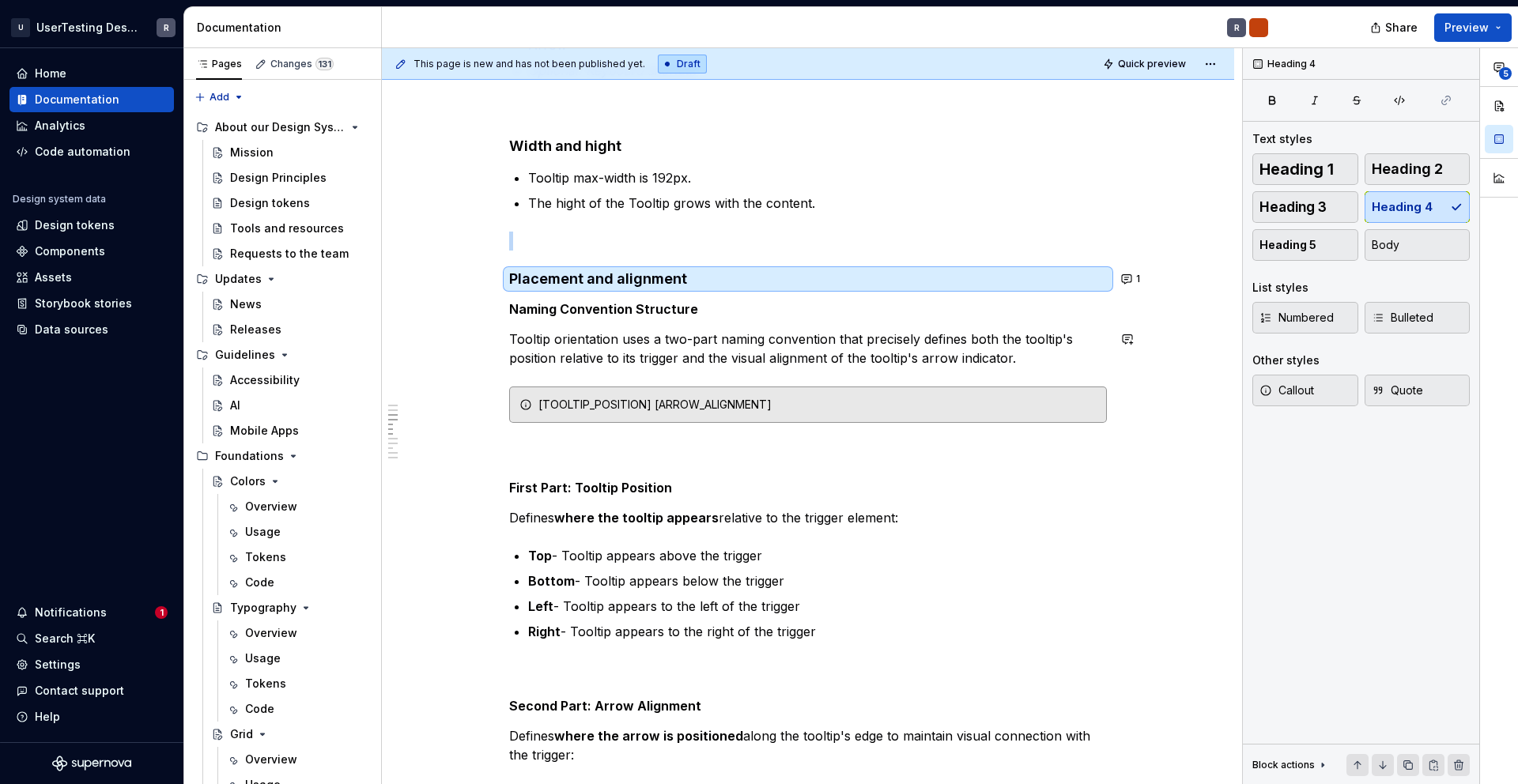 drag, startPoint x: 959, startPoint y: 350, endPoint x: 1038, endPoint y: 373, distance: 82.28001 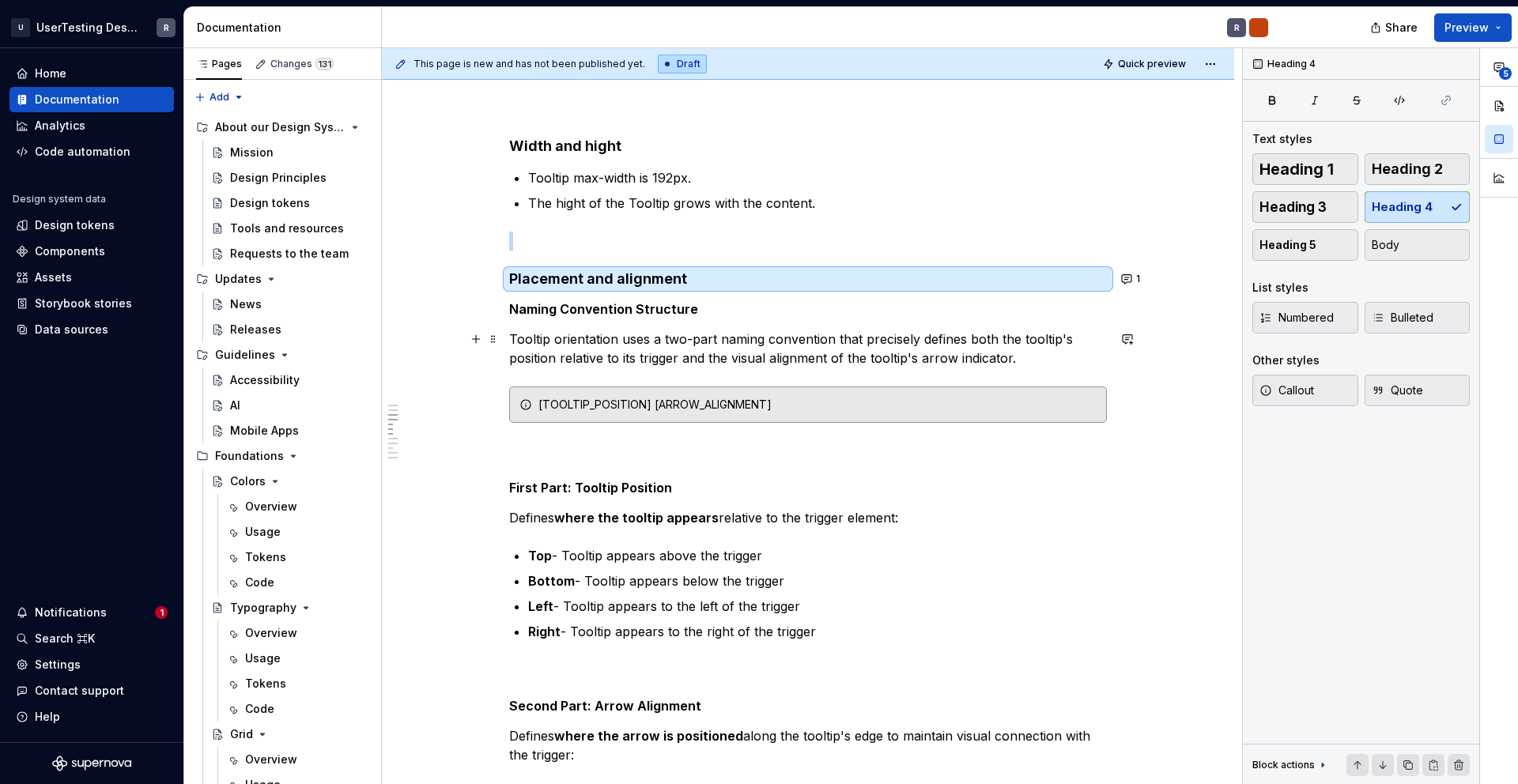 drag, startPoint x: 1026, startPoint y: 358, endPoint x: 577, endPoint y: 349, distance: 449.0902 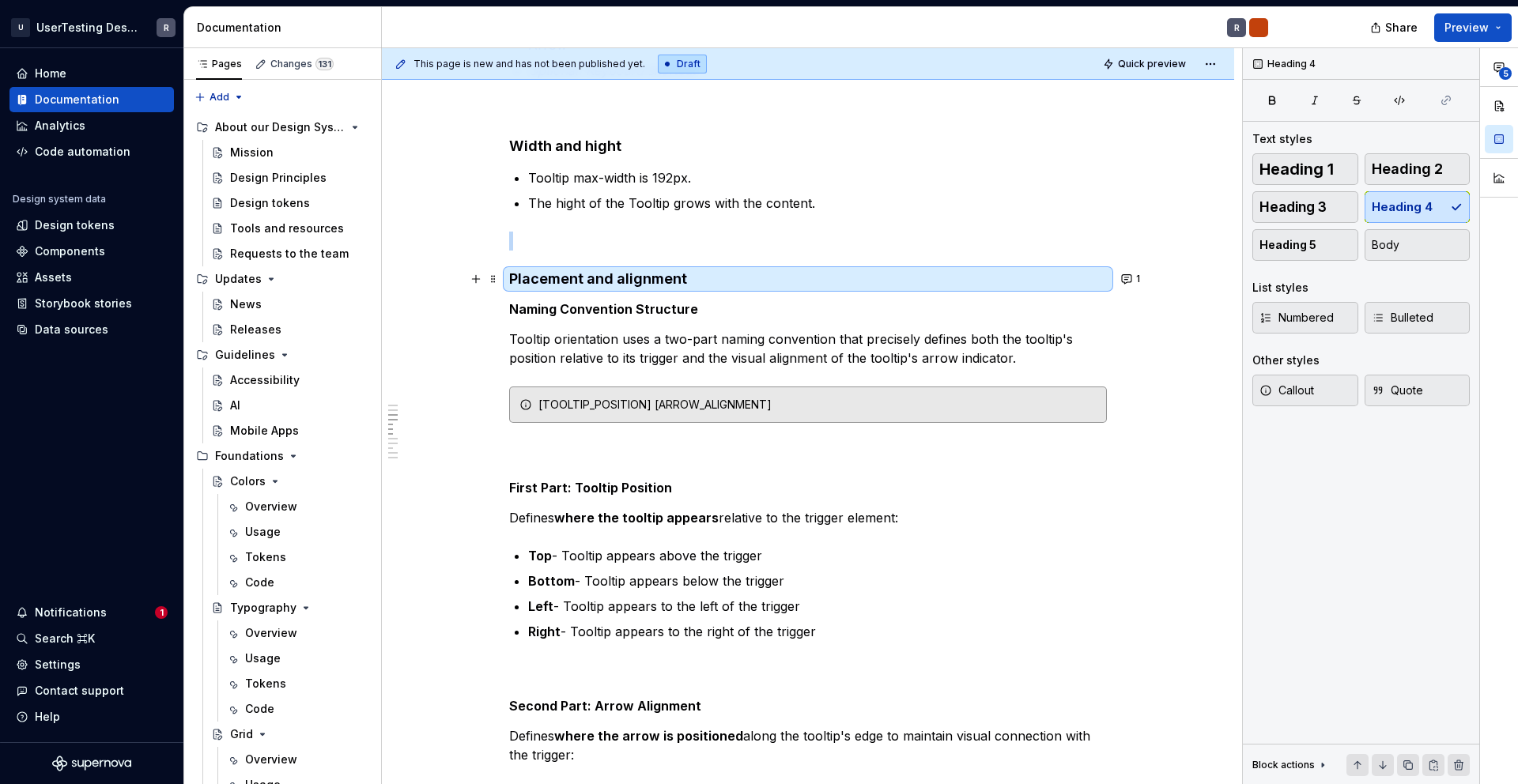 click on "Placement and alignment" at bounding box center [808, 279] 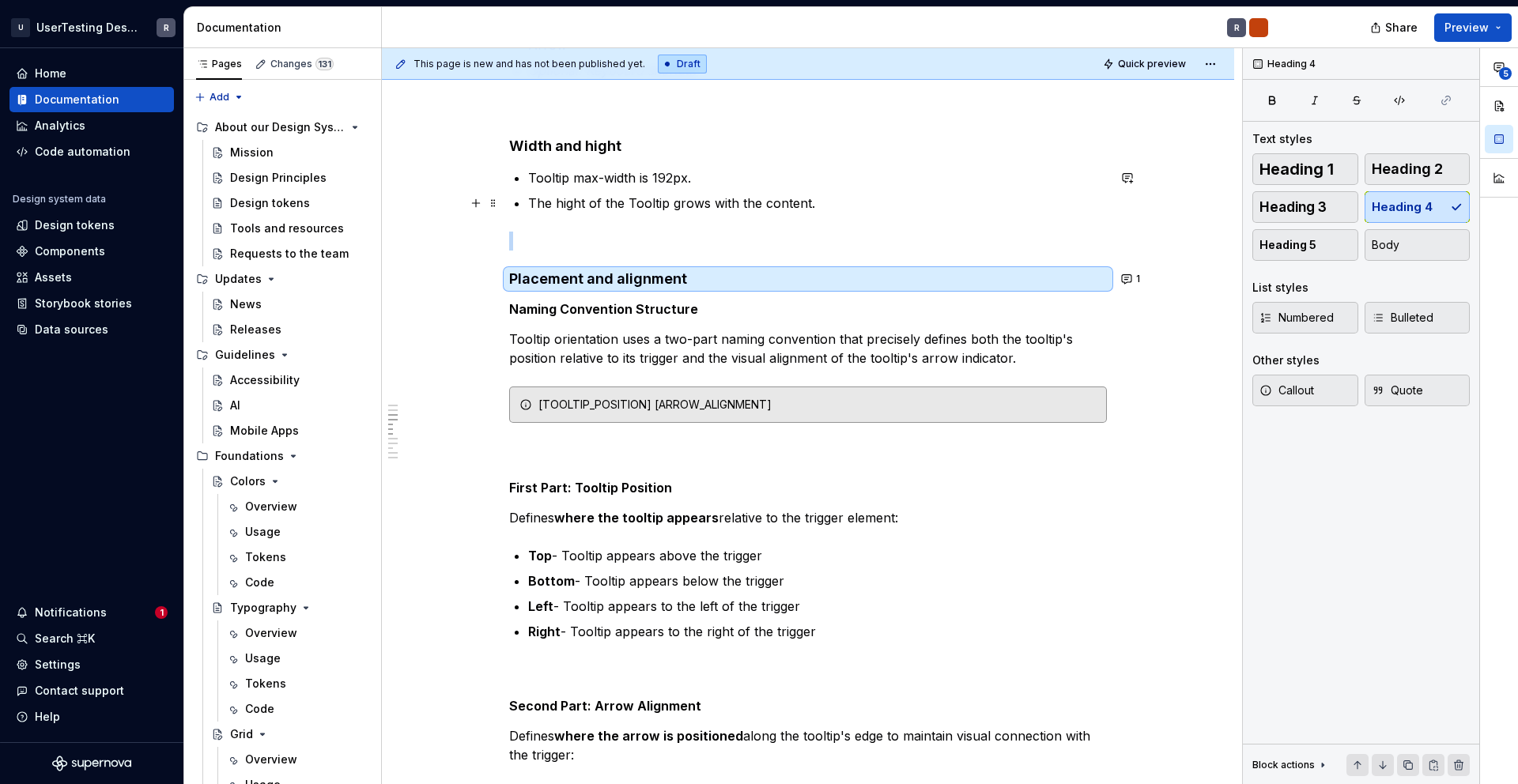 click on "Tooltip max-width is 192px. The hight of the Tooltip grows with the content." at bounding box center [818, 190] 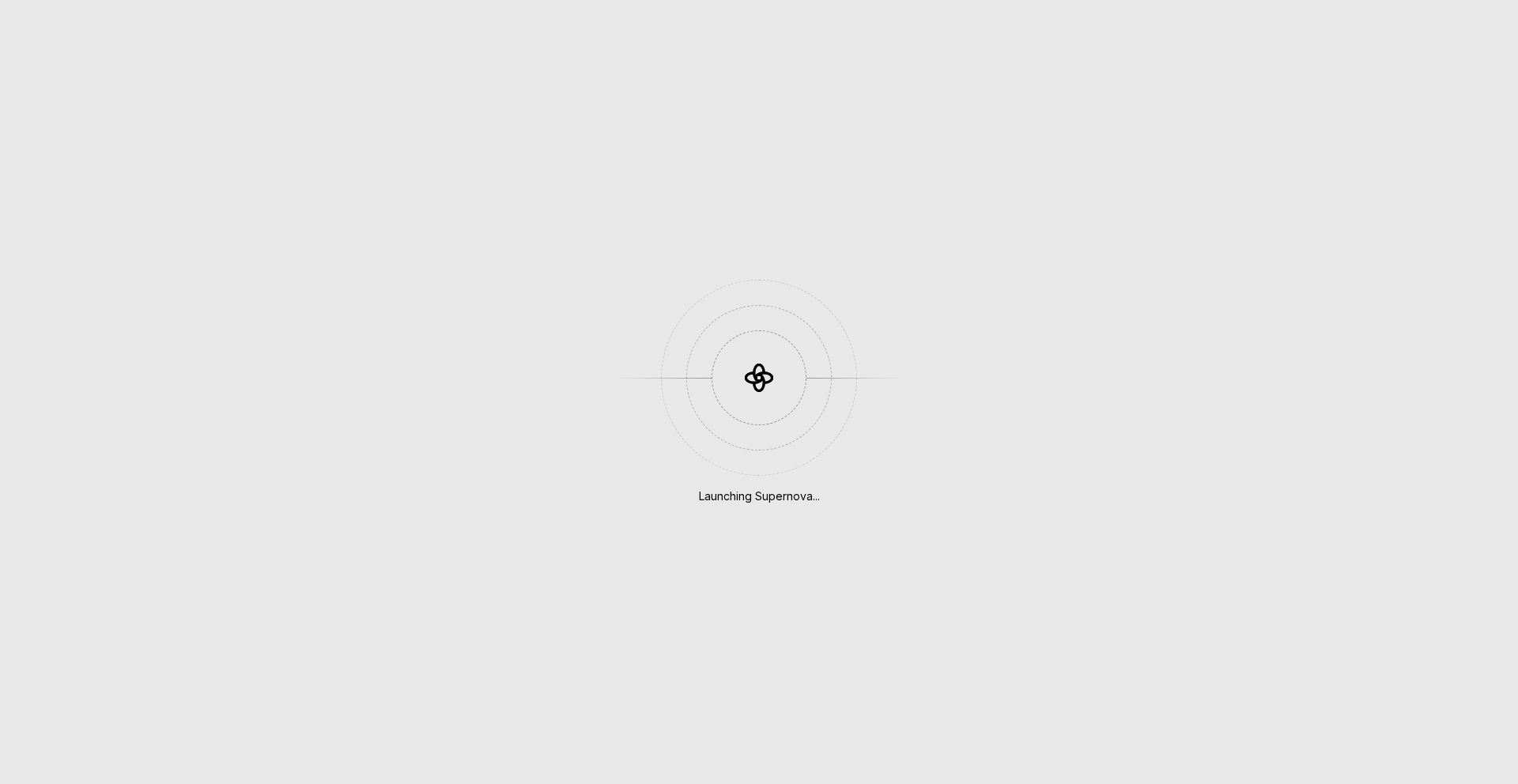 scroll, scrollTop: 0, scrollLeft: 0, axis: both 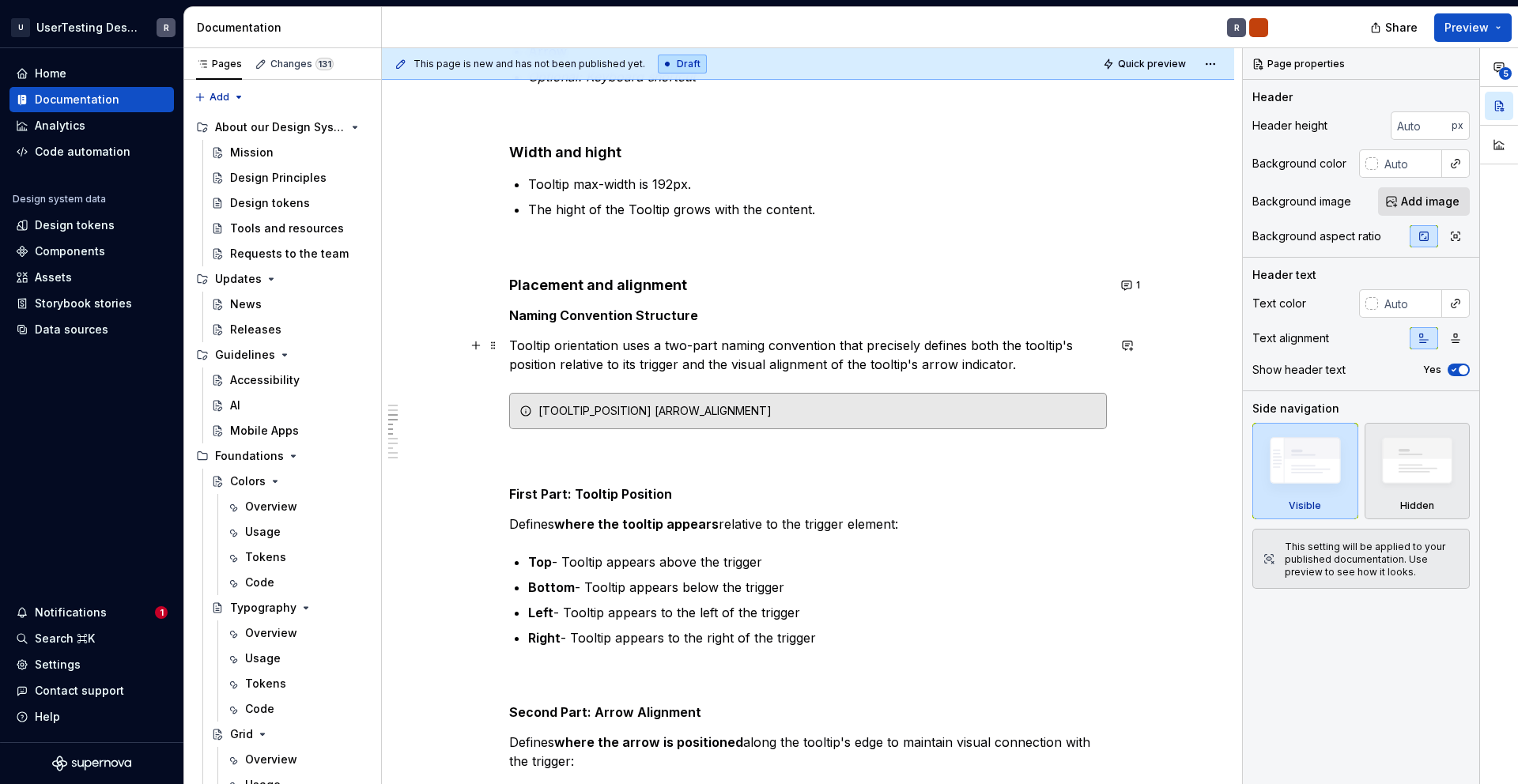 click on "Tooltip orientation uses a two-part naming convention that precisely defines both the tooltip's position relative to its trigger and the visual alignment of the tooltip's arrow indicator." at bounding box center (808, 355) 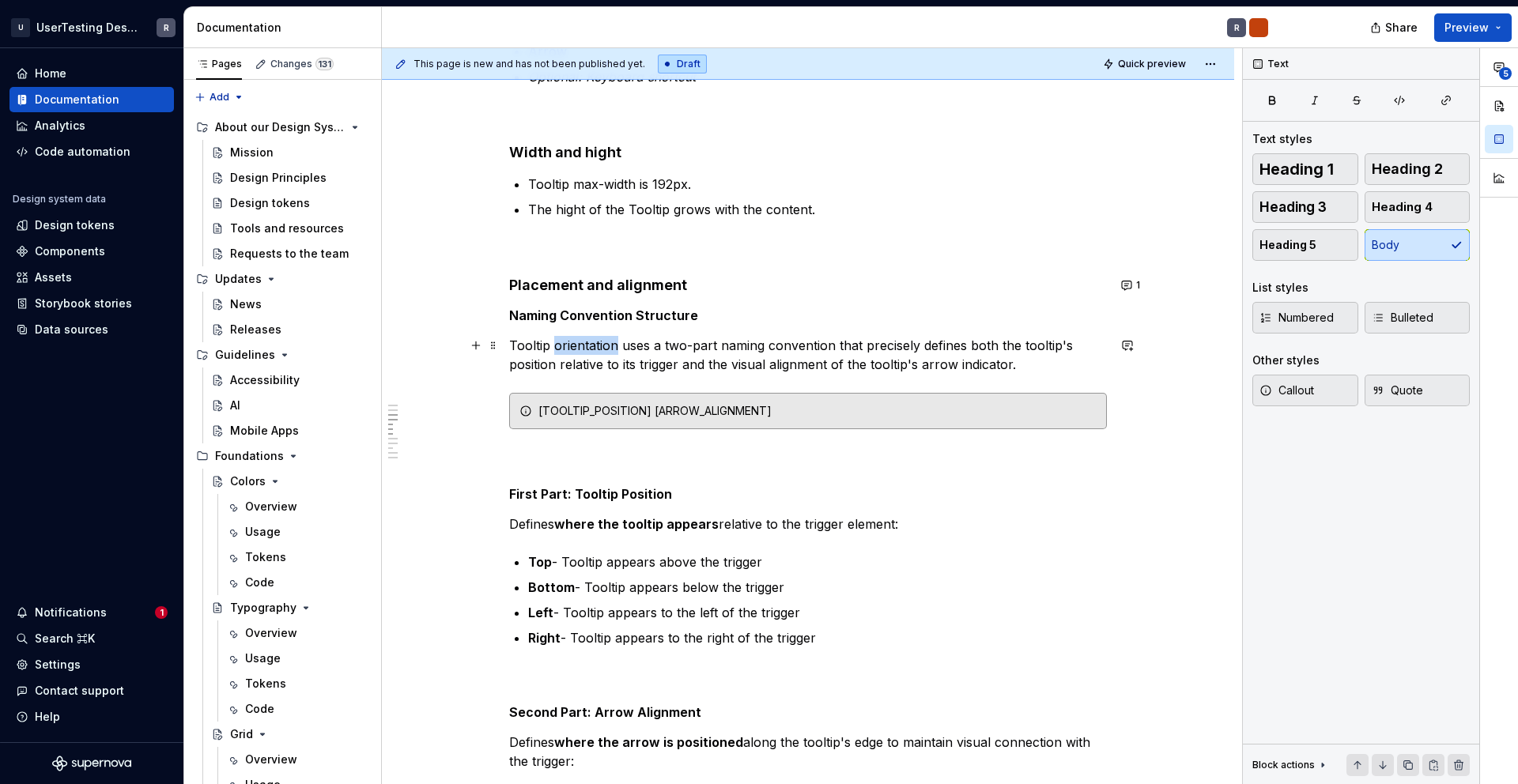 click on "Tooltip orientation uses a two-part naming convention that precisely defines both the tooltip's position relative to its trigger and the visual alignment of the tooltip's arrow indicator." at bounding box center (808, 355) 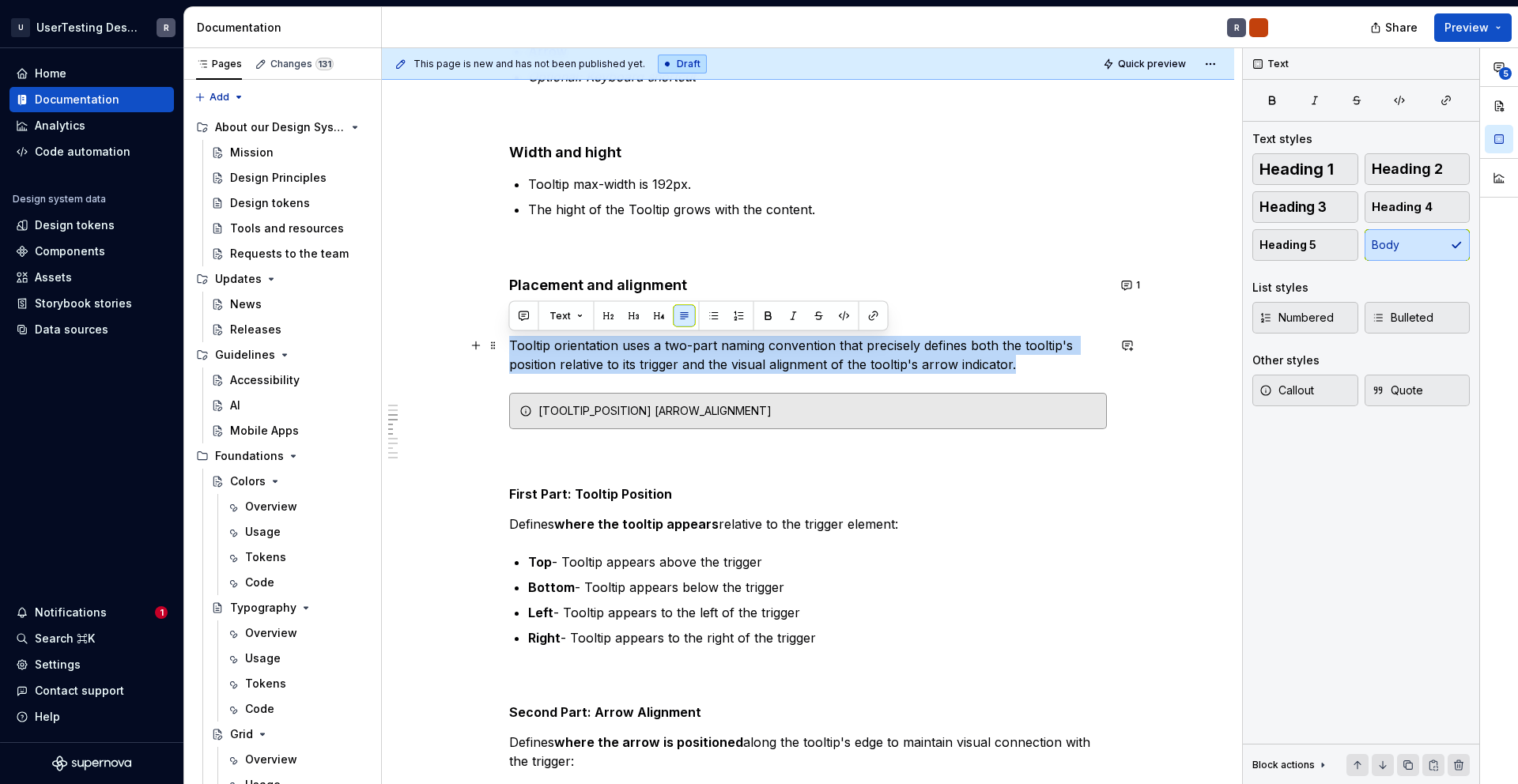 click on "Tooltip orientation uses a two-part naming convention that precisely defines both the tooltip's position relative to its trigger and the visual alignment of the tooltip's arrow indicator." at bounding box center (808, 355) 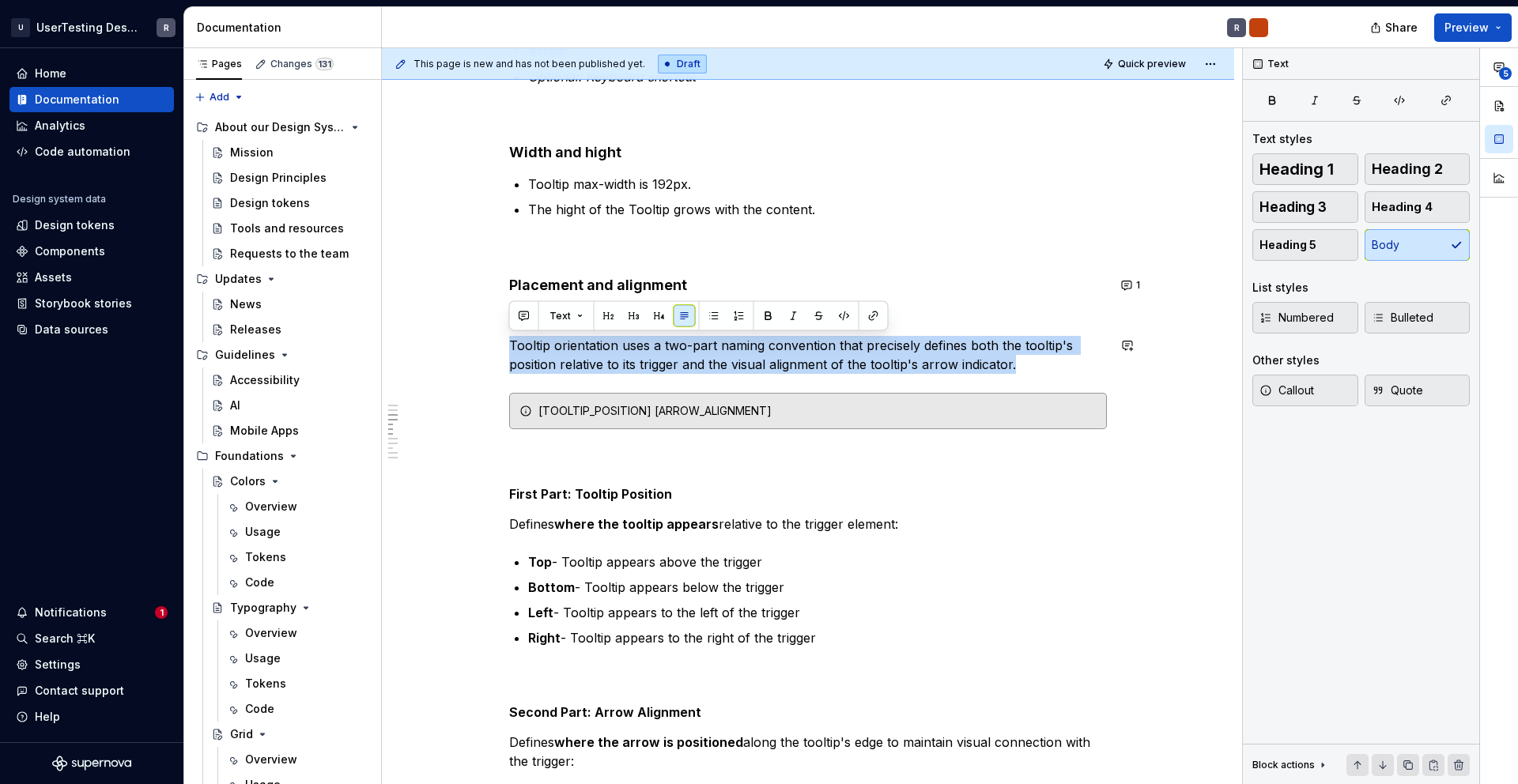 copy on "Tooltip orientation uses a two-part naming convention that precisely defines both the tooltip's position relative to its trigger and the visual alignment of the tooltip's arrow indicator." 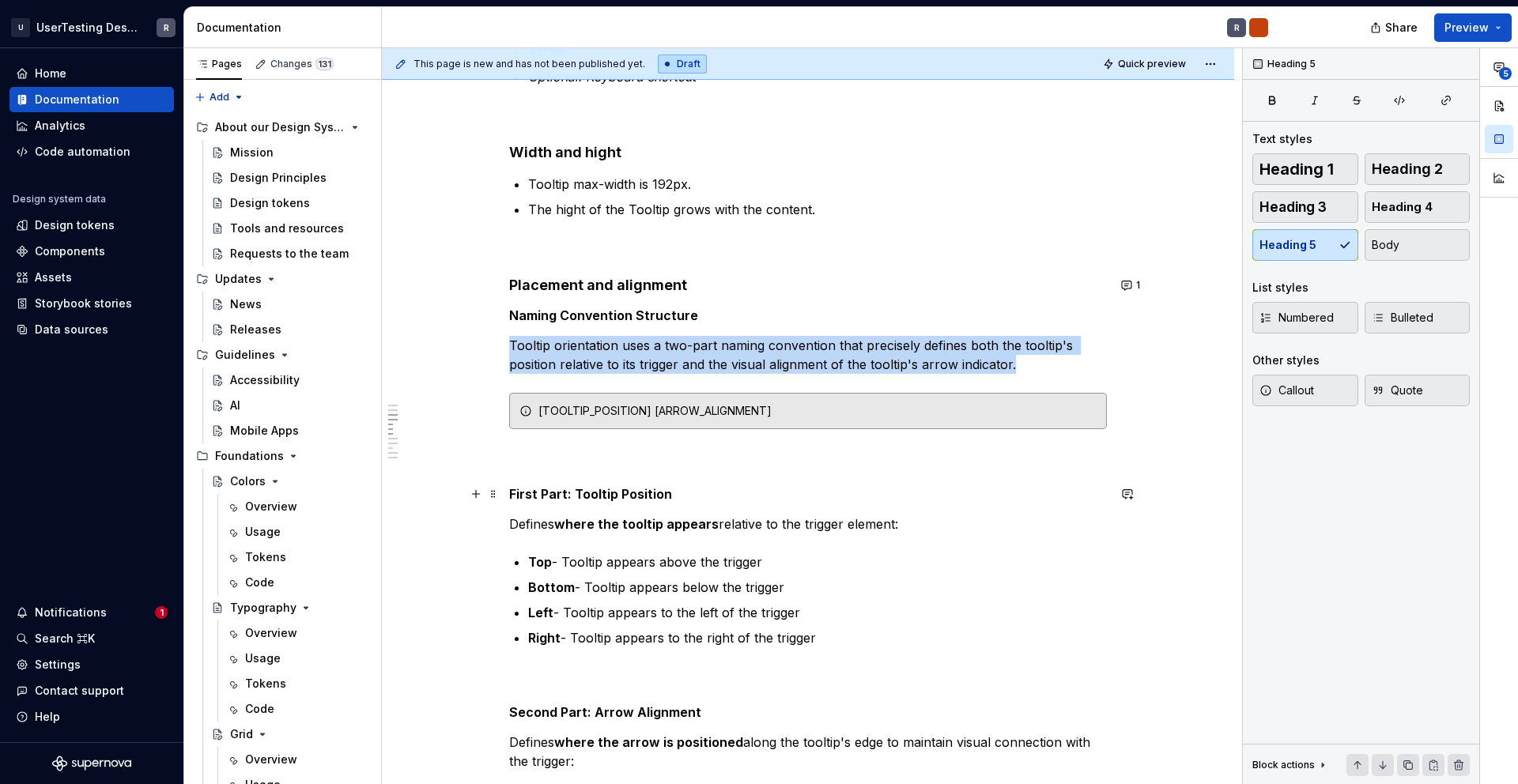 click on "First Part: Tooltip Position" at bounding box center [808, 494] 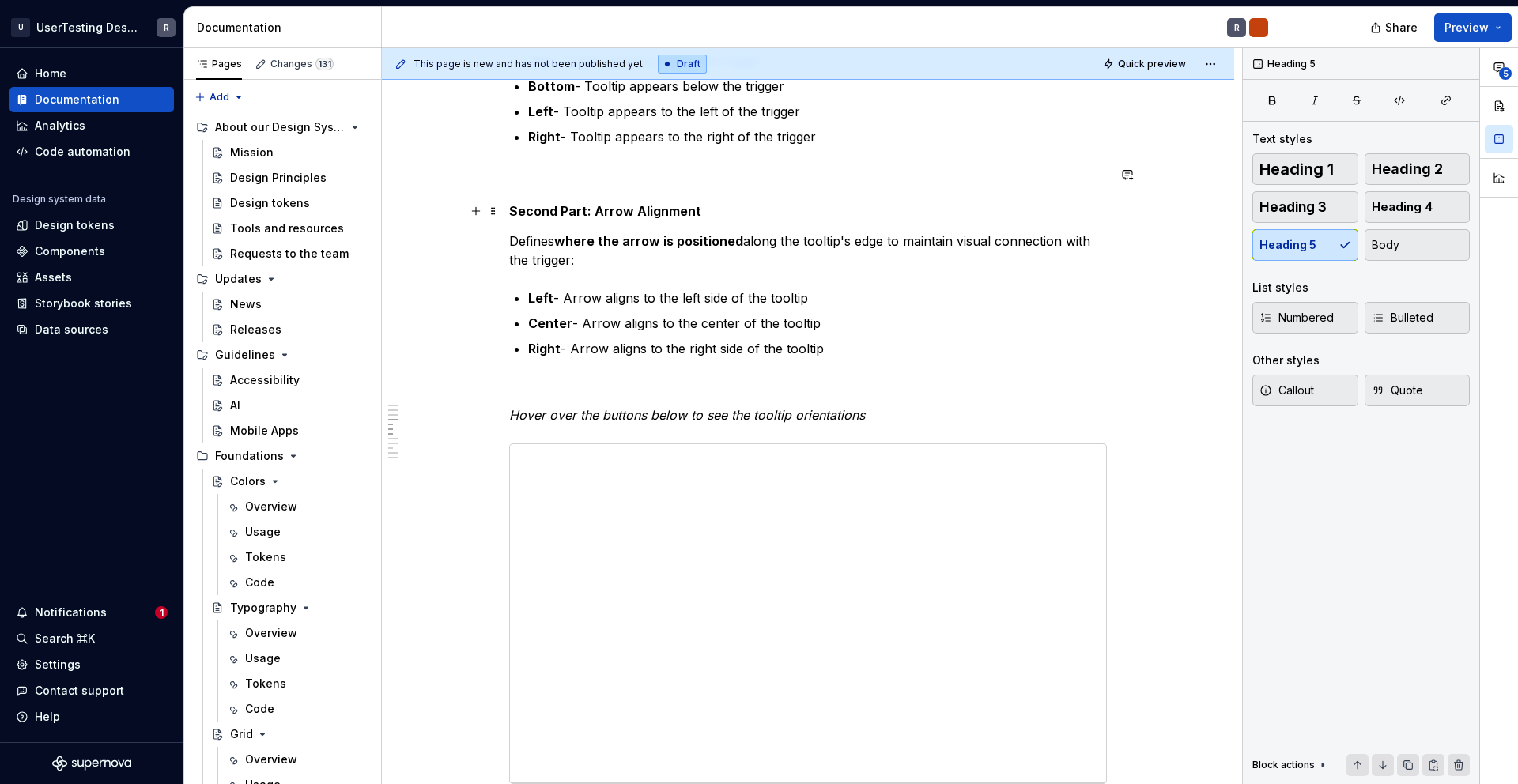 scroll, scrollTop: 1537, scrollLeft: 0, axis: vertical 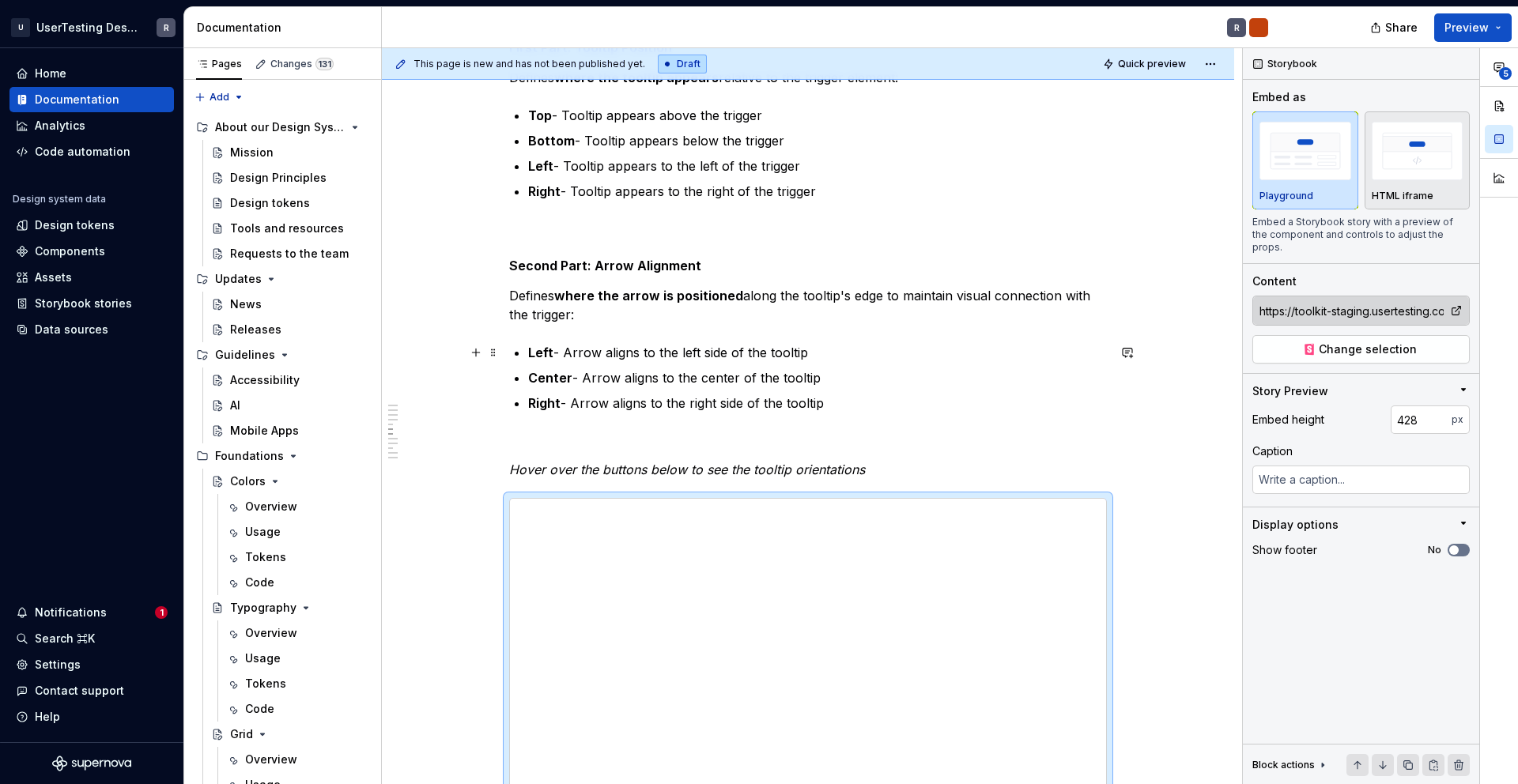 click on "Left" at bounding box center [541, 352] 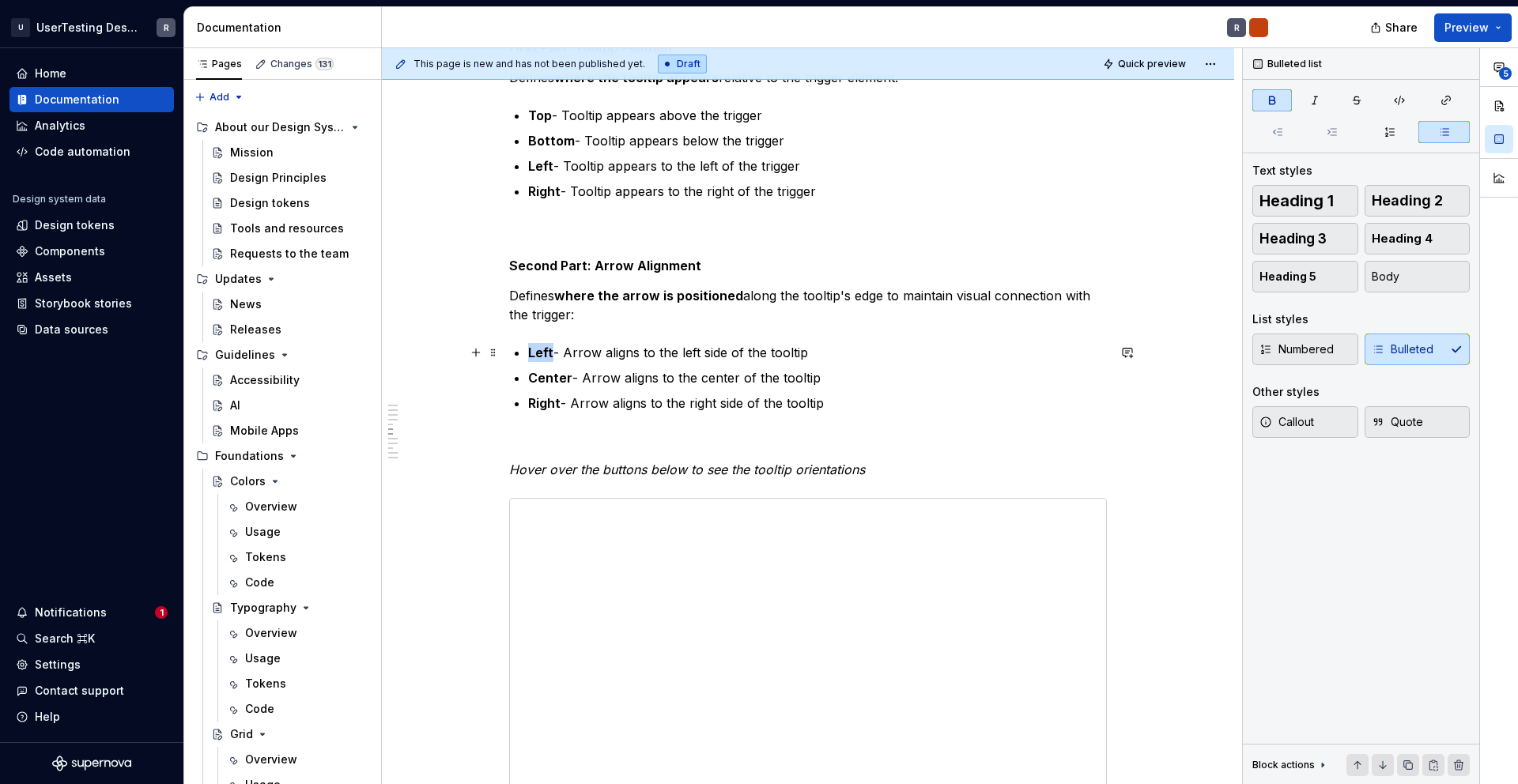 click on "Left" at bounding box center [541, 352] 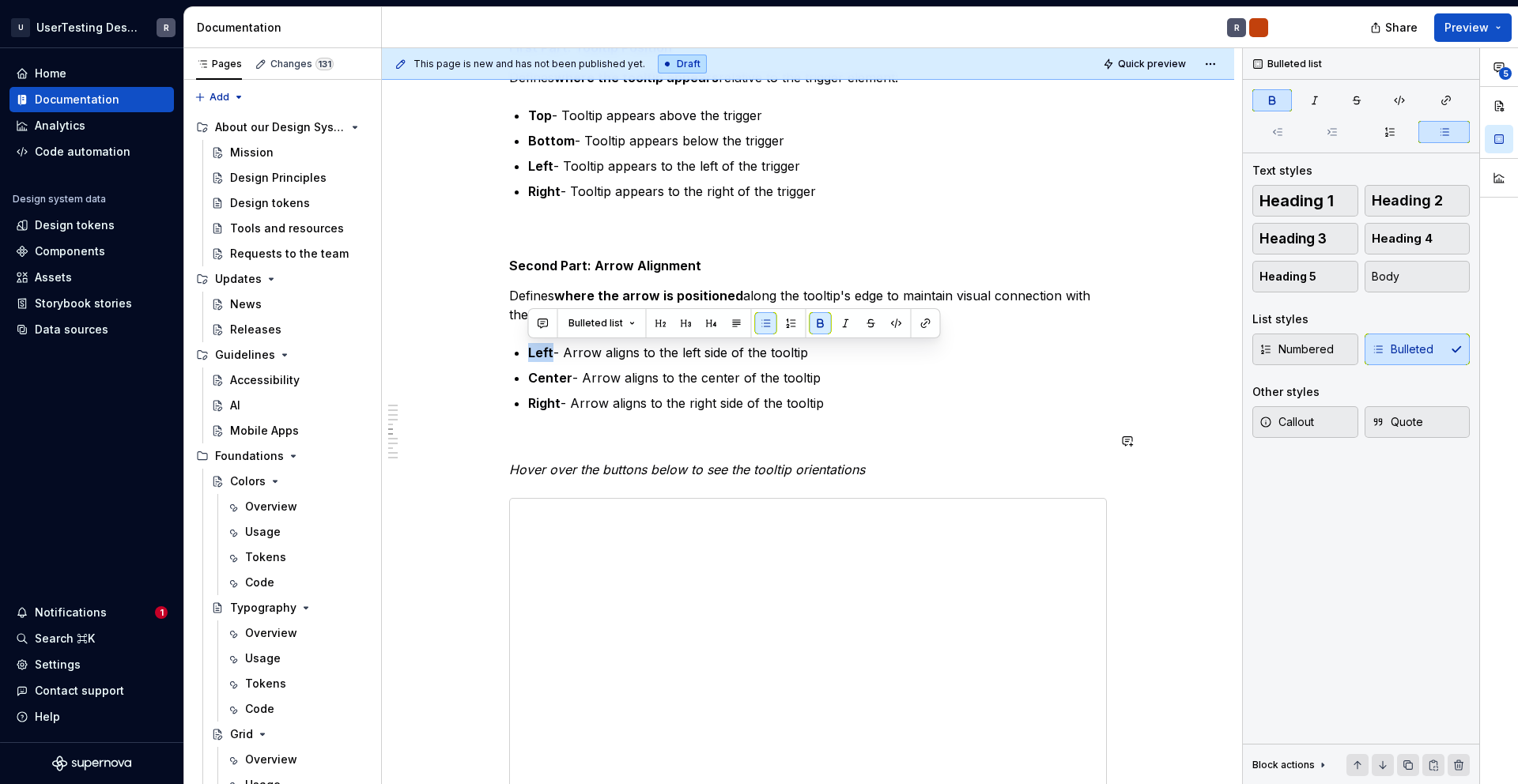 click on "Overview Tooltips should be as concise as possible. For more content or click interactions use  Popovers . The Tooltip displays up to a few words that say what the tool does when users click it. Try to start with an imperative. A tooltip answers “What happens when I click this?” The Tooltip can be trigged by hover, click and focus. The content should be restricted to a sentence. If the content is too long then either reconsider the sentence or use a popover component. Anatomy Text Container Arrow Optional: Keyboard shortcut Width and hight Tooltip max-width is 192px. The hight of the Tooltip grows with the content. Placement and alignment Naming Convention Structure Tooltip orientation uses a two-part naming convention that precisely defines both the tooltip's position relative to its trigger and the visual alignment of the tooltip's arrow indicator. [TOOLTIP_POSITION] [ARROW_ALIGNMENT] First Part: Tooltip Position Defines  where the tooltip appears  relative to the trigger element:  Top Bottom Left Right" at bounding box center [808, 1193] 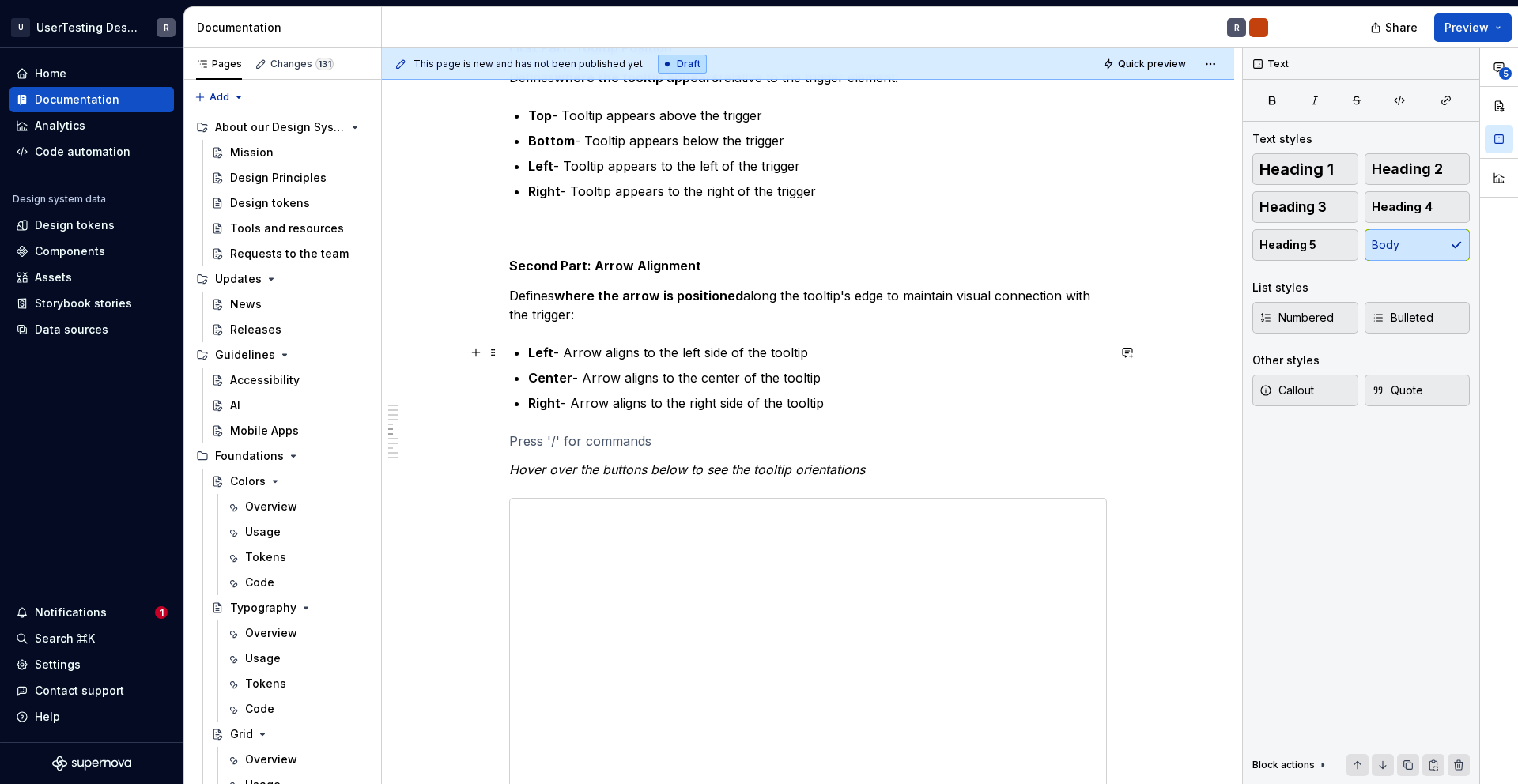 click on "Left" at bounding box center (541, 352) 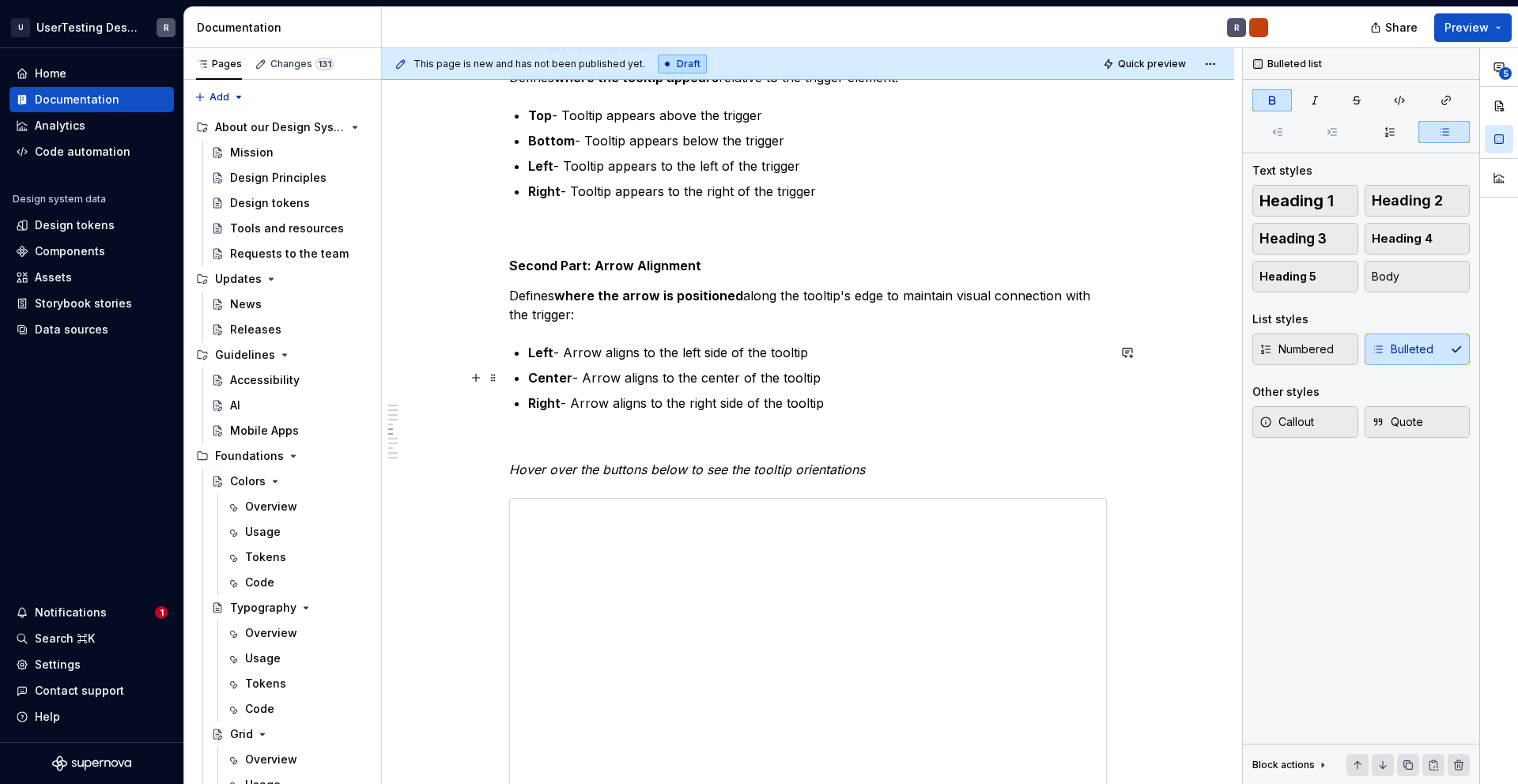 click on "Center" at bounding box center [550, 378] 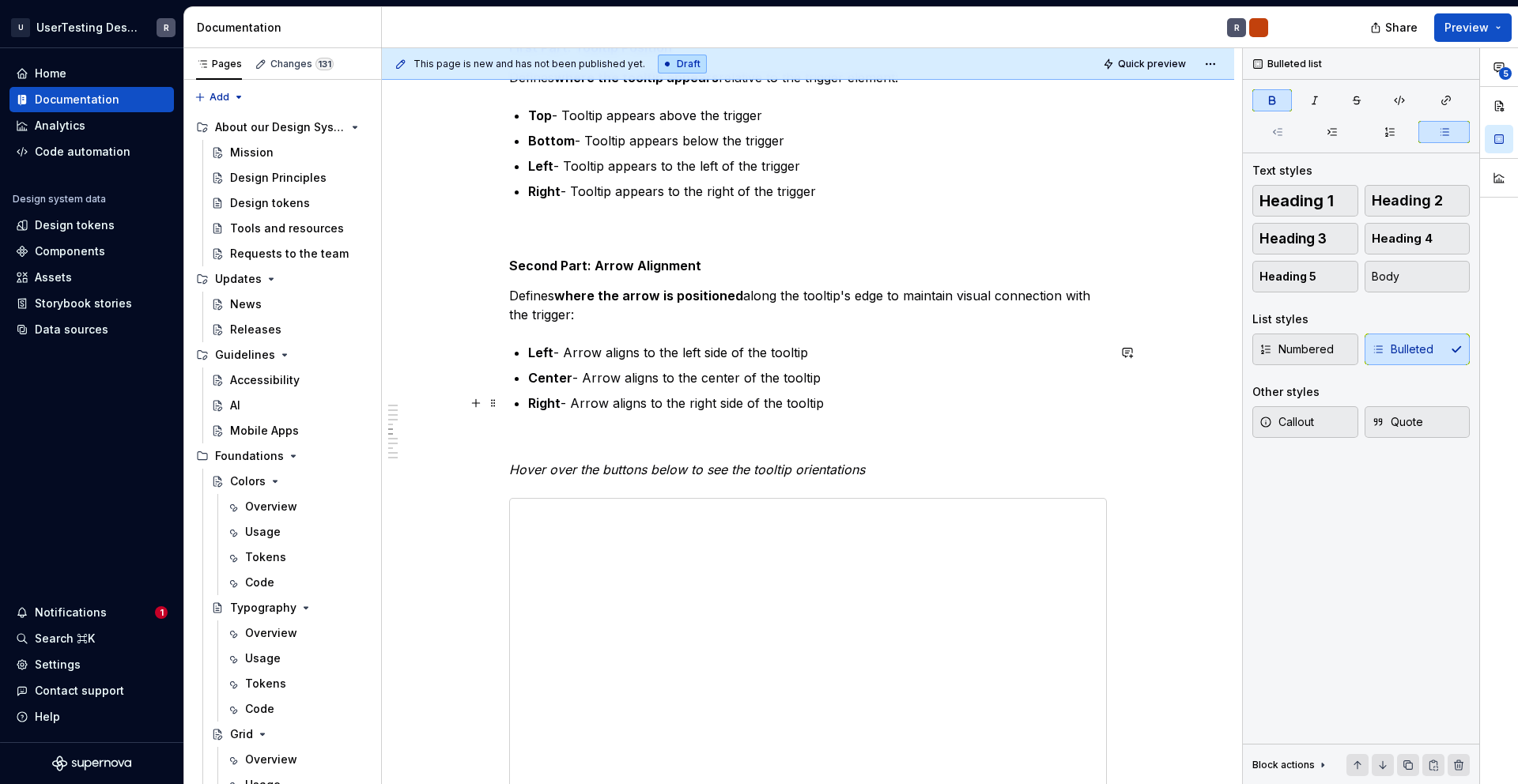click on "Right" at bounding box center [544, 403] 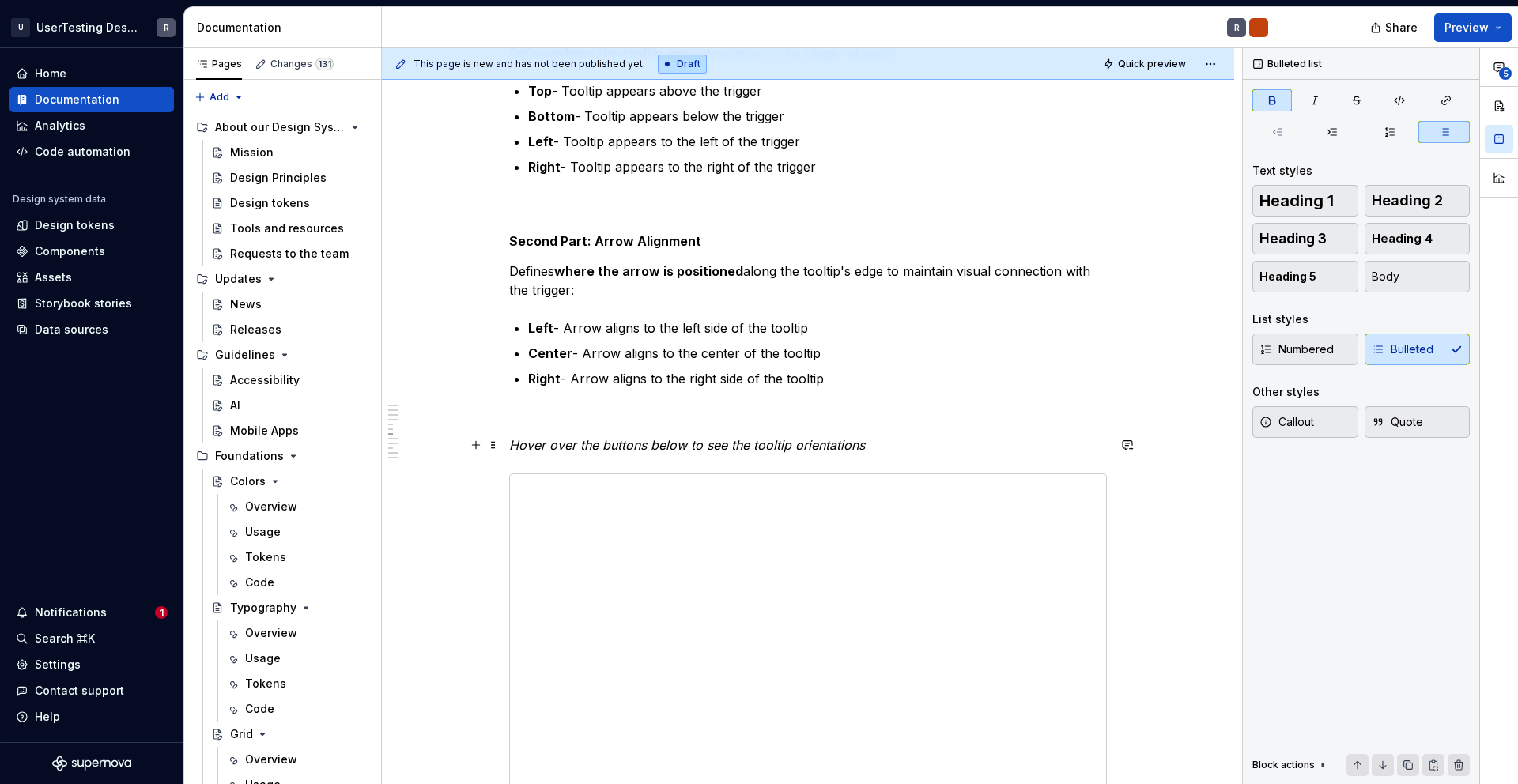 scroll, scrollTop: 1351, scrollLeft: 0, axis: vertical 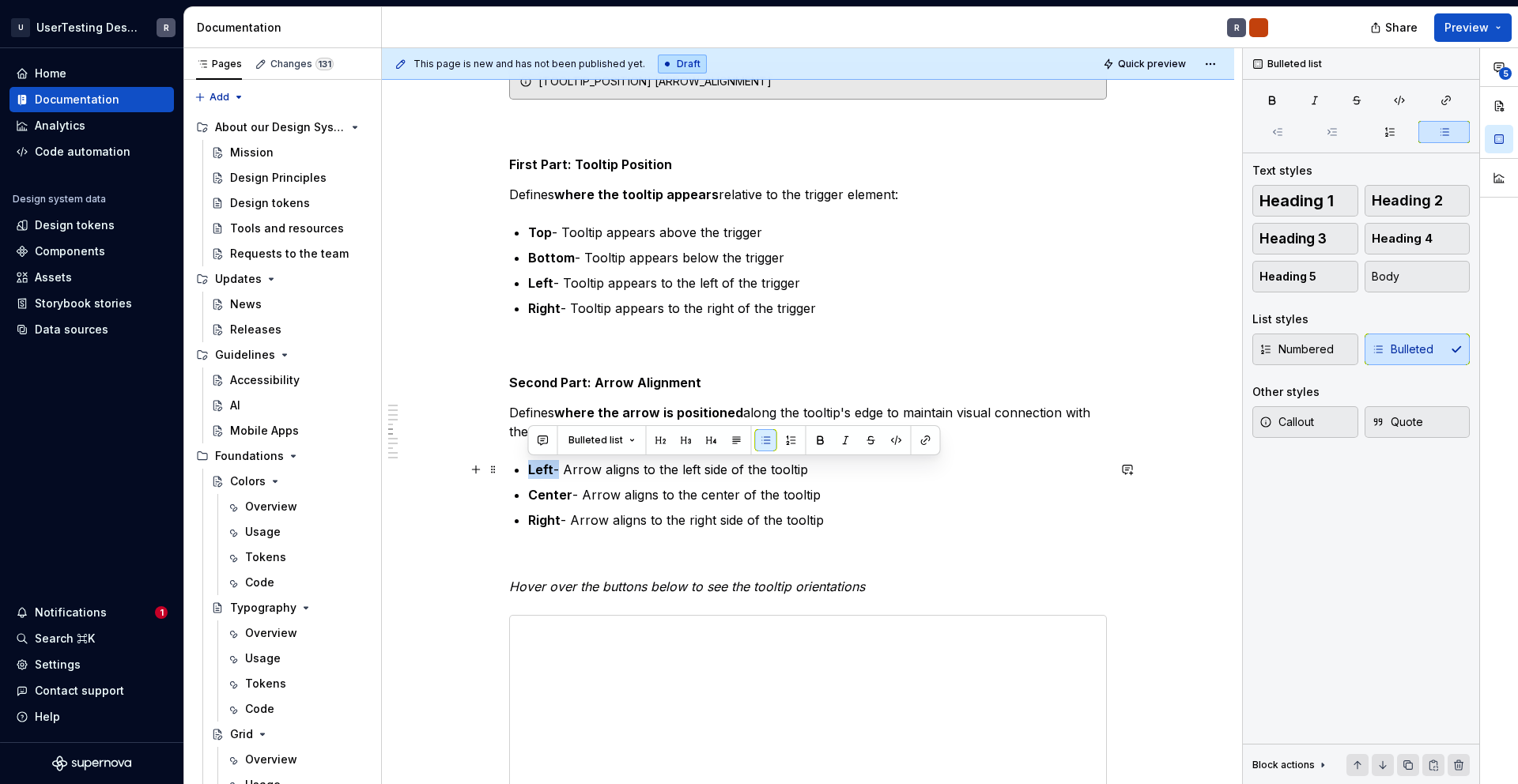drag, startPoint x: 527, startPoint y: 470, endPoint x: 556, endPoint y: 469, distance: 29.017236 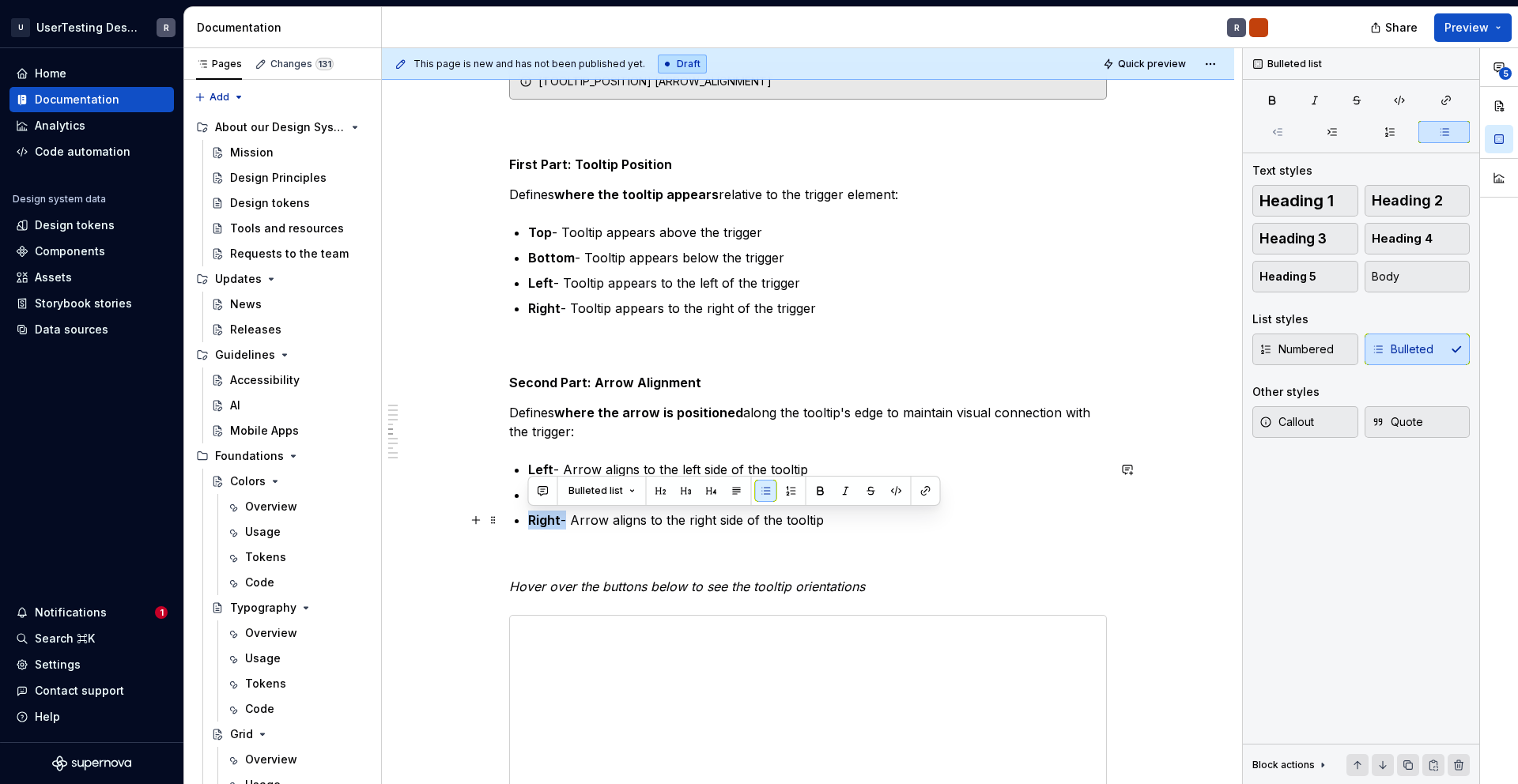 drag, startPoint x: 531, startPoint y: 523, endPoint x: 564, endPoint y: 520, distance: 33.136083 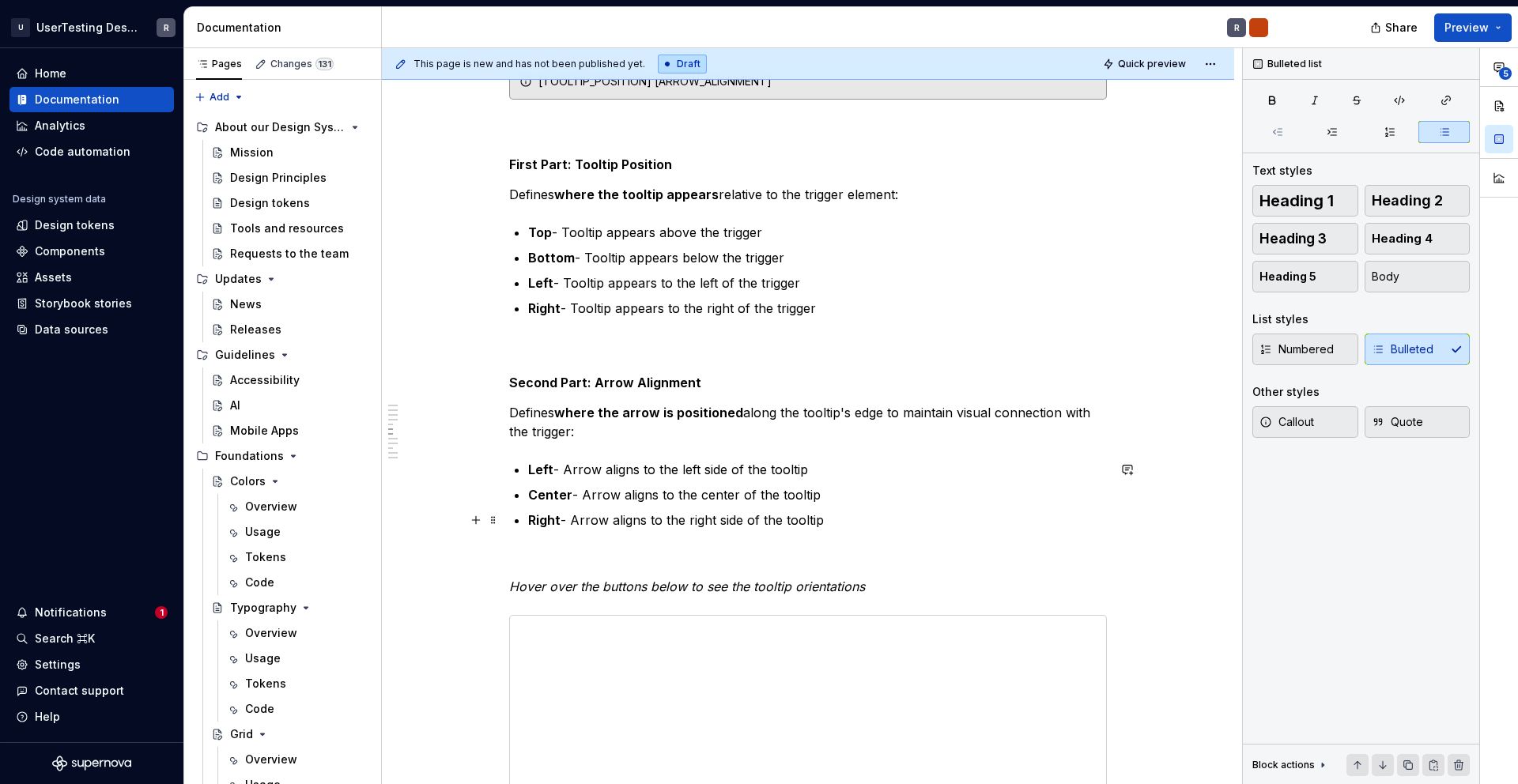 click on "Right  - Arrow aligns to the right side of the tooltip" at bounding box center [818, 520] 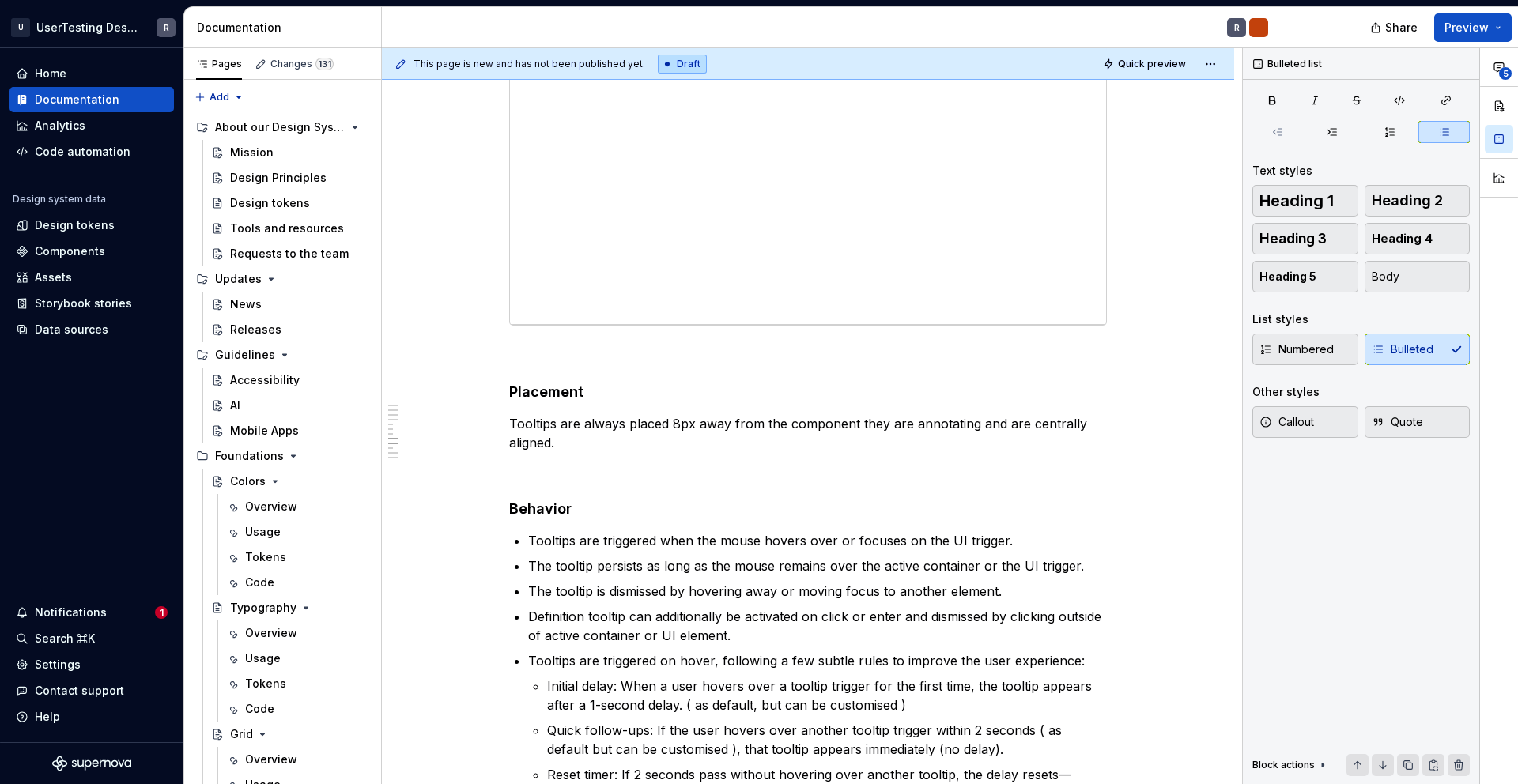 scroll, scrollTop: 1832, scrollLeft: 0, axis: vertical 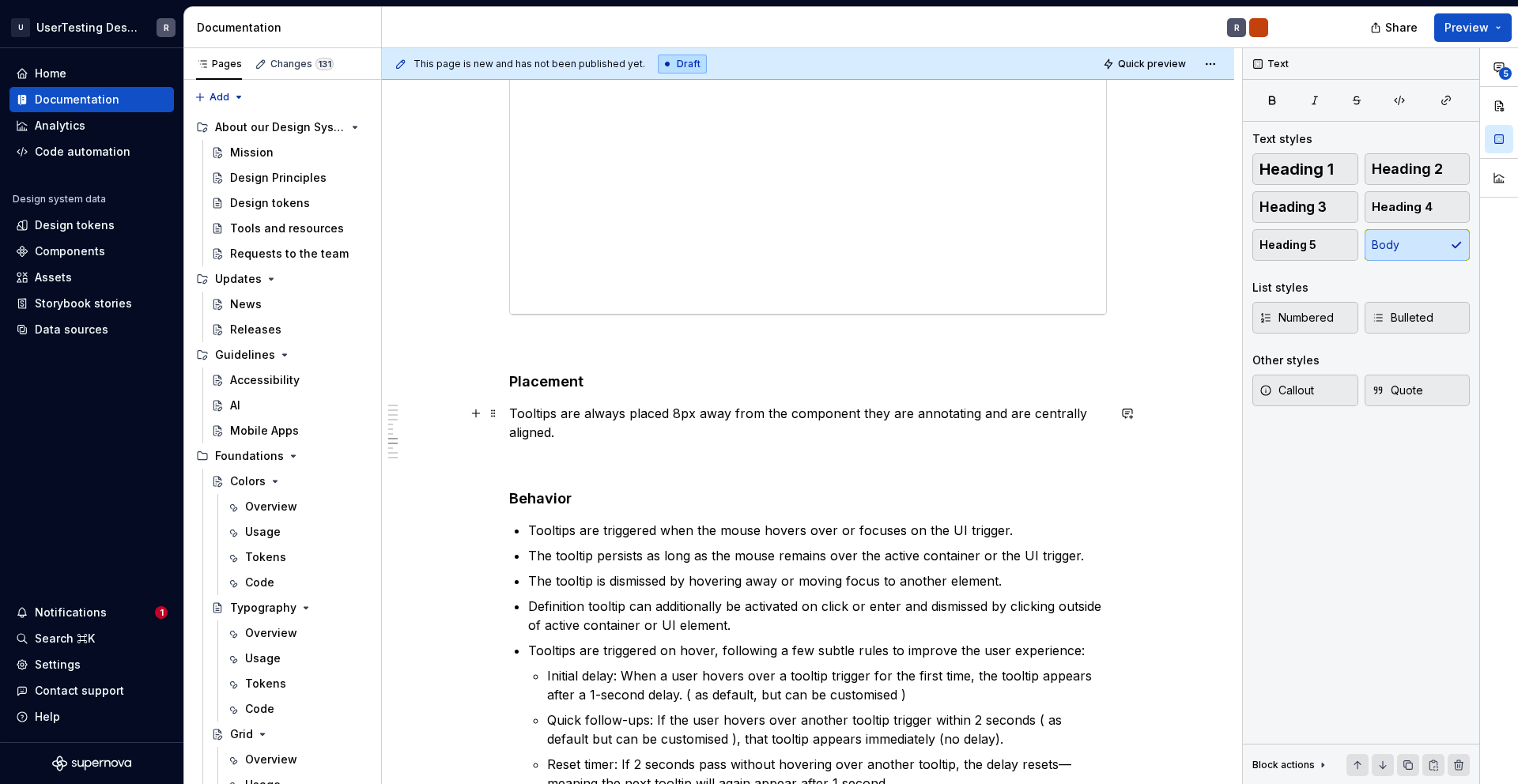 click on "Tooltips are always placed 8px away from the component they are annotating and are centrally aligned." at bounding box center [808, 423] 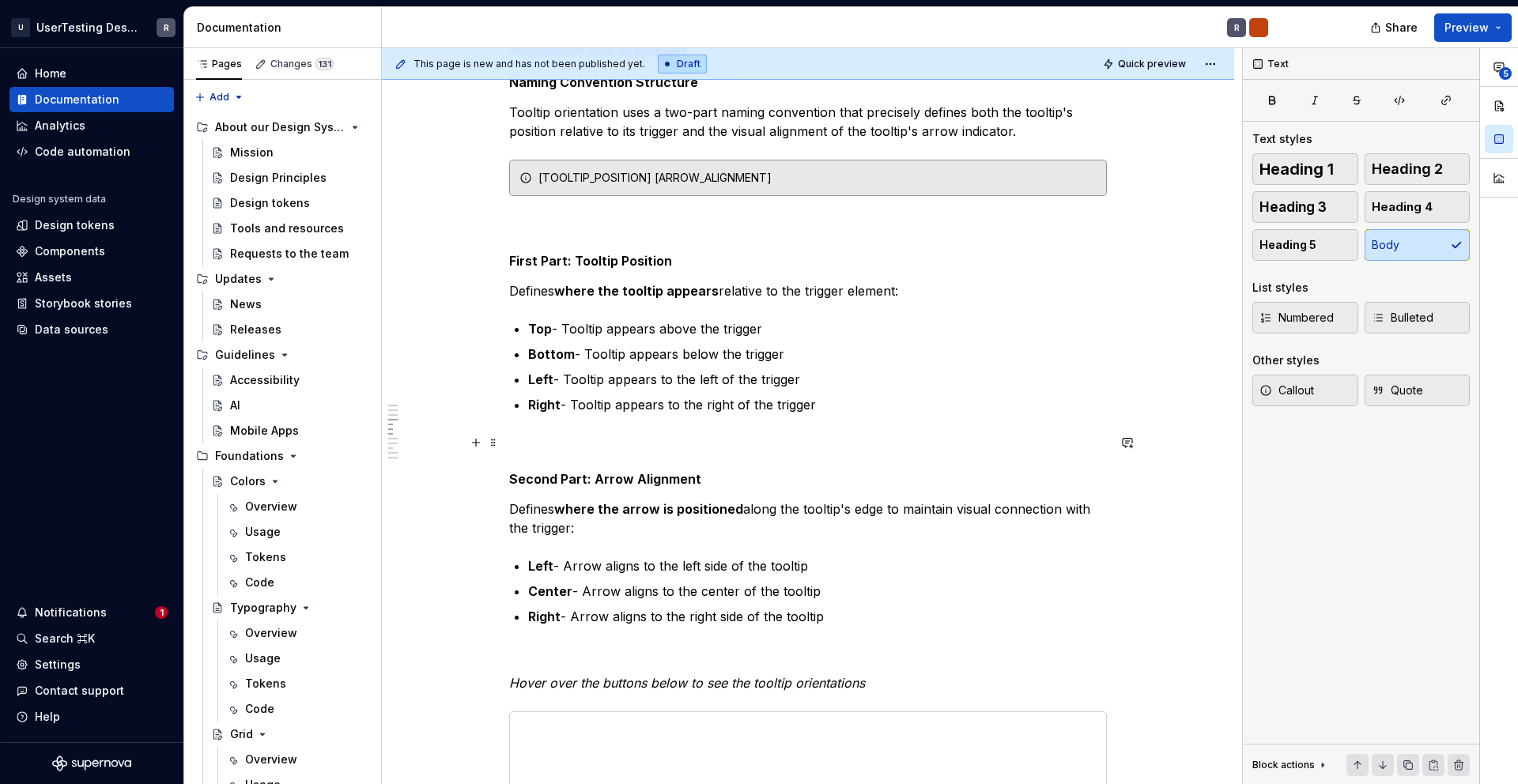 scroll, scrollTop: 944, scrollLeft: 0, axis: vertical 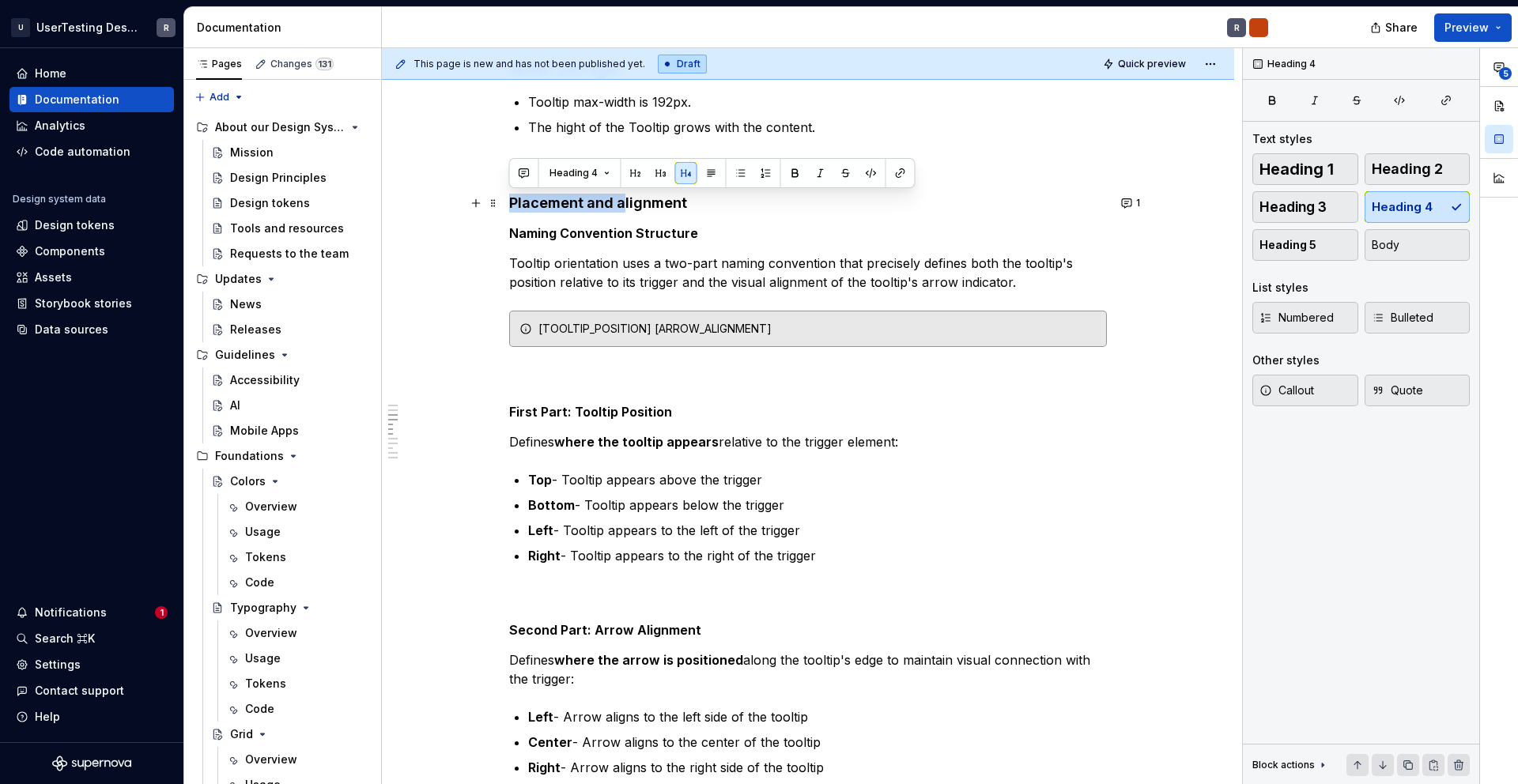 drag, startPoint x: 510, startPoint y: 201, endPoint x: 623, endPoint y: 200, distance: 113.0044 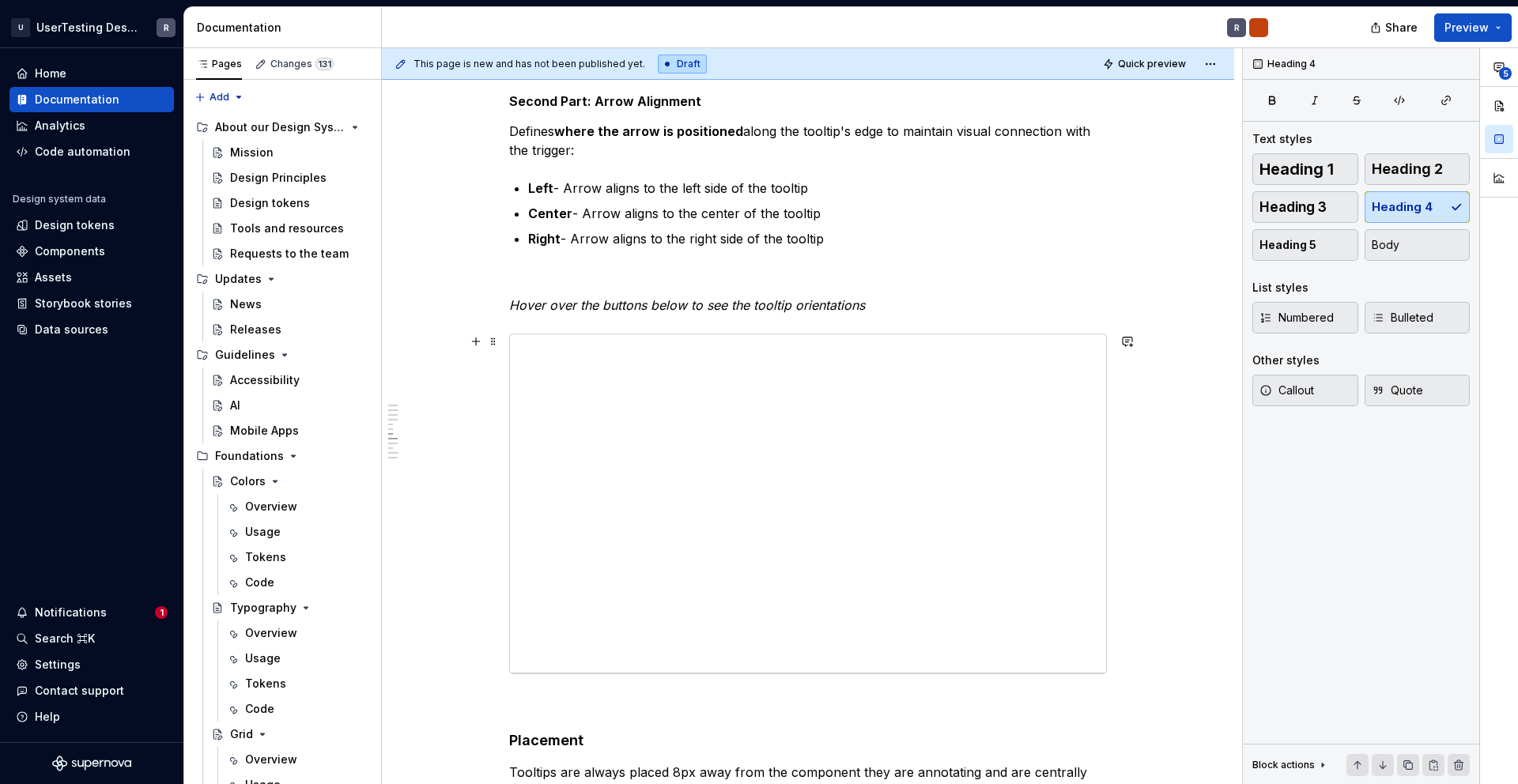 scroll, scrollTop: 1615, scrollLeft: 0, axis: vertical 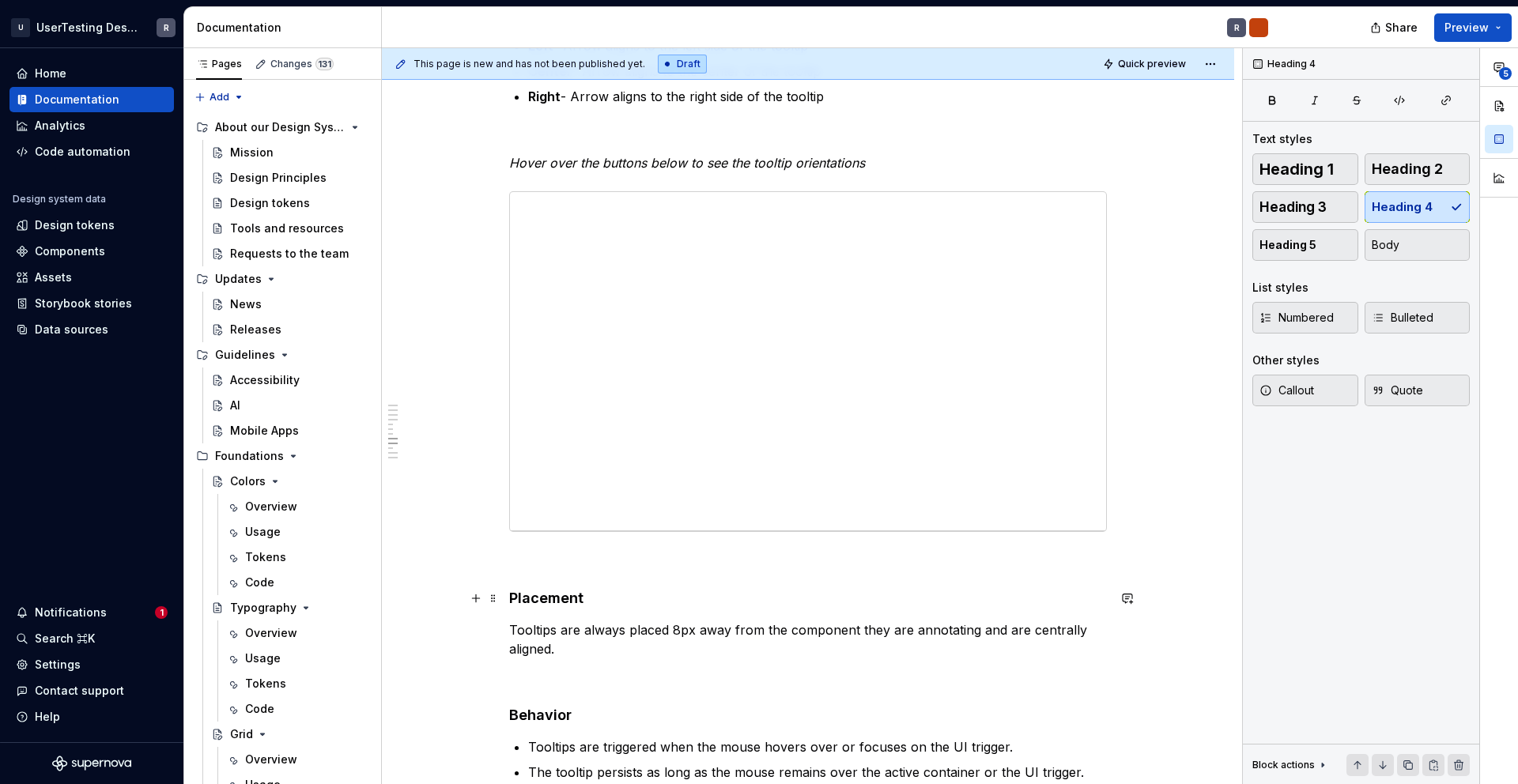 click on "Placement" at bounding box center (808, 598) 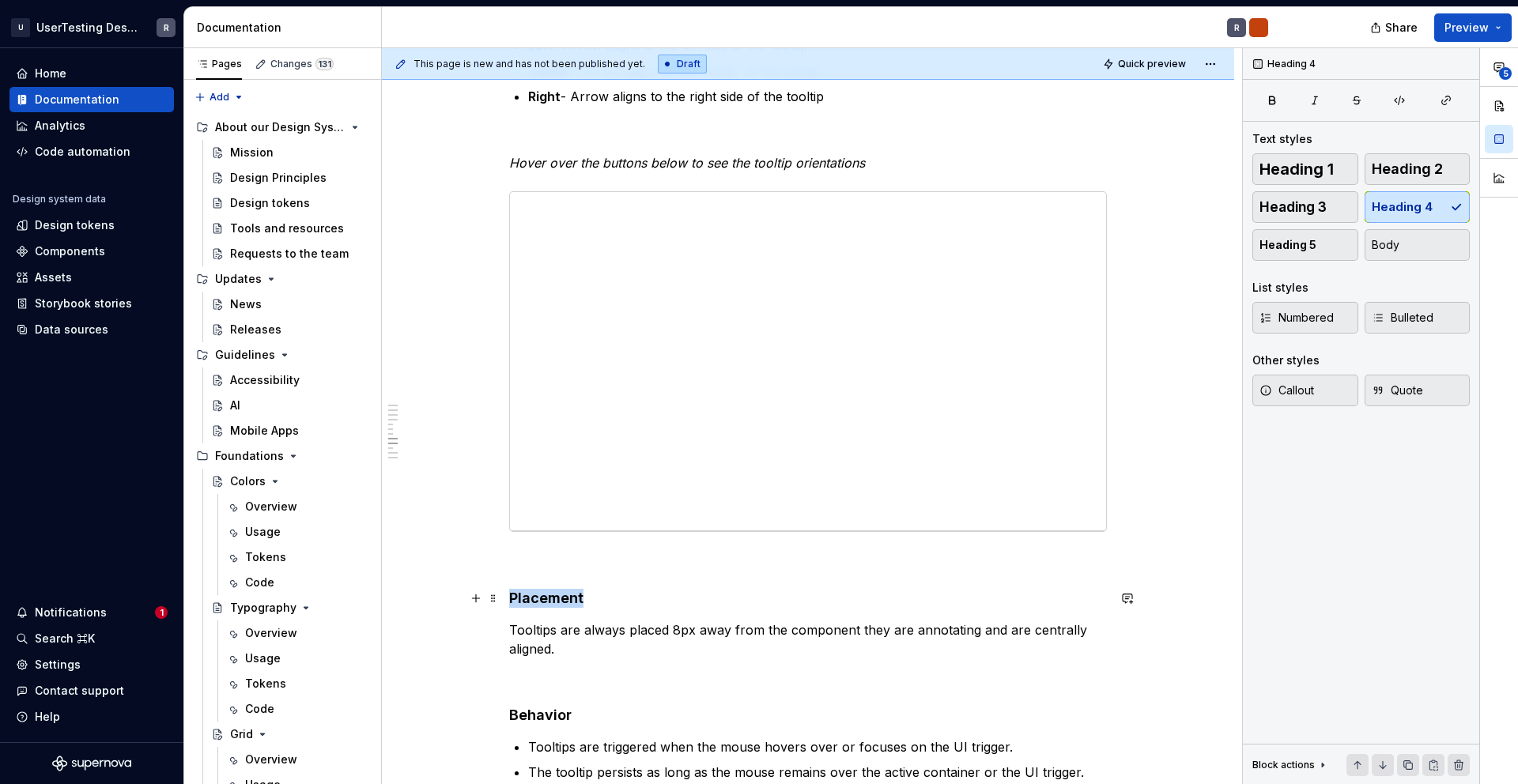click on "Placement" at bounding box center (808, 598) 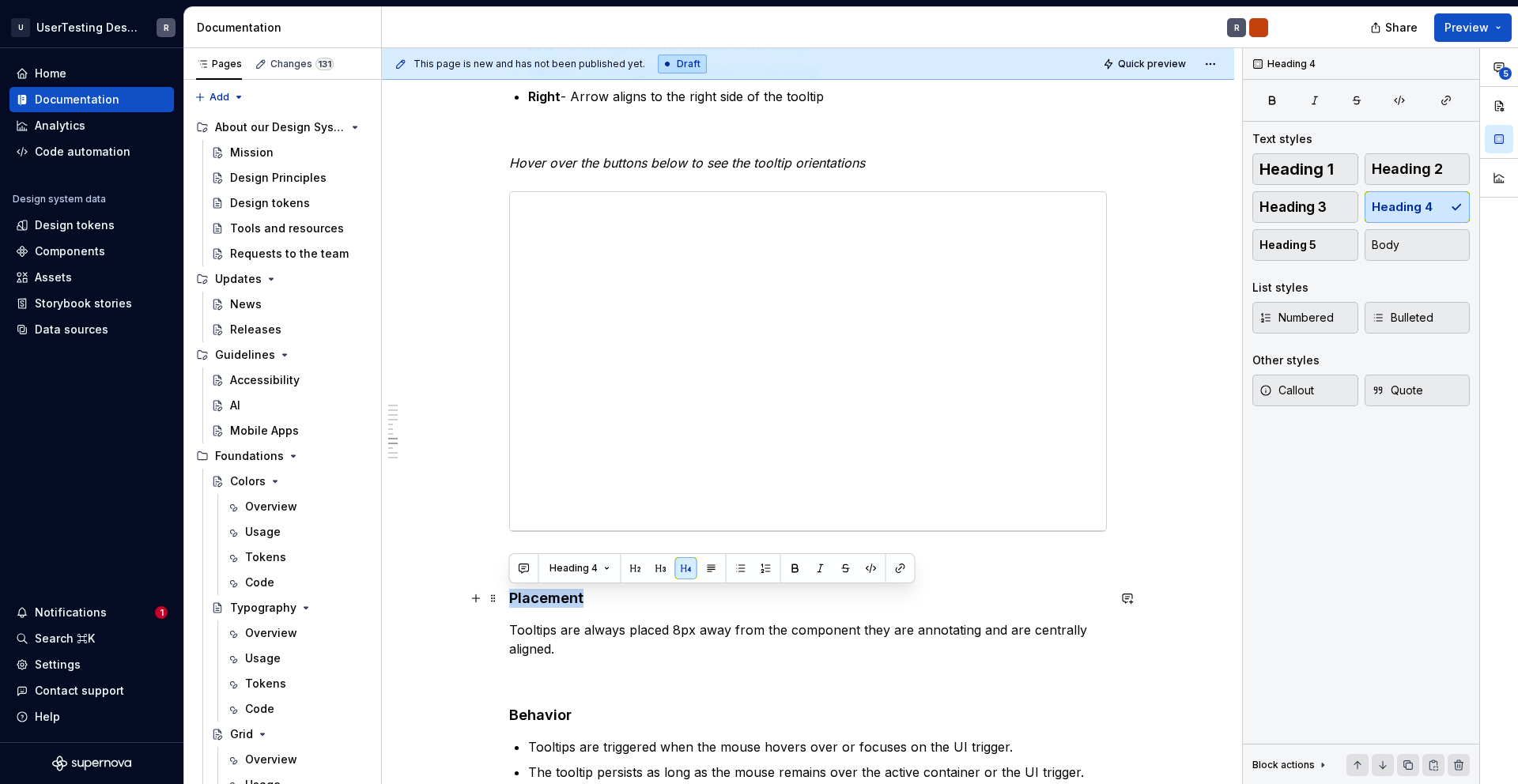 click on "Placement" at bounding box center (808, 598) 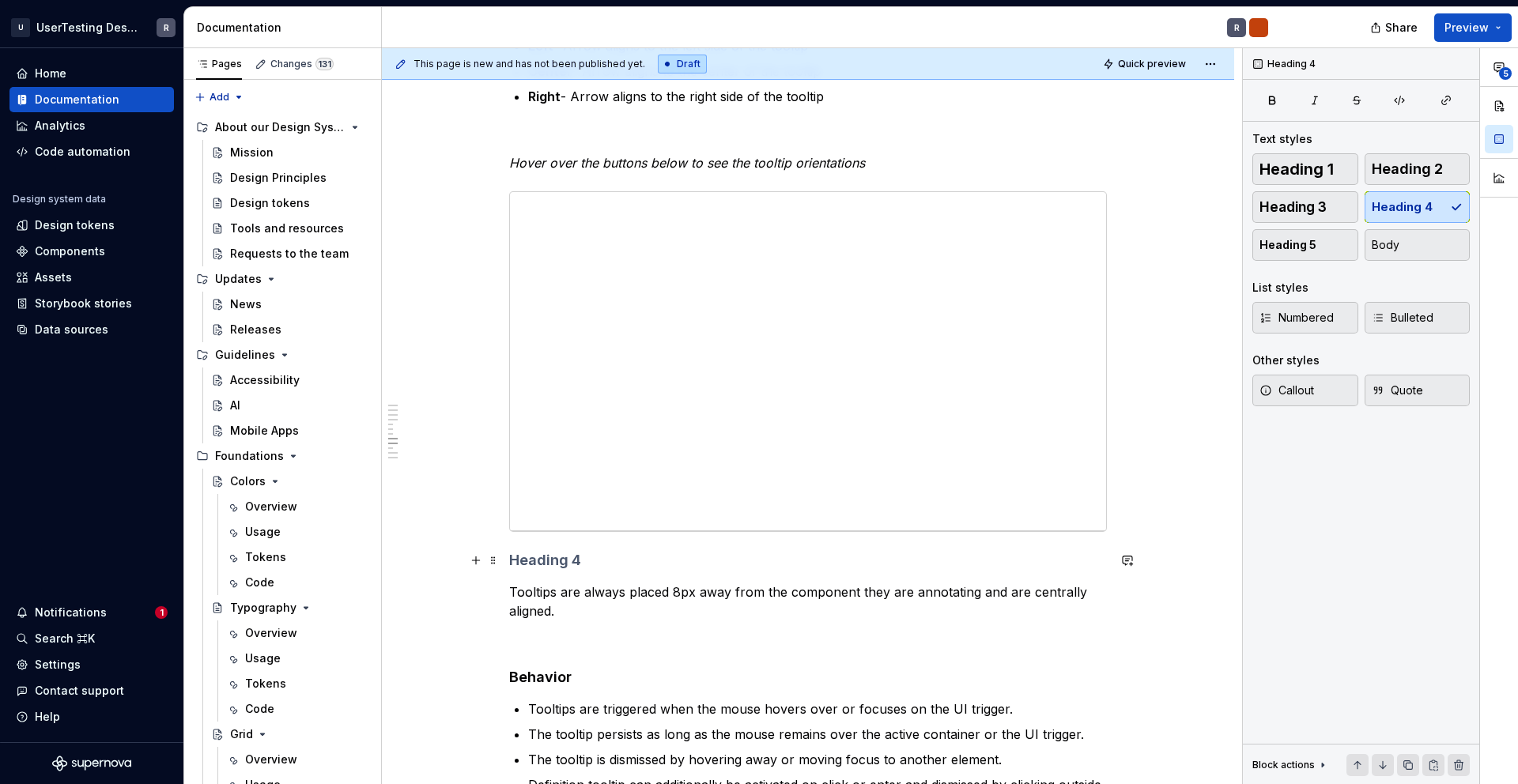 click at bounding box center [808, 560] 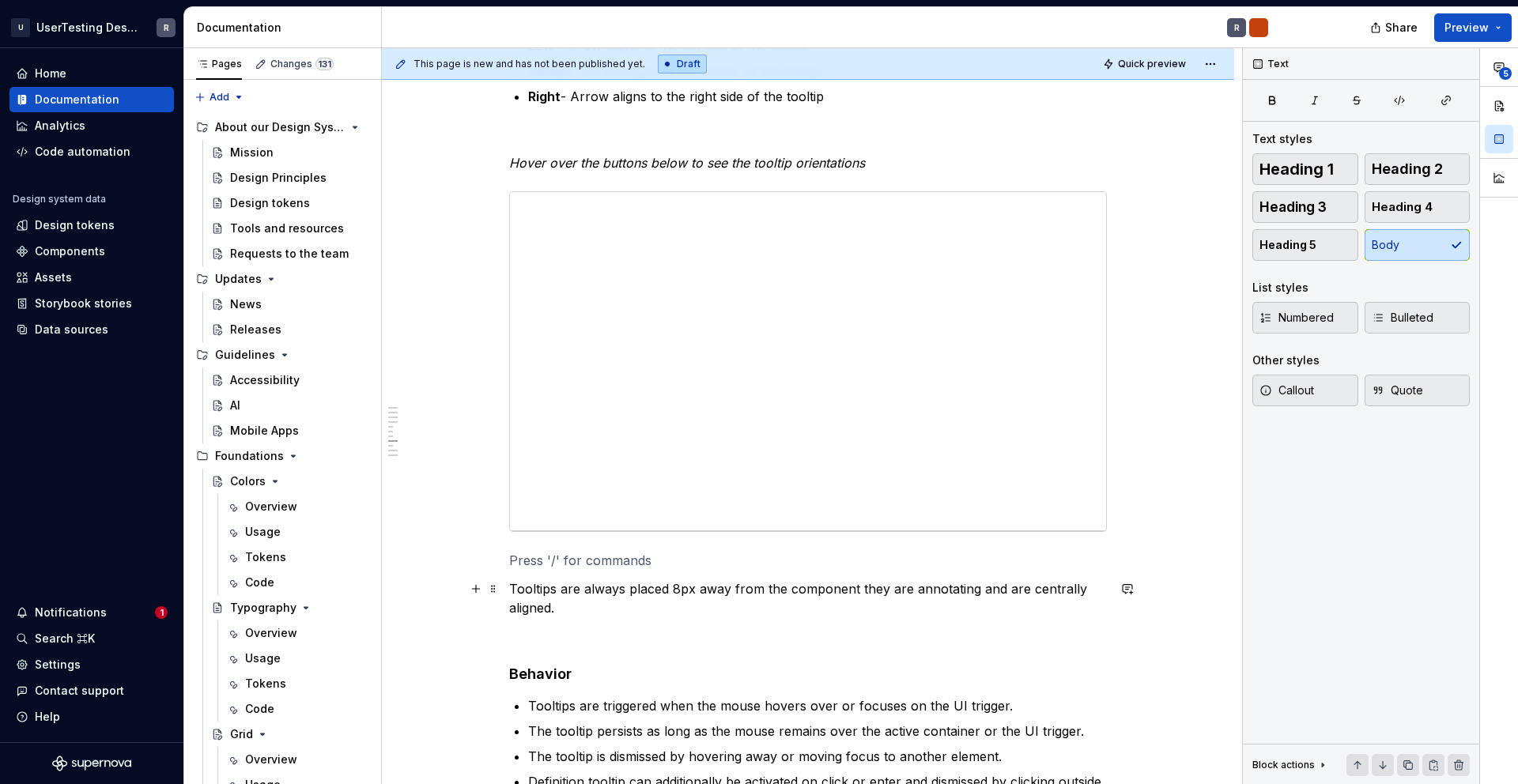 click on "Tooltips are always placed 8px away from the component they are annotating and are centrally aligned." at bounding box center (808, 598) 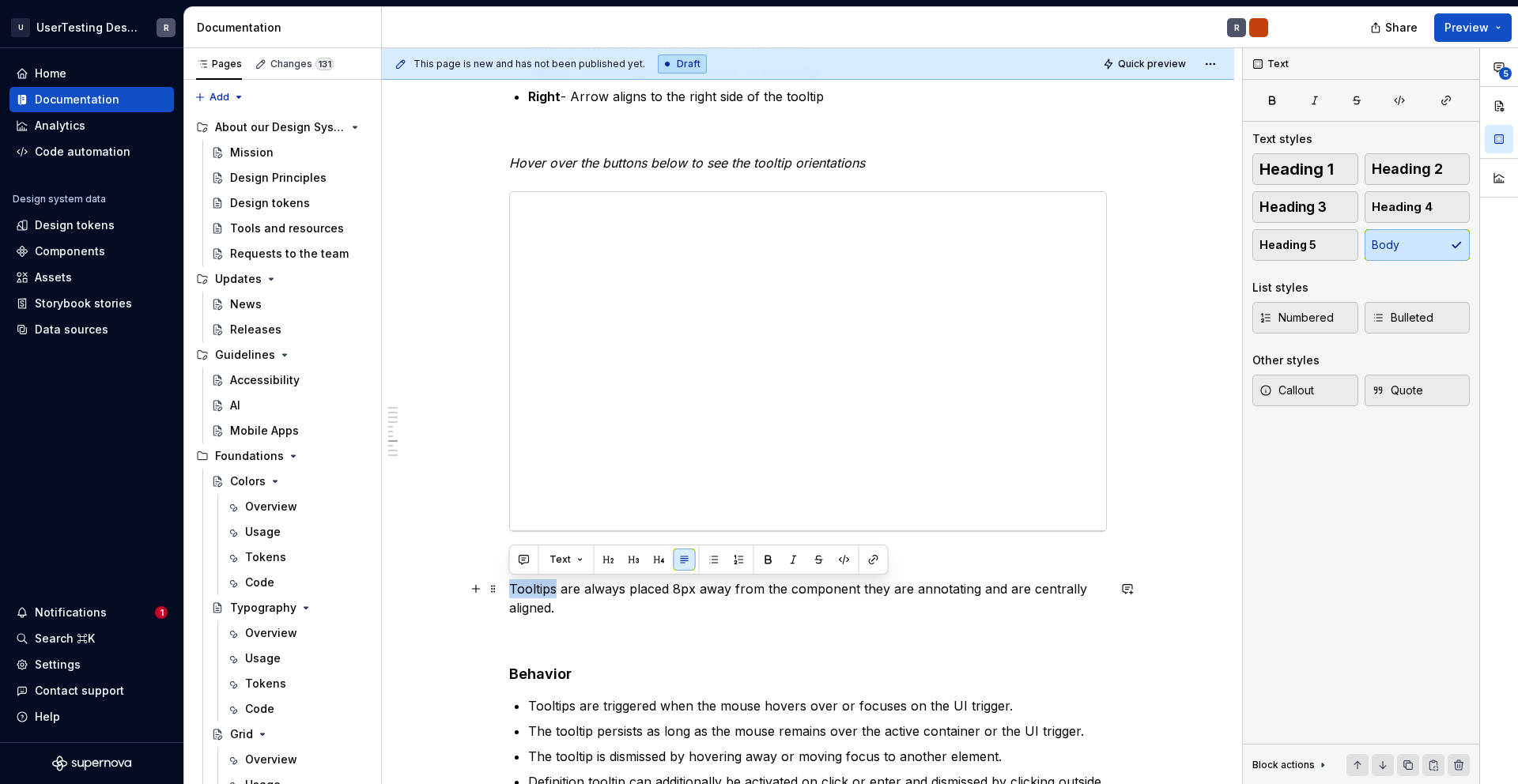 click on "Tooltips are always placed 8px away from the component they are annotating and are centrally aligned." at bounding box center [808, 598] 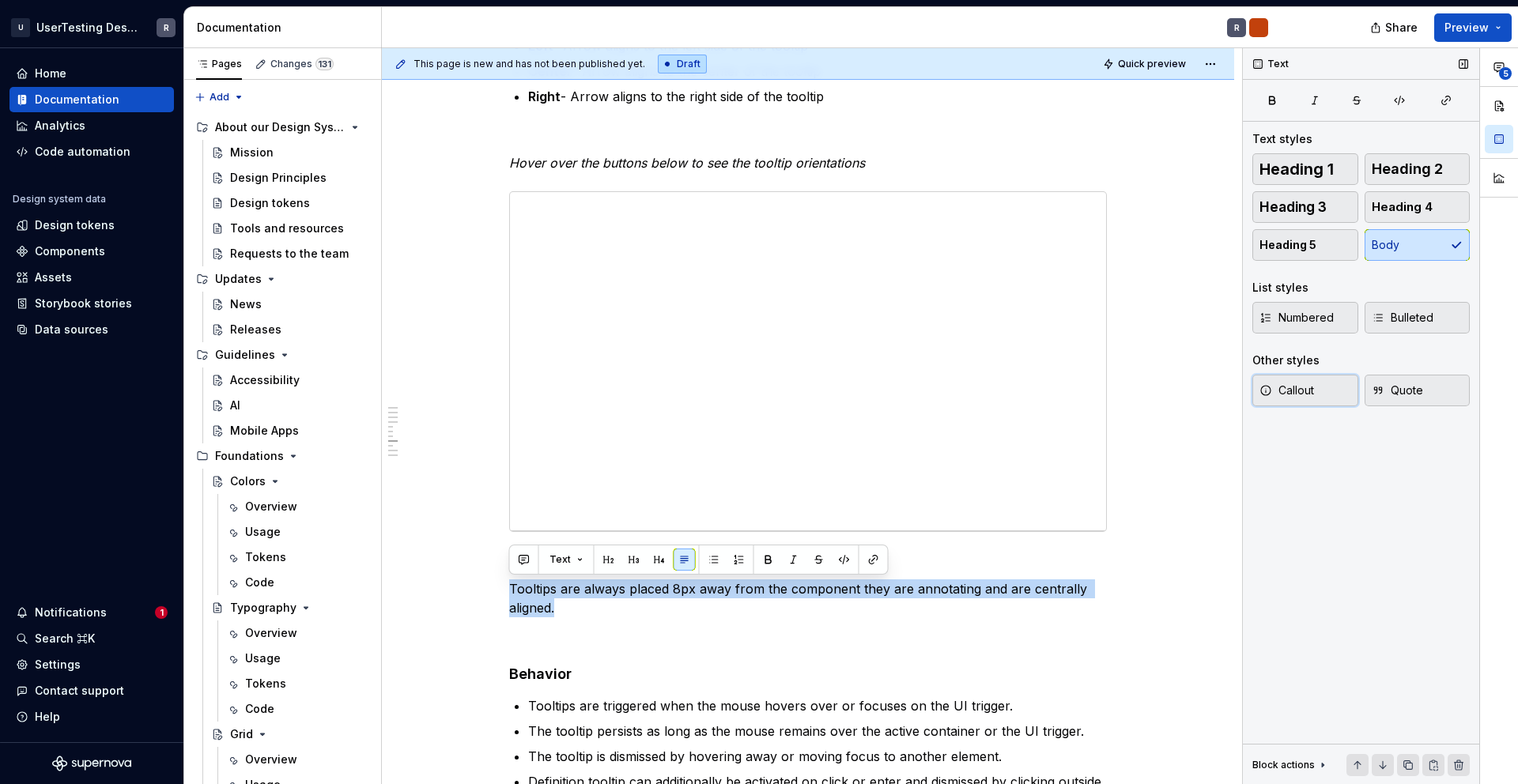 click on "Callout" at bounding box center (1286, 390) 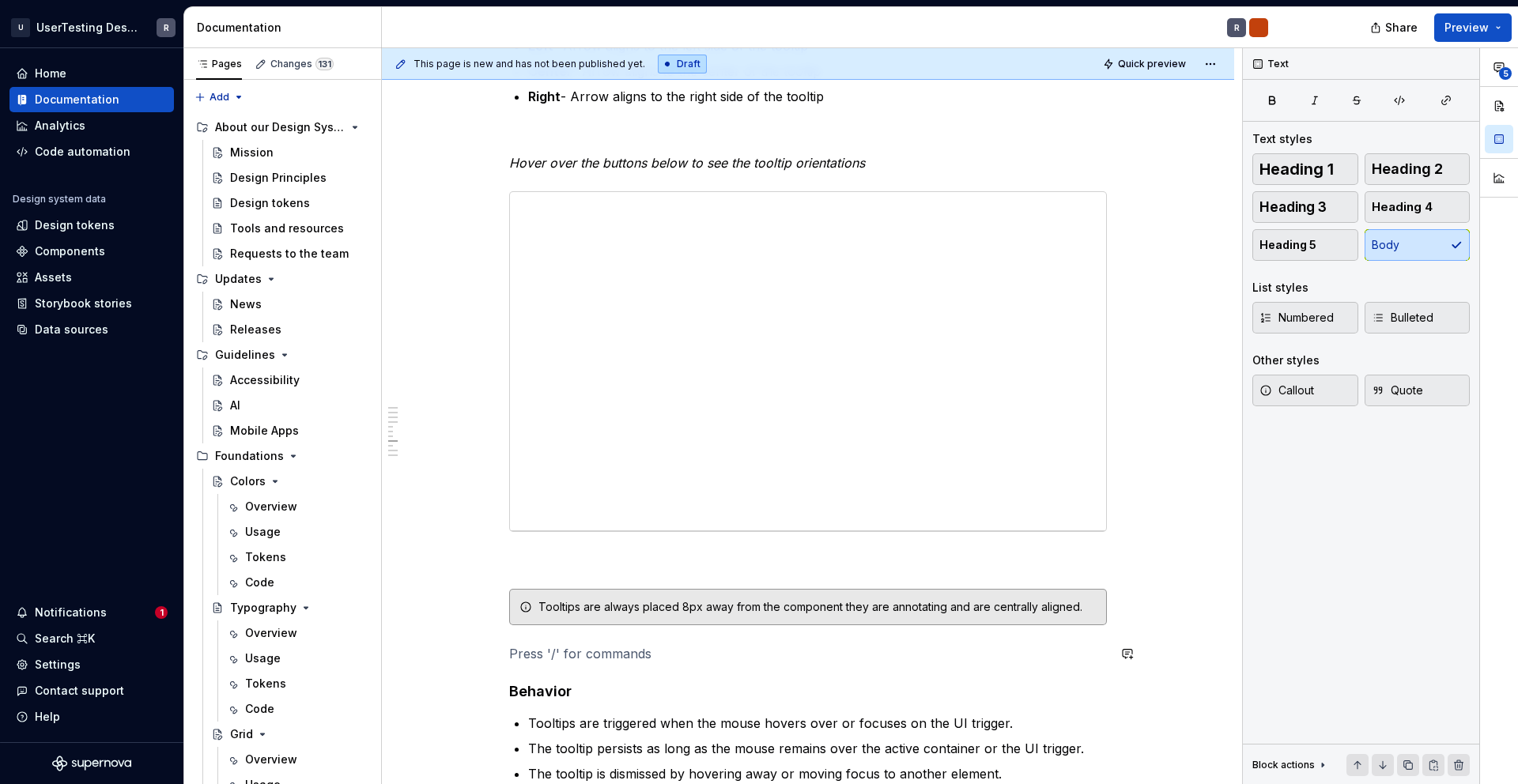 click on "Overview Tooltips should be as concise as possible. For more content or click interactions use  Popovers . The Tooltip displays up to a few words that say what the tool does when users click it. Try to start with an imperative. A tooltip answers “What happens when I click this?” The Tooltip can be trigged by hover, click and focus. The content should be restricted to a sentence. If the content is too long then either reconsider the sentence or use a popover component. Anatomy Text Container Arrow Optional: Keyboard shortcut Width and hight Tooltip max-width is 192px. The hight of the Tooltip grows with the content. Placement and alignment Naming Convention Structure Tooltip orientation uses a two-part naming convention that precisely defines both the tooltip's position relative to its trigger and the visual alignment of the tooltip's arrow indicator. [TOOLTIP_POSITION] [ARROW_ALIGNMENT] First Part: Tooltip Position Defines  where the tooltip appears  relative to the trigger element:  Top Bottom Left Right" at bounding box center (808, 875) 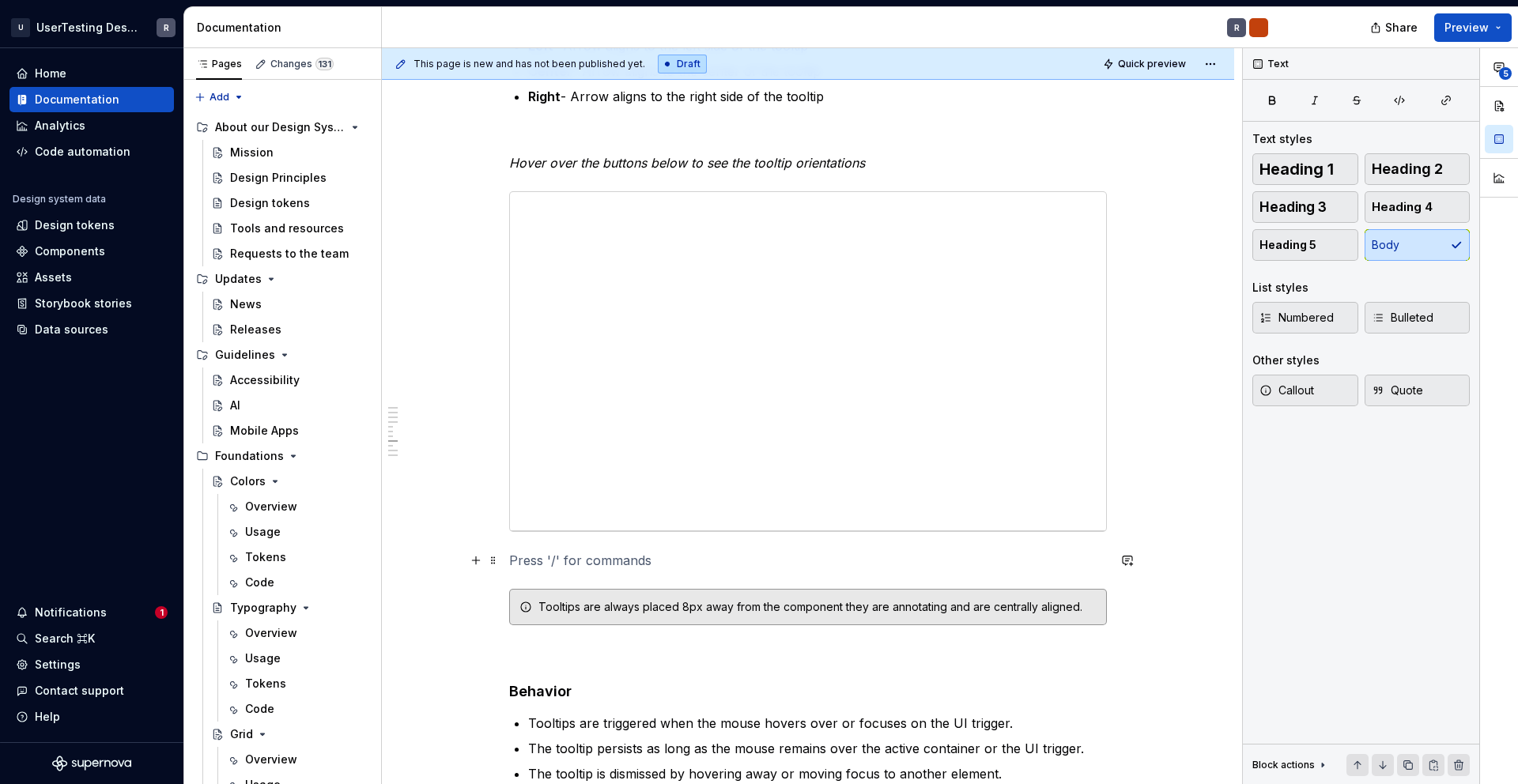 click at bounding box center [808, 560] 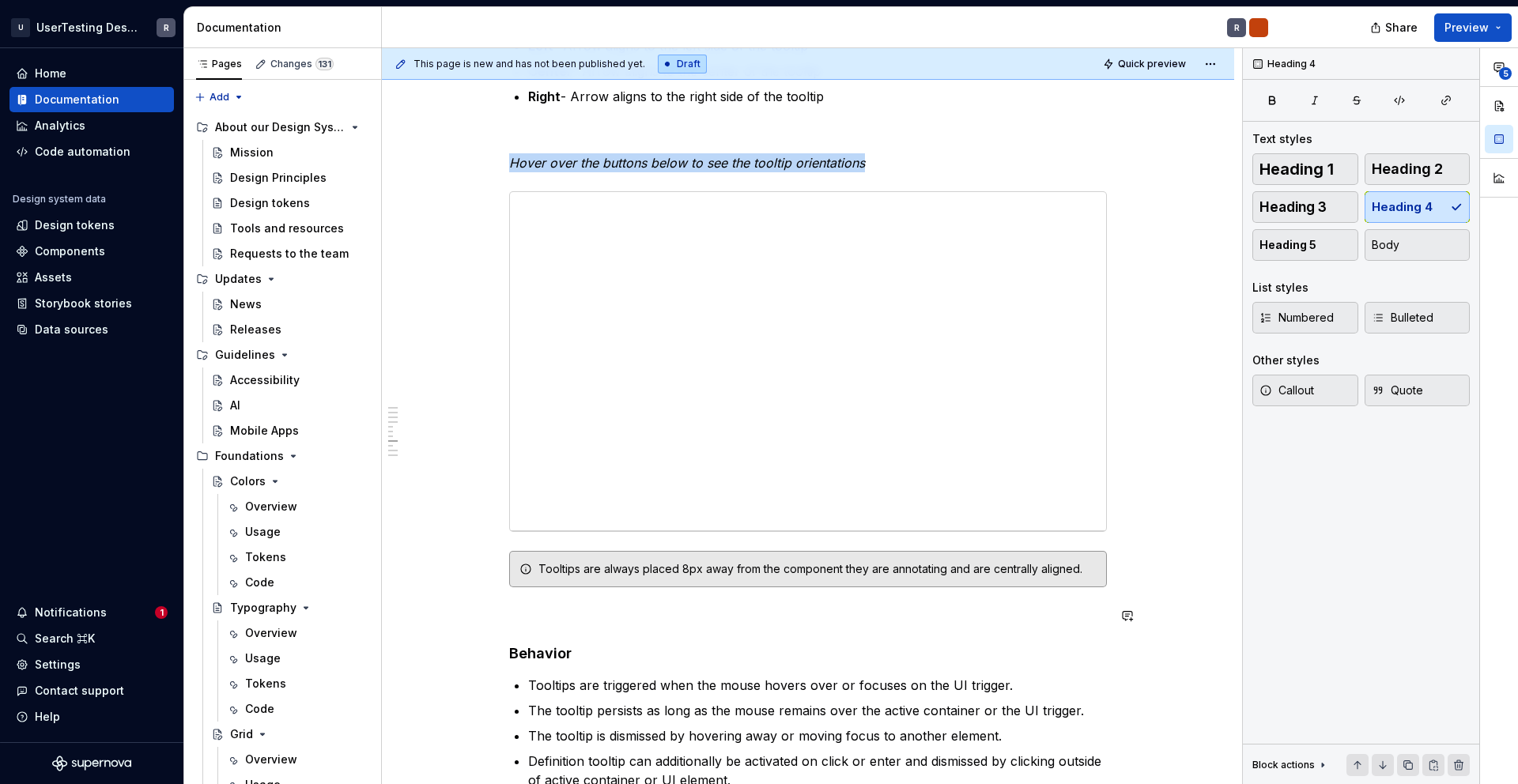 click on "Overview Tooltips should be as concise as possible. For more content or click interactions use  Popovers . The Tooltip displays up to a few words that say what the tool does when users click it. Try to start with an imperative. A tooltip answers “What happens when I click this?” The Tooltip can be trigged by hover, click and focus. The content should be restricted to a sentence. If the content is too long then either reconsider the sentence or use a popover component. Anatomy Text Container Arrow Optional: Keyboard shortcut Width and hight Tooltip max-width is 192px. The hight of the Tooltip grows with the content. Placement and alignment Naming Convention Structure Tooltip orientation uses a two-part naming convention that precisely defines both the tooltip's position relative to its trigger and the visual alignment of the tooltip's arrow indicator. [TOOLTIP_POSITION] [ARROW_ALIGNMENT] First Part: Tooltip Position Defines  where the tooltip appears  relative to the trigger element:  Top Bottom Left Right" at bounding box center [808, 856] 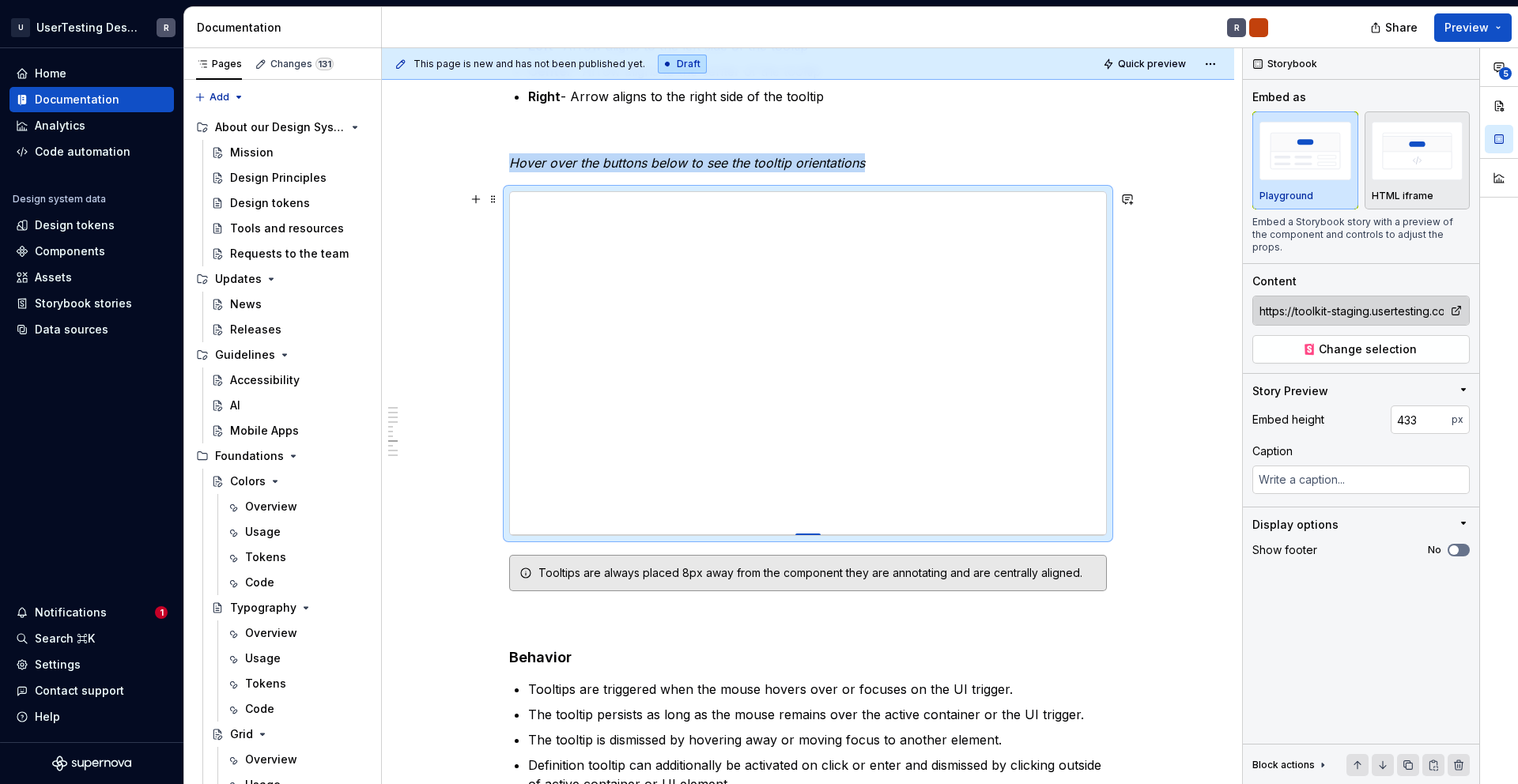 type on "*" 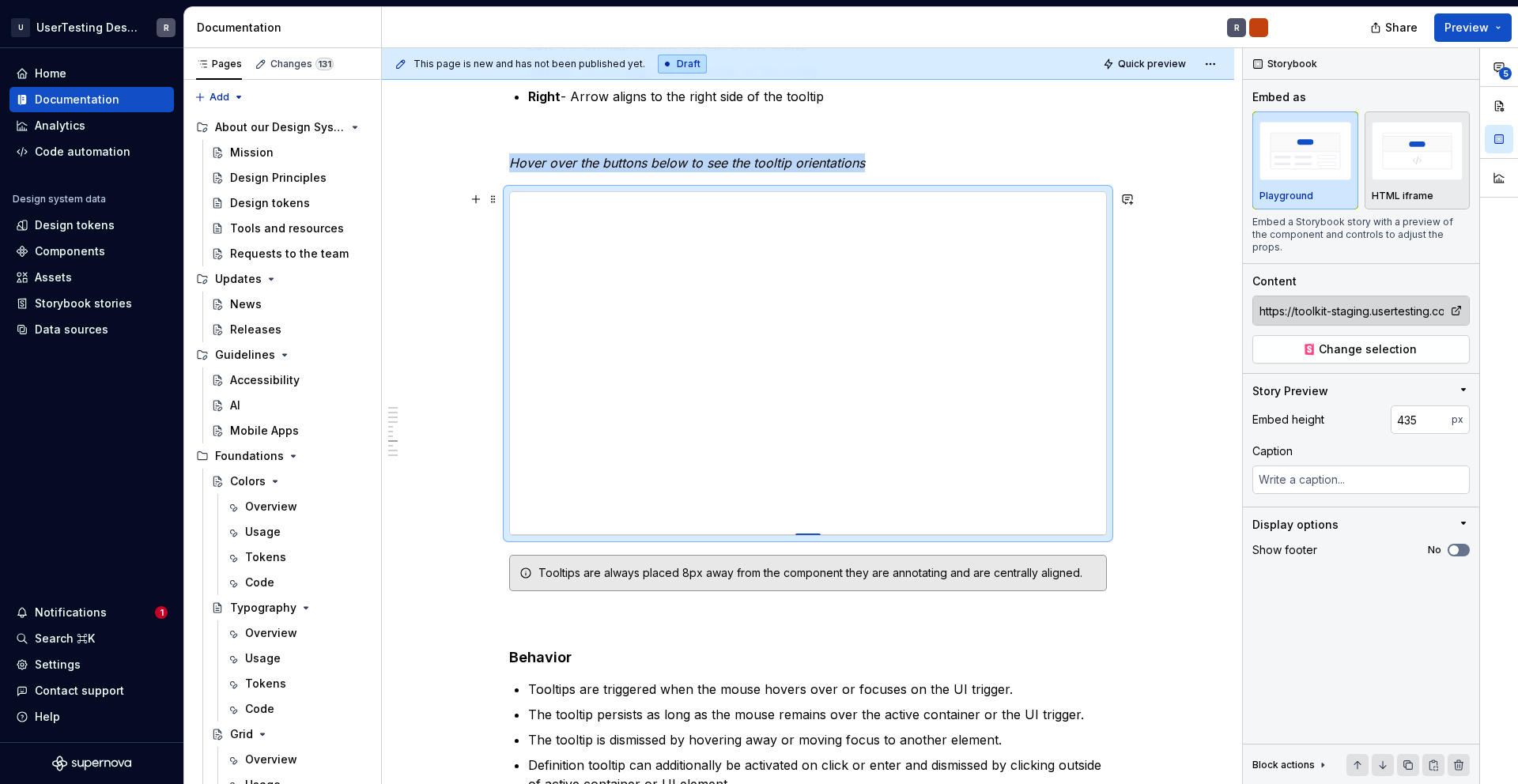 type on "*" 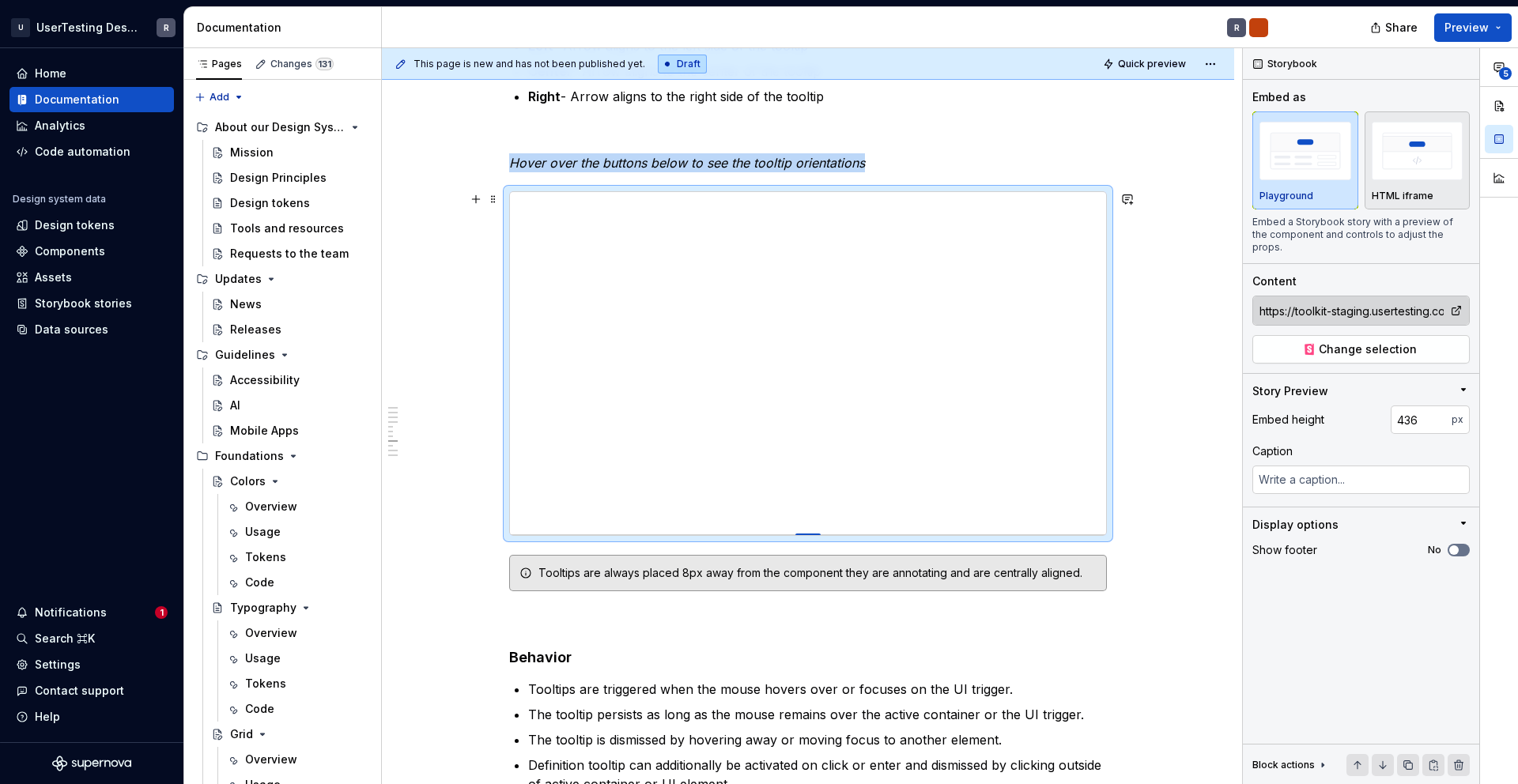 type on "*" 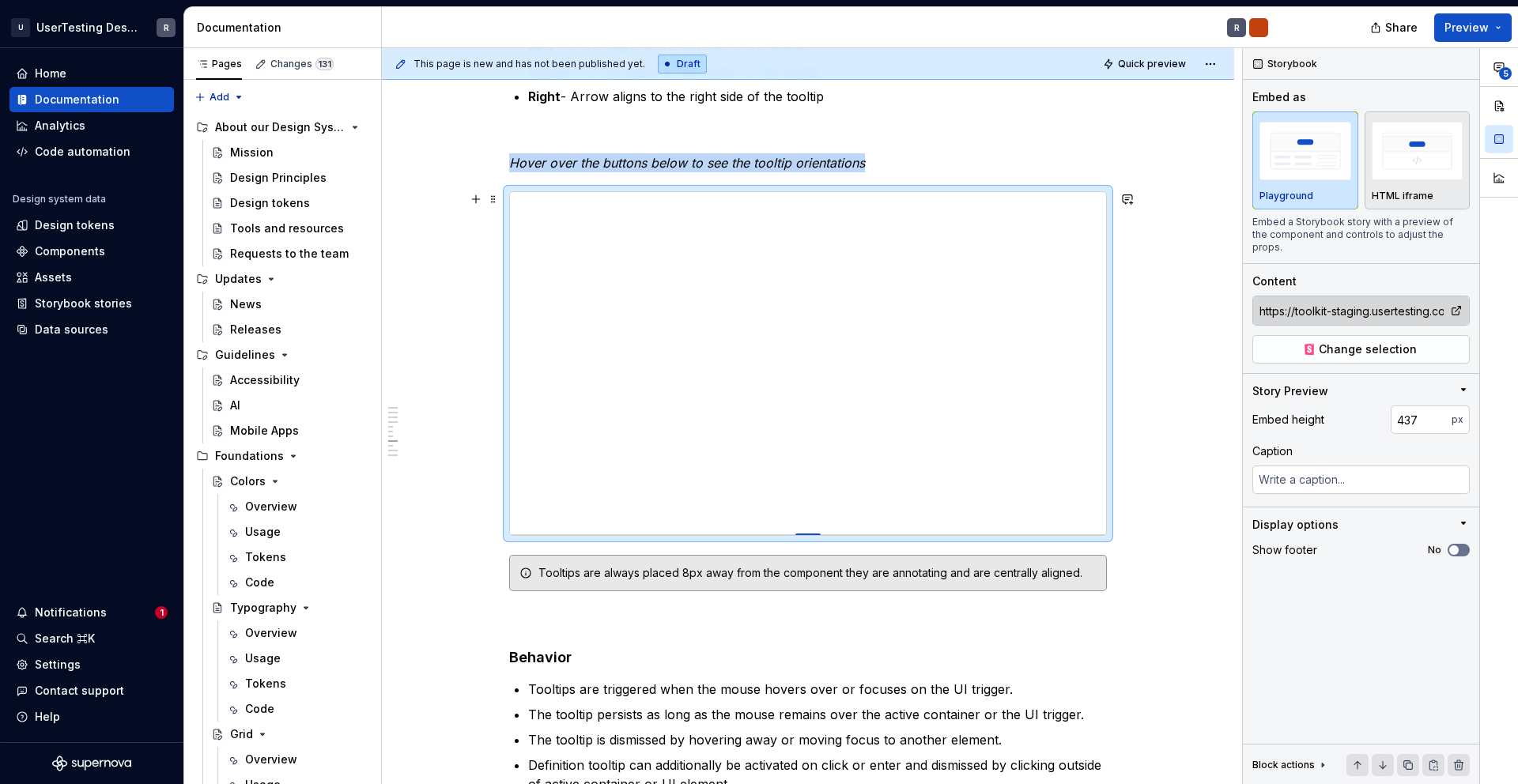 type on "*" 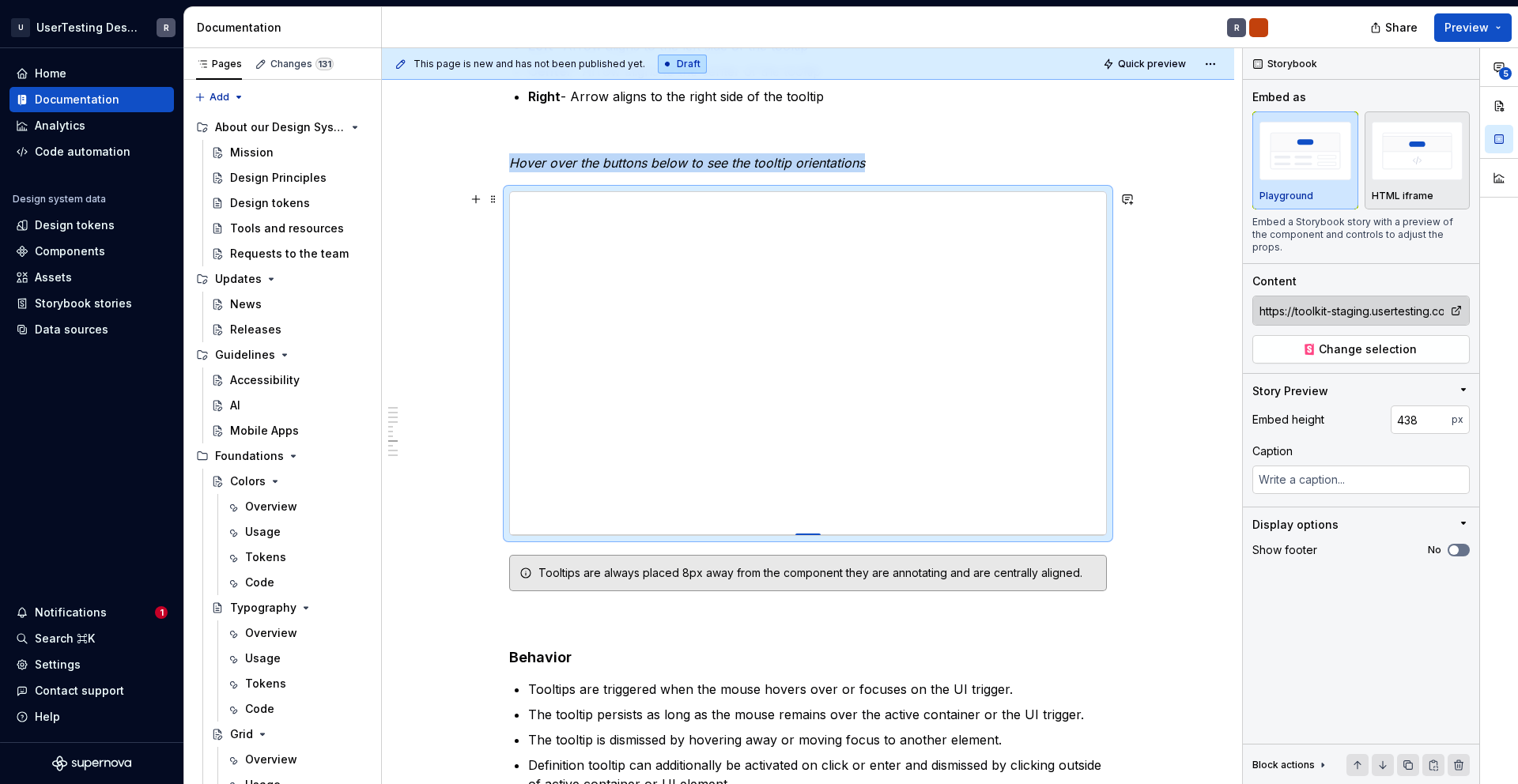 type on "*" 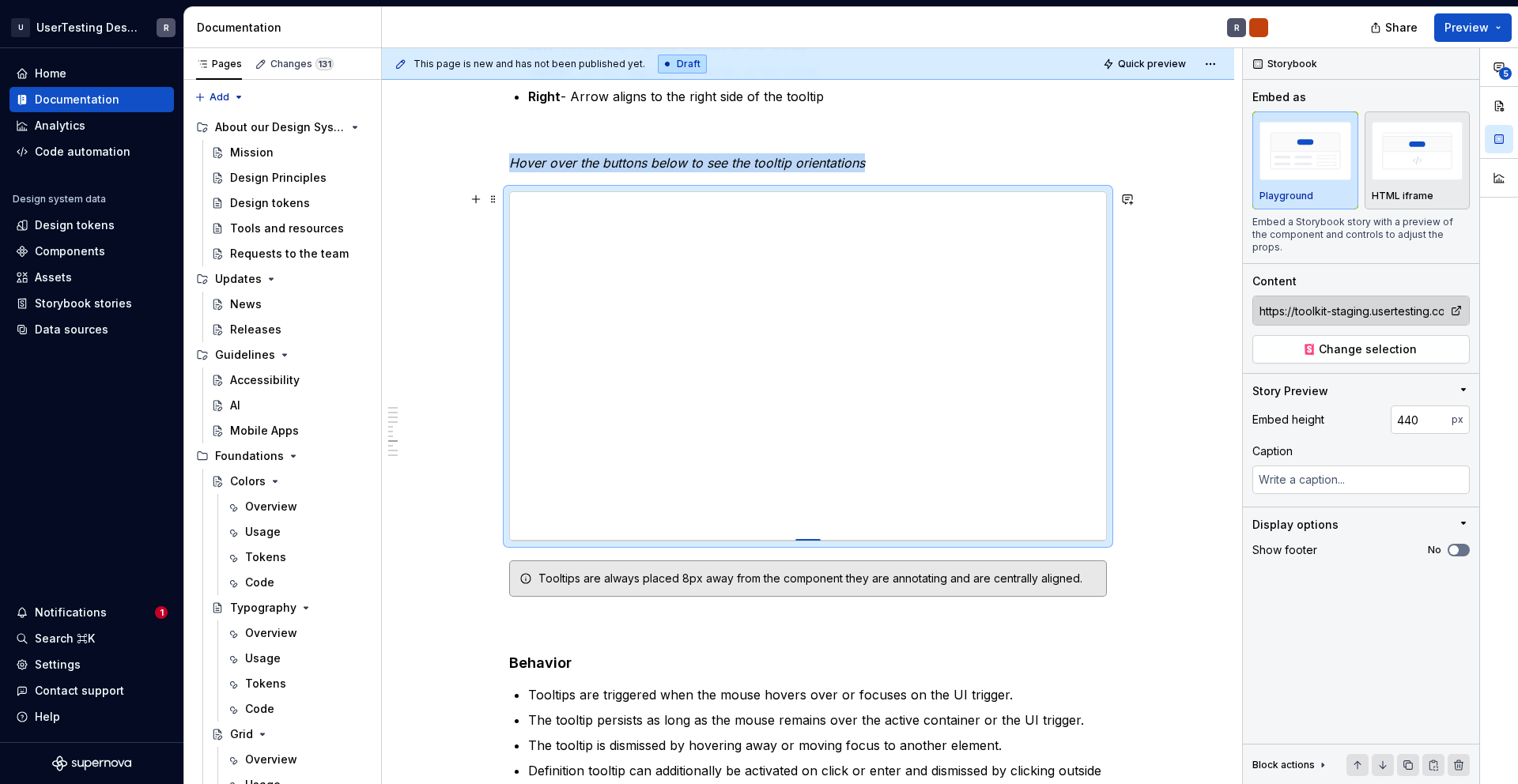 type on "*" 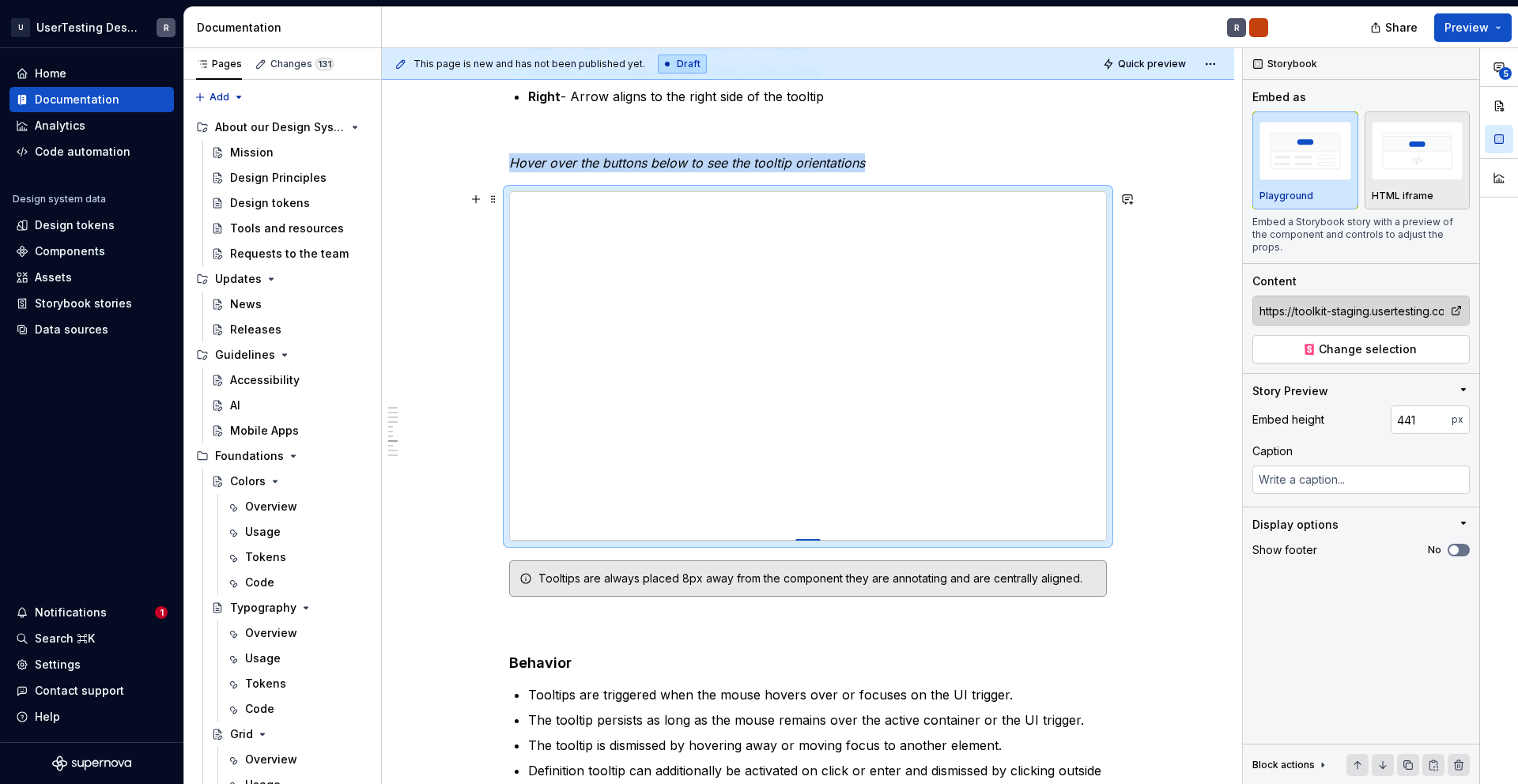 type on "*" 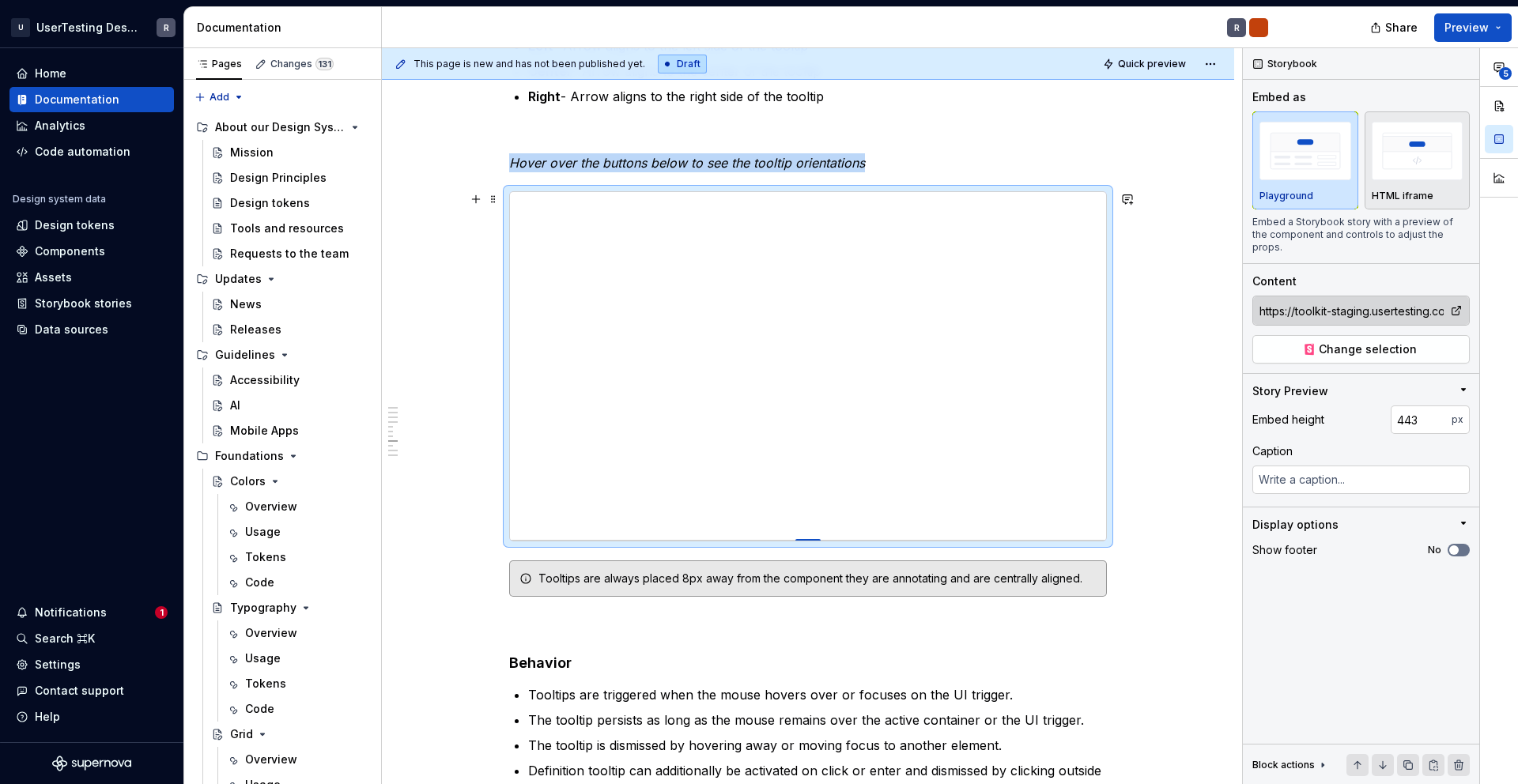 type on "*" 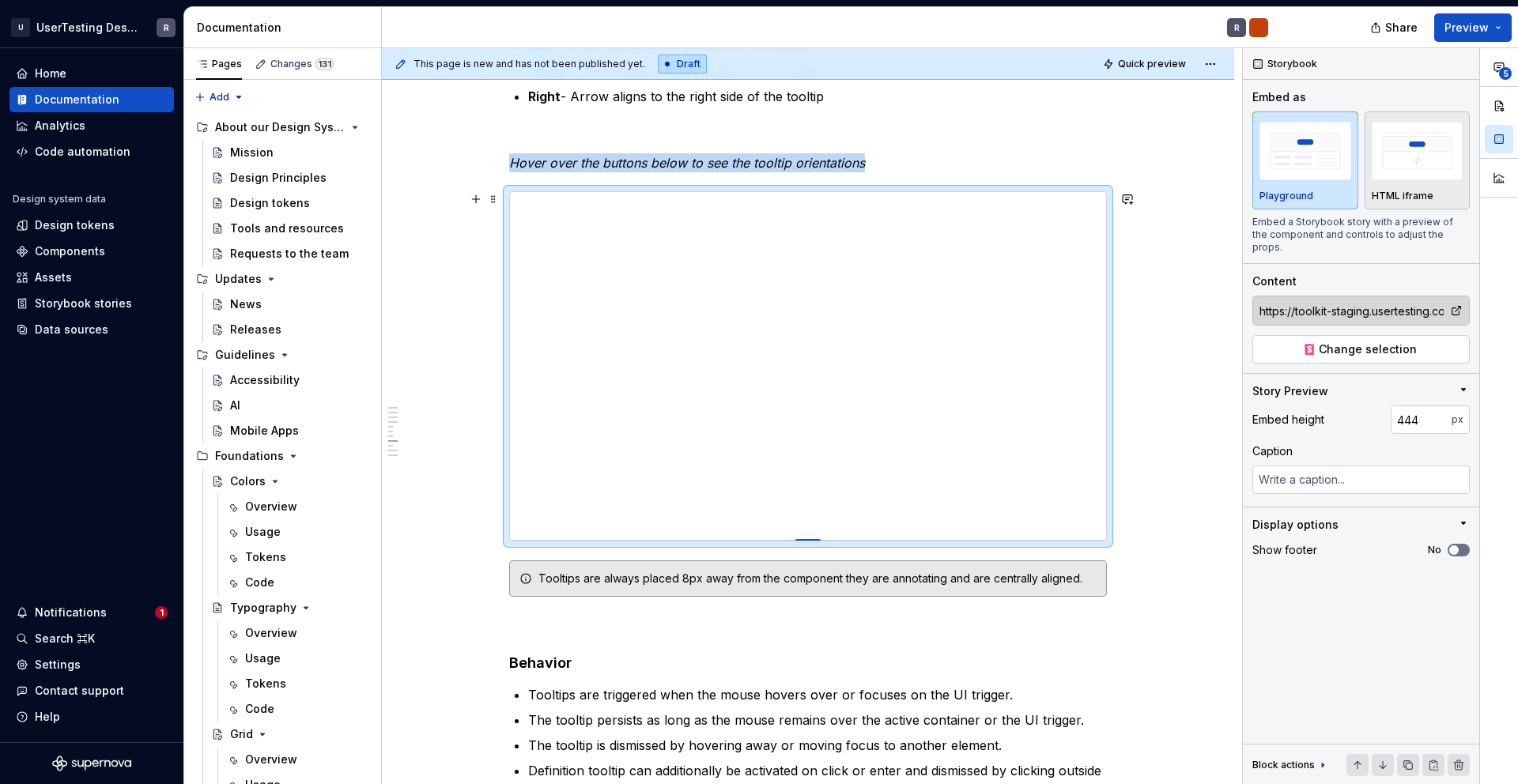 type on "*" 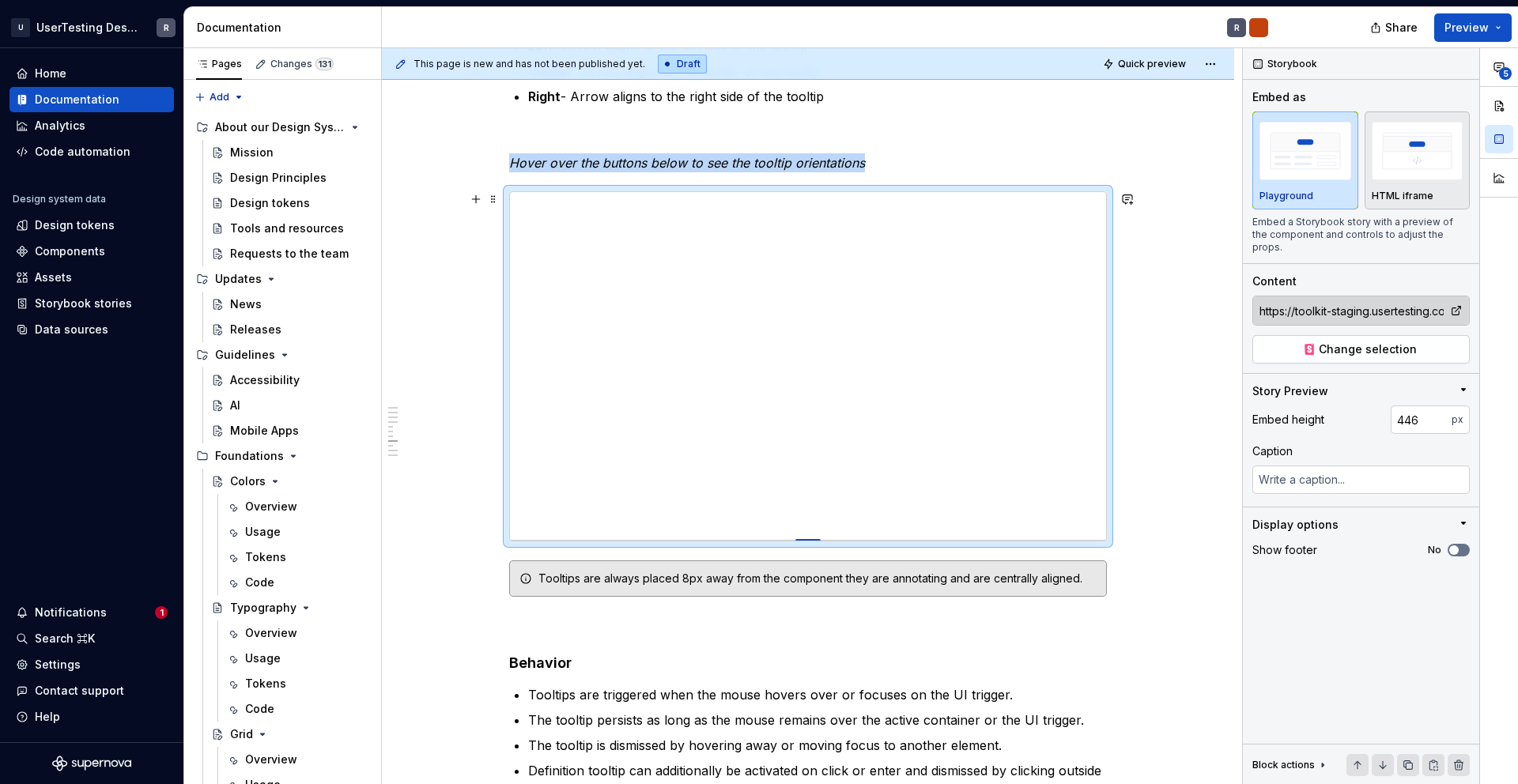 type on "*" 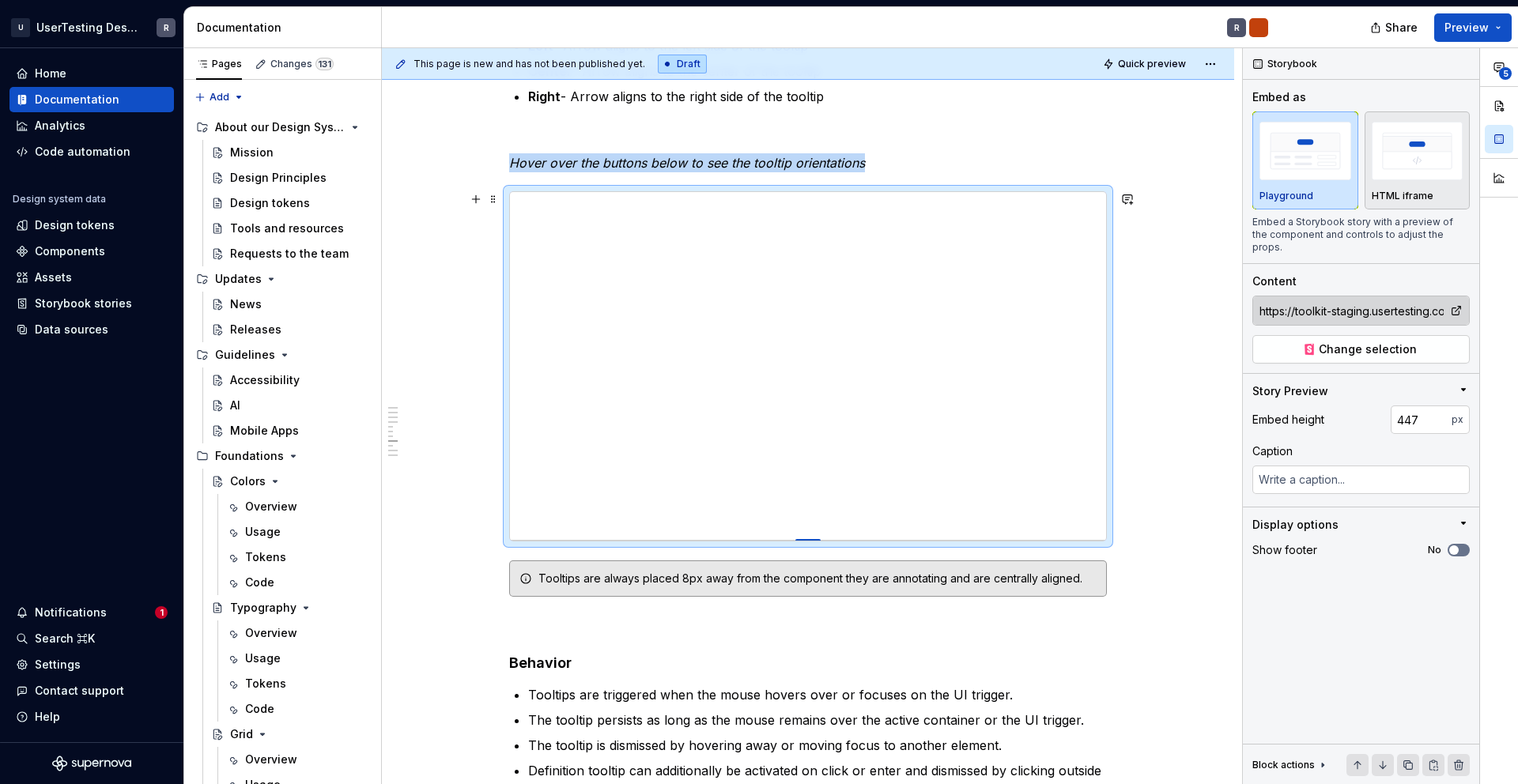 type on "*" 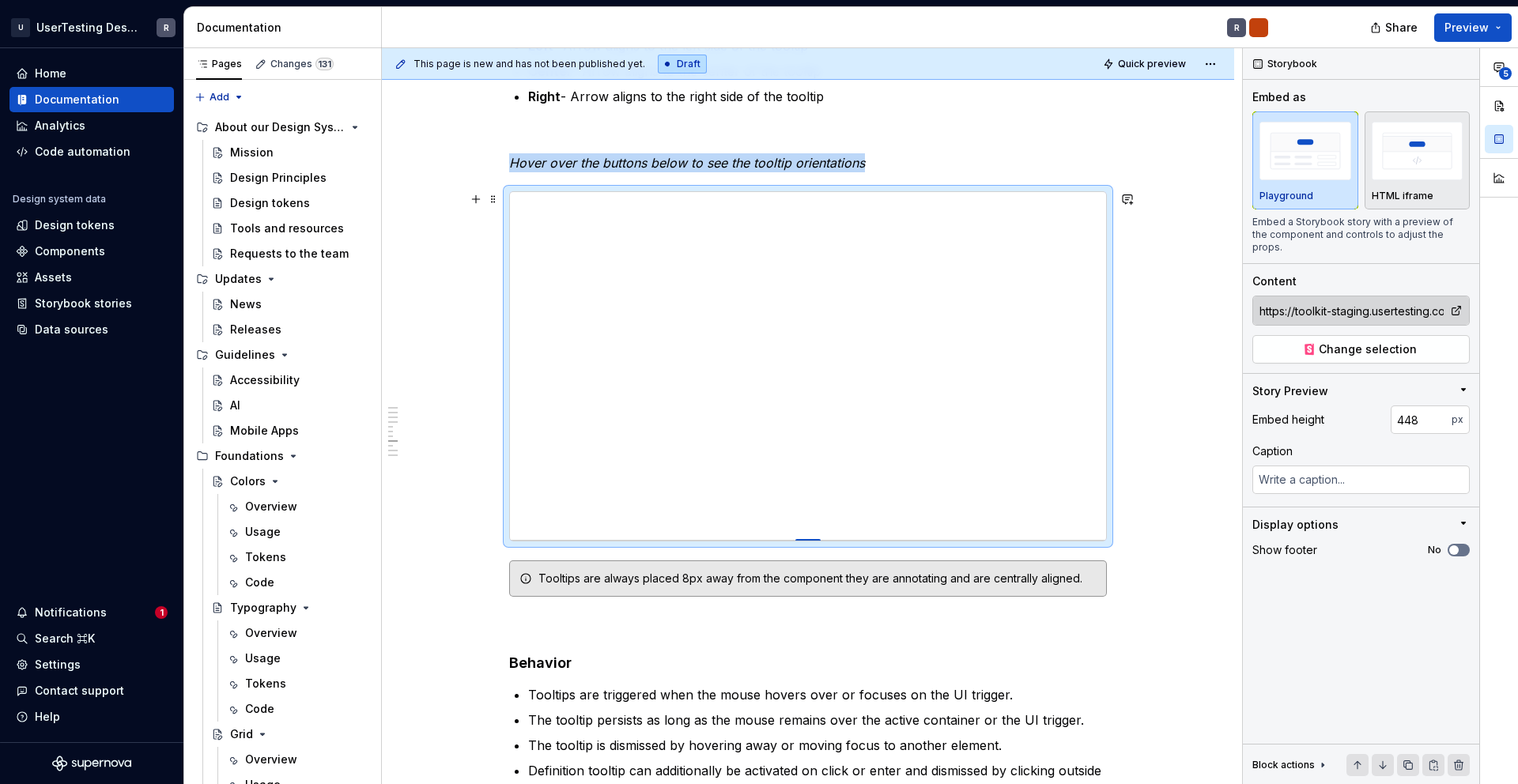 type on "*" 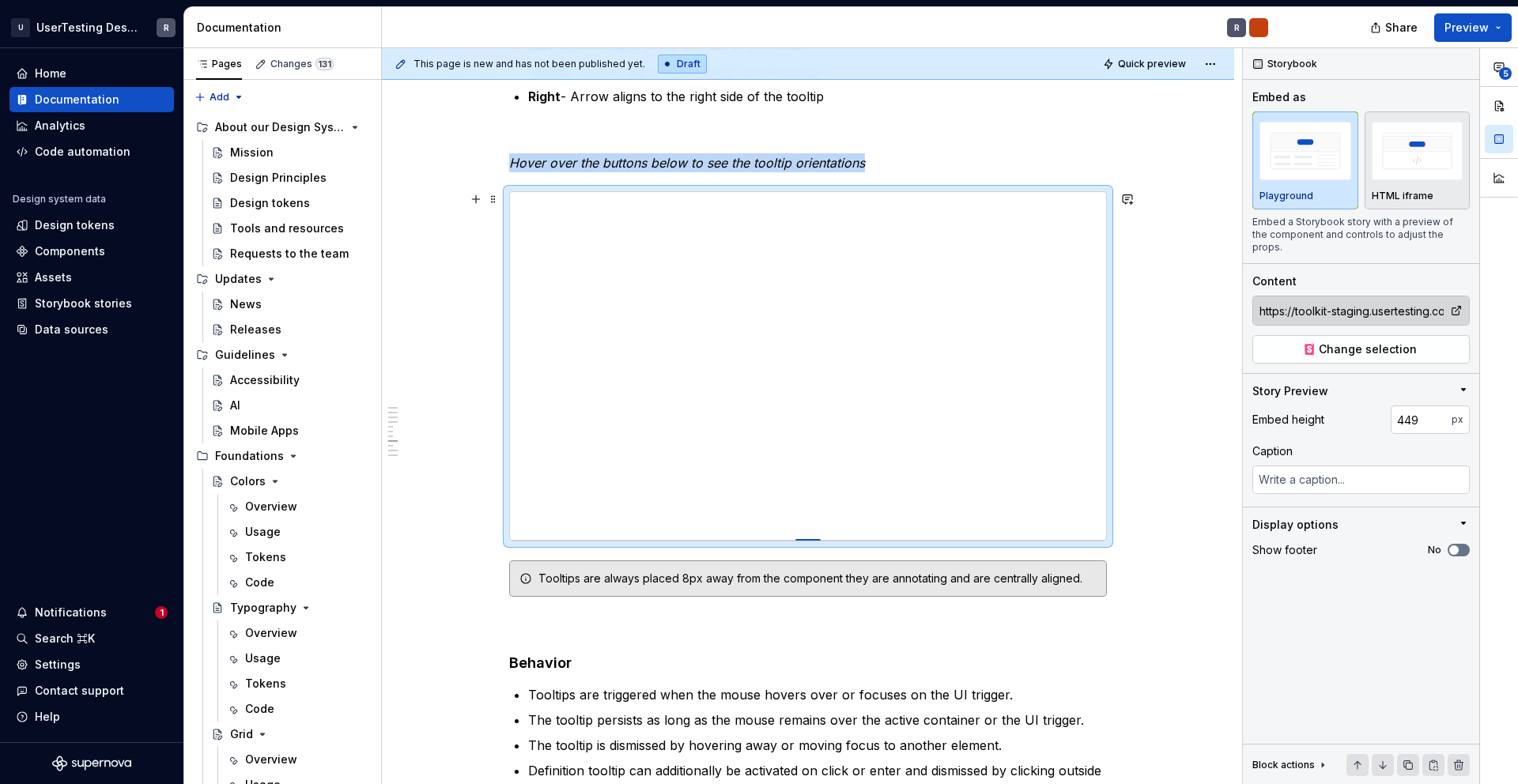 type on "*" 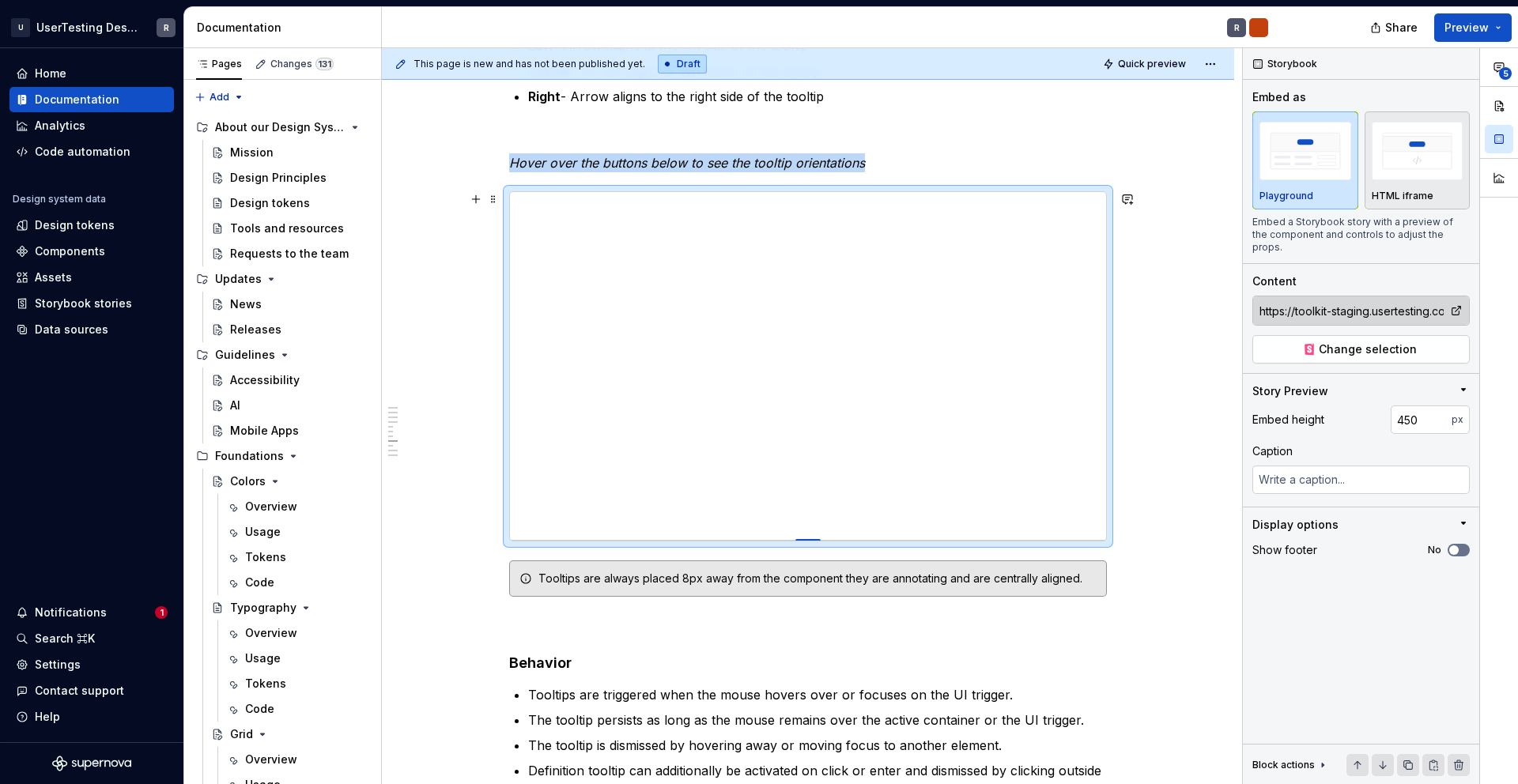 type on "*" 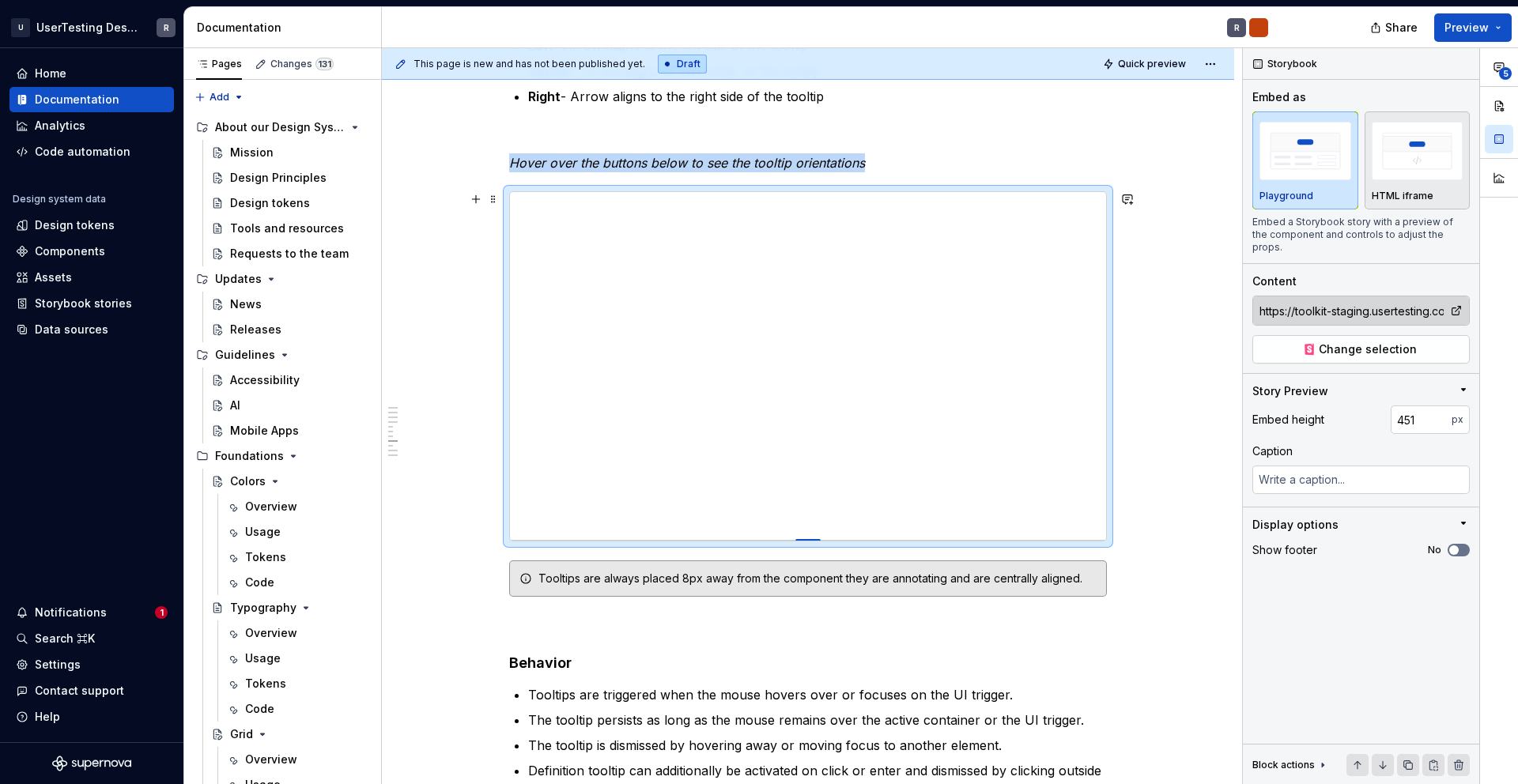 type on "*" 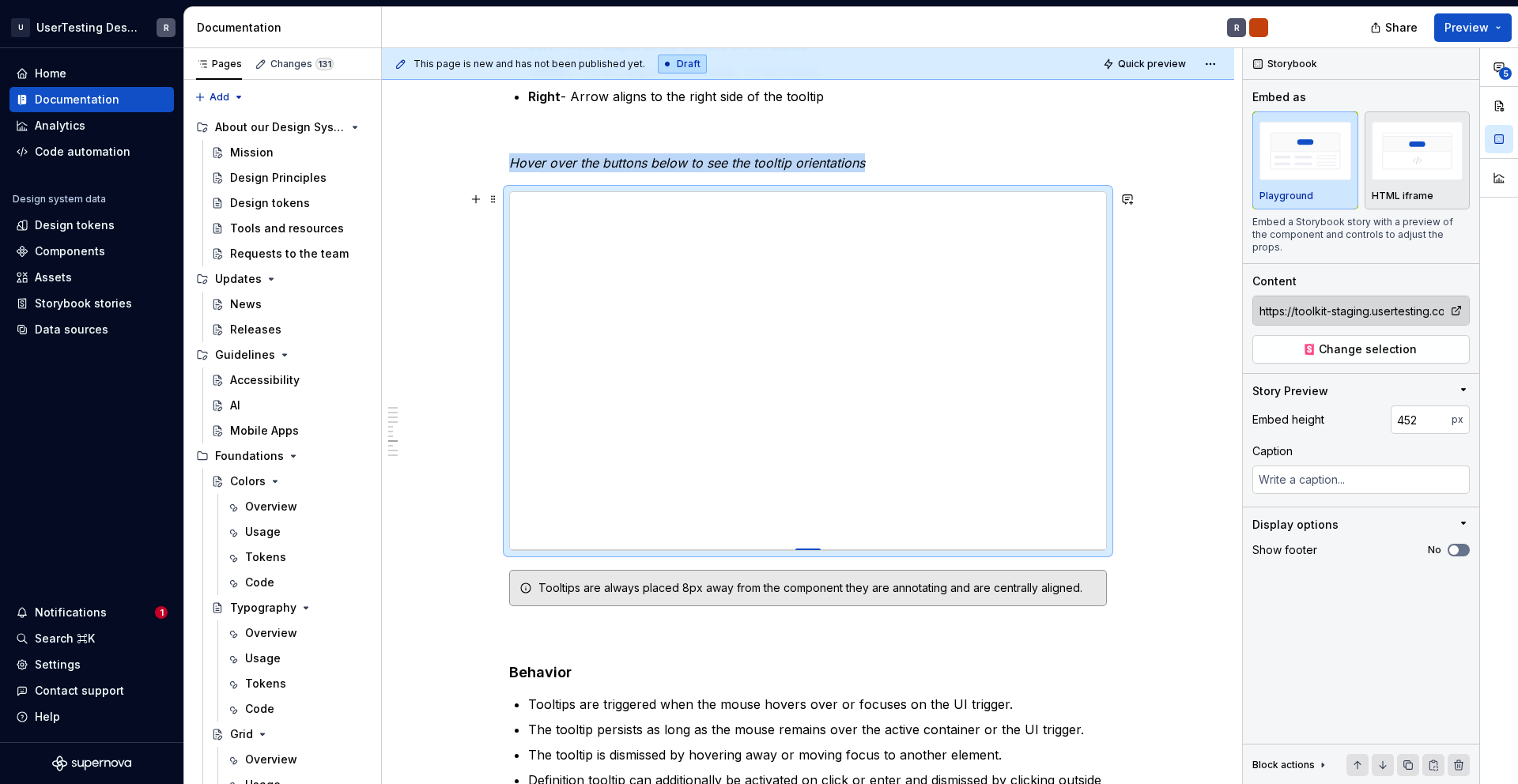 type on "*" 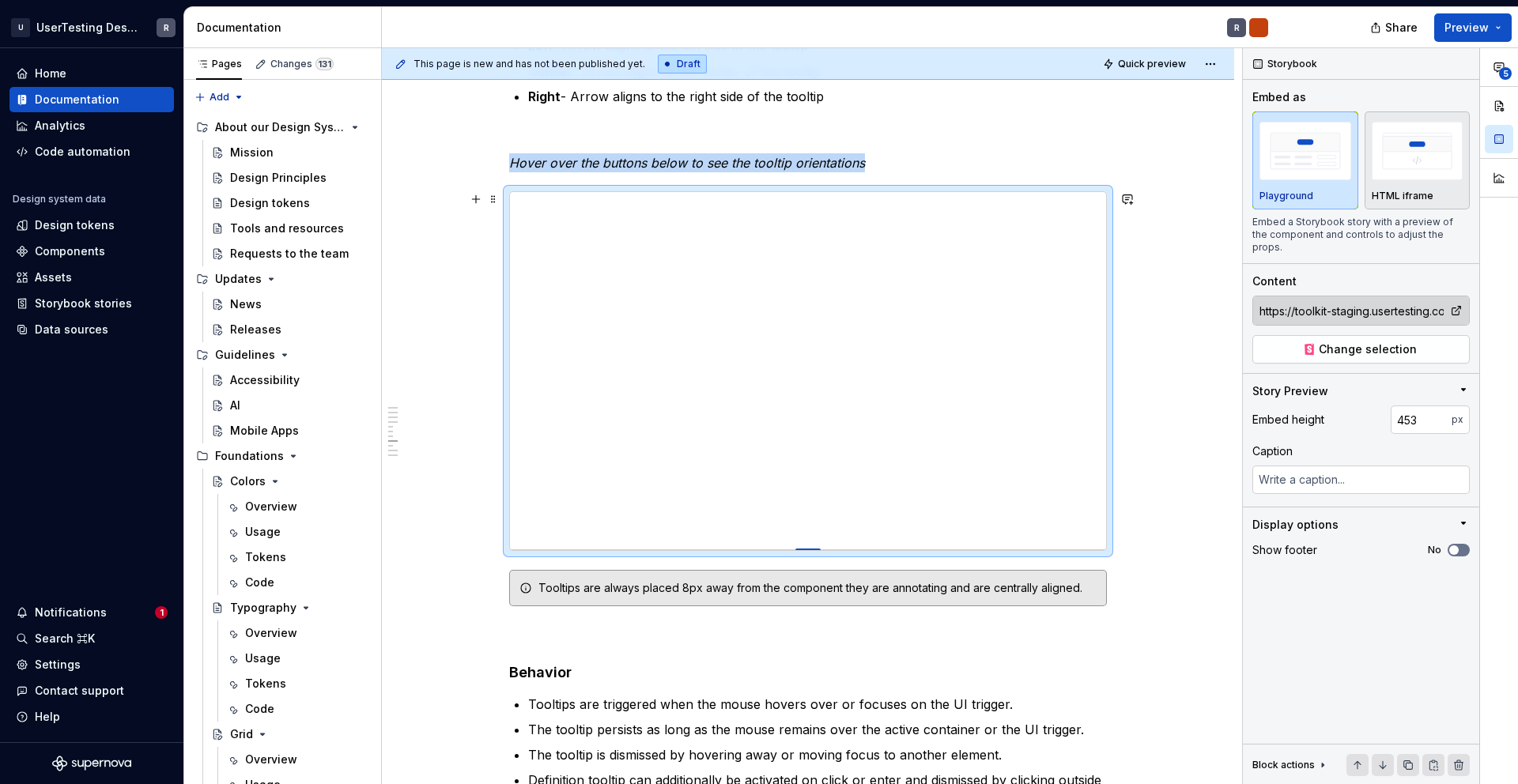 type on "*" 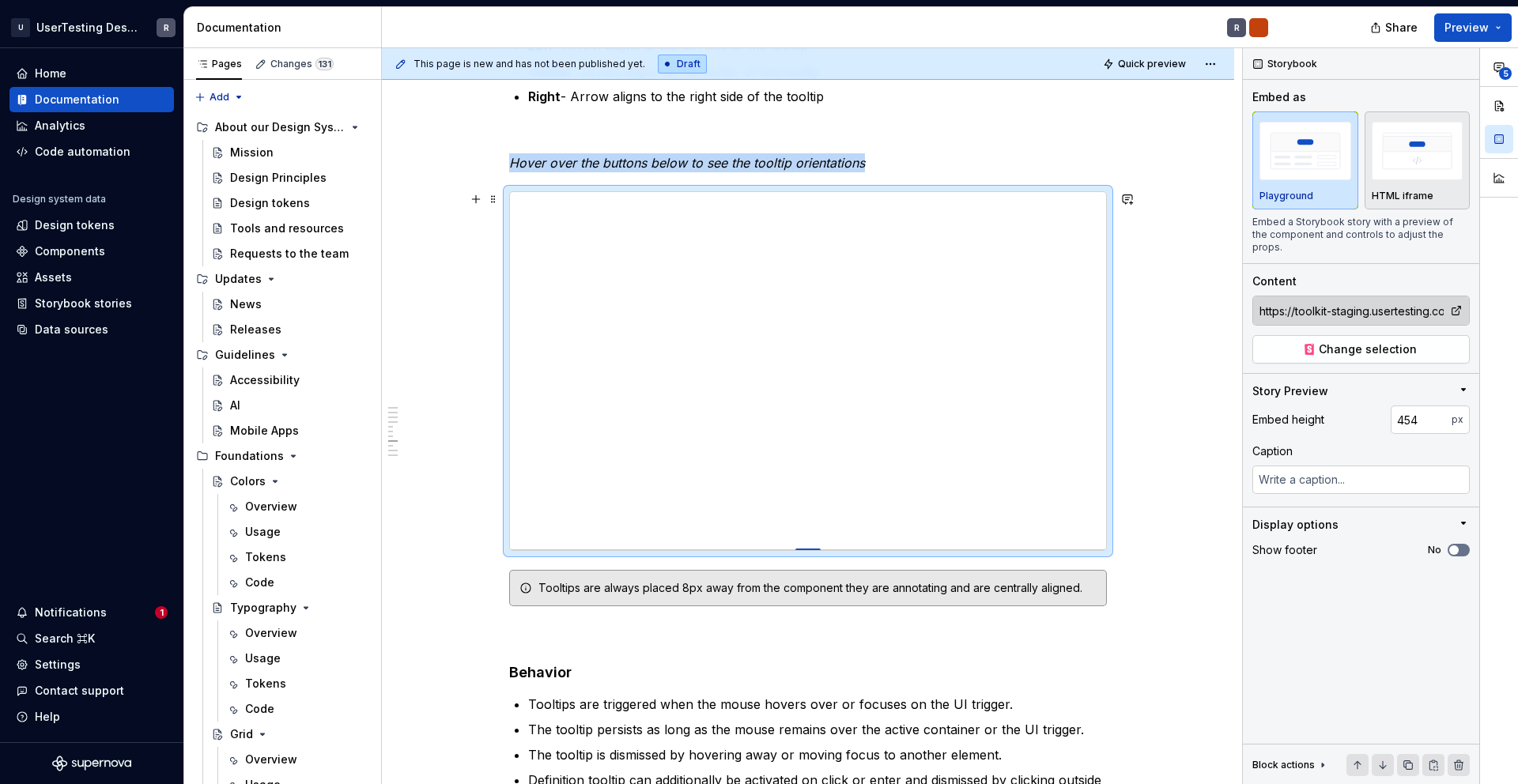 type on "*" 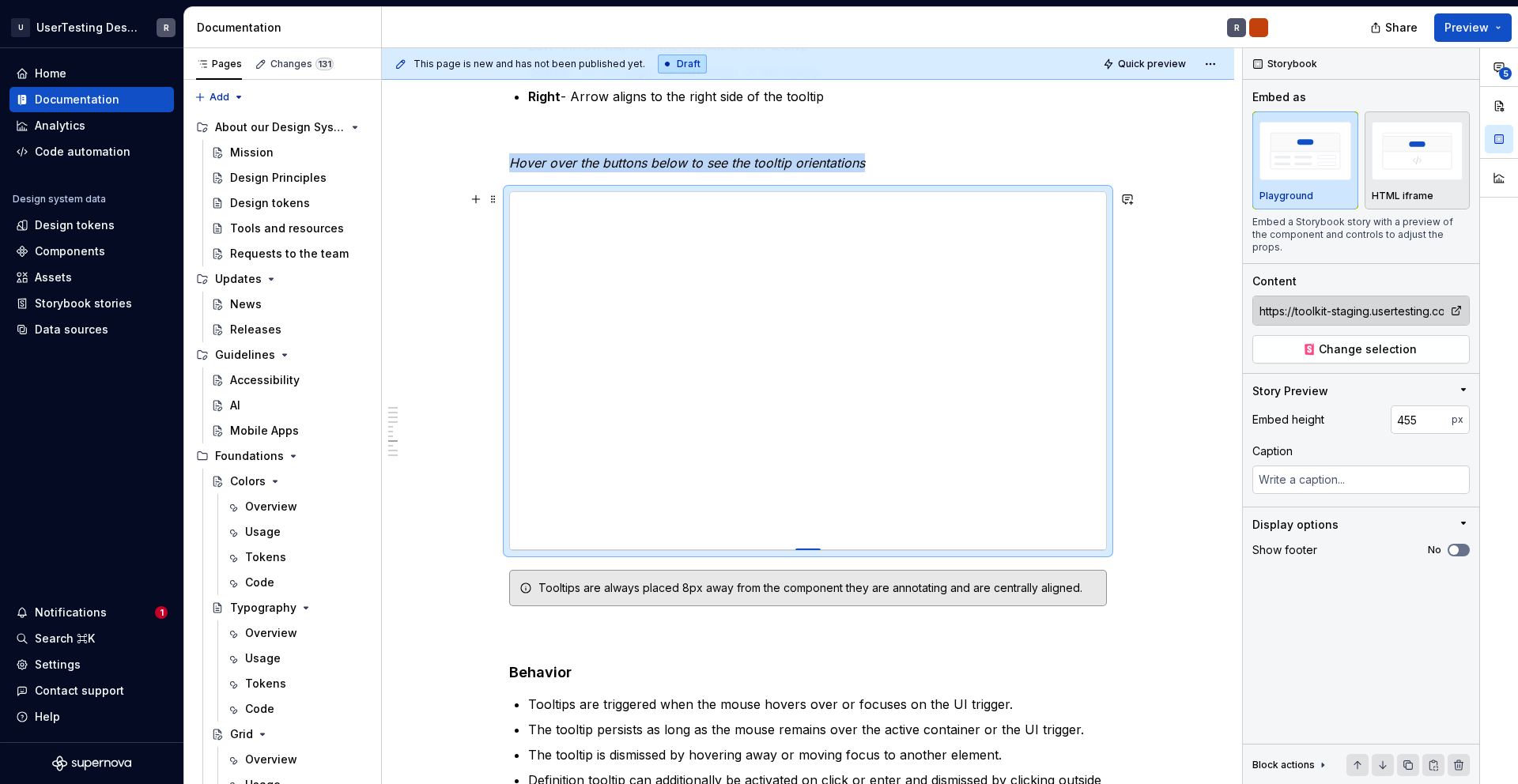 type on "*" 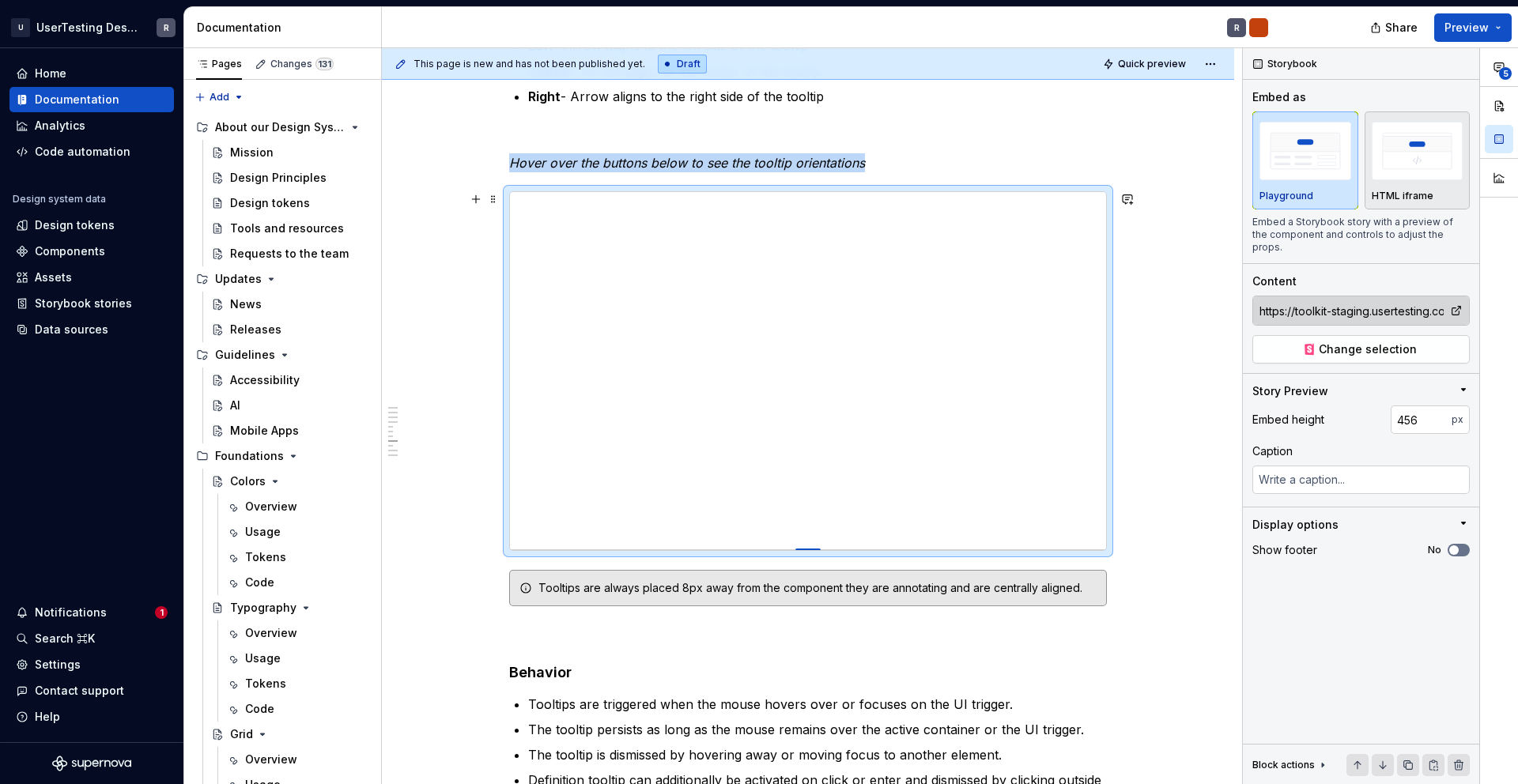 type on "*" 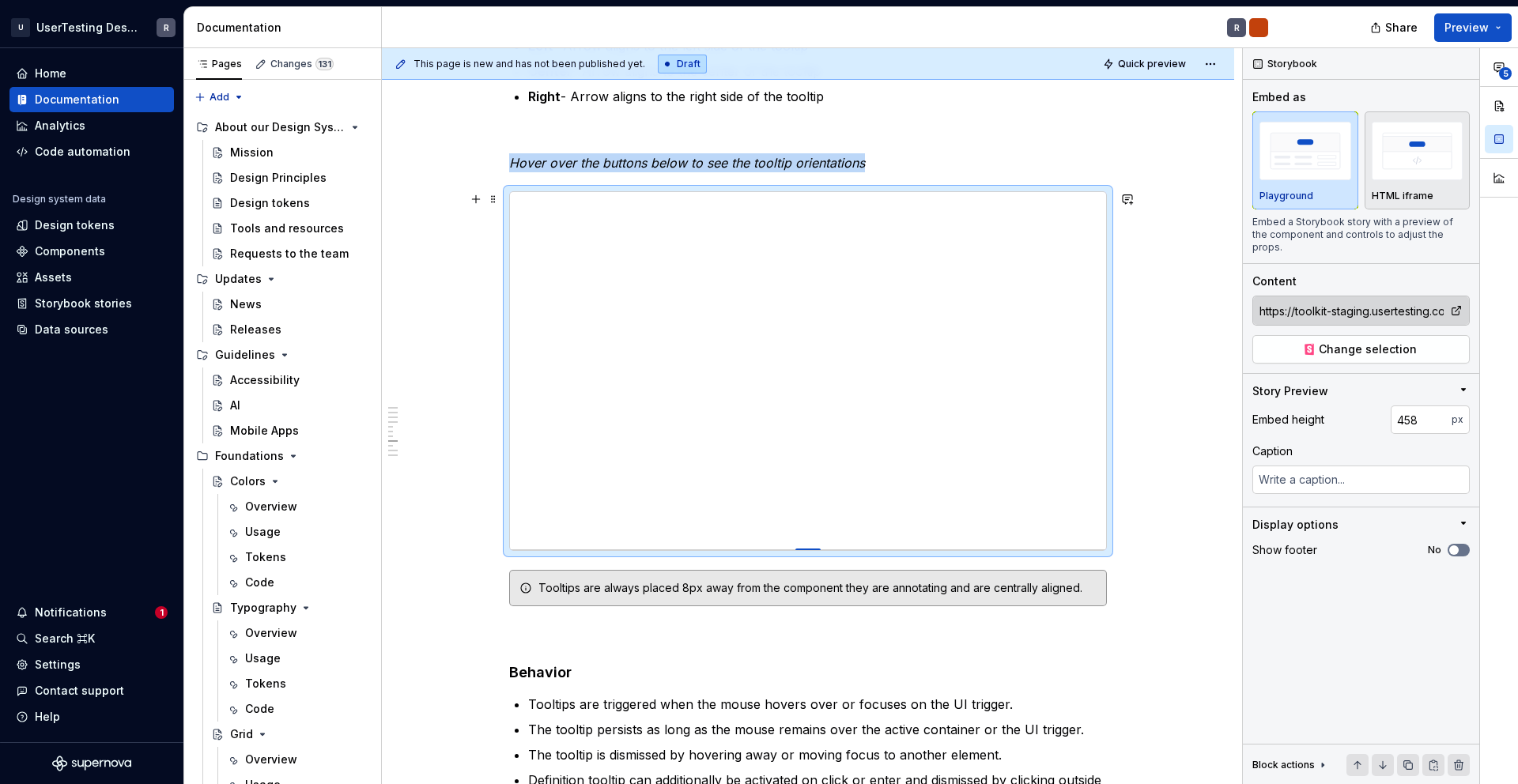type on "*" 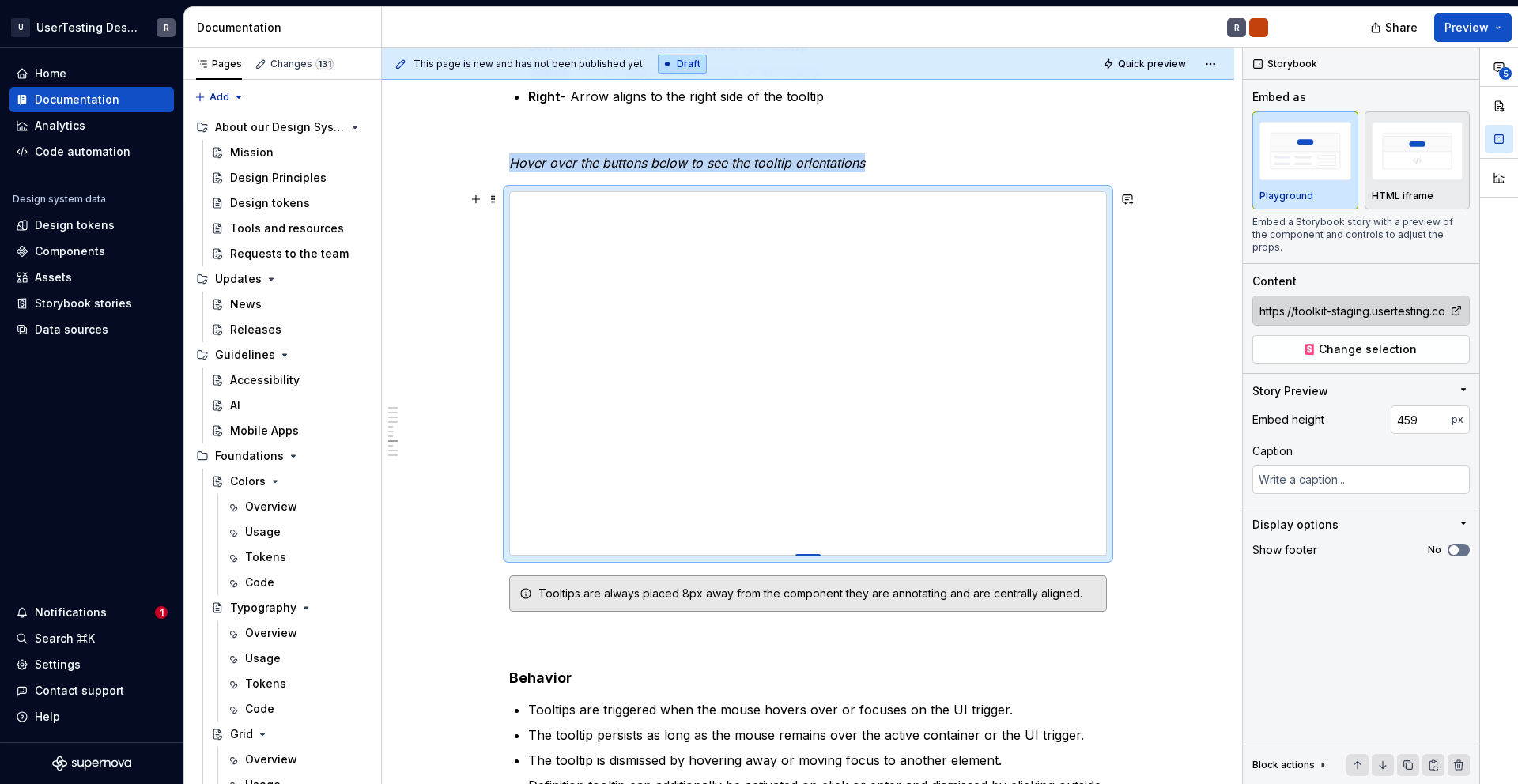type on "*" 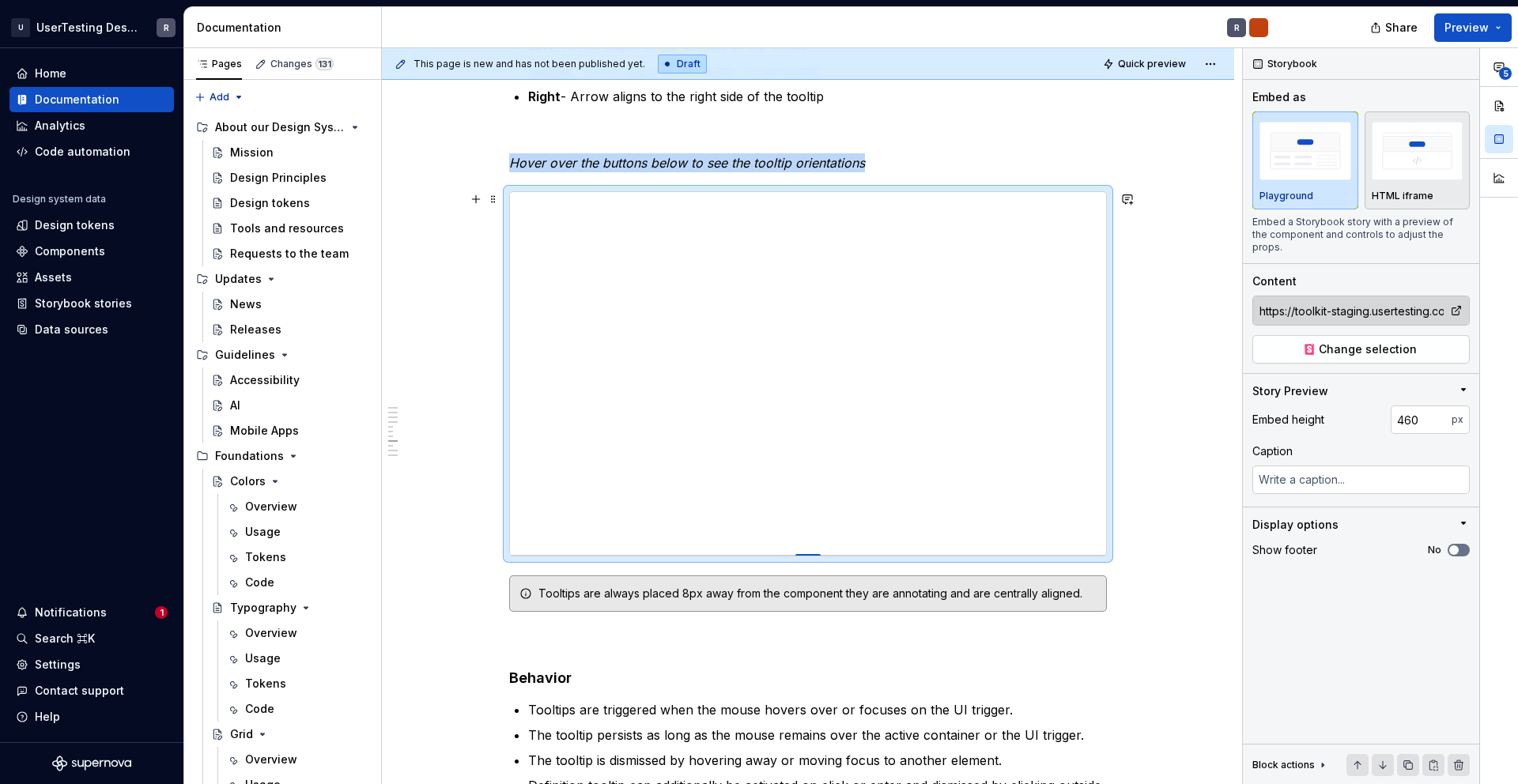 type on "*" 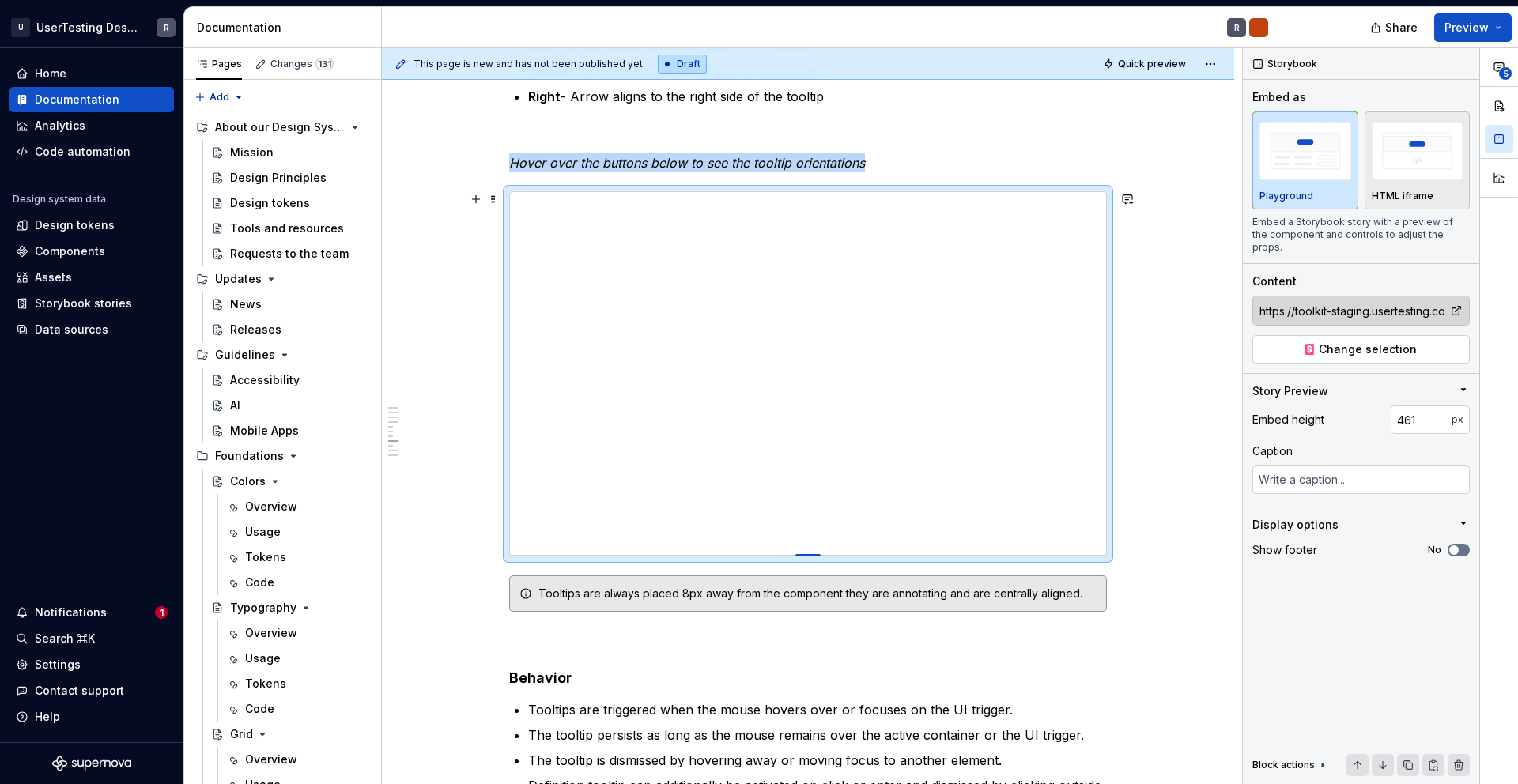 type on "*" 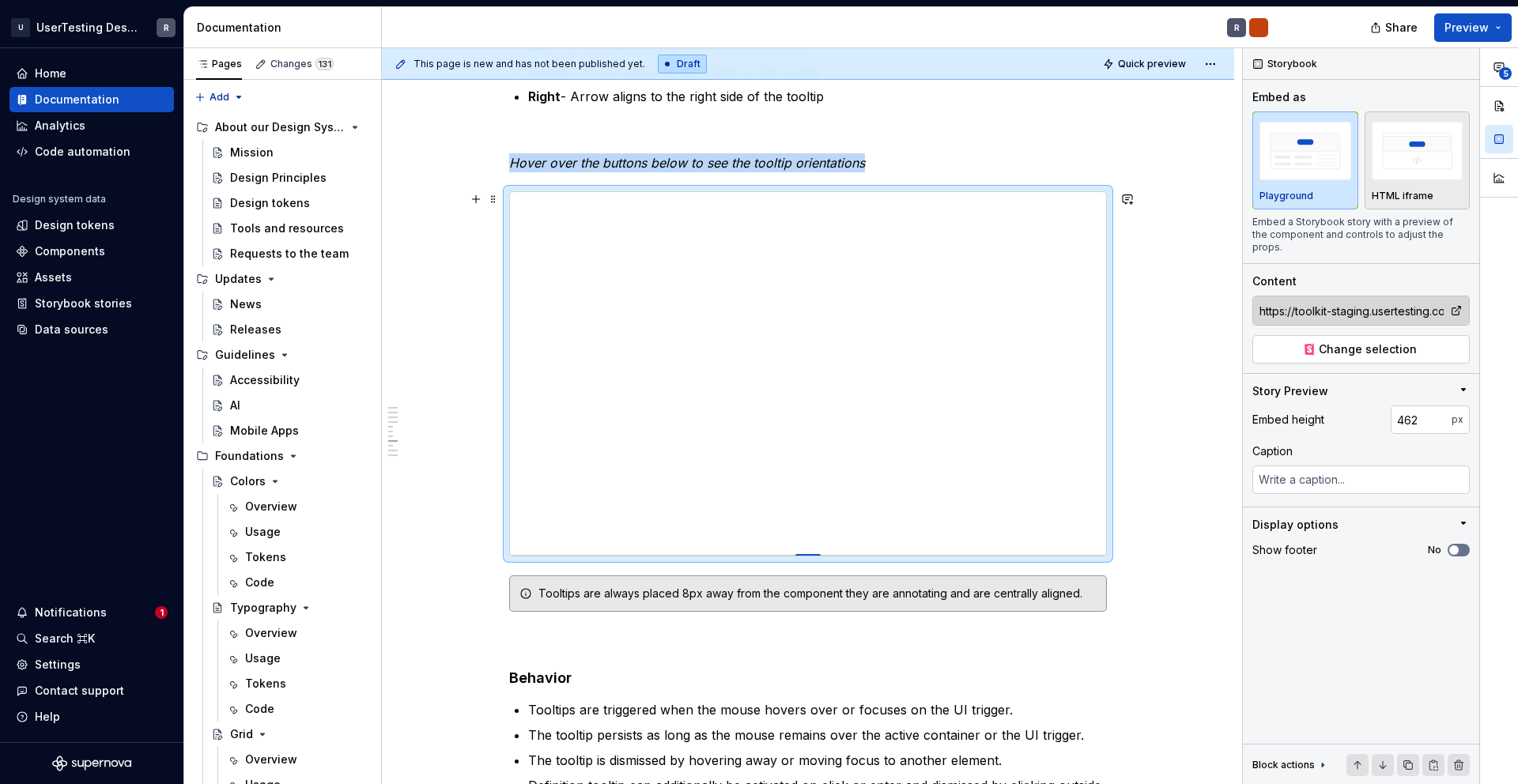 type on "*" 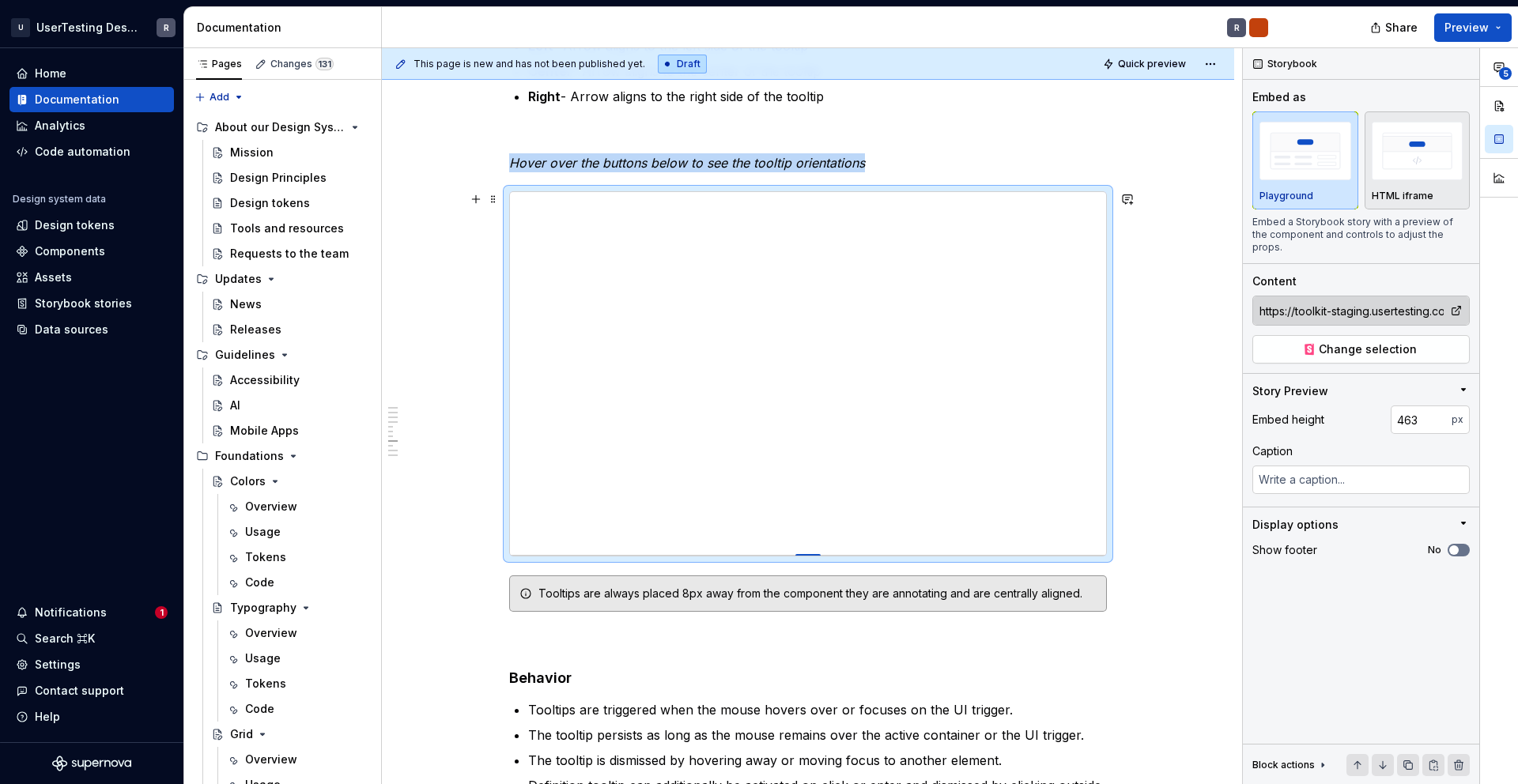 type on "*" 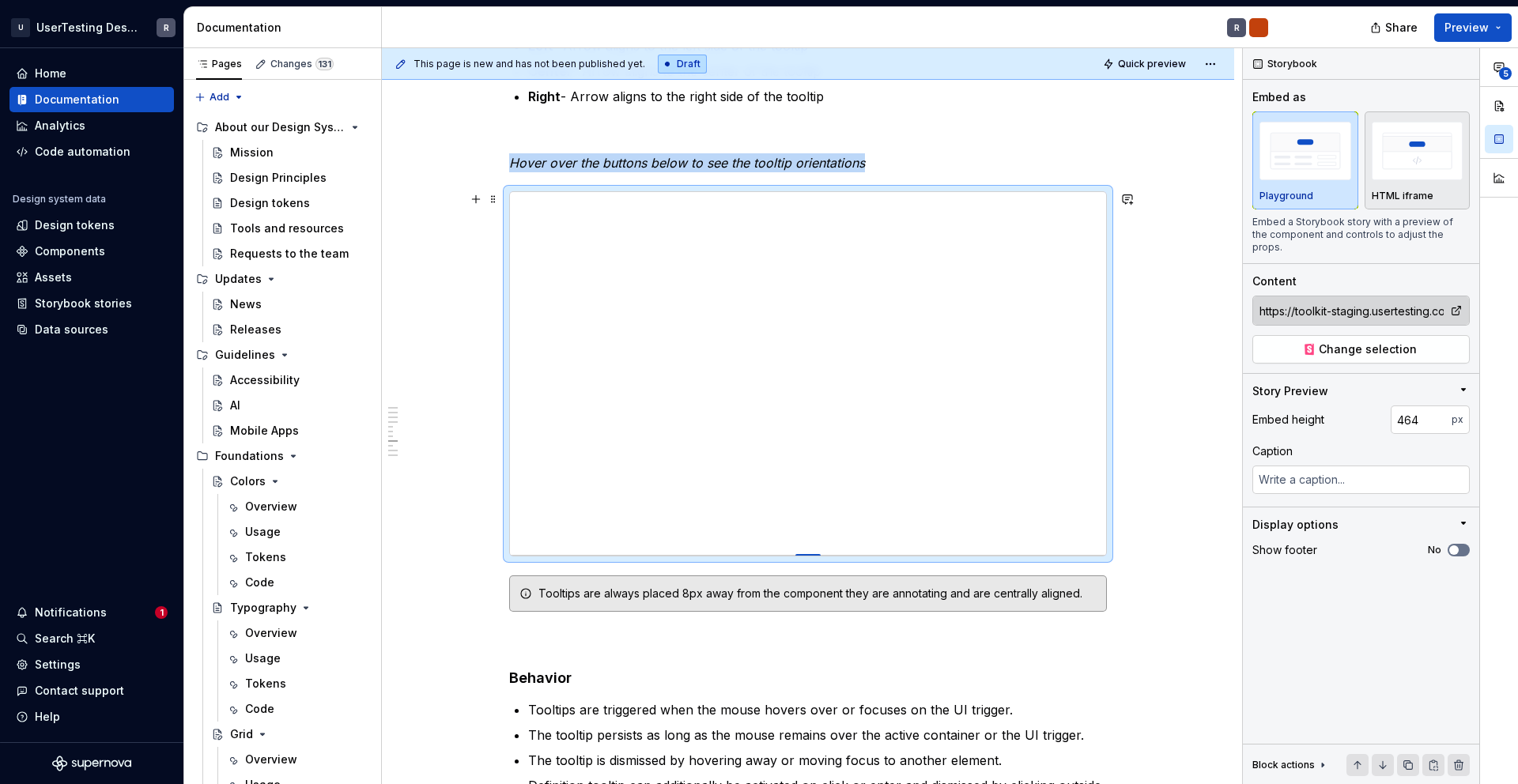 type on "*" 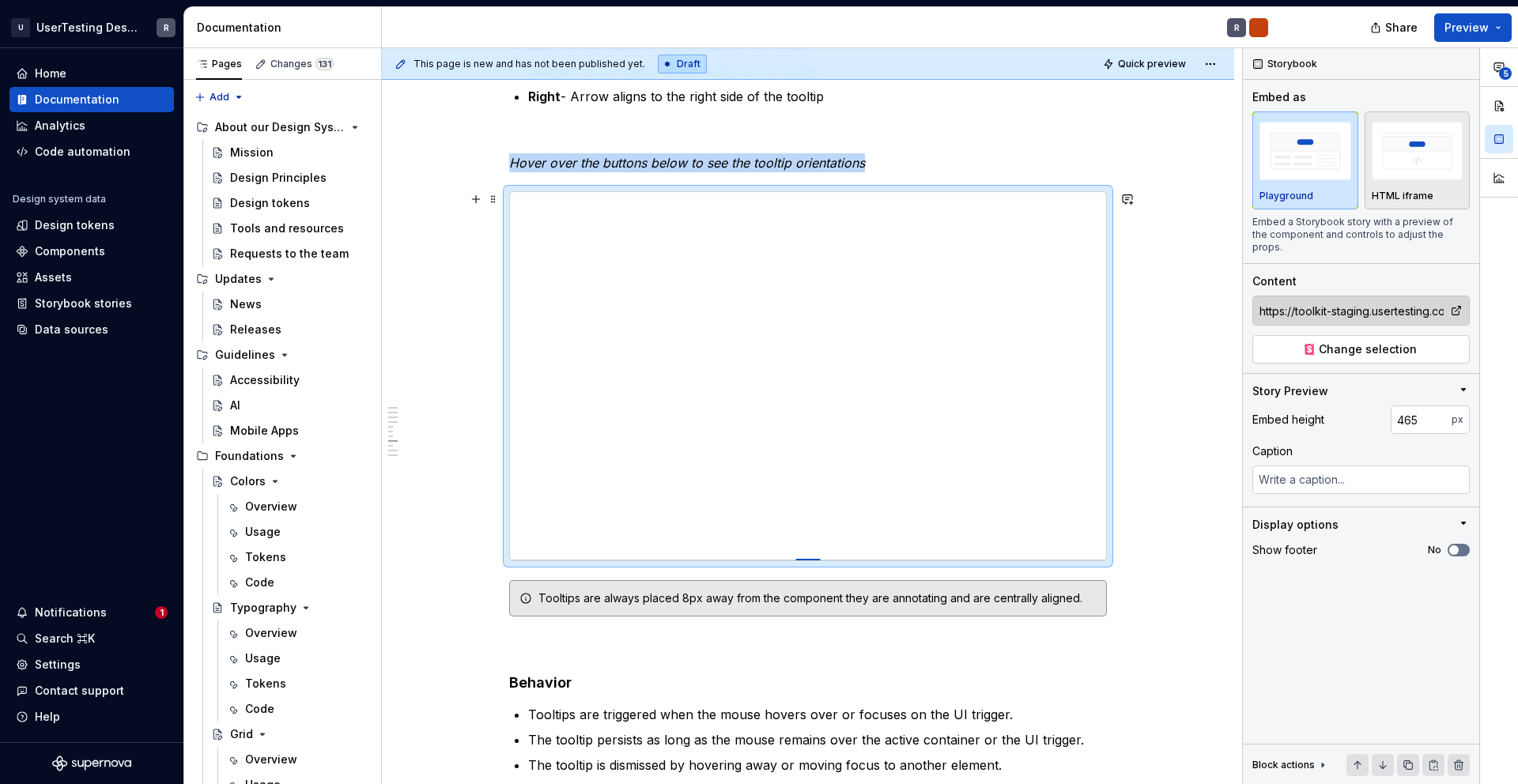 type on "*" 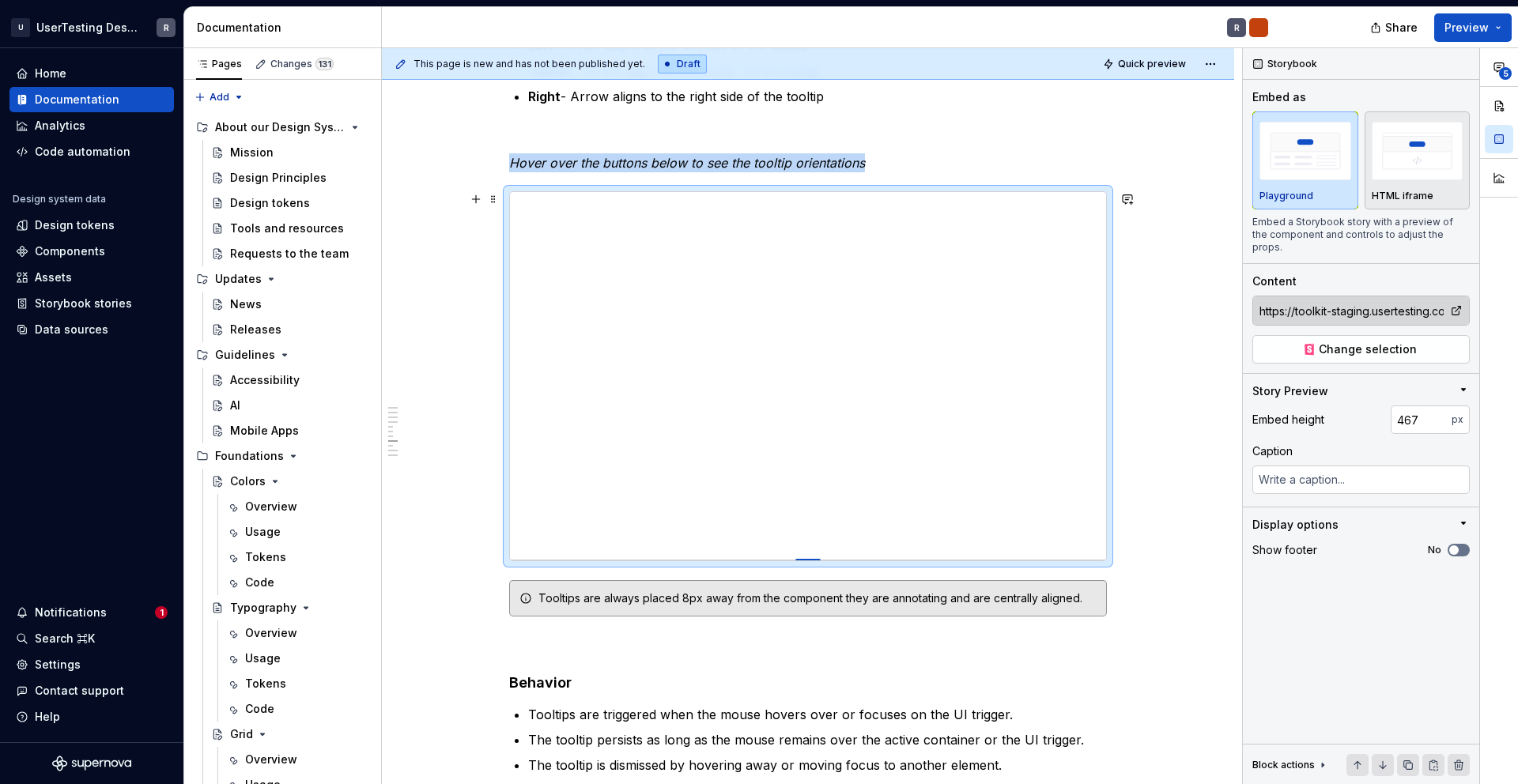 type on "*" 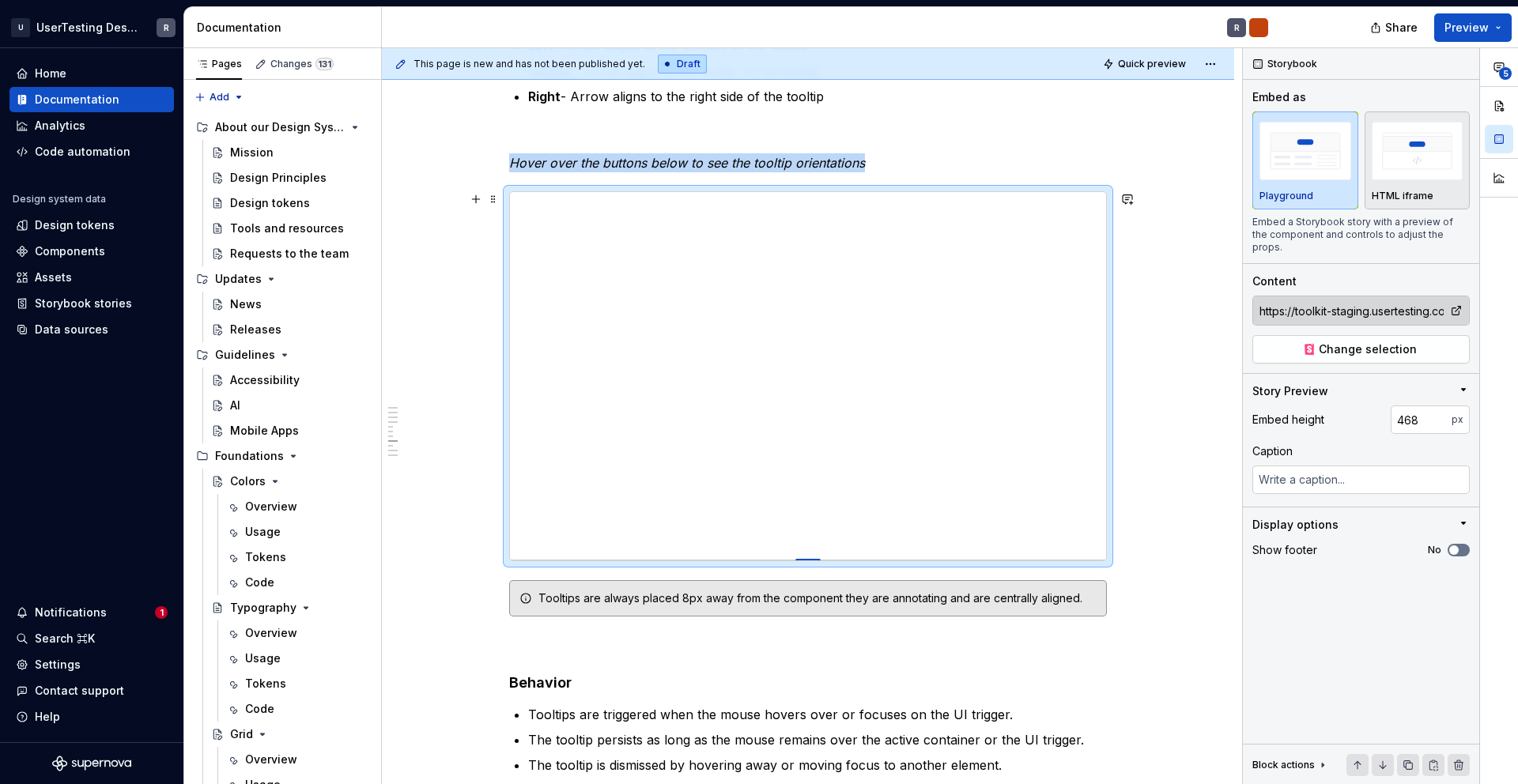 type on "*" 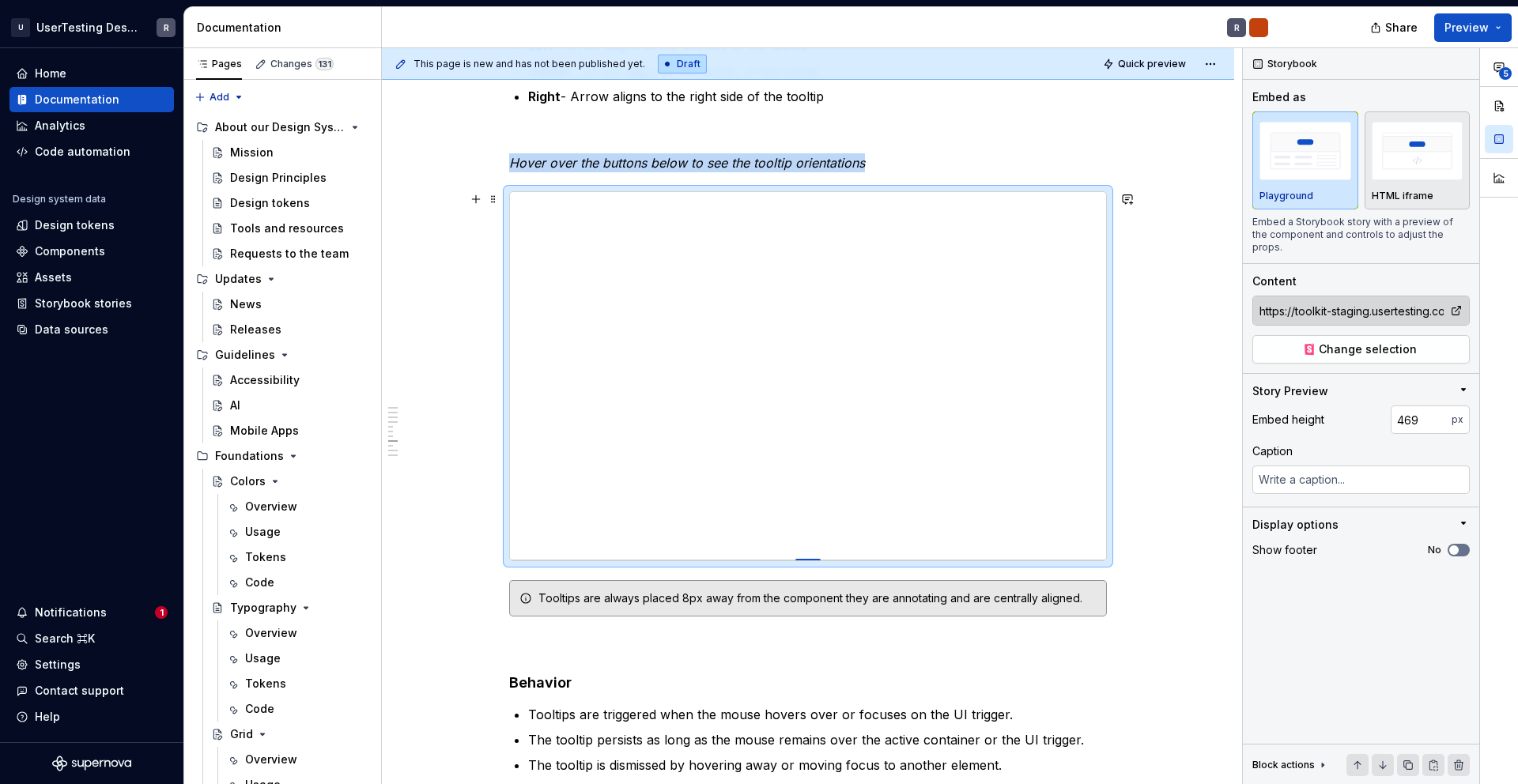 type on "*" 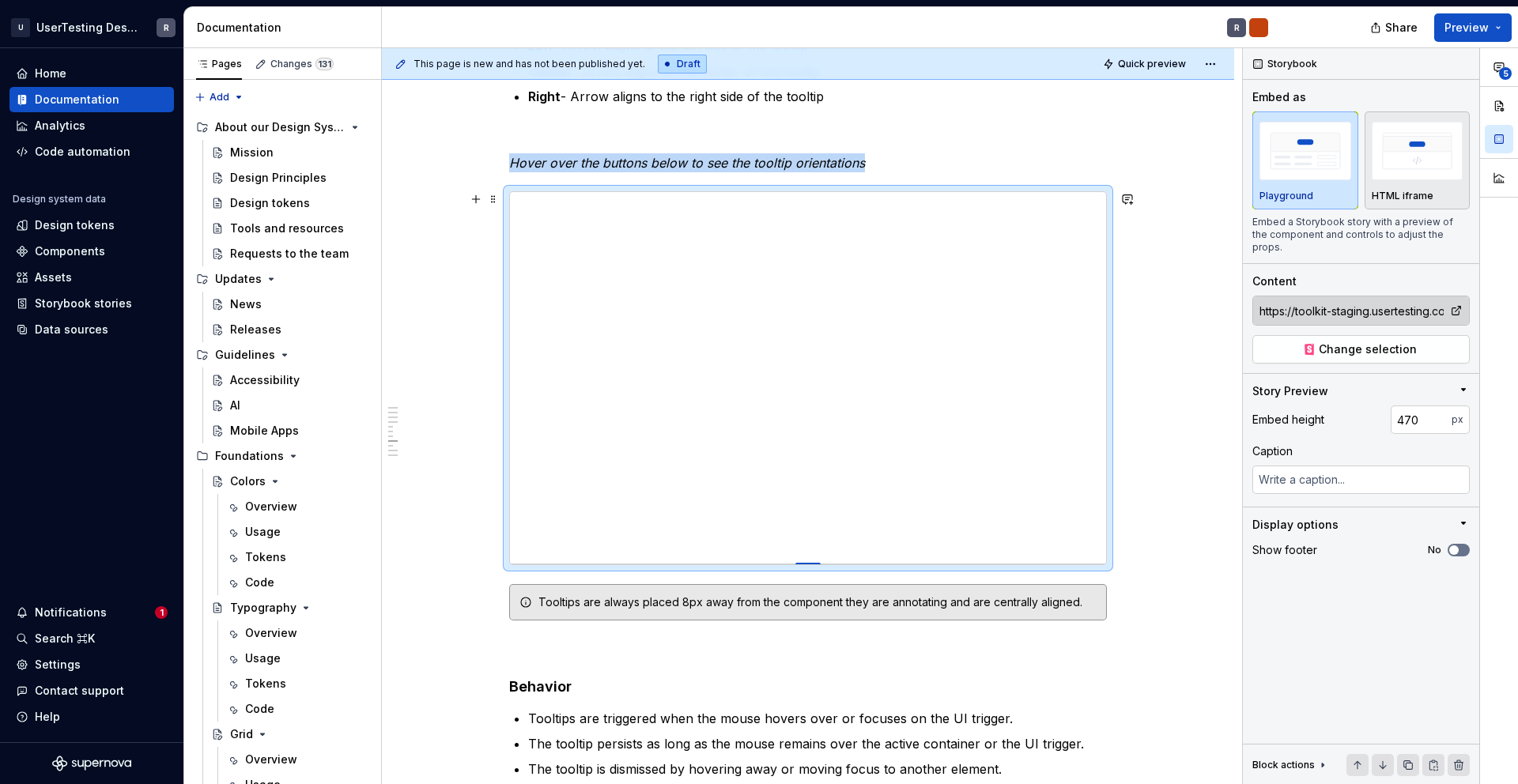 type on "*" 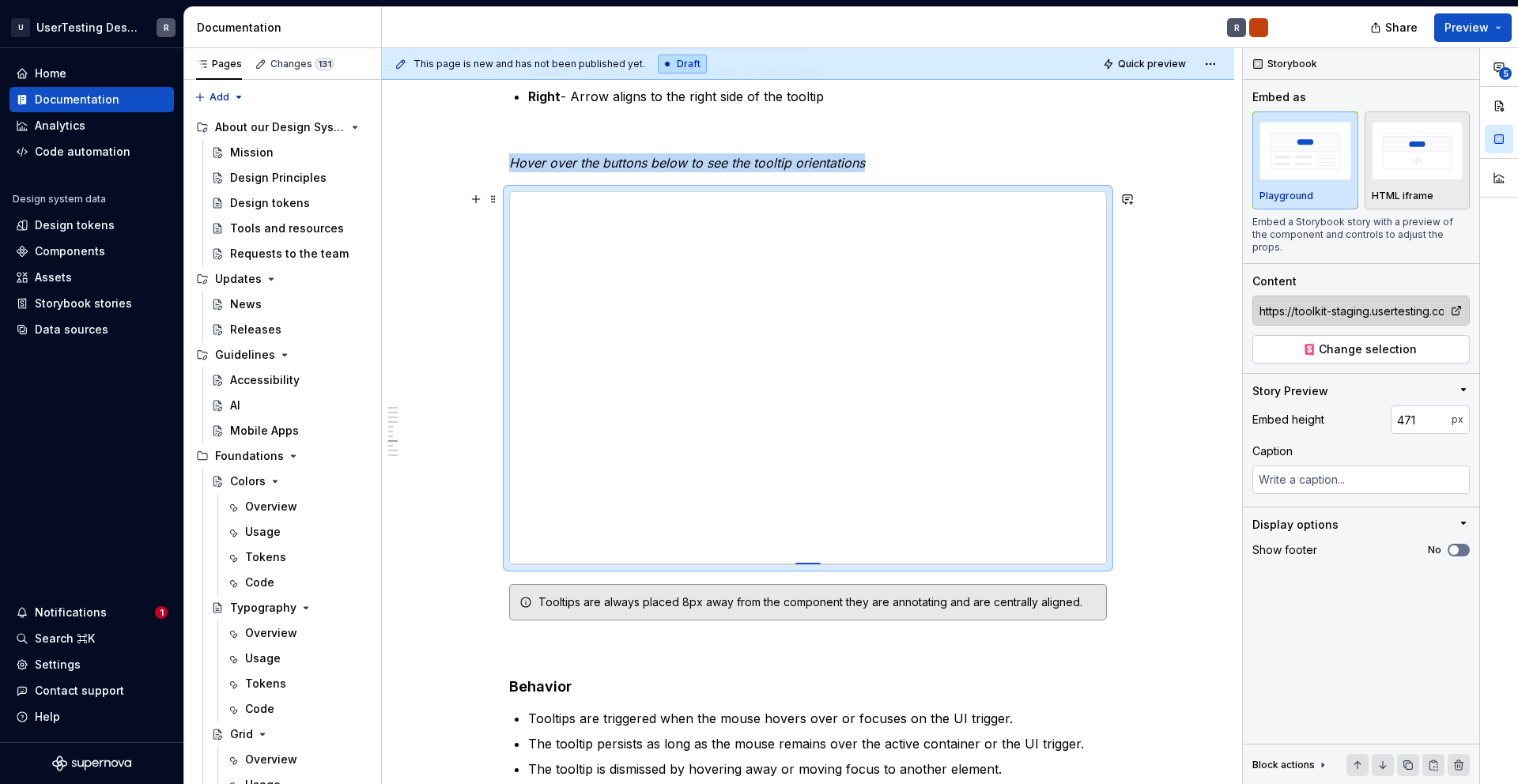 type on "*" 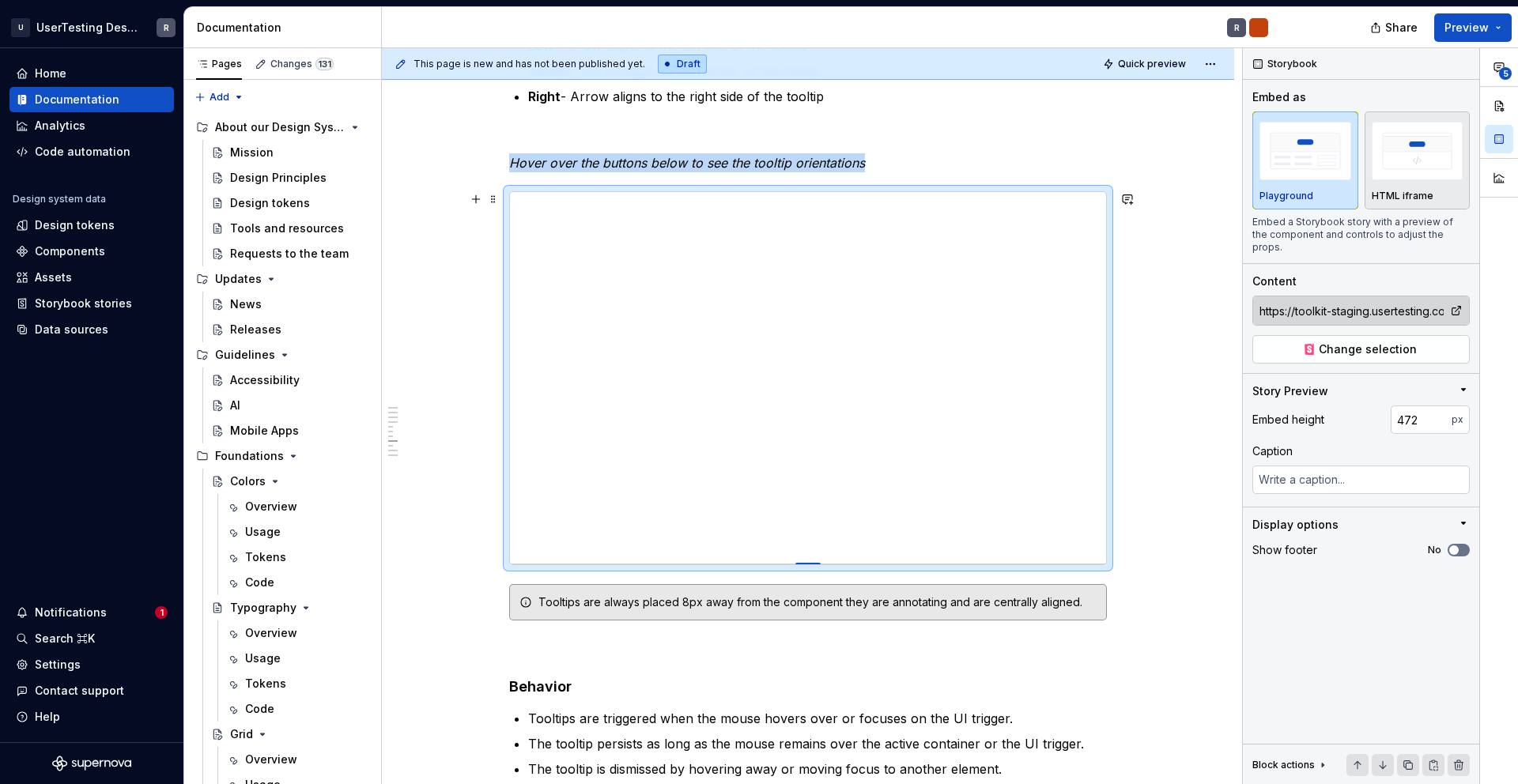 type on "*" 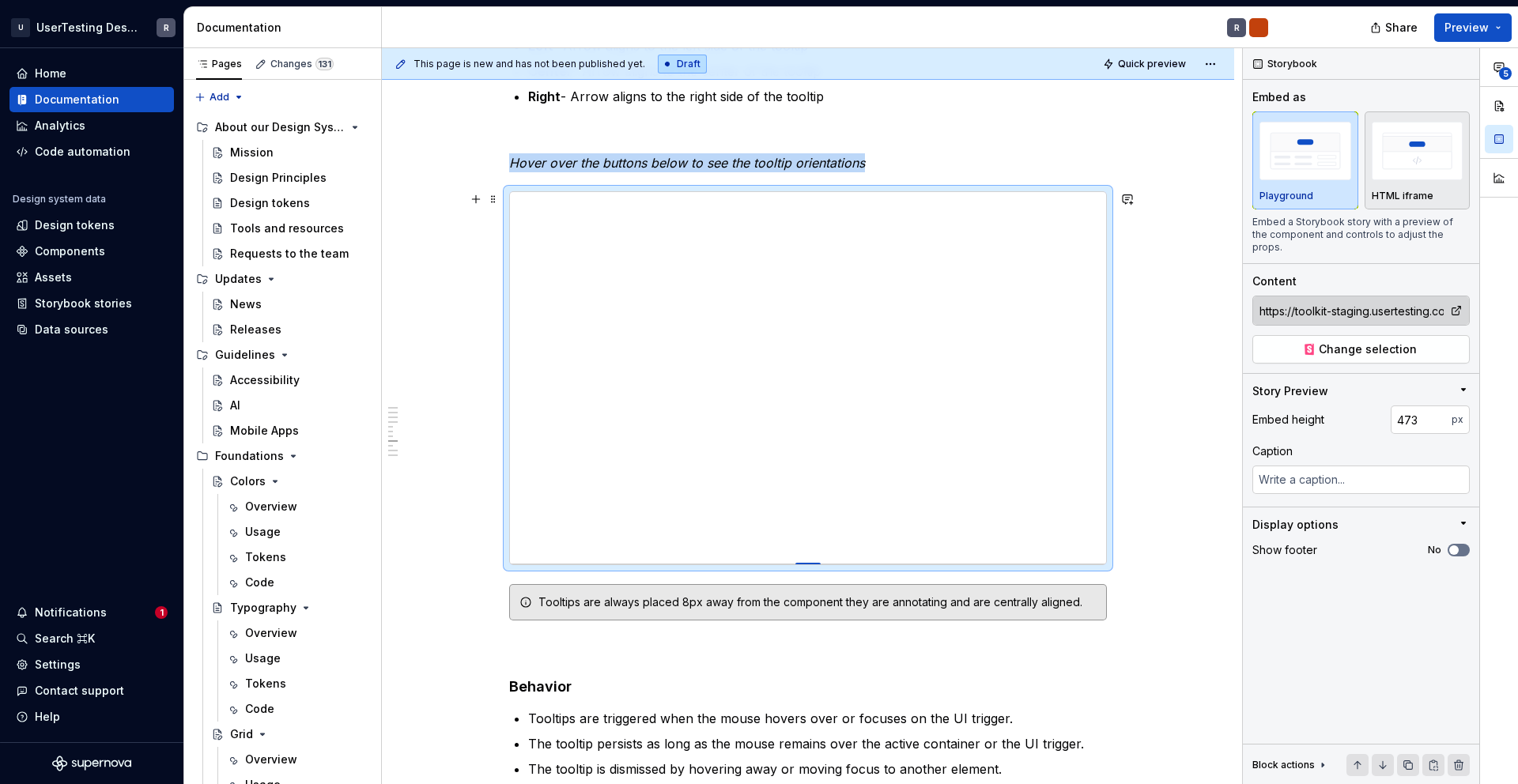 type on "*" 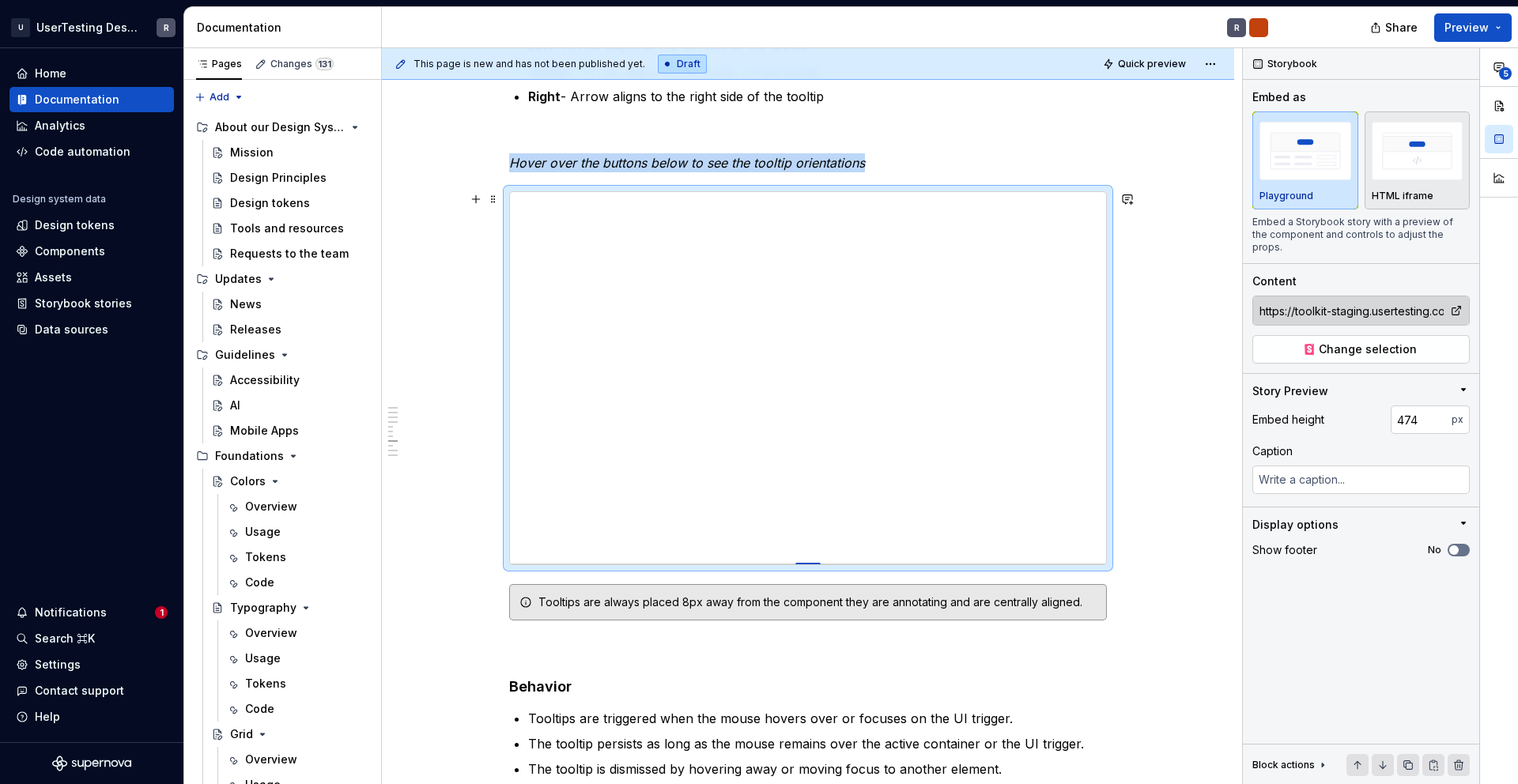 type on "*" 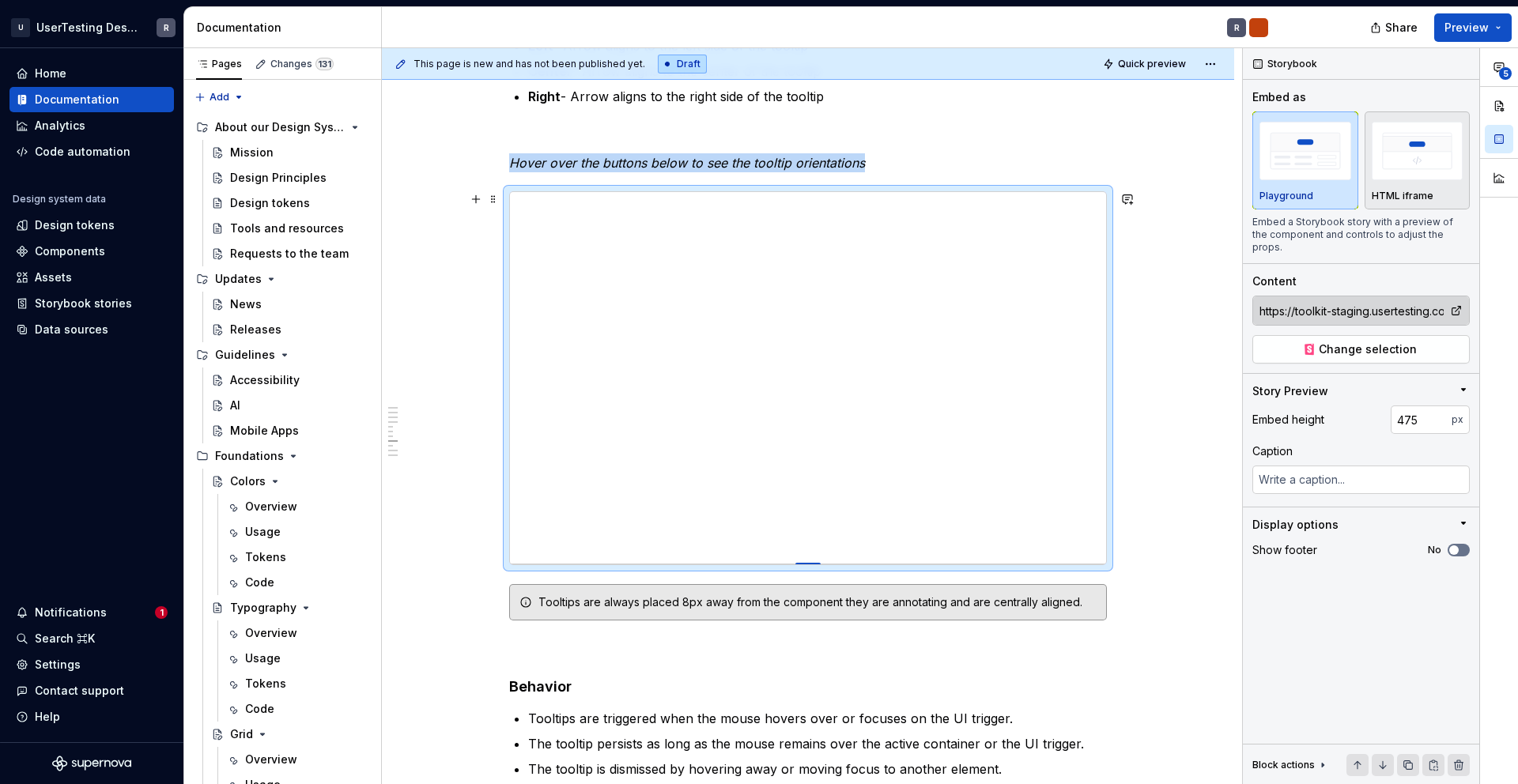 type on "*" 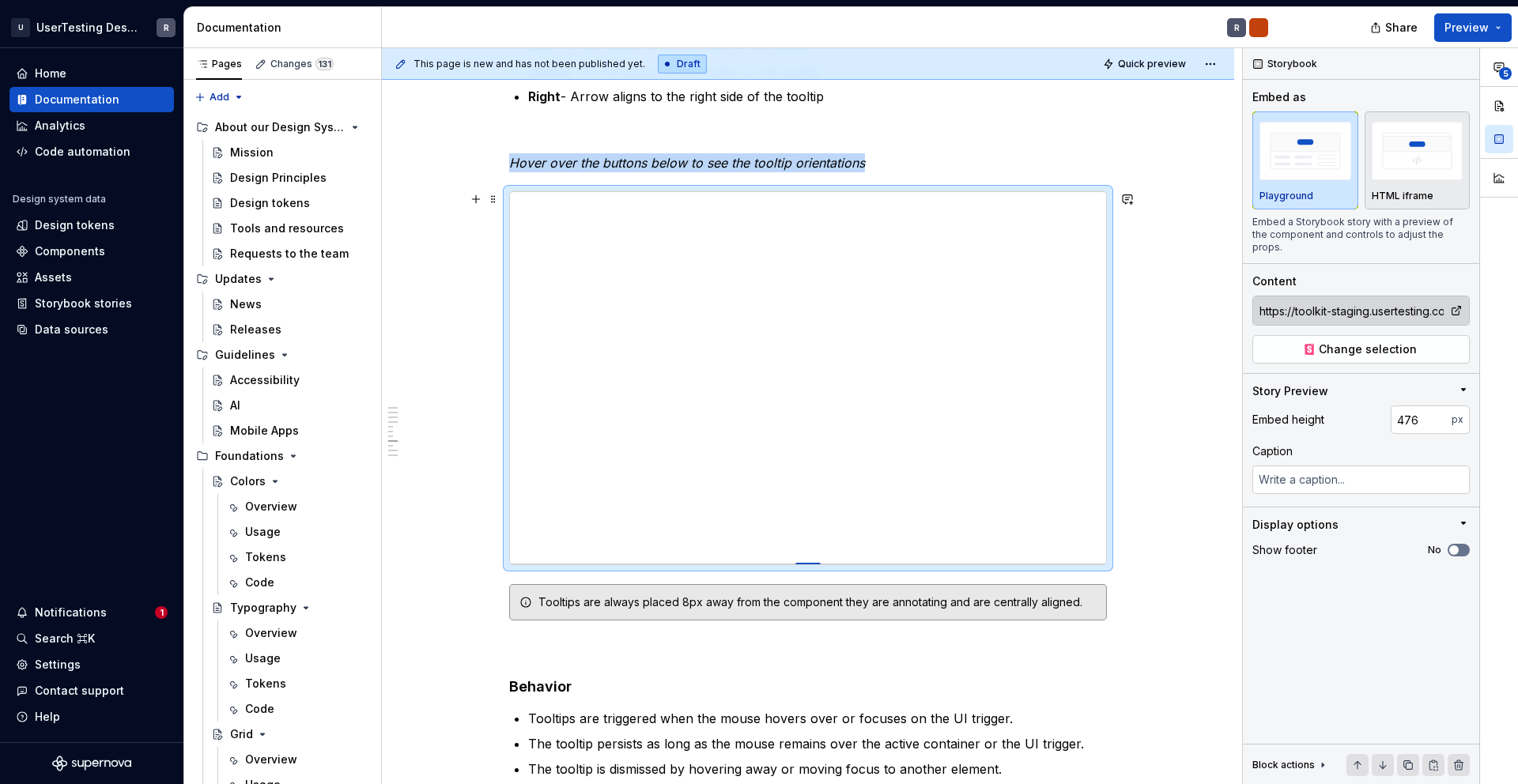 type on "*" 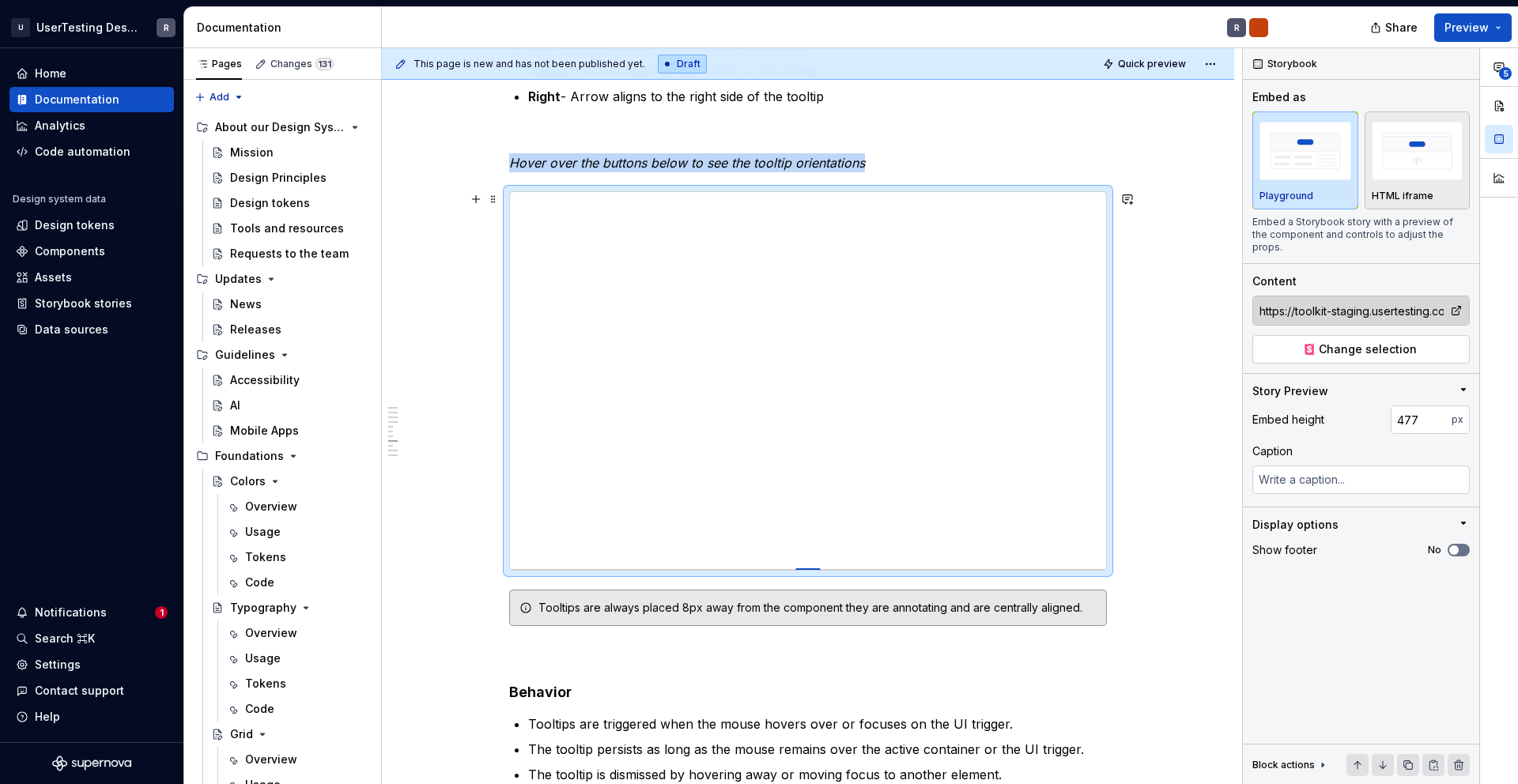 type on "*" 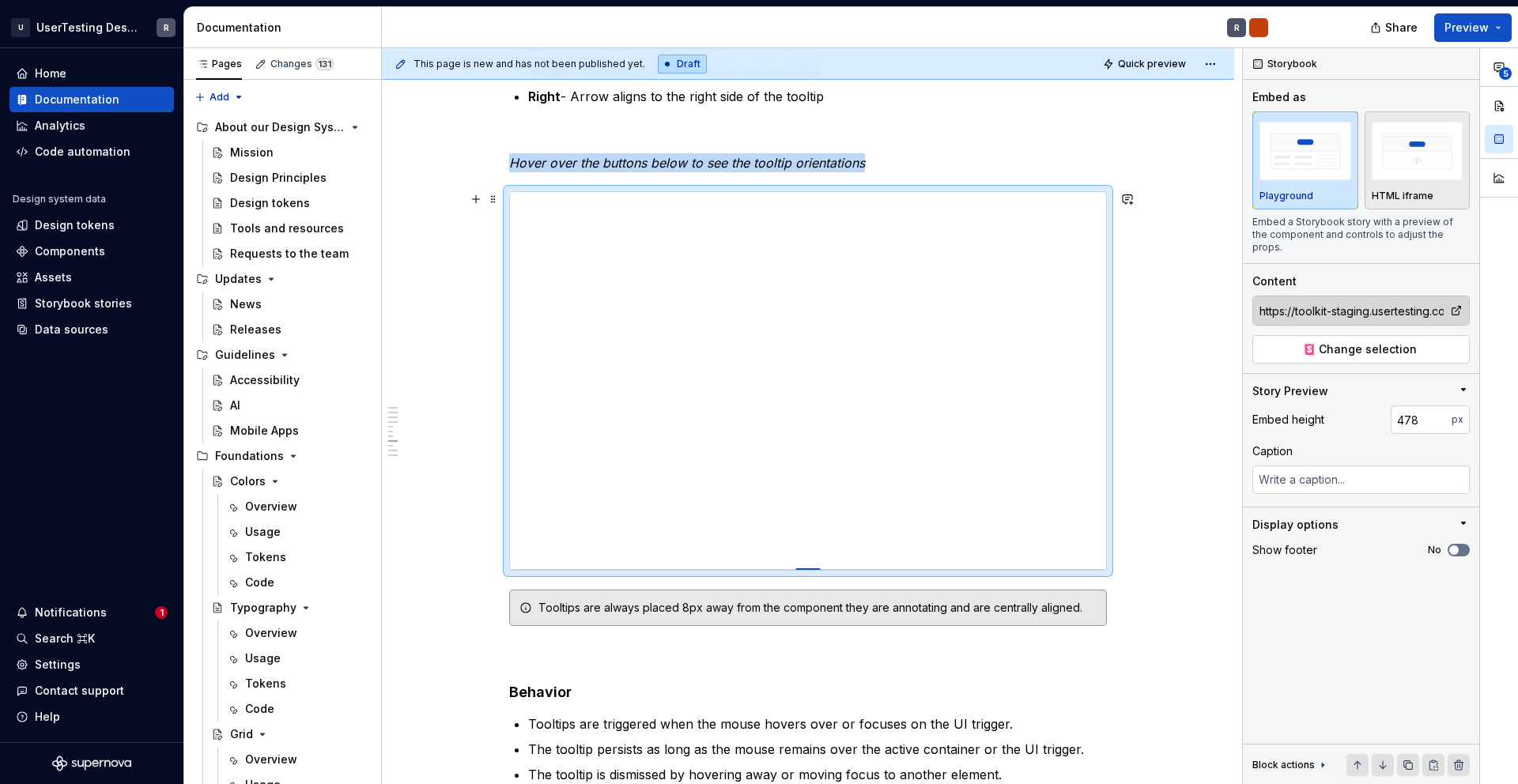 type on "*" 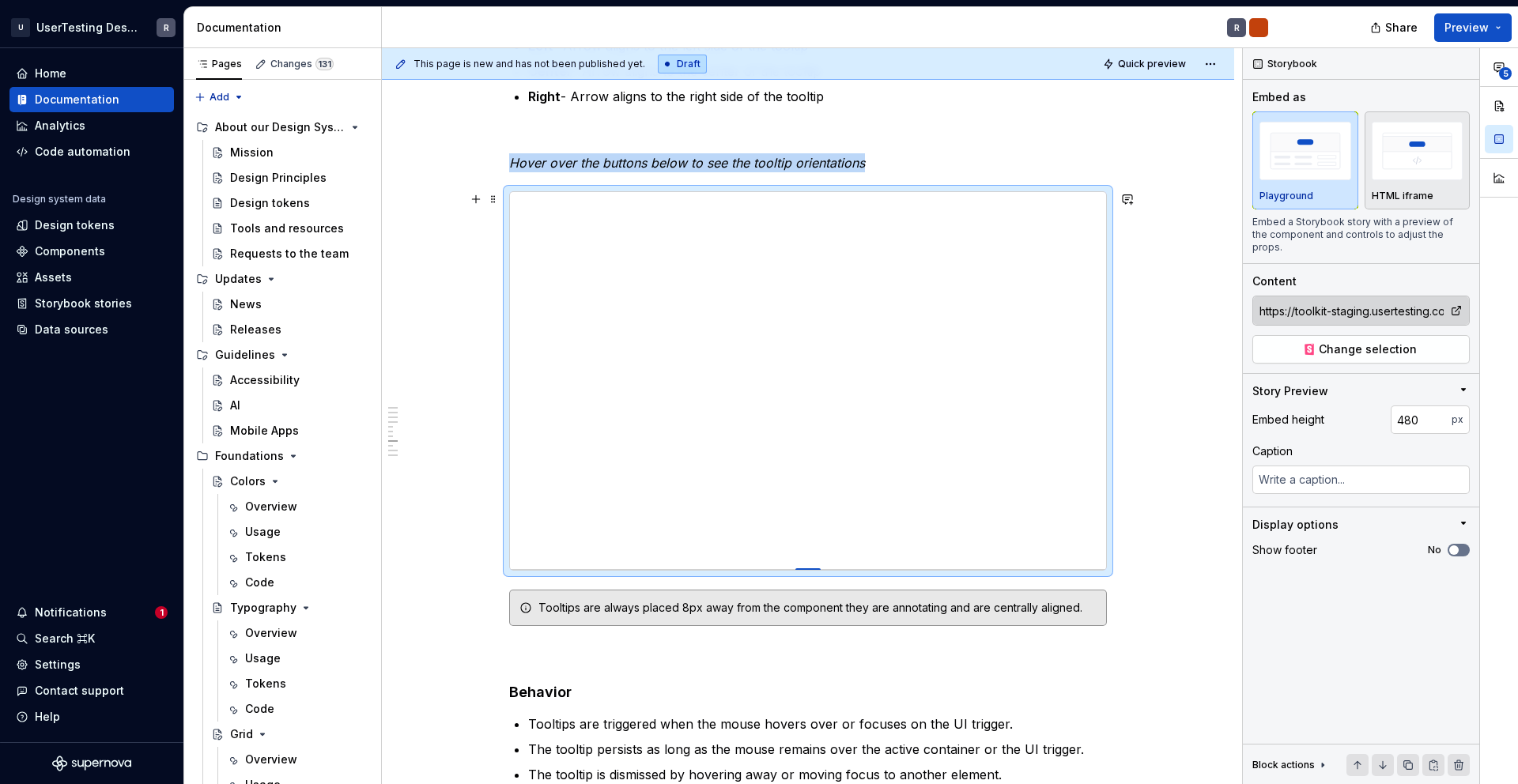 type on "*" 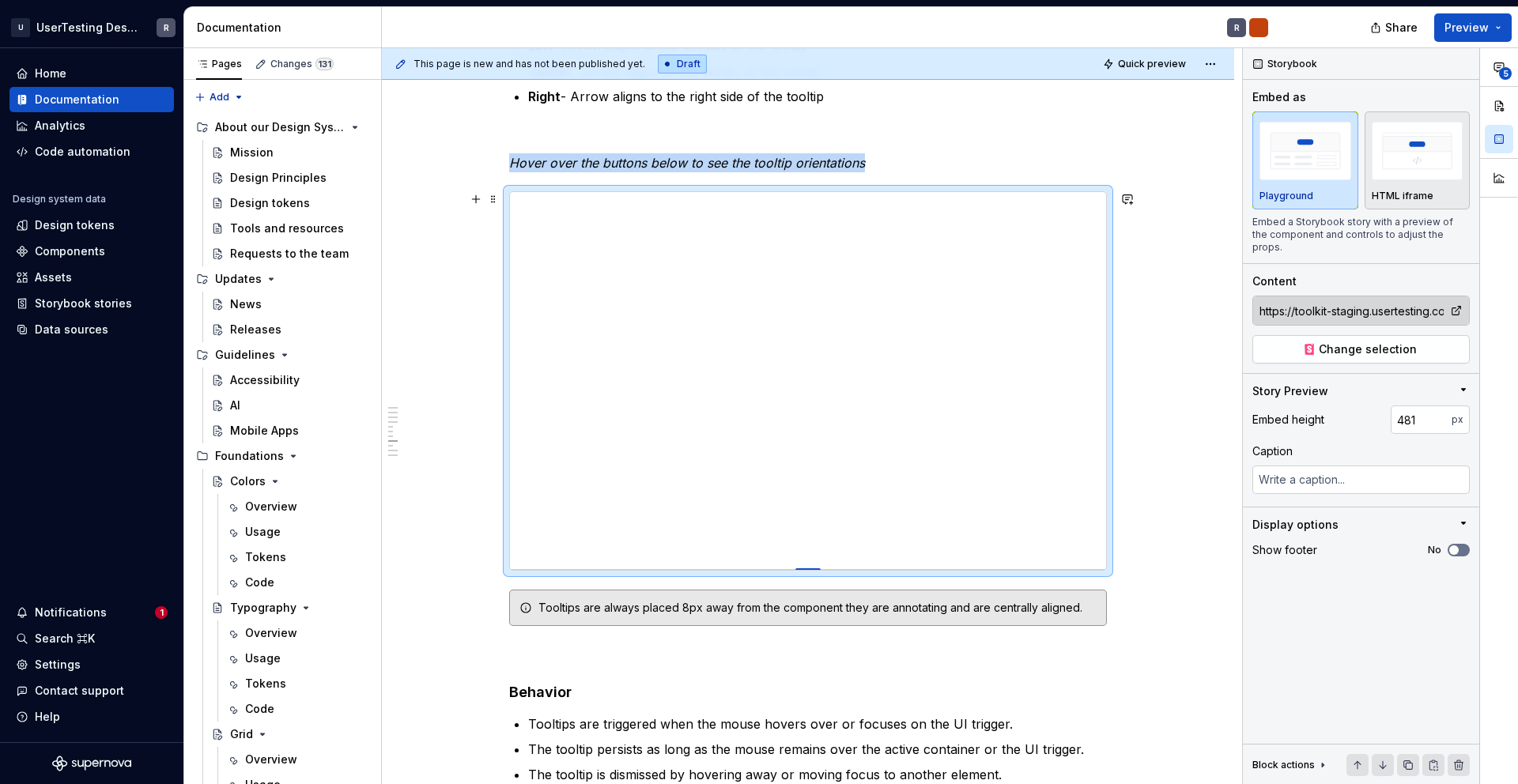 type on "*" 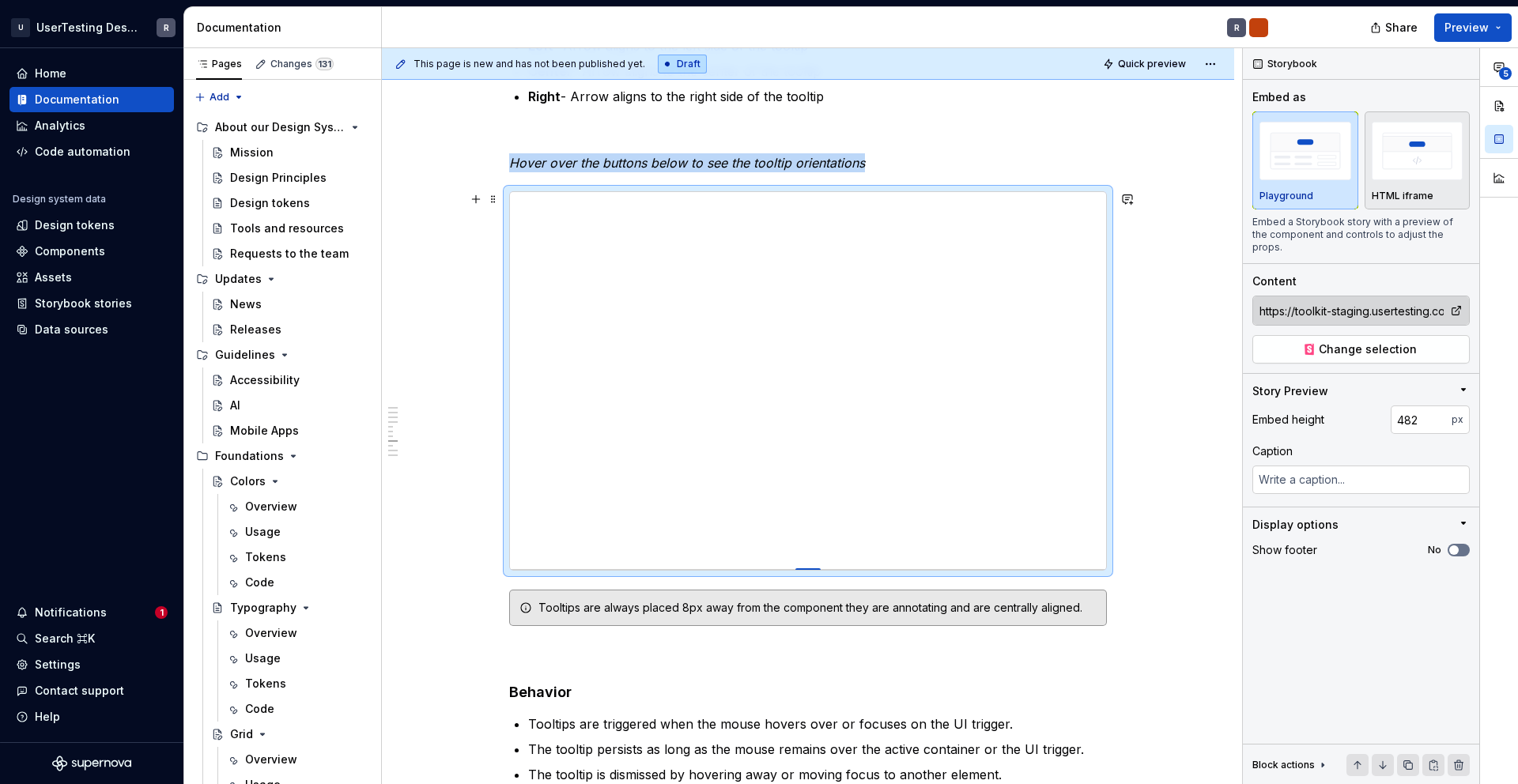 type on "*" 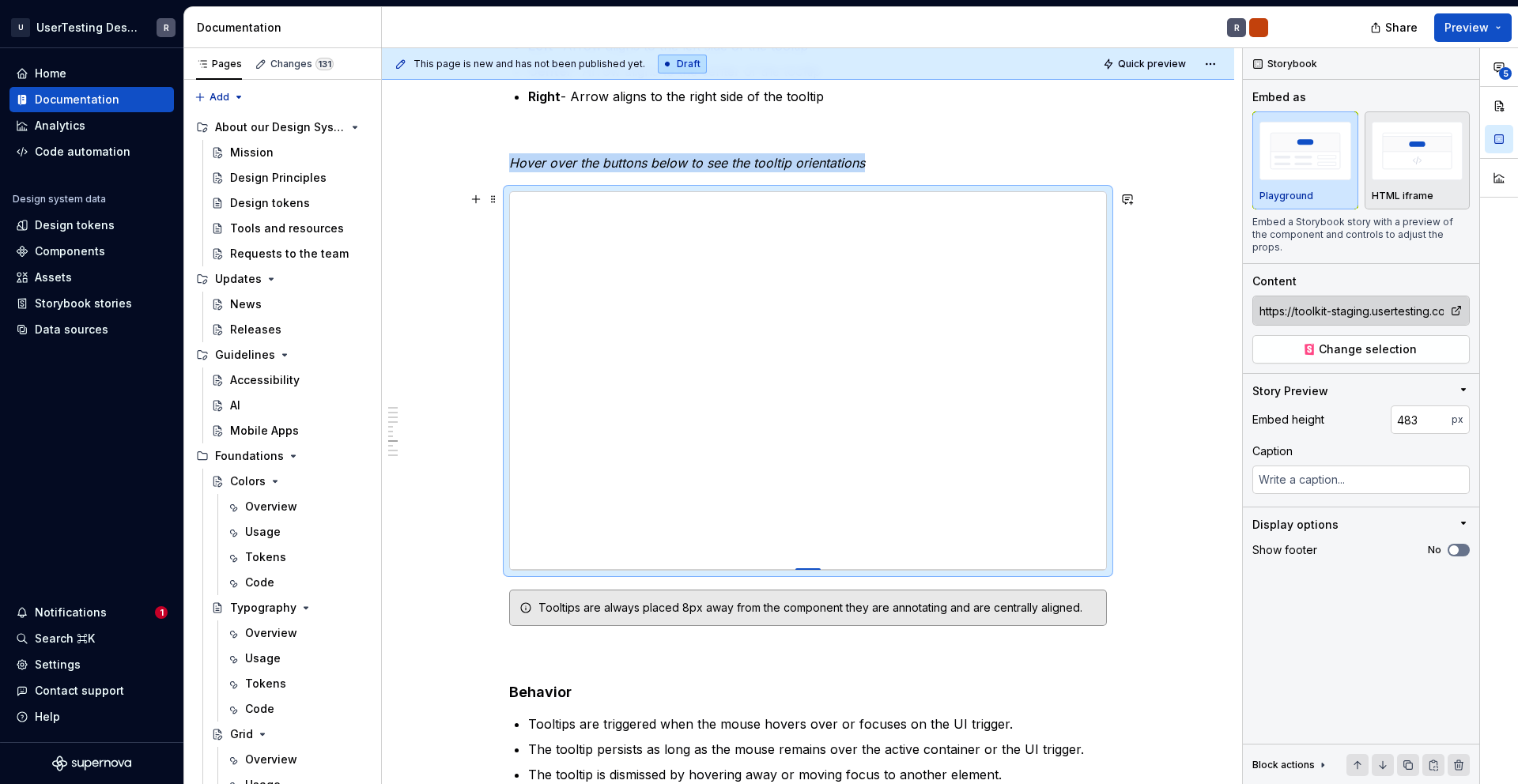 type on "*" 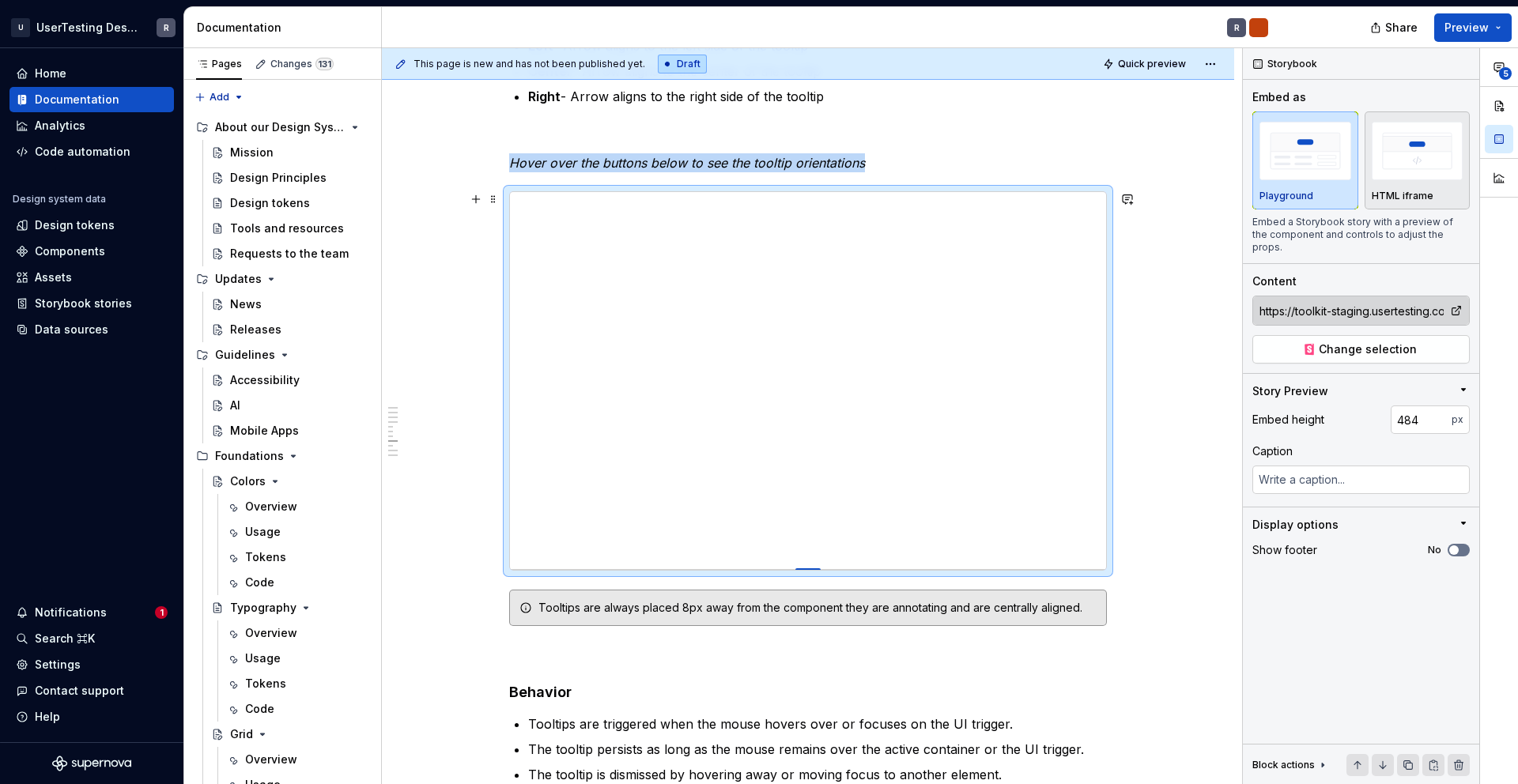 type on "*" 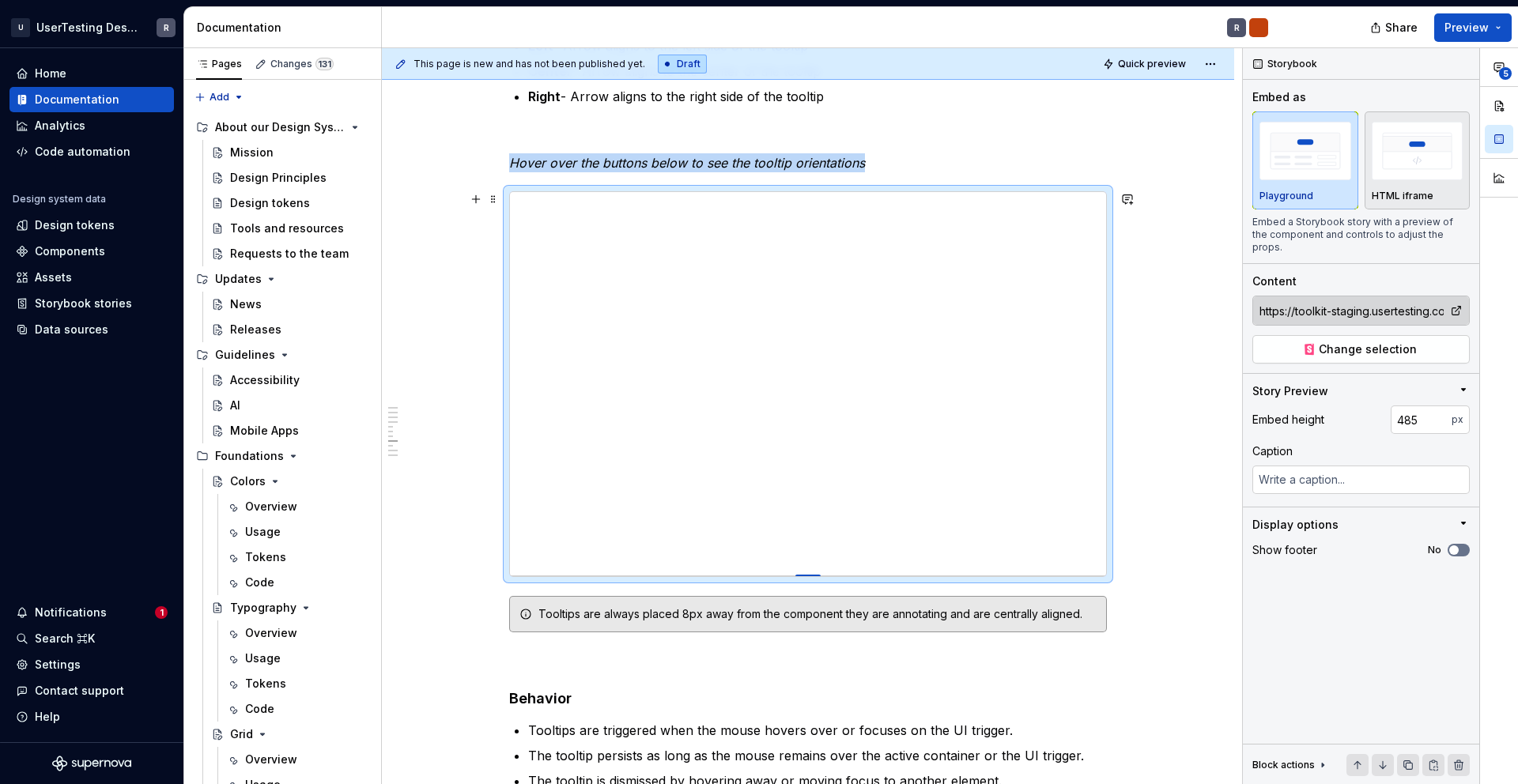 type on "*" 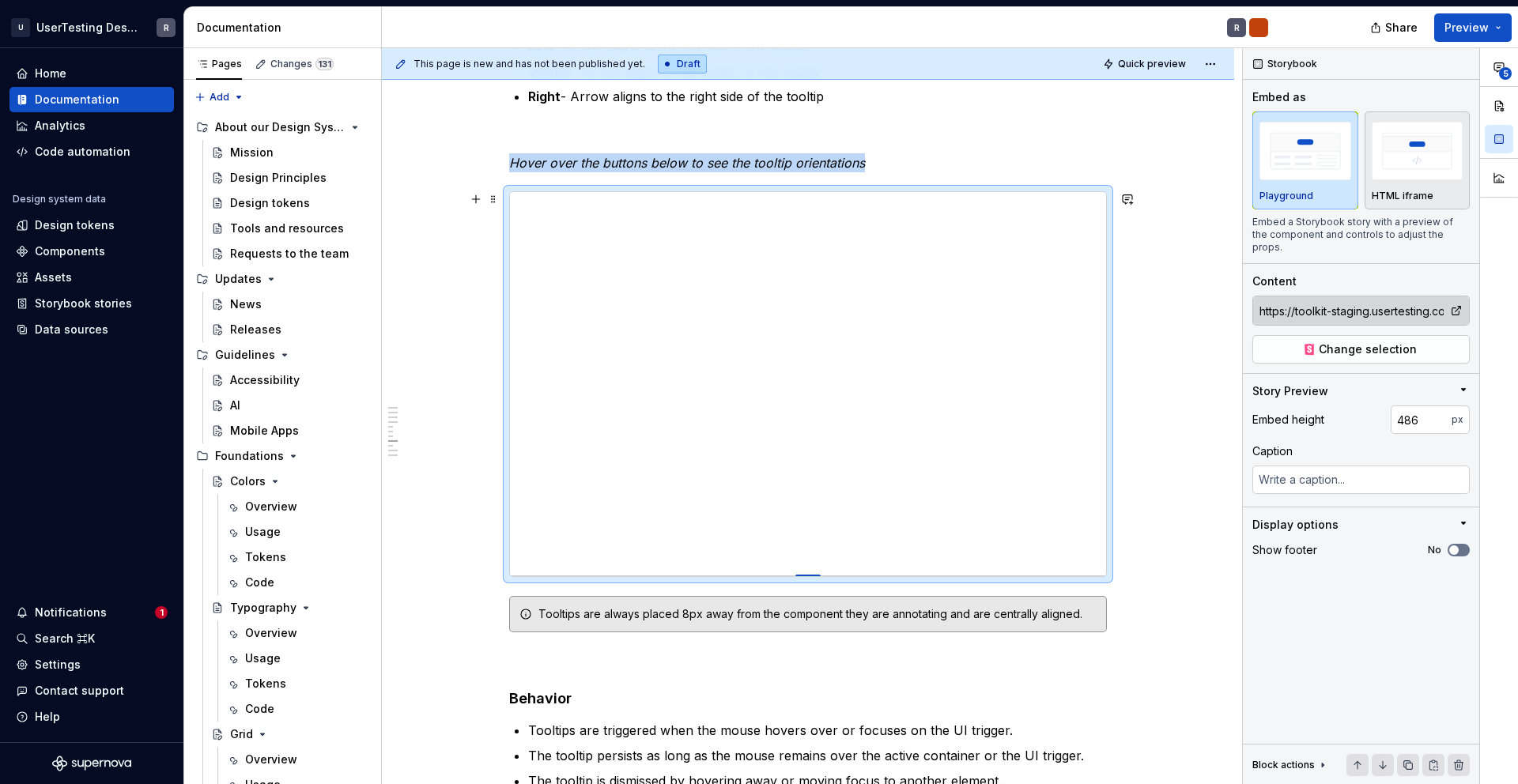 type on "*" 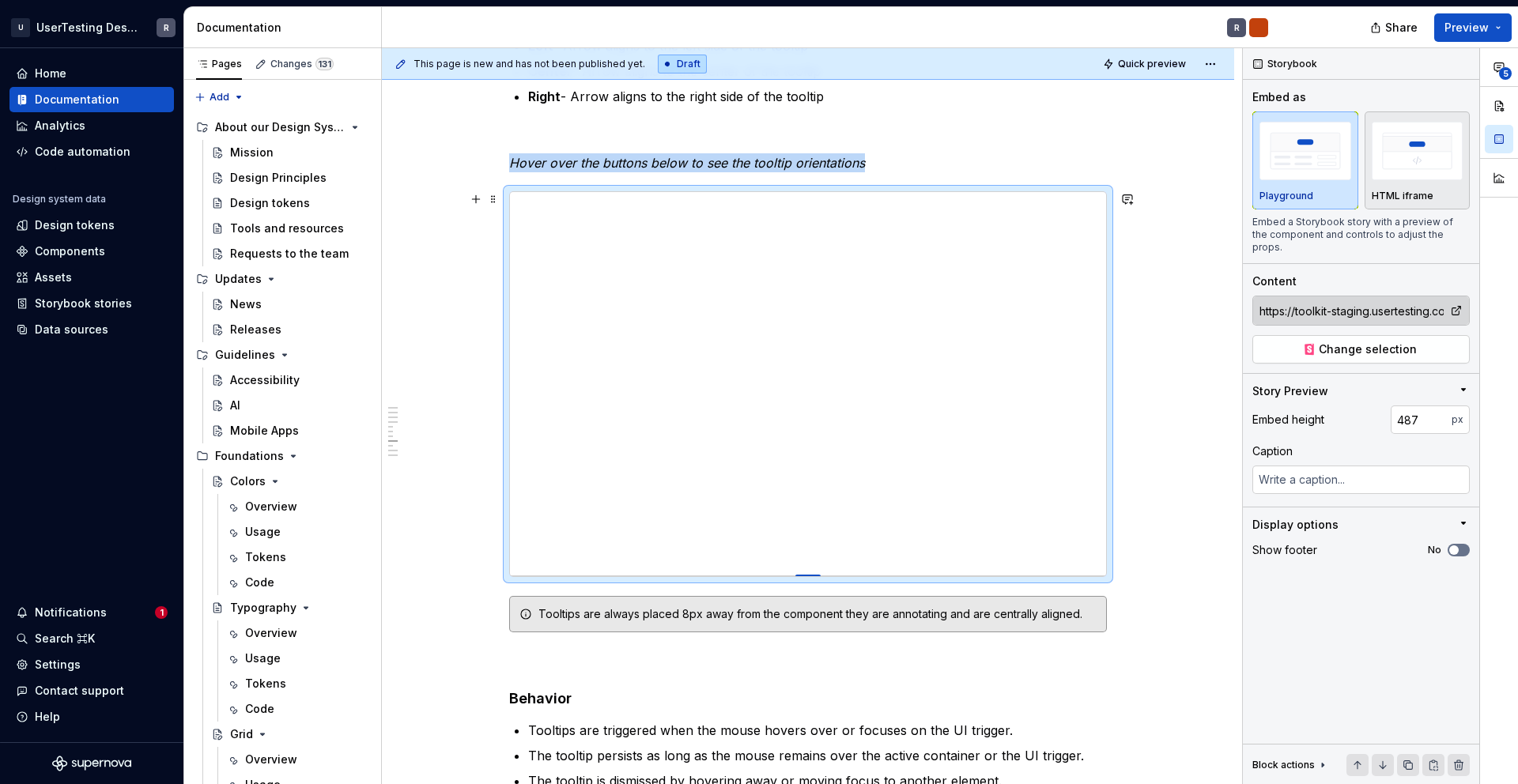 type on "*" 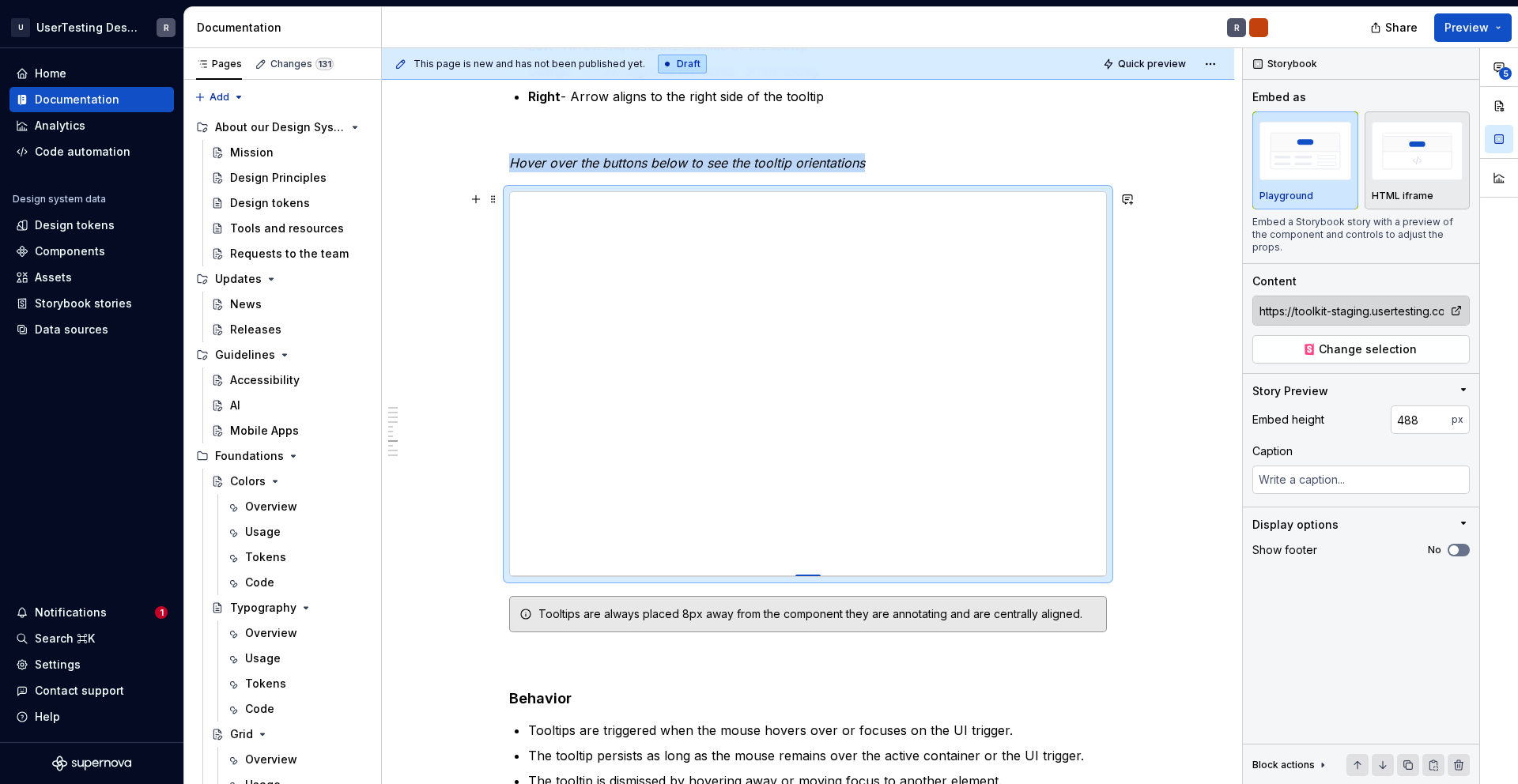 type on "*" 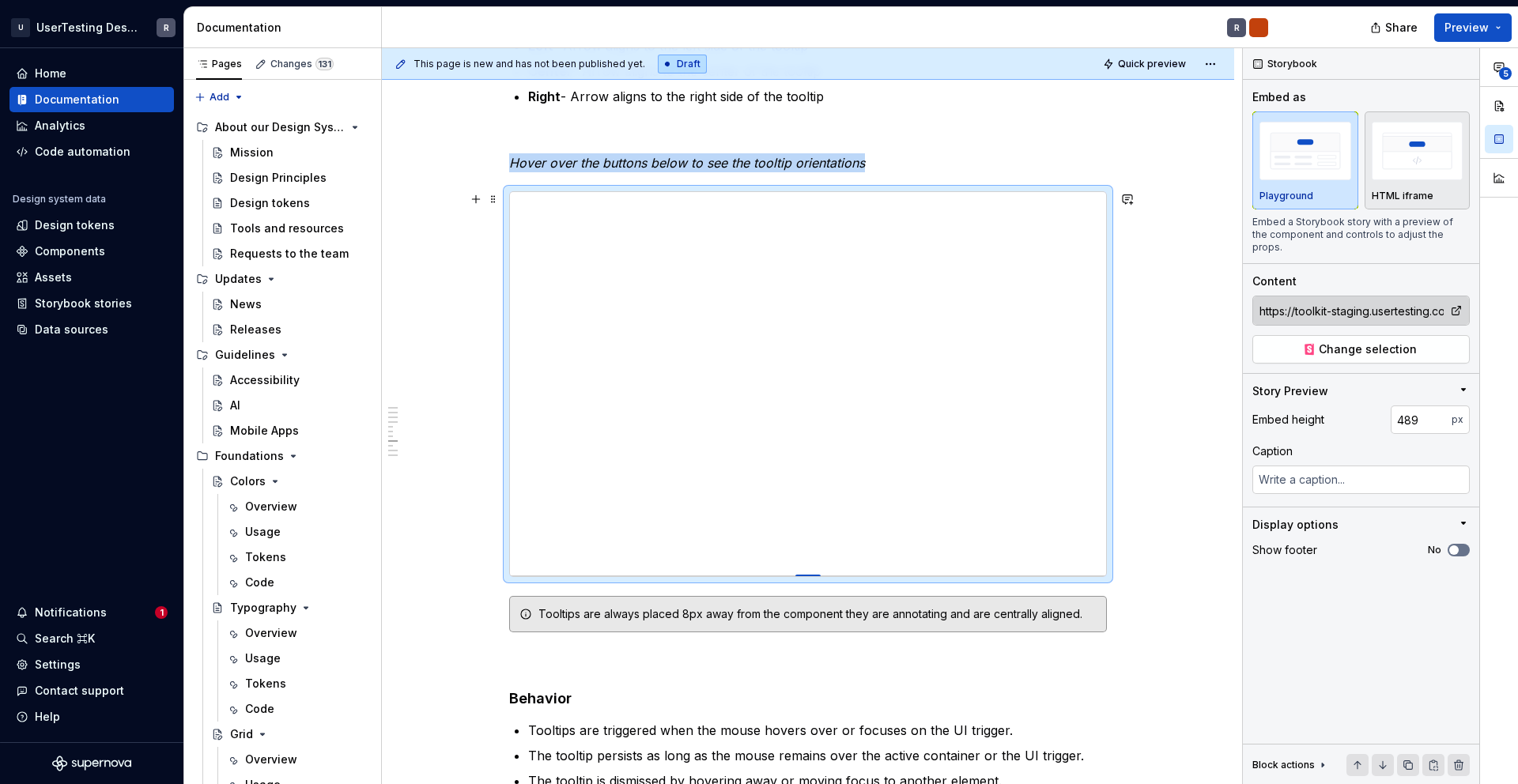 type on "*" 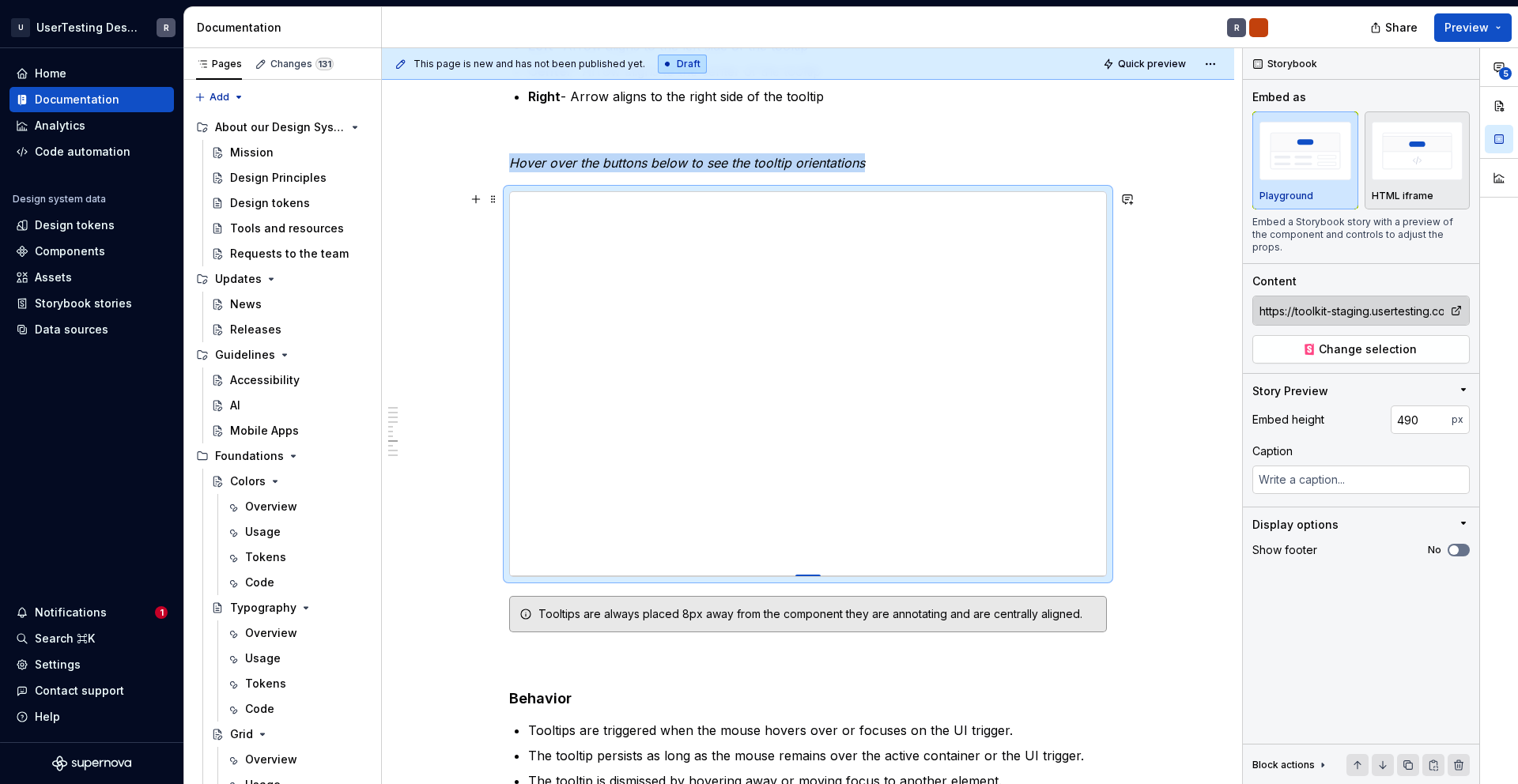 type on "*" 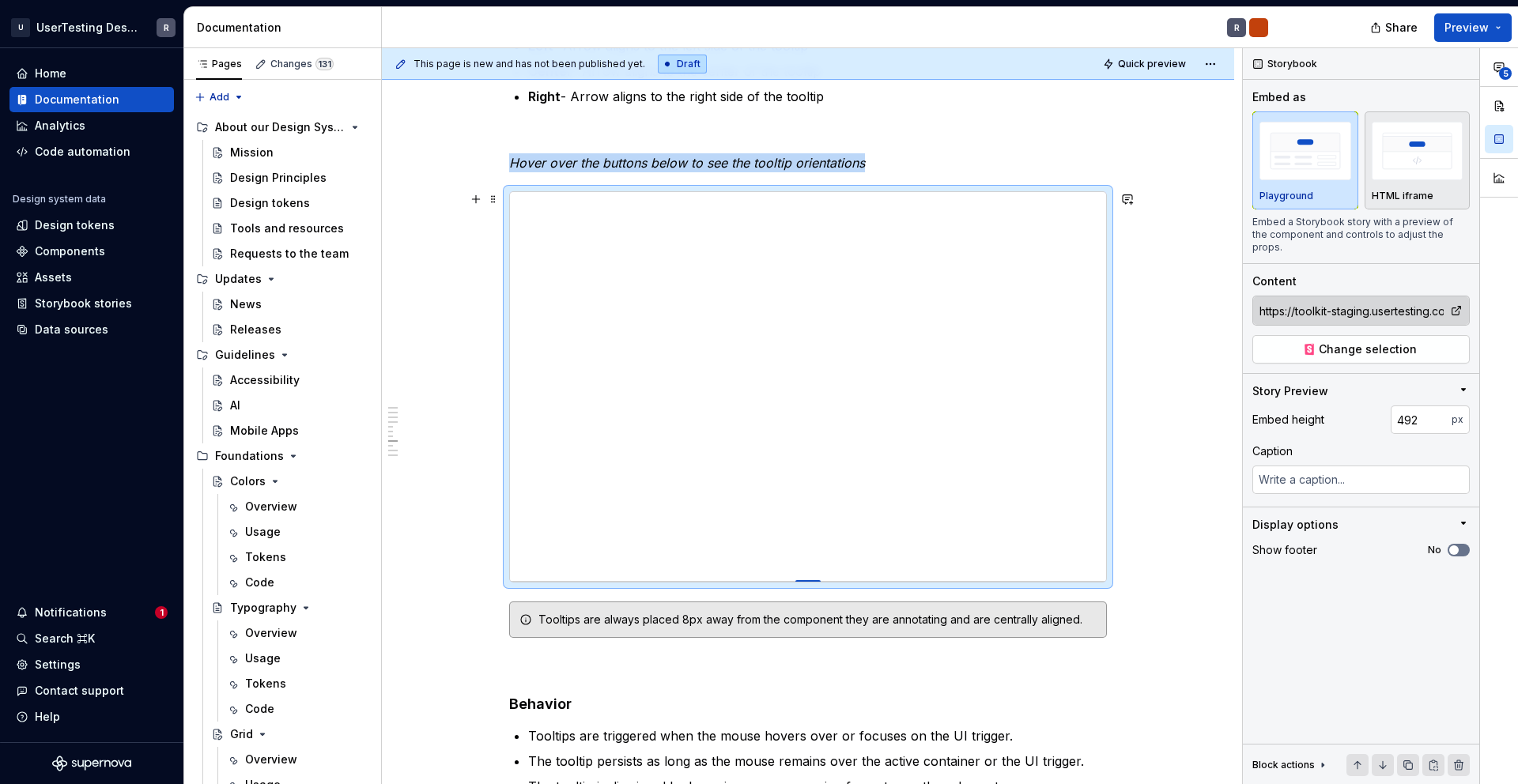 type on "*" 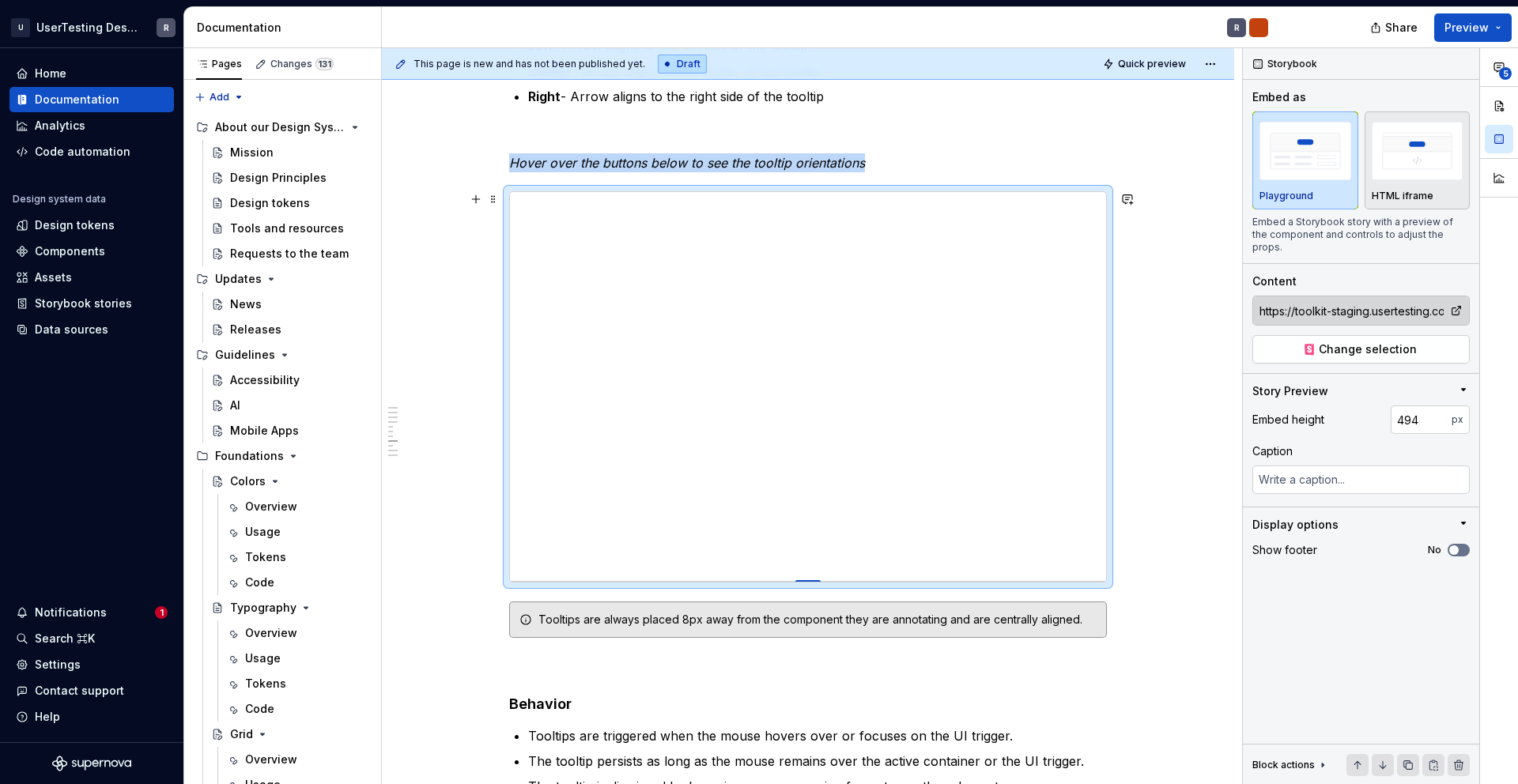 type on "*" 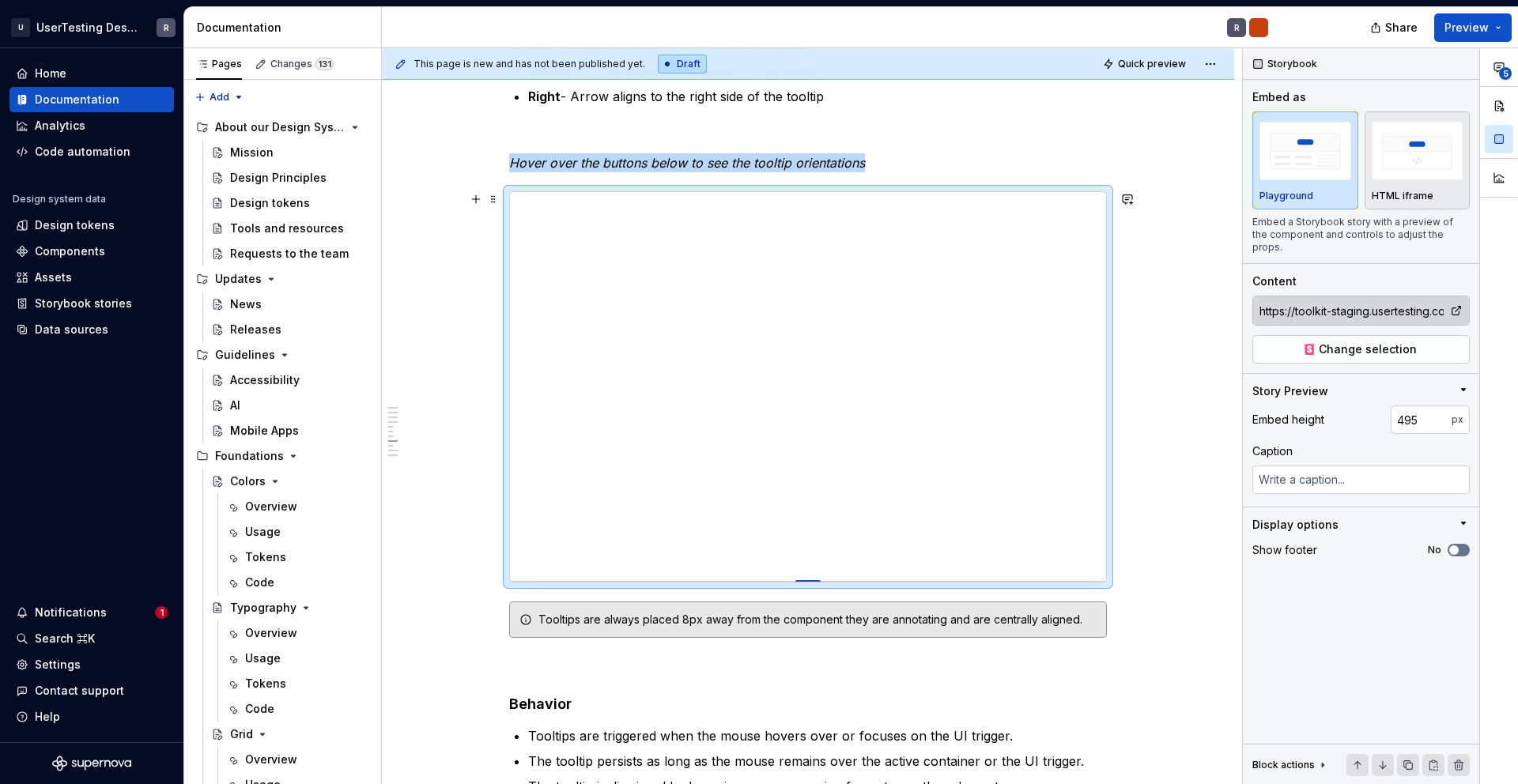 type on "*" 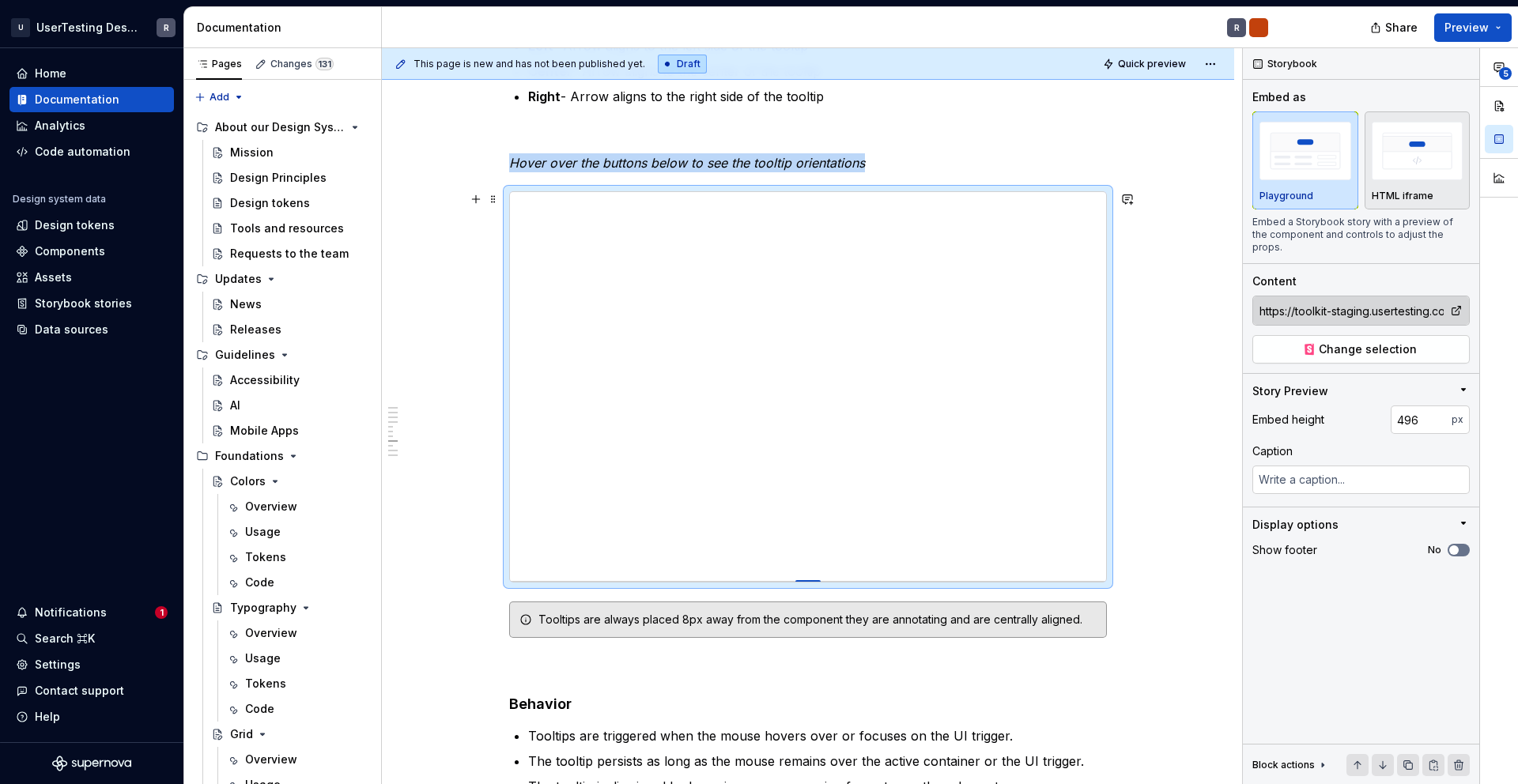 type on "*" 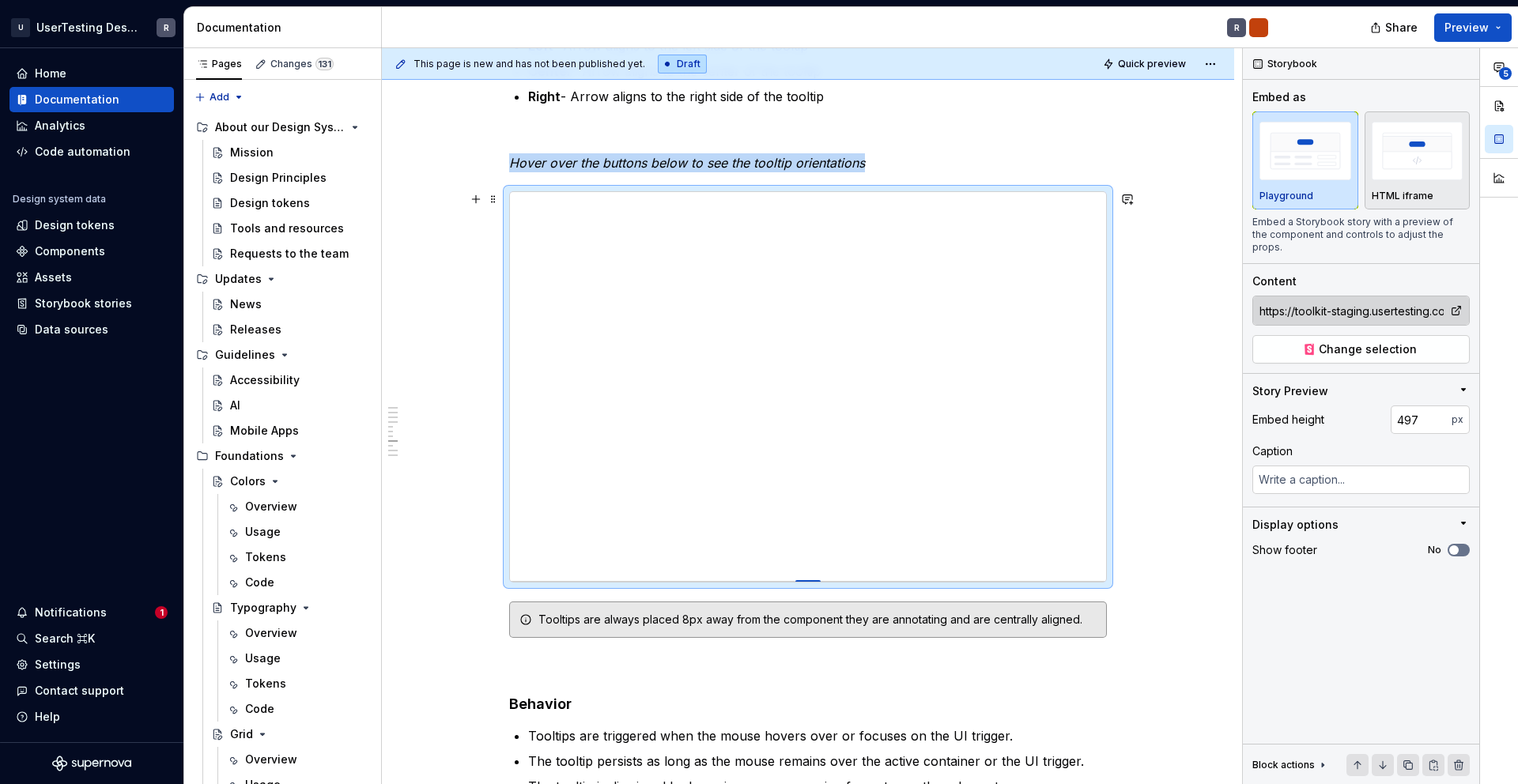 type on "*" 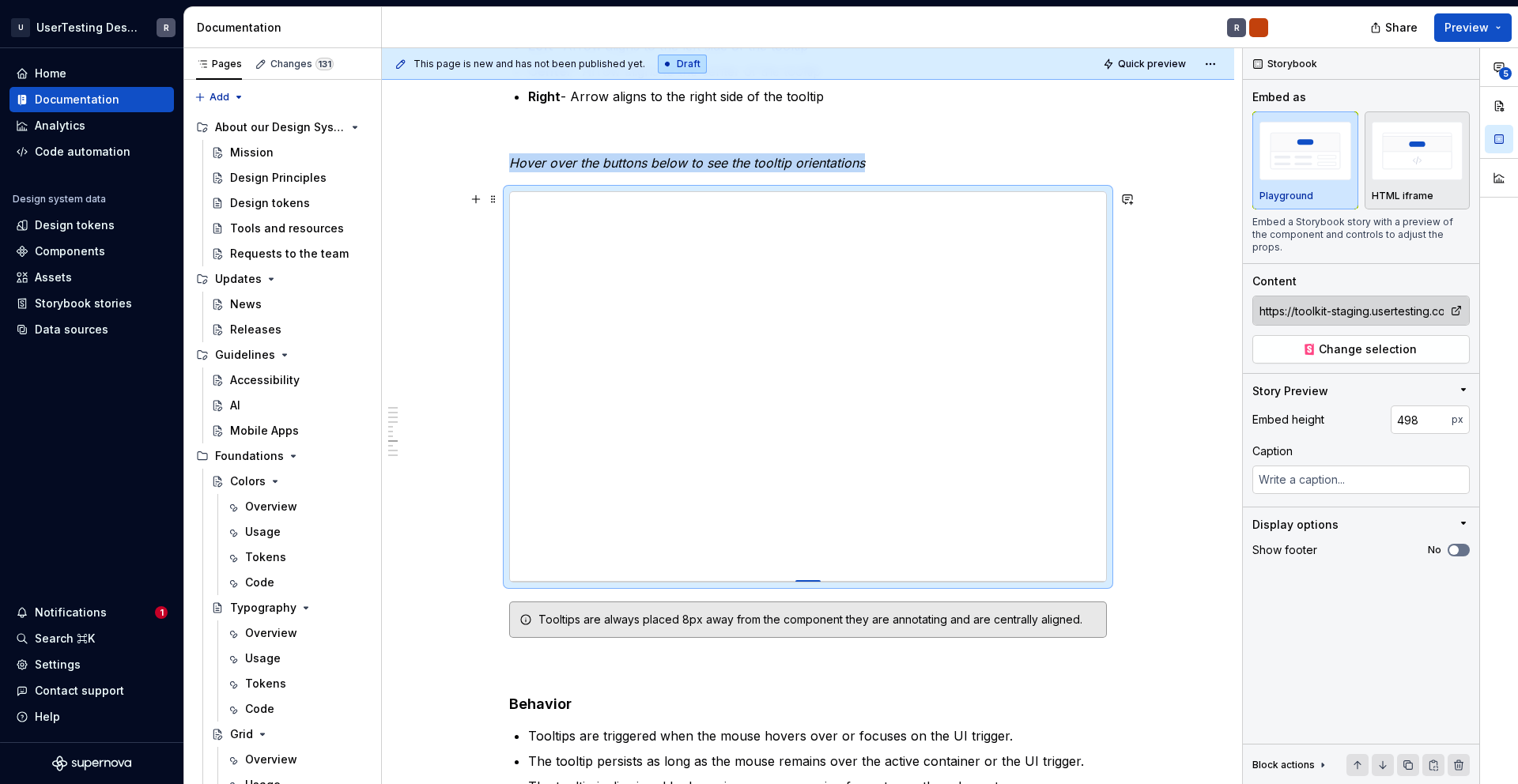 type on "*" 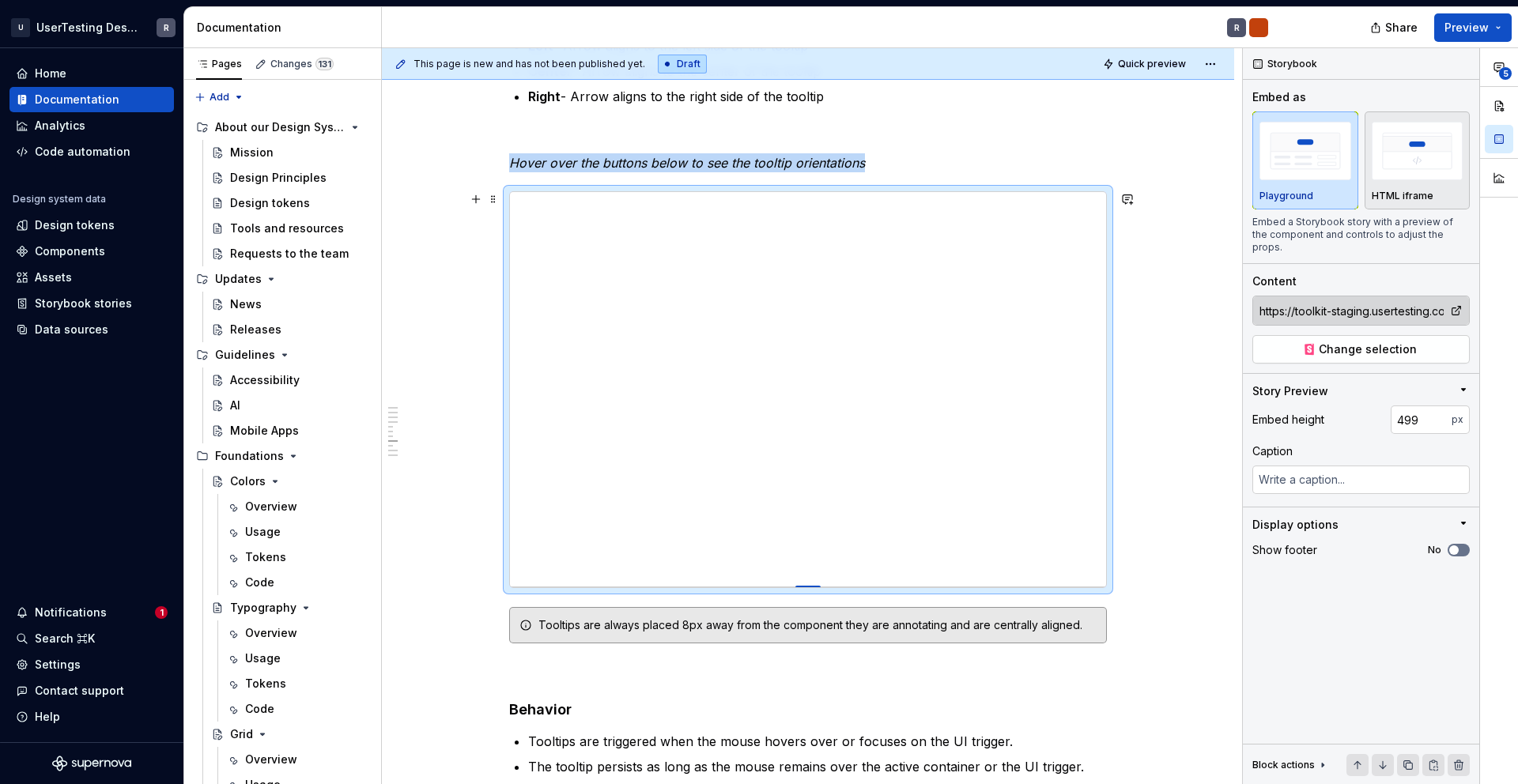 type on "*" 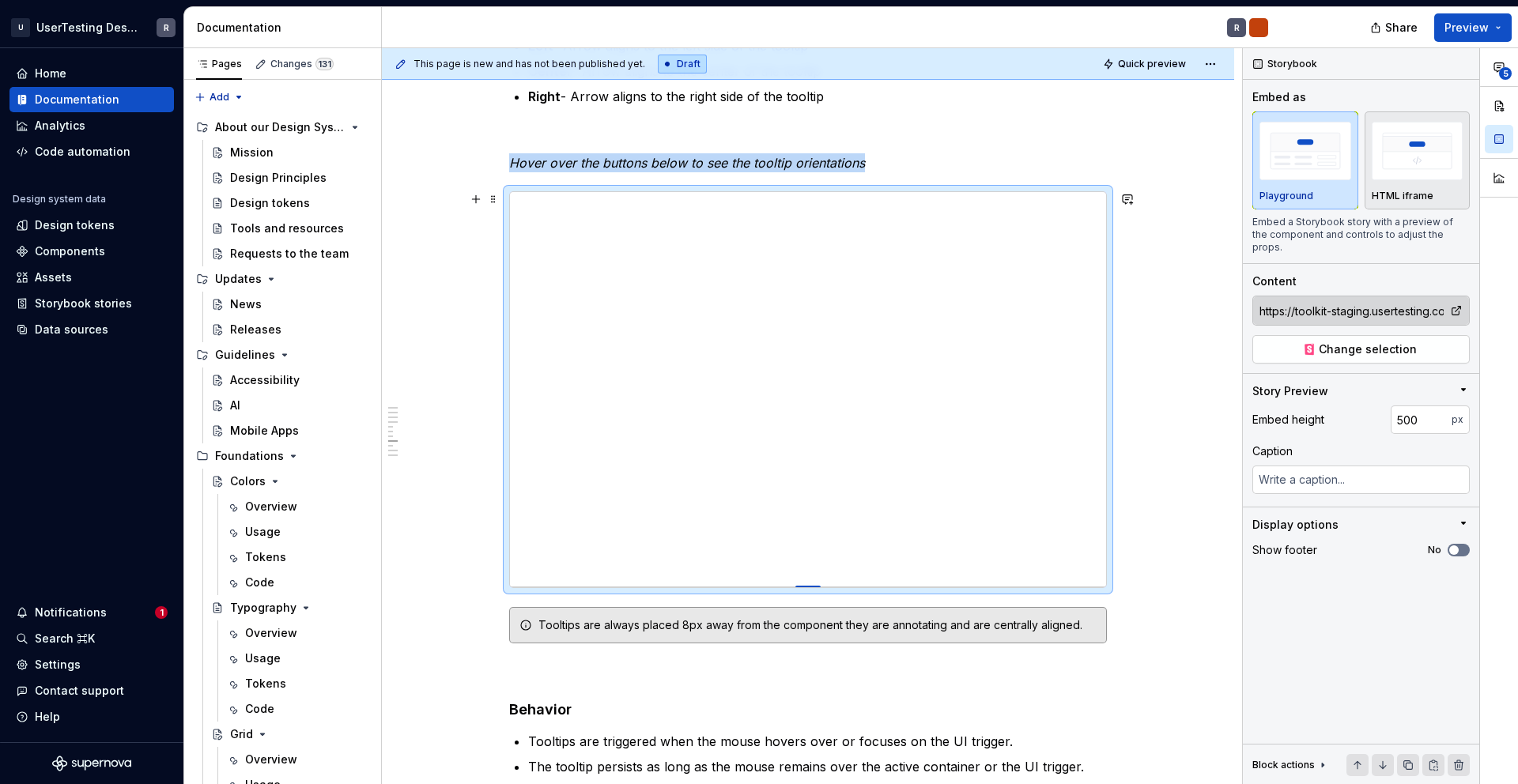 type on "*" 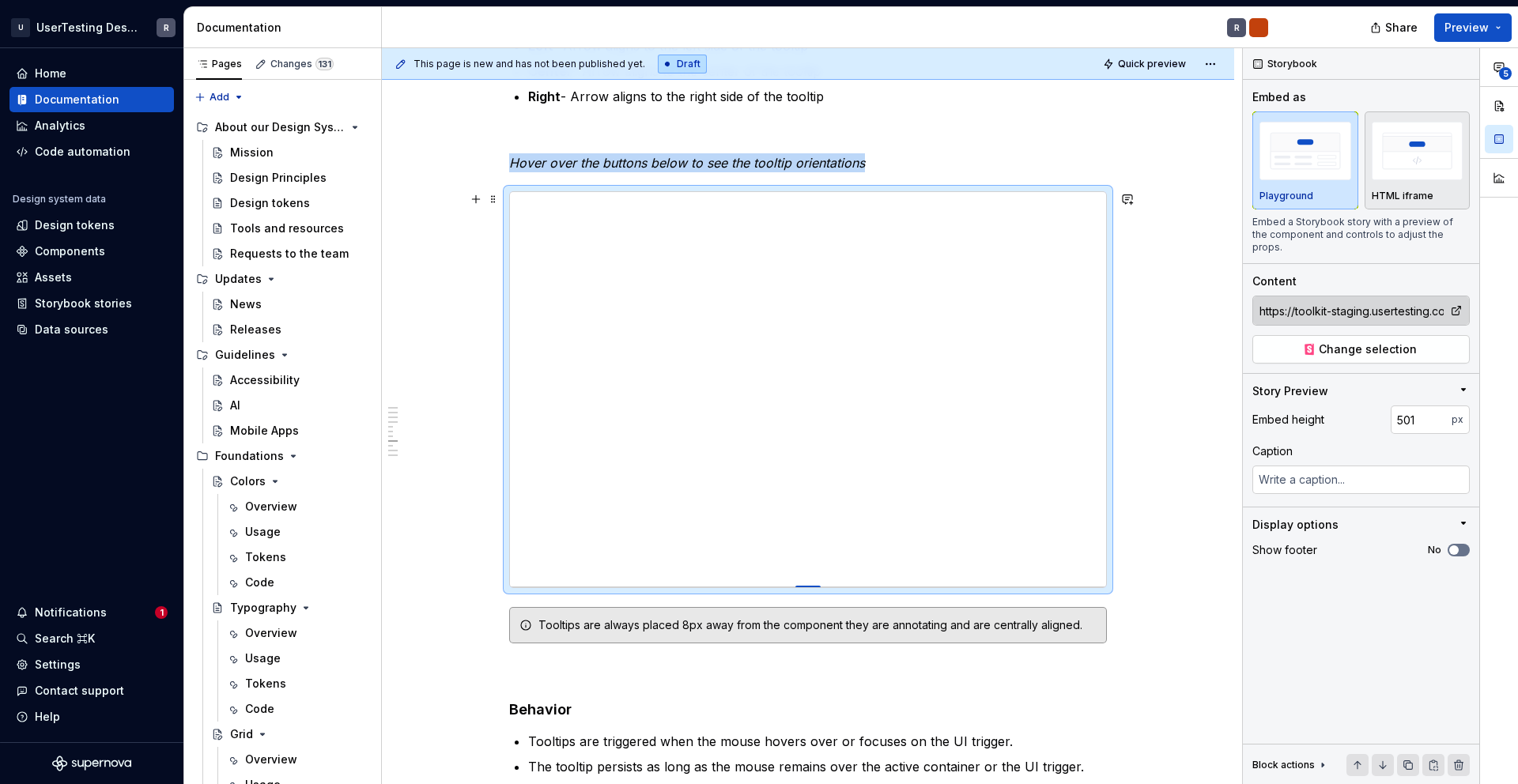 type on "*" 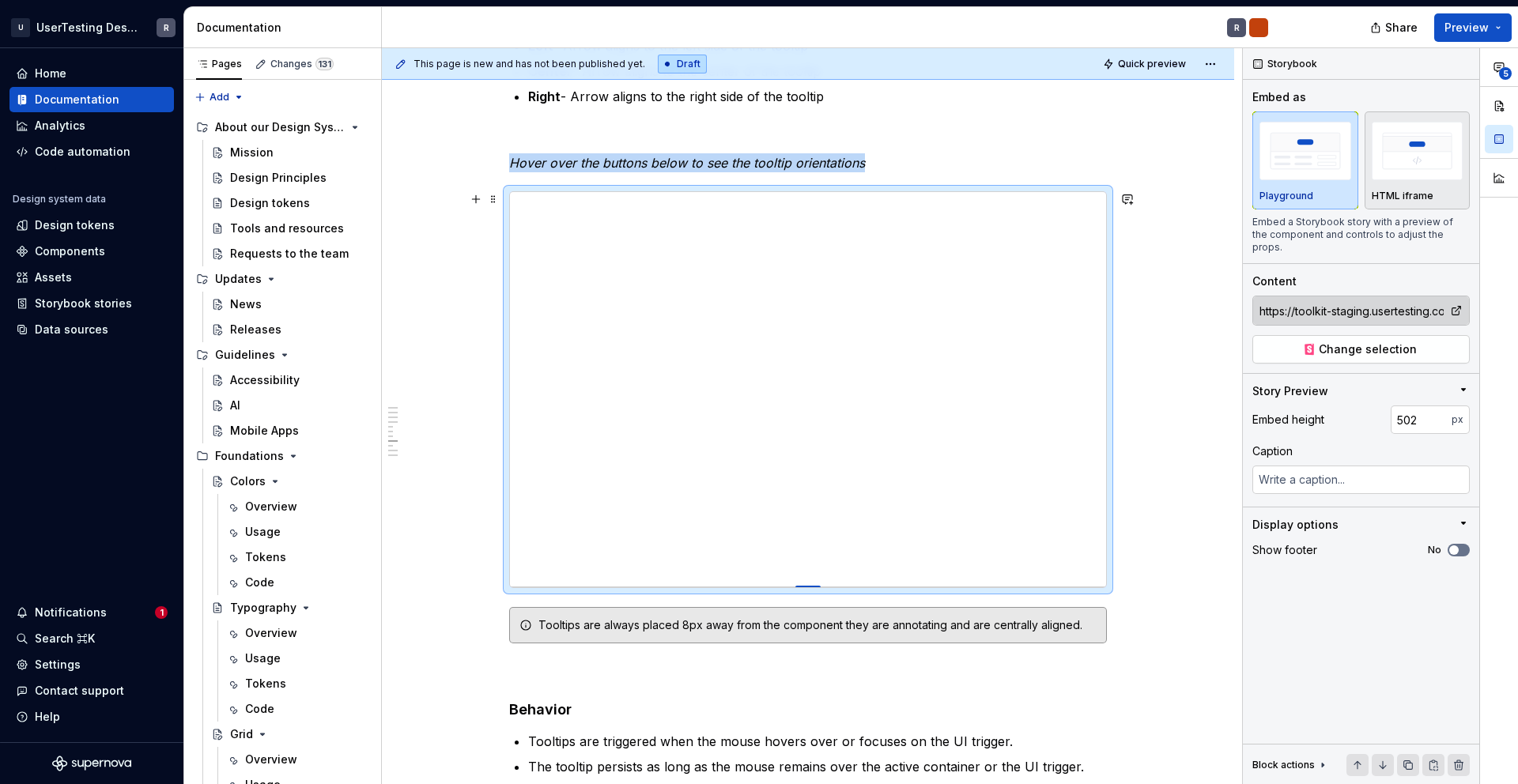 type on "*" 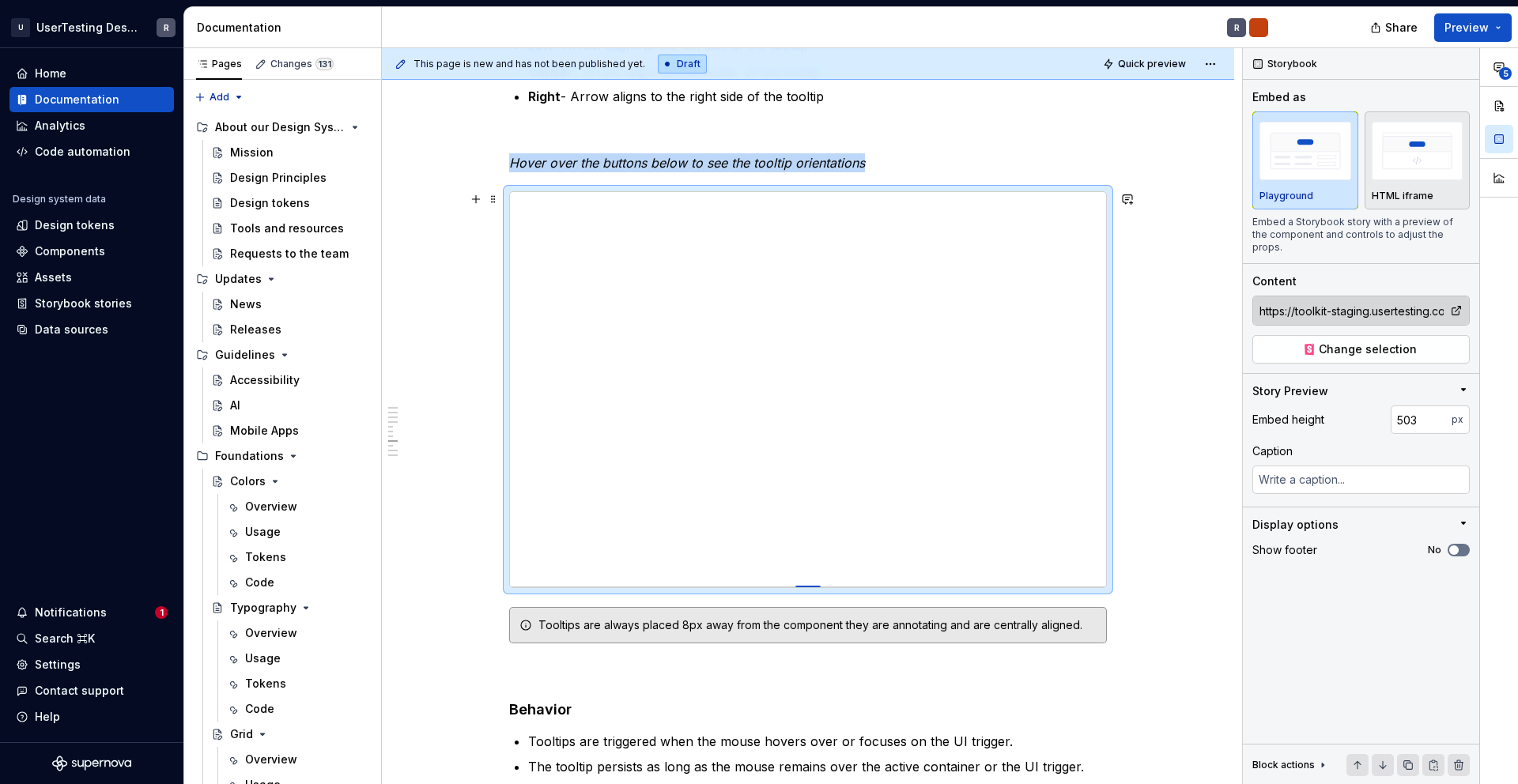 type on "*" 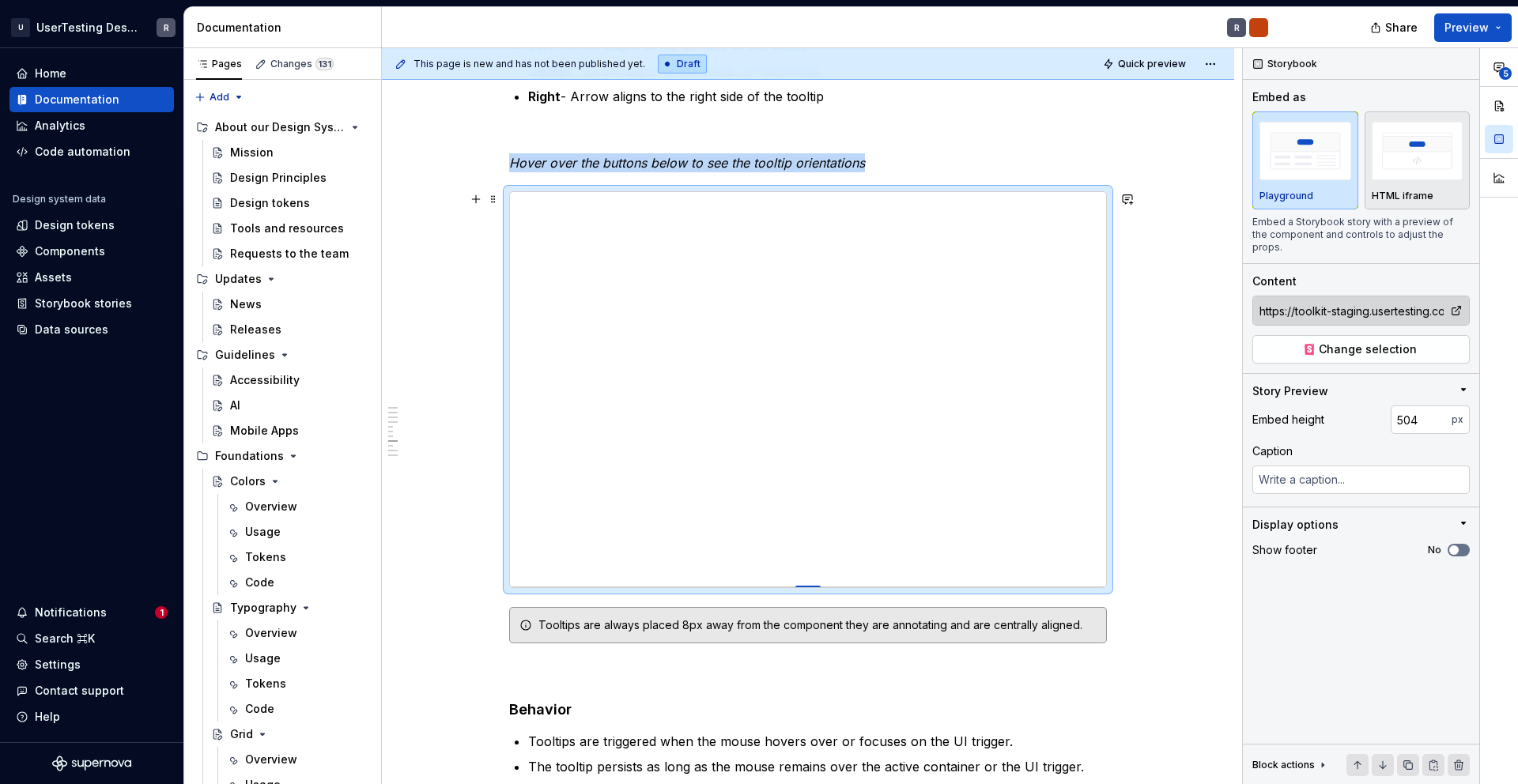 type on "*" 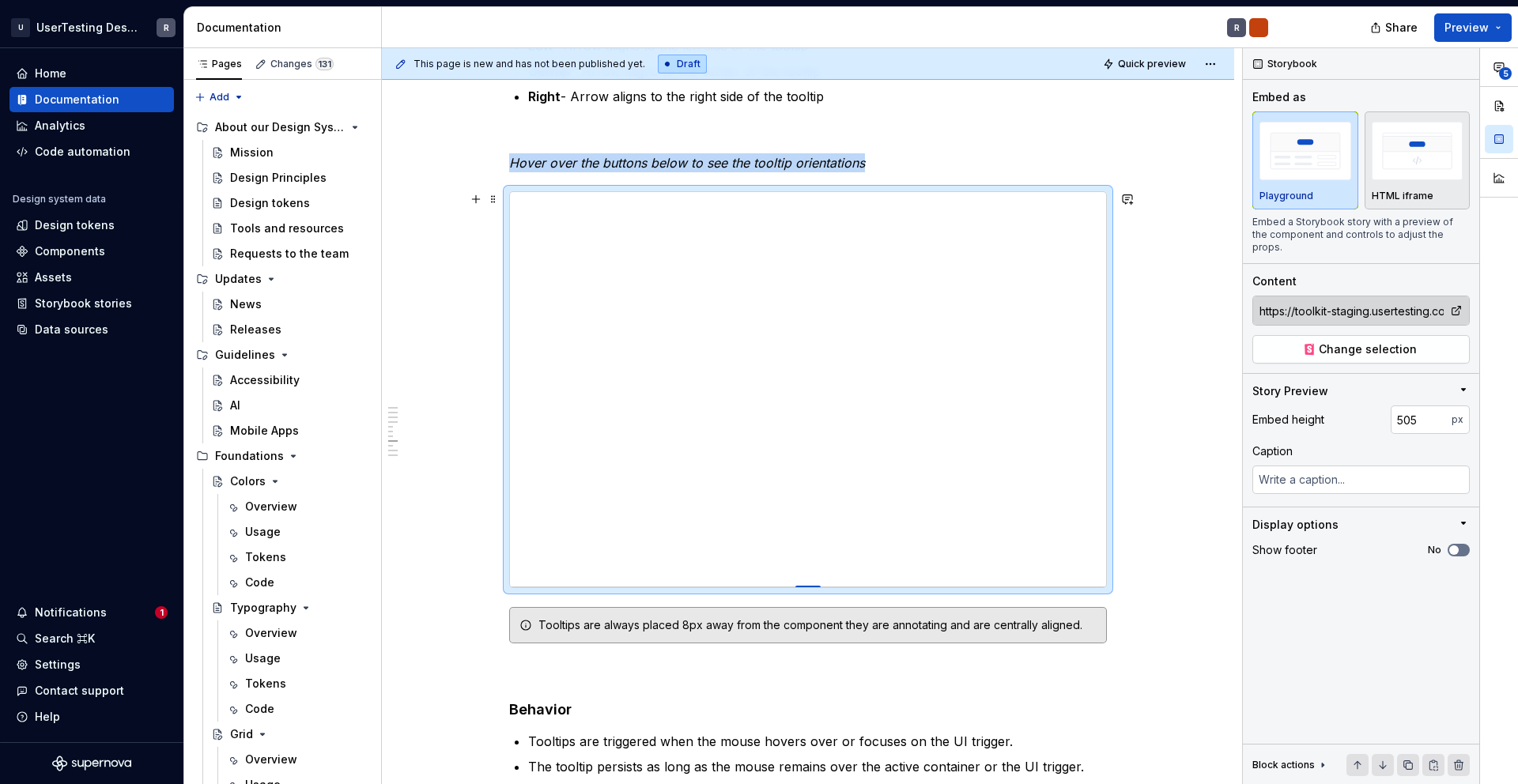 type on "*" 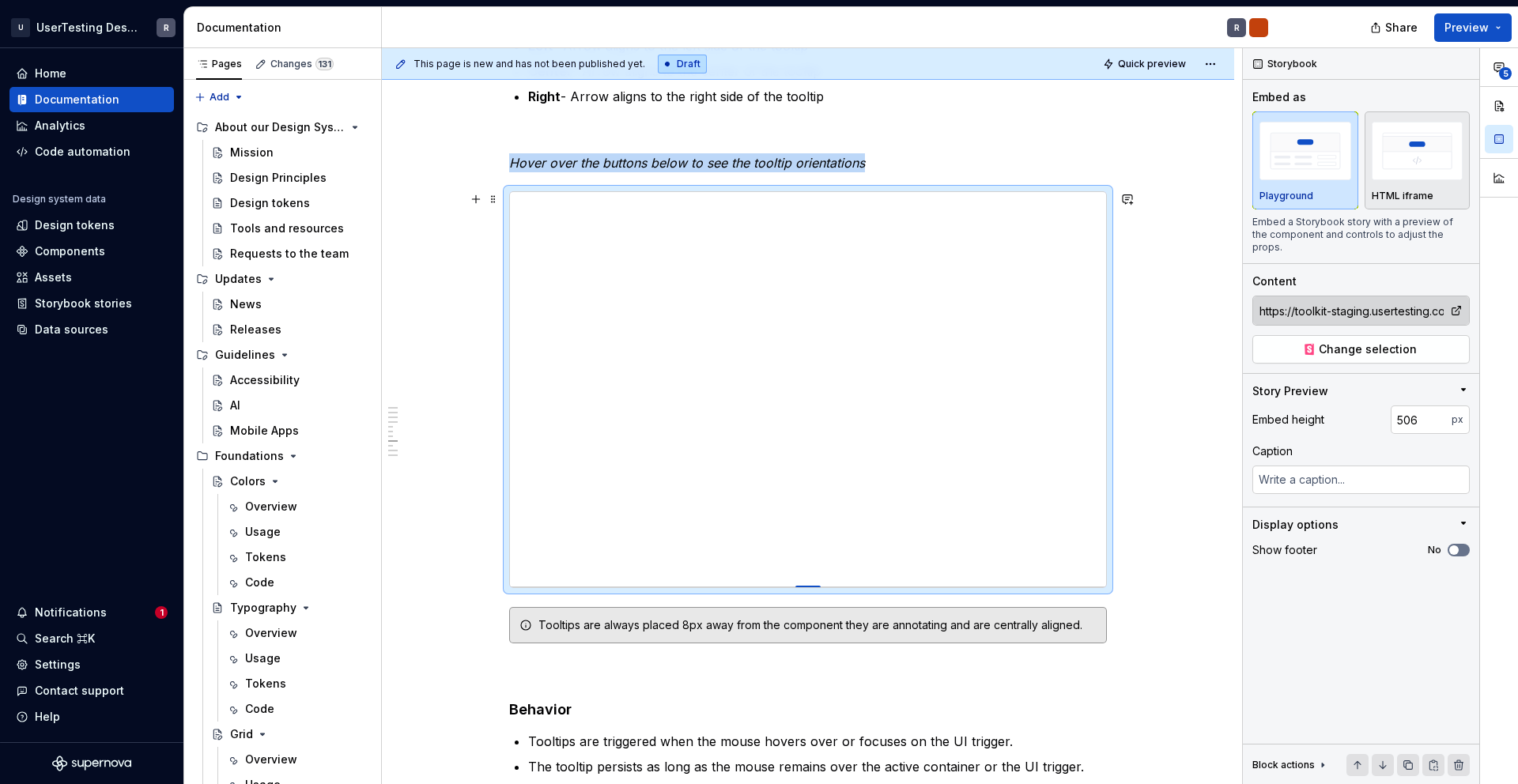 type on "*" 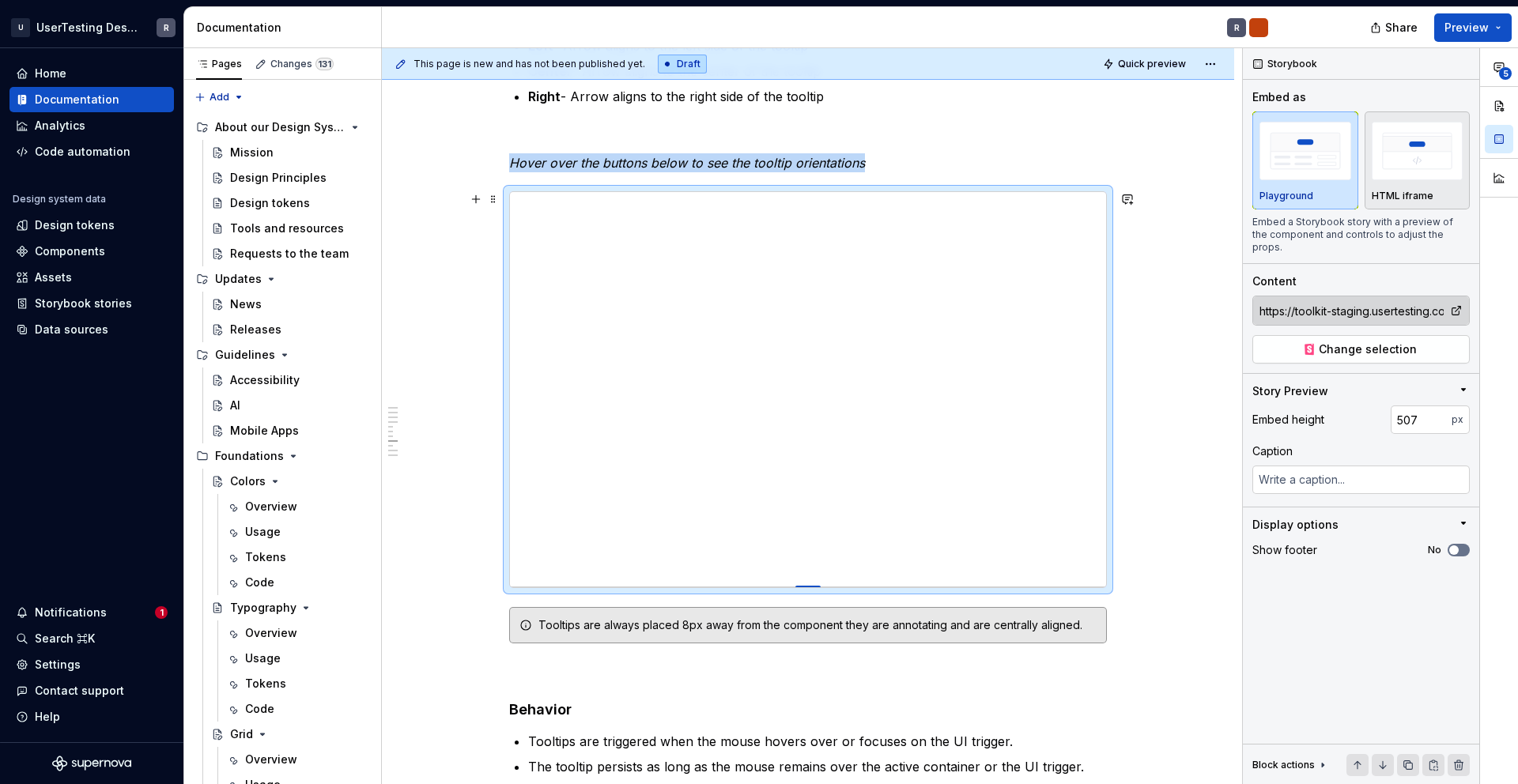 type on "*" 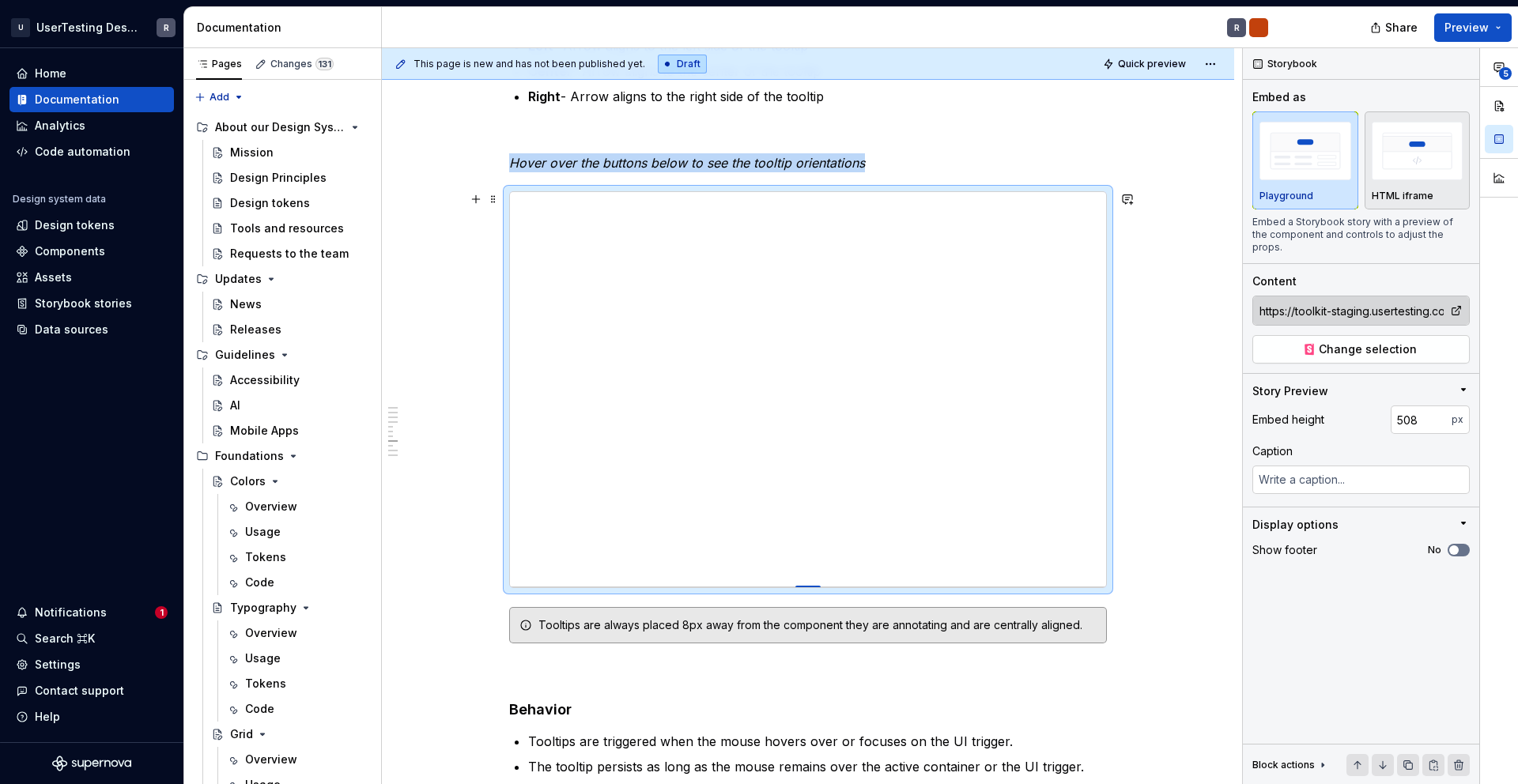 type on "*" 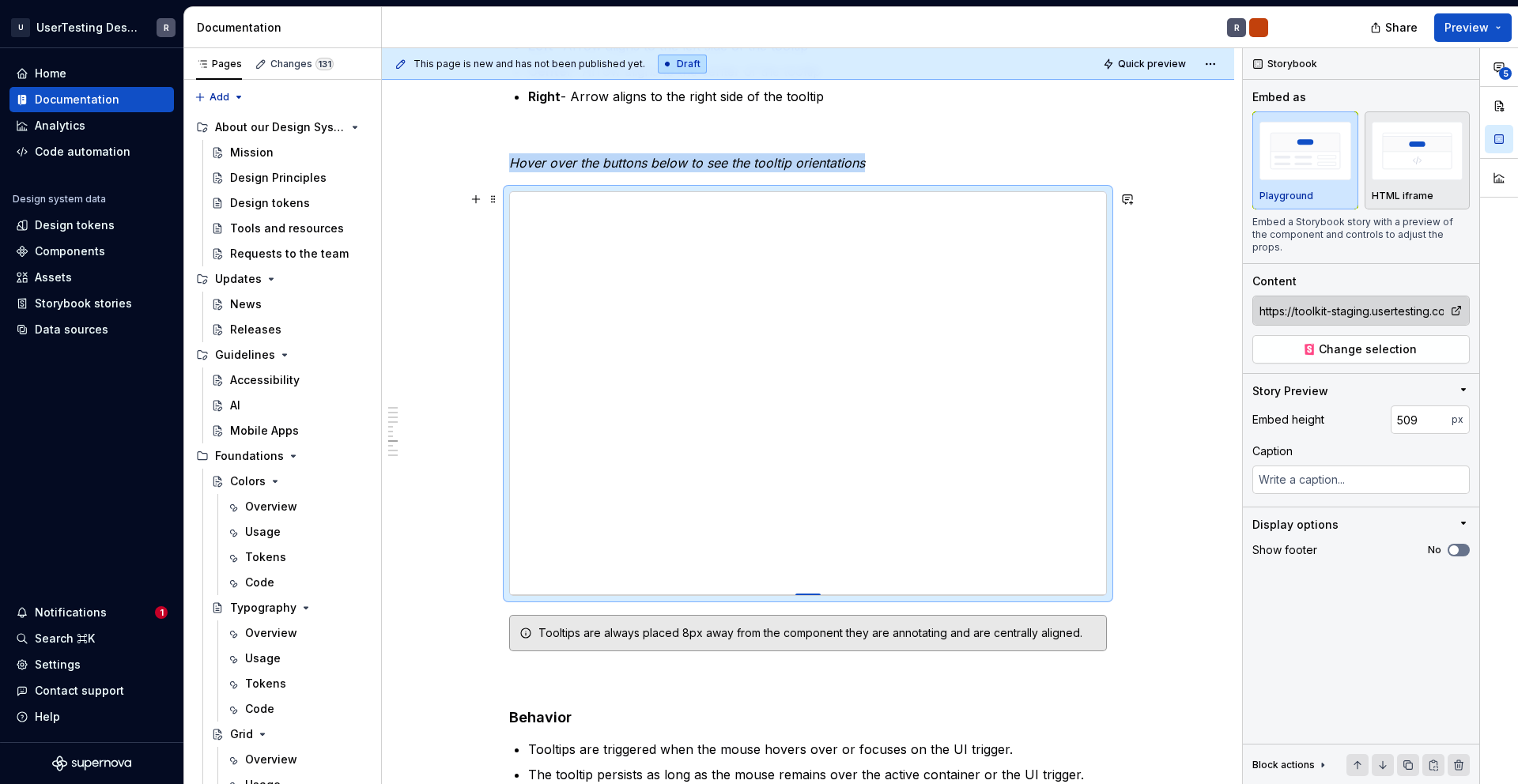 type on "*" 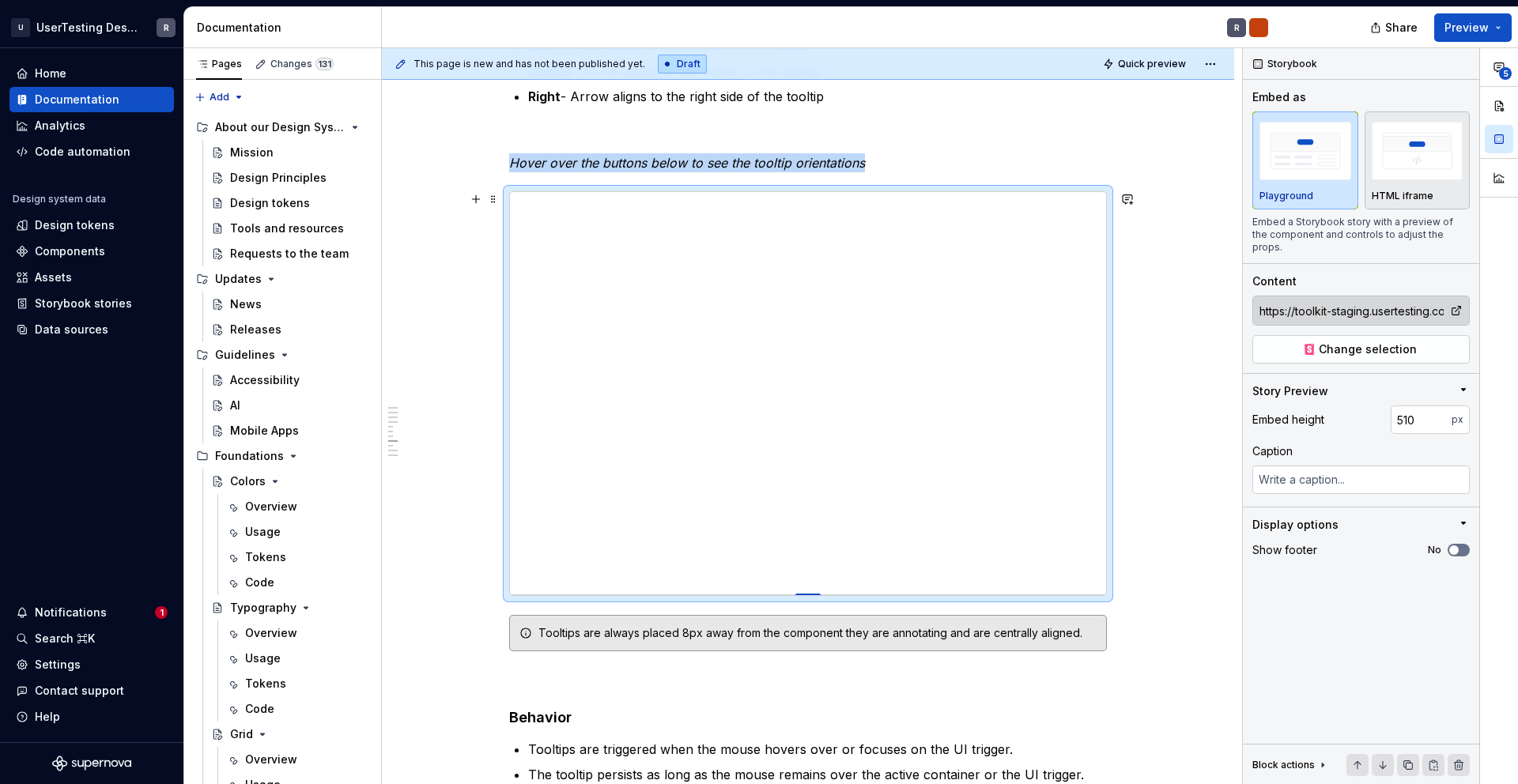 type on "*" 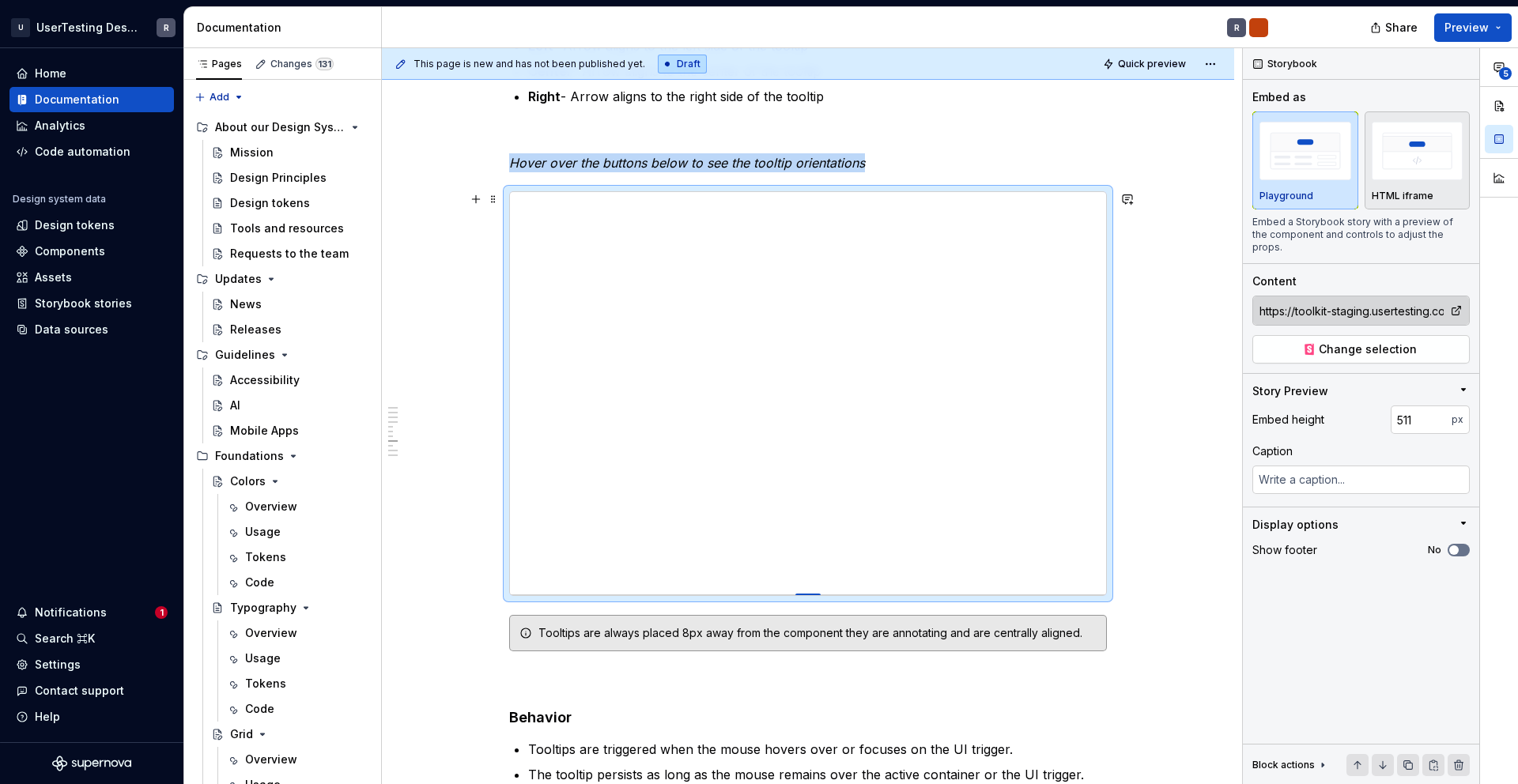 type on "*" 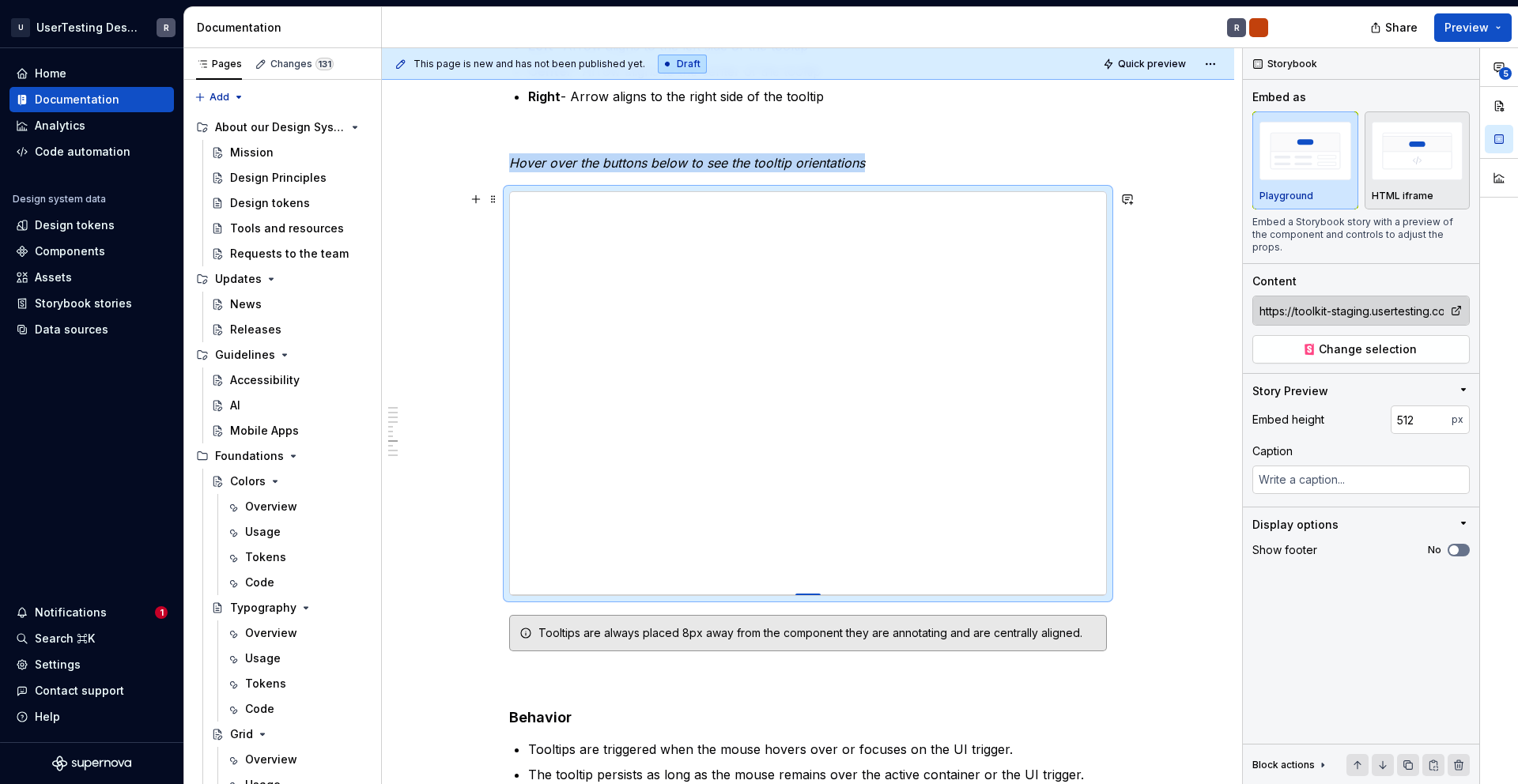 type on "*" 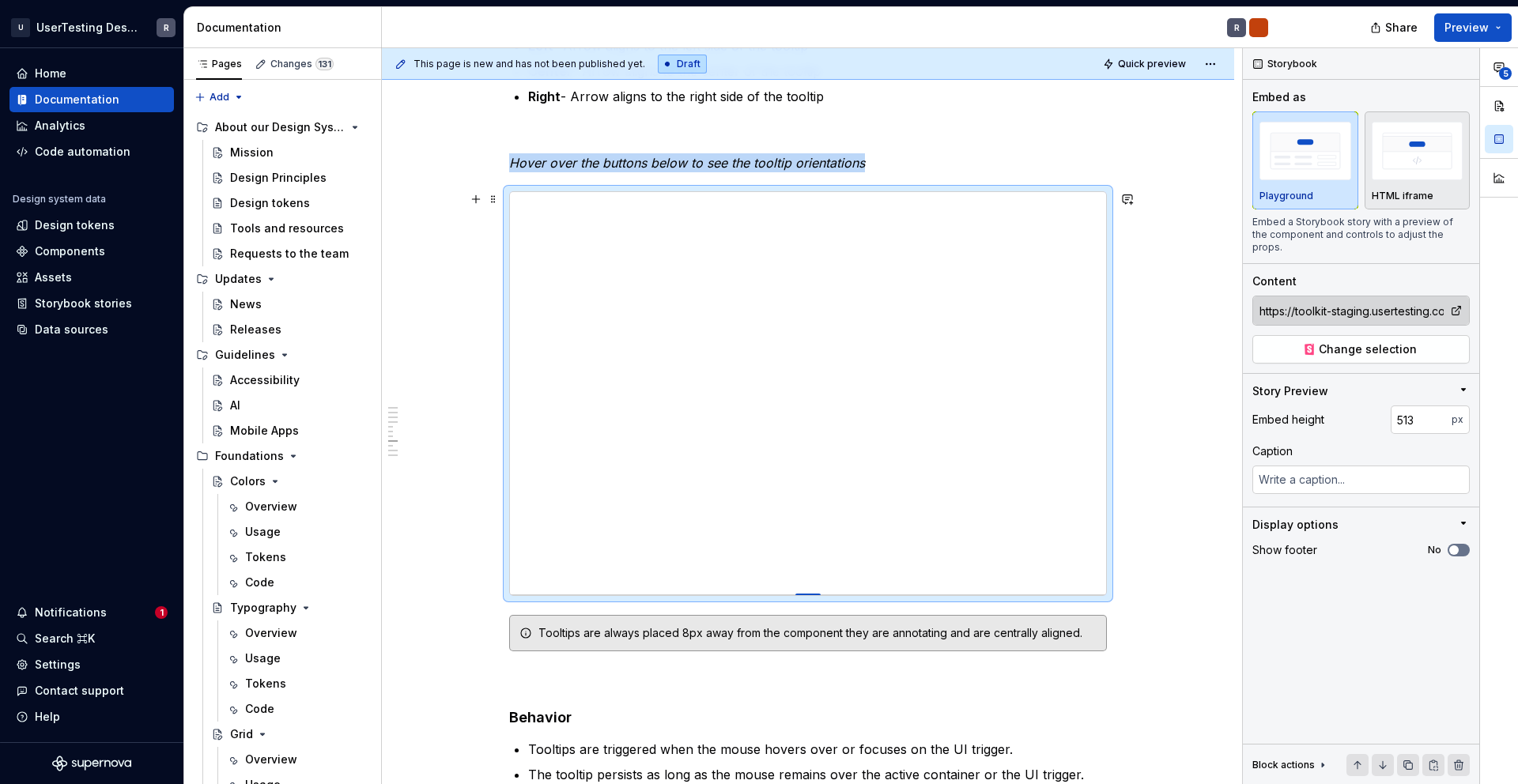 type on "*" 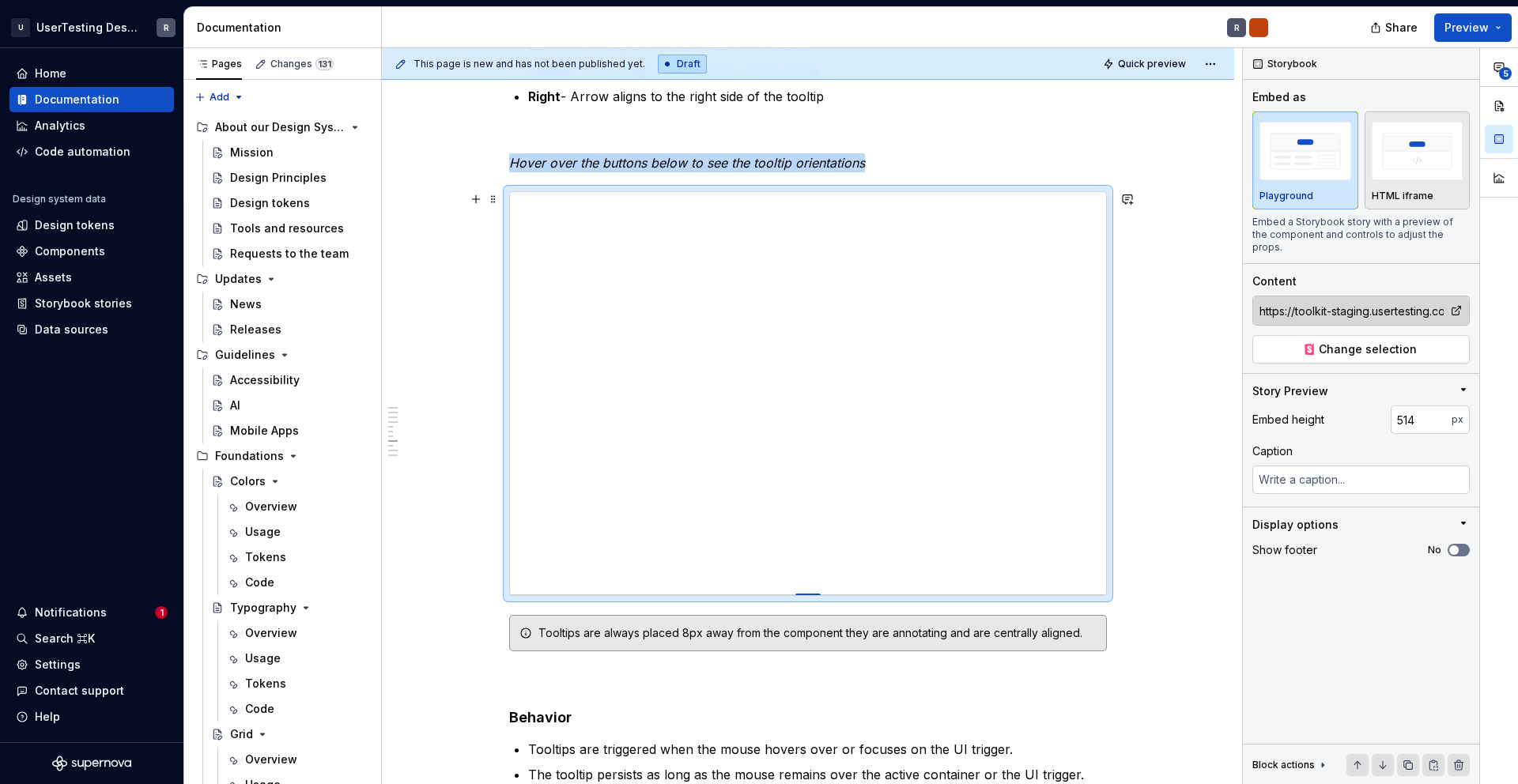 type on "*" 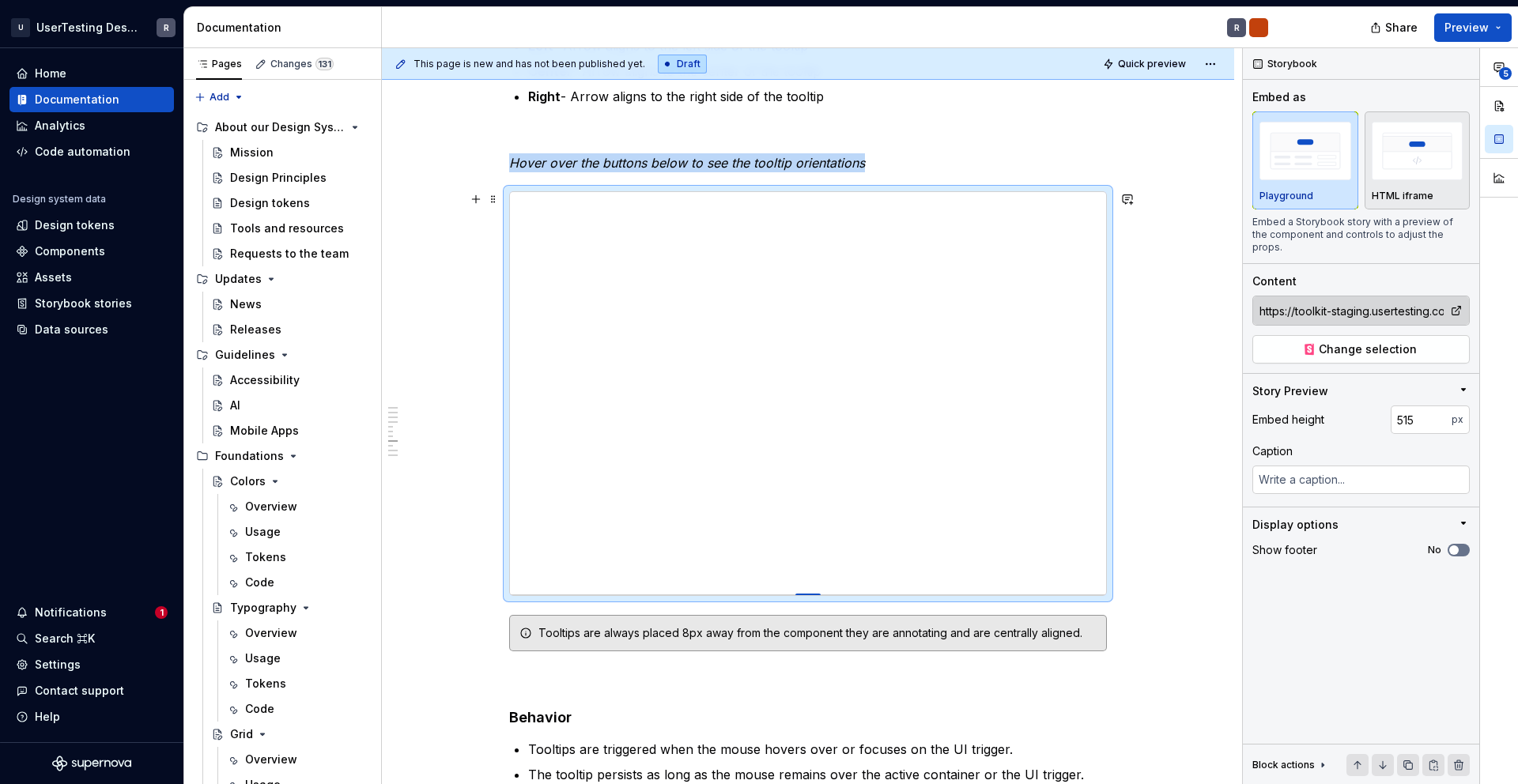 type on "*" 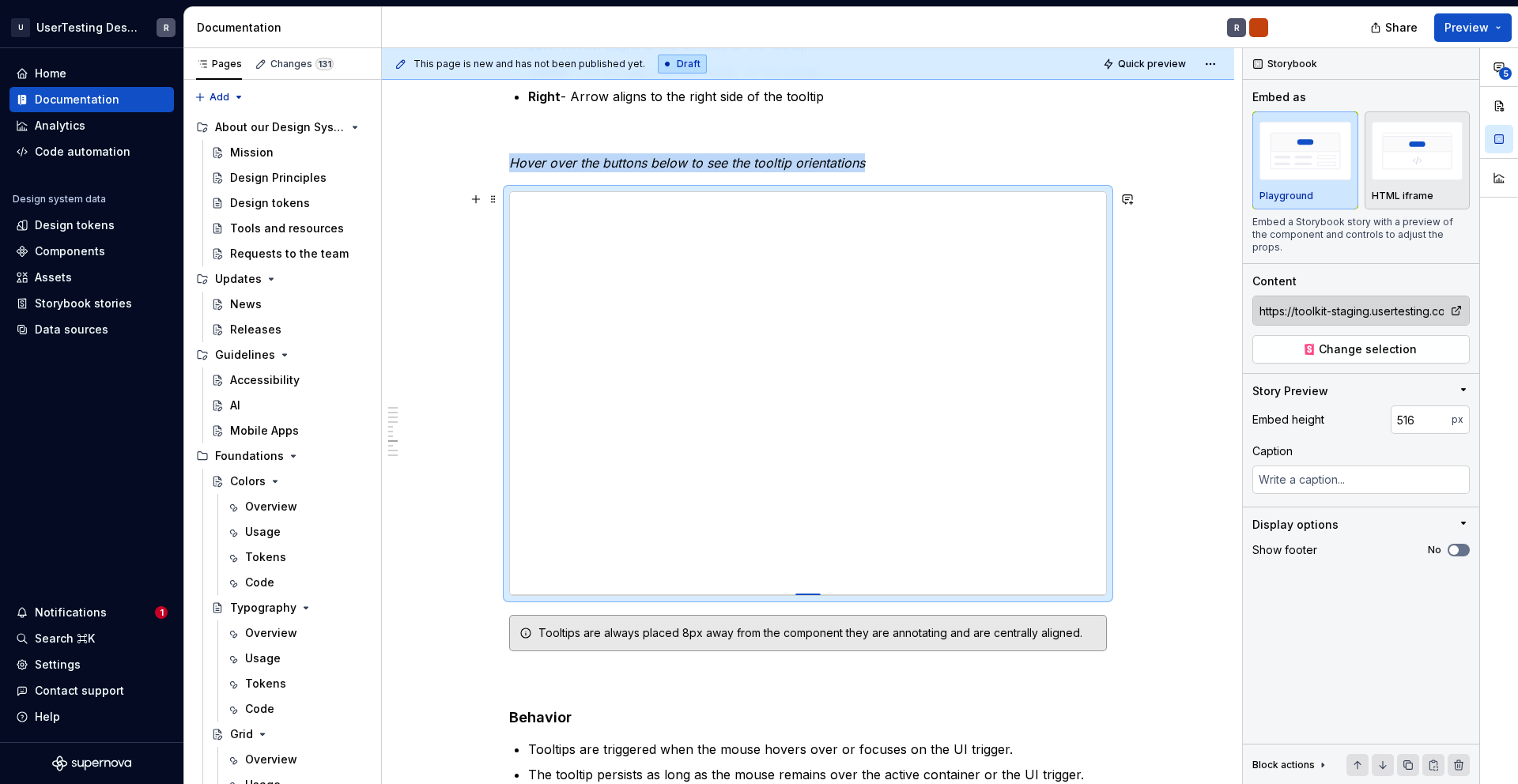 type on "*" 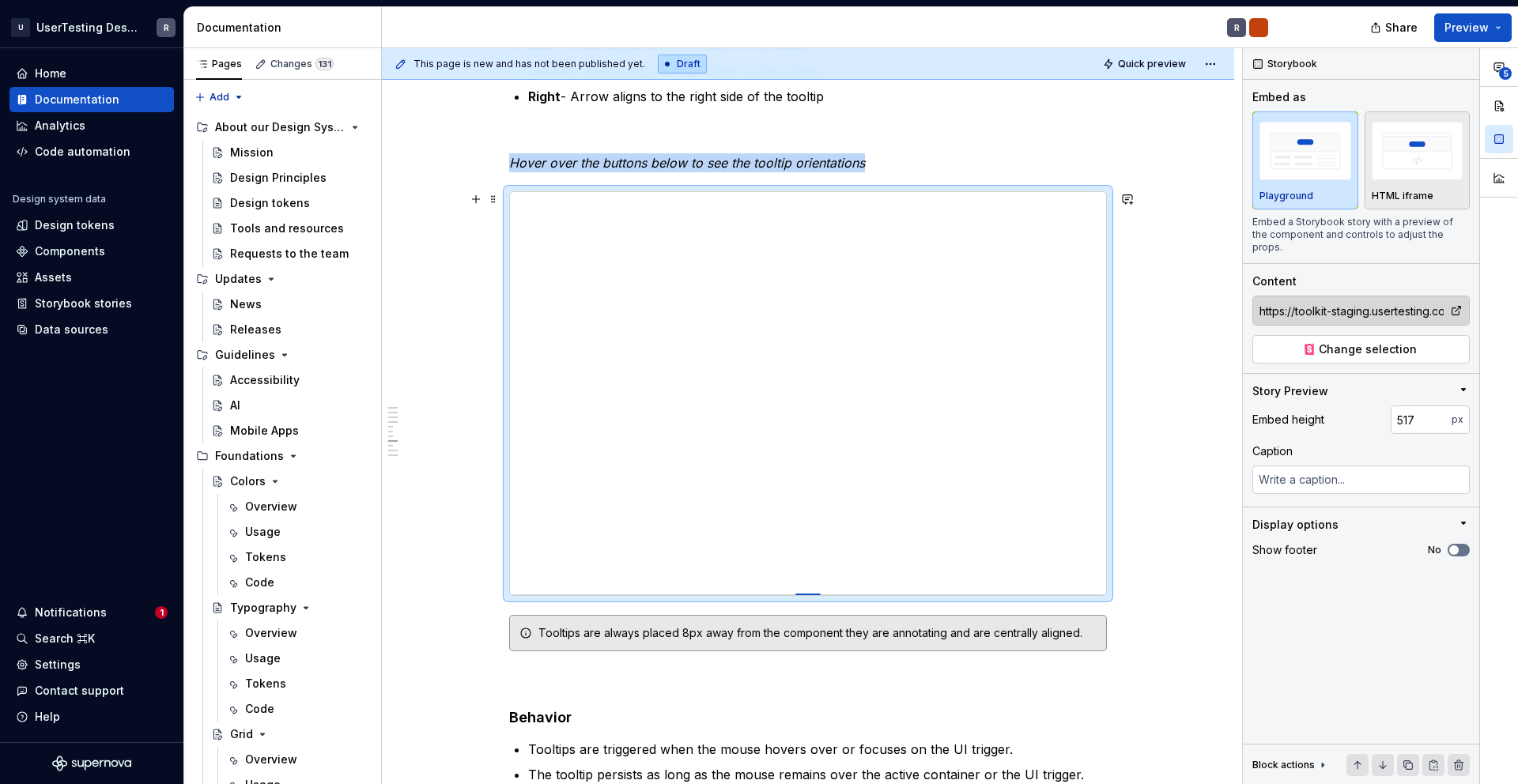 type on "*" 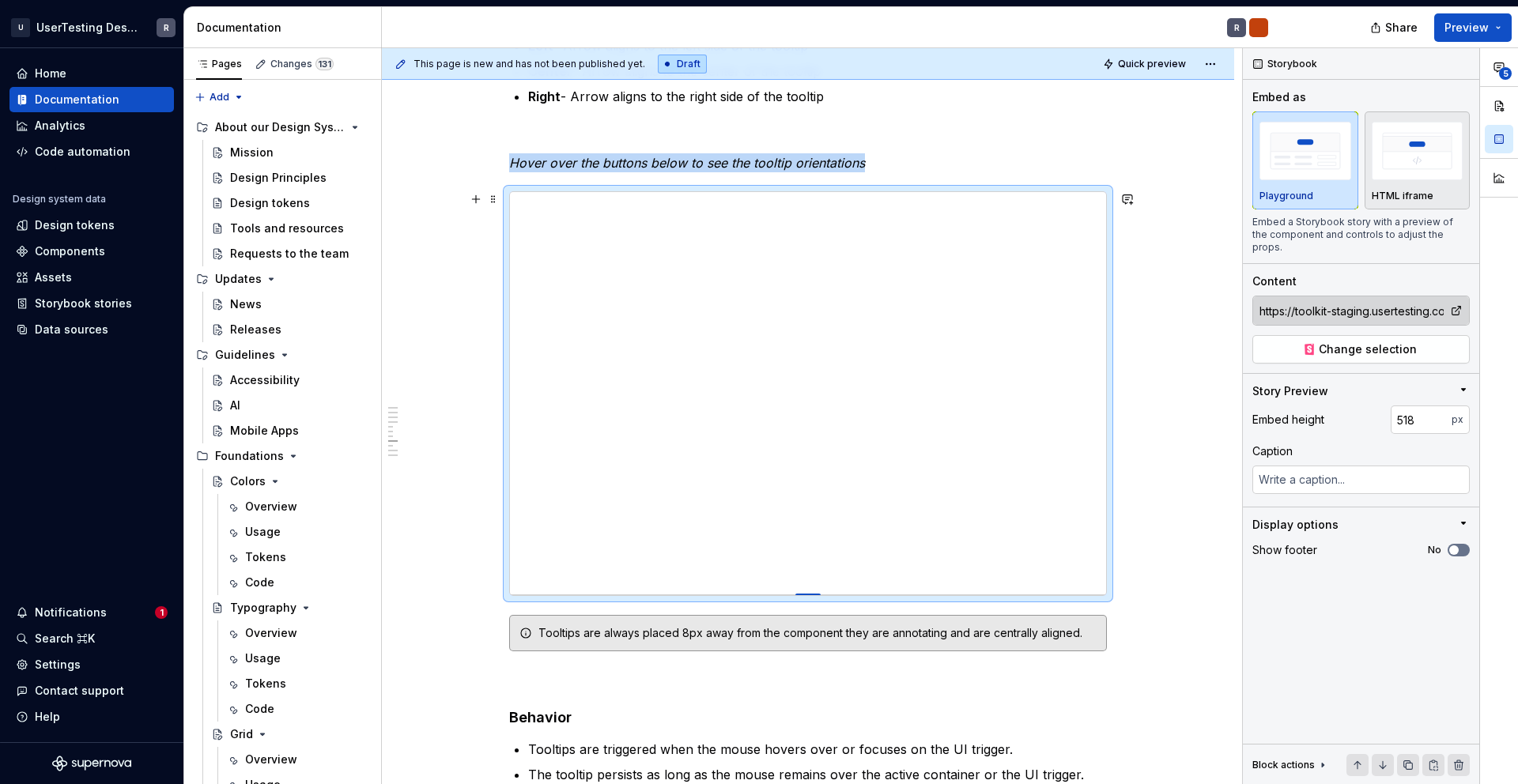 type on "*" 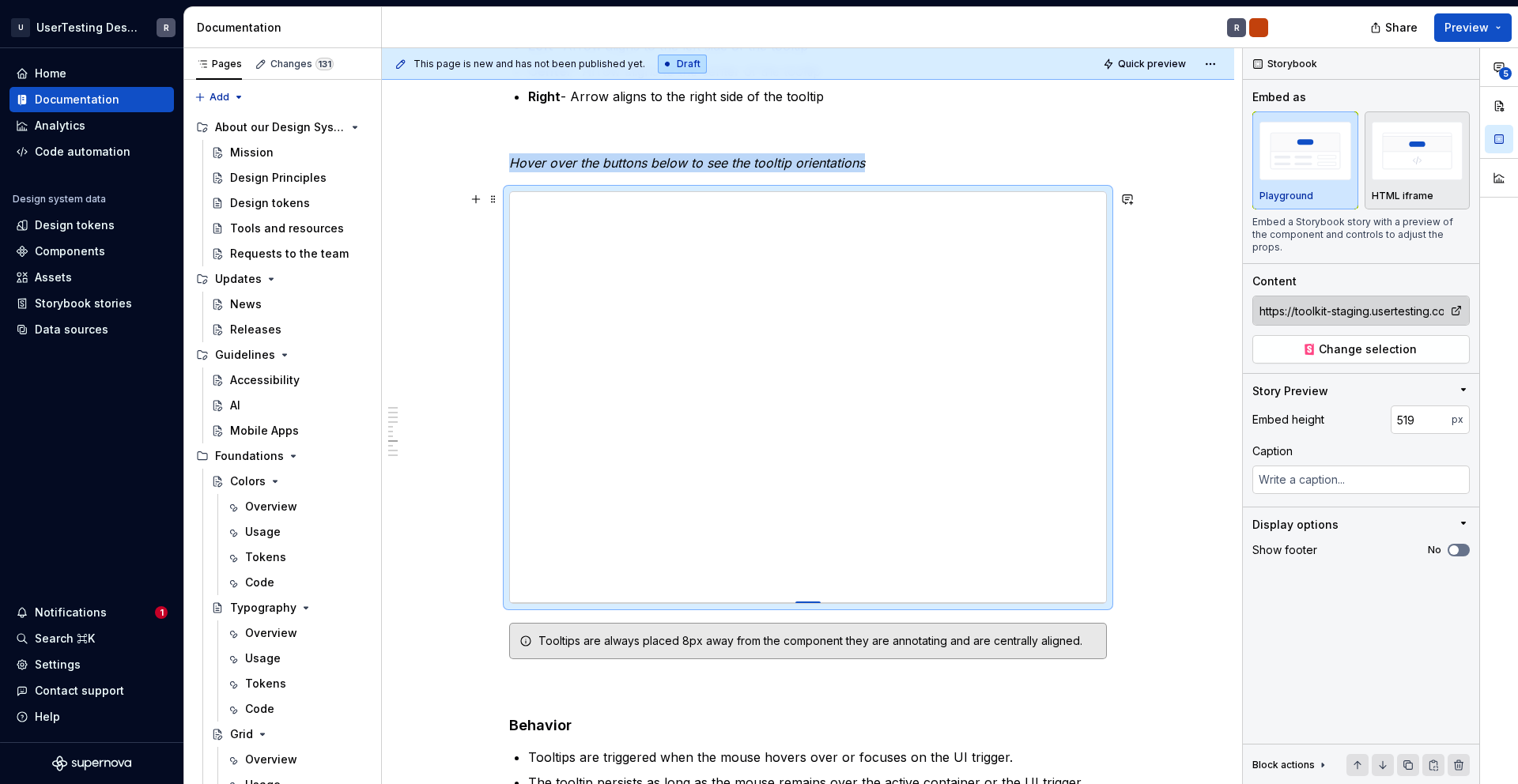 type on "*" 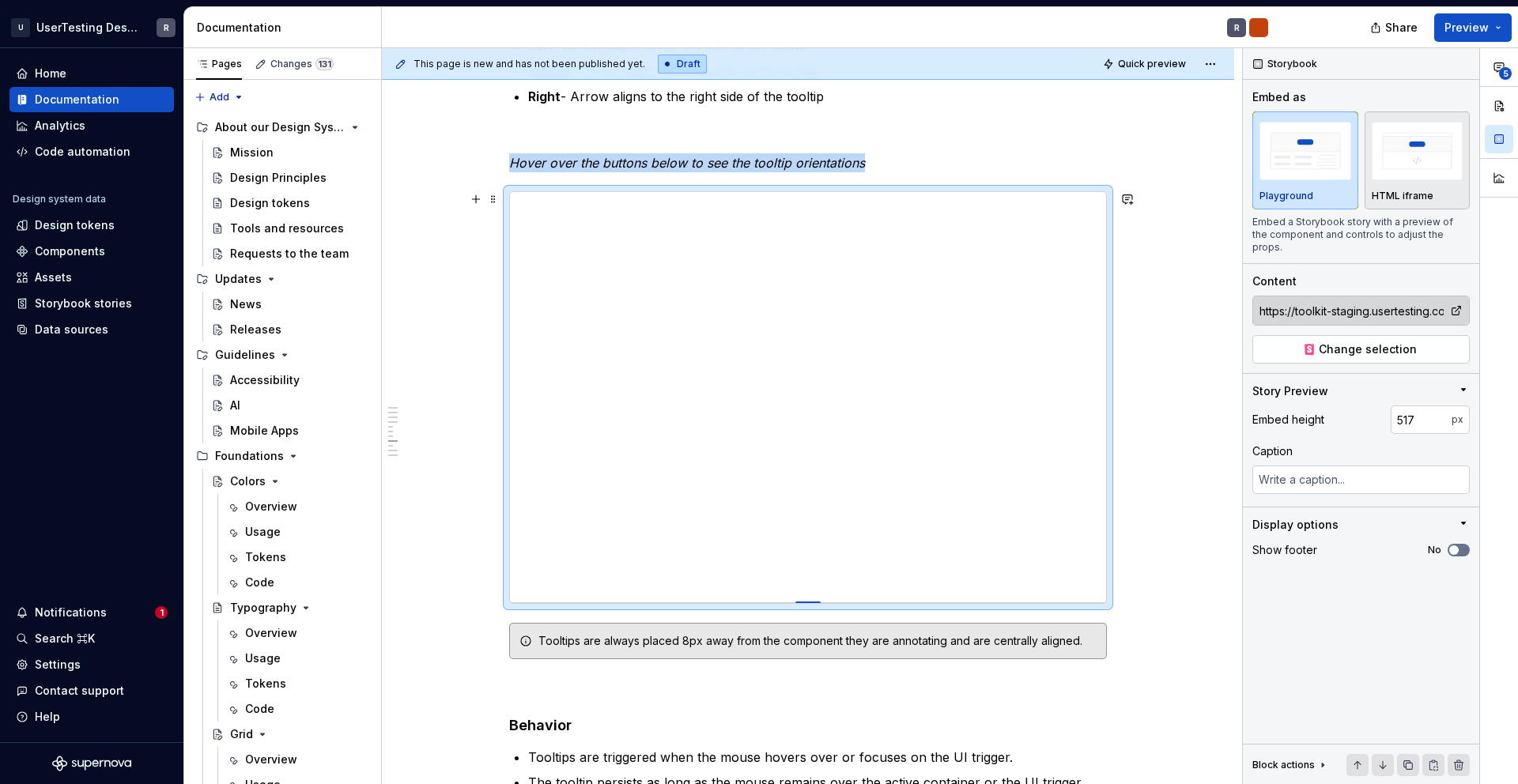 type on "*" 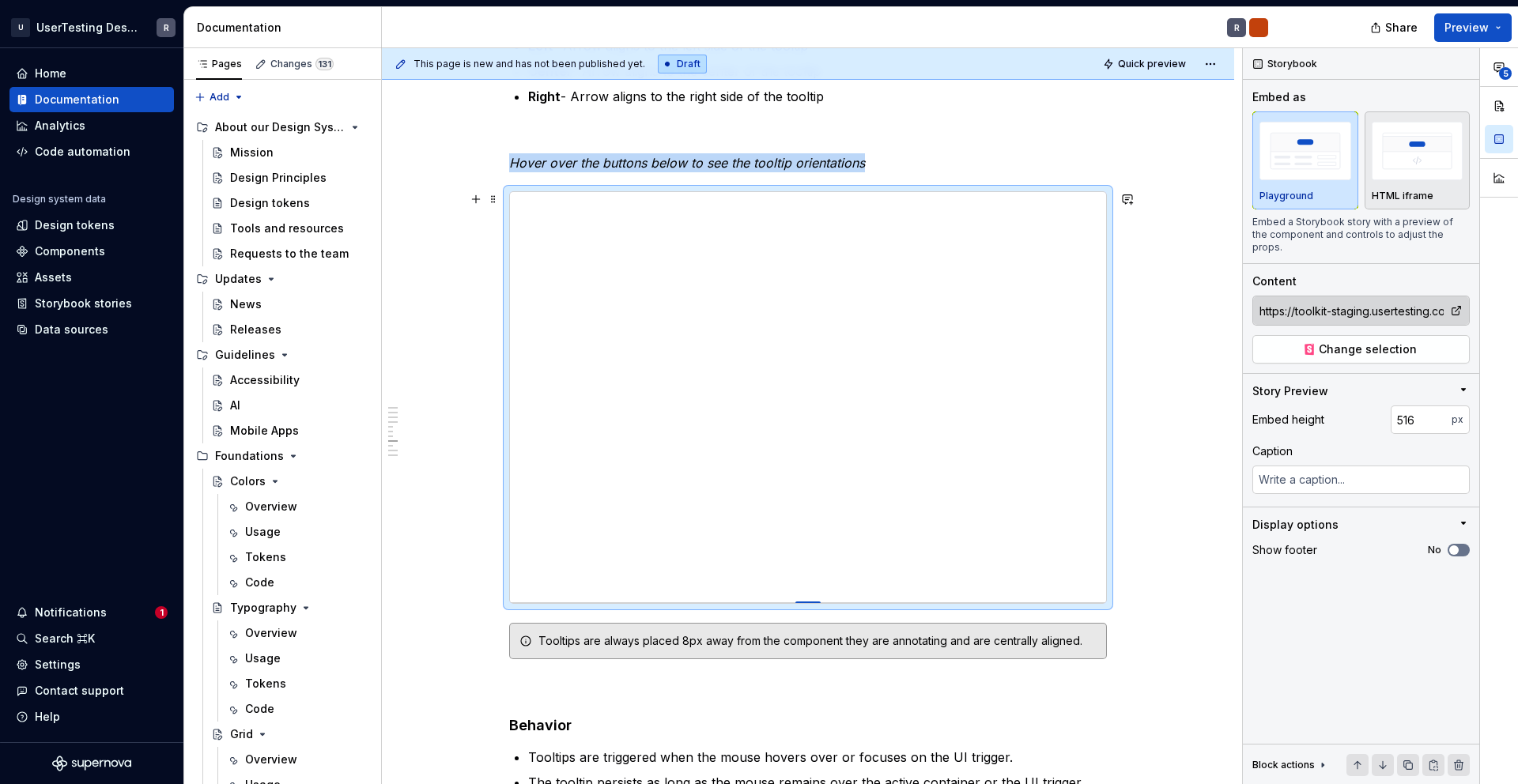 type on "*" 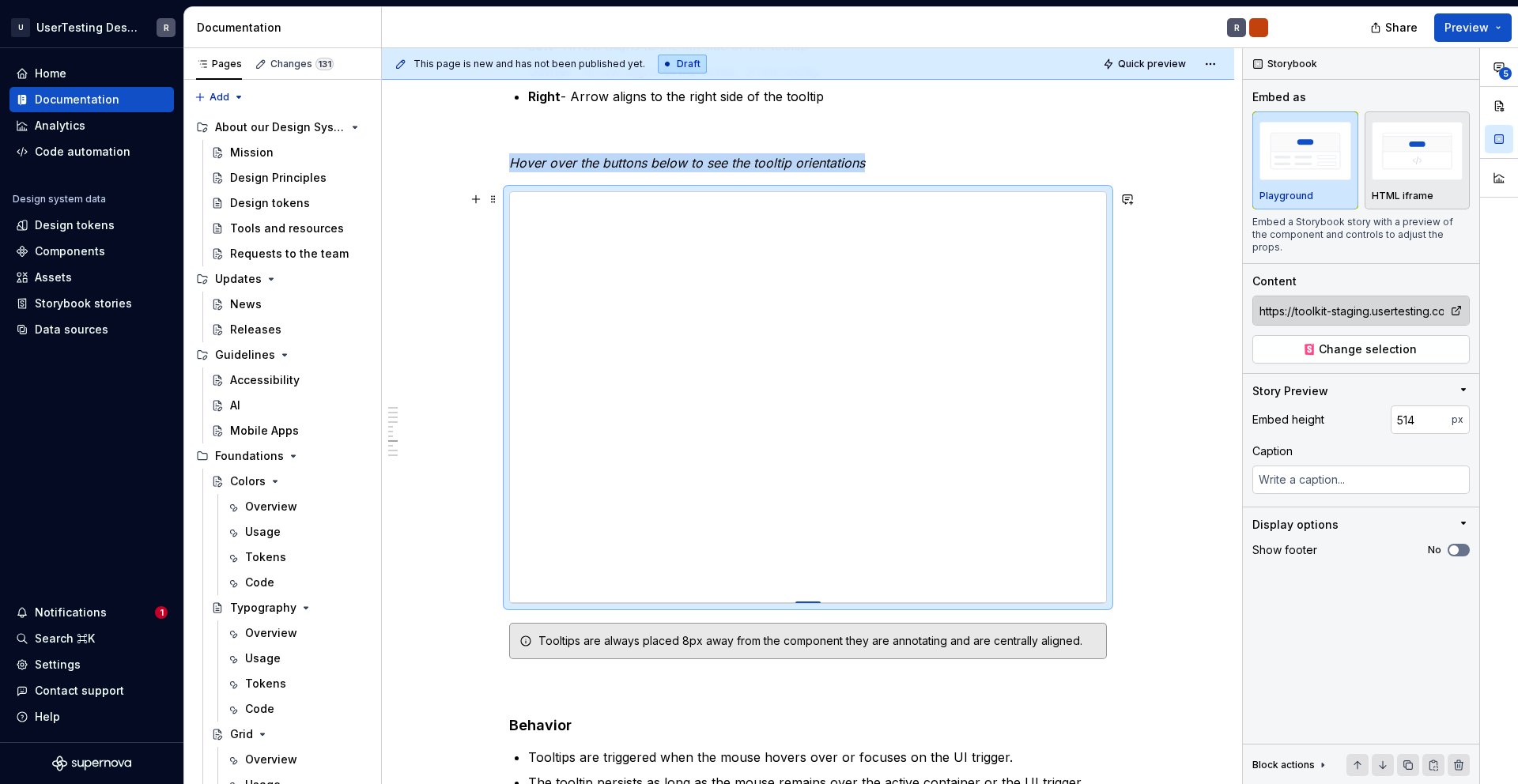 type on "*" 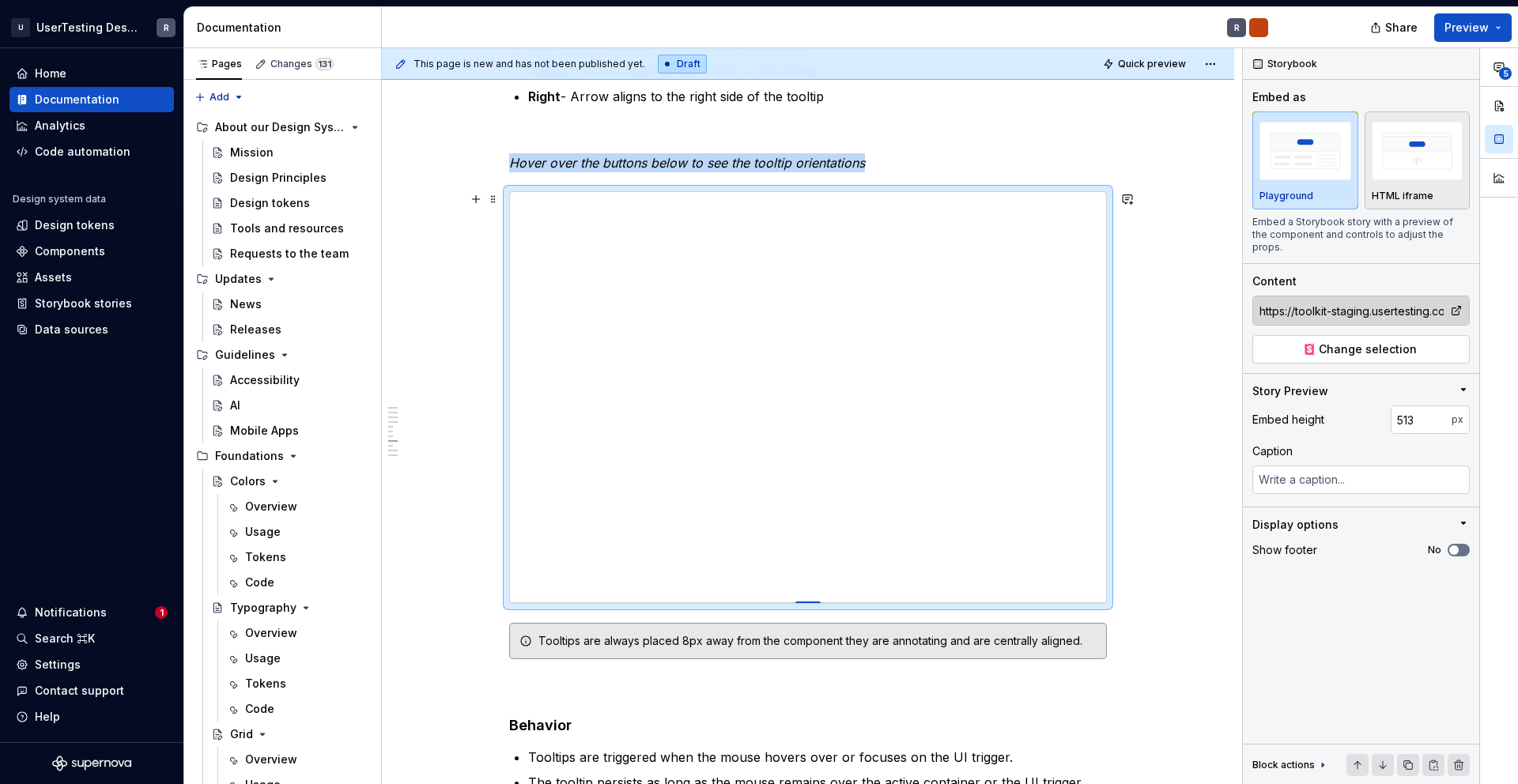 type on "*" 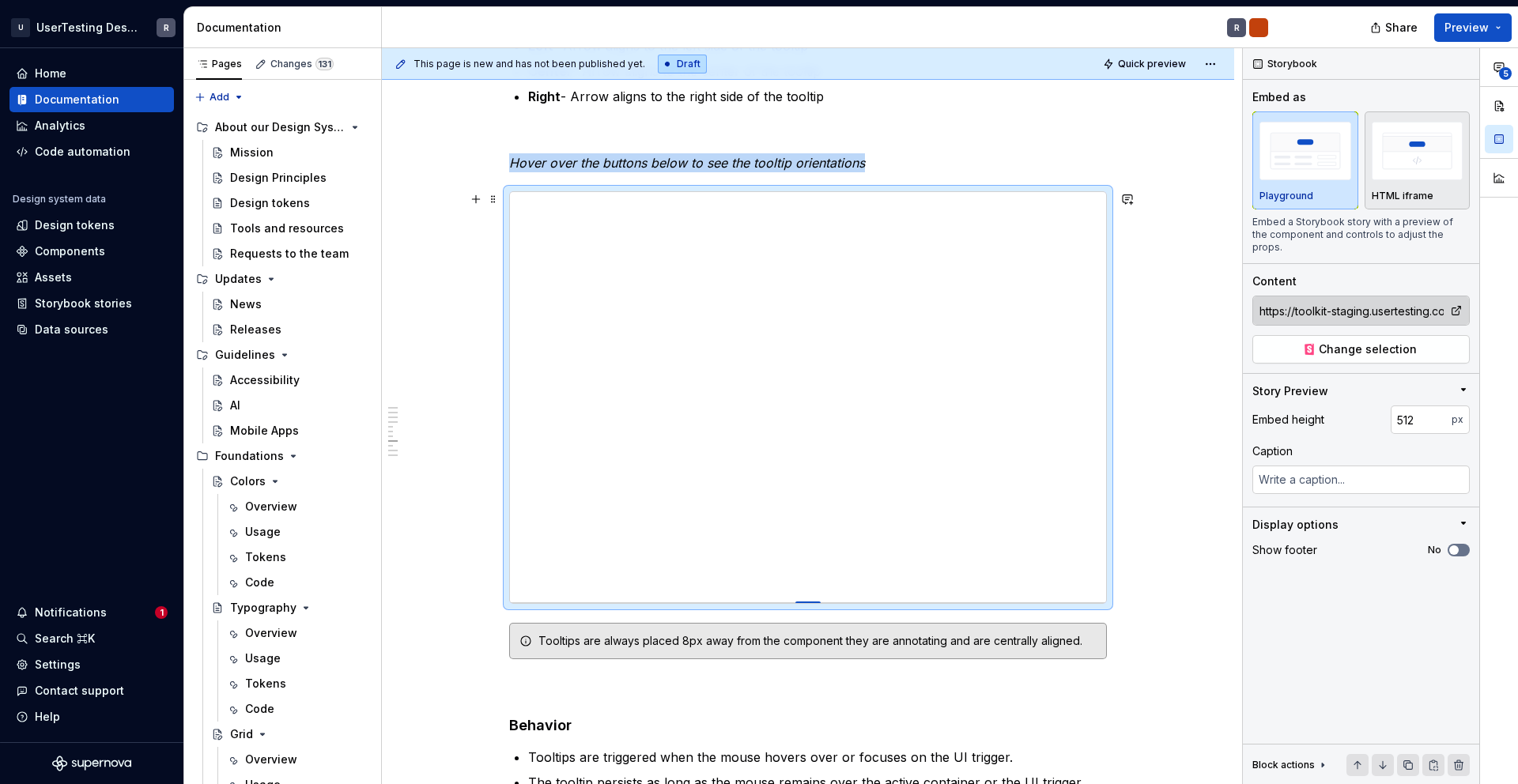 type on "*" 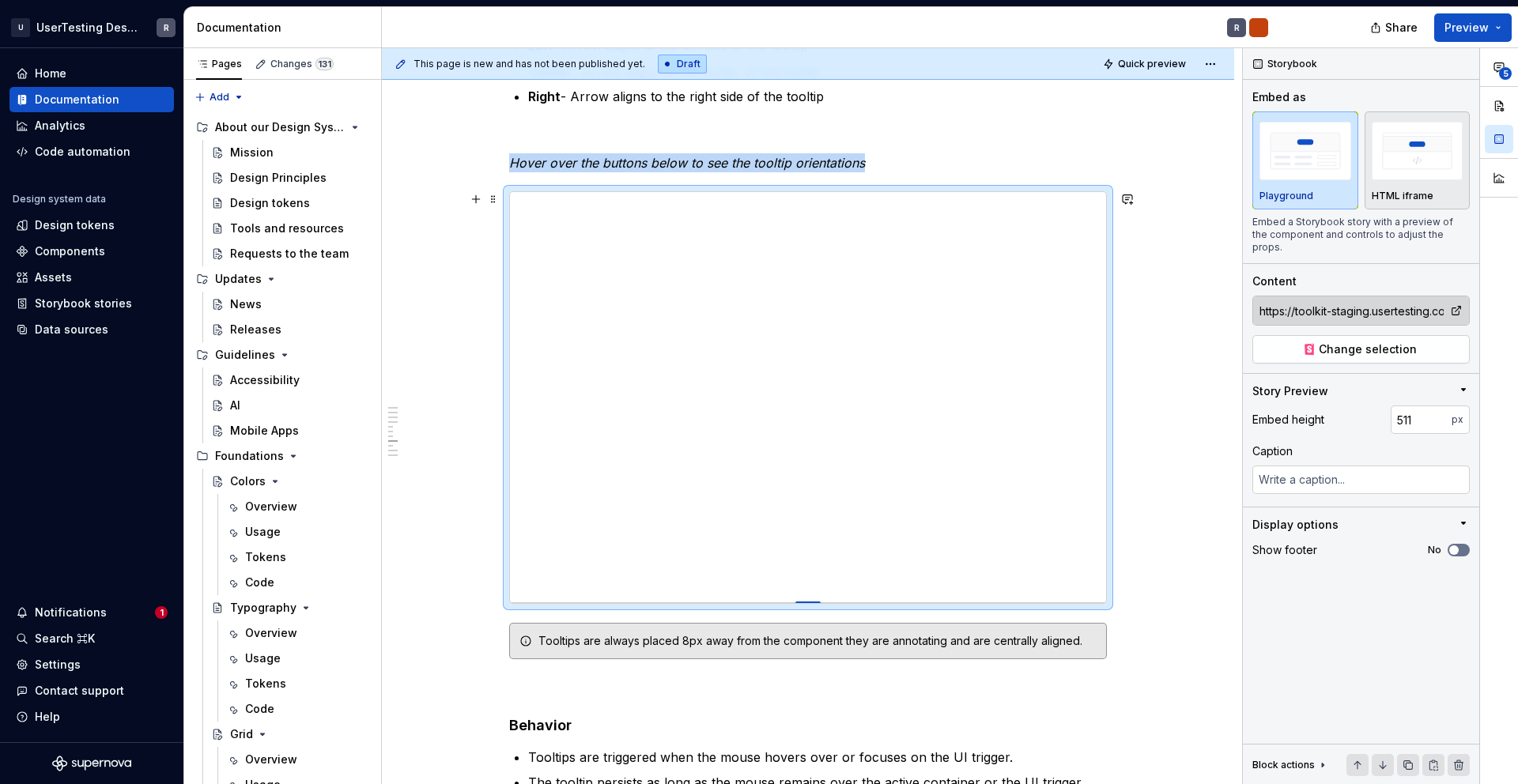 type on "*" 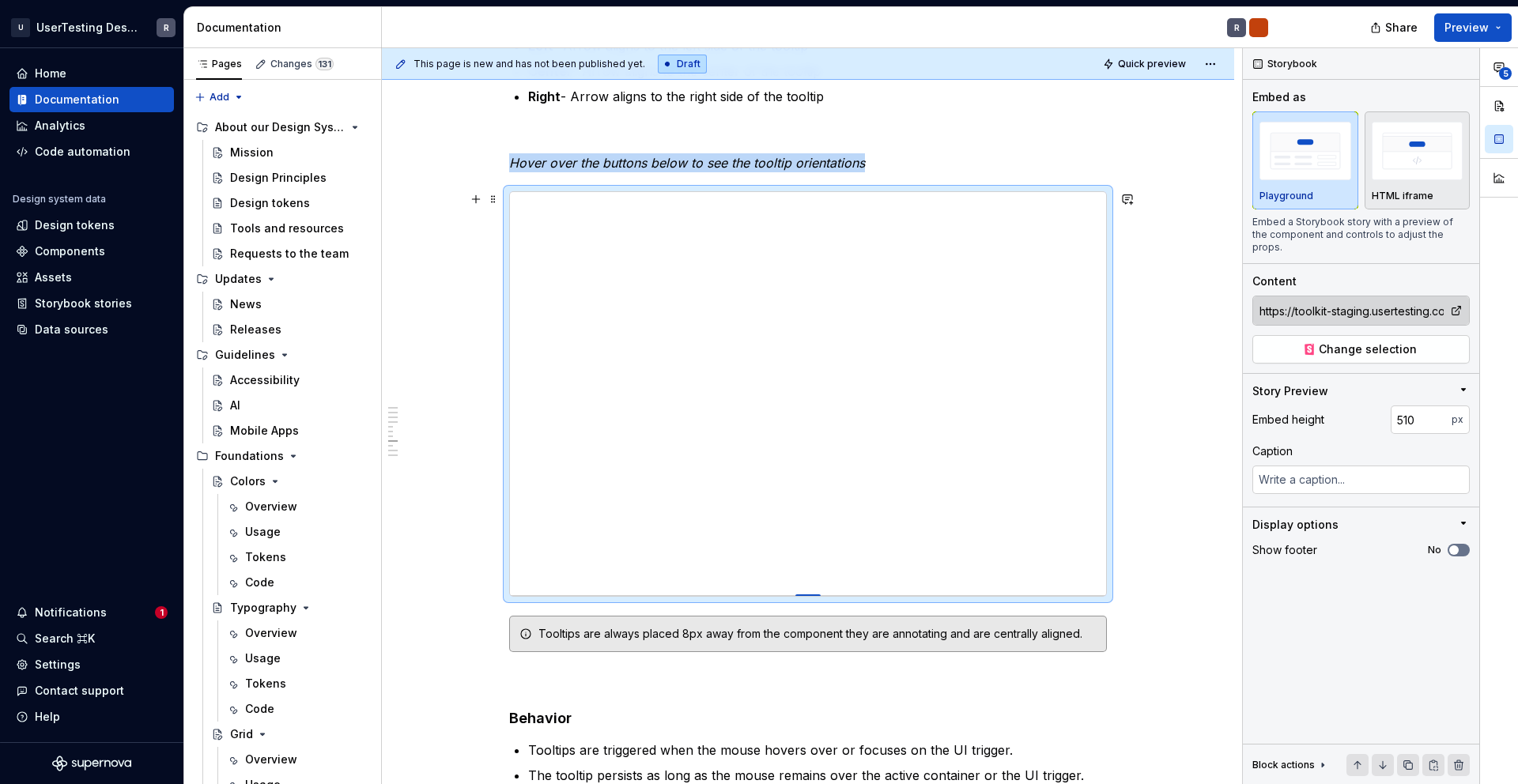 type on "*" 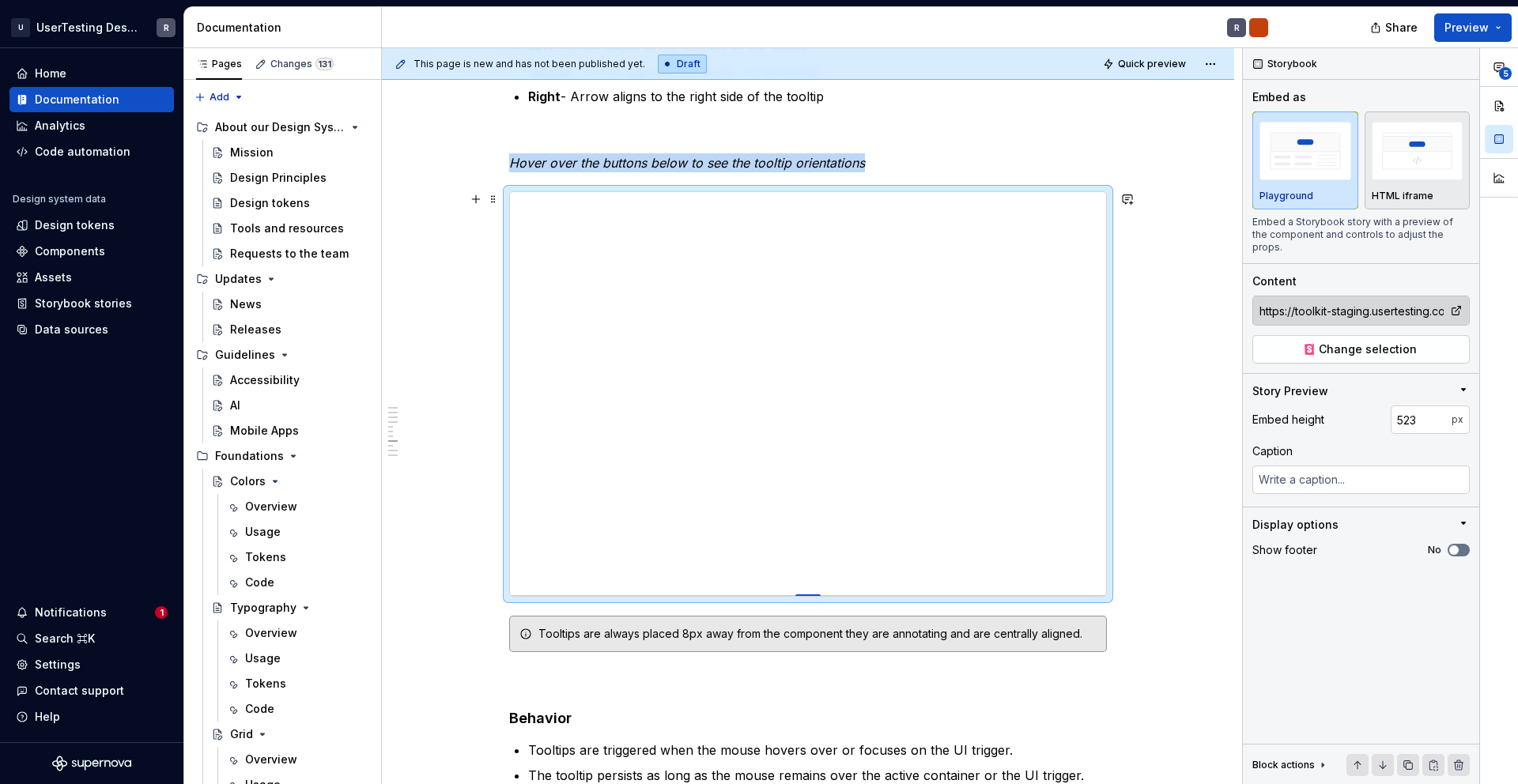 type on "*" 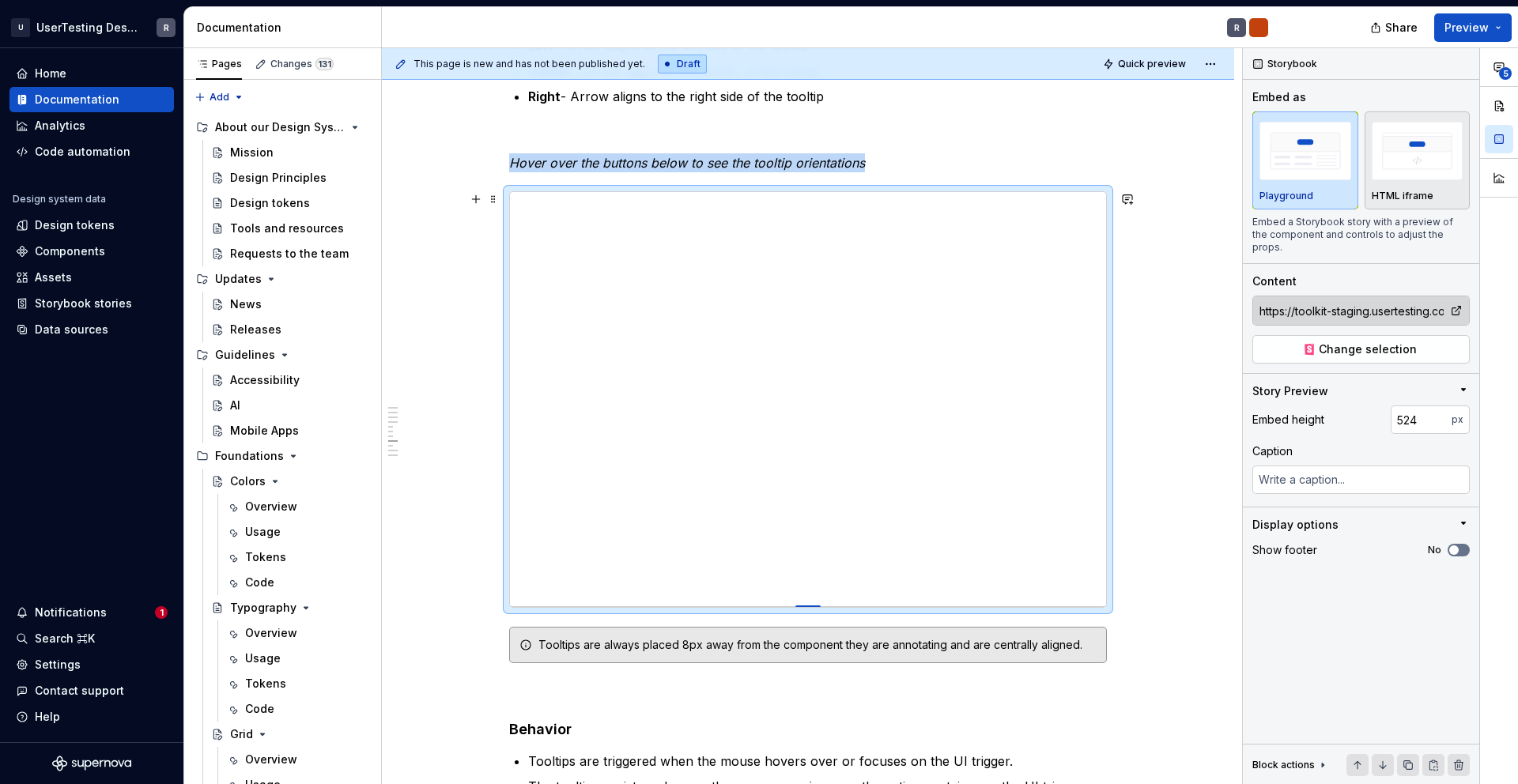 drag, startPoint x: 801, startPoint y: 530, endPoint x: 769, endPoint y: 606, distance: 82 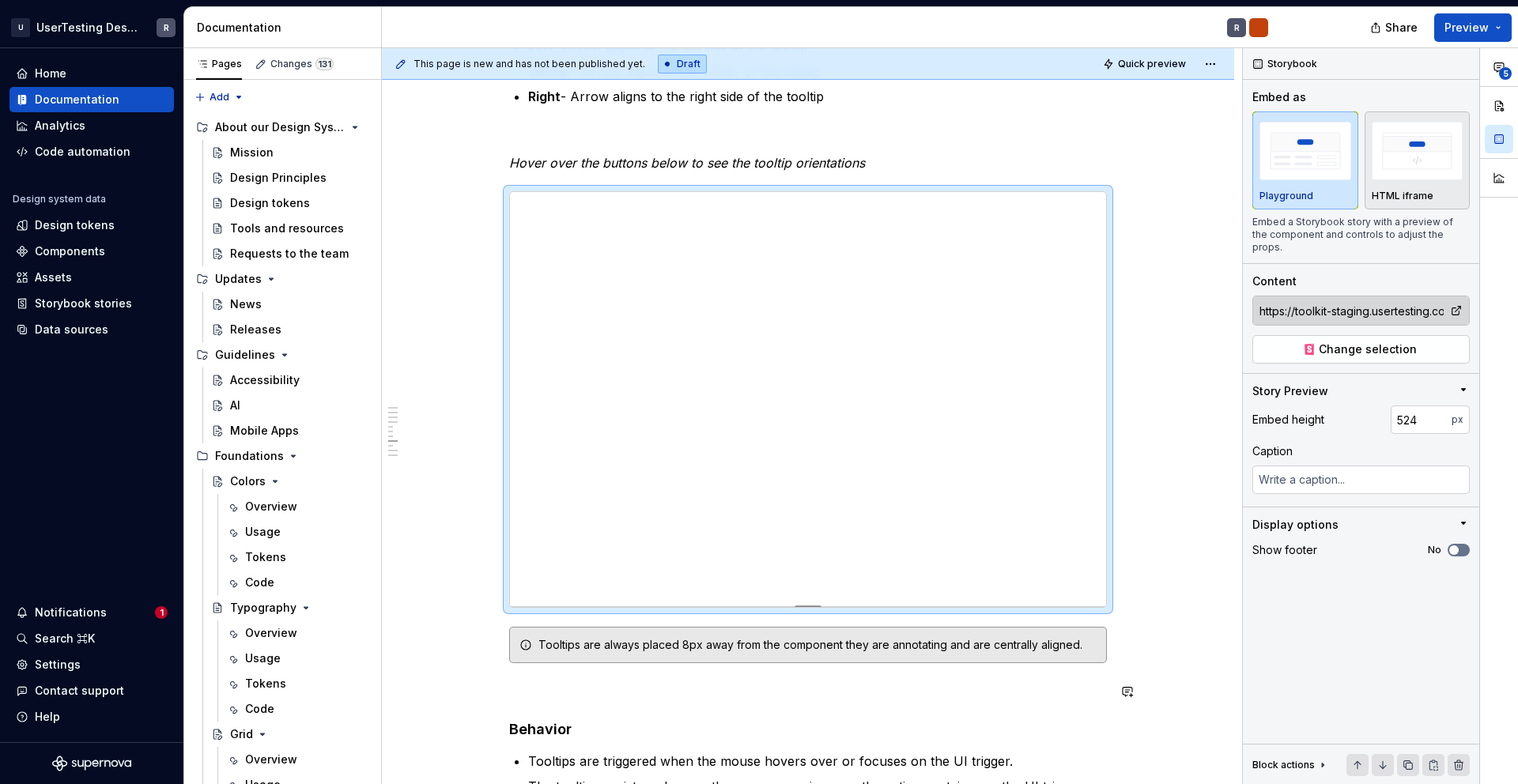 click on "Overview Tooltips should be as concise as possible. For more content or click interactions use  Popovers . The Tooltip displays up to a few words that say what the tool does when users click it. Try to start with an imperative. A tooltip answers “What happens when I click this?” The Tooltip can be trigged by hover, click and focus. The content should be restricted to a sentence. If the content is too long then either reconsider the sentence or use a popover component. Anatomy Text Container Arrow Optional: Keyboard shortcut Width and hight Tooltip max-width is 192px. The hight of the Tooltip grows with the content. Placement and alignment Naming Convention Structure Tooltip orientation uses a two-part naming convention that precisely defines both the tooltip's position relative to its trigger and the visual alignment of the tooltip's arrow indicator. [TOOLTIP_POSITION] [ARROW_ALIGNMENT] First Part: Tooltip Position Defines  where the tooltip appears  relative to the trigger element:  Top Bottom Left Right" at bounding box center (808, 894) 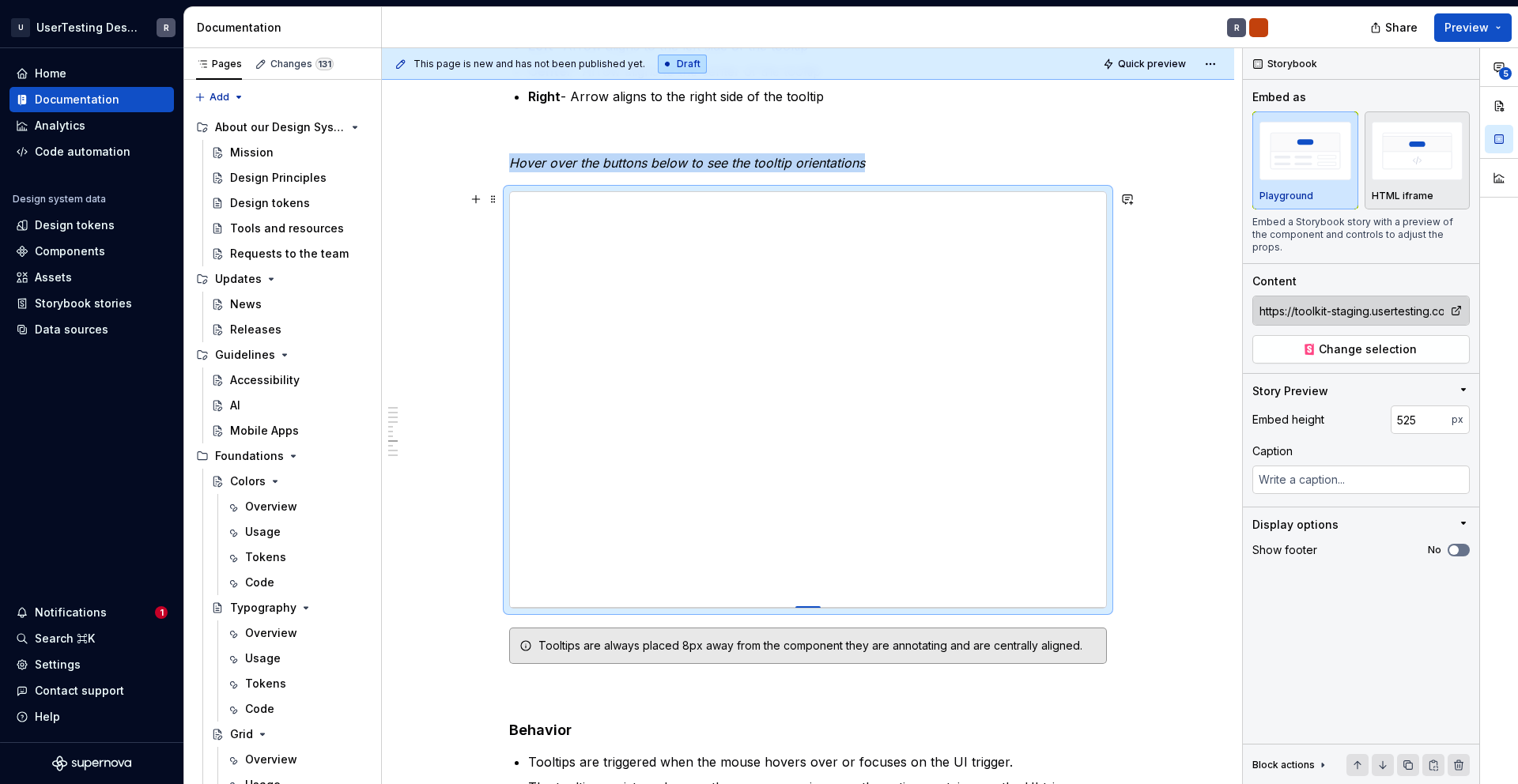 type on "*" 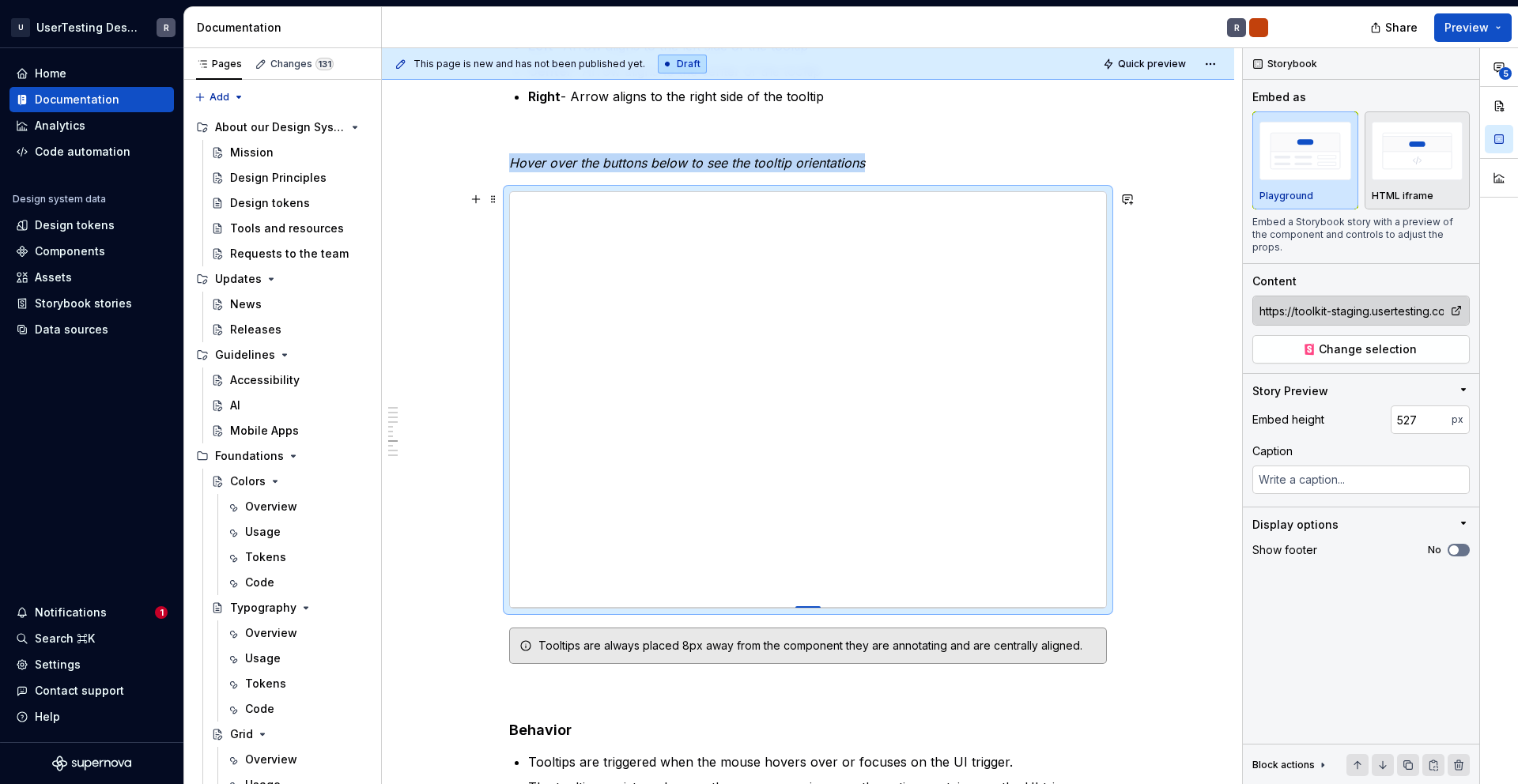 type on "*" 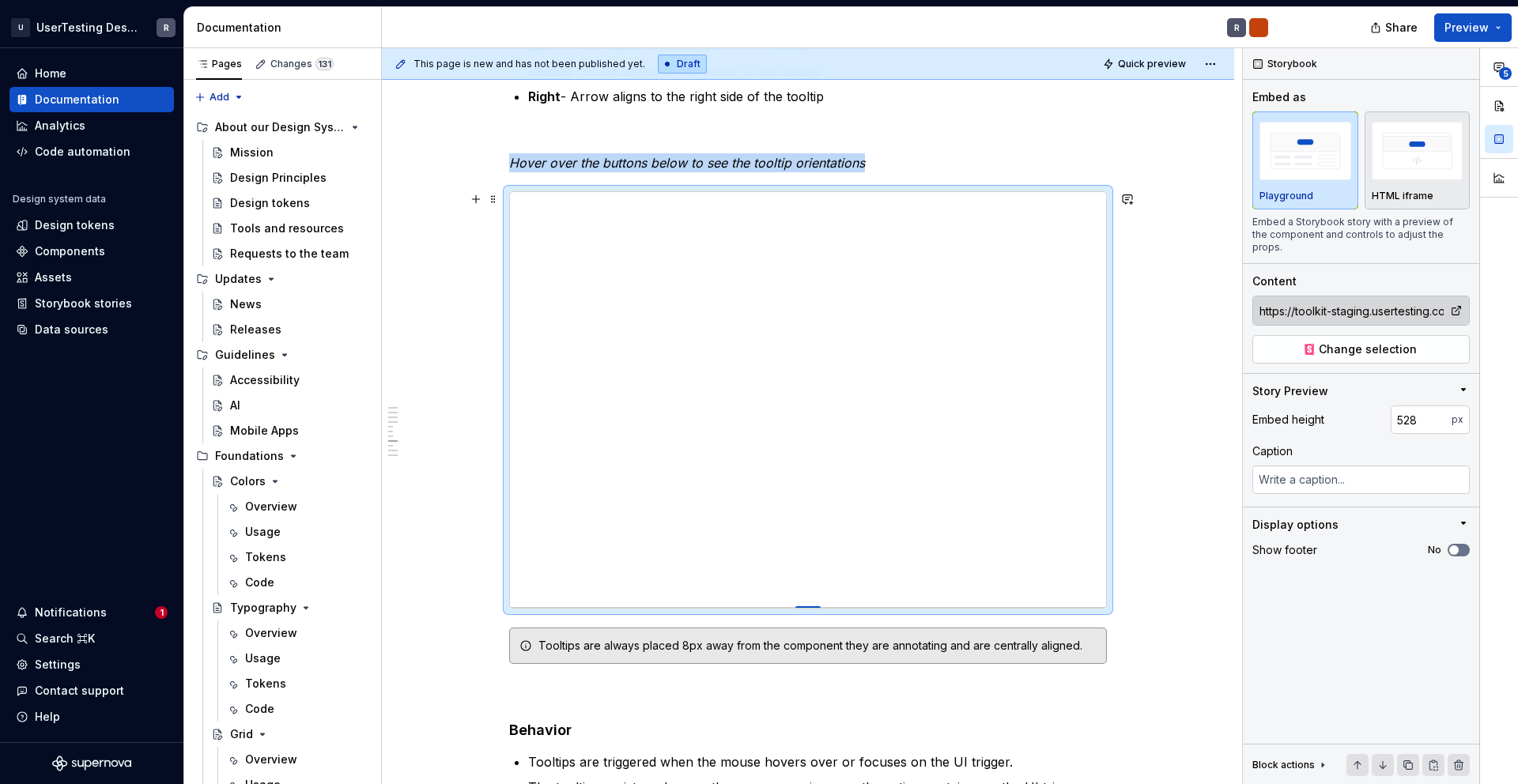 type on "*" 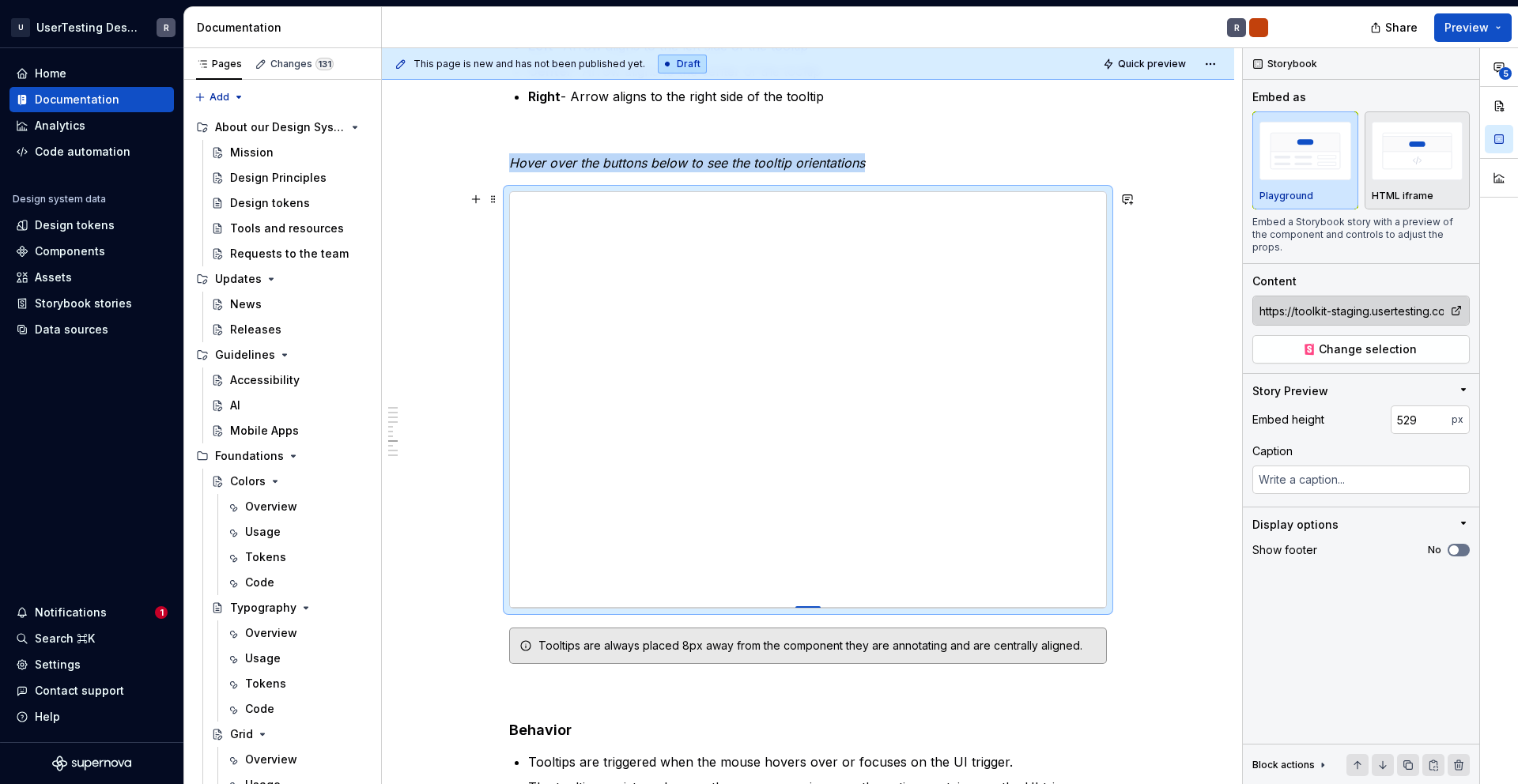 type on "*" 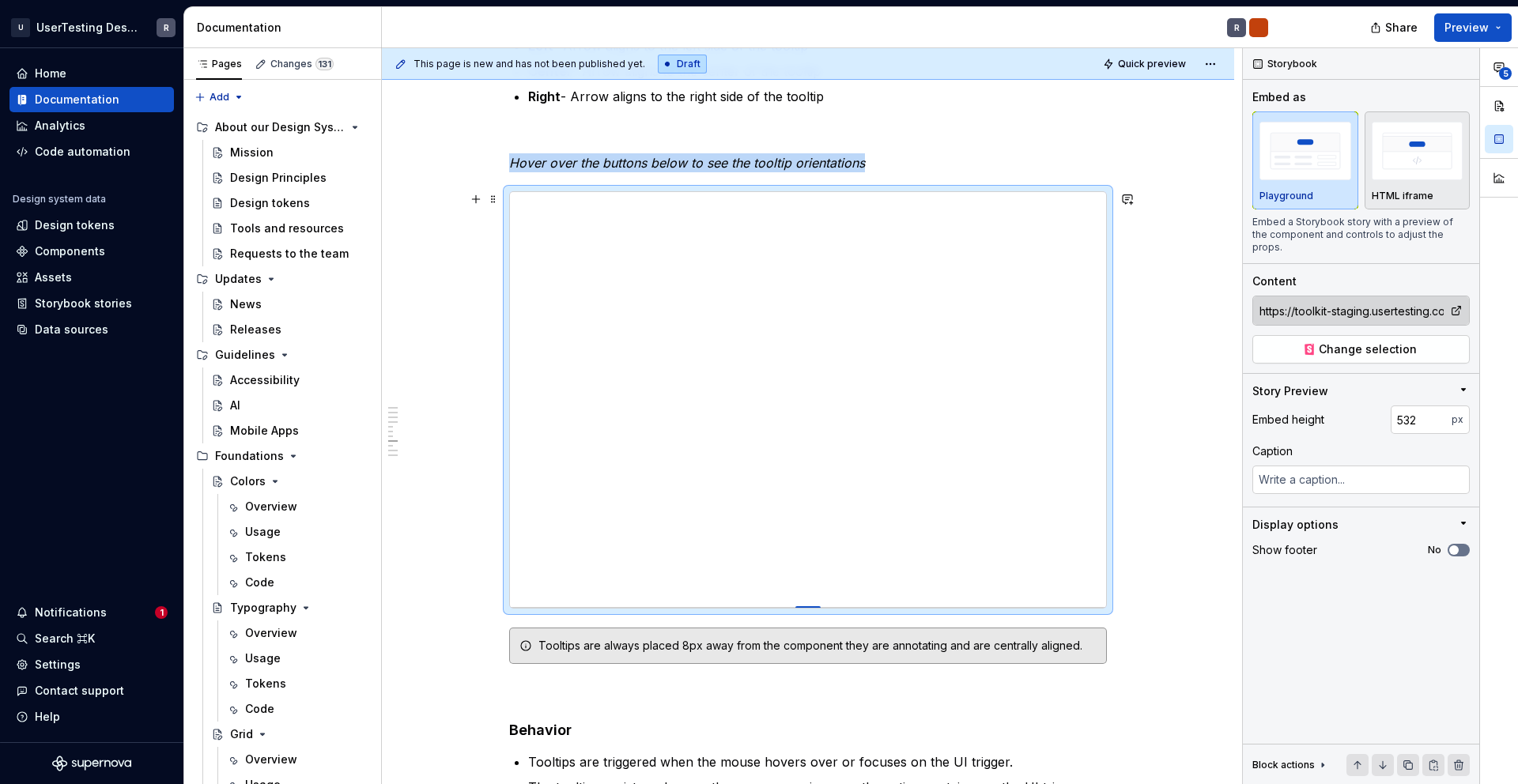 type on "*" 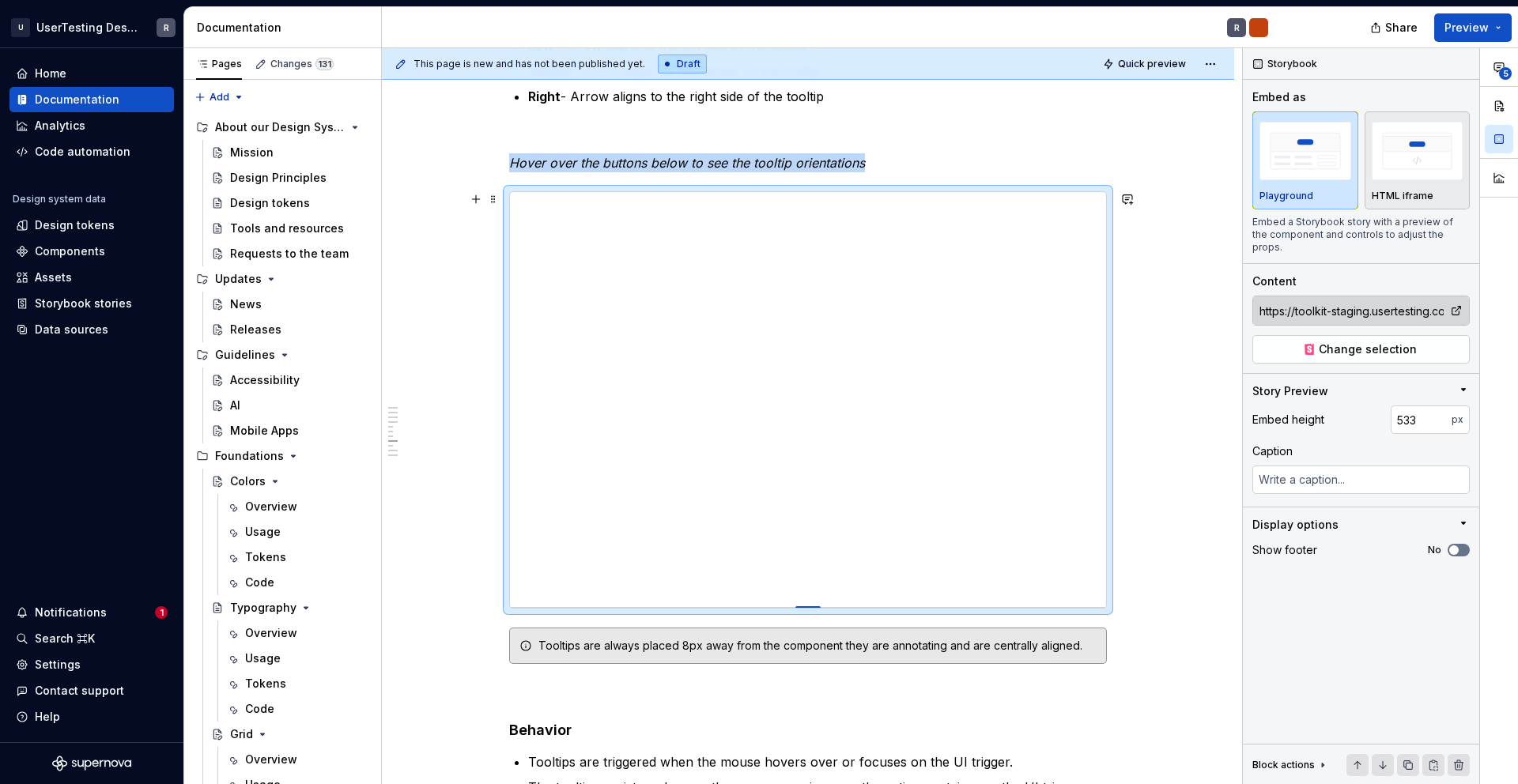 type on "*" 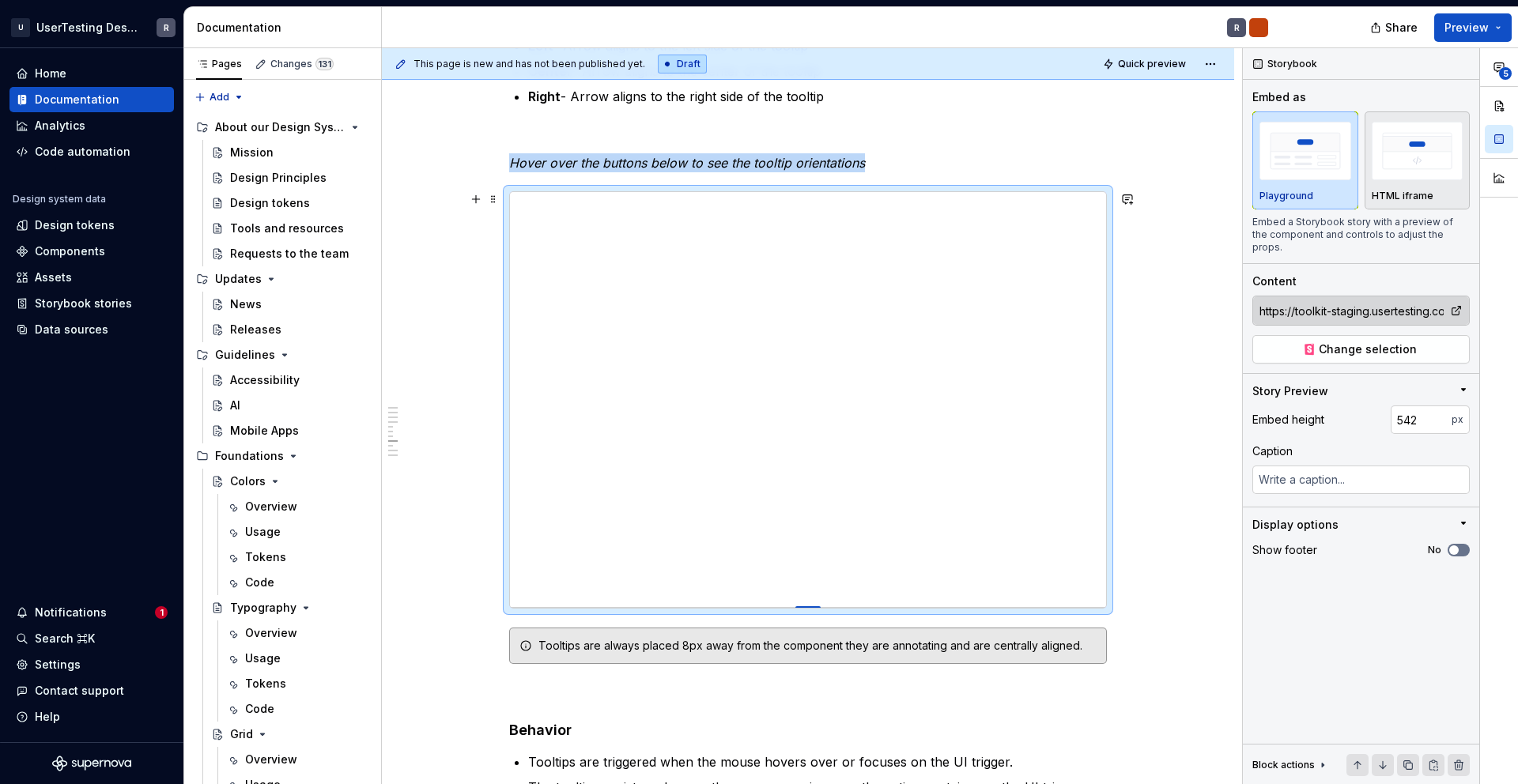 type on "*" 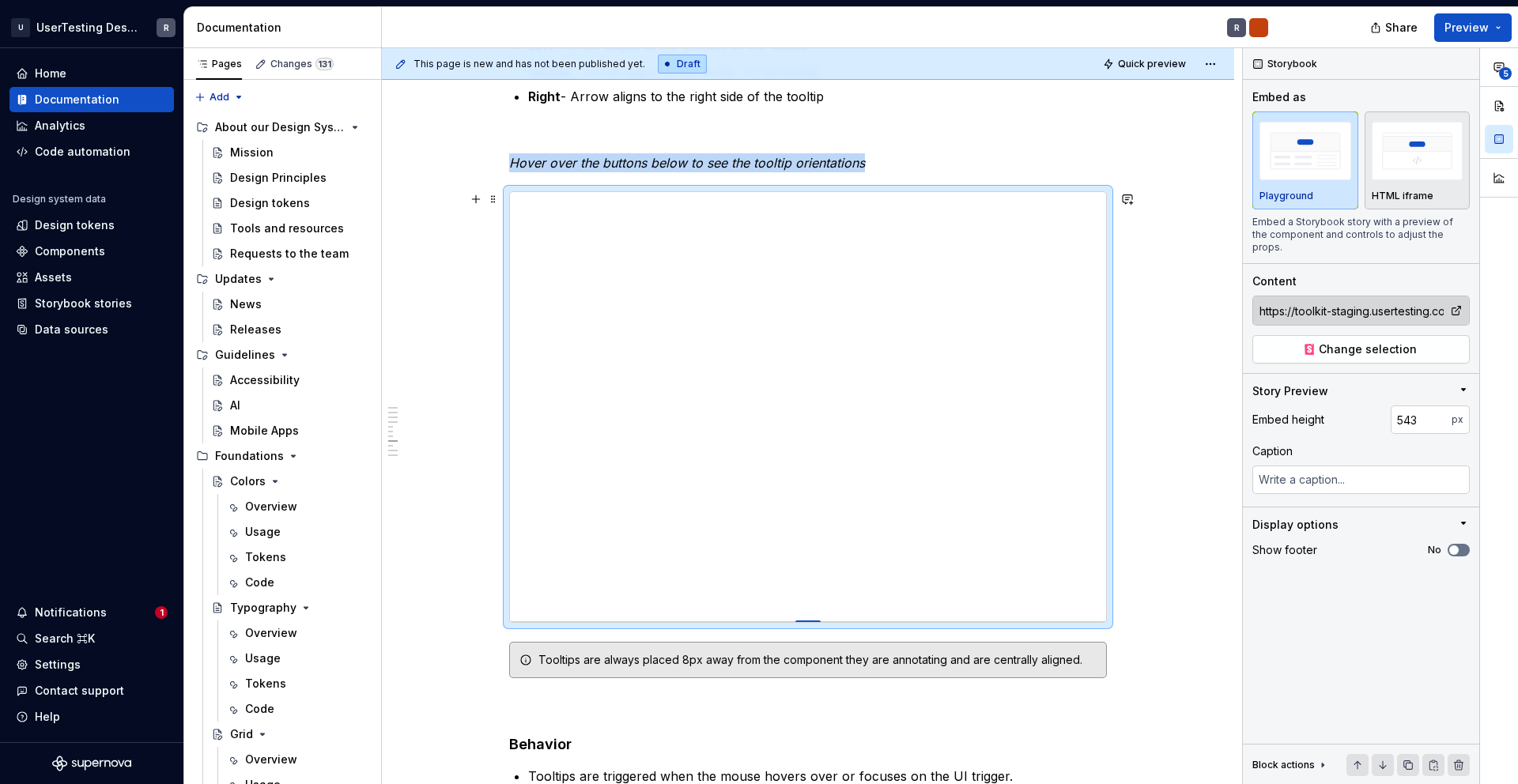 type on "*" 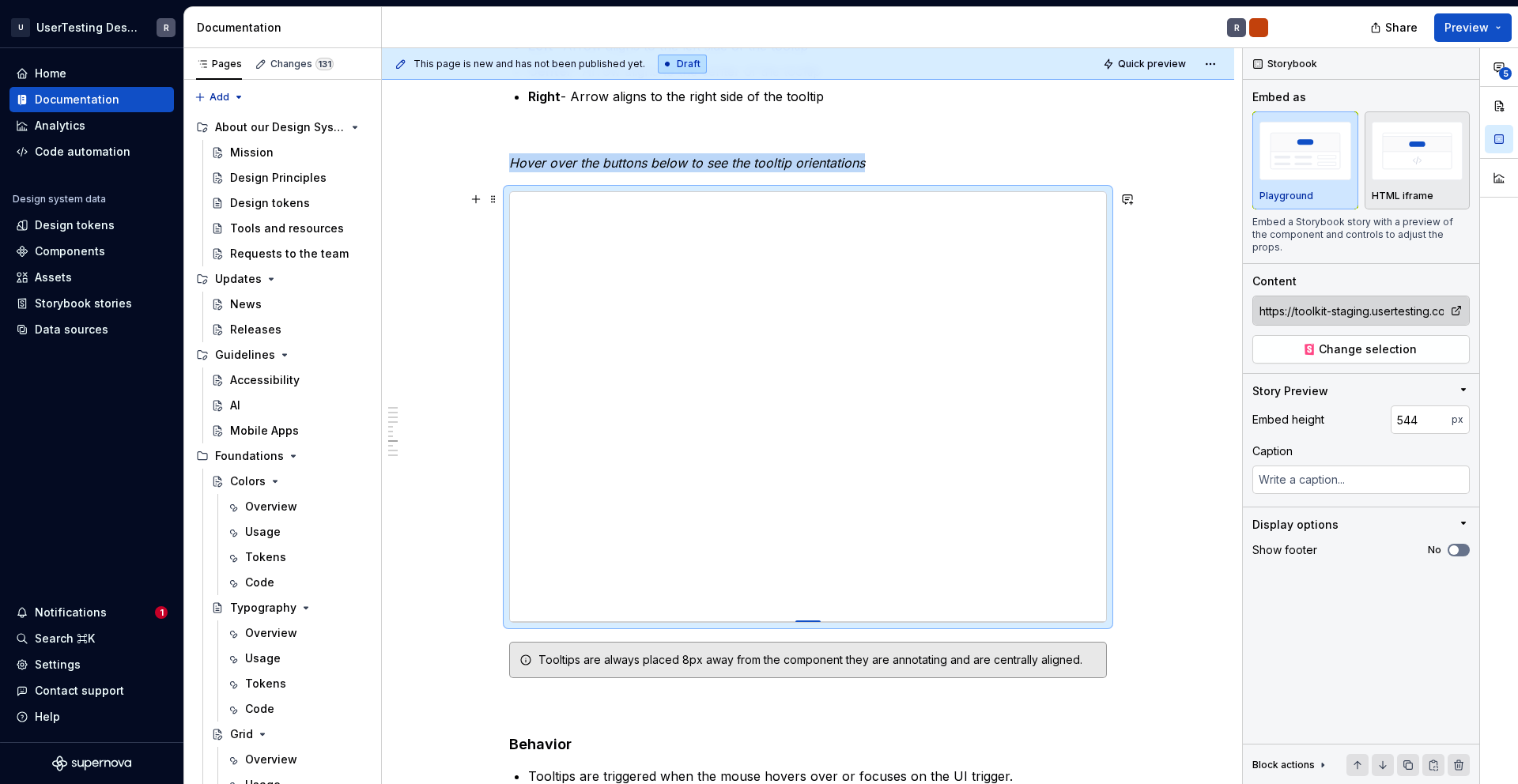 type on "*" 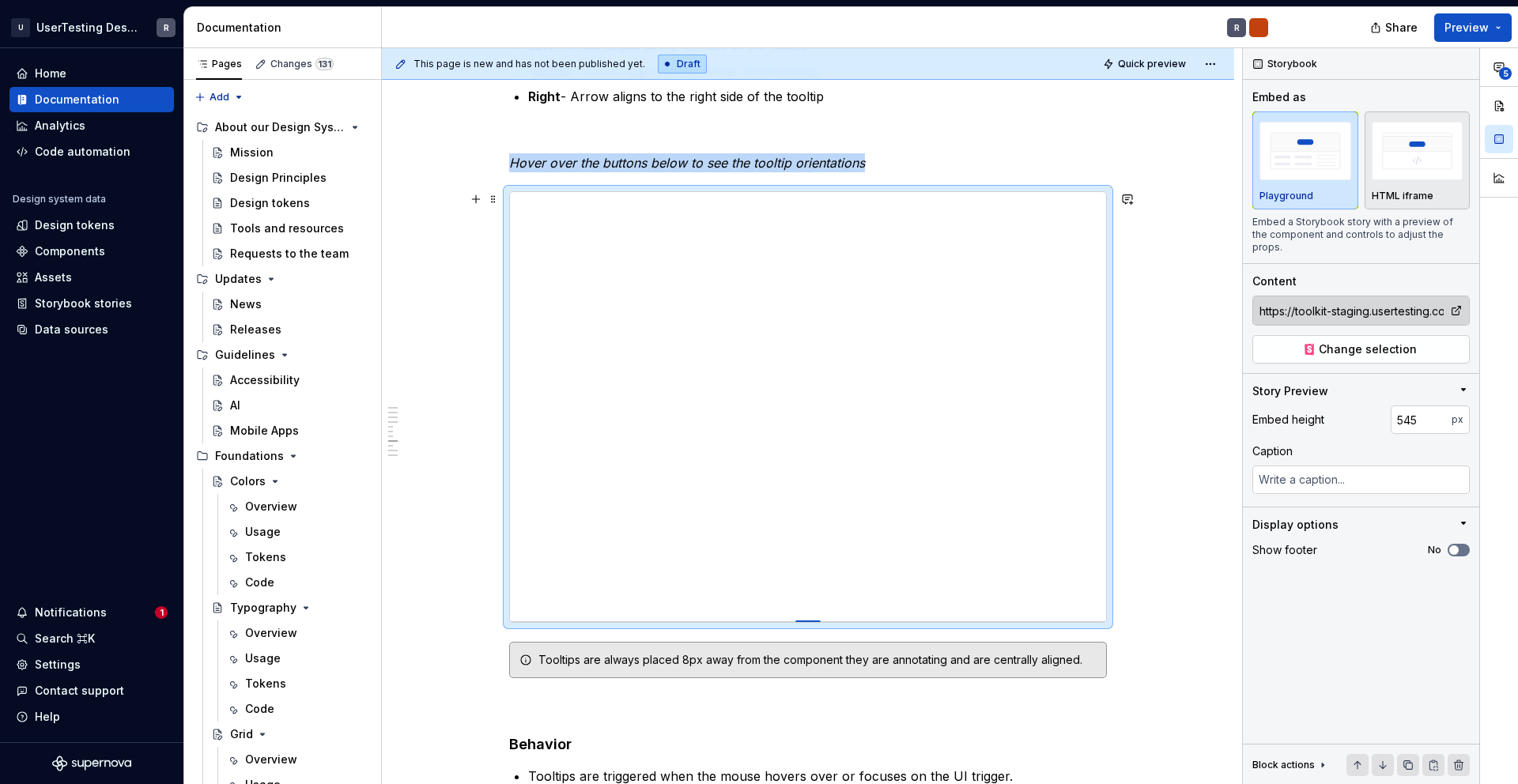 type on "*" 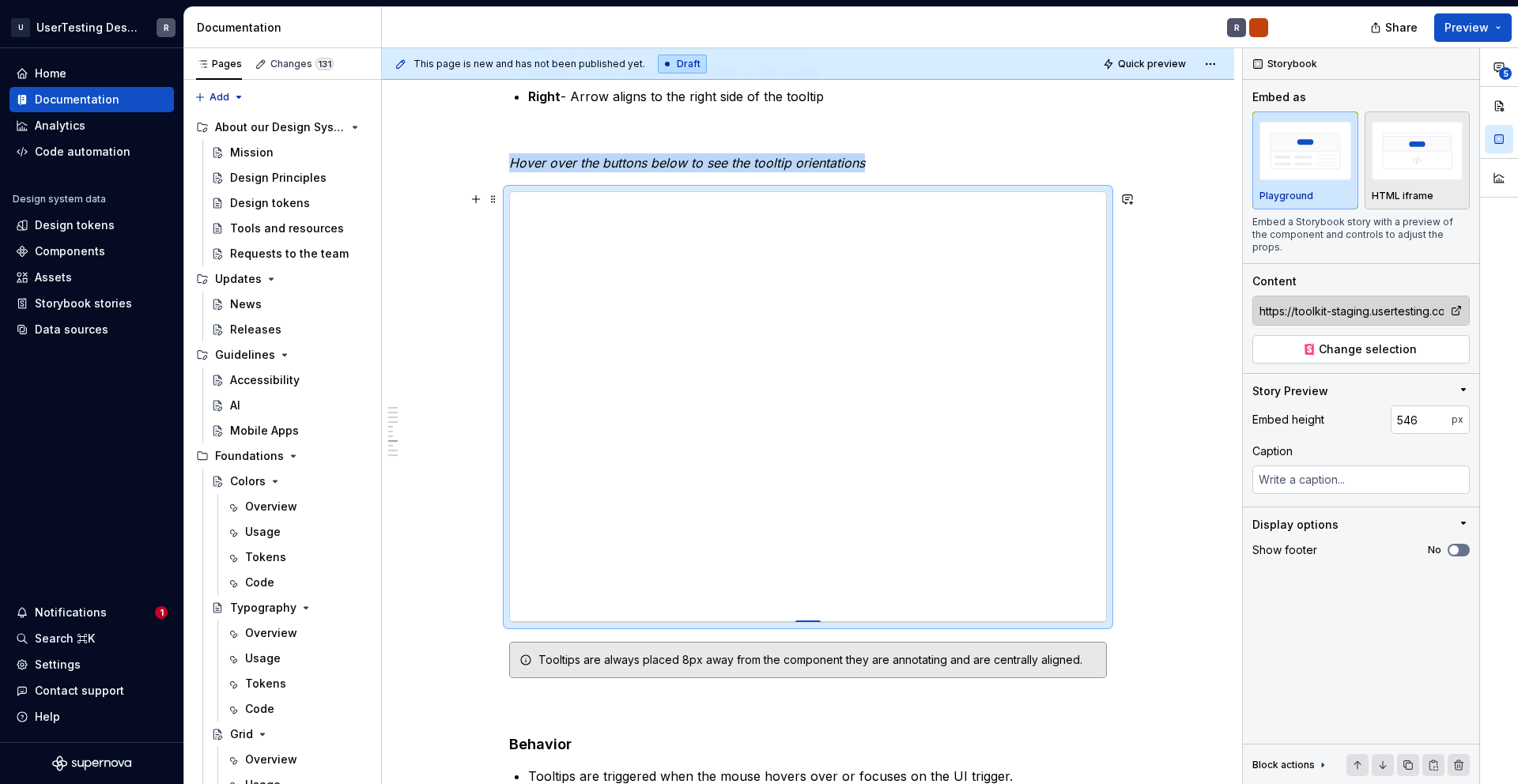 type on "*" 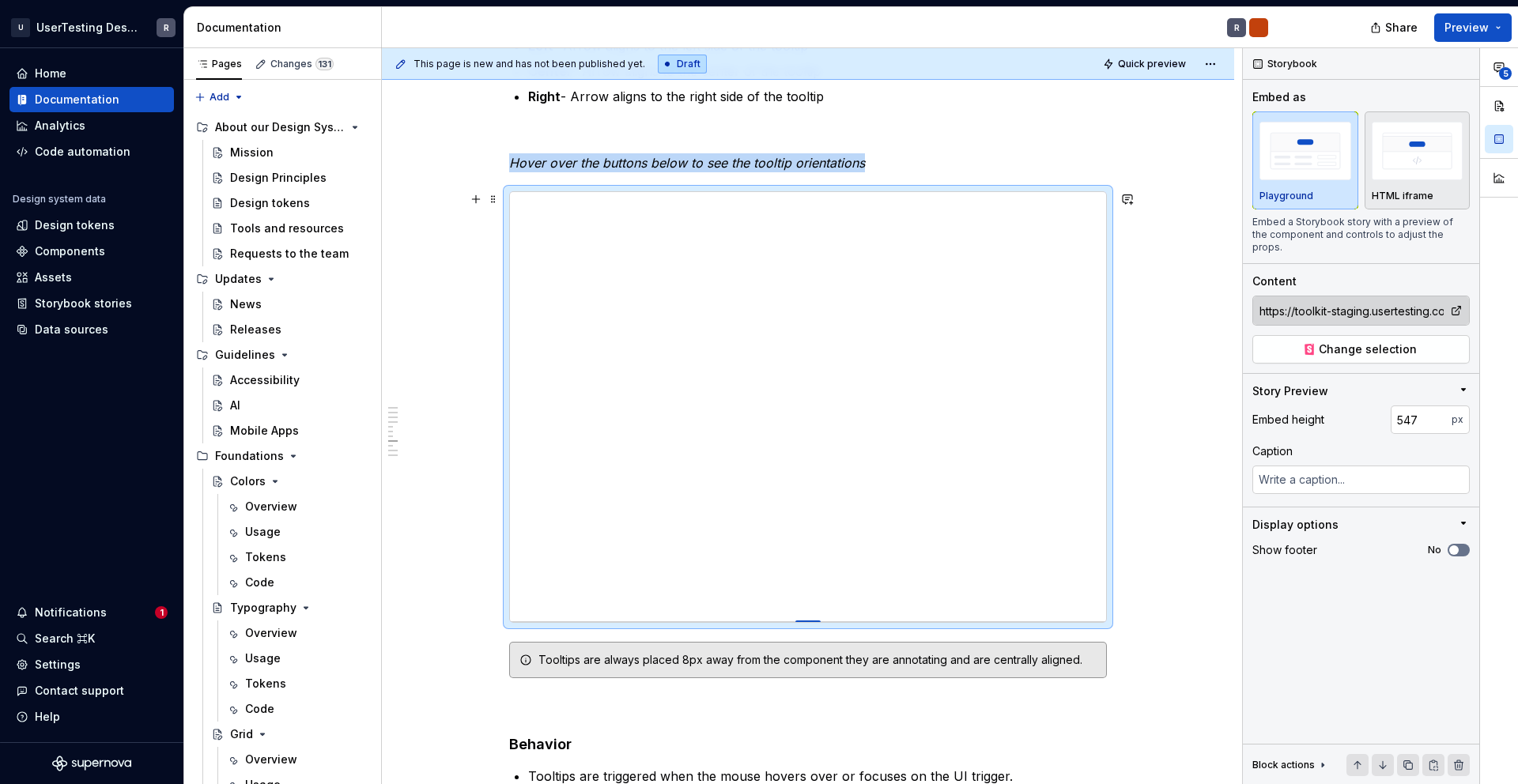 type on "*" 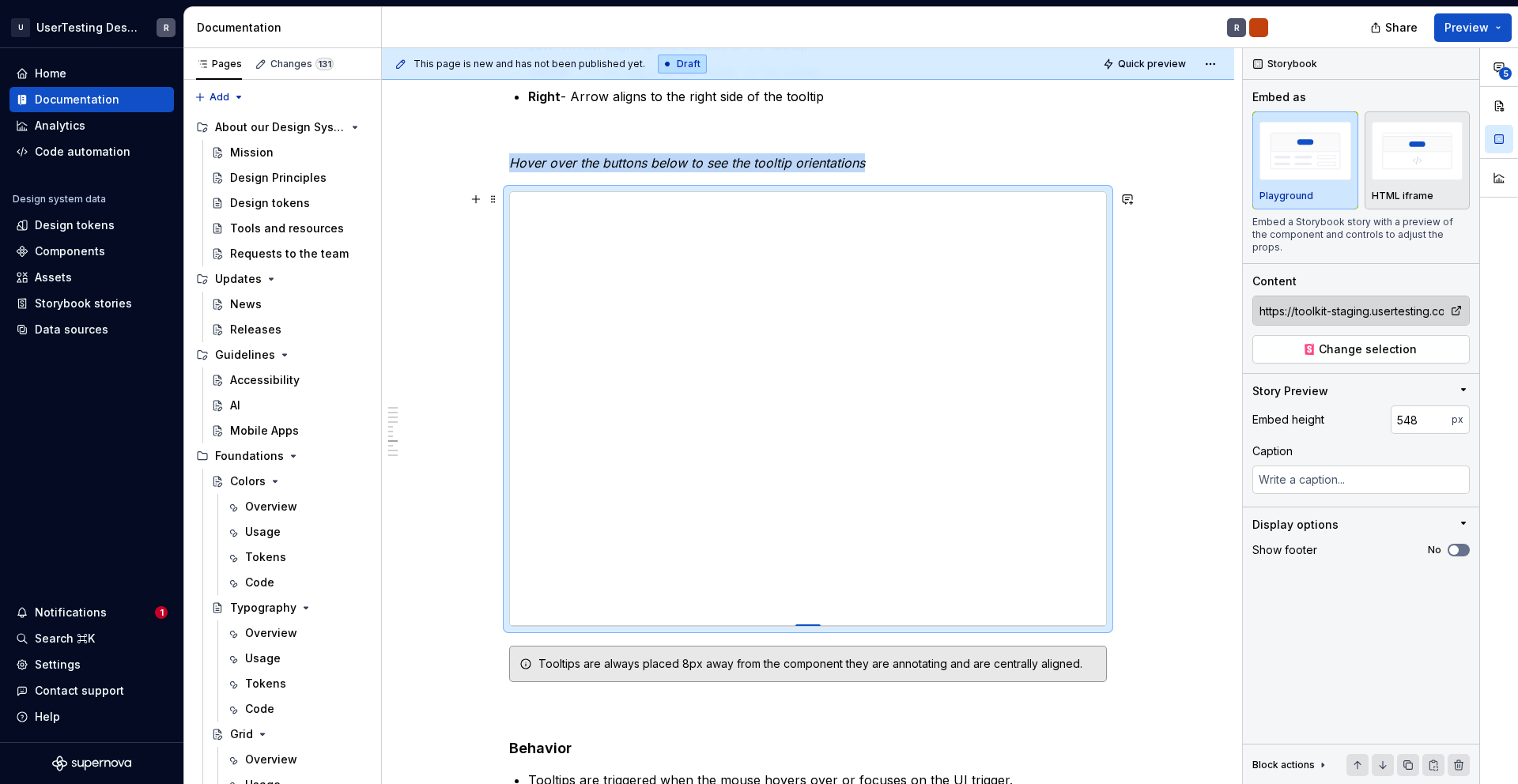 type on "*" 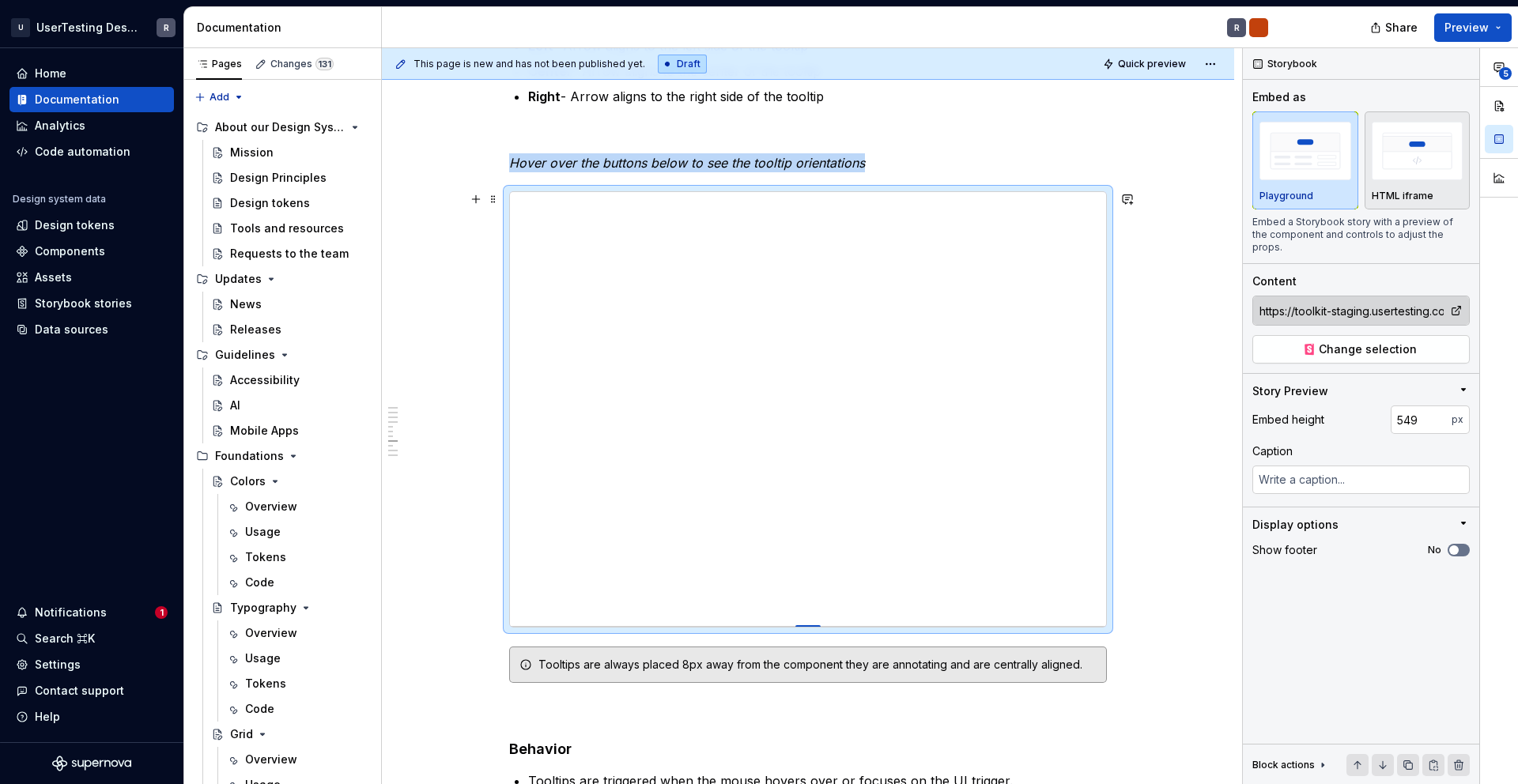 type on "*" 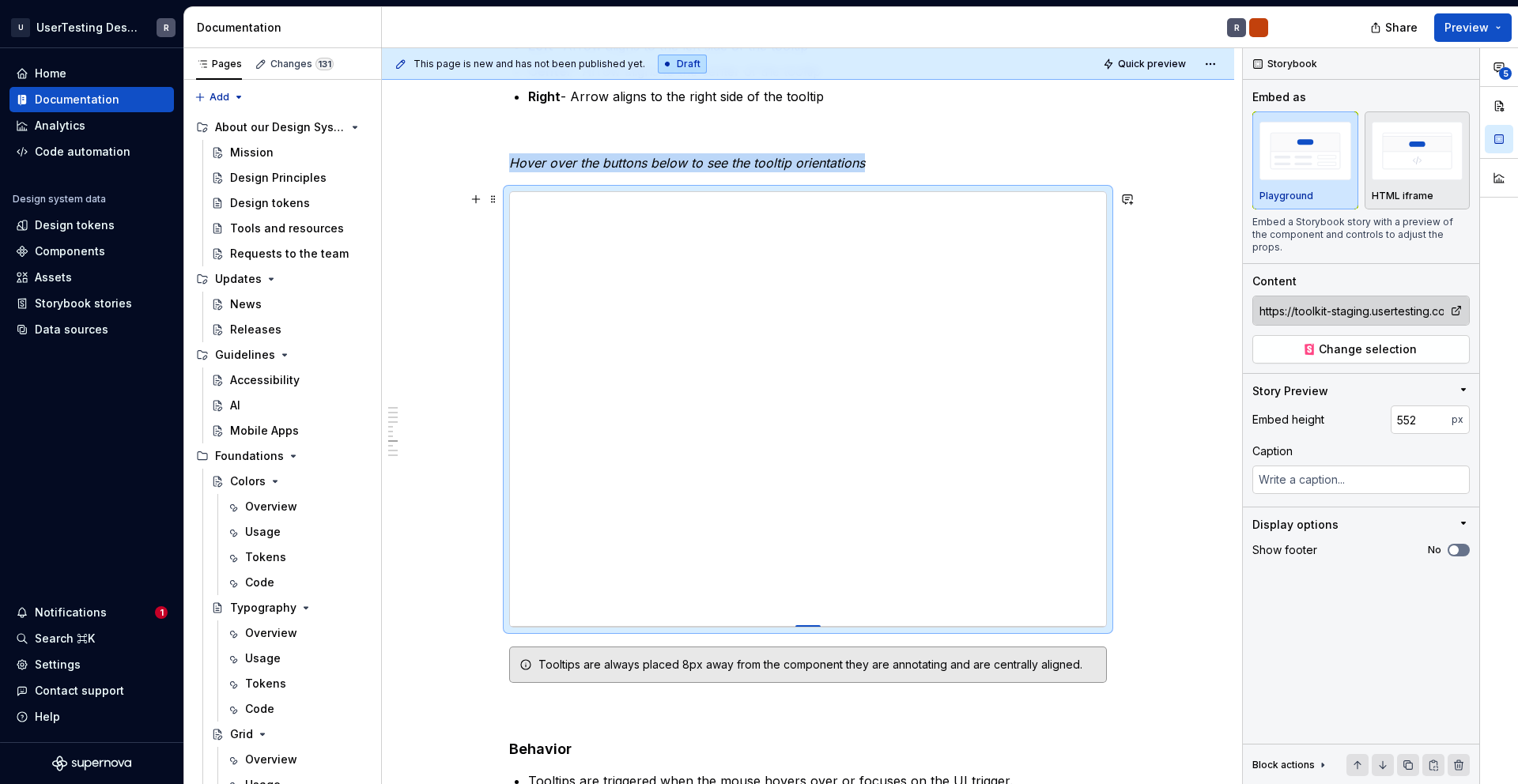 type 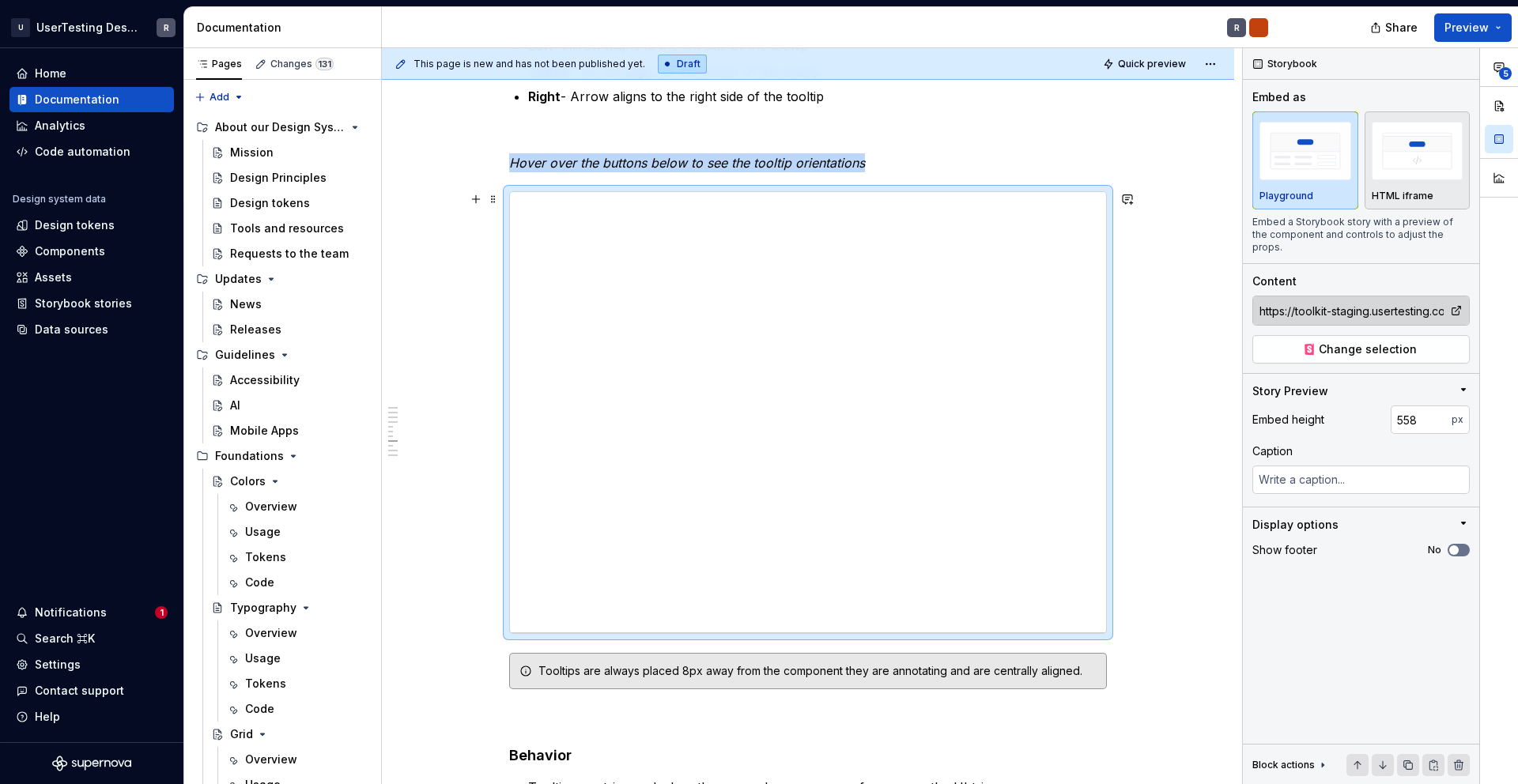 drag, startPoint x: 808, startPoint y: 606, endPoint x: 802, endPoint y: 634, distance: 28.63564 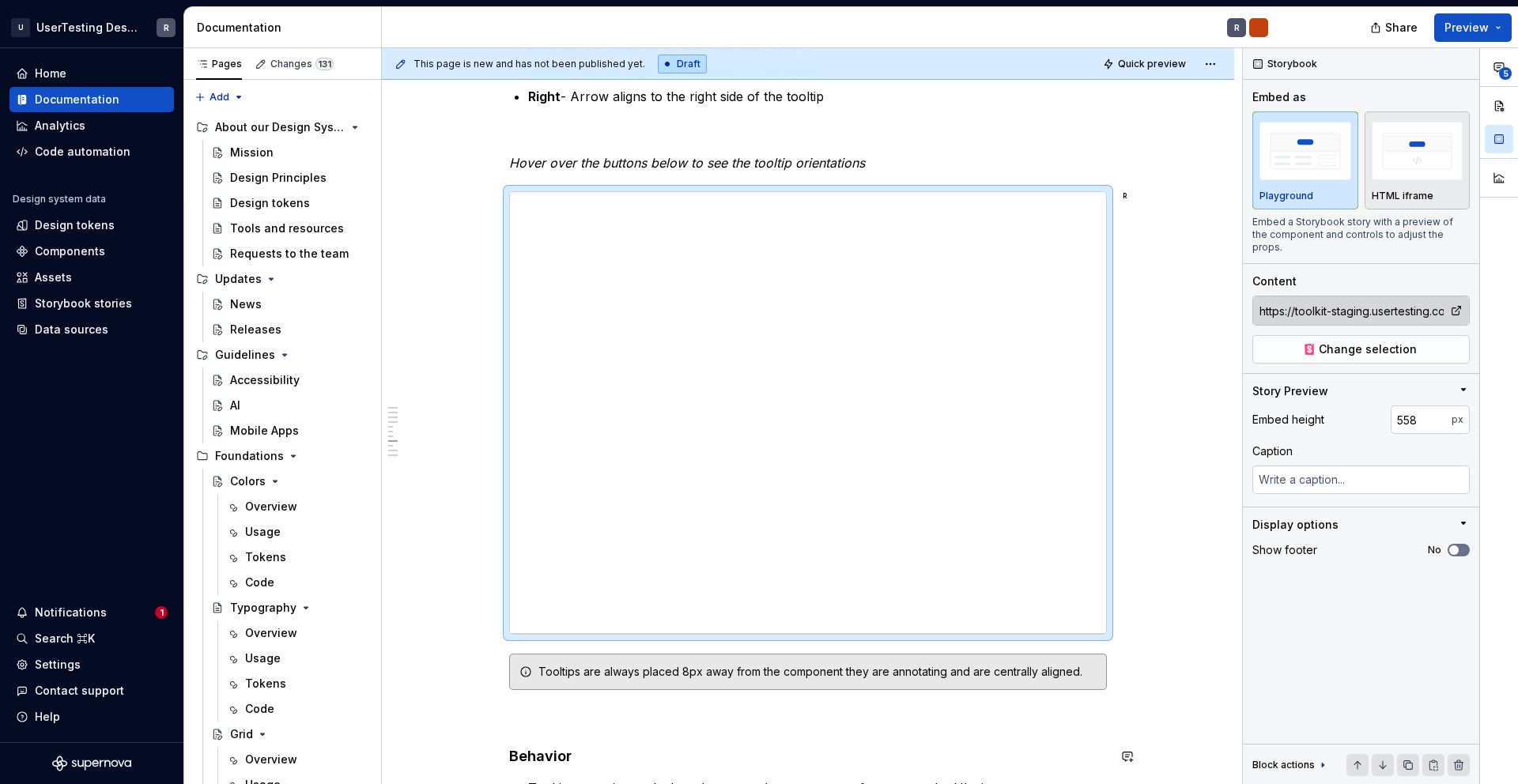 click on "Overview Tooltips should be as concise as possible. For more content or click interactions use  Popovers . The Tooltip displays up to a few words that say what the tool does when users click it. Try to start with an imperative. A tooltip answers “What happens when I click this?” The Tooltip can be trigged by hover, click and focus. The content should be restricted to a sentence. If the content is too long then either reconsider the sentence or use a popover component. Anatomy Text Container Arrow Optional: Keyboard shortcut Width and hight Tooltip max-width is 192px. The hight of the Tooltip grows with the content. Placement and alignment Naming Convention Structure Tooltip orientation uses a two-part naming convention that precisely defines both the tooltip's position relative to its trigger and the visual alignment of the tooltip's arrow indicator. [TOOLTIP_POSITION] [ARROW_ALIGNMENT] First Part: Tooltip Position Defines  where the tooltip appears  relative to the trigger element:  Top Bottom Left Right" at bounding box center (808, 907) 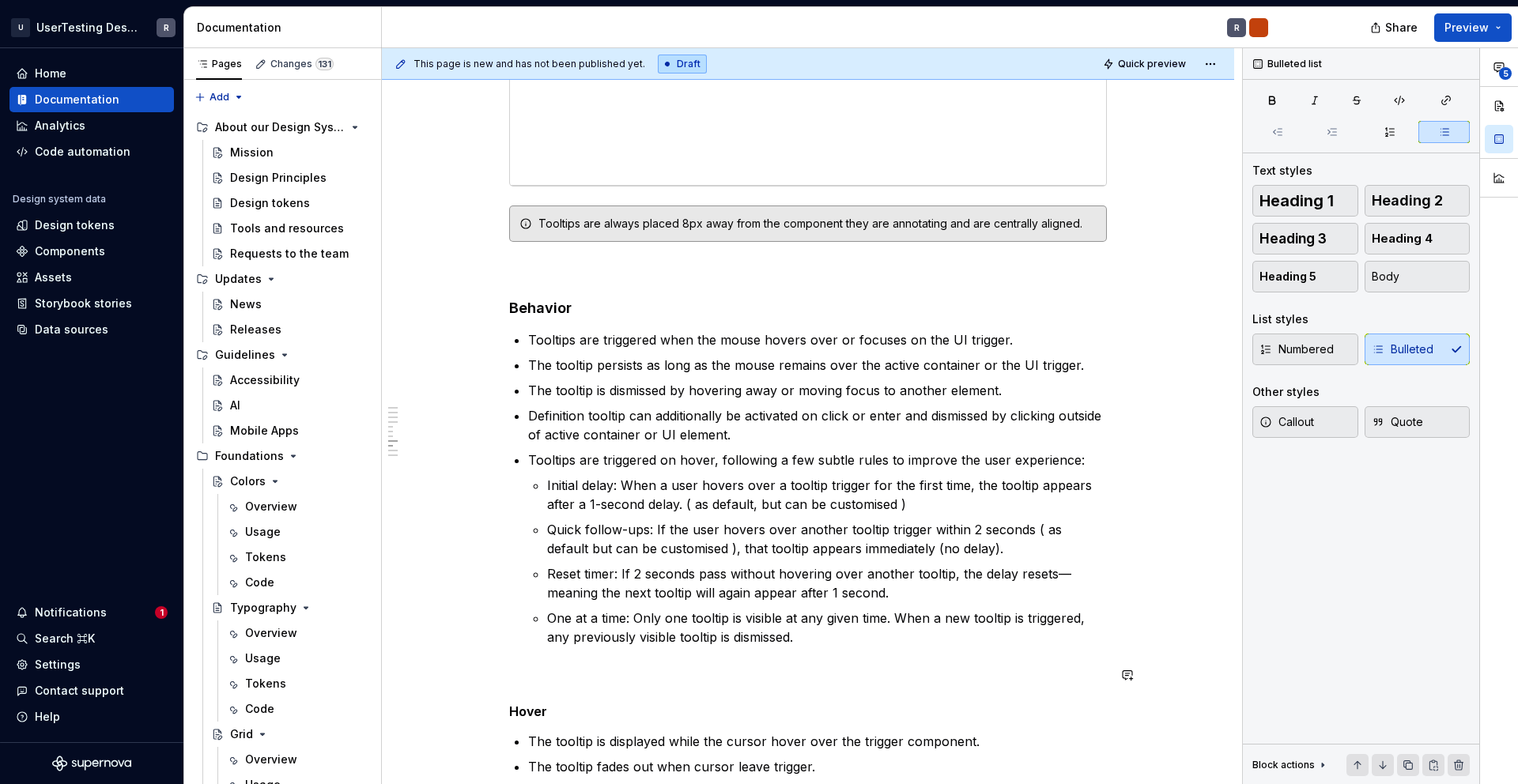 scroll, scrollTop: 2096, scrollLeft: 0, axis: vertical 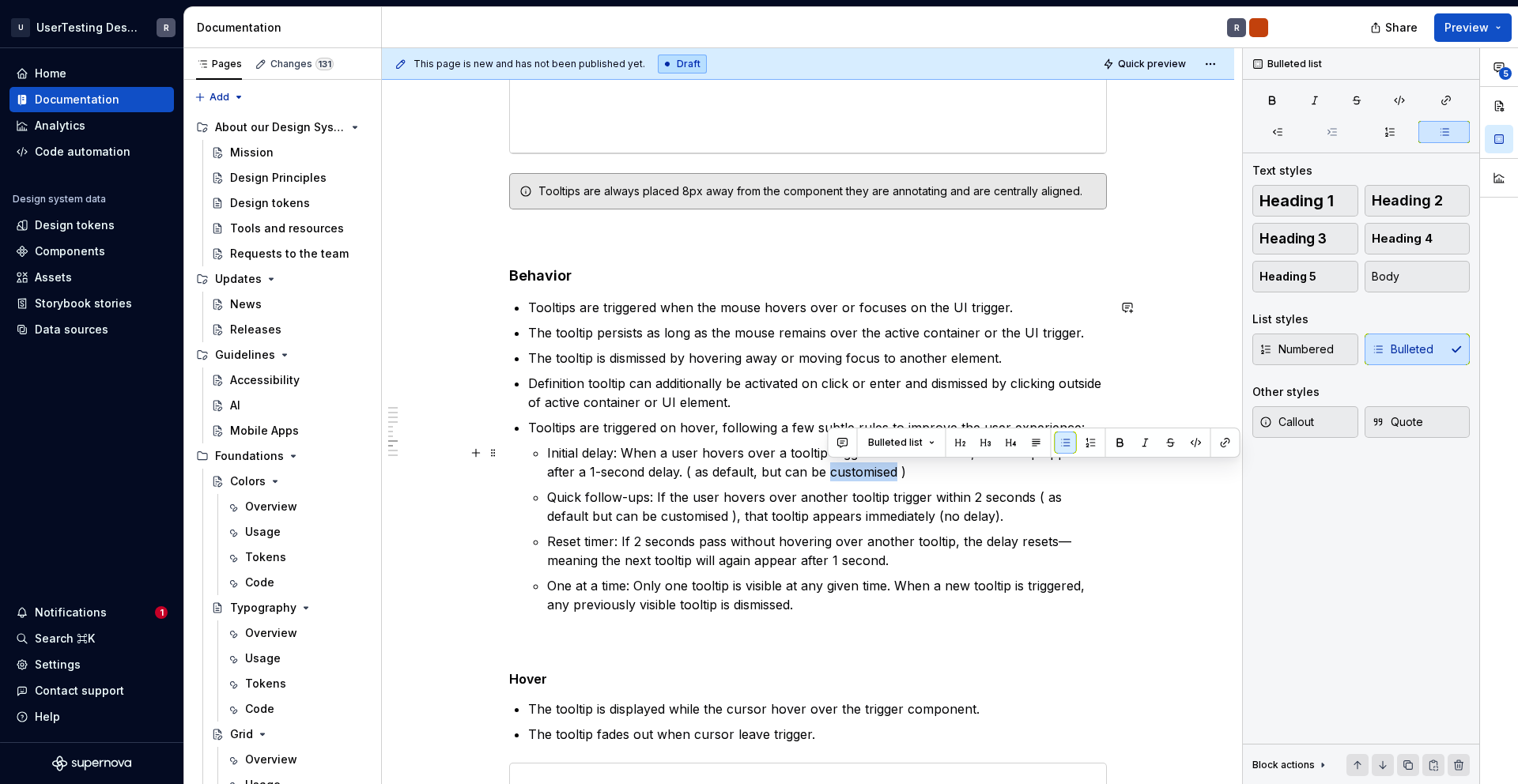 click on "Initial delay: When a user hovers over a tooltip trigger for the first time, the tooltip appears after a 1-second delay. ( as default, but can be customised )" at bounding box center [827, 462] 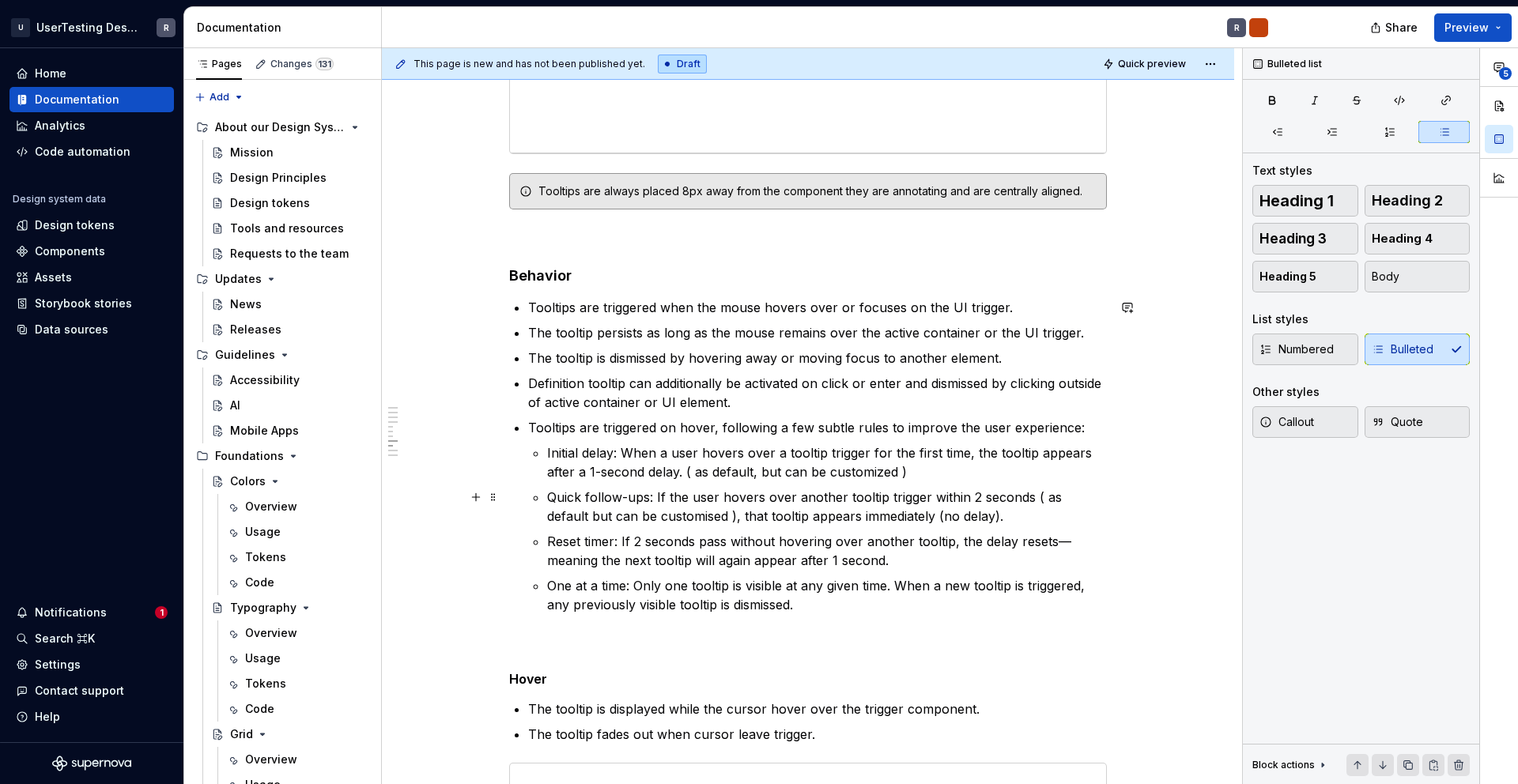 click on "Quick follow-ups: If the user hovers over another tooltip trigger within 2 seconds ( as default but can be customised ), that tooltip appears immediately (no delay)." at bounding box center [827, 507] 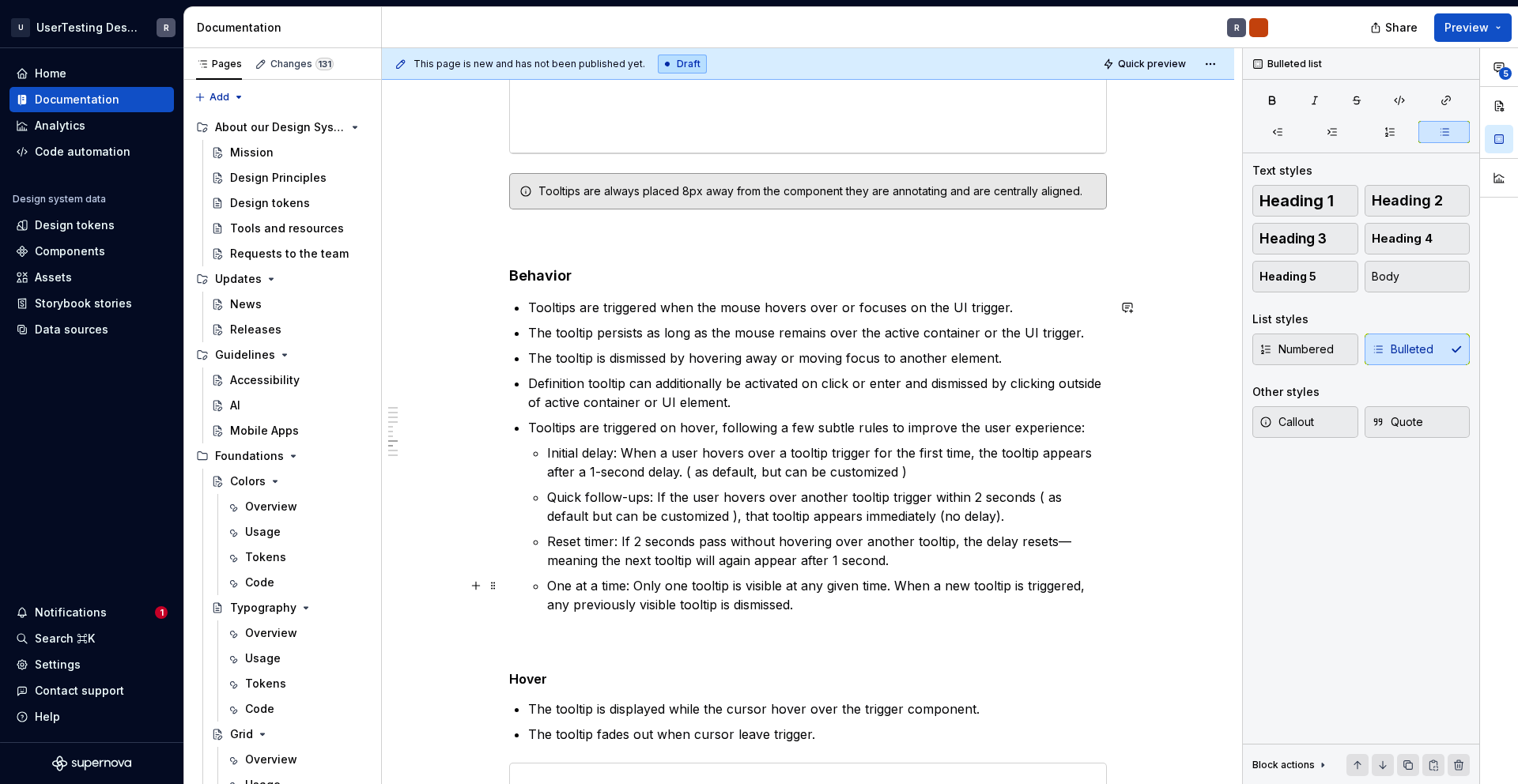click on "One at a time: Only one tooltip is visible at any given time. When a new tooltip is triggered, any previously visible tooltip is dismissed." at bounding box center [827, 595] 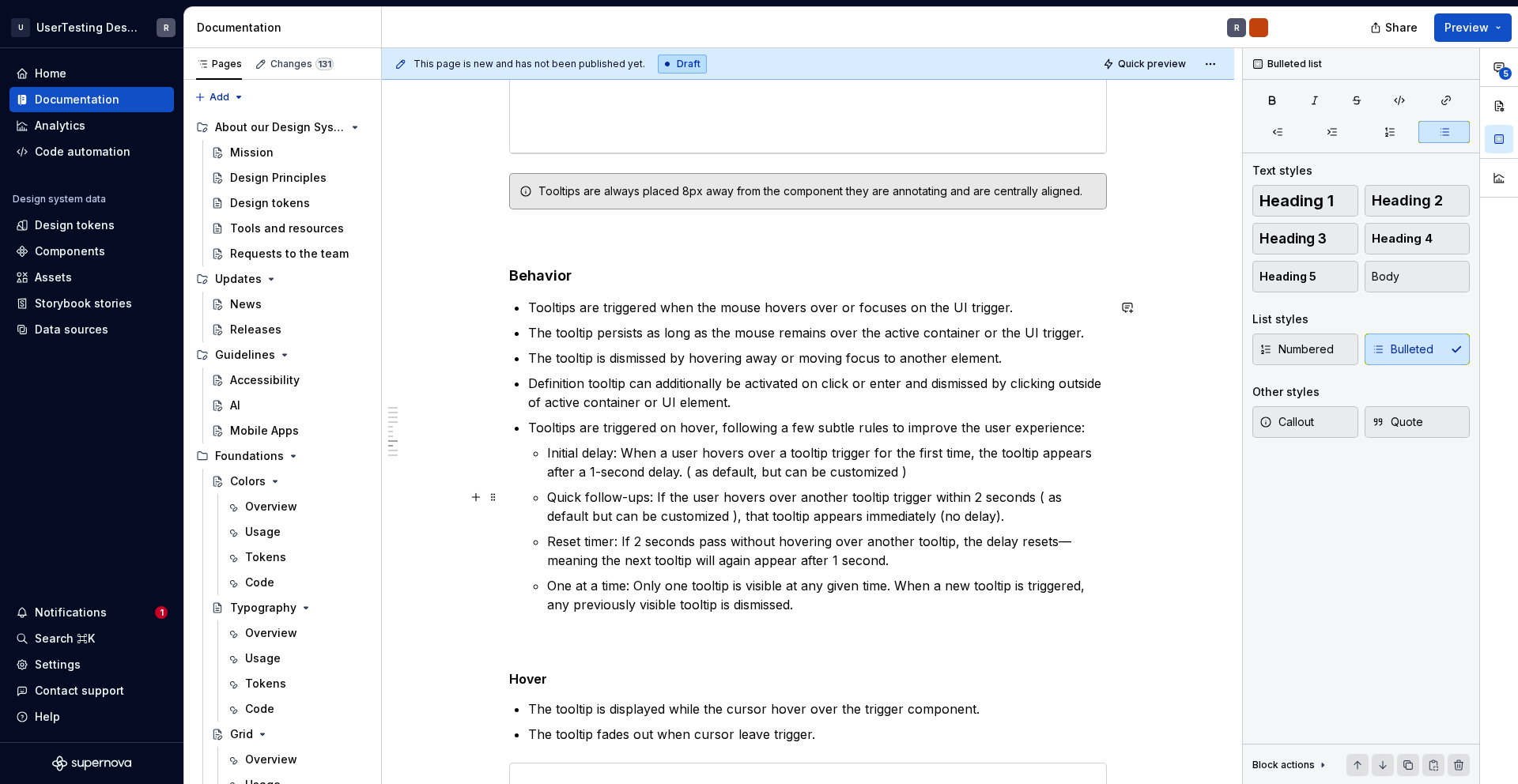 click on "Quick follow-ups: If the user hovers over another tooltip trigger within 2 seconds ( as default but can be customized ), that tooltip appears immediately (no delay)." at bounding box center (827, 507) 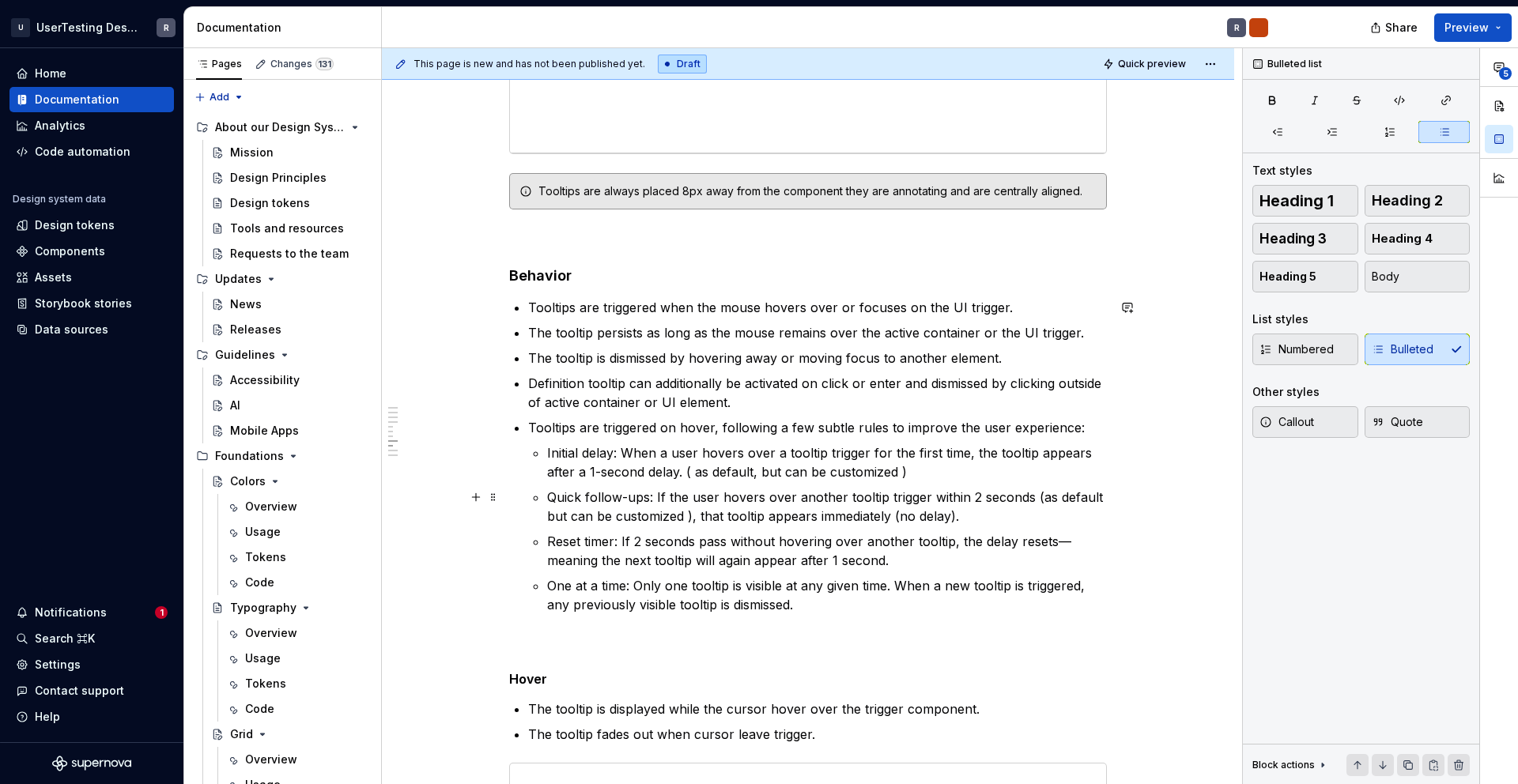 click on "Quick follow-ups: If the user hovers over another tooltip trigger within 2 seconds (as default but can be customized ), that tooltip appears immediately (no delay)." at bounding box center [827, 507] 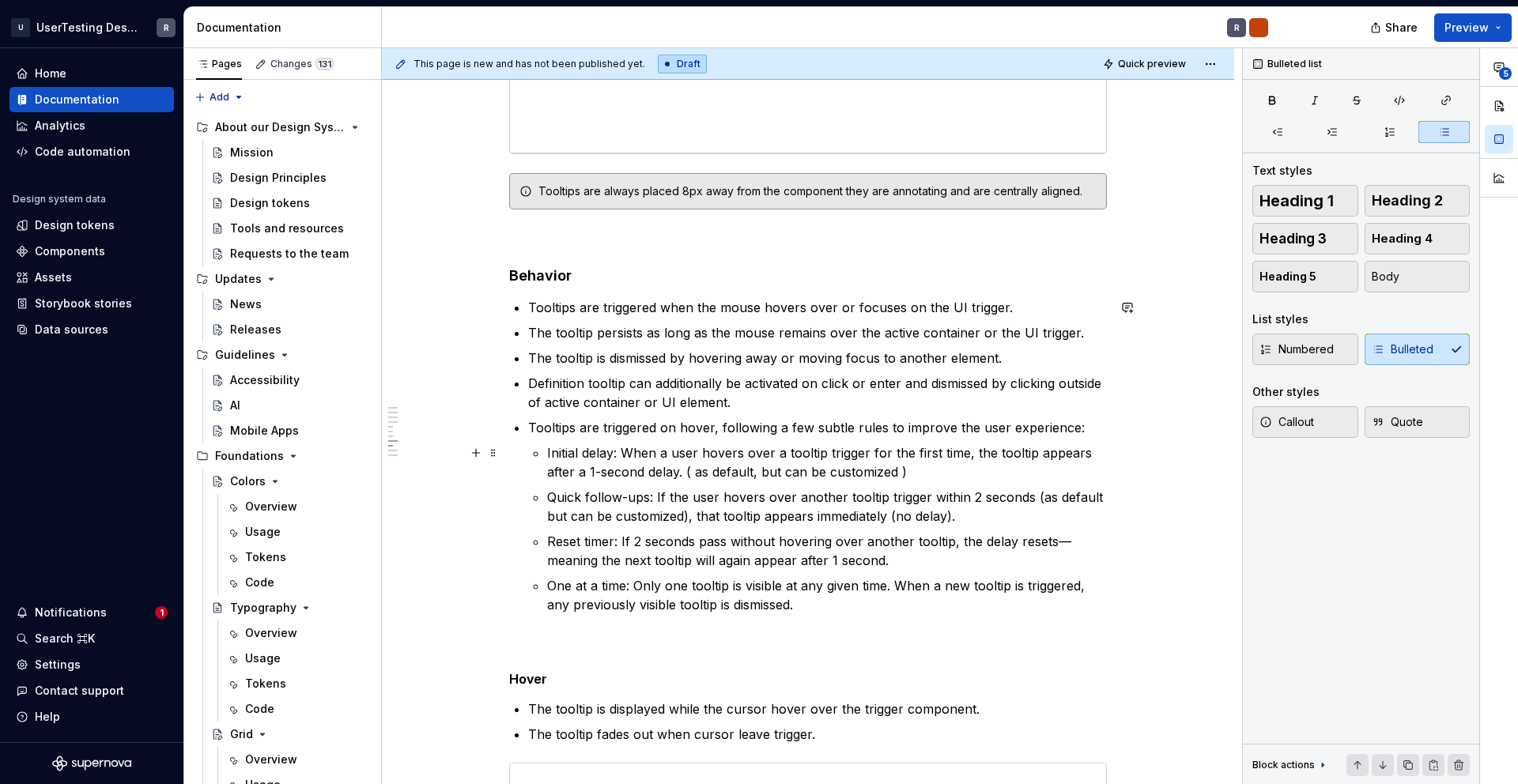 click on "Initial delay: When a user hovers over a tooltip trigger for the first time, the tooltip appears after a 1-second delay. ( as default, but can be customized )" at bounding box center (827, 462) 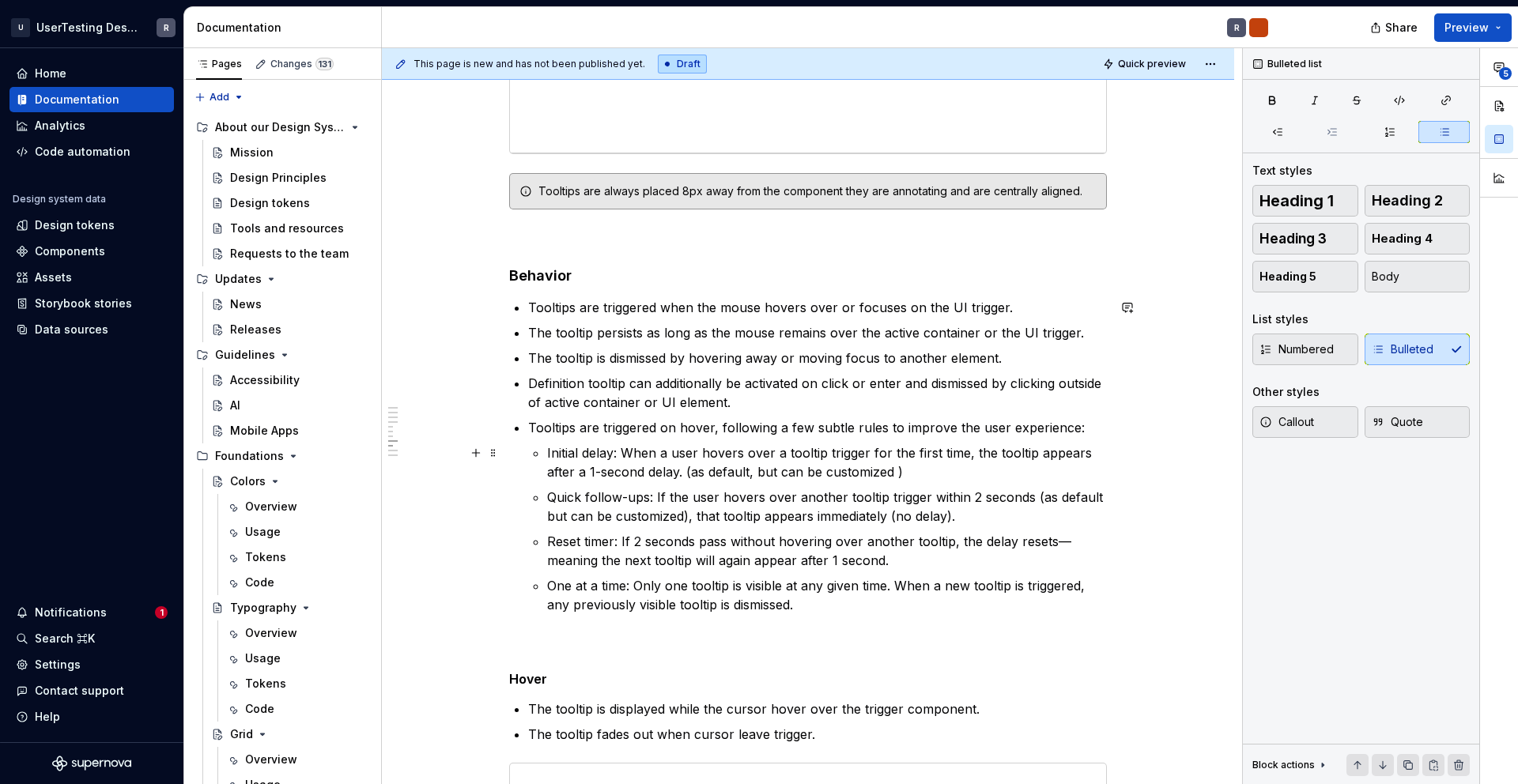 click on "Initial delay: When a user hovers over a tooltip trigger for the first time, the tooltip appears after a 1-second delay. (as default, but can be customized )" at bounding box center (827, 462) 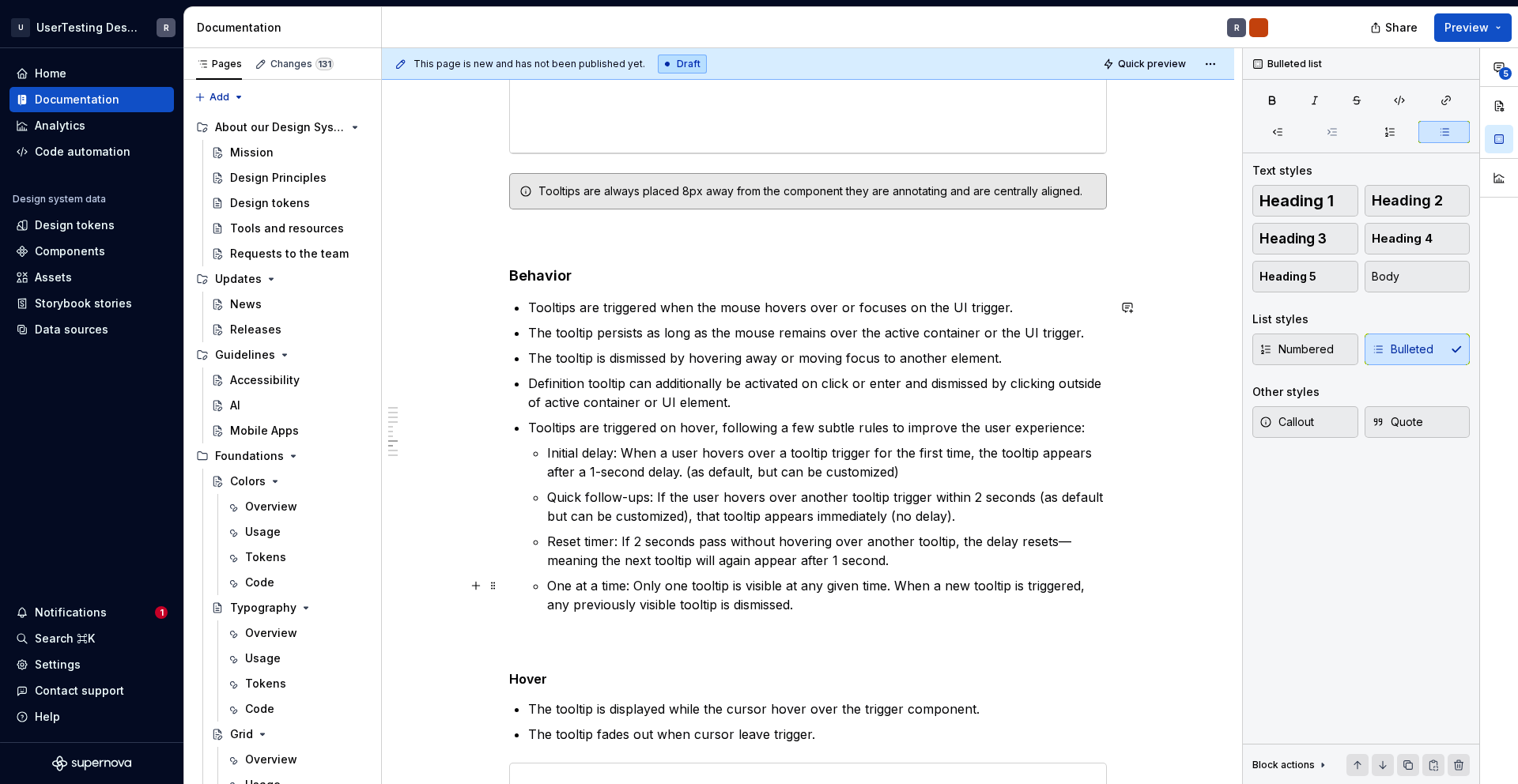 click on "One at a time: Only one tooltip is visible at any given time. When a new tooltip is triggered, any previously visible tooltip is dismissed." at bounding box center (827, 595) 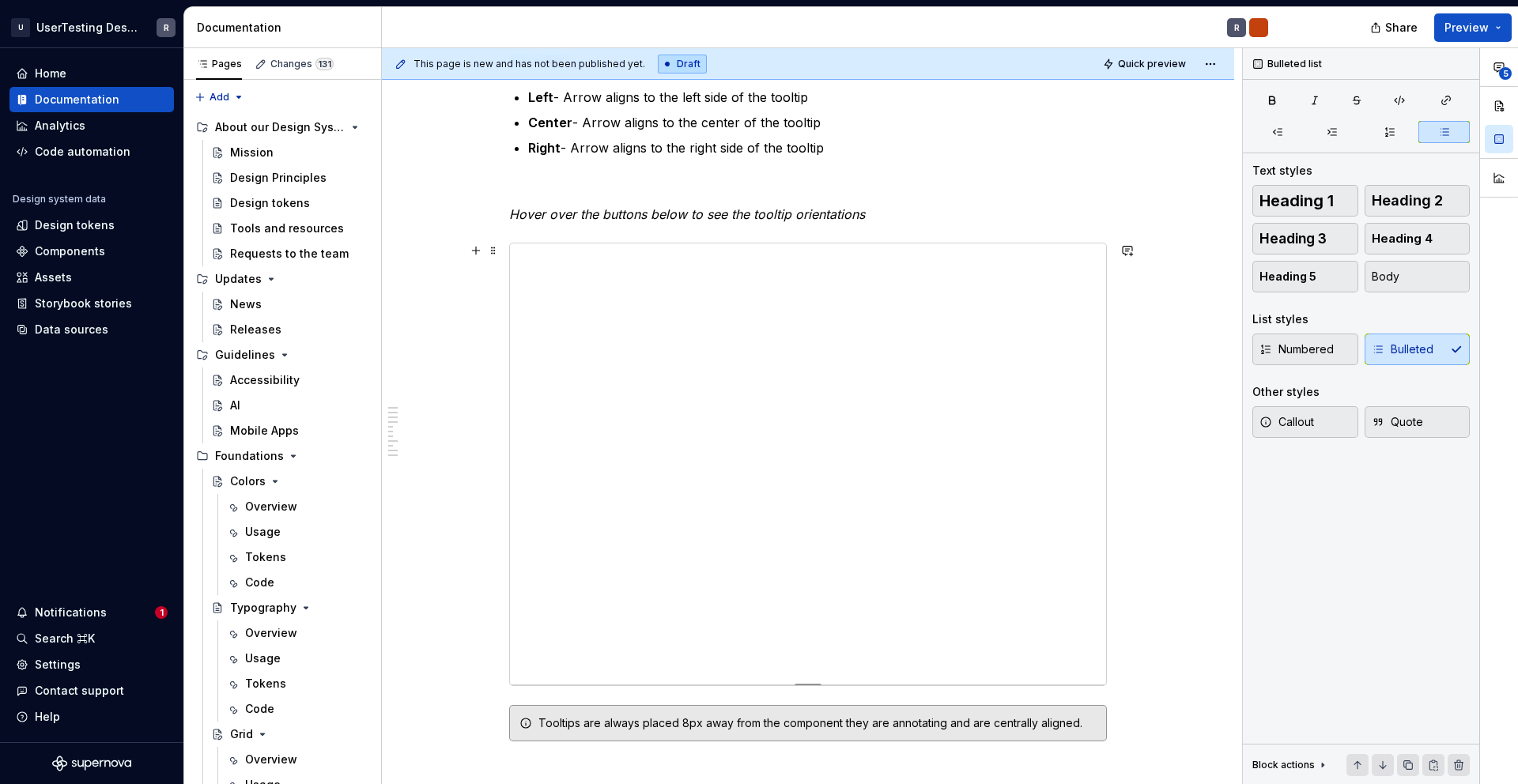 scroll, scrollTop: 1565, scrollLeft: 0, axis: vertical 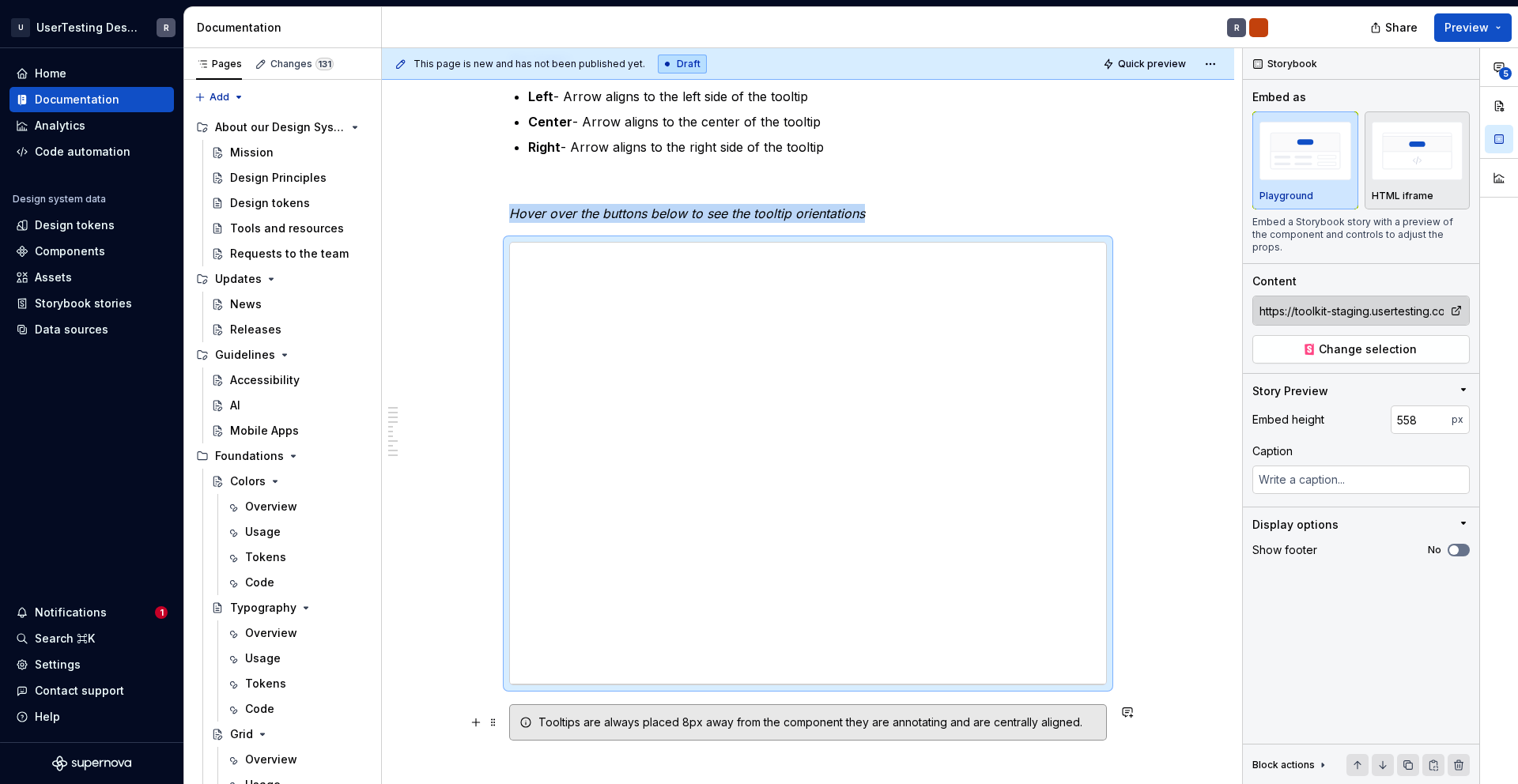 click on "Tooltips are always placed 8px away from the component they are annotating and are centrally aligned." at bounding box center [818, 722] 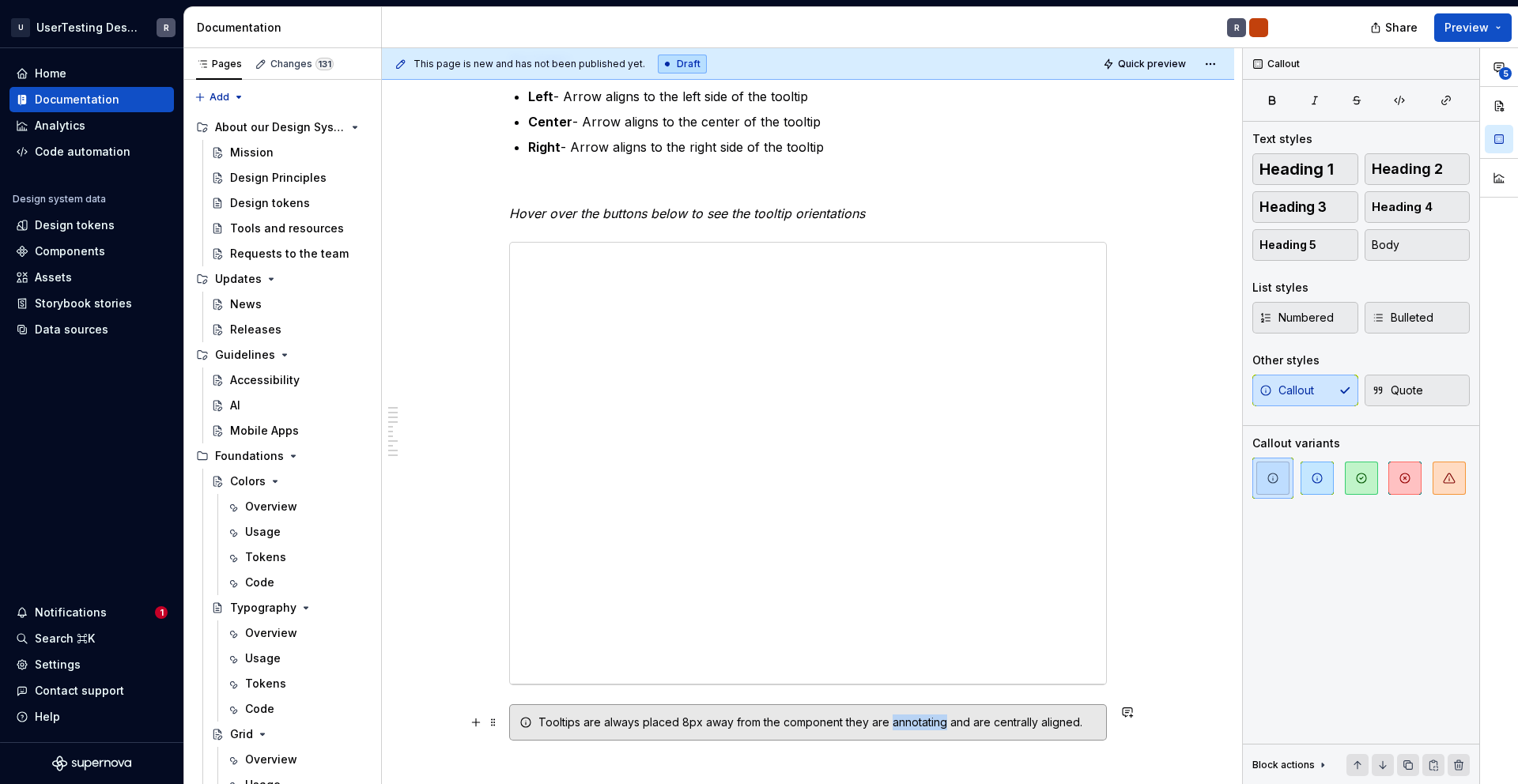 click on "Overview Tooltips should be as concise as possible. For more content or click interactions use  Popovers . The Tooltip displays up to a few words that say what the tool does when users click it. Try to start with an imperative. A tooltip answers “What happens when I click this?” The Tooltip can be trigged by hover, click and focus. The content should be restricted to a sentence. If the content is too long then either reconsider the sentence or use a popover component. Anatomy Text Container Arrow Optional: Keyboard shortcut Width and hight Tooltip max-width is 192px. The hight of the Tooltip grows with the content. Placement and alignment Naming Convention Structure Tooltip orientation uses a two-part naming convention that precisely defines both the tooltip's position relative to its trigger and the visual alignment of the tooltip's arrow indicator. [TOOLTIP_POSITION] [ARROW_ALIGNMENT] First Part: Tooltip Position Defines  where the tooltip appears  relative to the trigger element:  Top Bottom Left Right" at bounding box center (808, 958) 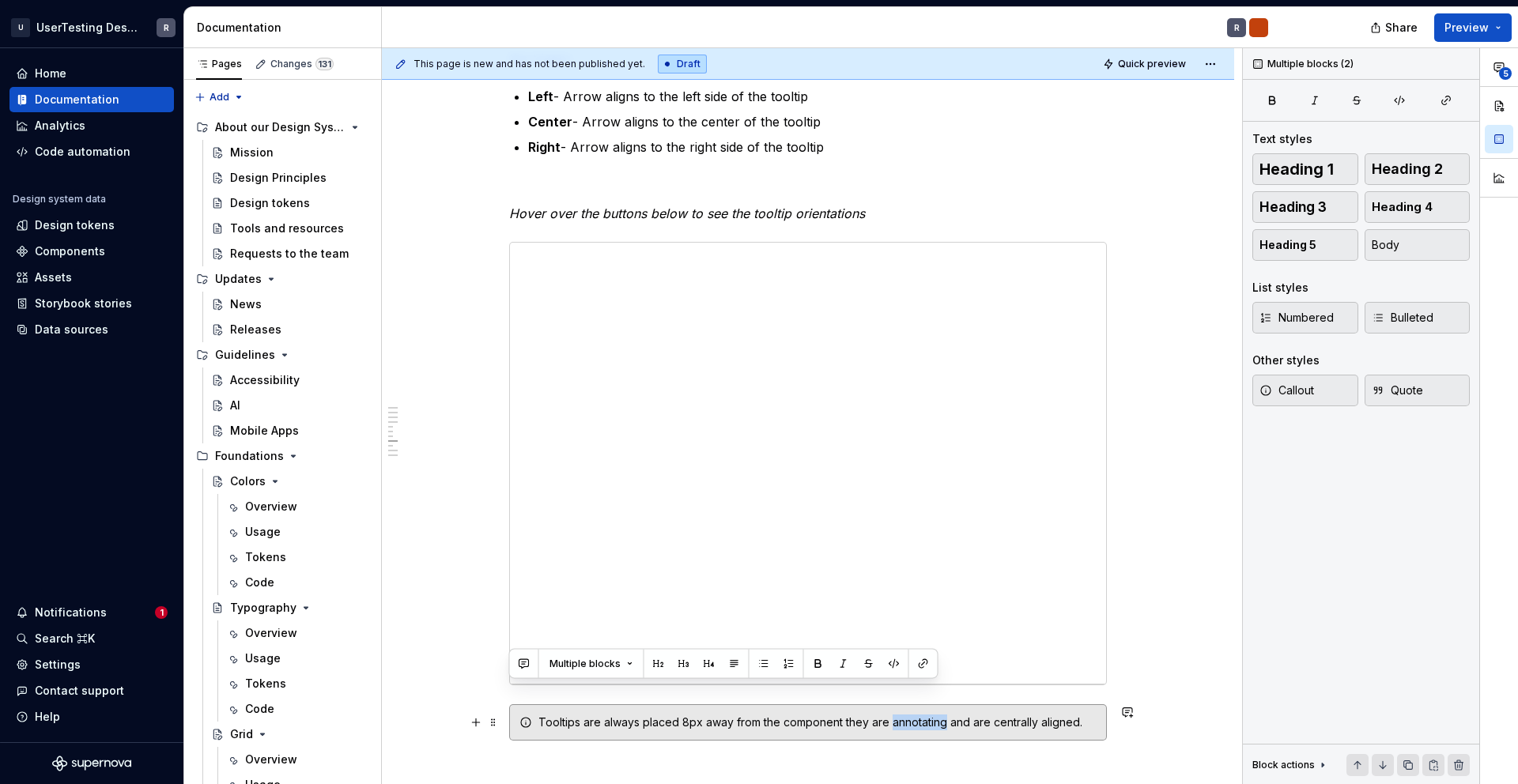 scroll, scrollTop: 1596, scrollLeft: 0, axis: vertical 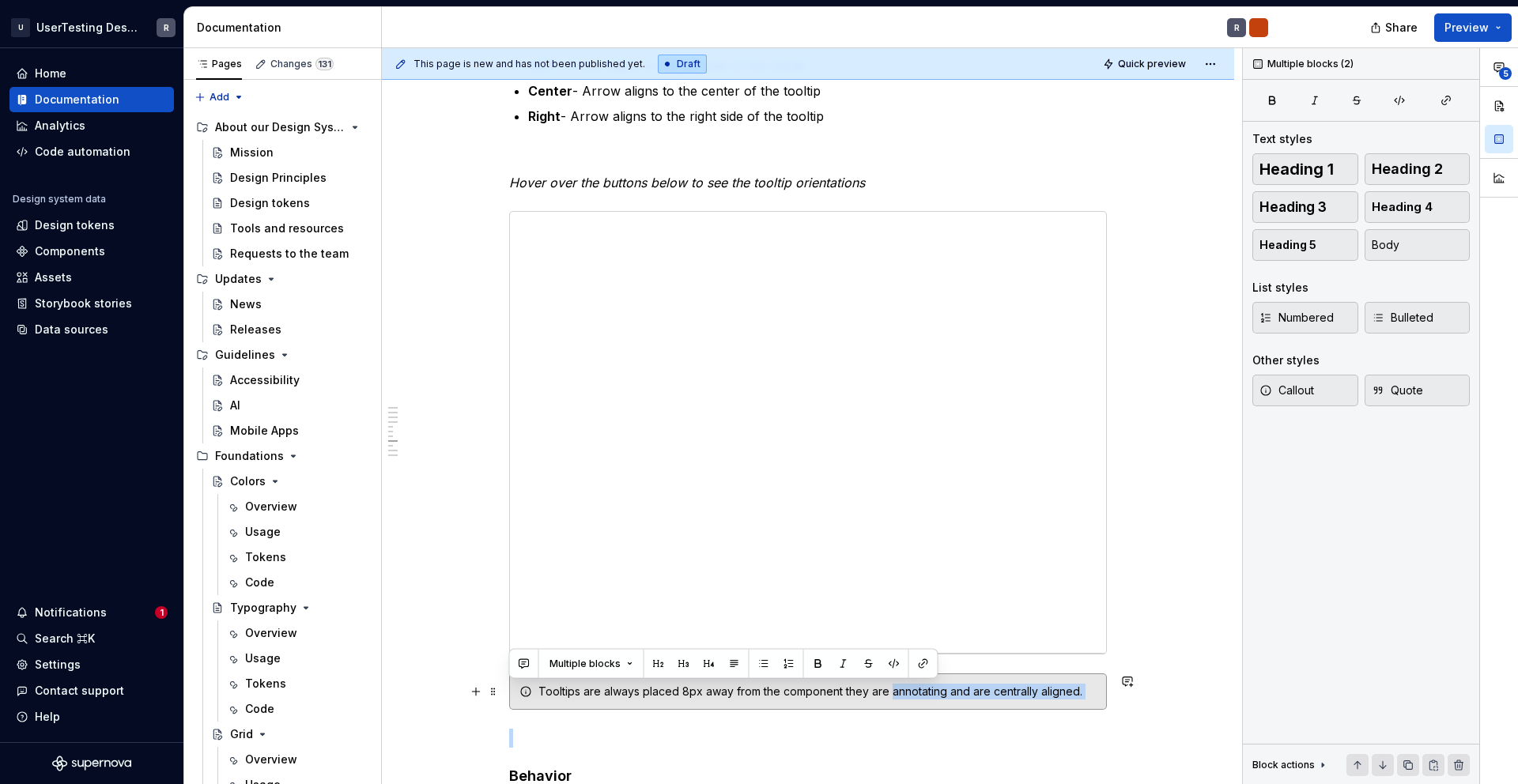 click on "Tooltips are always placed 8px away from the component they are annotating and are centrally aligned." at bounding box center [818, 692] 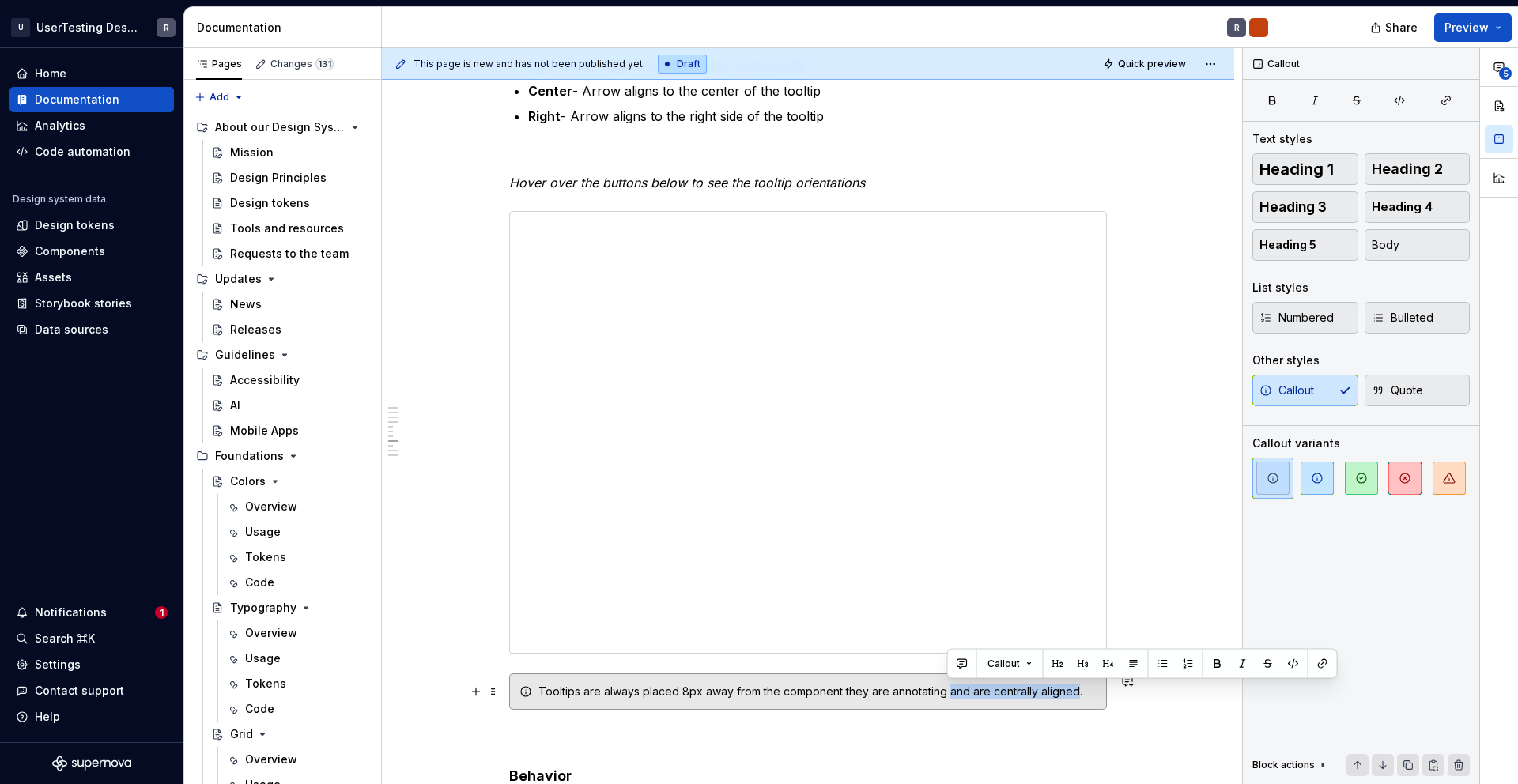 drag, startPoint x: 946, startPoint y: 692, endPoint x: 1074, endPoint y: 695, distance: 128.03515 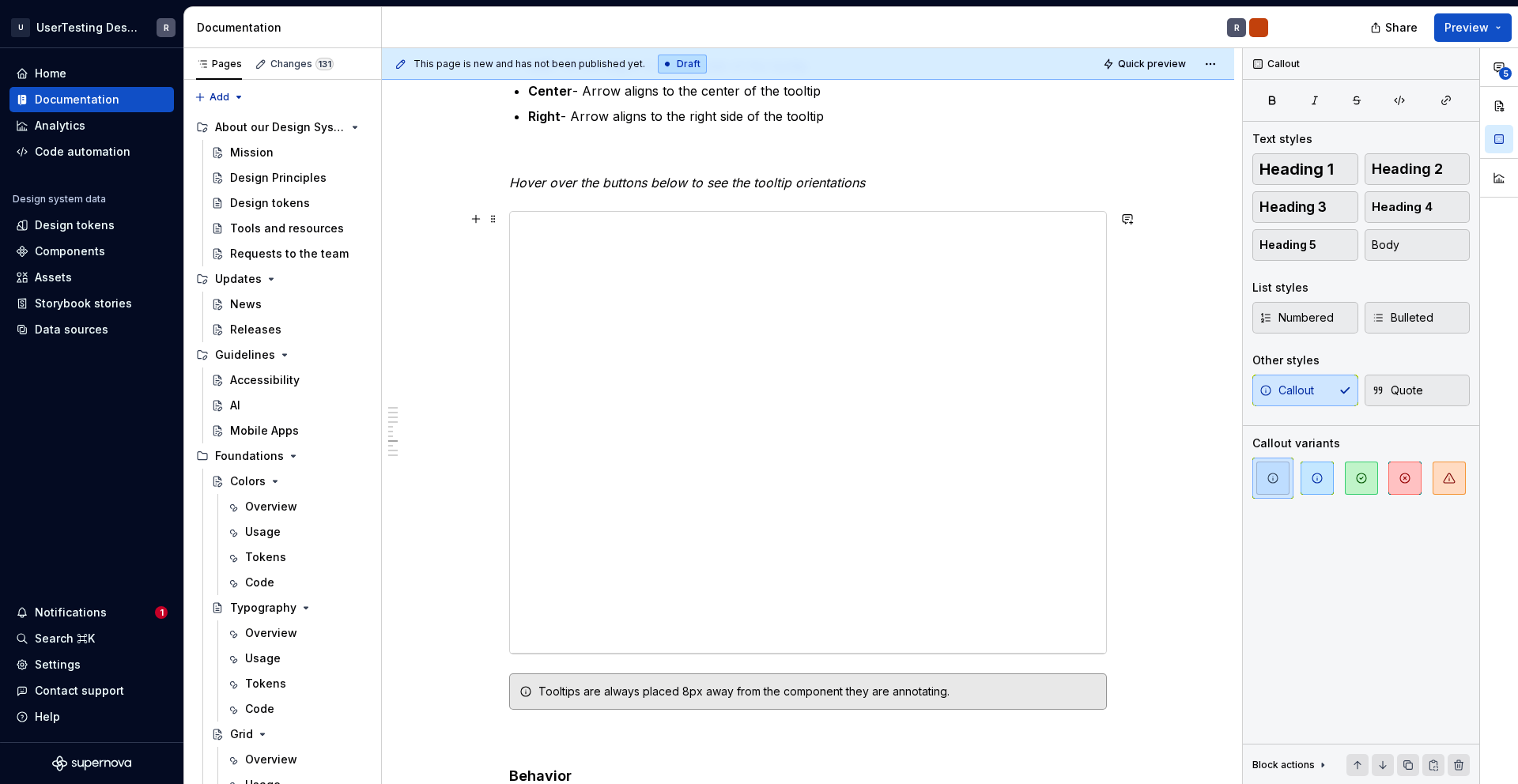 click on "Overview Tooltips should be as concise as possible. For more content or click interactions use  Popovers . The Tooltip displays up to a few words that say what the tool does when users click it. Try to start with an imperative. A tooltip answers “What happens when I click this?” The Tooltip can be trigged by hover, click and focus. The content should be restricted to a sentence. If the content is too long then either reconsider the sentence or use a popover component. Anatomy Text Container Arrow Optional: Keyboard shortcut Width and hight Tooltip max-width is 192px. The hight of the Tooltip grows with the content. Placement and alignment Naming Convention Structure Tooltip orientation uses a two-part naming convention that precisely defines both the tooltip's position relative to its trigger and the visual alignment of the tooltip's arrow indicator. [TOOLTIP_POSITION] [ARROW_ALIGNMENT] First Part: Tooltip Position Defines  where the tooltip appears  relative to the trigger element:  Top Bottom Left Right" at bounding box center [808, 1035] 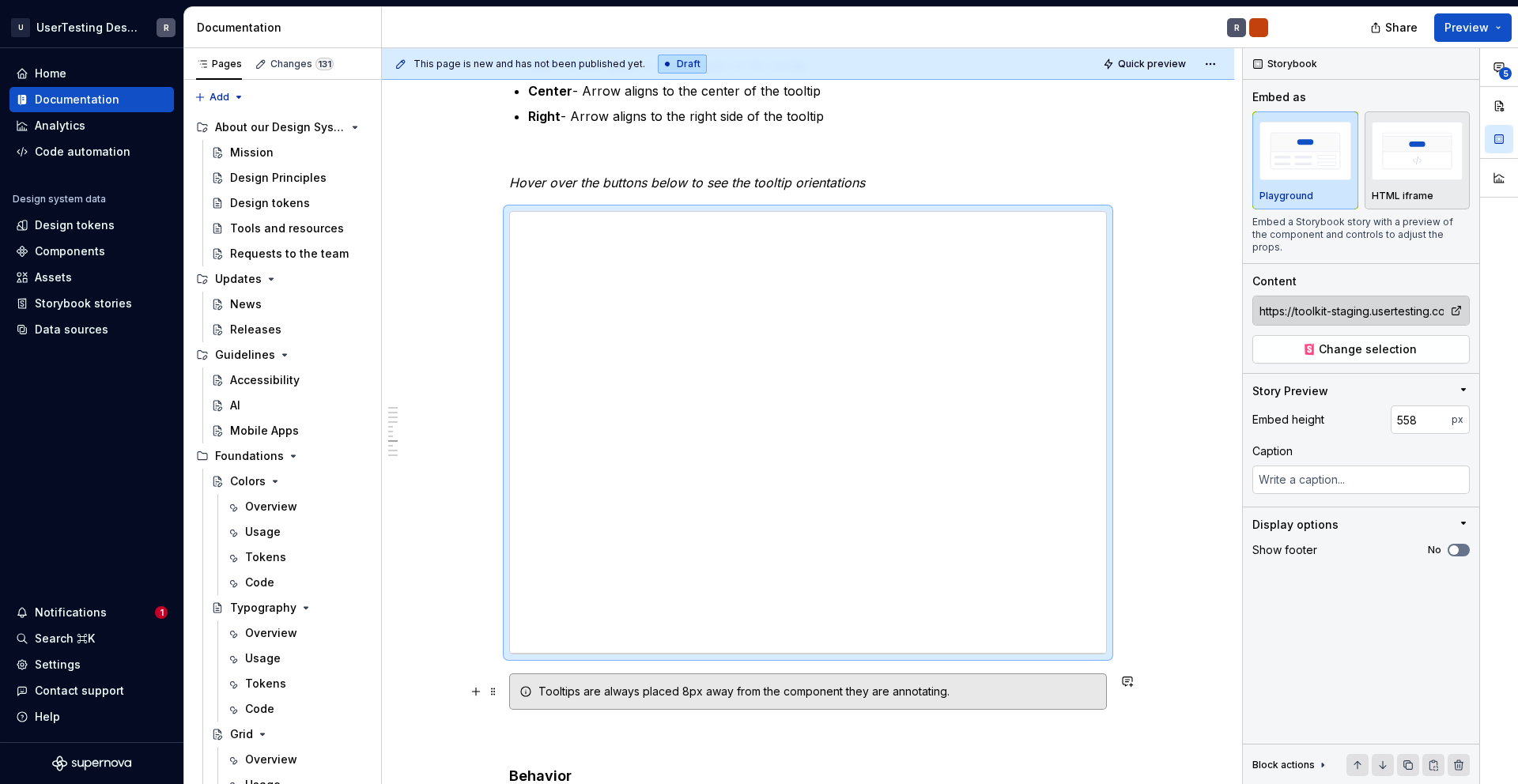 click on "Tooltips are always placed 8px away from the component they are annotating." at bounding box center [818, 692] 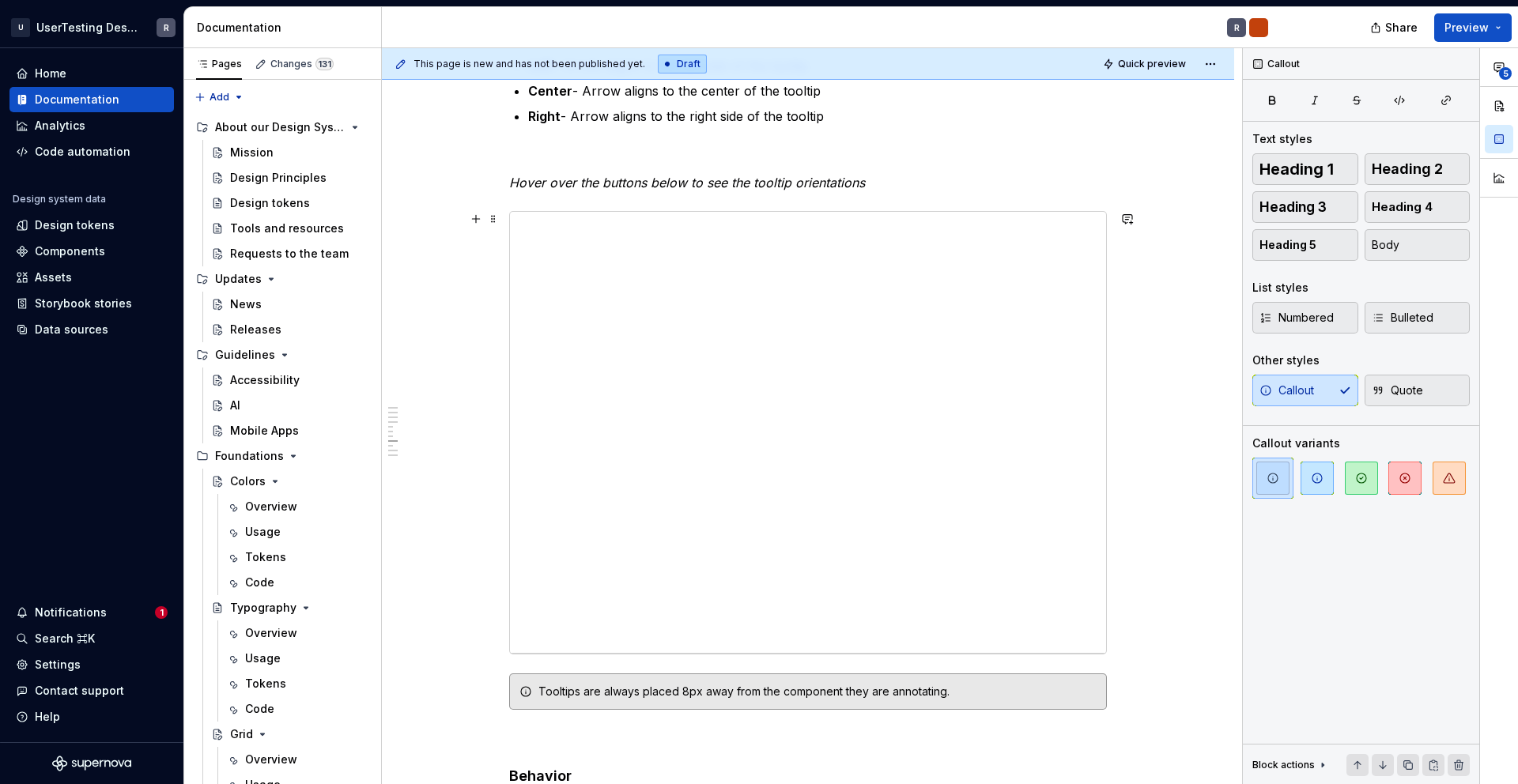 click on "This page is new and has not been published yet. Draft Quick preview Tooltip Tooltips provide additional information or feedback to an action upon hover, focus or click. The information should be contextual, useful, and nonessential information. Edit header Specs Usage Accessibility Playground Overview Anatomy Width and hight Placement and alignment Naming Convention Structure First Part: Tooltip Position Second Part: Arrow Alignment Behavior  Hover Keyboard shortcut Figma component Overview Tooltips should be as concise as possible. For more content or click interactions use  Popovers . The Tooltip displays up to a few words that say what the tool does when users click it. Try to start with an imperative. A tooltip answers “What happens when I click this?” The Tooltip can be trigged by hover, click and focus. The content should be restricted to a sentence. If the content is too long then either reconsider the sentence or use a popover component. Anatomy Text Container Arrow Optional: Keyboard shortcut 1" at bounding box center (812, 416) 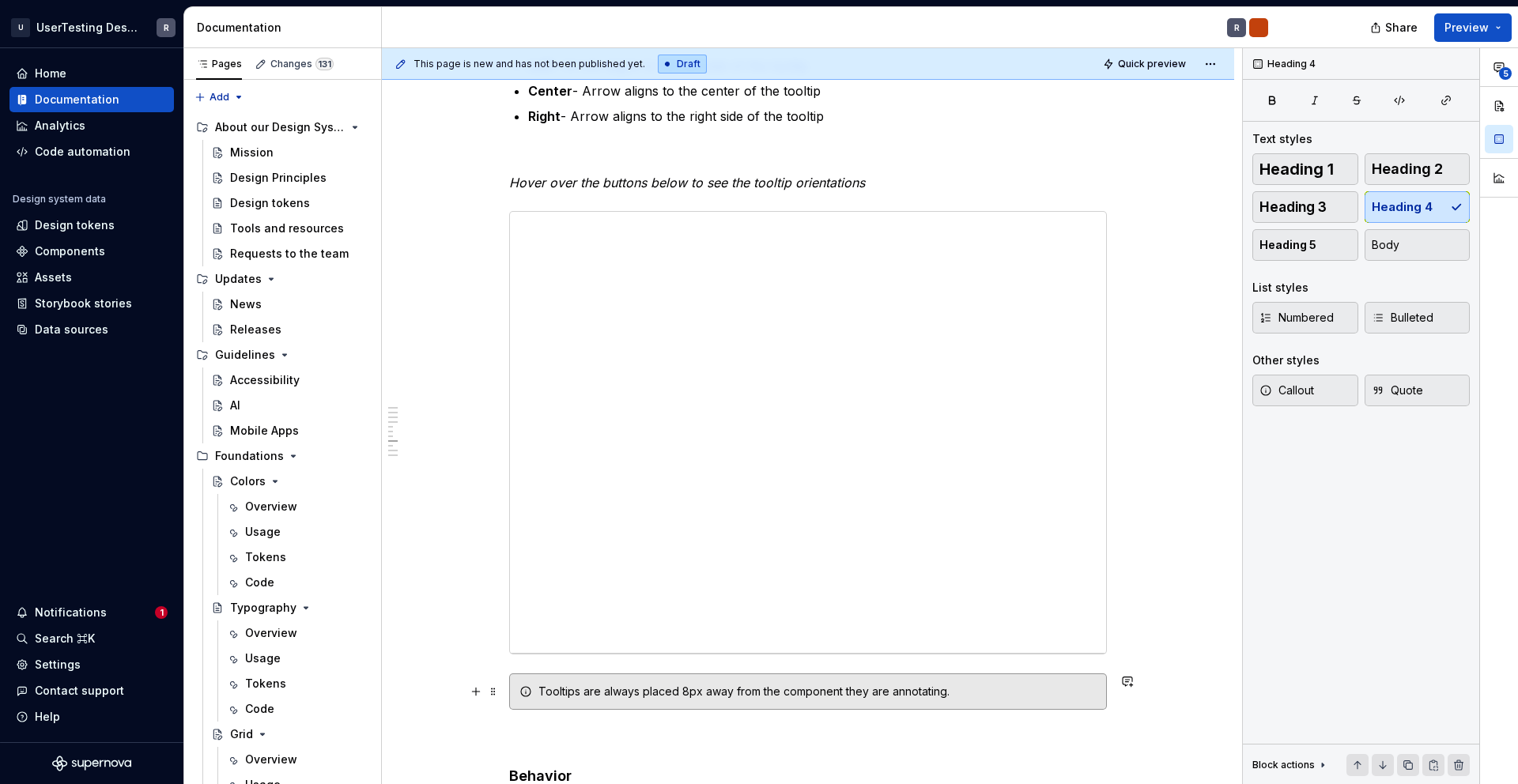 click on "Tooltips are always placed 8px away from the component they are annotating." at bounding box center [808, 692] 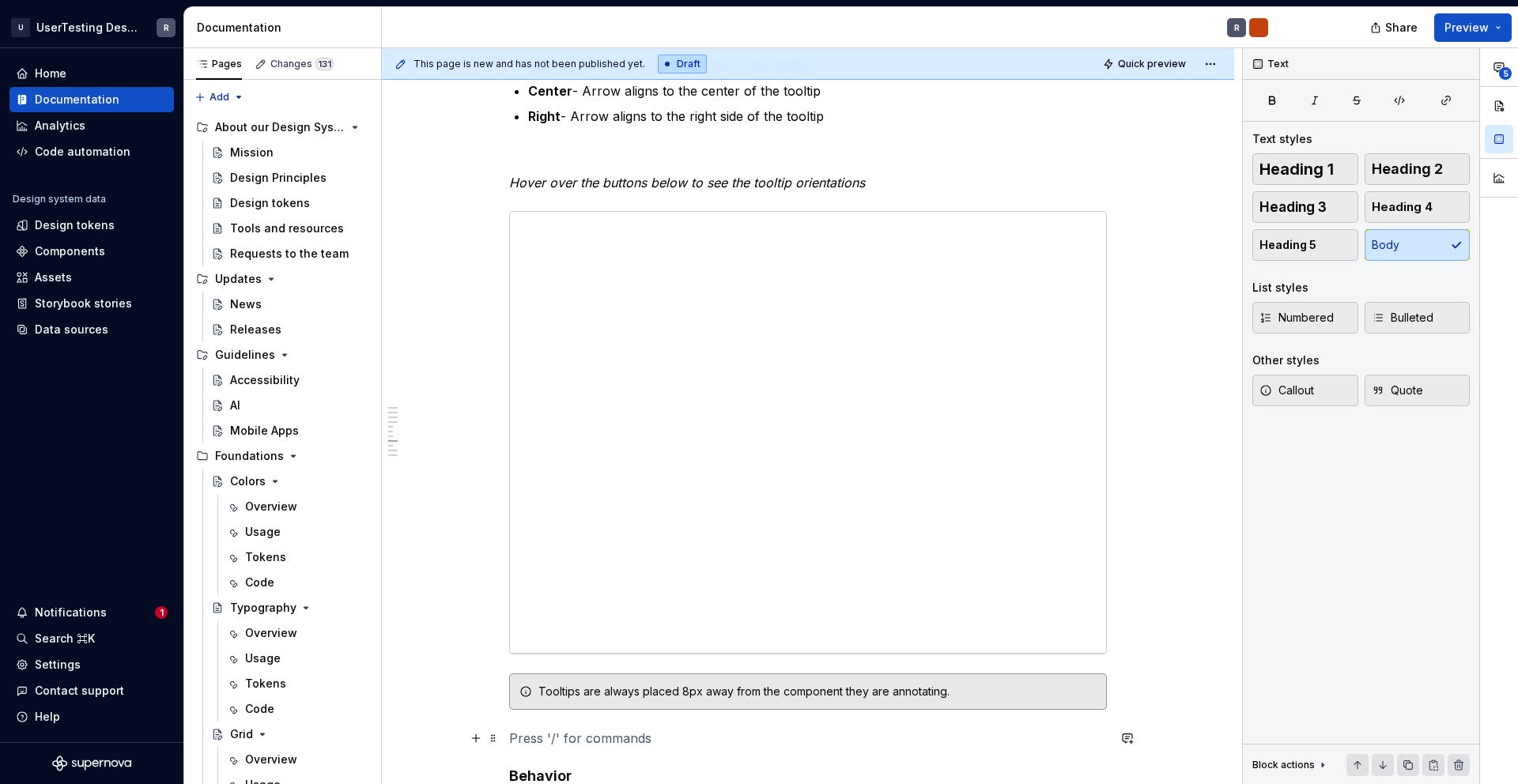click at bounding box center (808, 738) 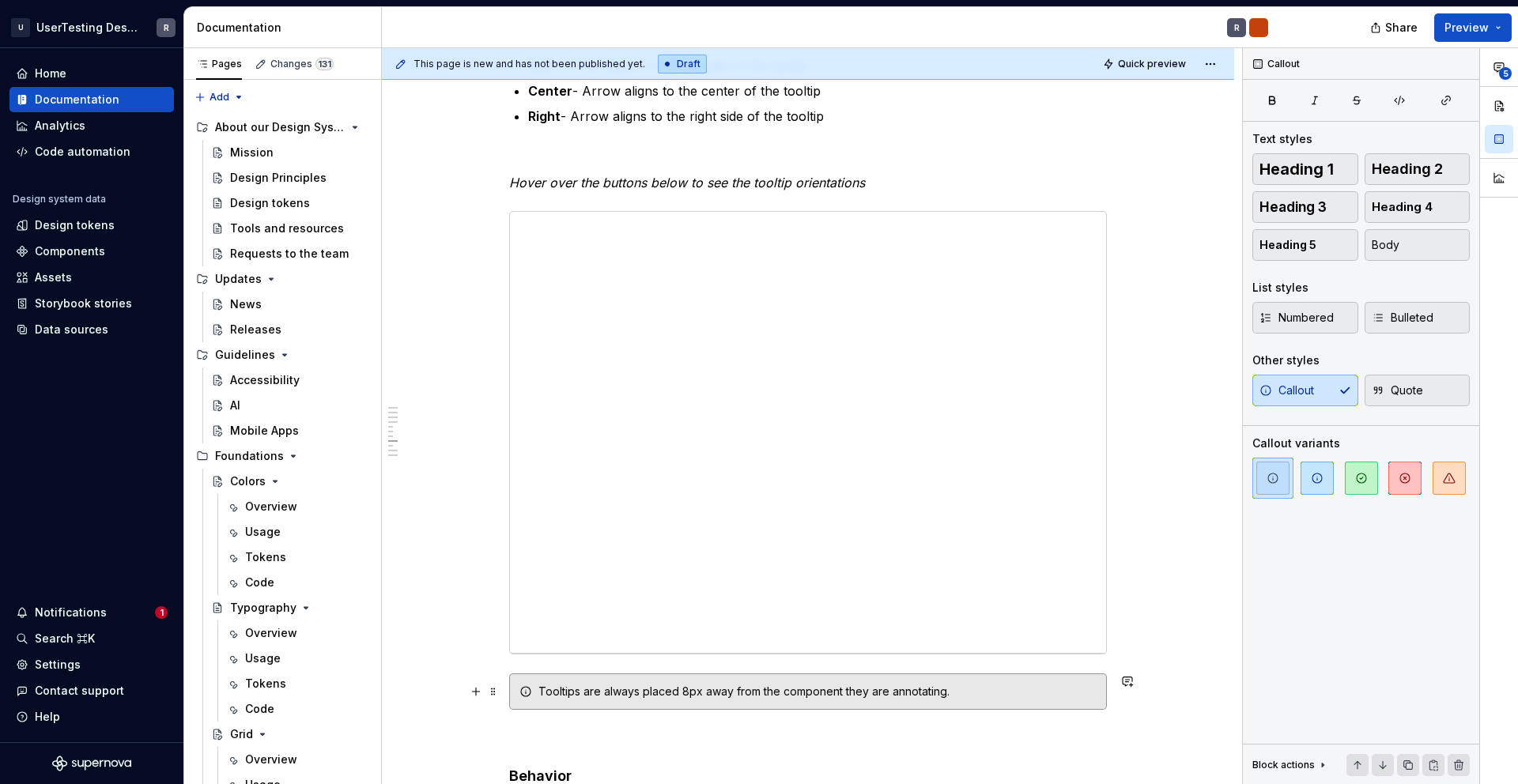 click on "Tooltips are always placed 8px away from the component they are annotating." at bounding box center (818, 692) 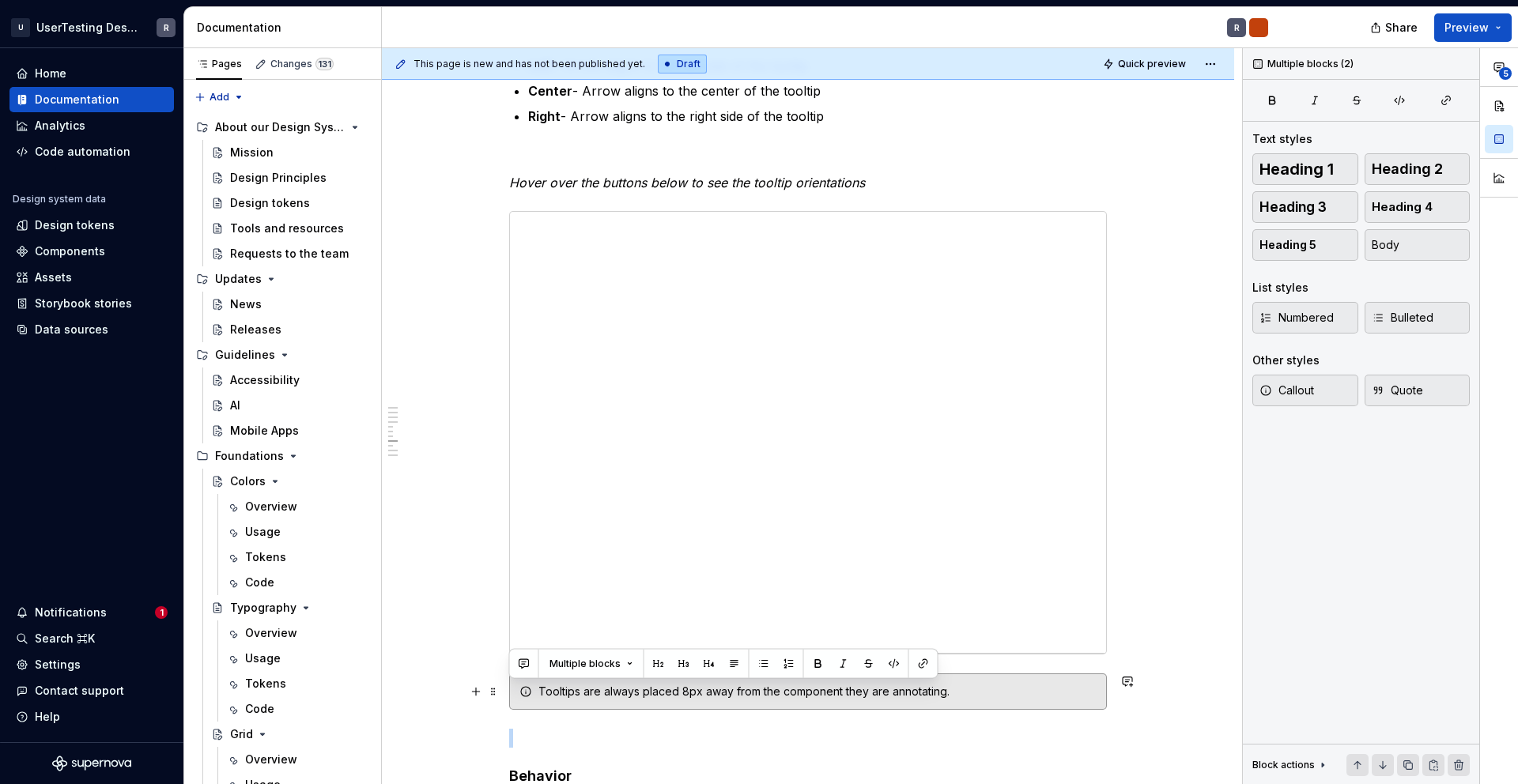 click on "Tooltips are always placed 8px away from the component they are annotating." at bounding box center (818, 692) 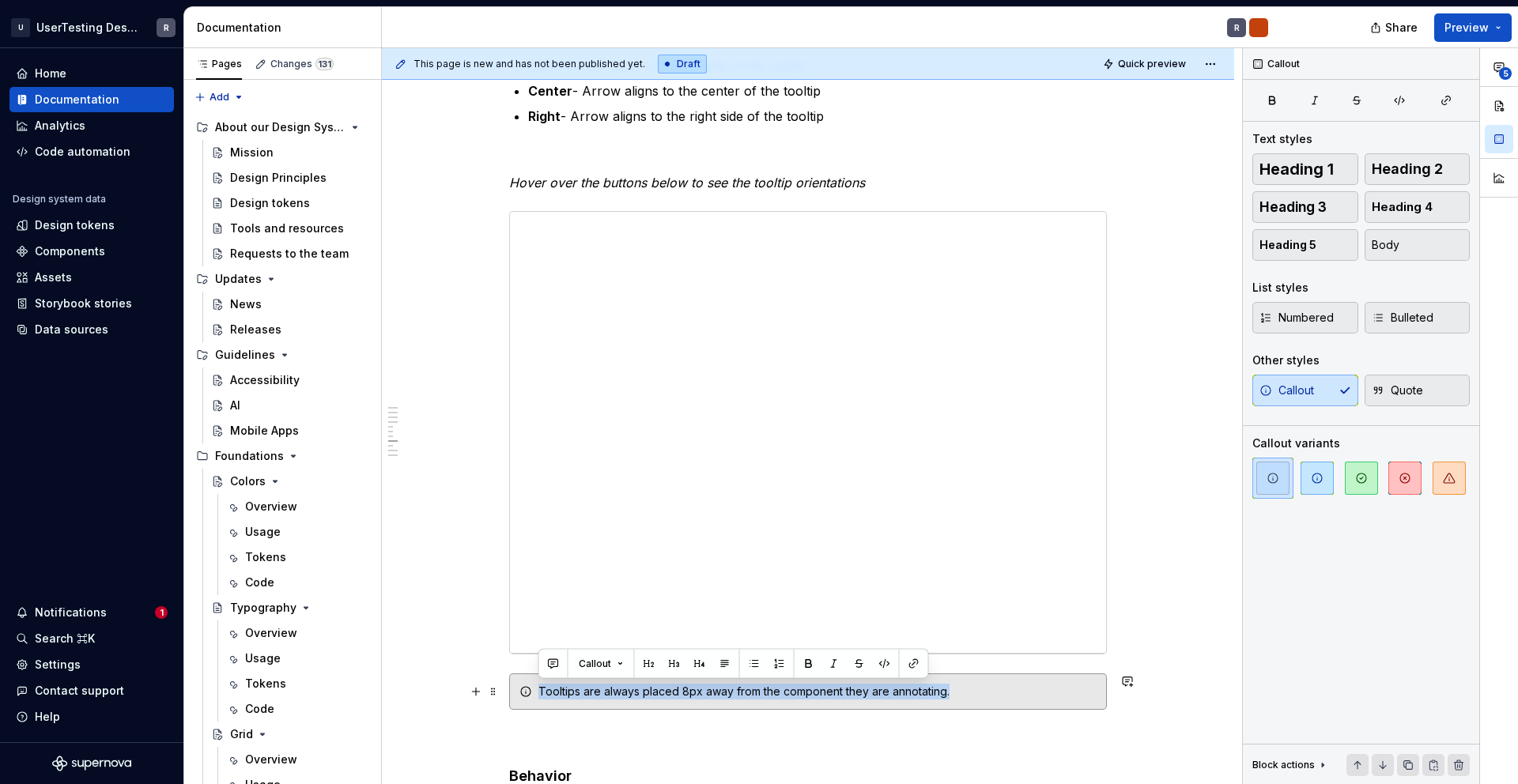 click on "Tooltips are always placed 8px away from the component they are annotating." at bounding box center [818, 692] 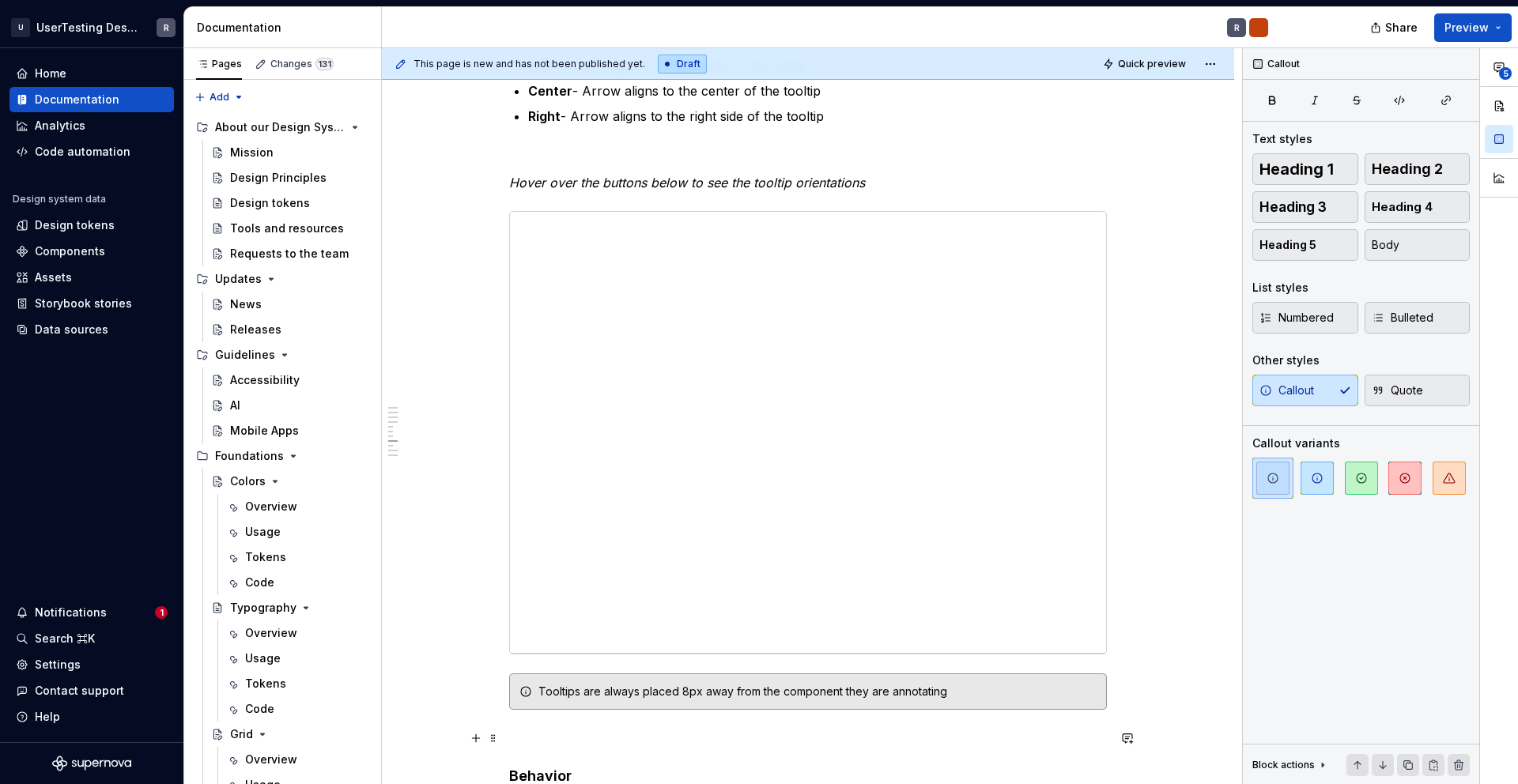 click on "Overview Tooltips should be as concise as possible. For more content or click interactions use  Popovers . The Tooltip displays up to a few words that say what the tool does when users click it. Try to start with an imperative. A tooltip answers “What happens when I click this?” The Tooltip can be trigged by hover, click and focus. The content should be restricted to a sentence. If the content is too long then either reconsider the sentence or use a popover component. Anatomy Text Container Arrow Optional: Keyboard shortcut Width and hight Tooltip max-width is 192px. The hight of the Tooltip grows with the content. Placement and alignment Naming Convention Structure Tooltip orientation uses a two-part naming convention that precisely defines both the tooltip's position relative to its trigger and the visual alignment of the tooltip's arrow indicator. [TOOLTIP_POSITION] [ARROW_ALIGNMENT] First Part: Tooltip Position Defines  where the tooltip appears  relative to the trigger element:  Top Bottom Left Right" at bounding box center [808, 927] 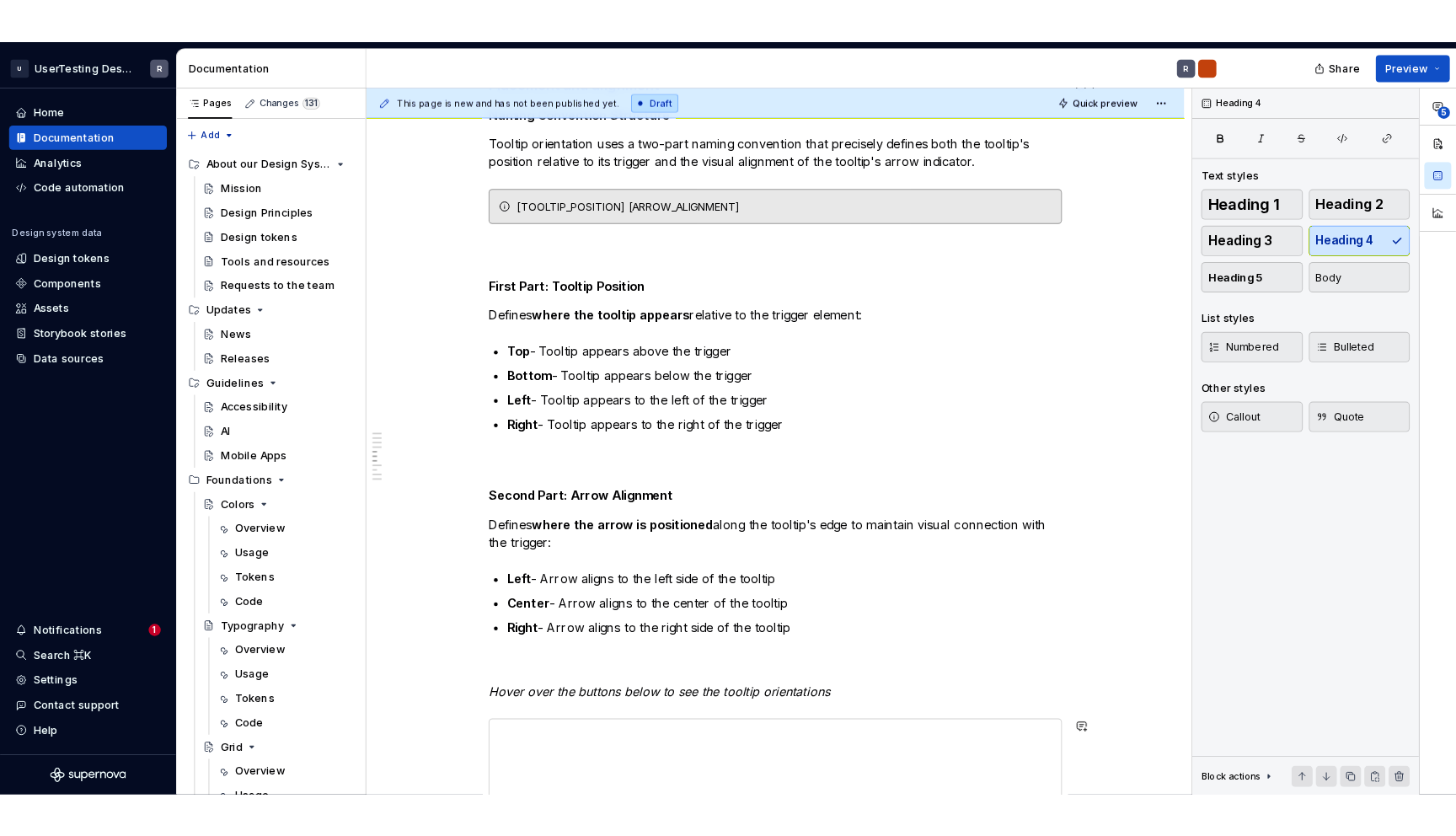 scroll, scrollTop: 1182, scrollLeft: 0, axis: vertical 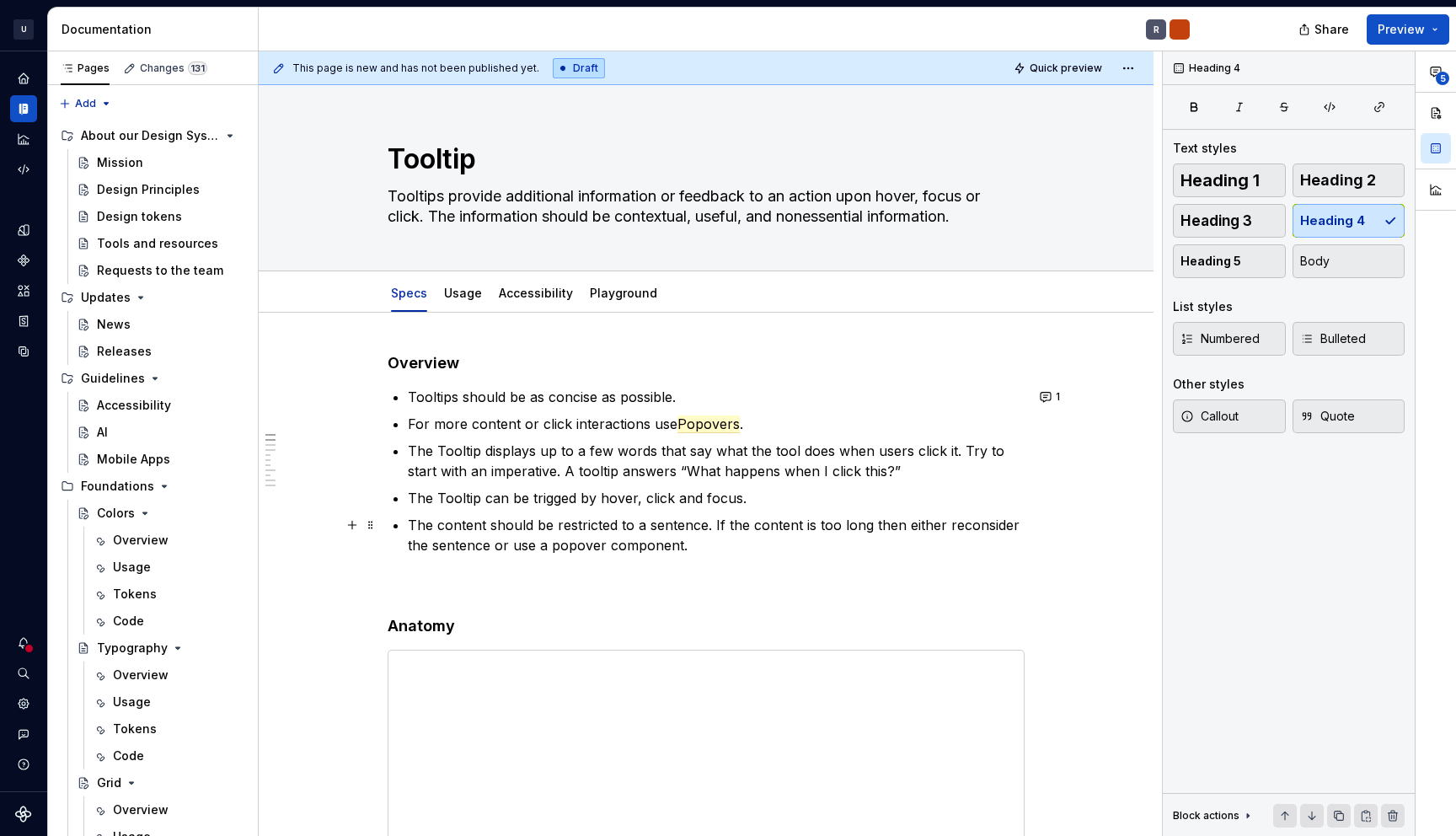 click on "The content should be restricted to a sentence. If the content is too long then either reconsider the sentence or use a popover component." at bounding box center [716, 535] 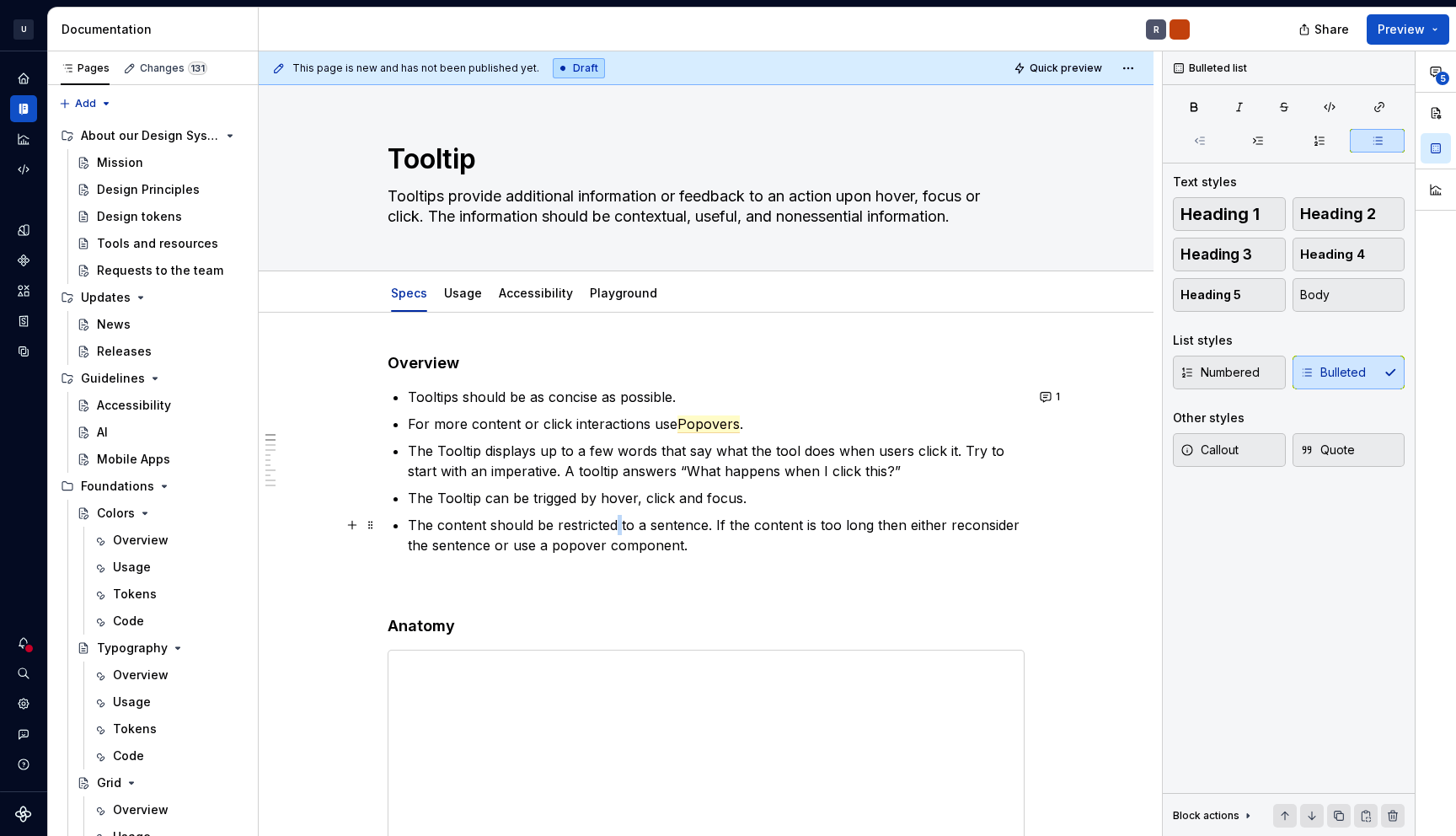 click on "The content should be restricted to a sentence. If the content is too long then either reconsider the sentence or use a popover component." at bounding box center [716, 535] 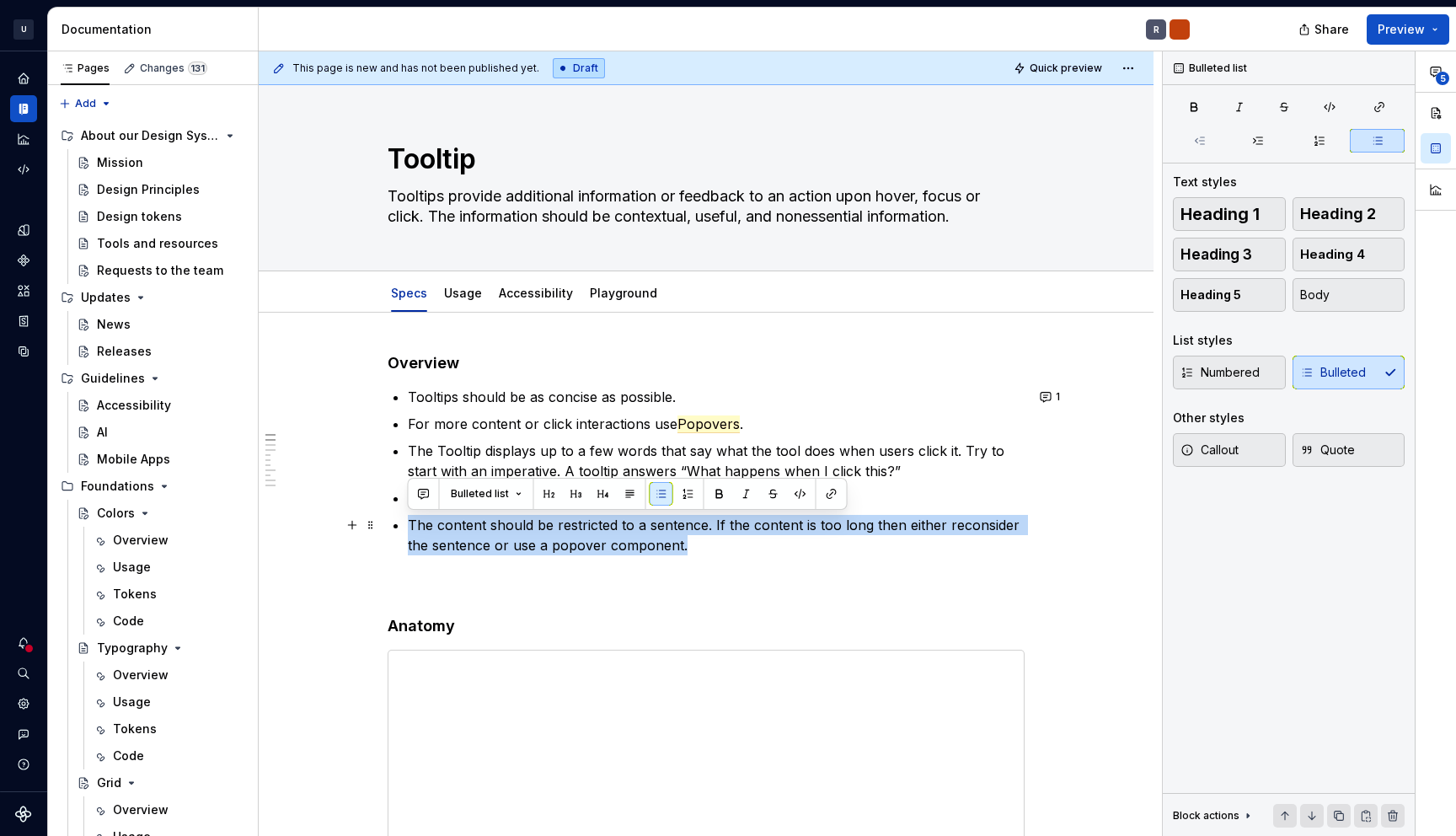 click on "The content should be restricted to a sentence. If the content is too long then either reconsider the sentence or use a popover component." at bounding box center [716, 535] 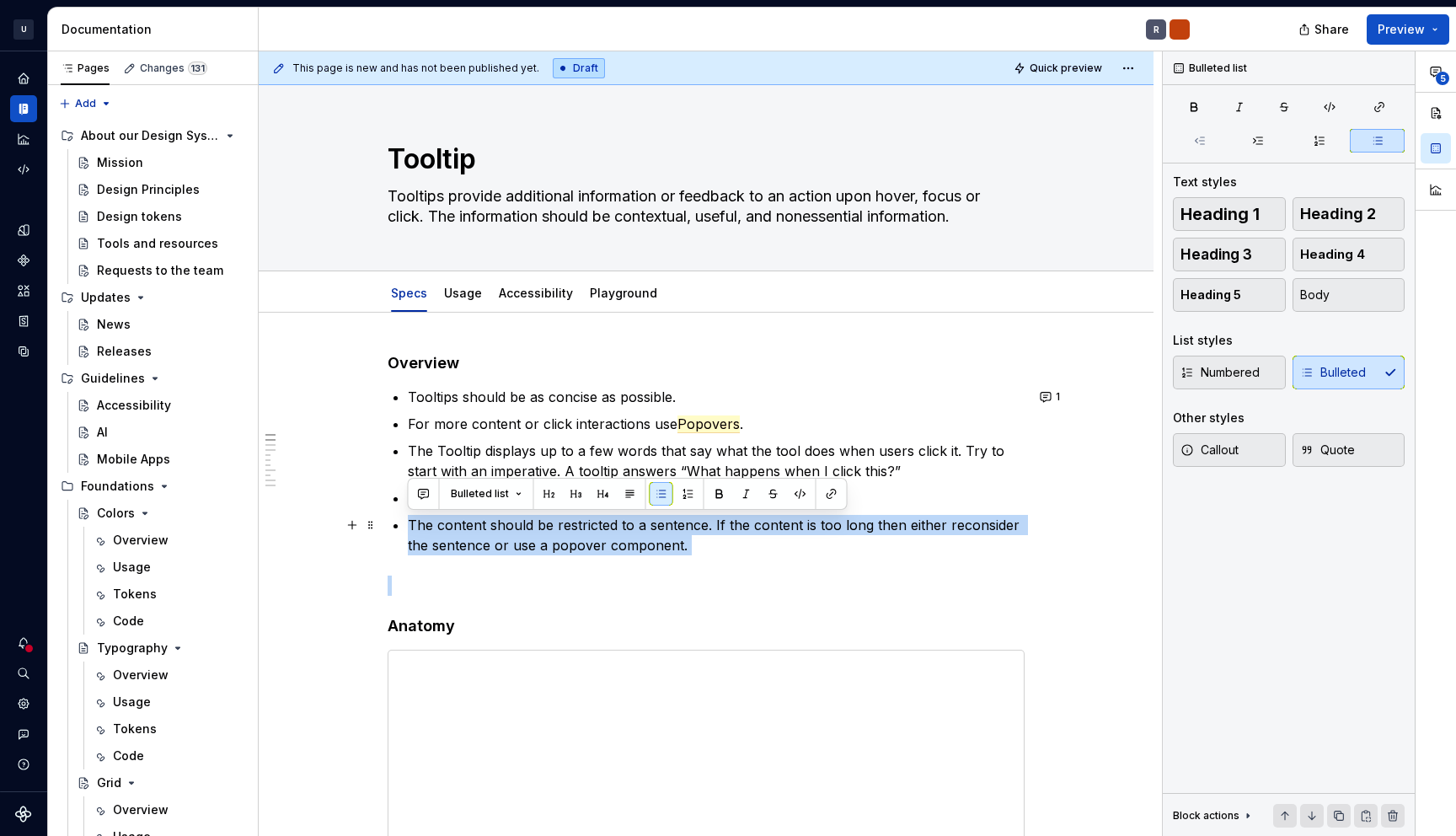 click on "The content should be restricted to a sentence. If the content is too long then either reconsider the sentence or use a popover component." at bounding box center [716, 535] 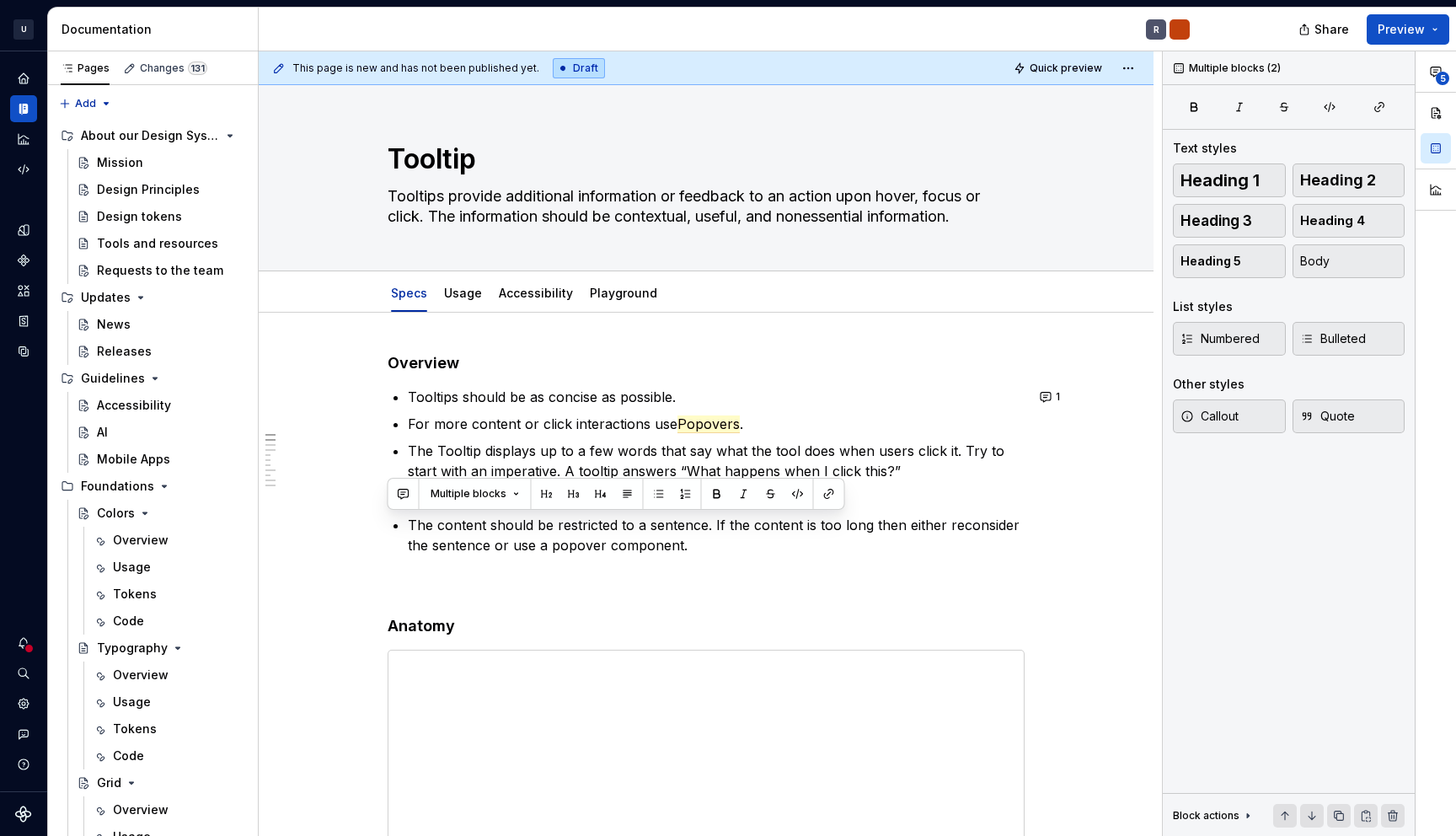 click on "Overview Tooltips should be as concise as possible. For more content or click interactions use  Popovers . The Tooltip displays up to a few words that say what the tool does when users click it. Try to start with an imperative. A tooltip answers “What happens when I click this?” The Tooltip can be trigged by hover, click and focus. The content should be restricted to a sentence. If the content is too long then either reconsider the sentence or use a popover component. Anatomy Text Container Arrow Optional: Keyboard shortcut Width and hight Tooltip max-width is 192px. The hight of the Tooltip grows with the content. Placement and alignment Naming Convention Structure Tooltip orientation uses a two-part naming convention that precisely defines both the tooltip's position relative to its trigger and the visual alignment of the tooltip's arrow indicator. [TOOLTIP_POSITION] [ARROW_ALIGNMENT] First Part: Tooltip Position Defines  where the tooltip appears  relative to the trigger element:  Top Bottom Left Right" at bounding box center [706, 2690] 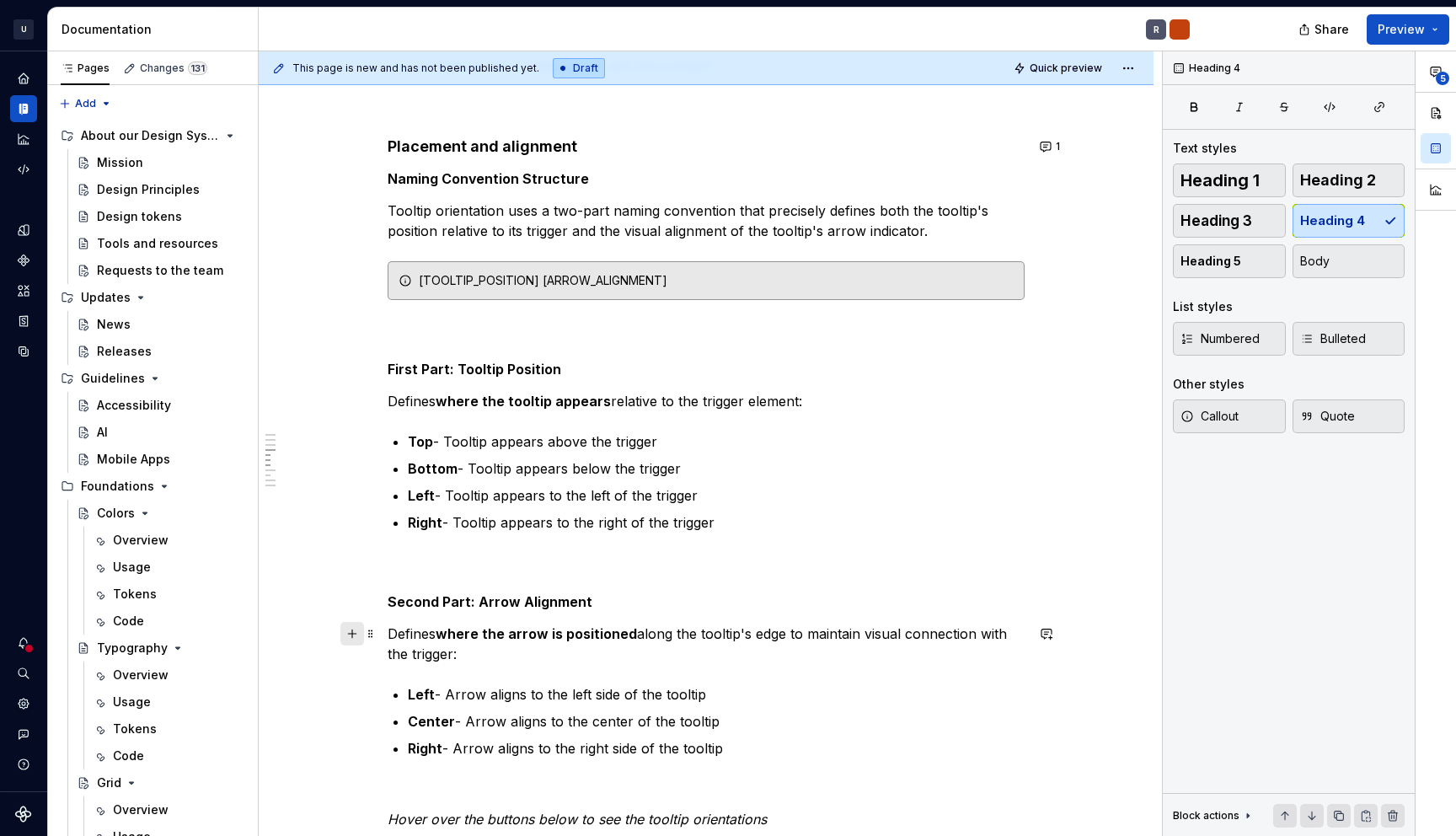 scroll, scrollTop: 1082, scrollLeft: 0, axis: vertical 